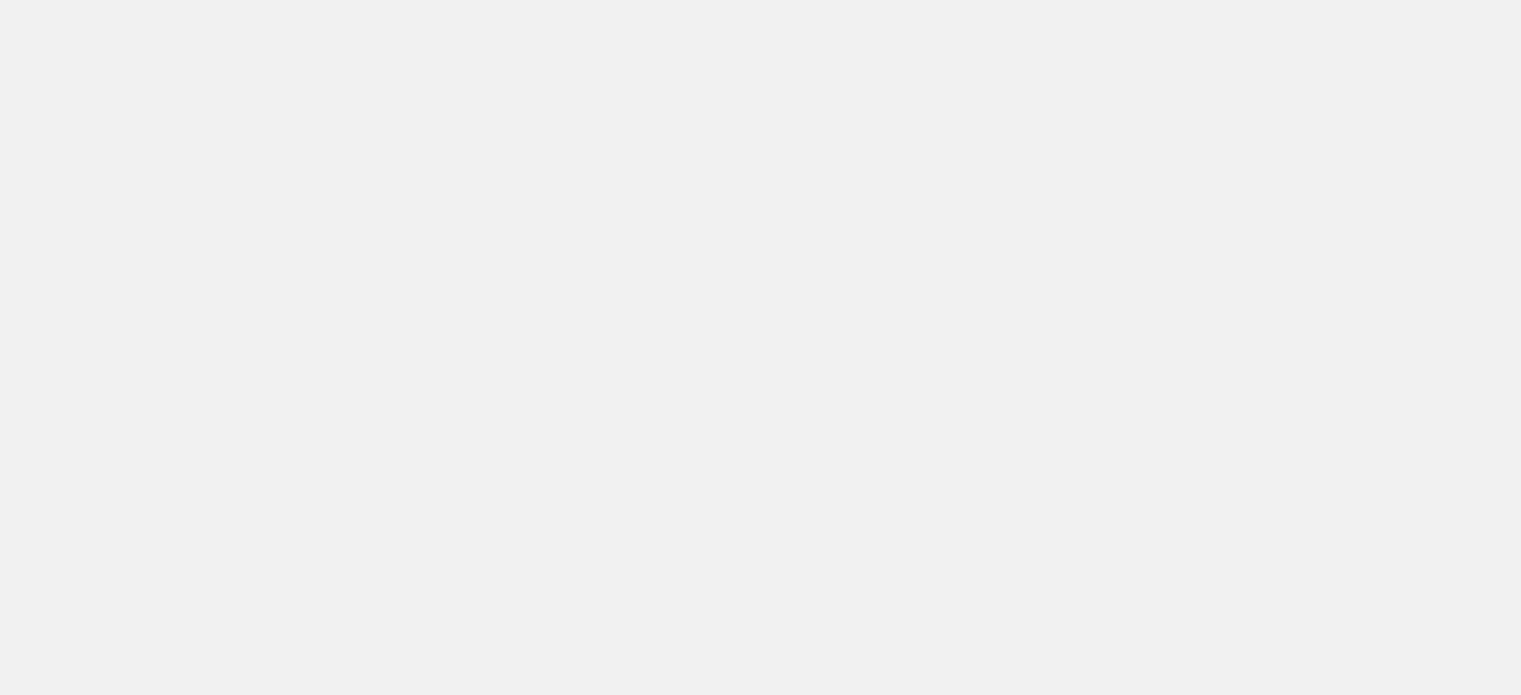 scroll, scrollTop: 0, scrollLeft: 0, axis: both 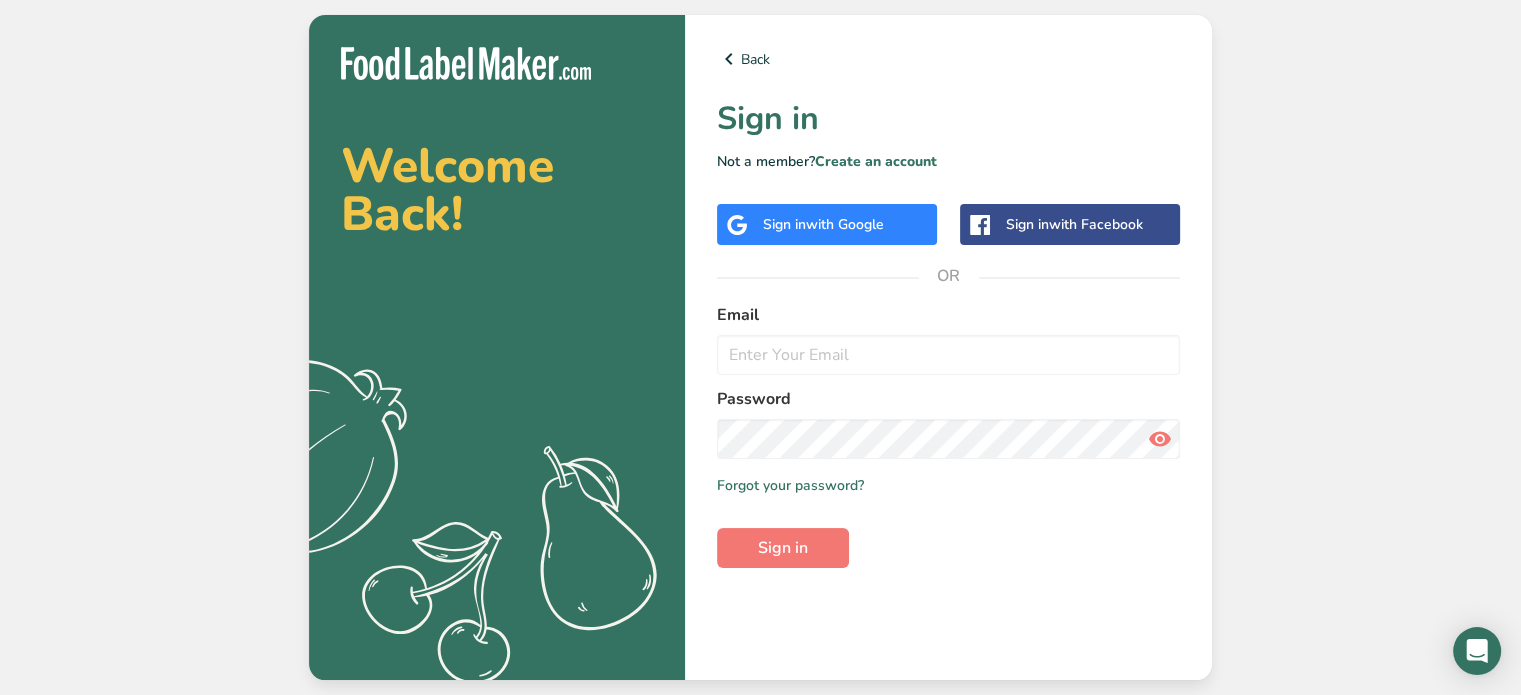 click on "with Google" at bounding box center (845, 224) 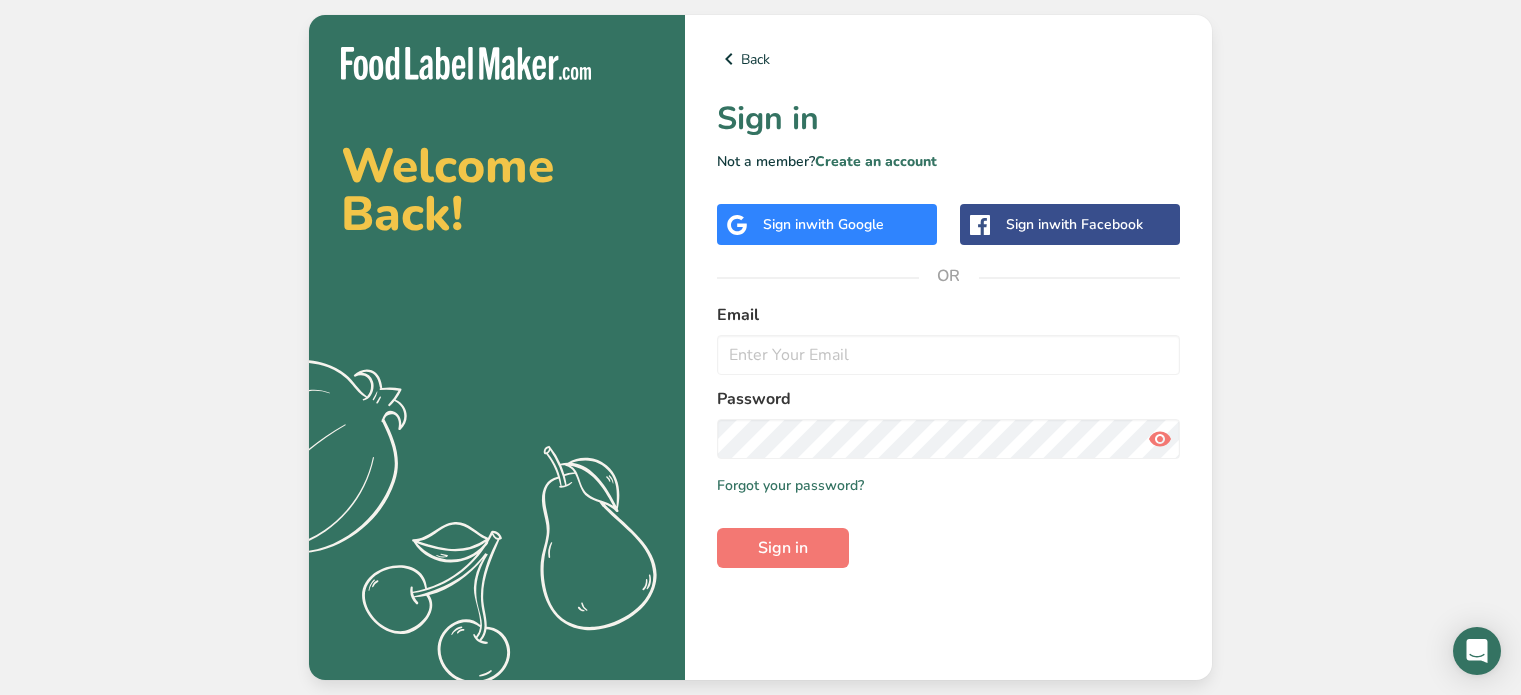 scroll, scrollTop: 0, scrollLeft: 0, axis: both 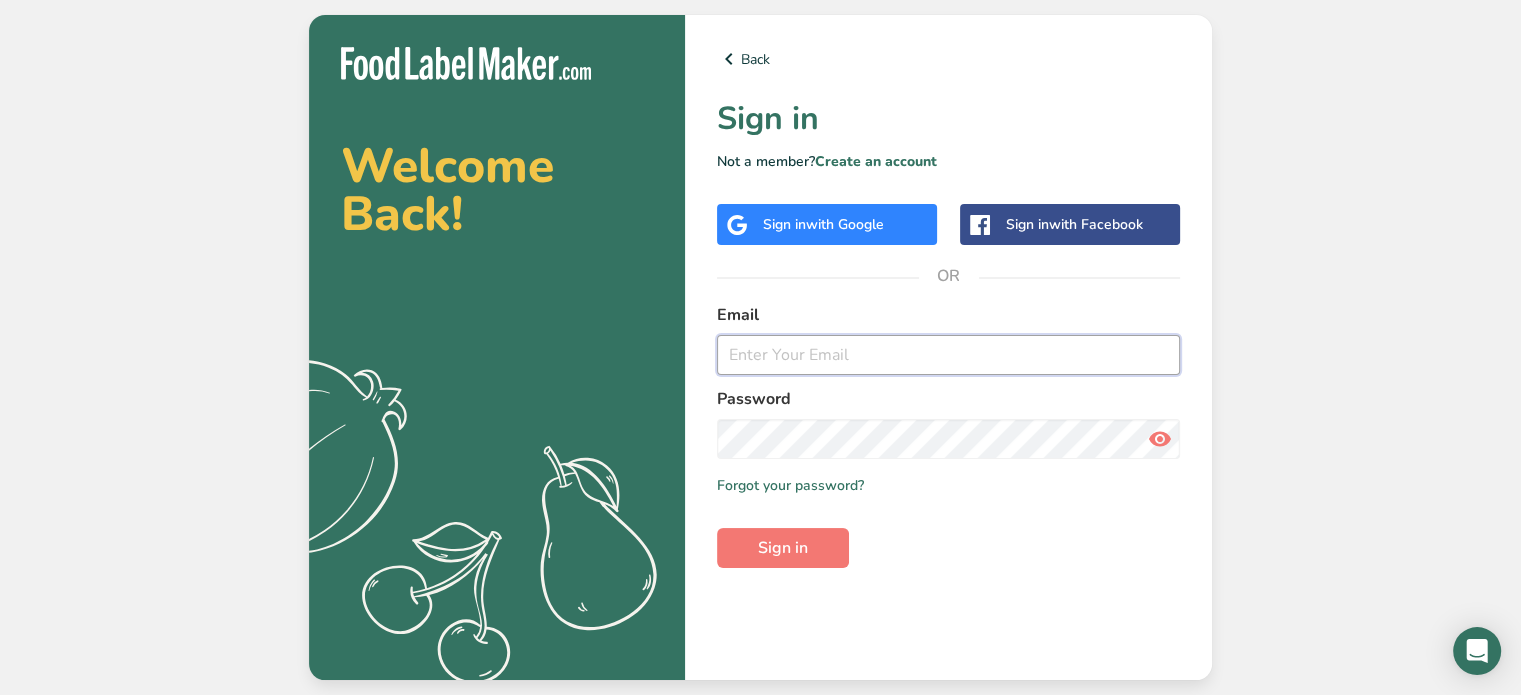 click at bounding box center [948, 355] 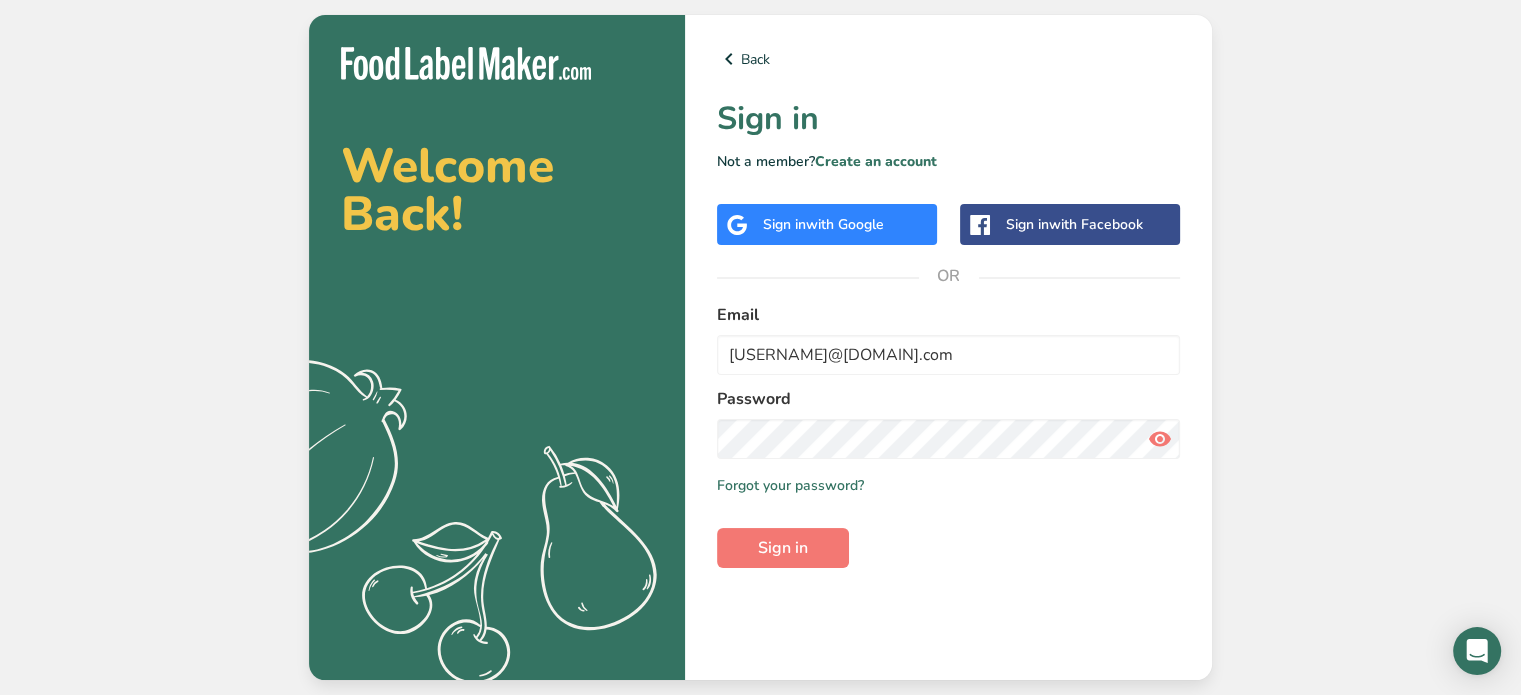 click on "Sign in   with Google" at bounding box center (823, 224) 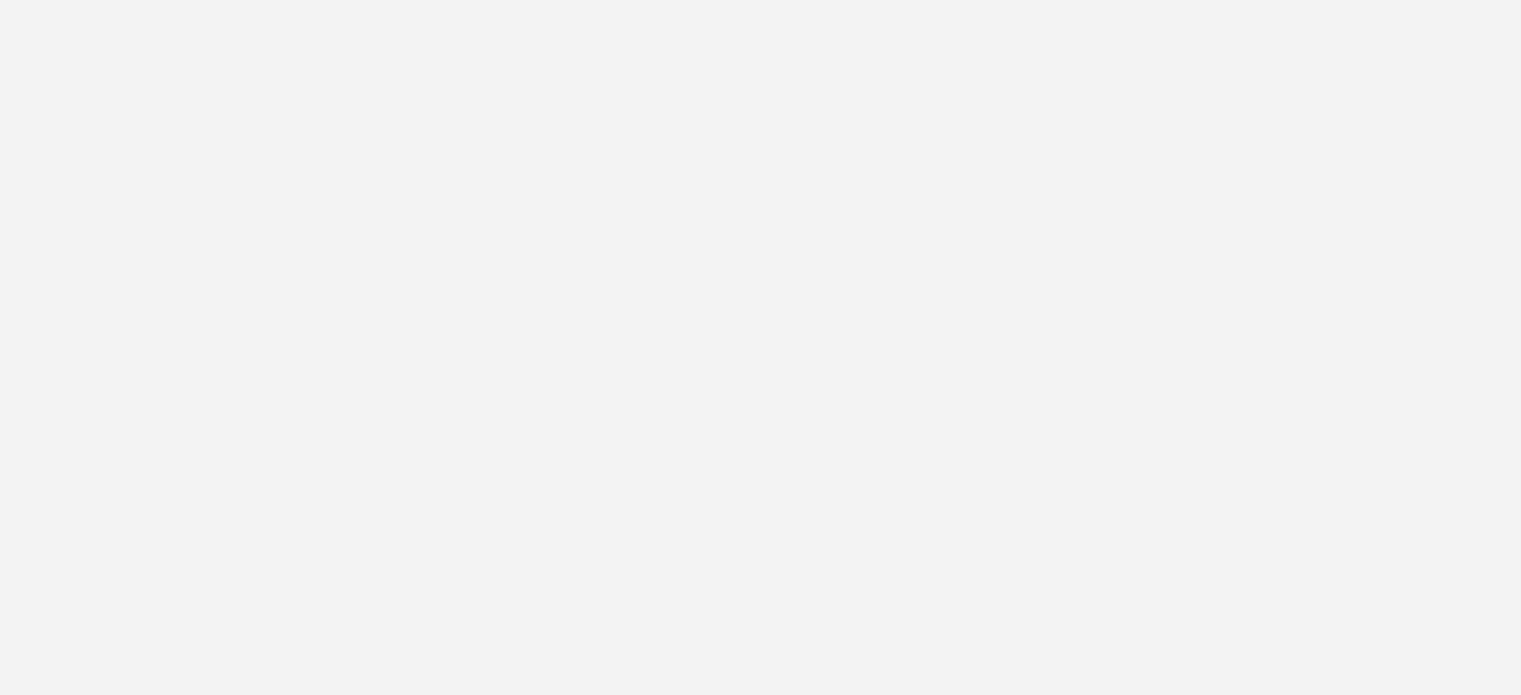 scroll, scrollTop: 0, scrollLeft: 0, axis: both 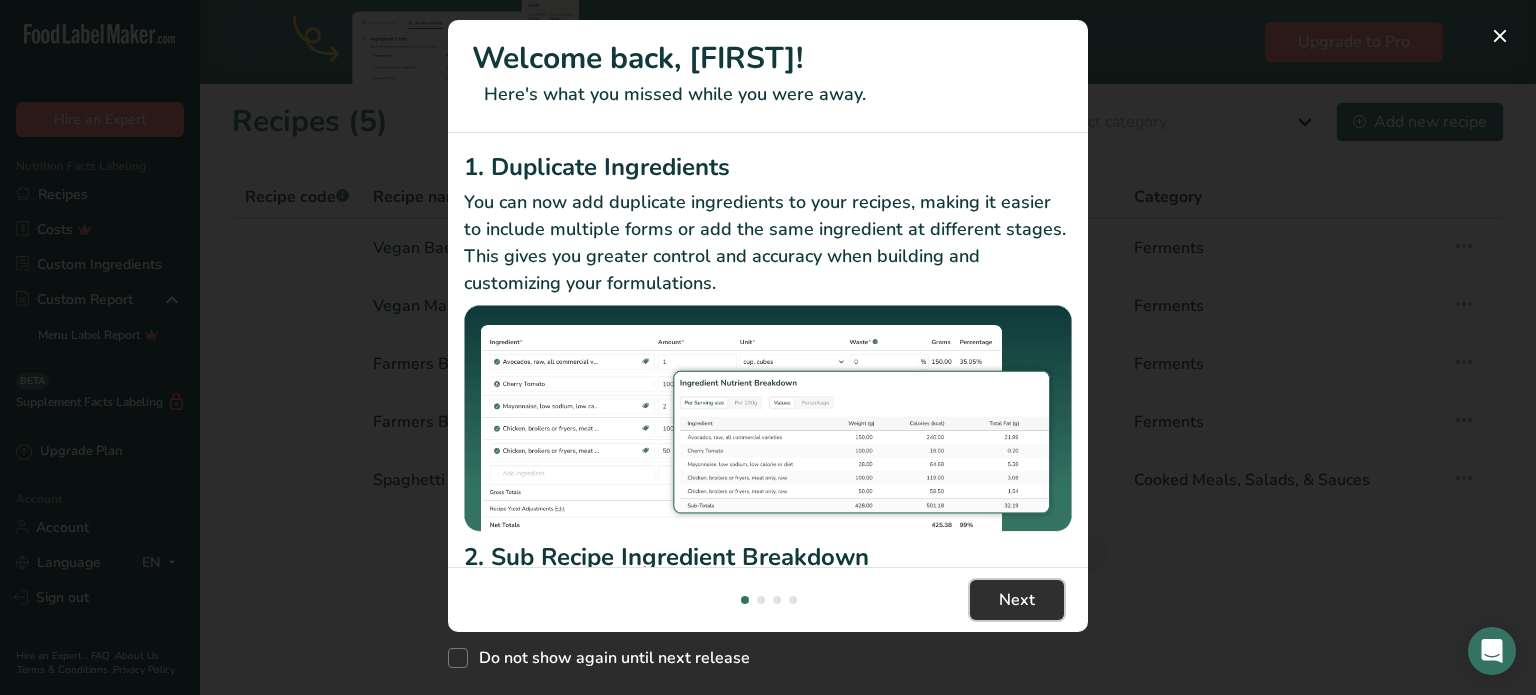 click on "Next" at bounding box center (1017, 600) 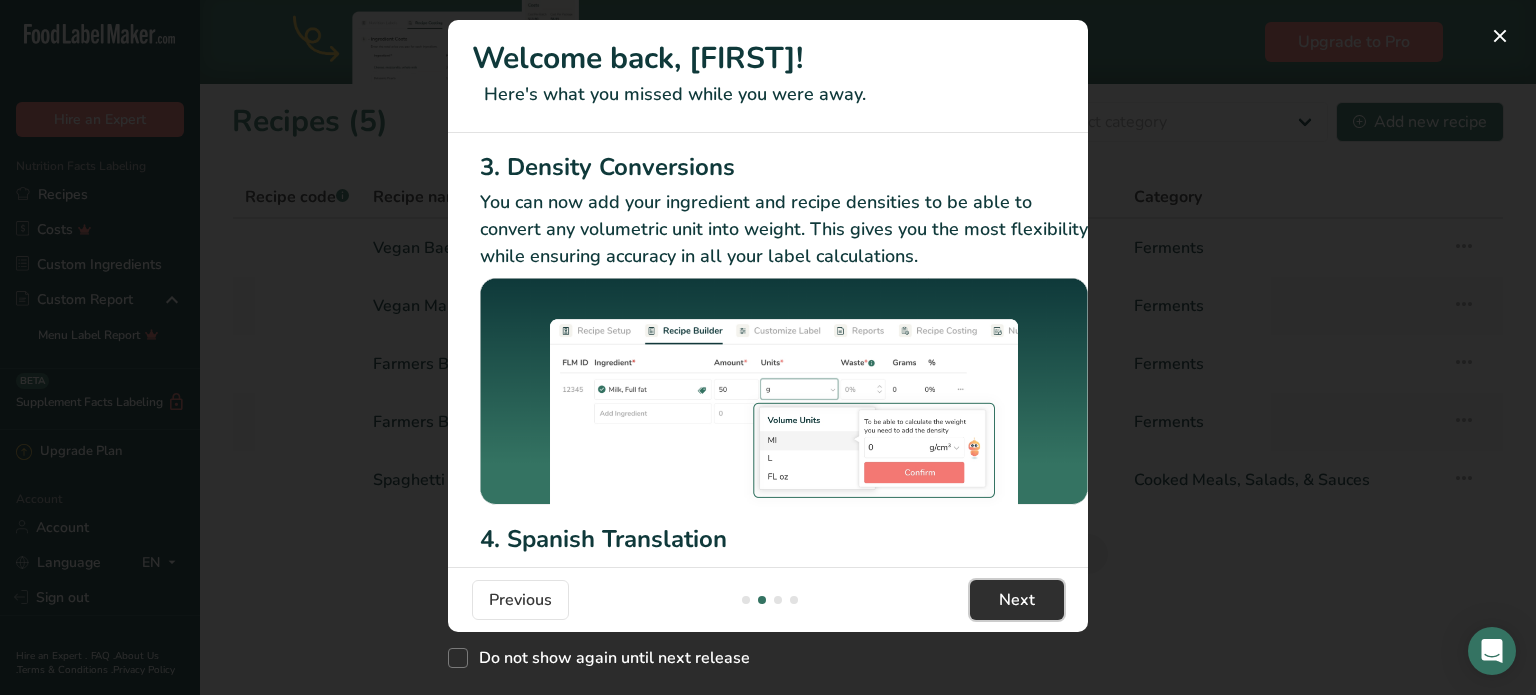 click on "Next" at bounding box center [1017, 600] 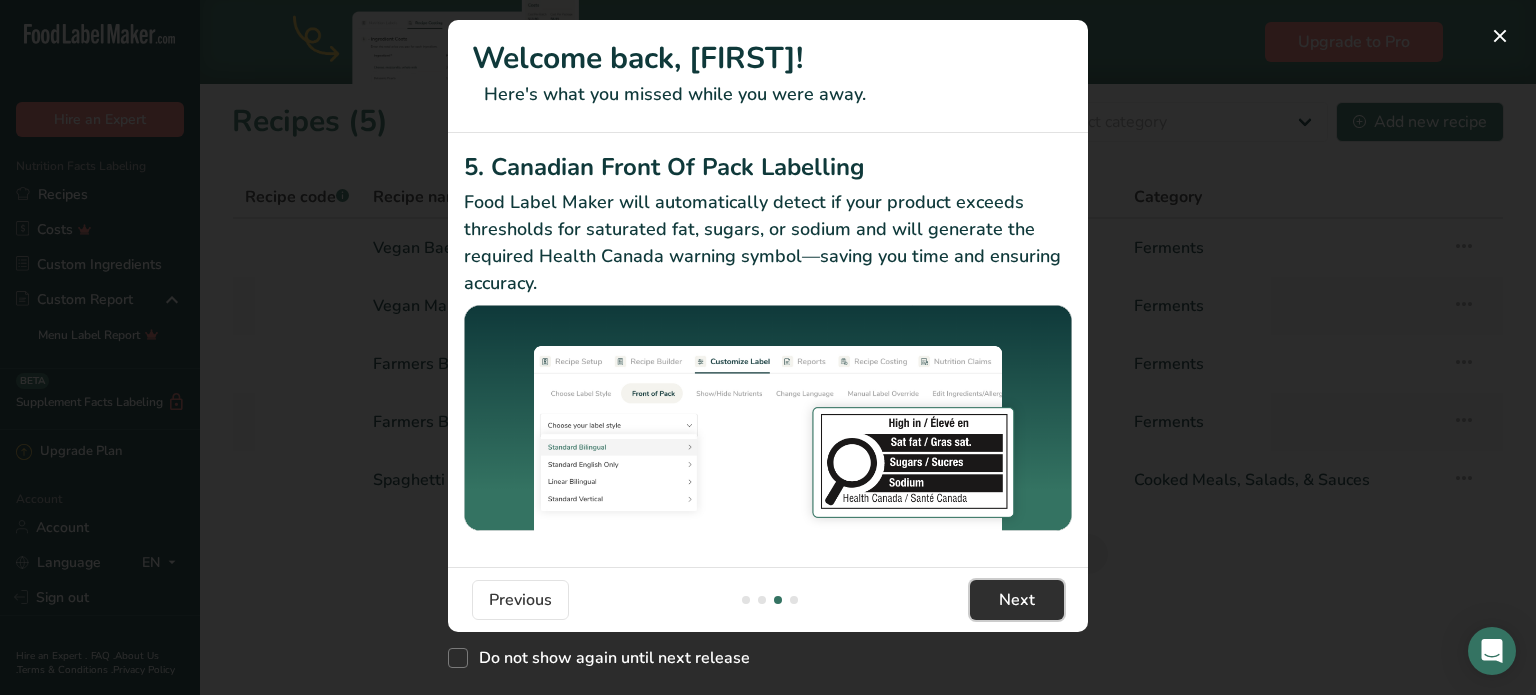 click on "Next" at bounding box center [1017, 600] 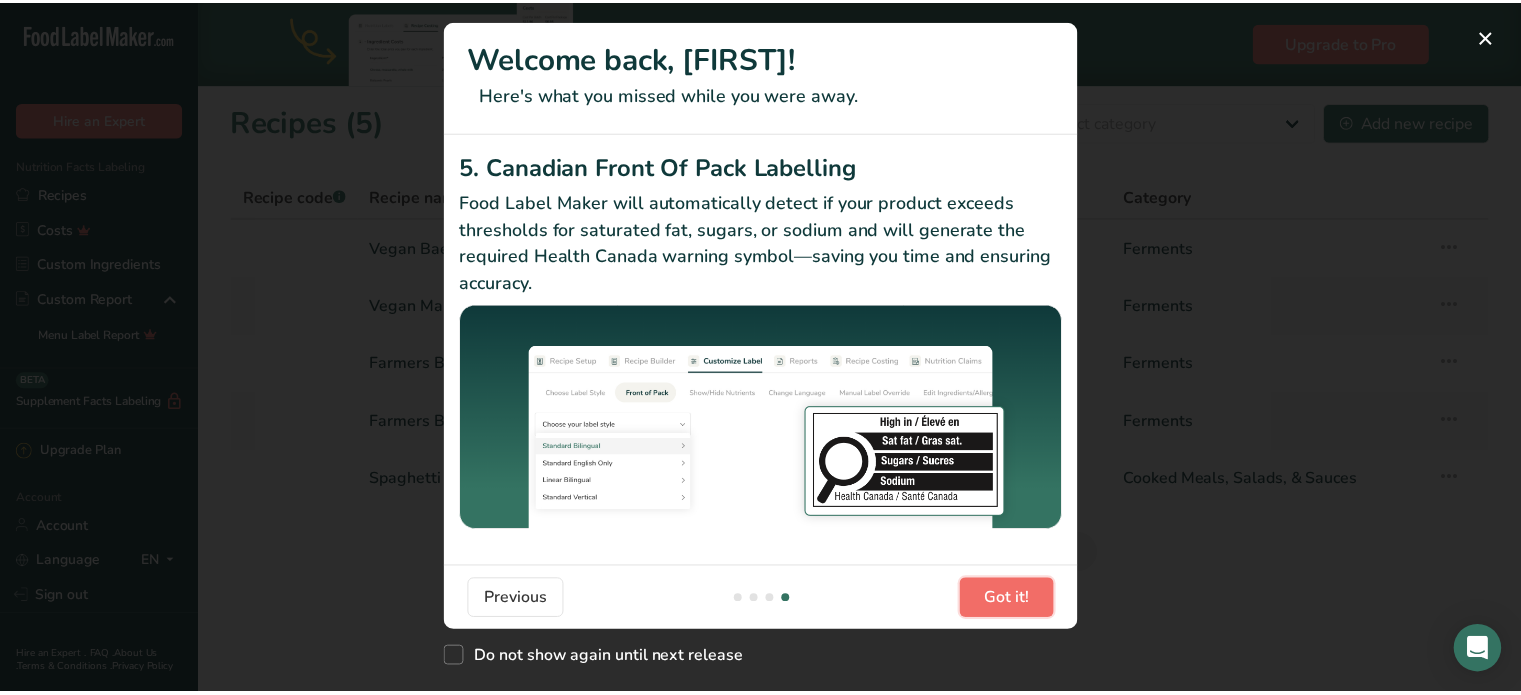 scroll, scrollTop: 0, scrollLeft: 1904, axis: horizontal 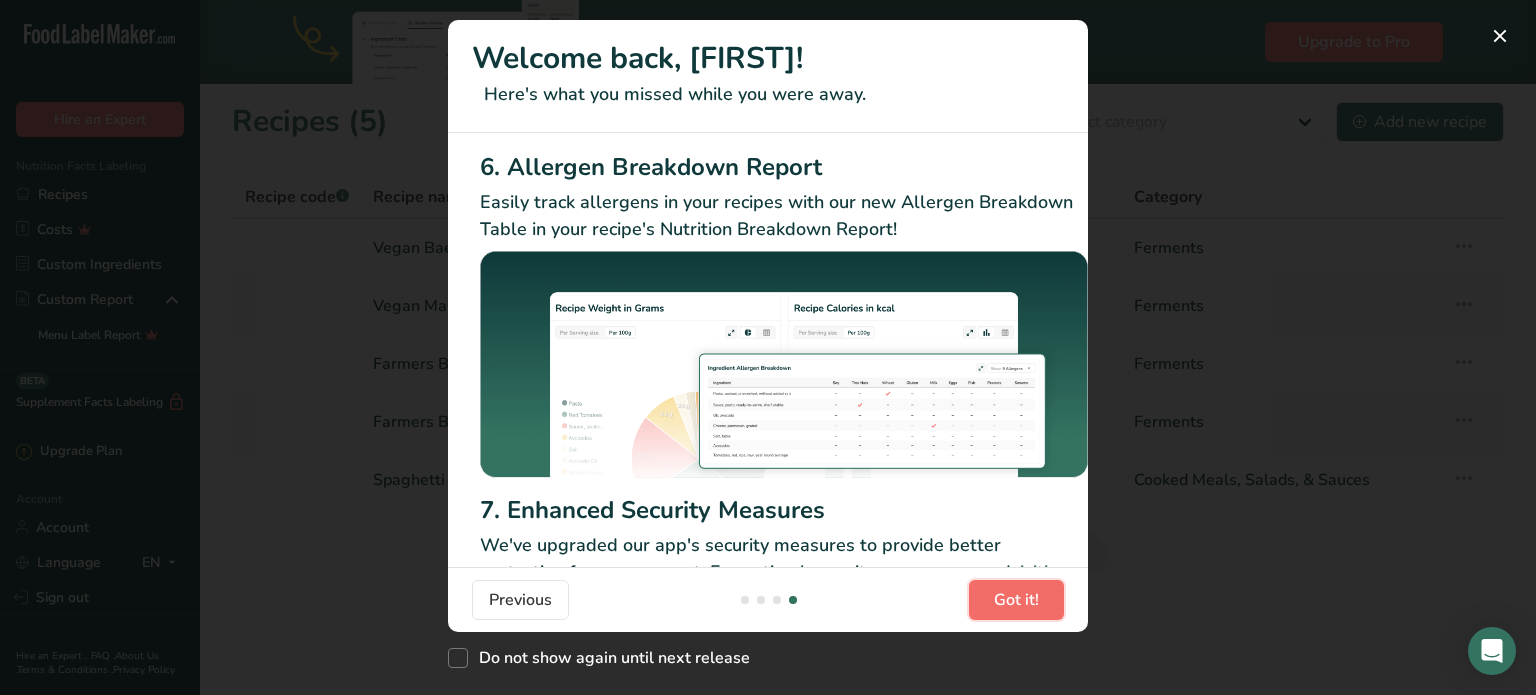 click on "Got it!" at bounding box center (1016, 600) 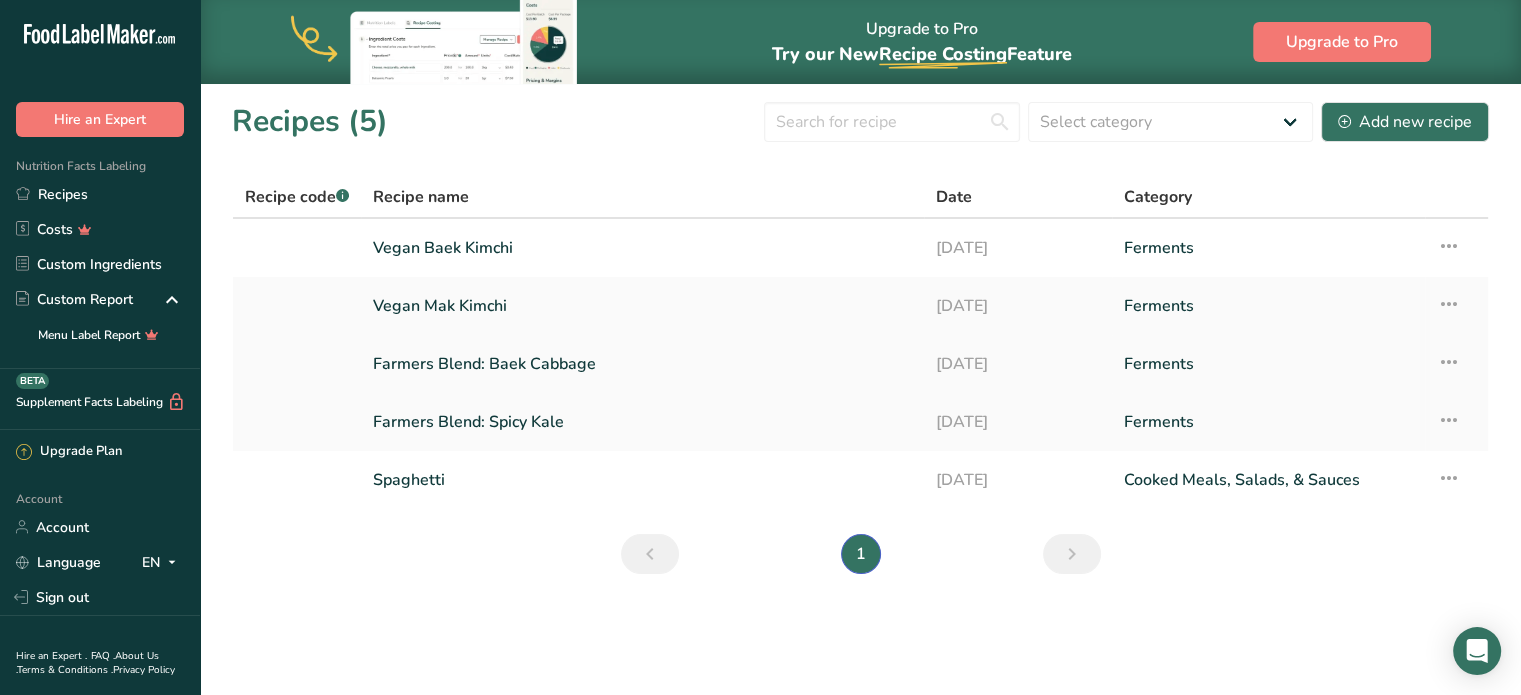 click at bounding box center [1449, 362] 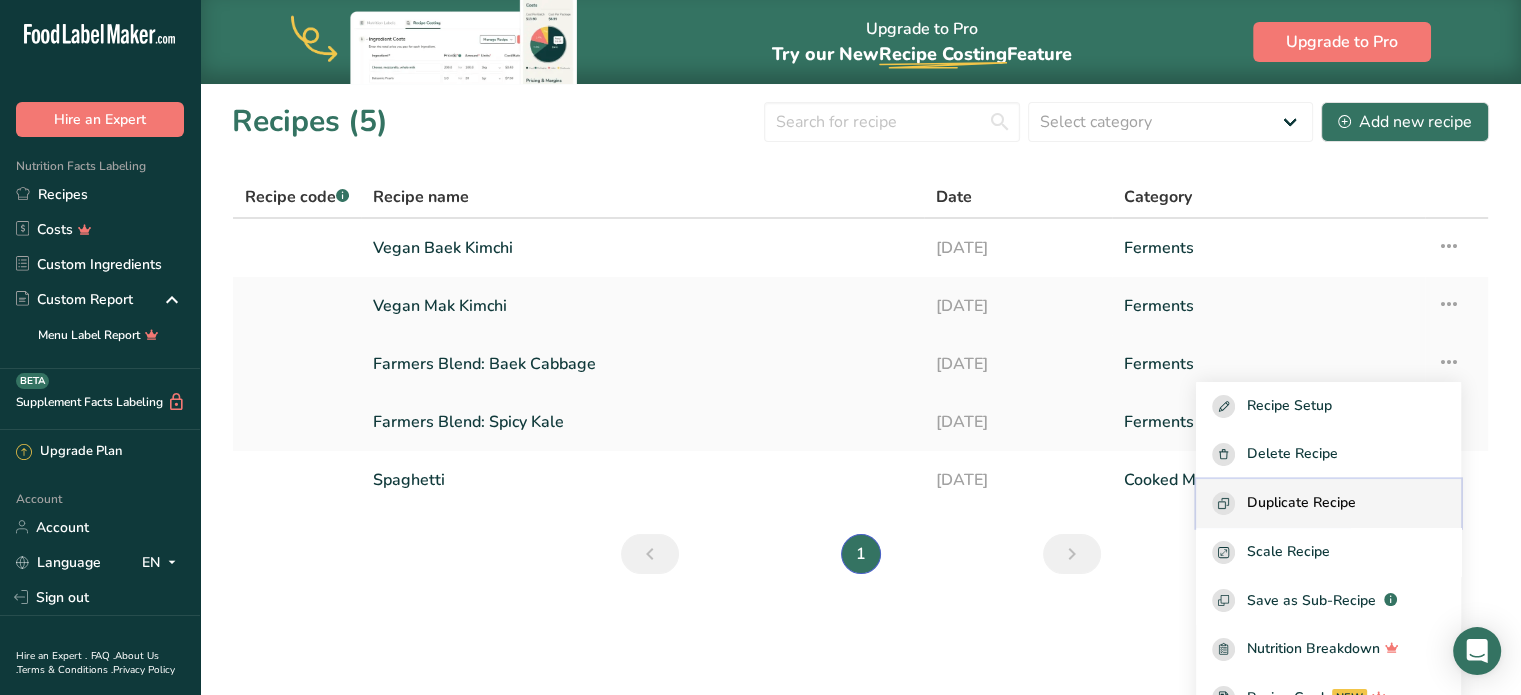 click on "Duplicate Recipe" at bounding box center (1301, 503) 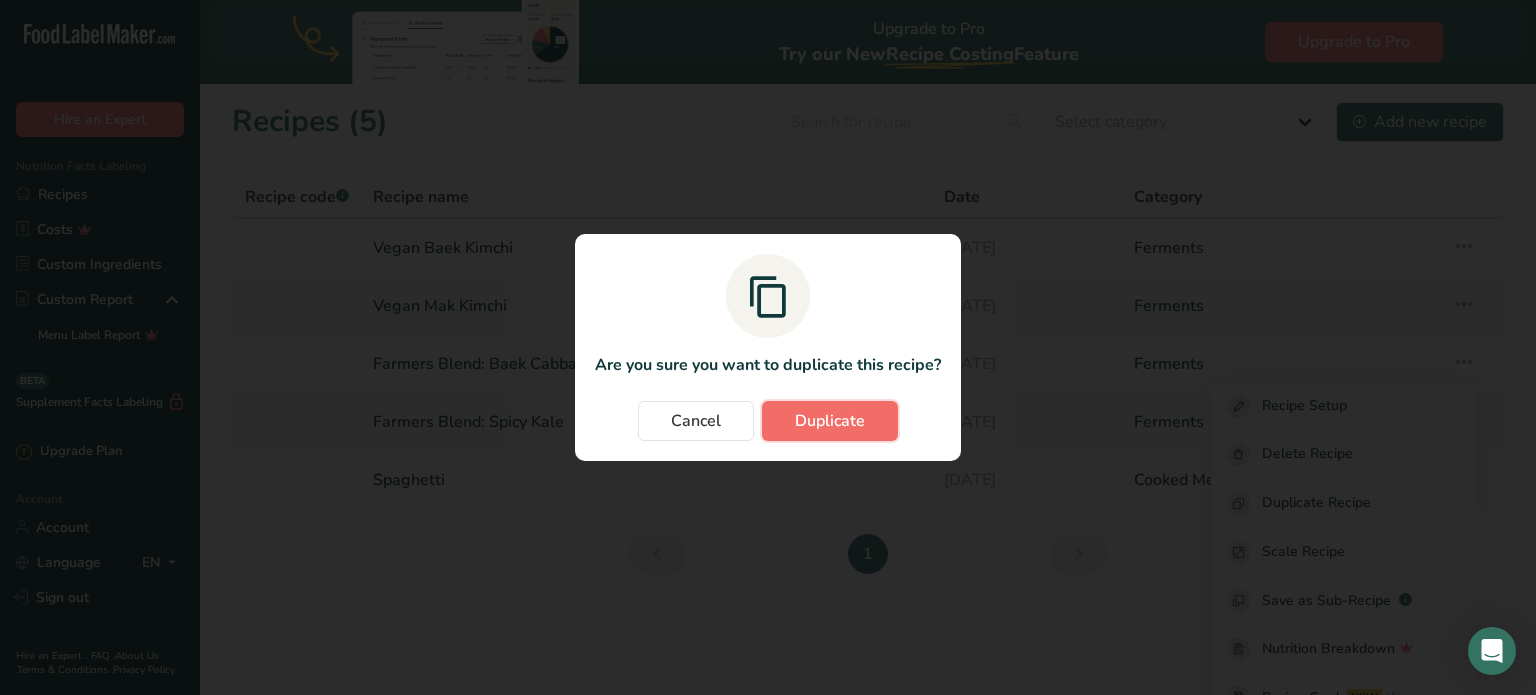 click on "Duplicate" at bounding box center (830, 421) 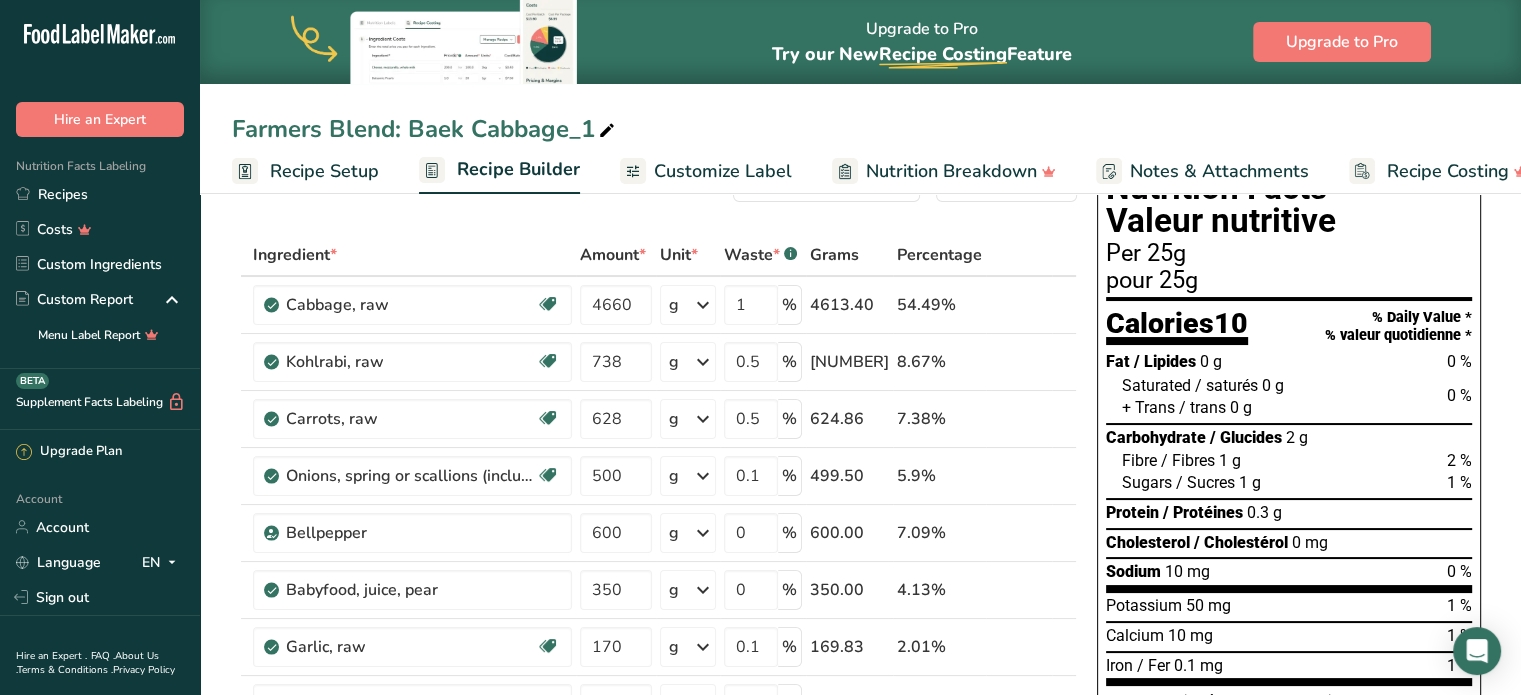 scroll, scrollTop: 100, scrollLeft: 0, axis: vertical 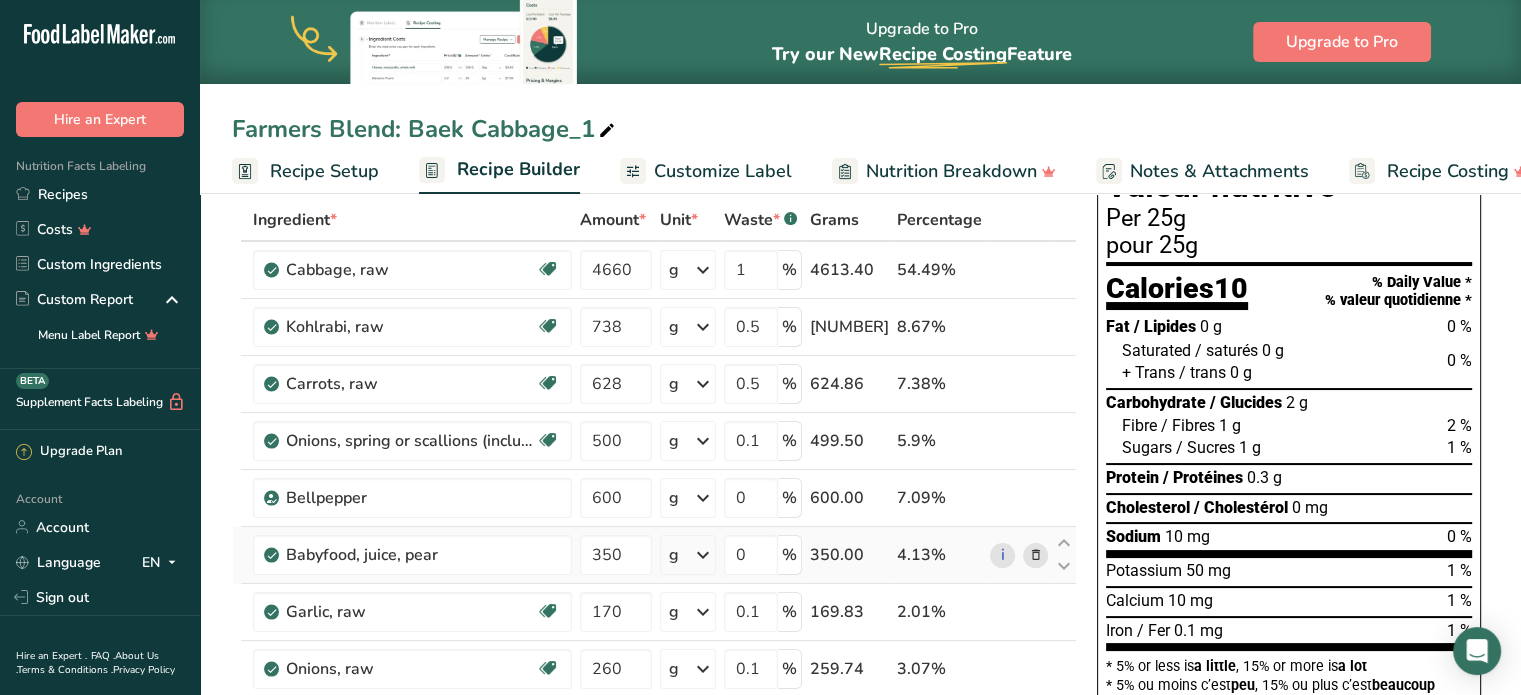 click at bounding box center (1035, 555) 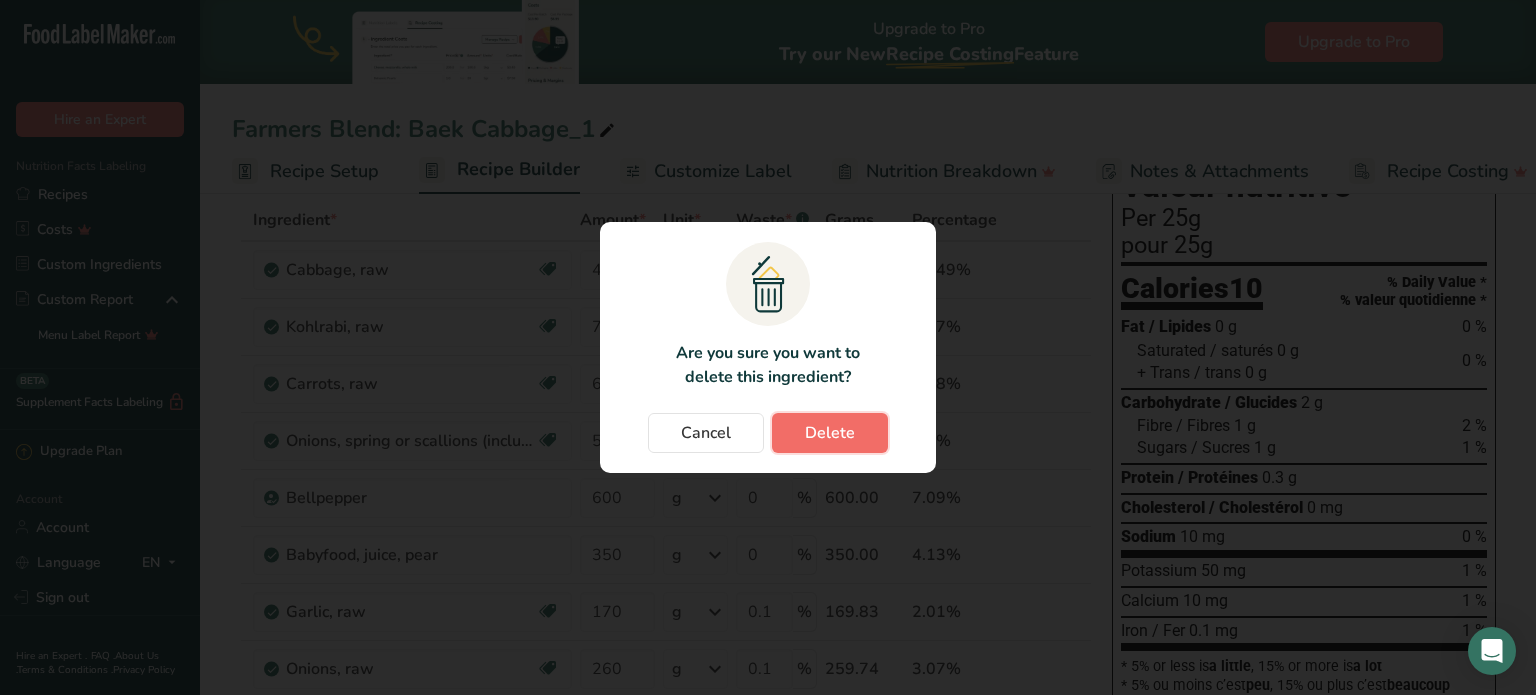 click on "Delete" at bounding box center (830, 433) 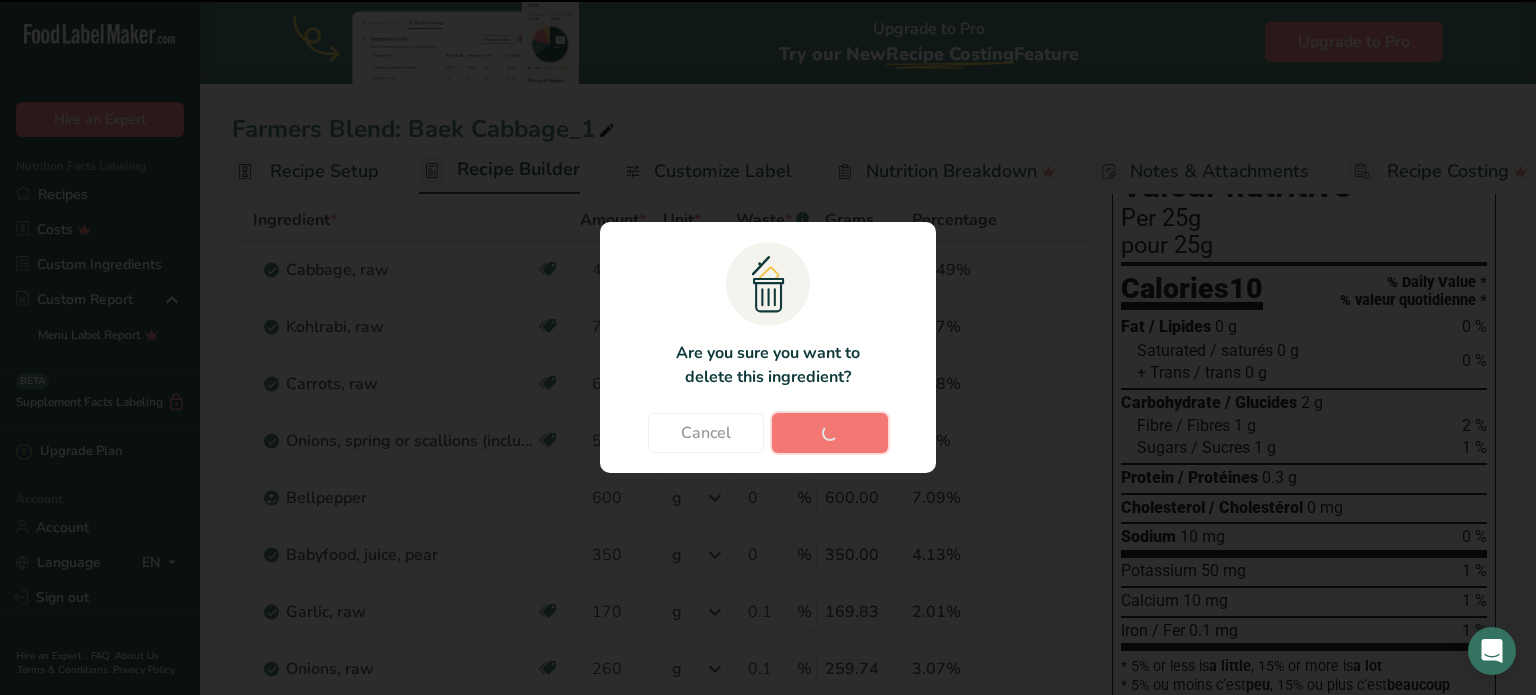 type on "170" 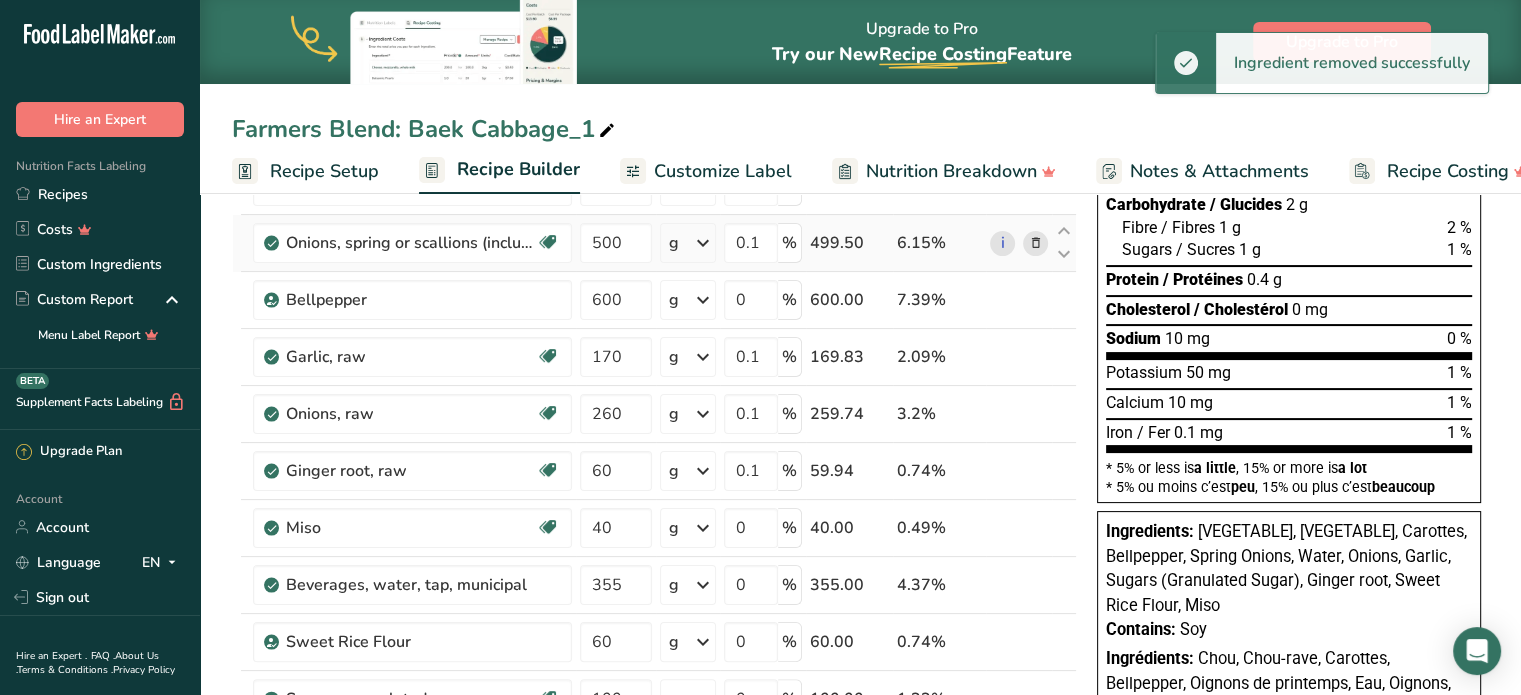scroll, scrollTop: 300, scrollLeft: 0, axis: vertical 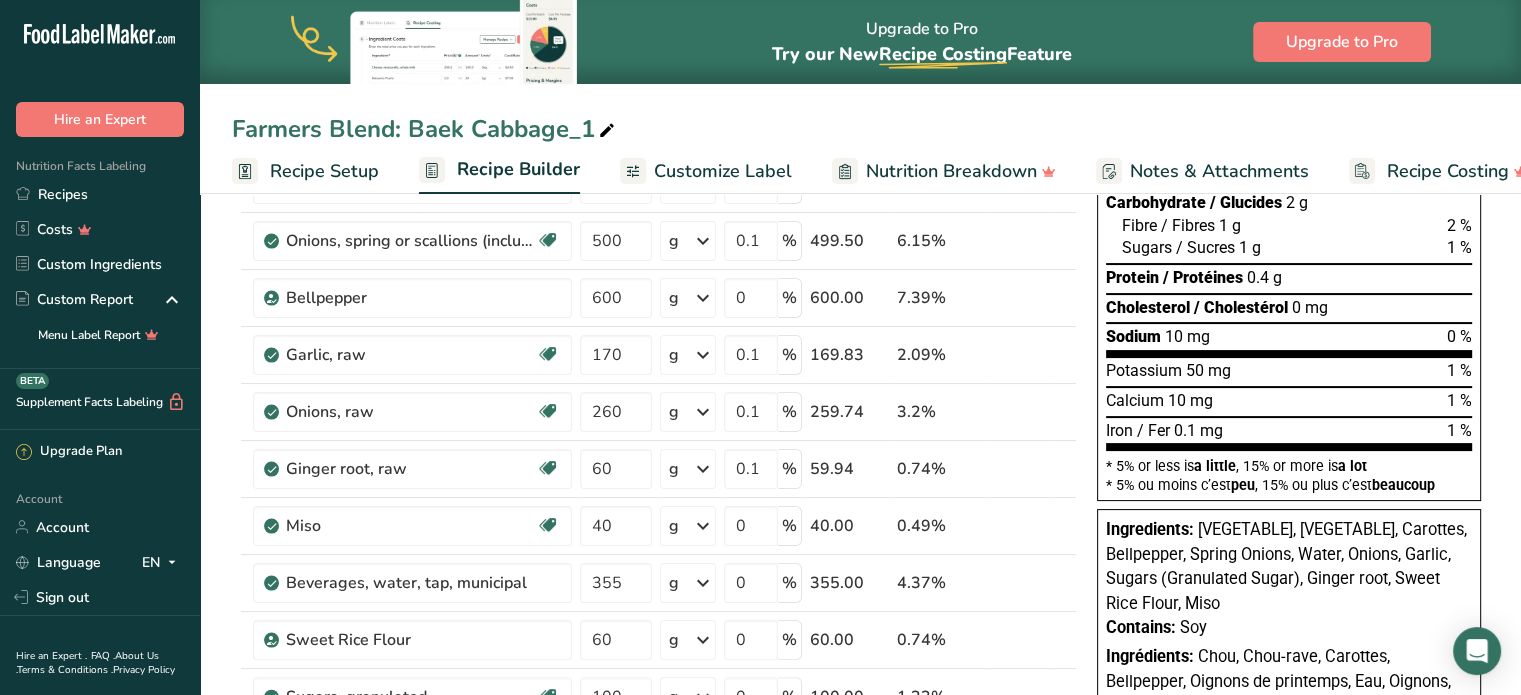 click at bounding box center [607, 131] 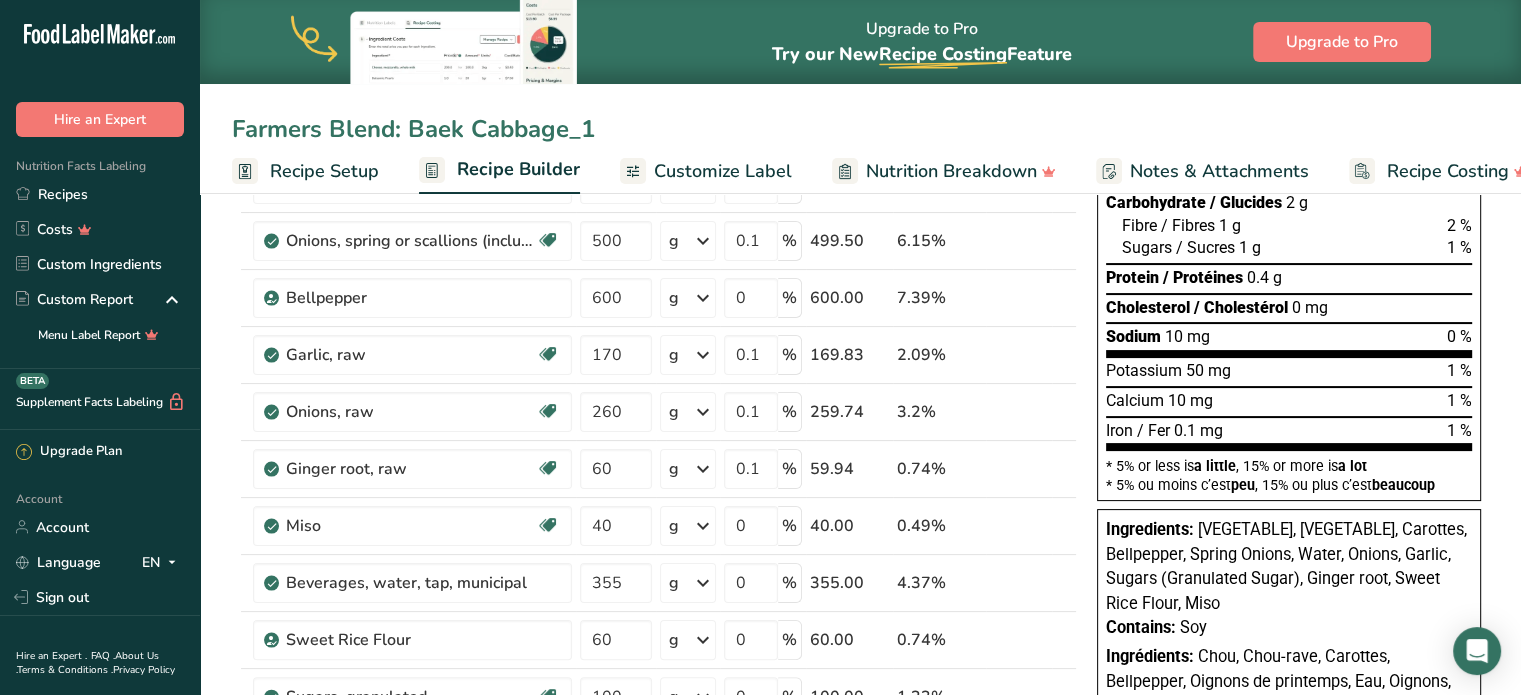 drag, startPoint x: 579, startPoint y: 128, endPoint x: 636, endPoint y: 131, distance: 57.07889 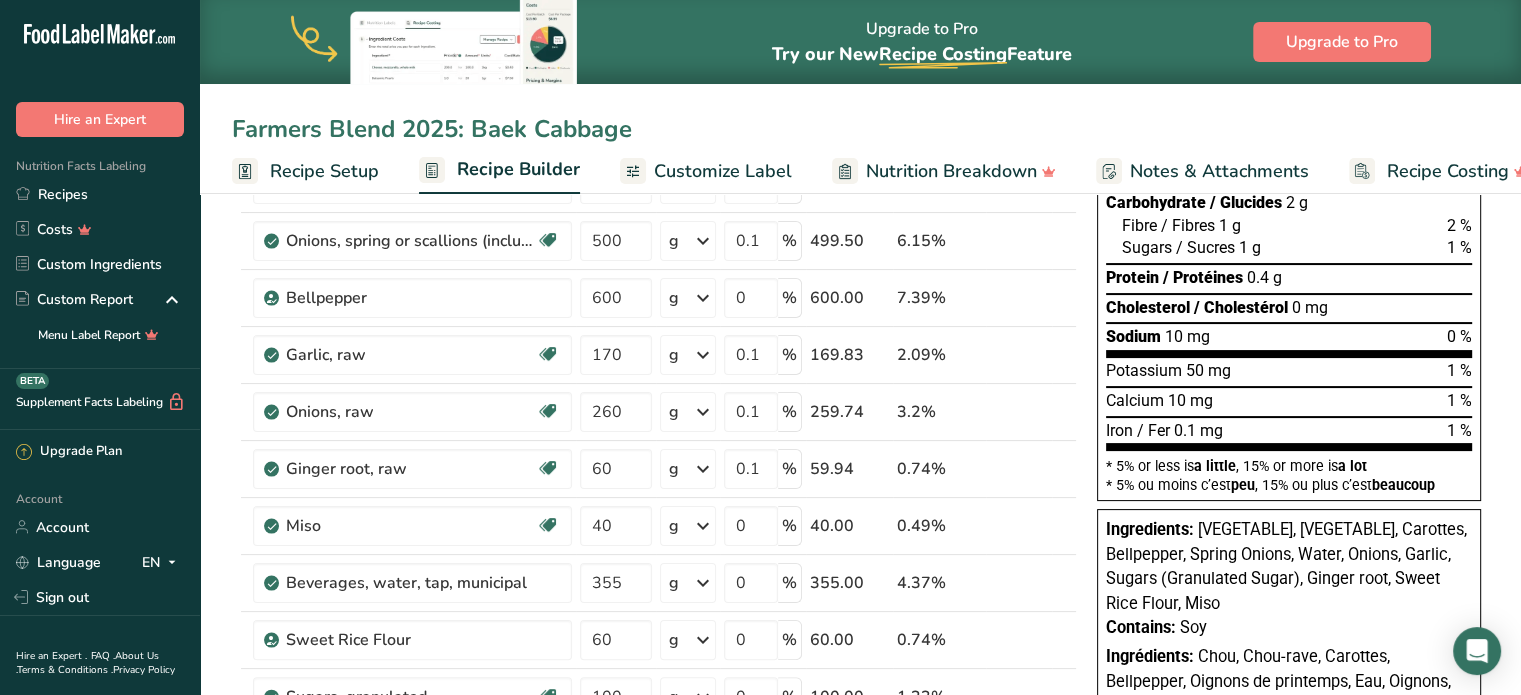 type on "Farmers Blend 2025: Baek Cabbage" 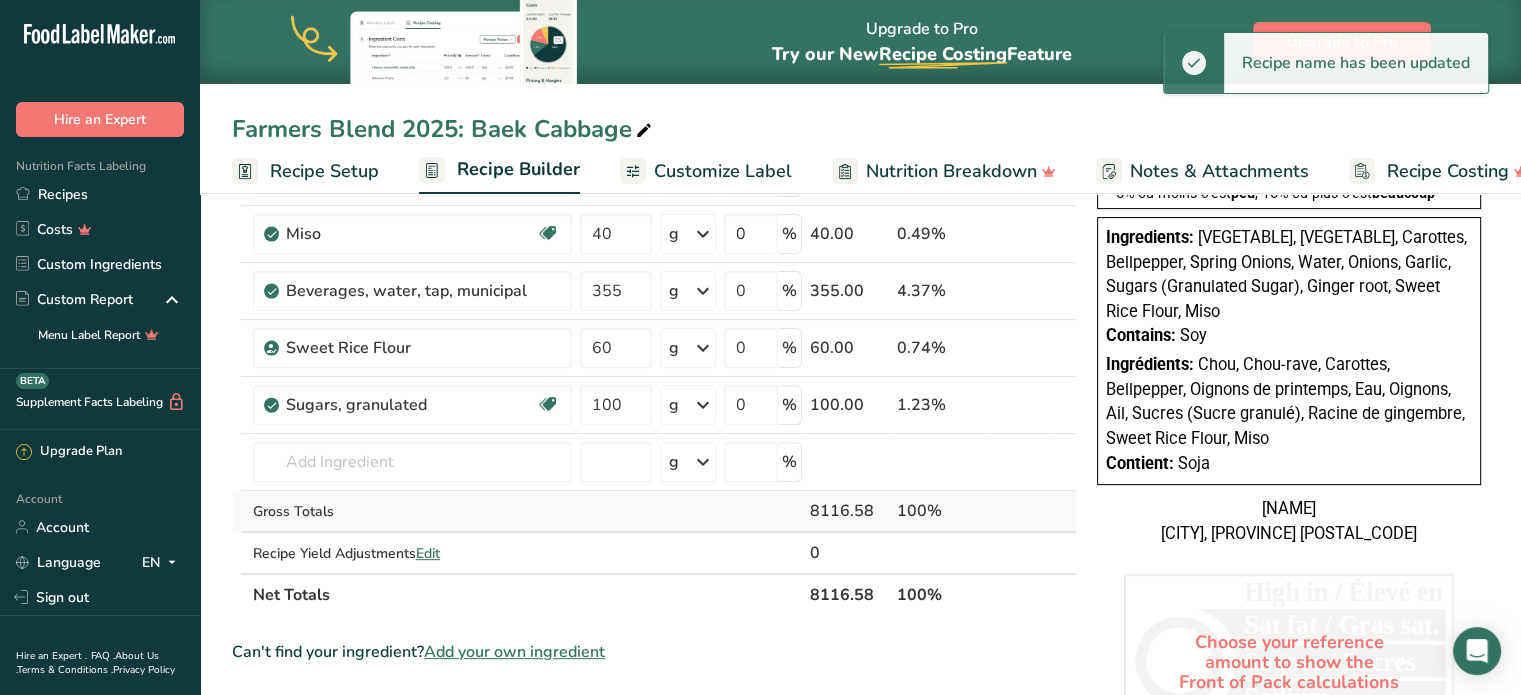 scroll, scrollTop: 600, scrollLeft: 0, axis: vertical 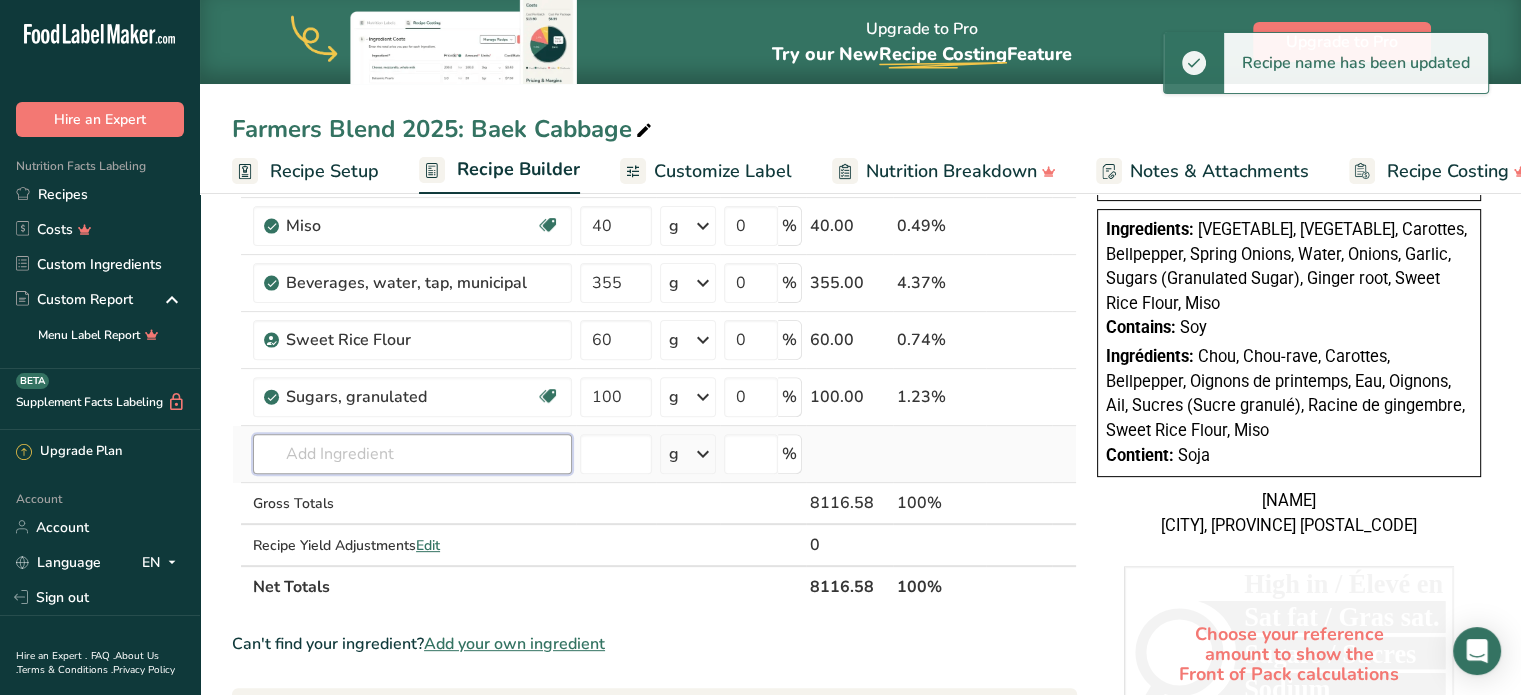 click at bounding box center [412, 454] 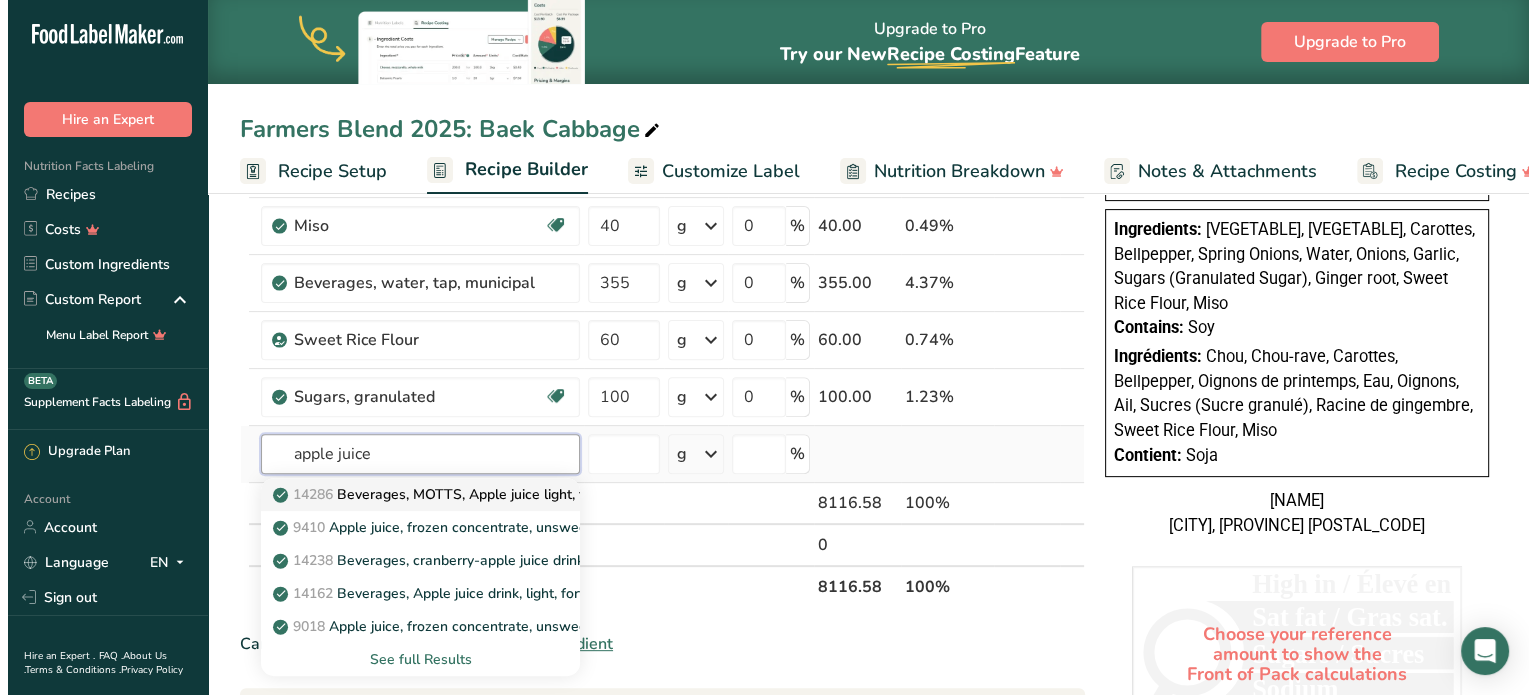 scroll, scrollTop: 700, scrollLeft: 0, axis: vertical 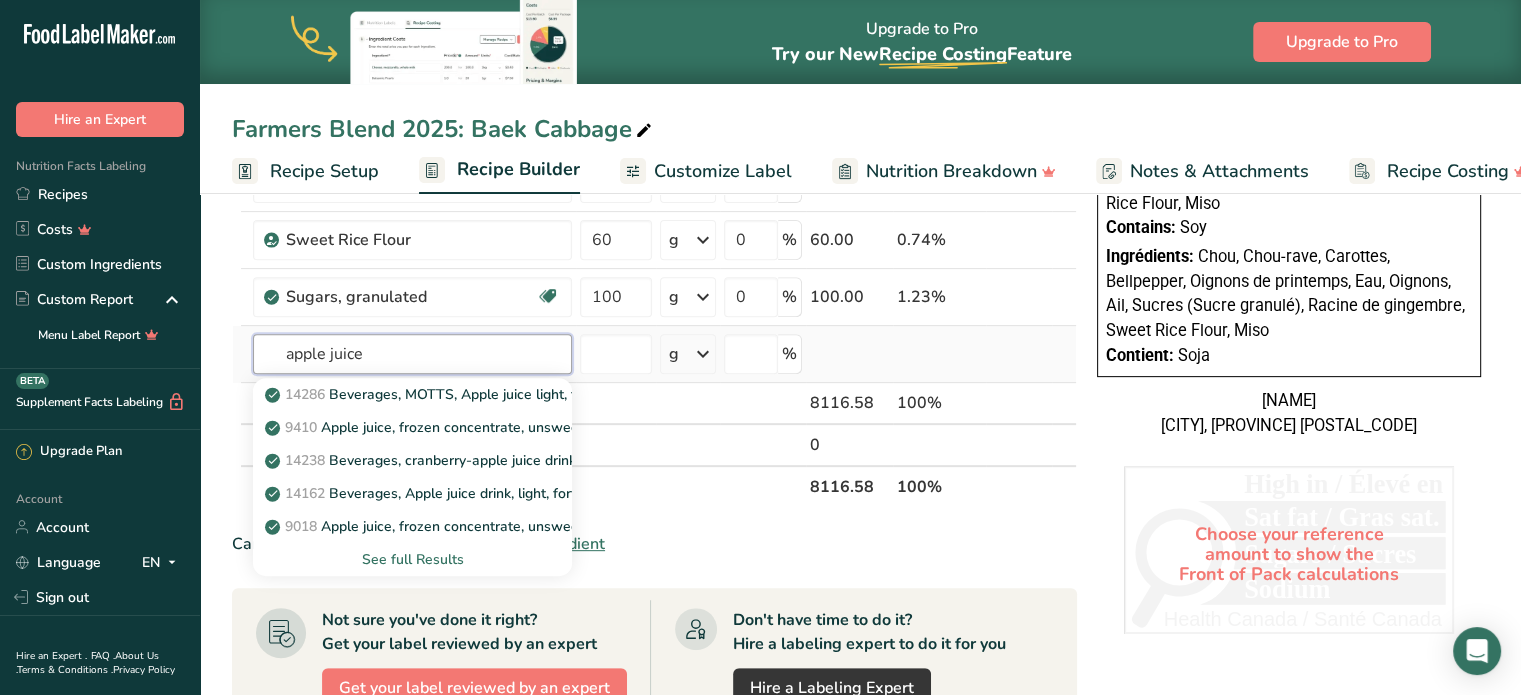 type on "apple juice" 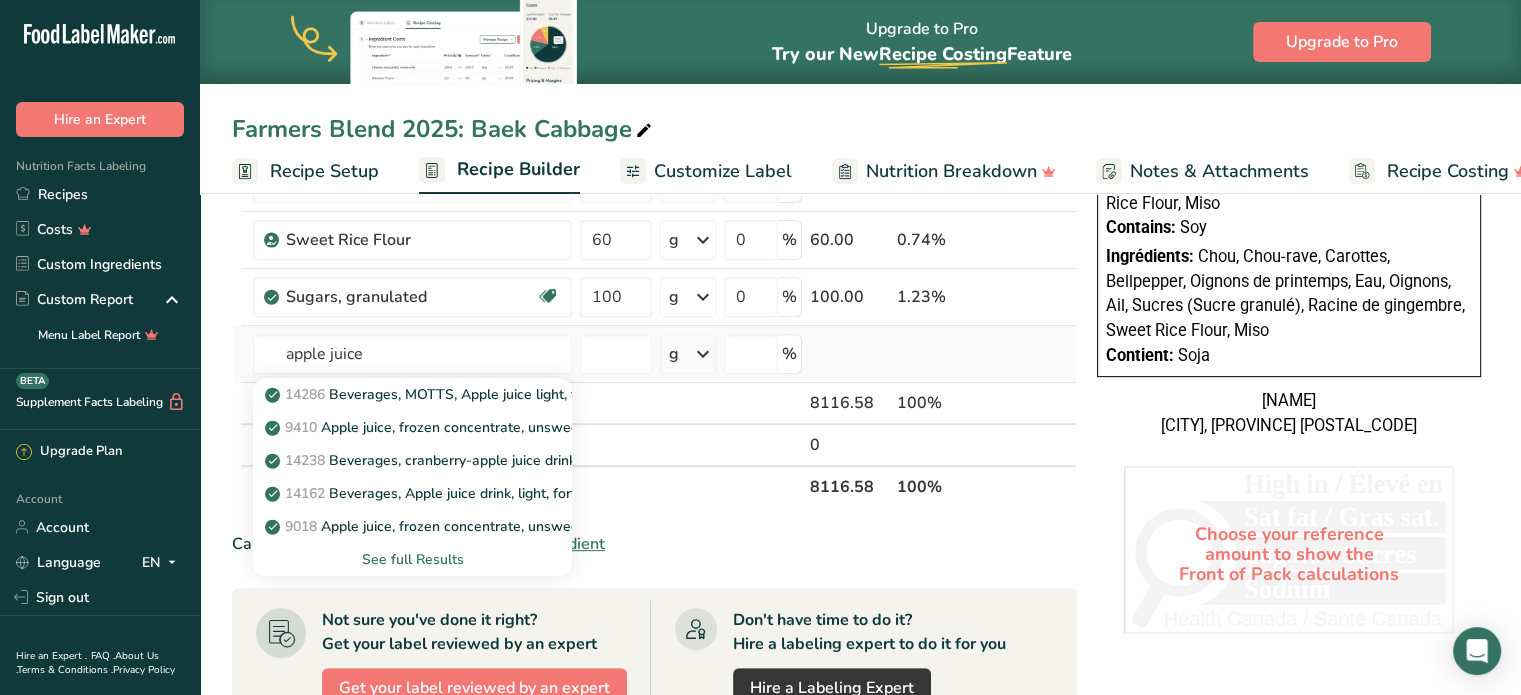 type 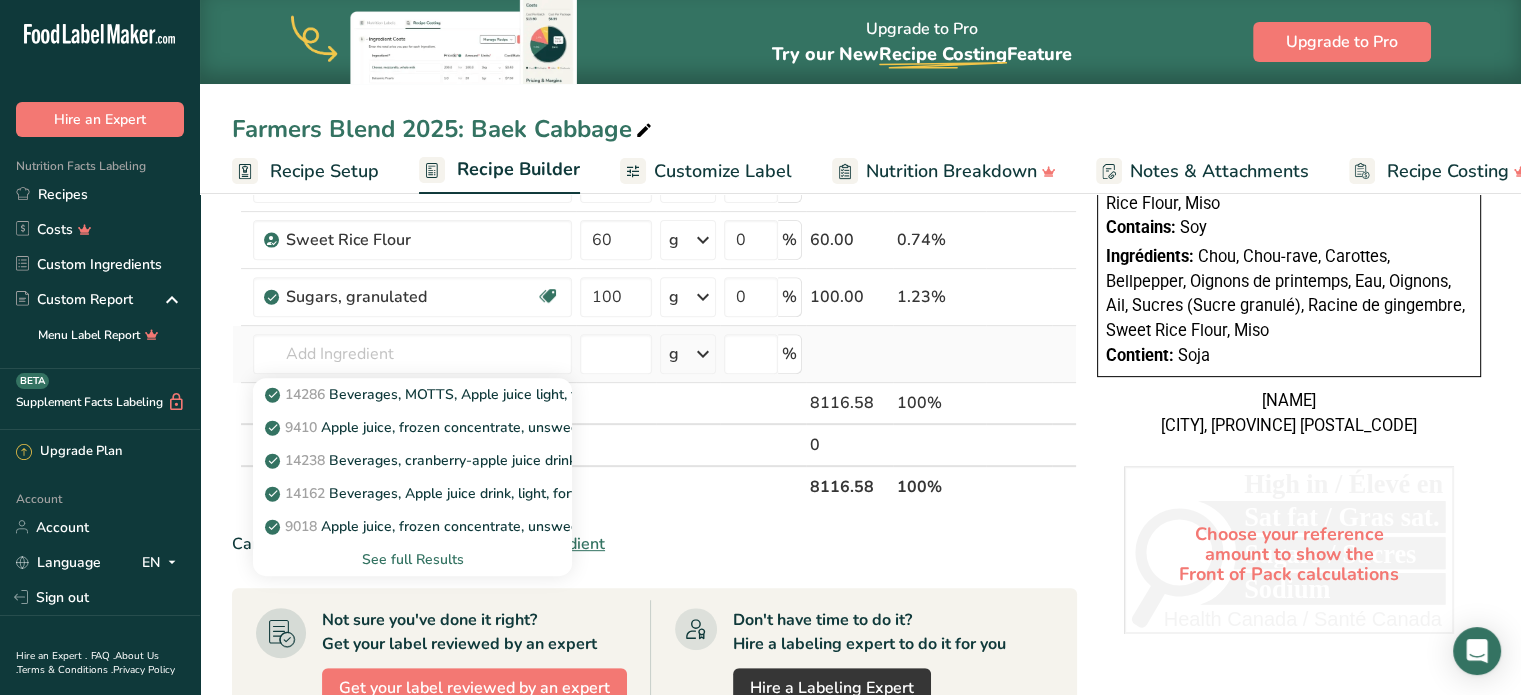 click on "See full Results" at bounding box center (412, 559) 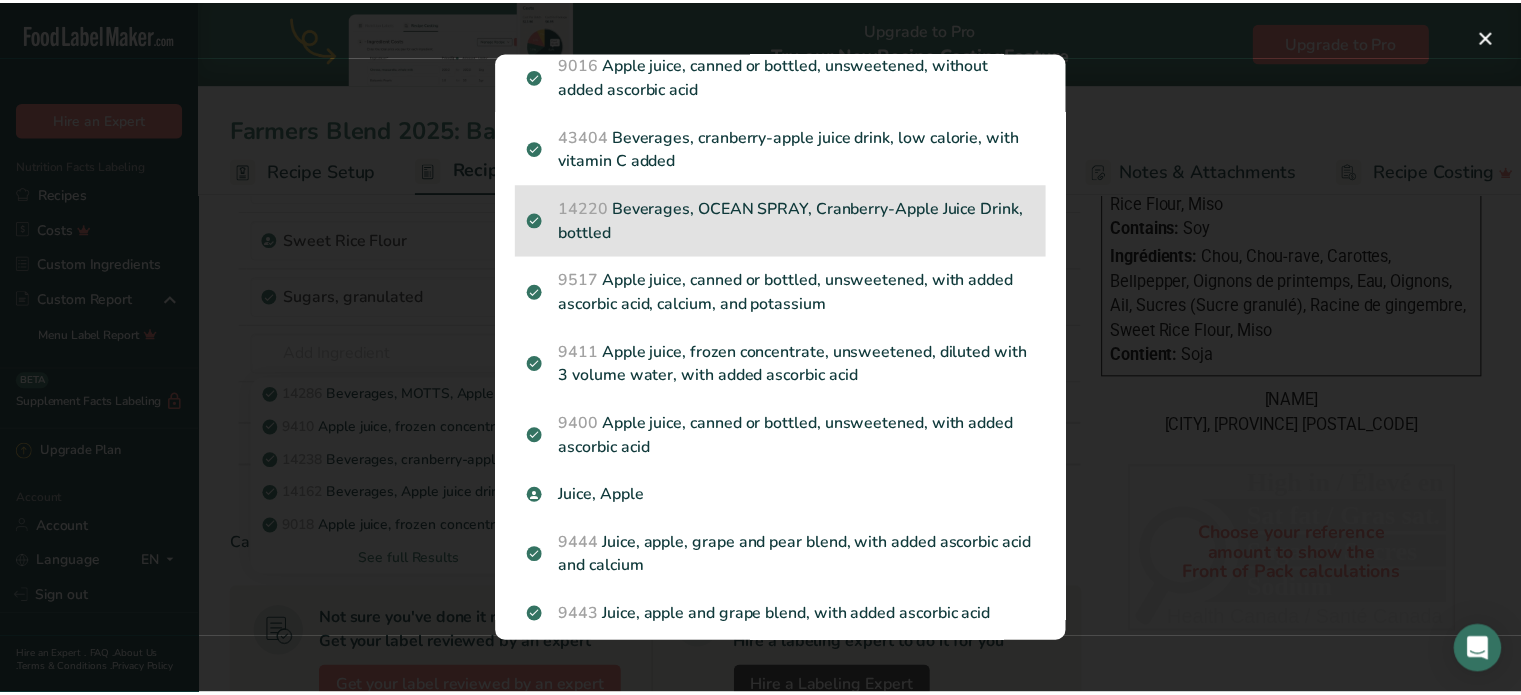 scroll, scrollTop: 500, scrollLeft: 0, axis: vertical 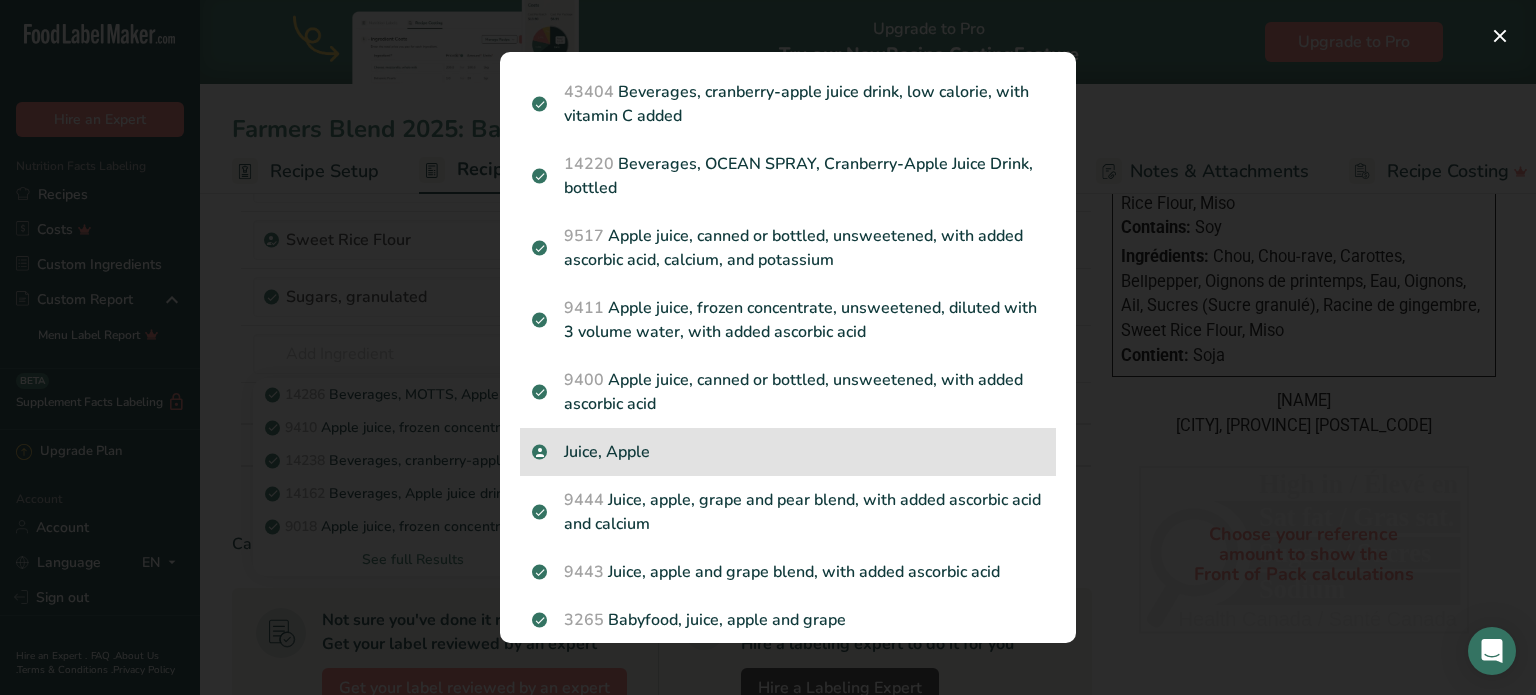 click on "Juice, Apple" at bounding box center (788, 452) 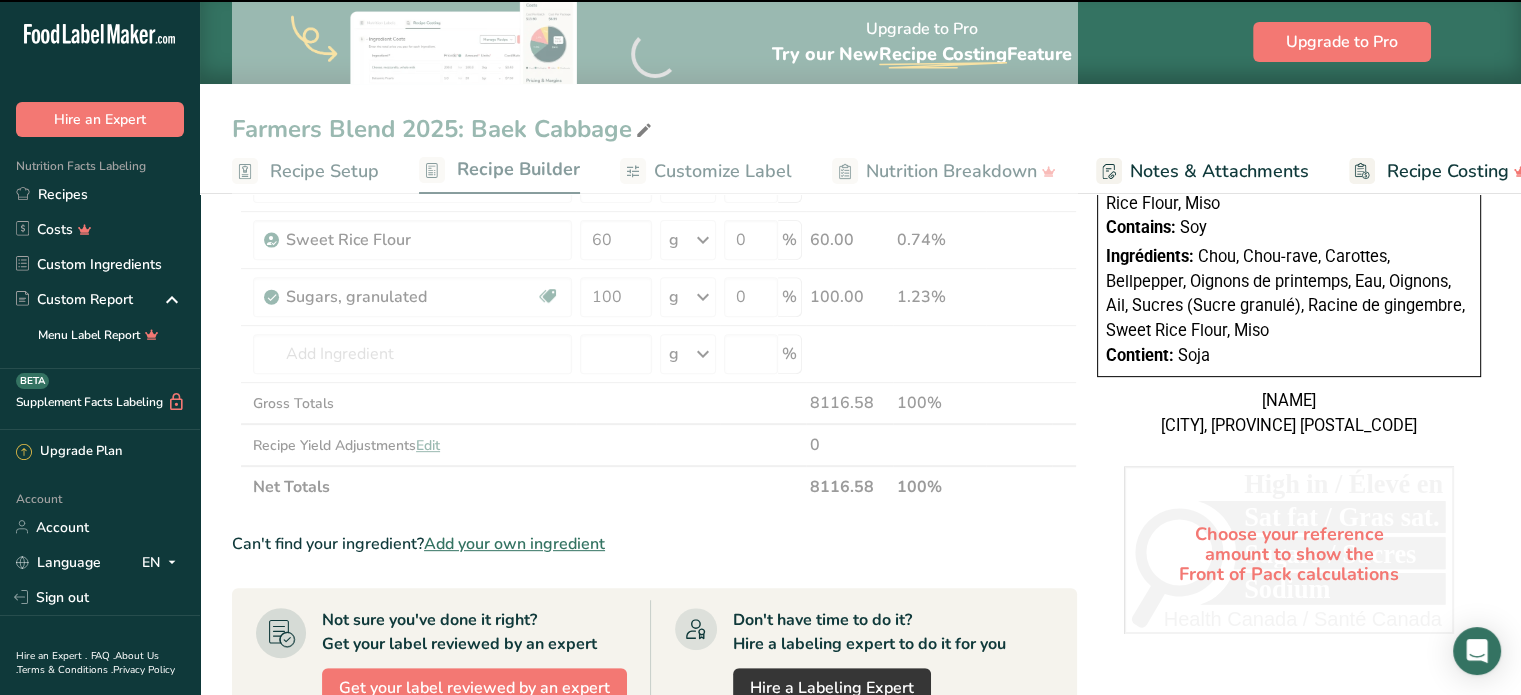 type on "0" 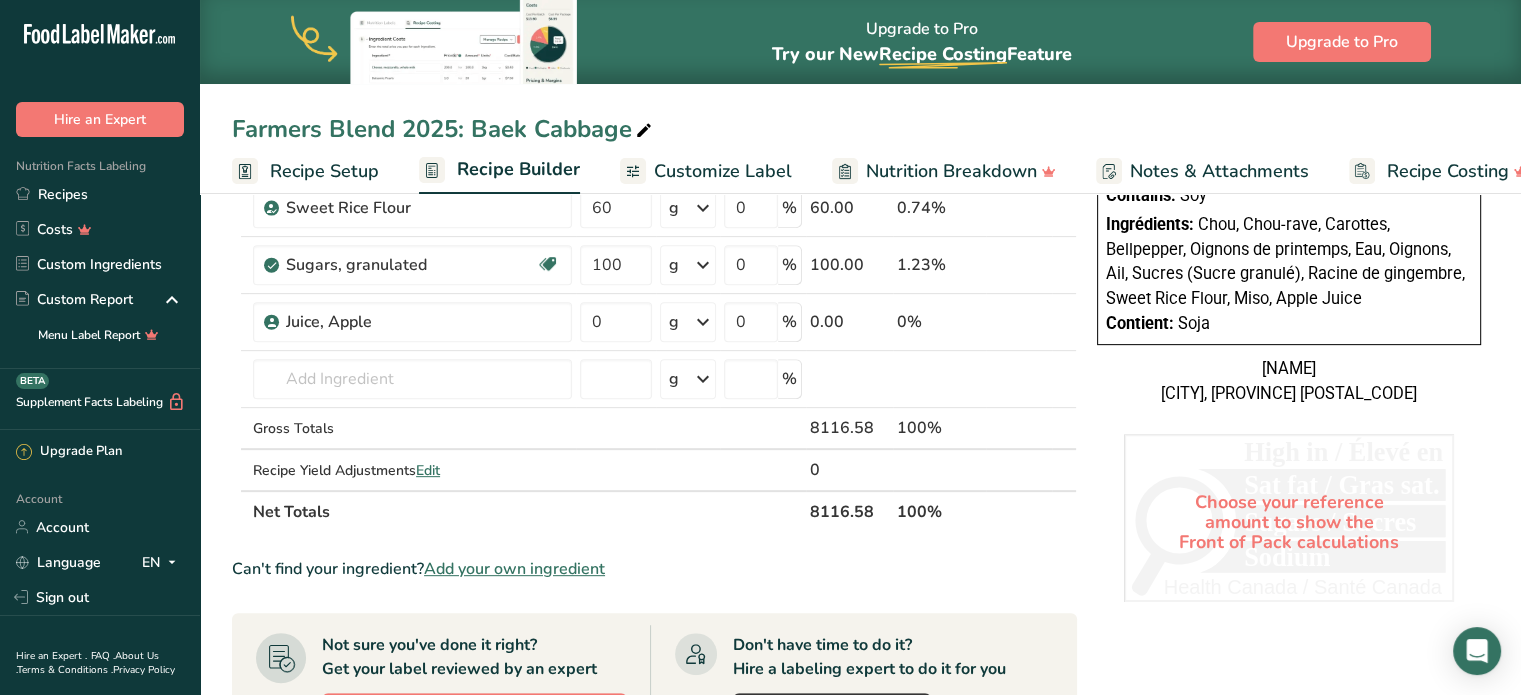 scroll, scrollTop: 700, scrollLeft: 0, axis: vertical 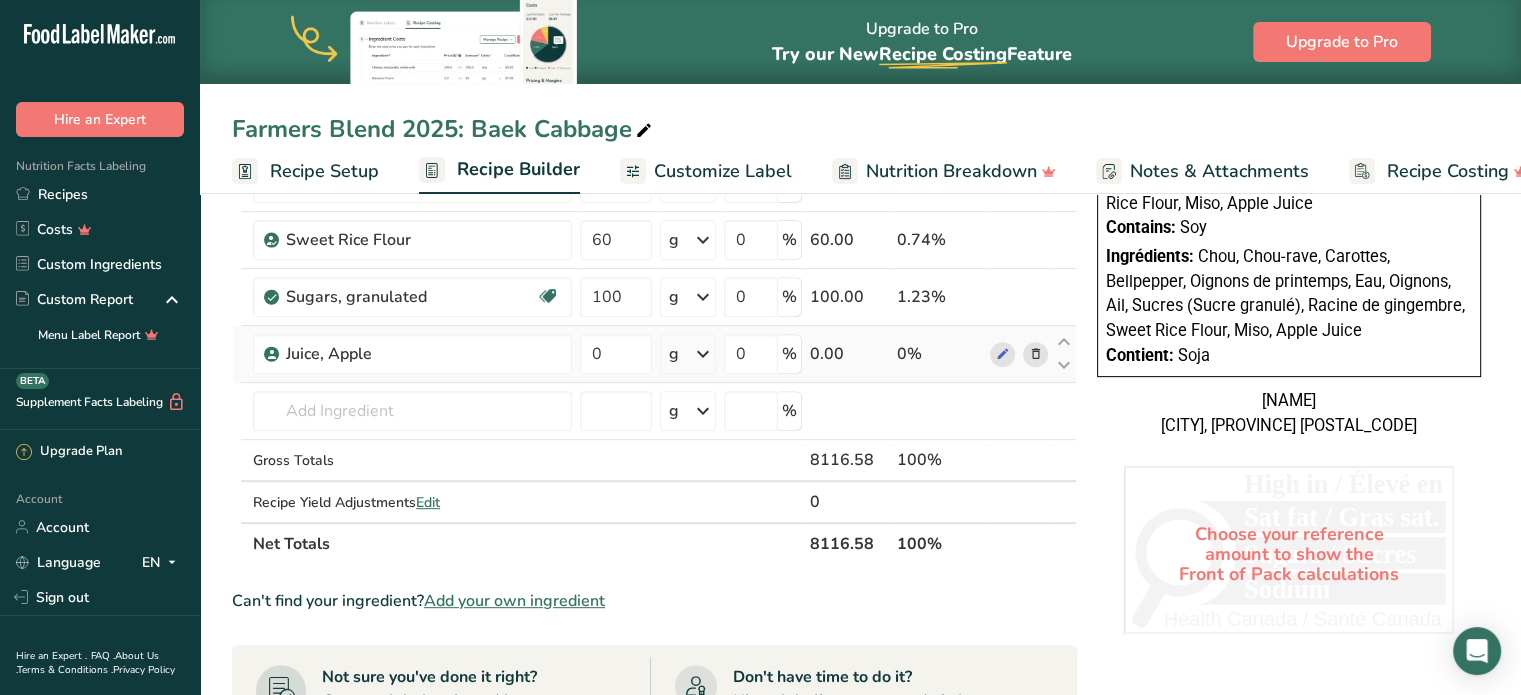 click at bounding box center [703, 354] 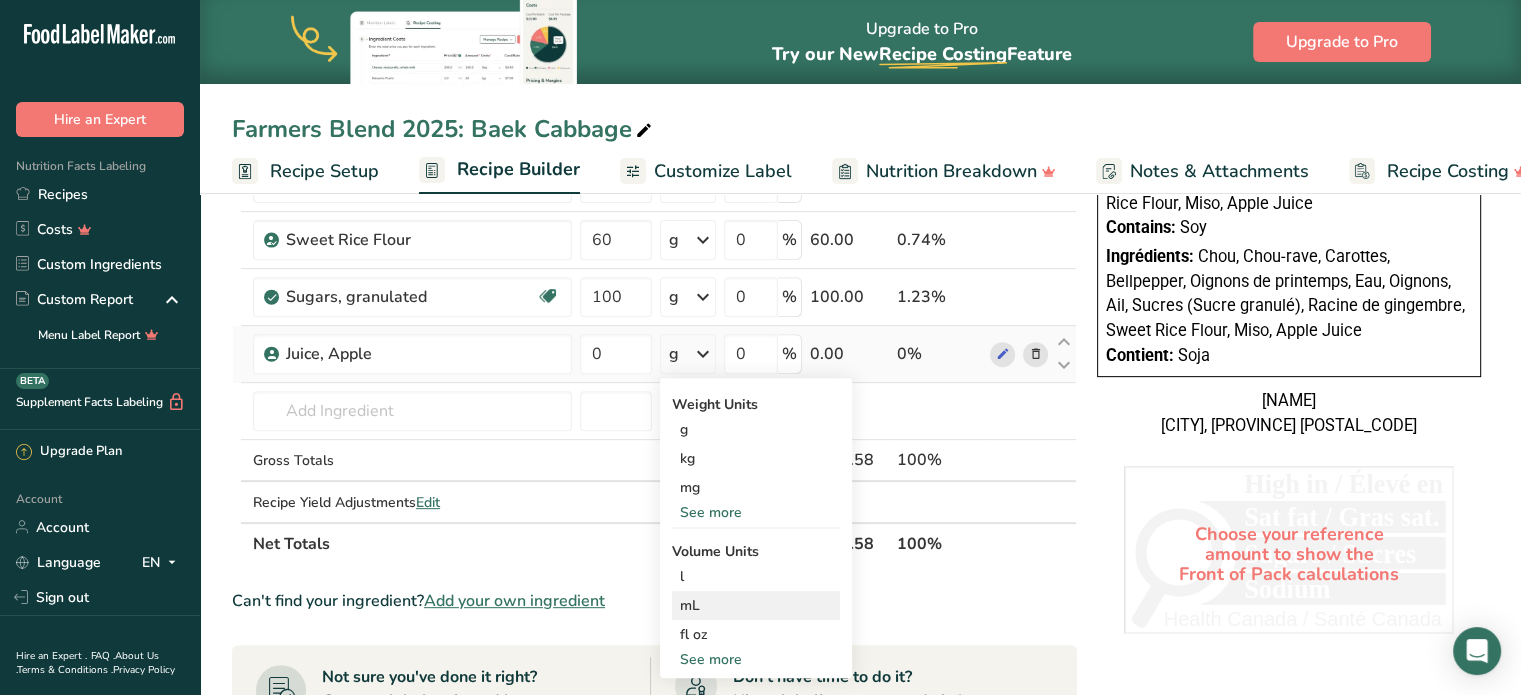 click on "mL" at bounding box center (756, 605) 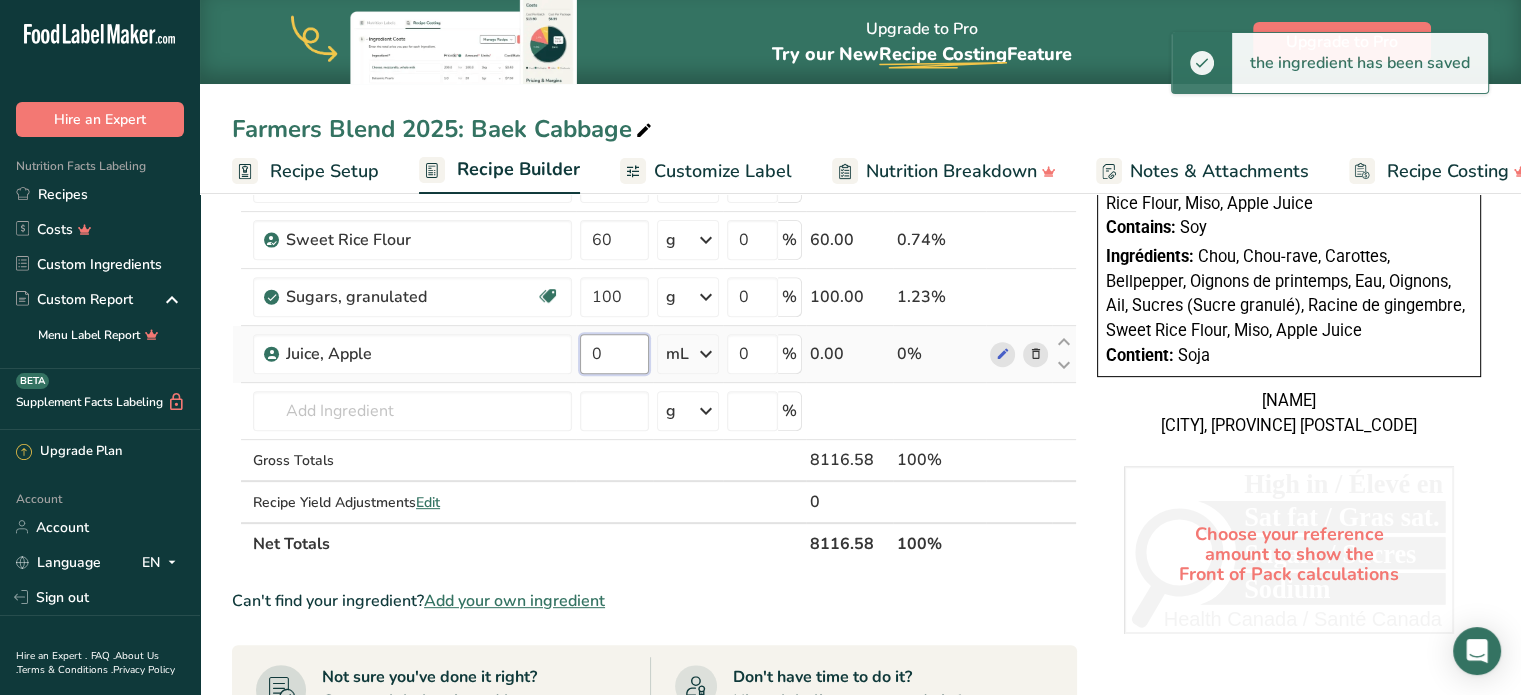 click on "0" at bounding box center (614, 354) 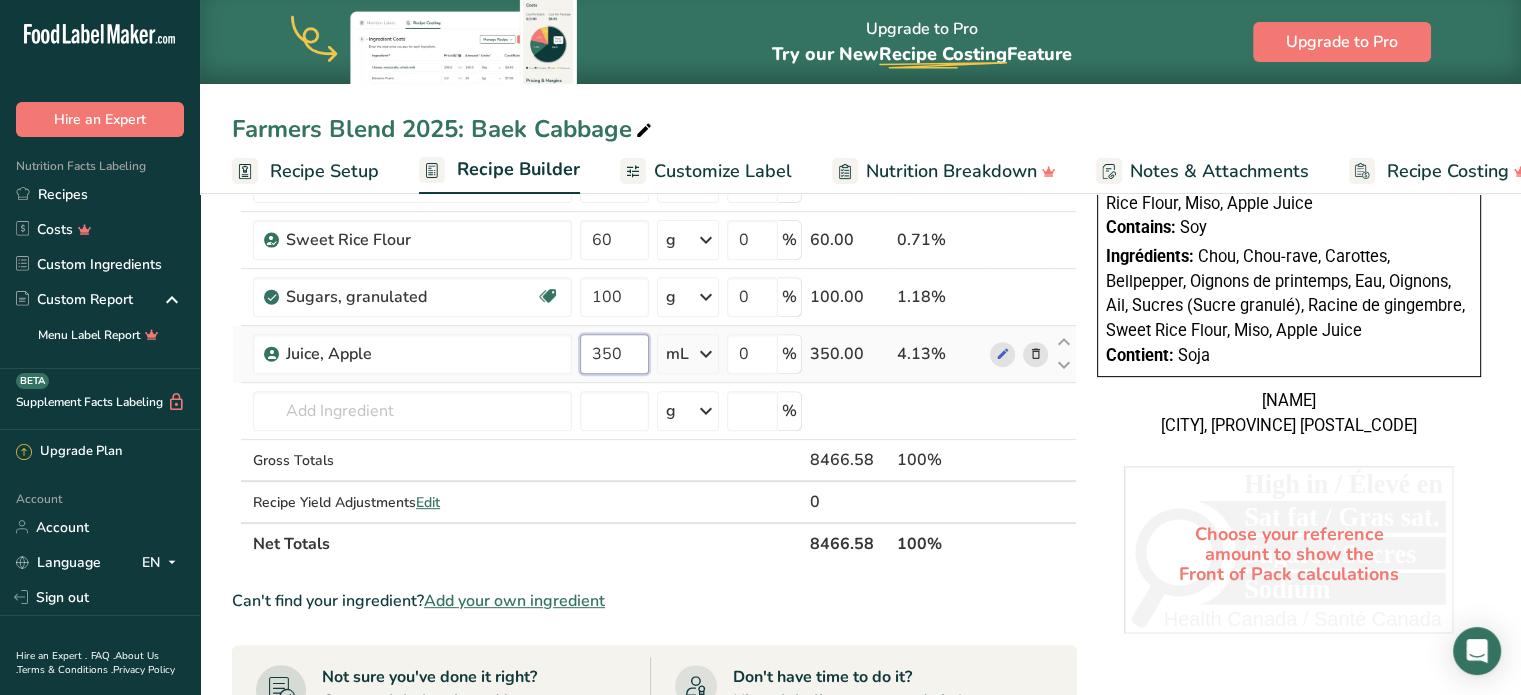 type on "350" 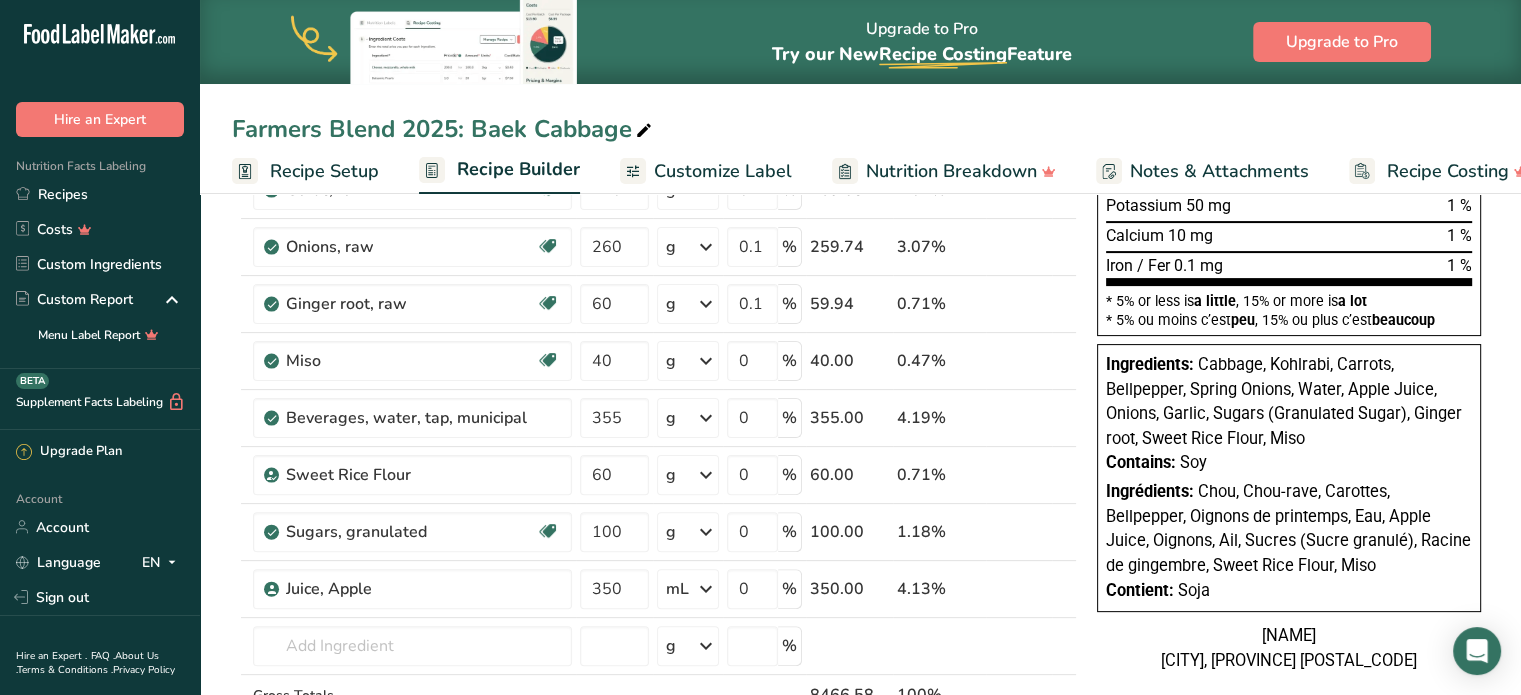 scroll, scrollTop: 500, scrollLeft: 0, axis: vertical 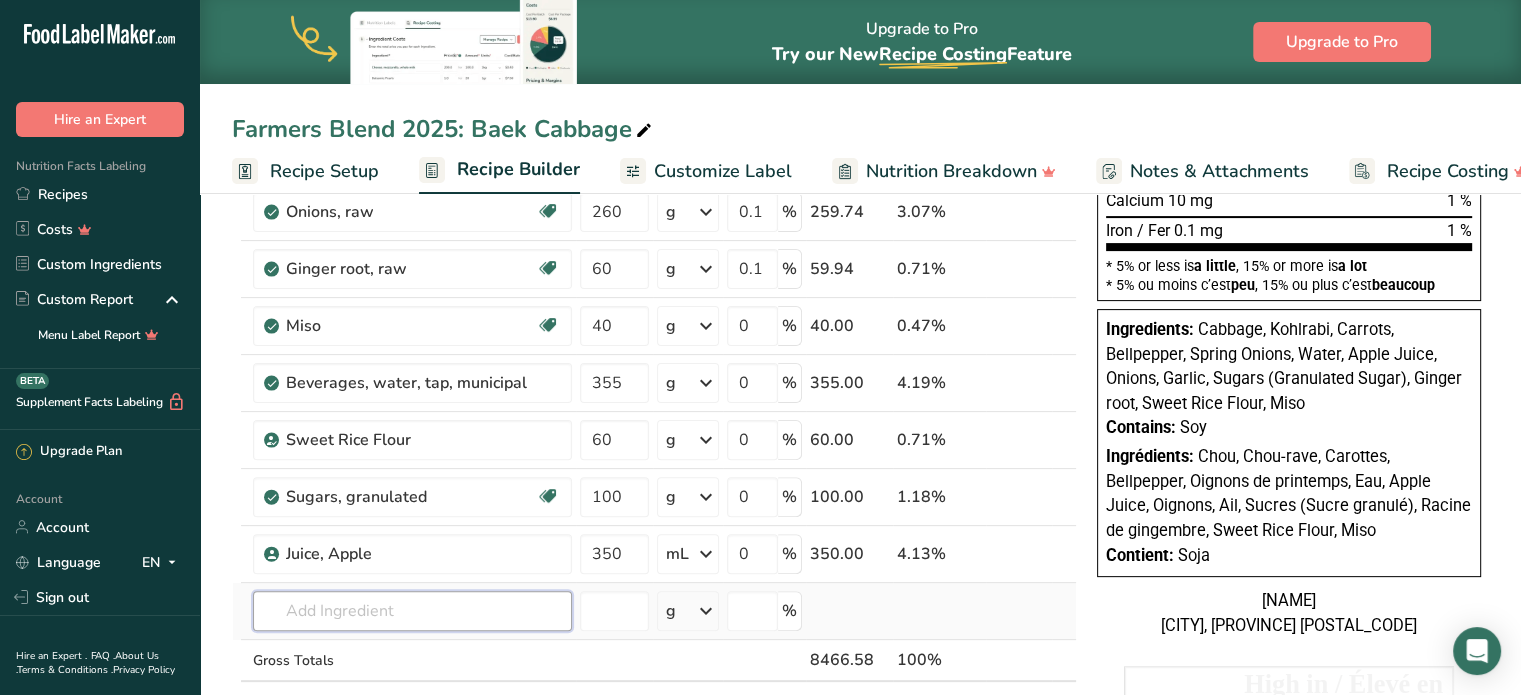 click at bounding box center (412, 611) 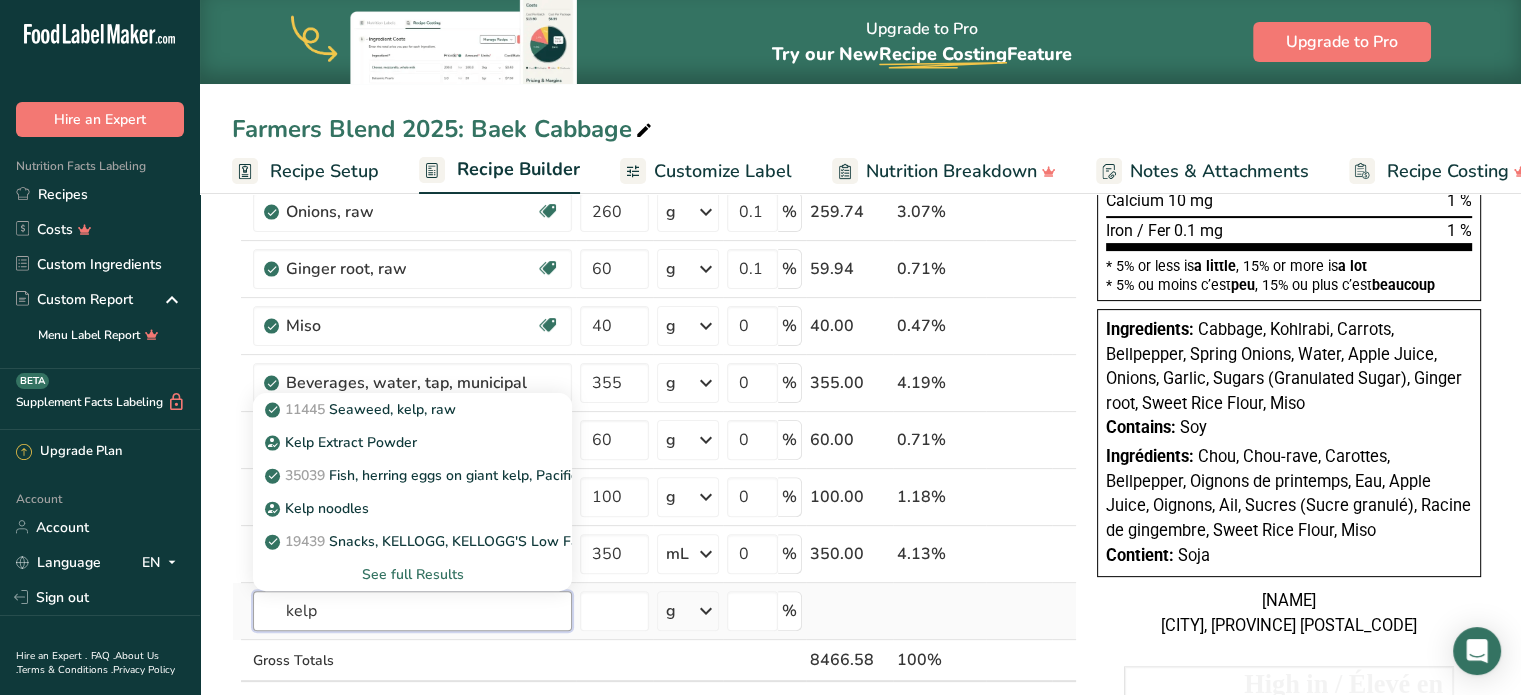 type on "kelp" 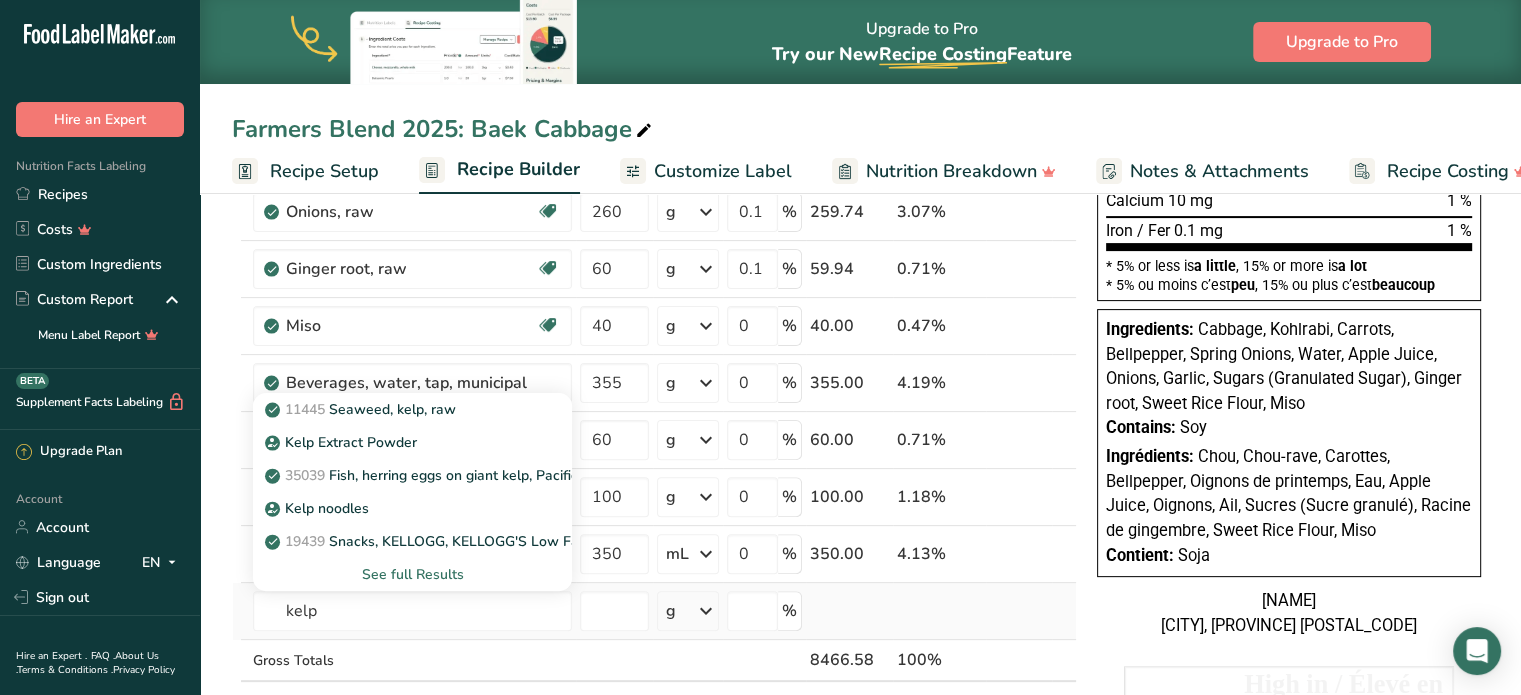 type 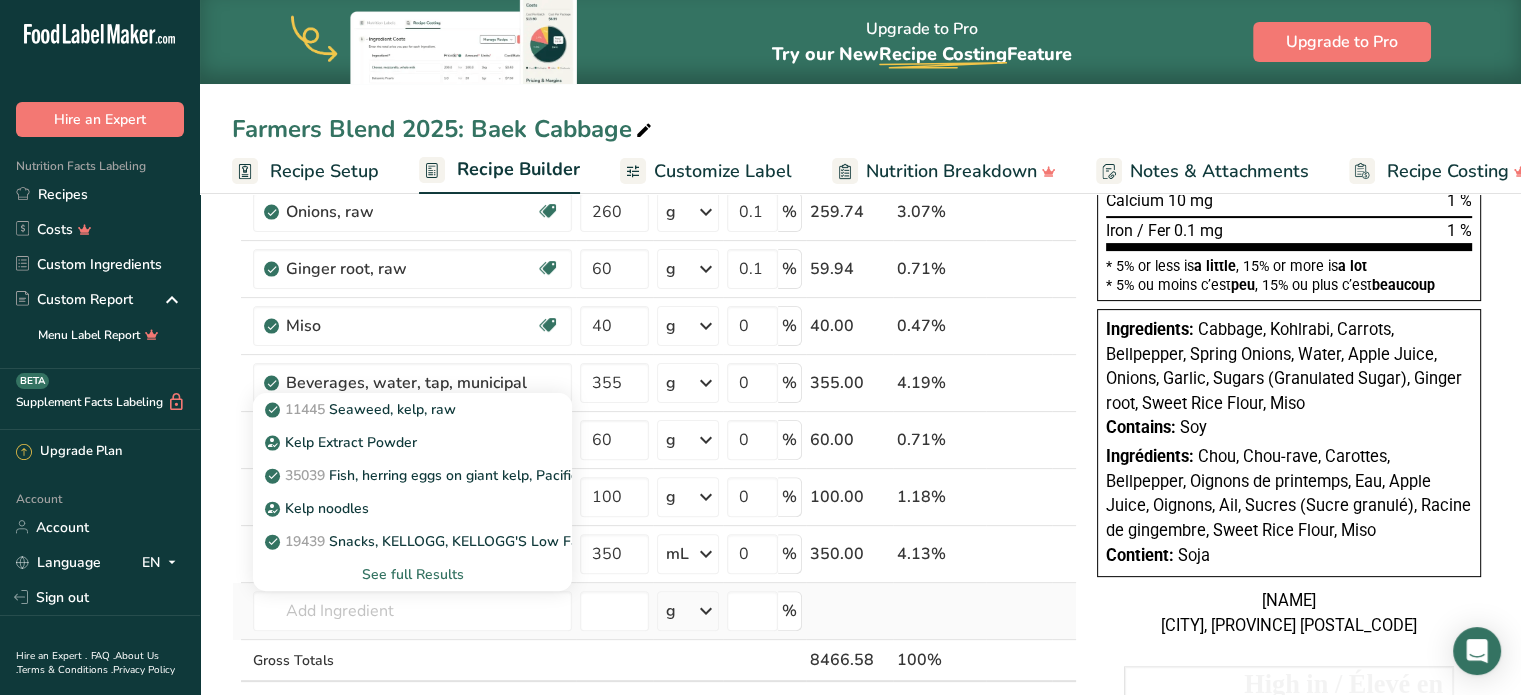 click on "See full Results" at bounding box center (412, 574) 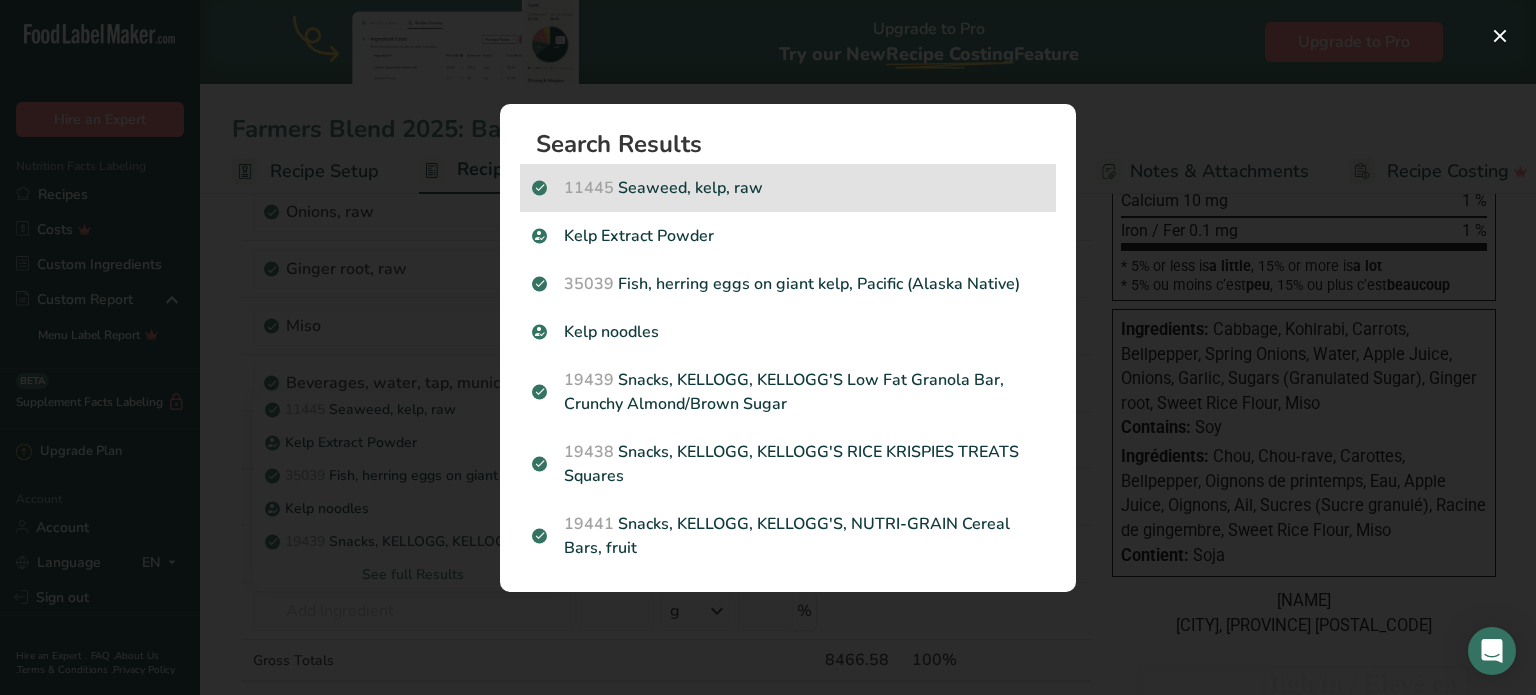 click on "[NUMBER]
Seaweed, kelp, raw" at bounding box center [788, 188] 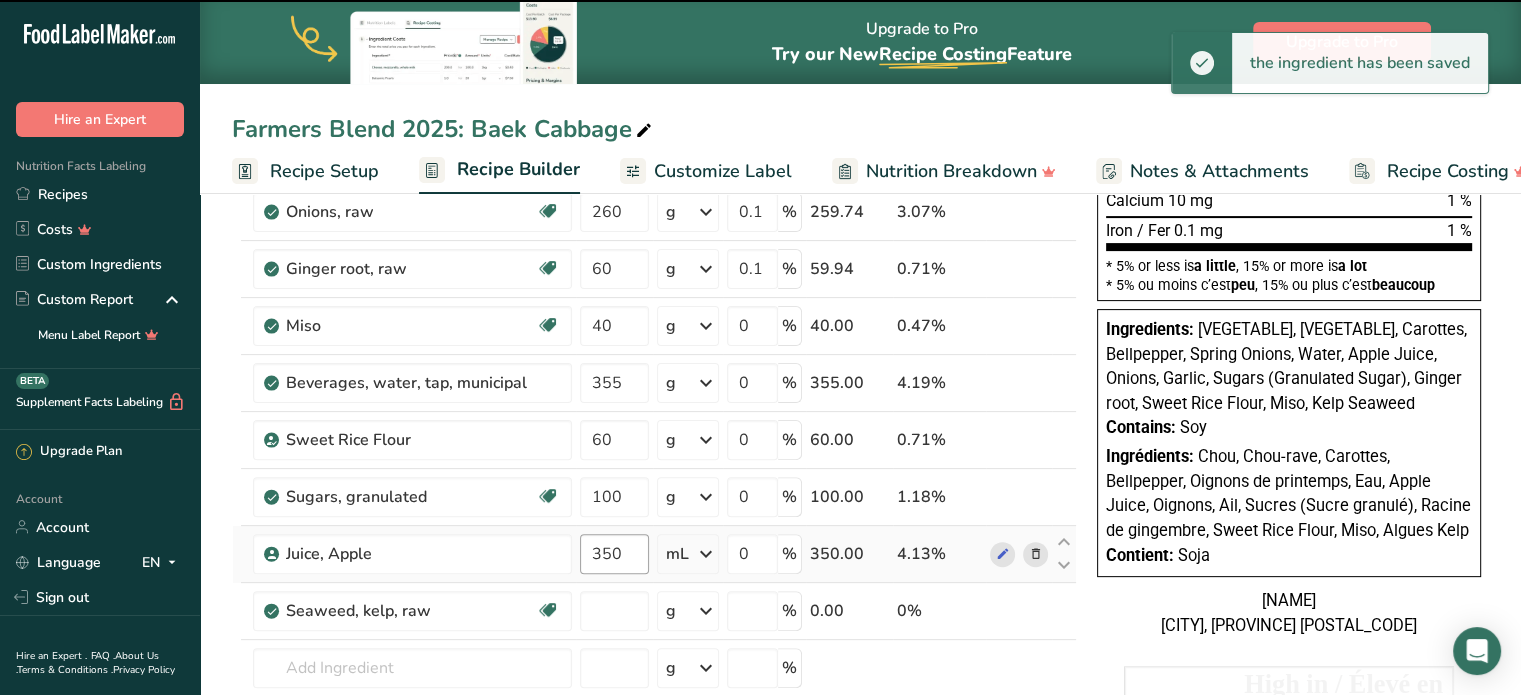 type on "0" 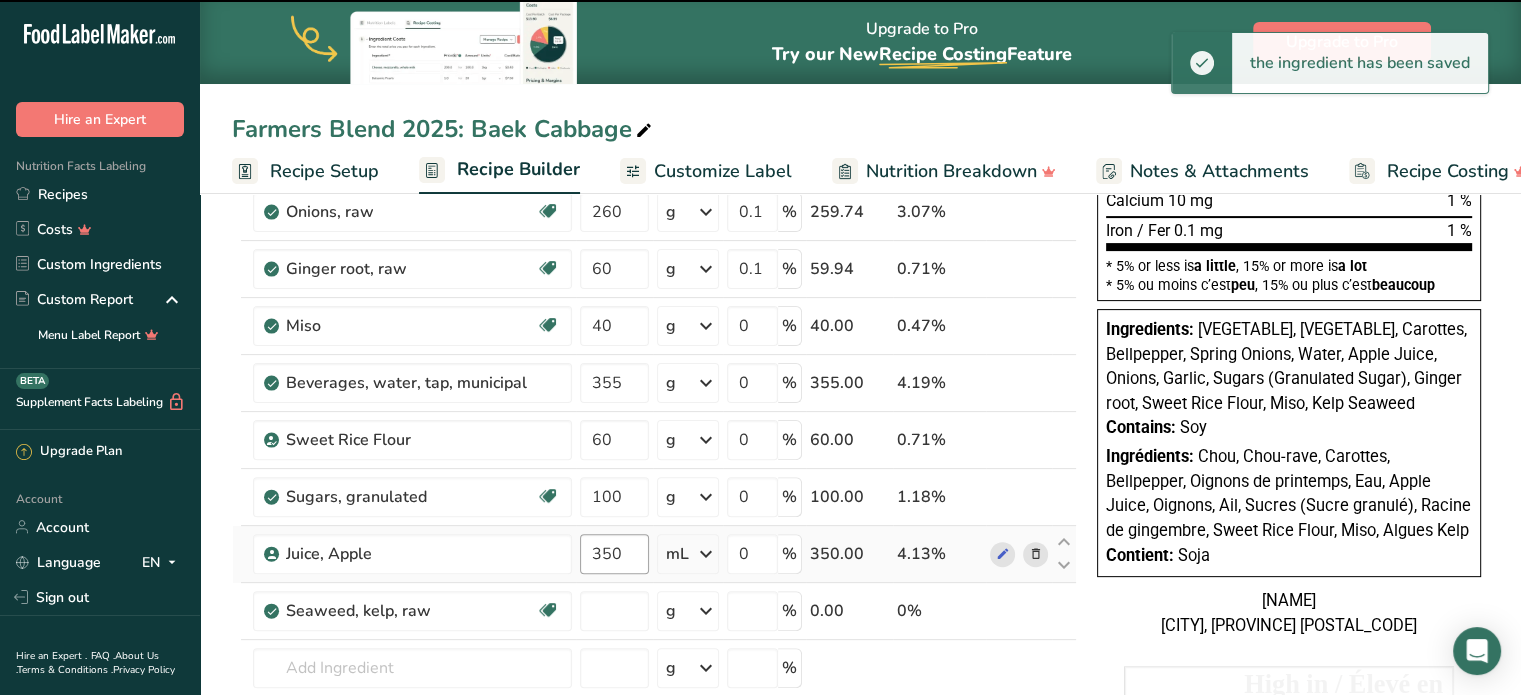 type on "0" 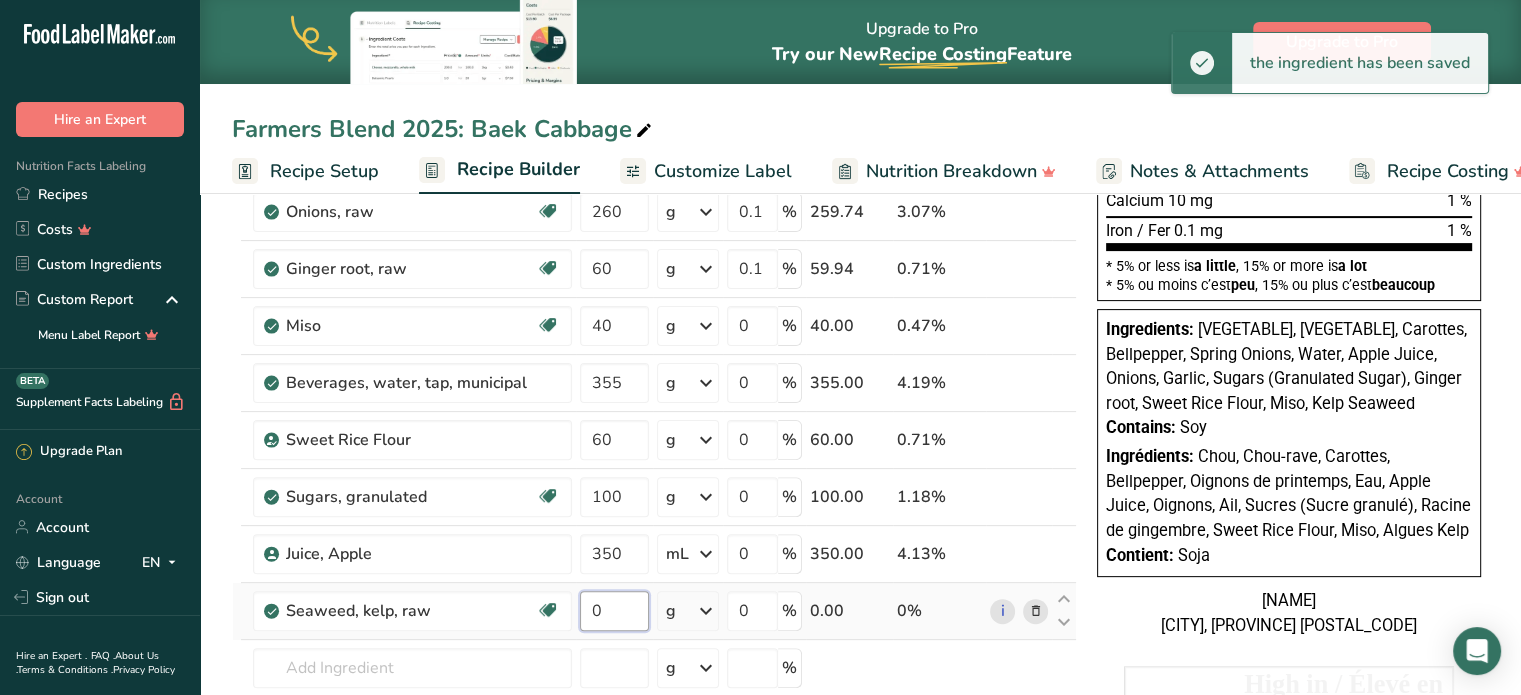 drag, startPoint x: 616, startPoint y: 611, endPoint x: 584, endPoint y: 616, distance: 32.38827 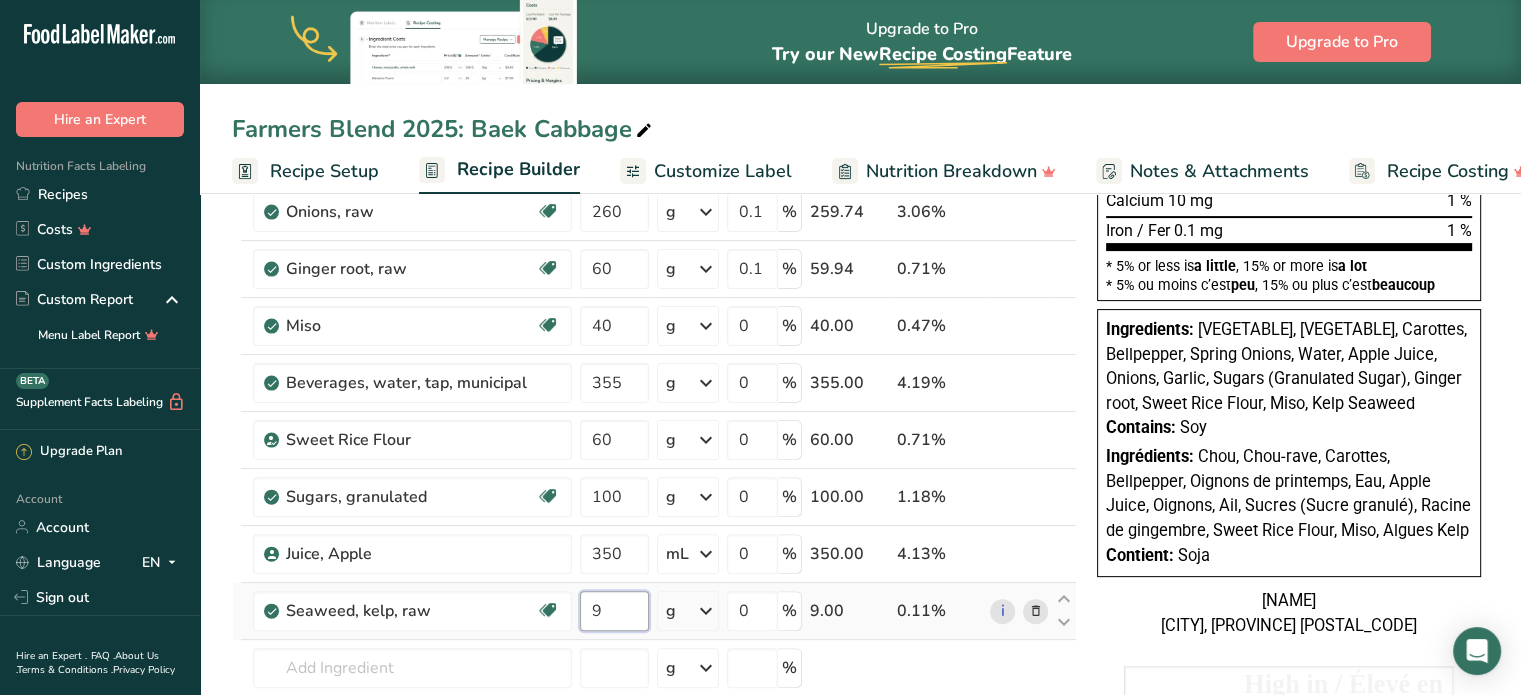 type on "9" 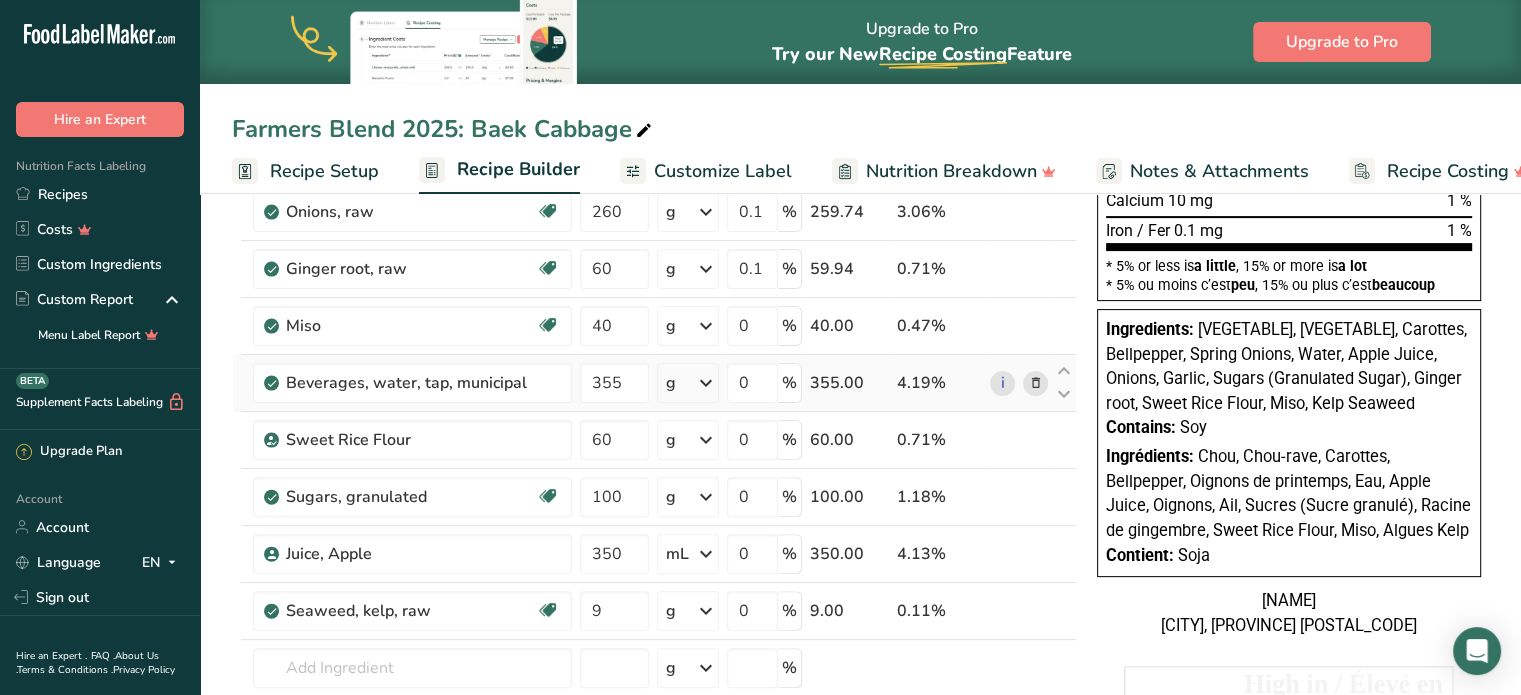 click at bounding box center [706, 383] 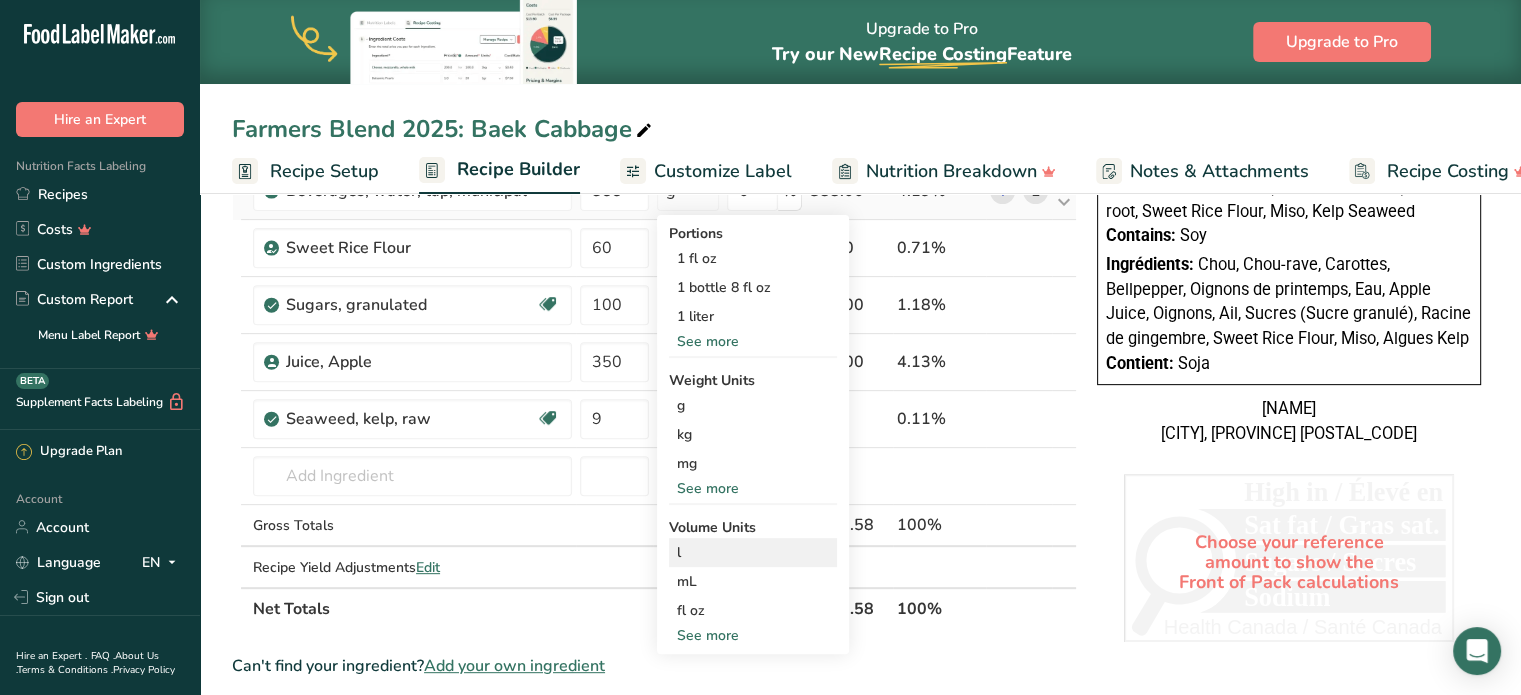 scroll, scrollTop: 700, scrollLeft: 0, axis: vertical 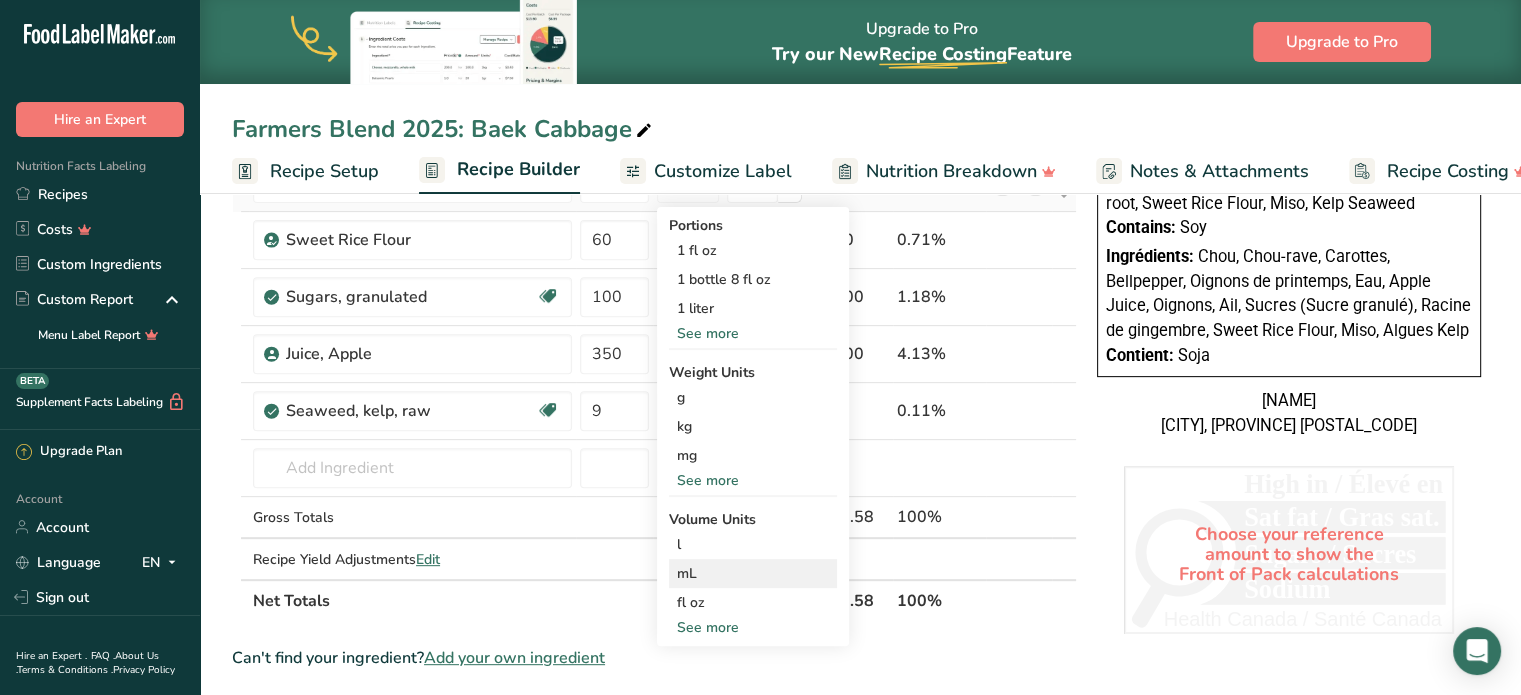 click on "mL" at bounding box center (753, 573) 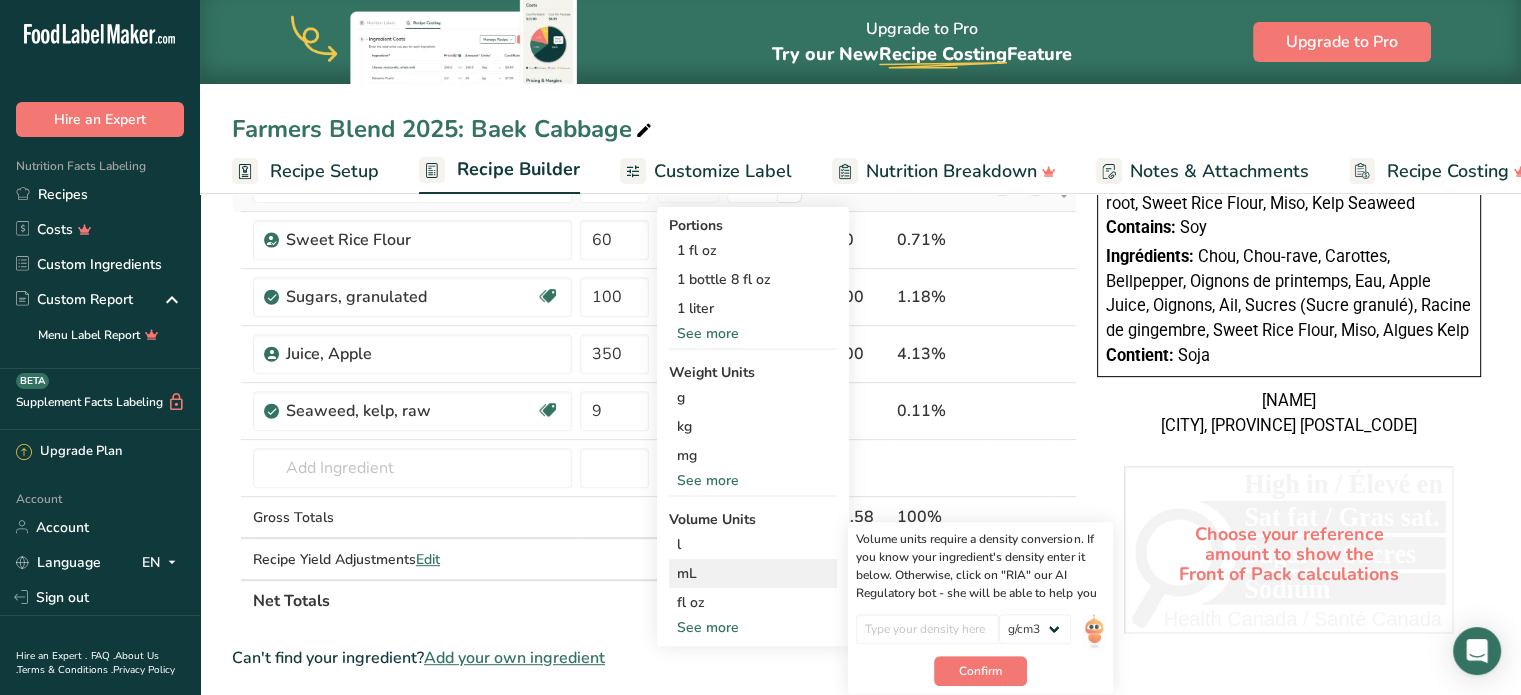 click on "mL" at bounding box center [753, 573] 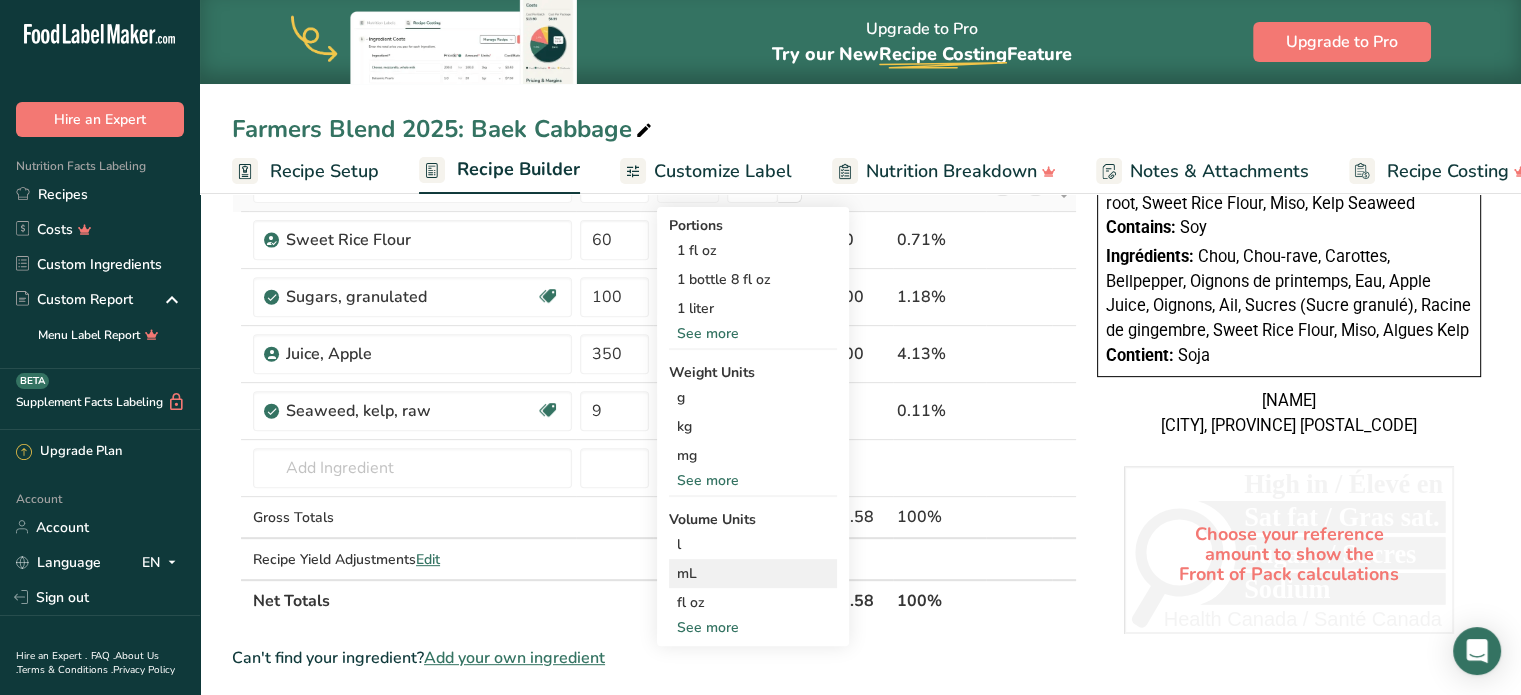 click on "mL" at bounding box center [753, 573] 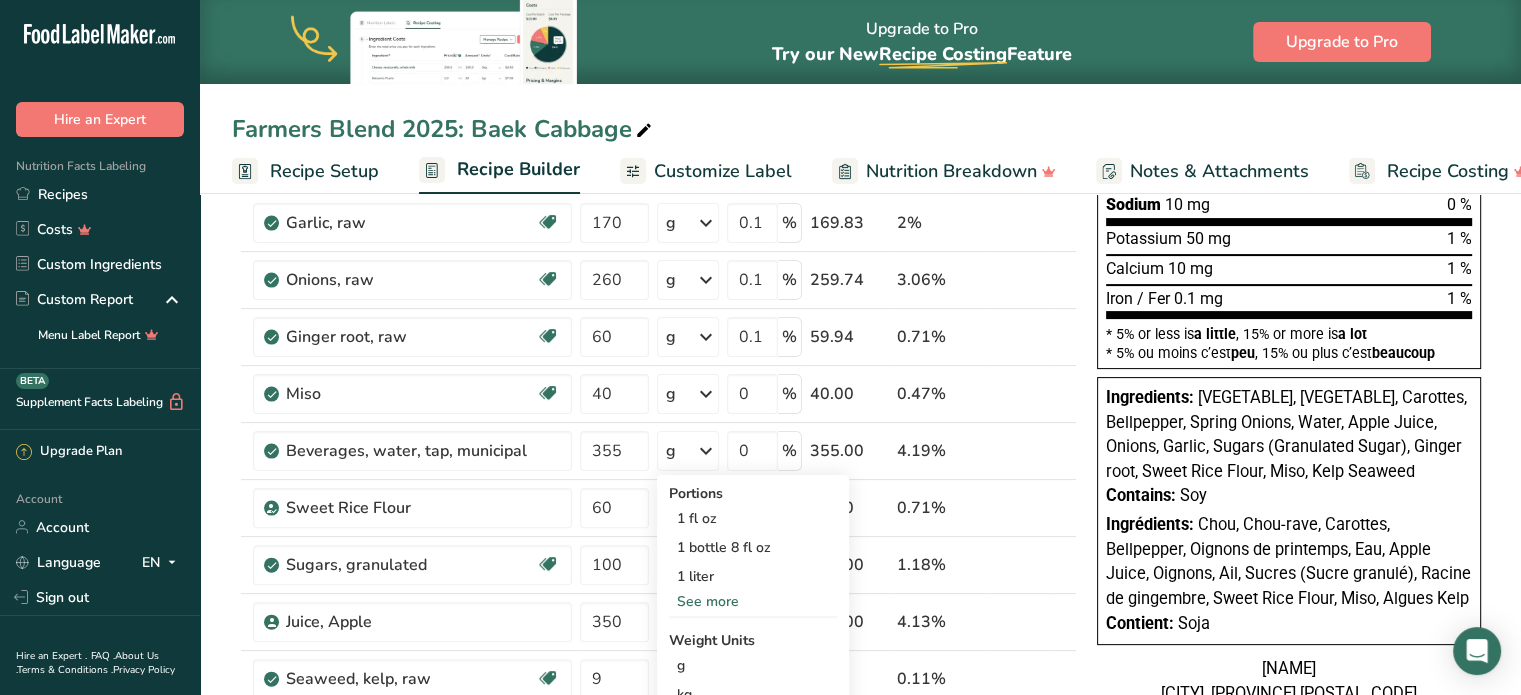 scroll, scrollTop: 400, scrollLeft: 0, axis: vertical 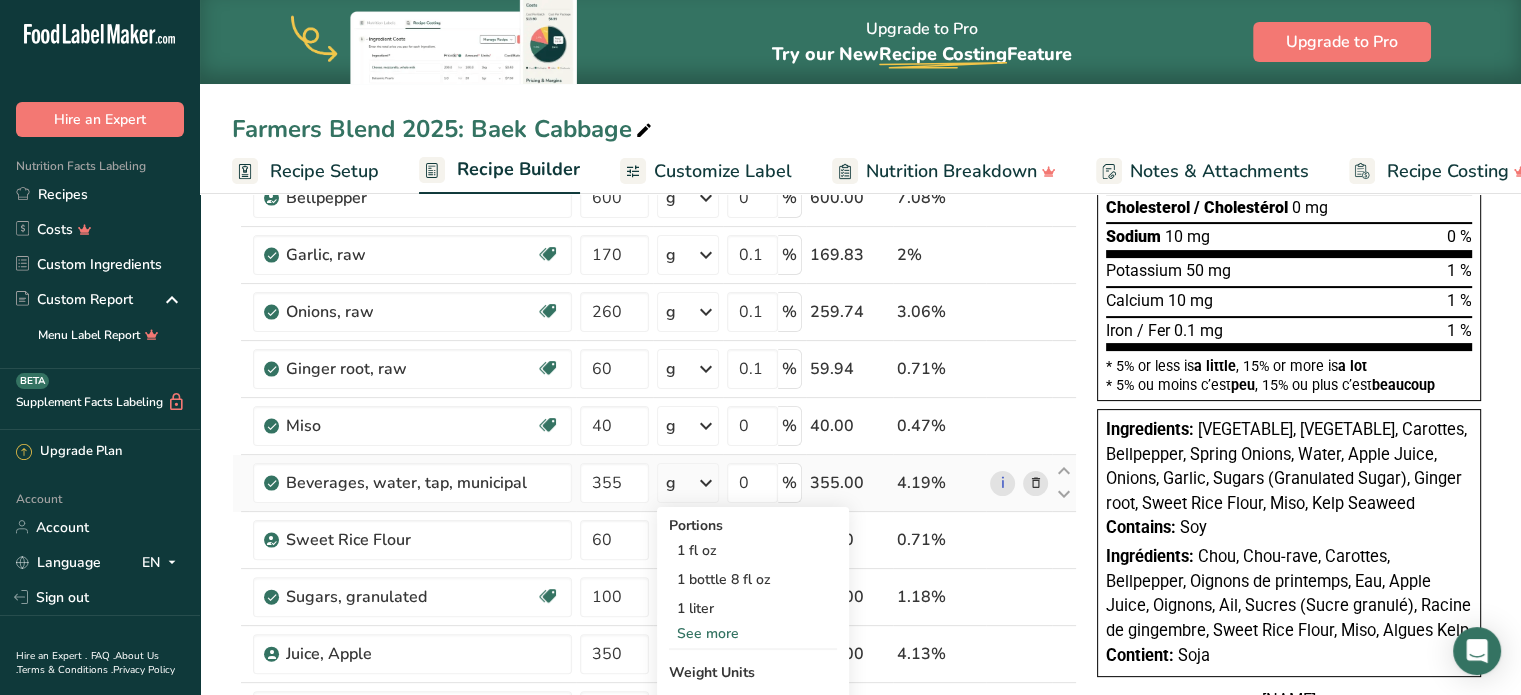 click on "g" at bounding box center (688, 483) 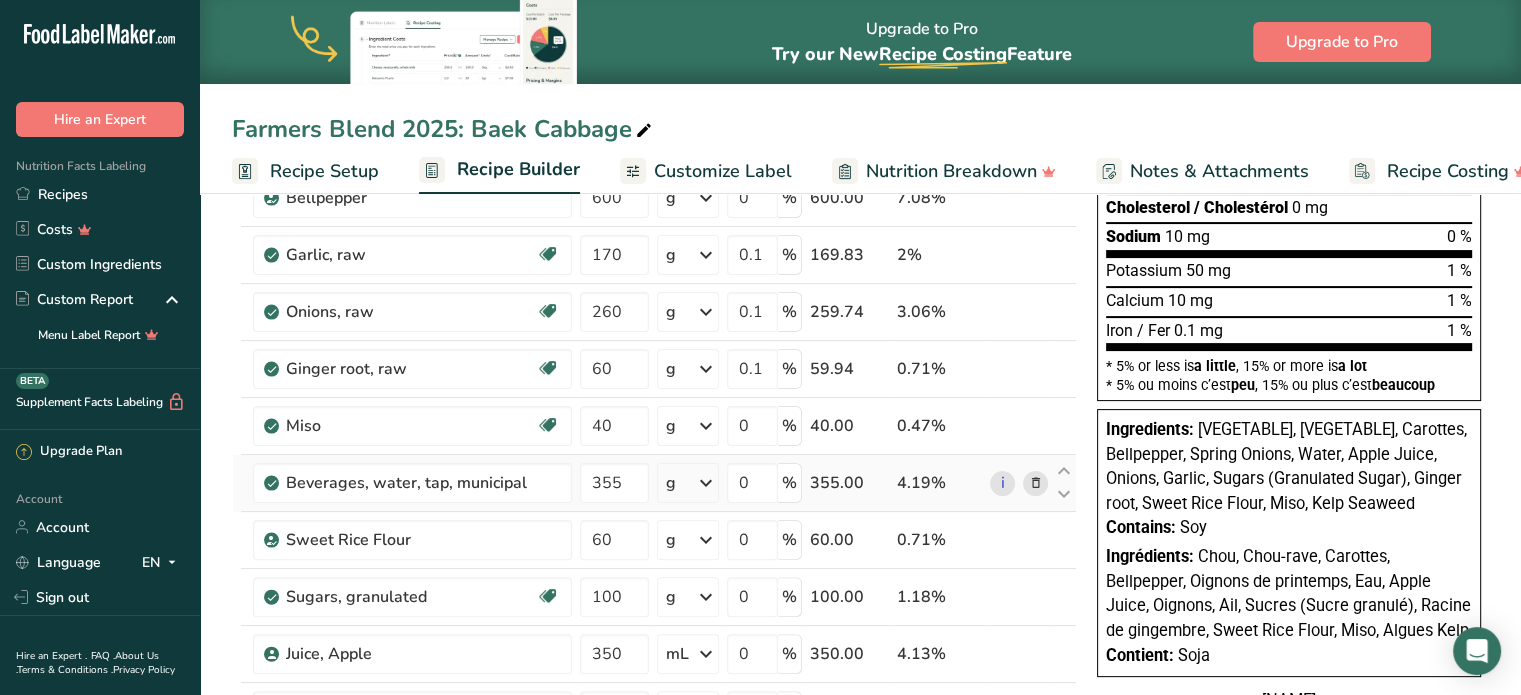 click on "g" at bounding box center (688, 483) 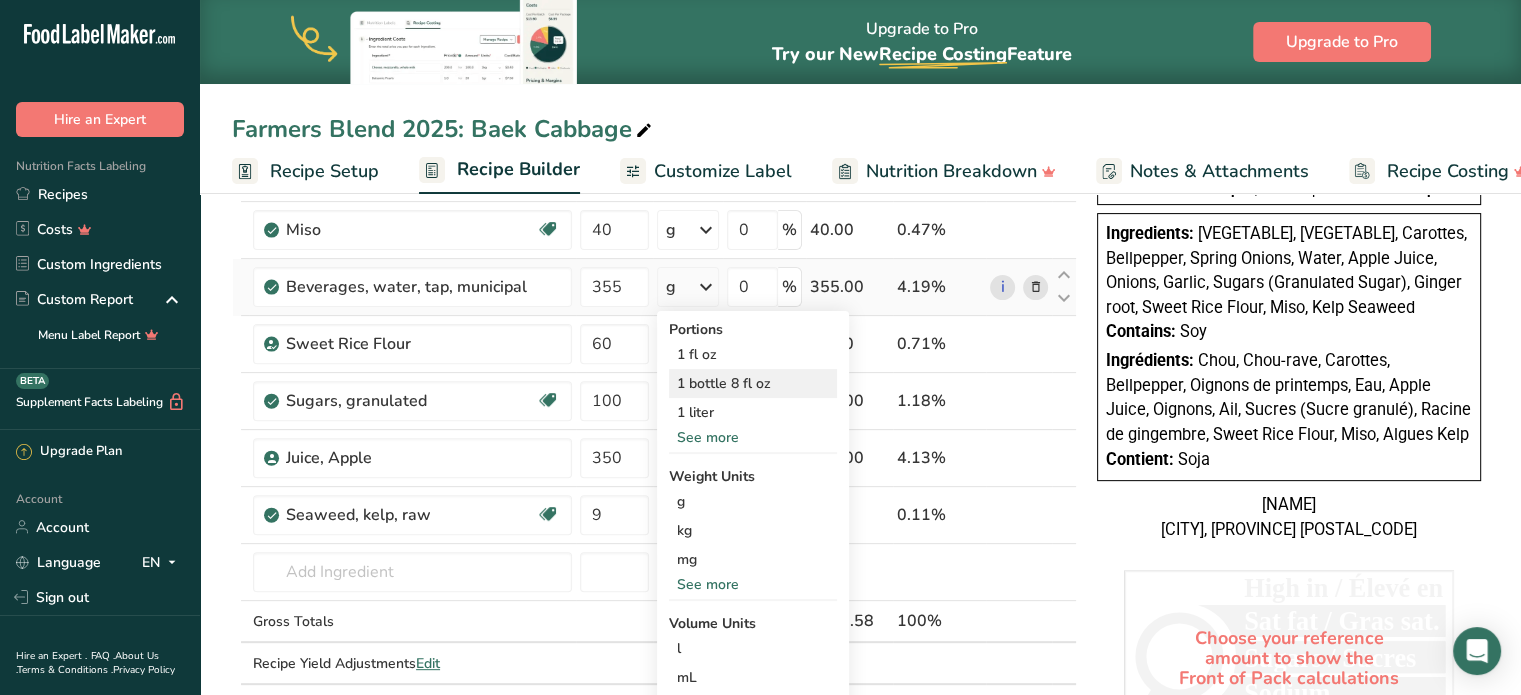 scroll, scrollTop: 600, scrollLeft: 0, axis: vertical 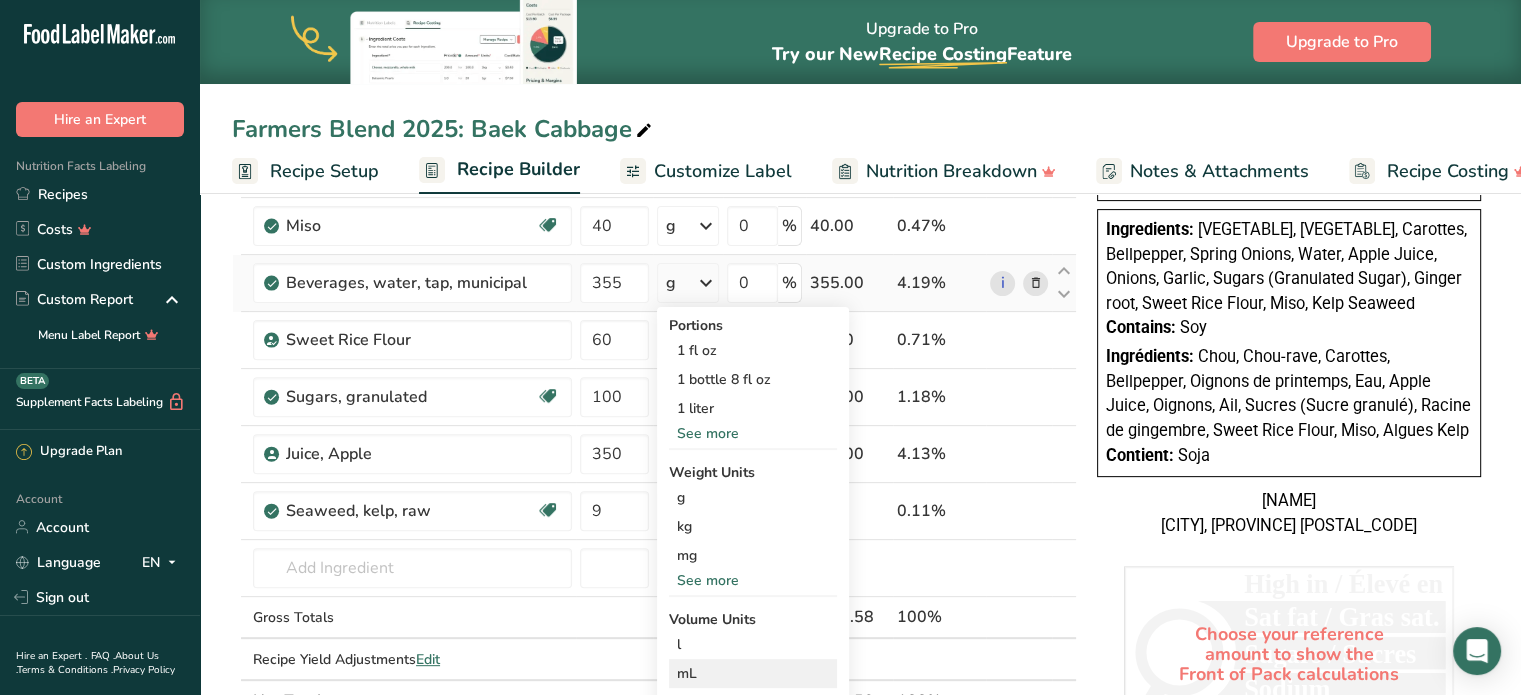 click on "mL" at bounding box center [753, 673] 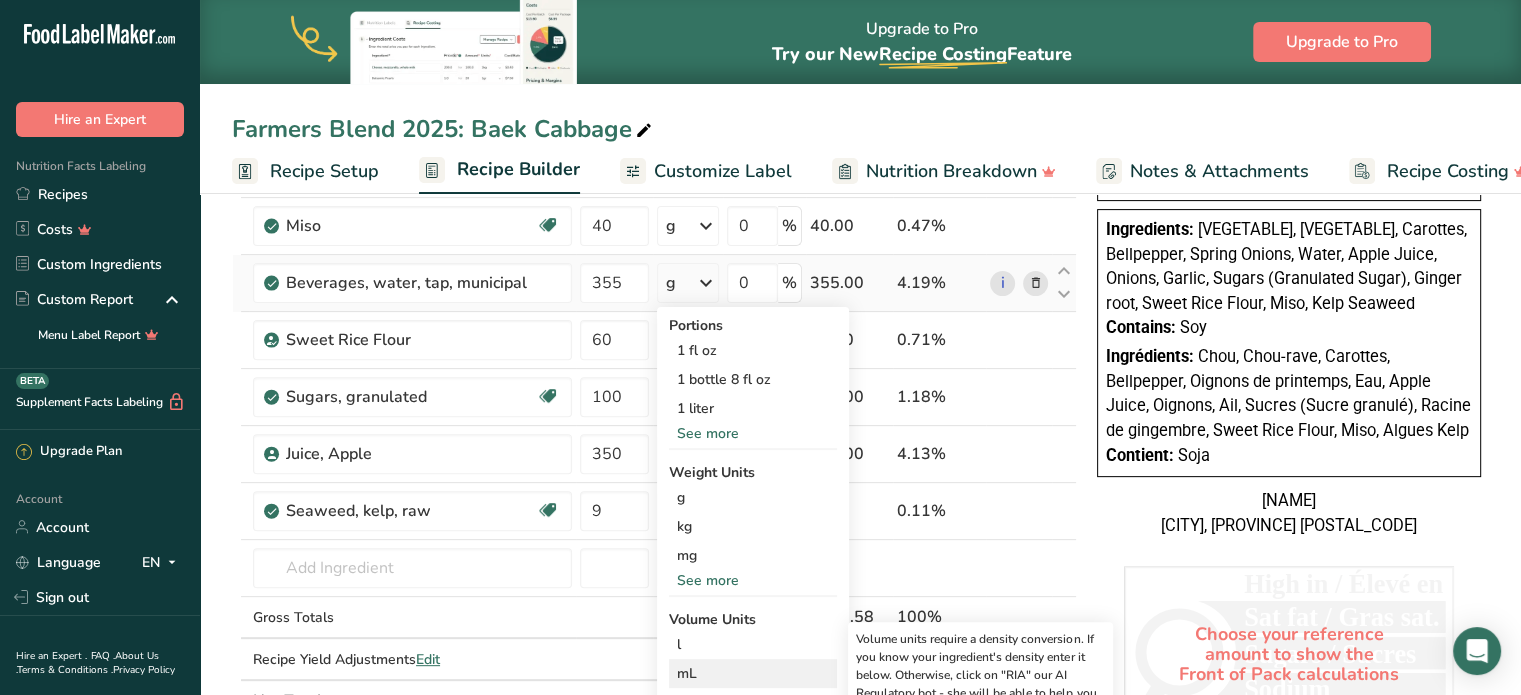 scroll, scrollTop: 700, scrollLeft: 0, axis: vertical 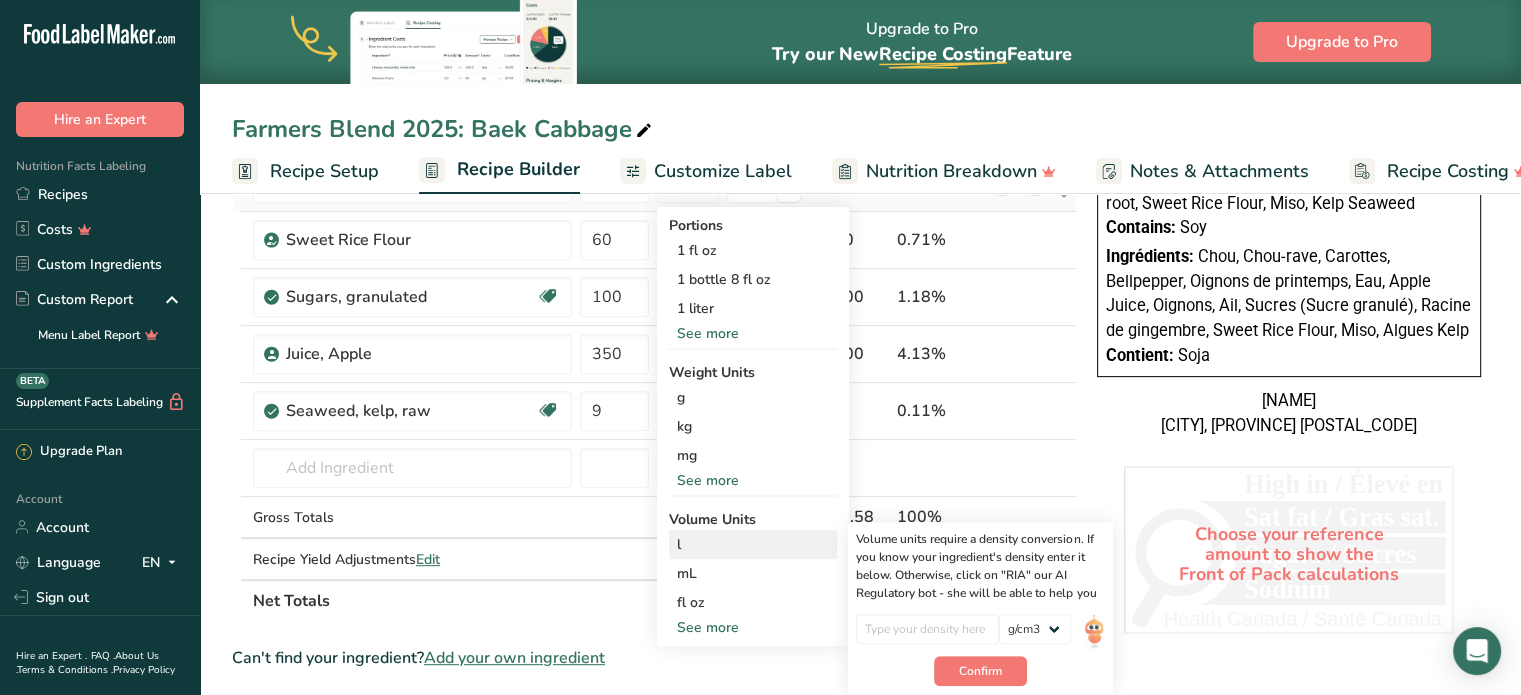 click on "l" at bounding box center [753, 544] 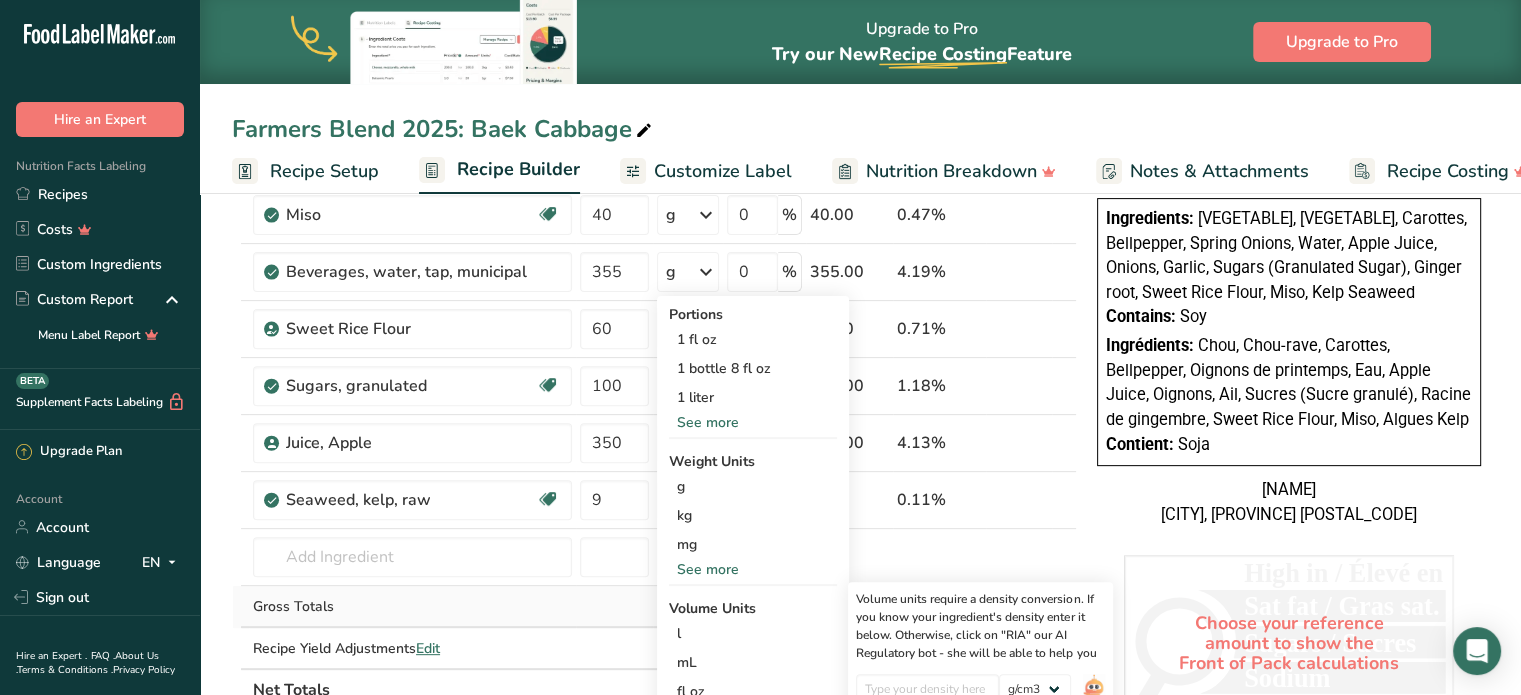 scroll, scrollTop: 300, scrollLeft: 0, axis: vertical 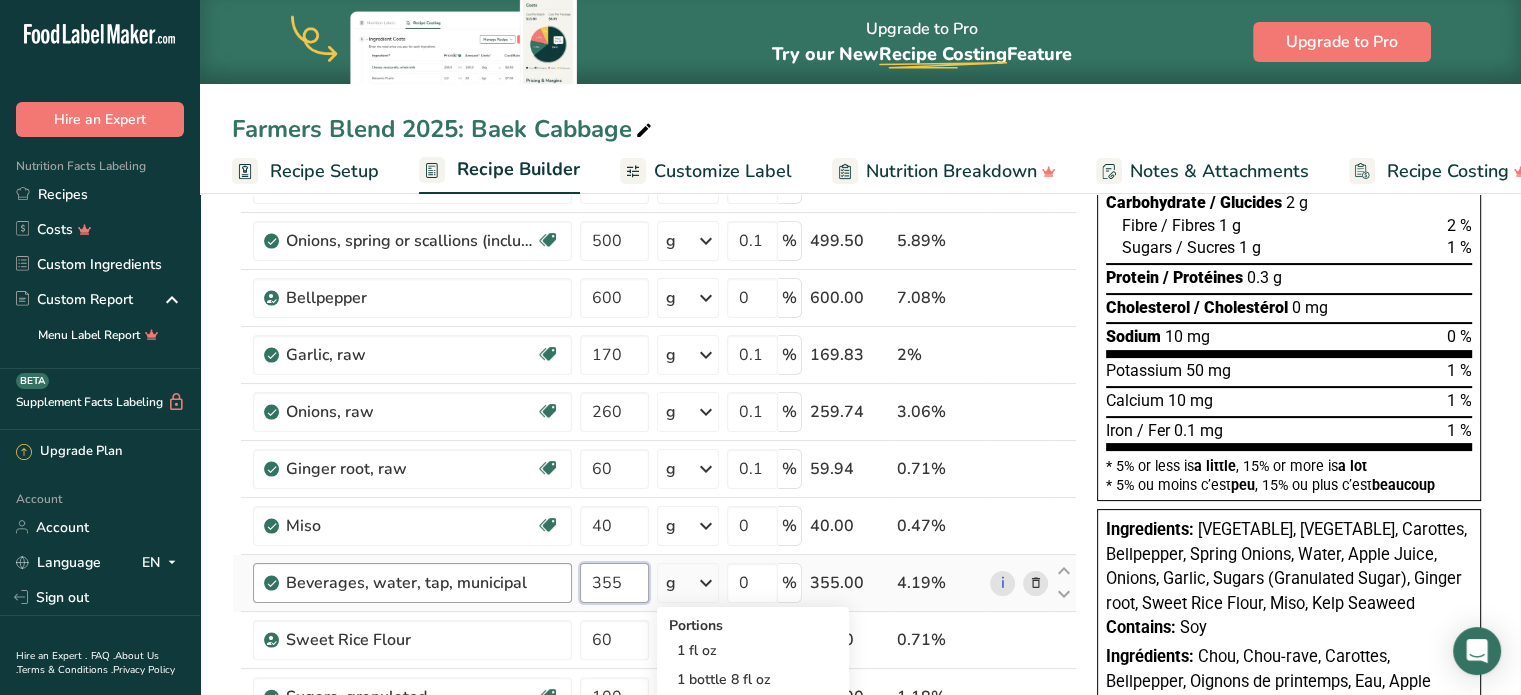 drag, startPoint x: 627, startPoint y: 591, endPoint x: 571, endPoint y: 588, distance: 56.0803 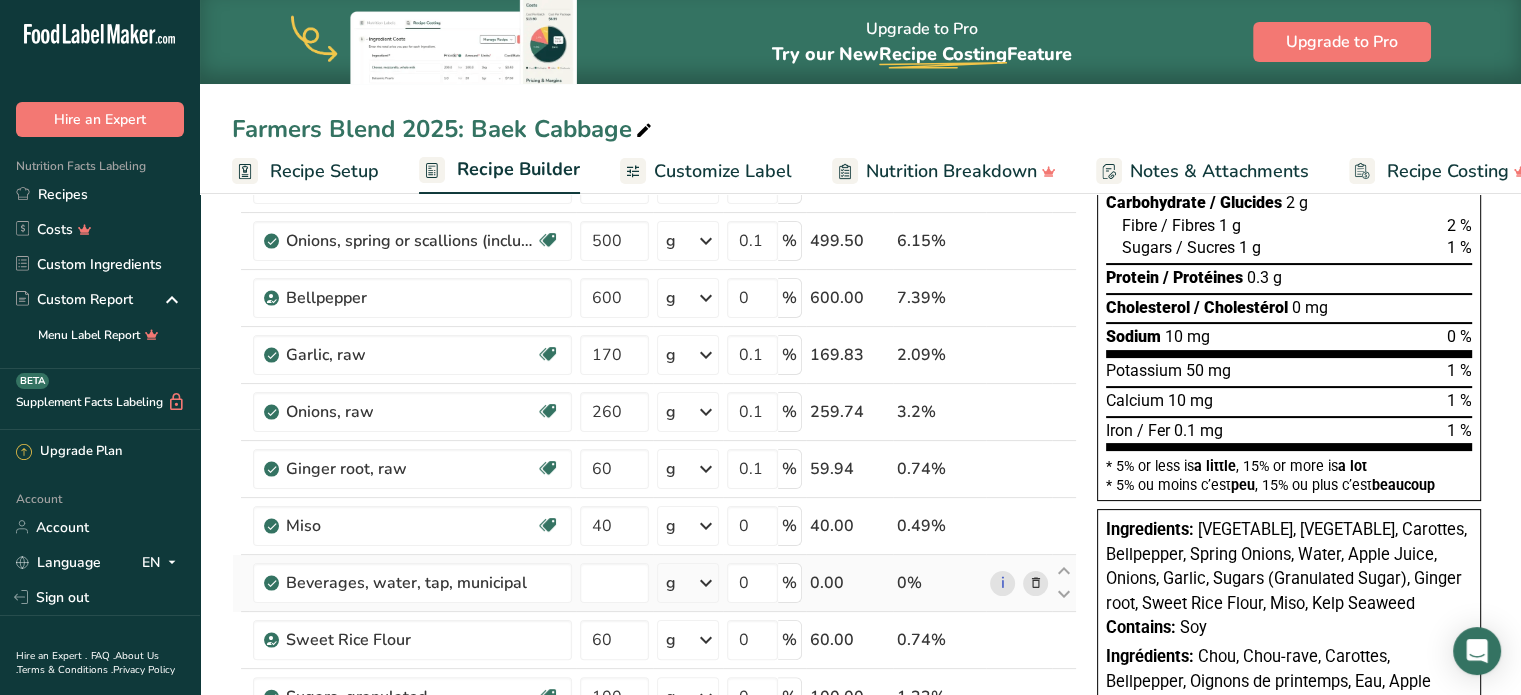 click on "Ingredient *
Amount *
Unit *
Waste *   .a-a{fill:#347362;}.b-a{fill:#fff;}          Grams
Percentage
Cabbage, raw
Source of Antioxidants
Dairy free
Gluten free
Vegan
Vegetarian
Soy free
4660
g
Portions
1 cup, chopped
1 cup, shredded
1 head, large (about 7" dia)
See more
Weight Units
g
kg
mg
See more
Volume Units
l
Volume units require a density conversion. If you know your ingredient's density enter it below. Otherwise, click on "RIA" our AI Regulatory bot - she will be able to help you
lb/ft3
g/cm3" at bounding box center [654, 510] 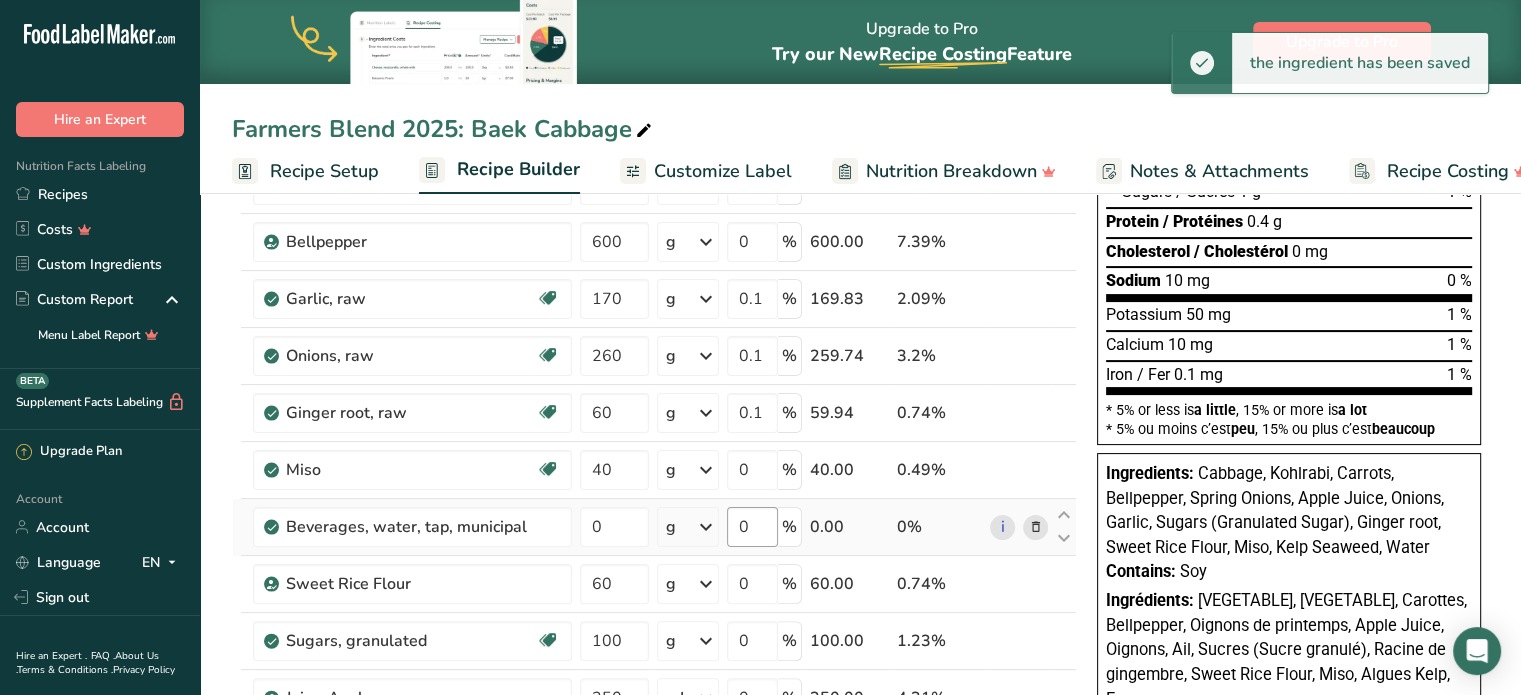 scroll, scrollTop: 400, scrollLeft: 0, axis: vertical 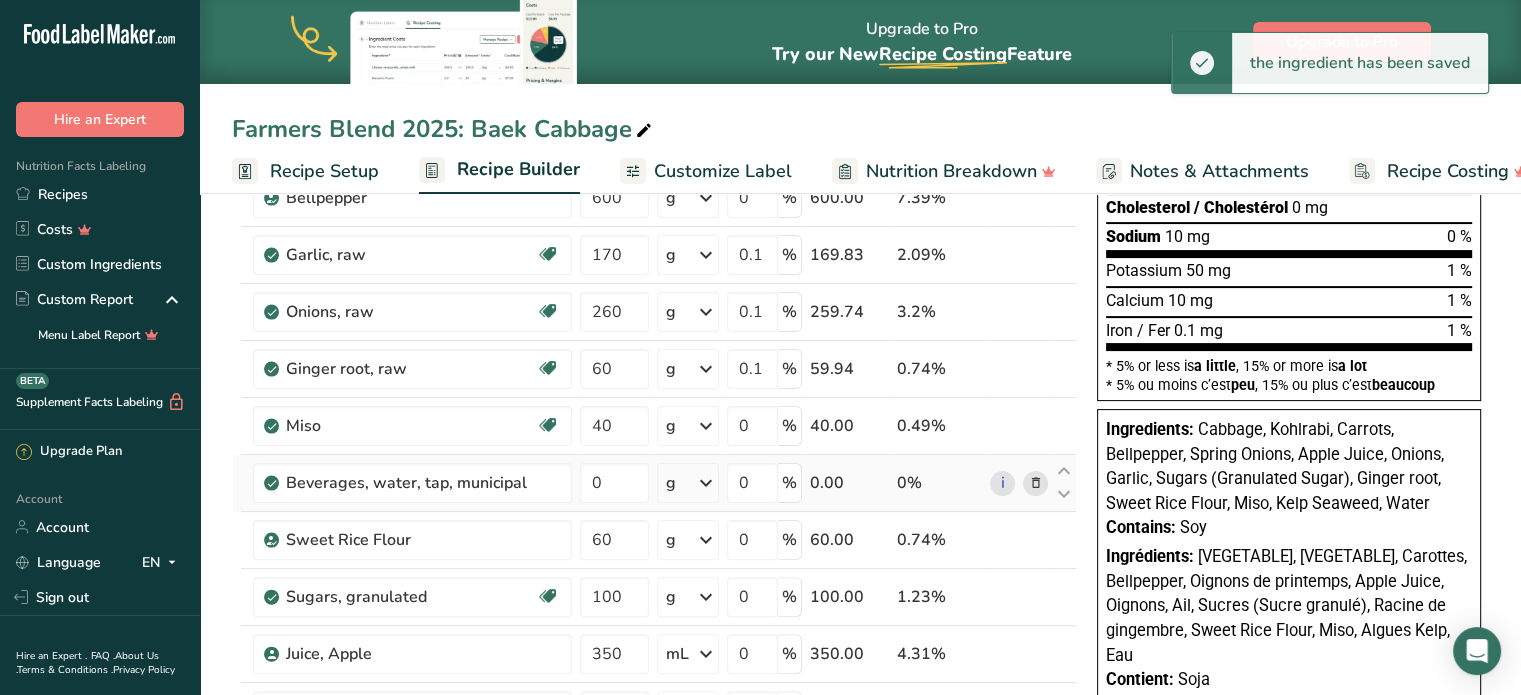 click at bounding box center (706, 483) 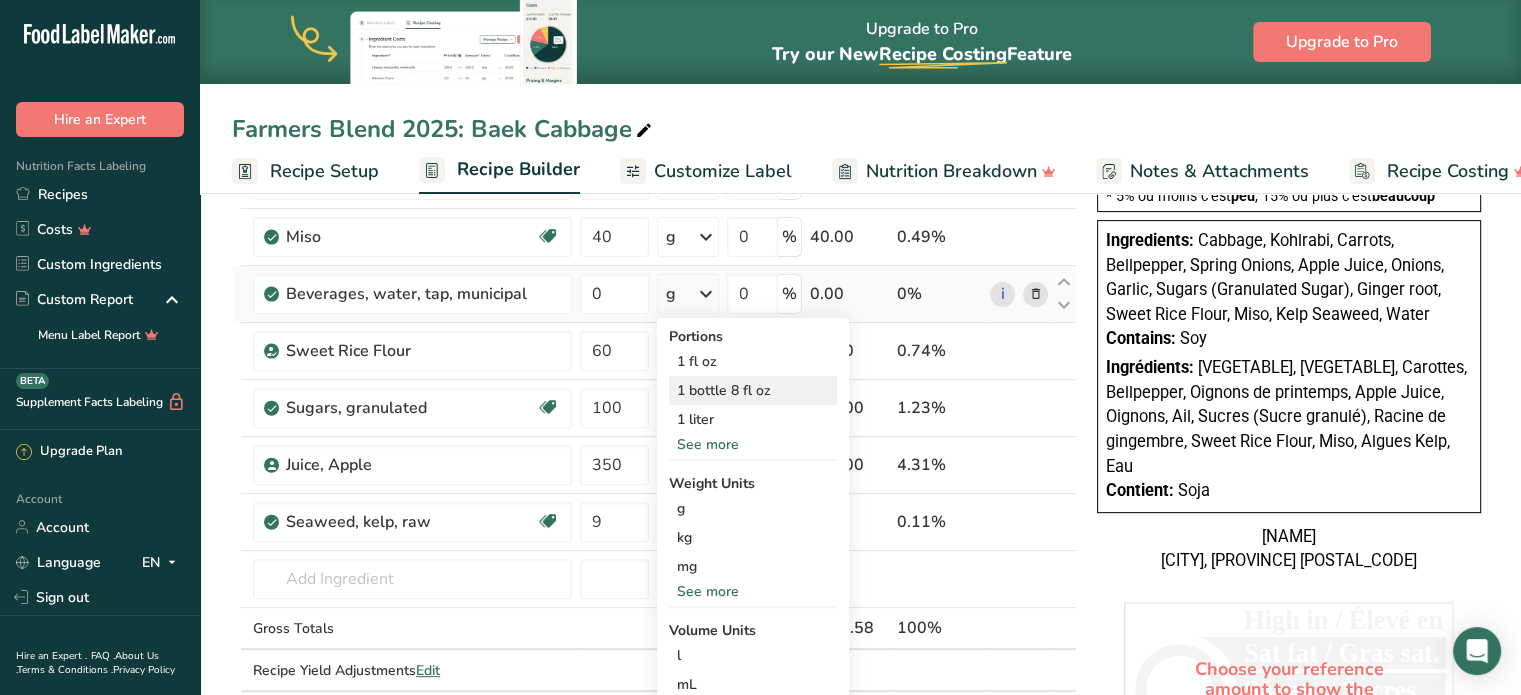 scroll, scrollTop: 600, scrollLeft: 0, axis: vertical 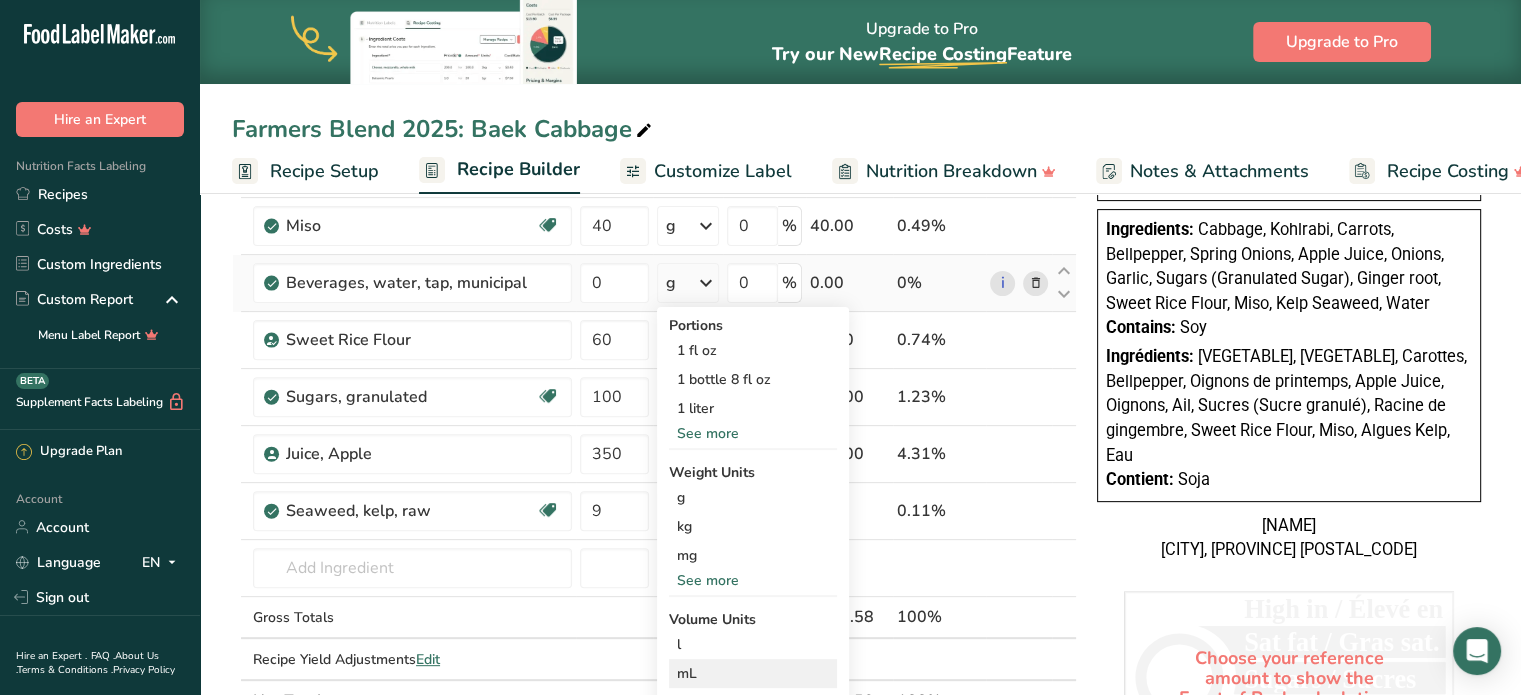 click on "mL" at bounding box center [753, 673] 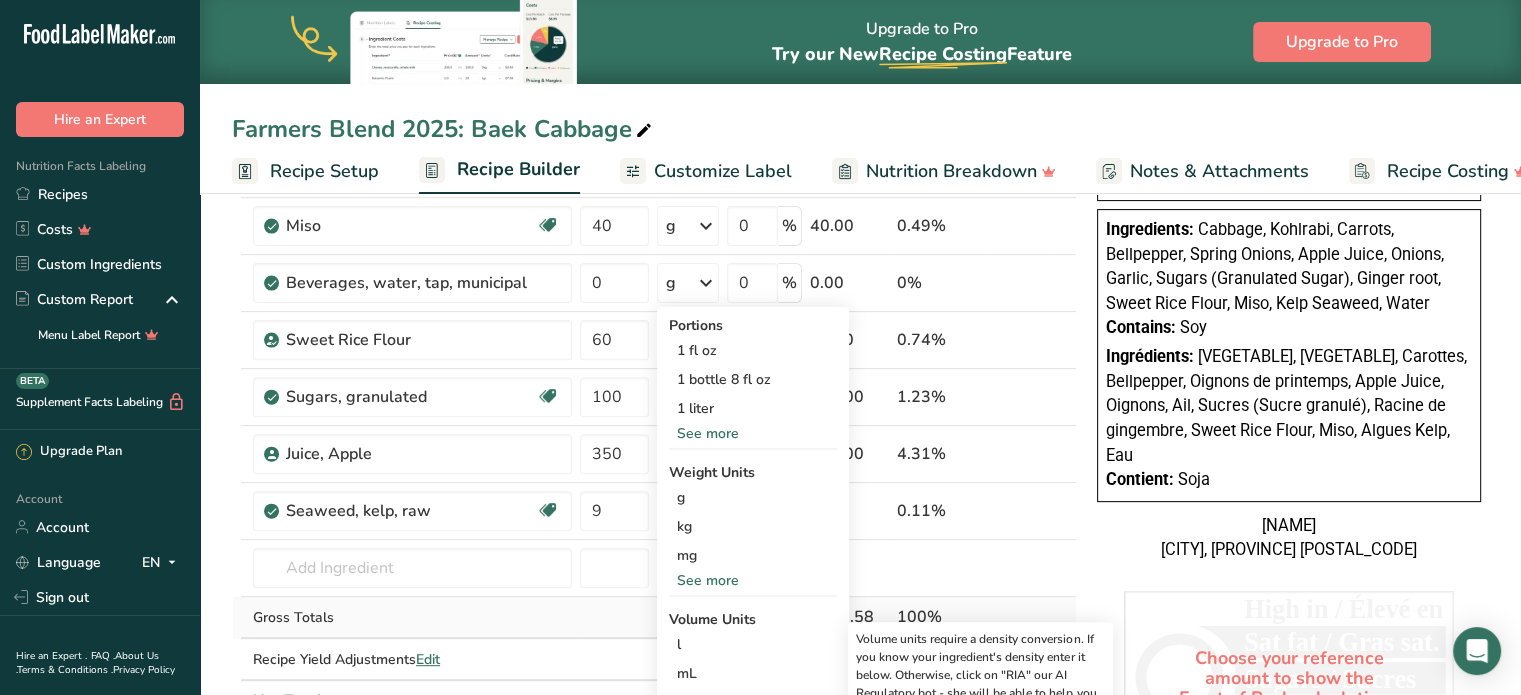 click at bounding box center [614, 618] 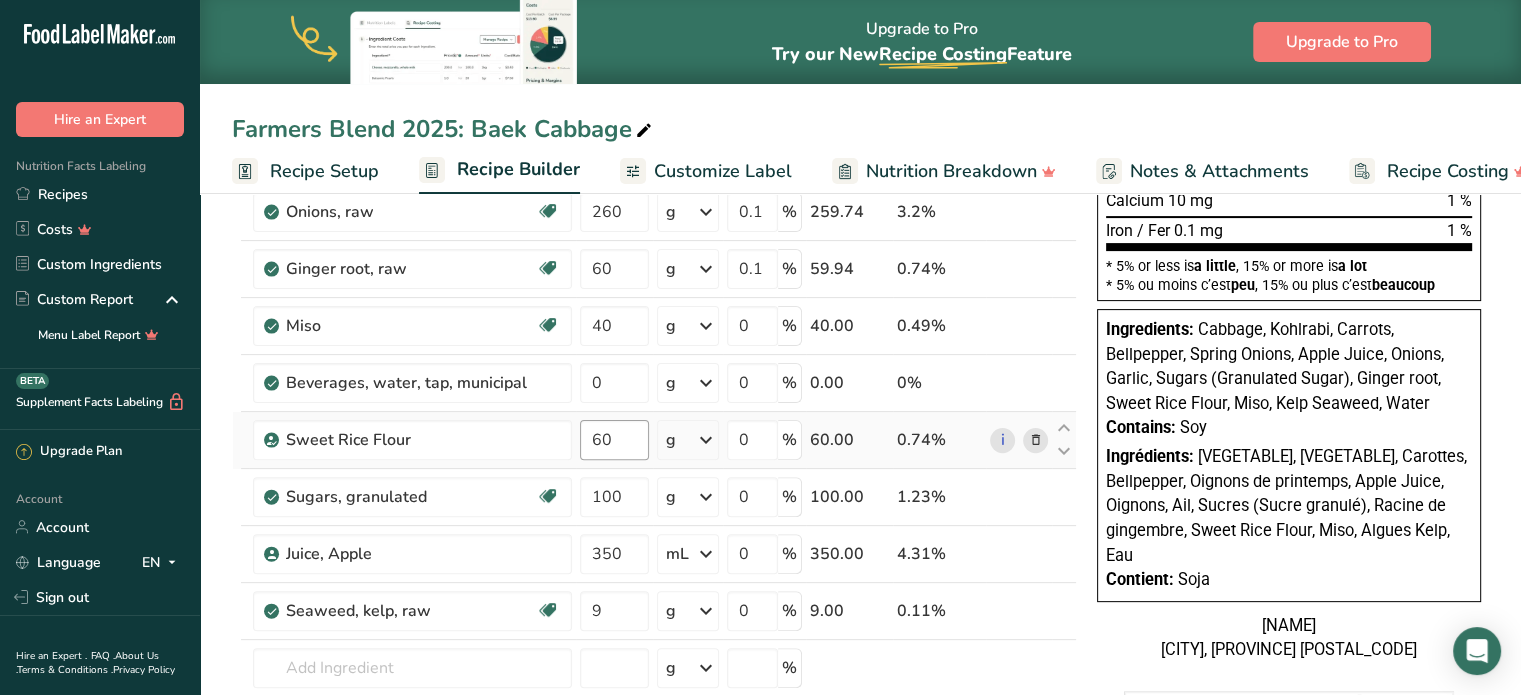 scroll, scrollTop: 400, scrollLeft: 0, axis: vertical 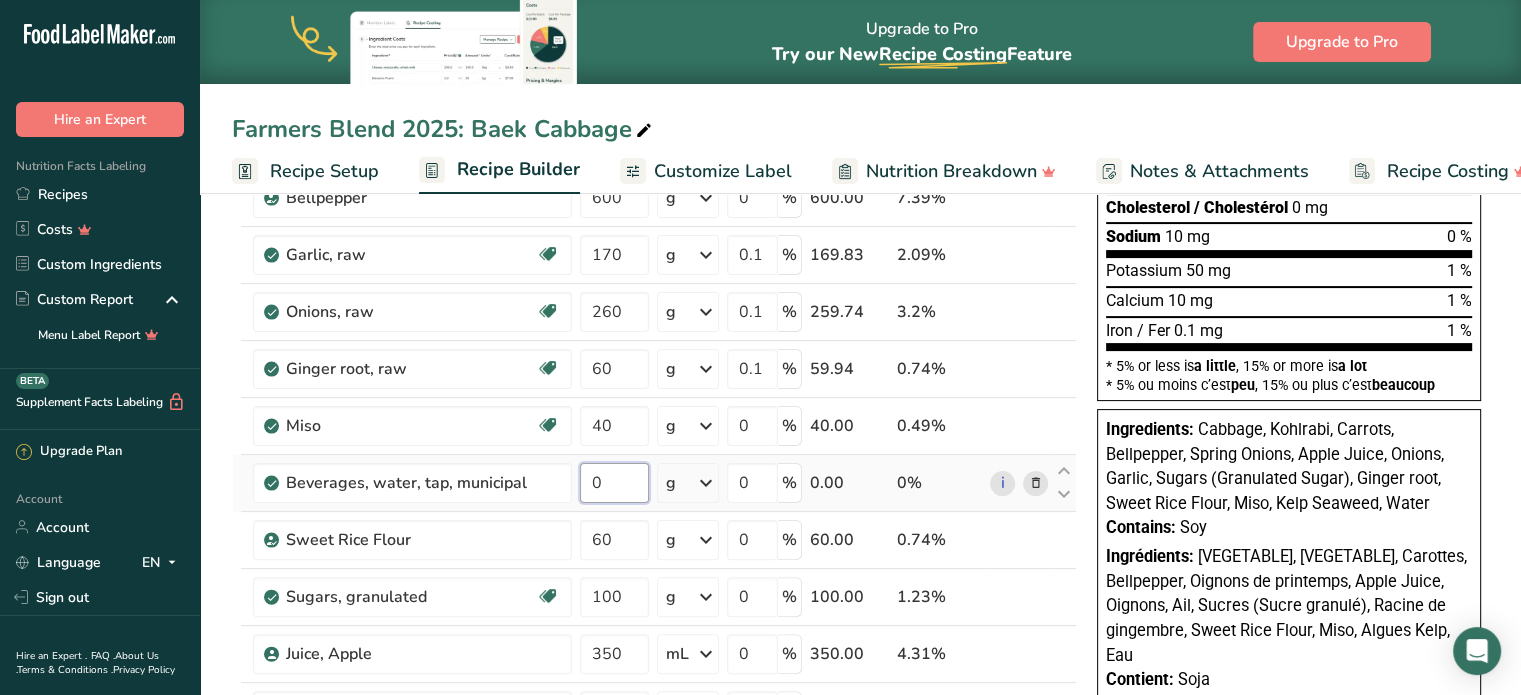 click on "0" at bounding box center [614, 483] 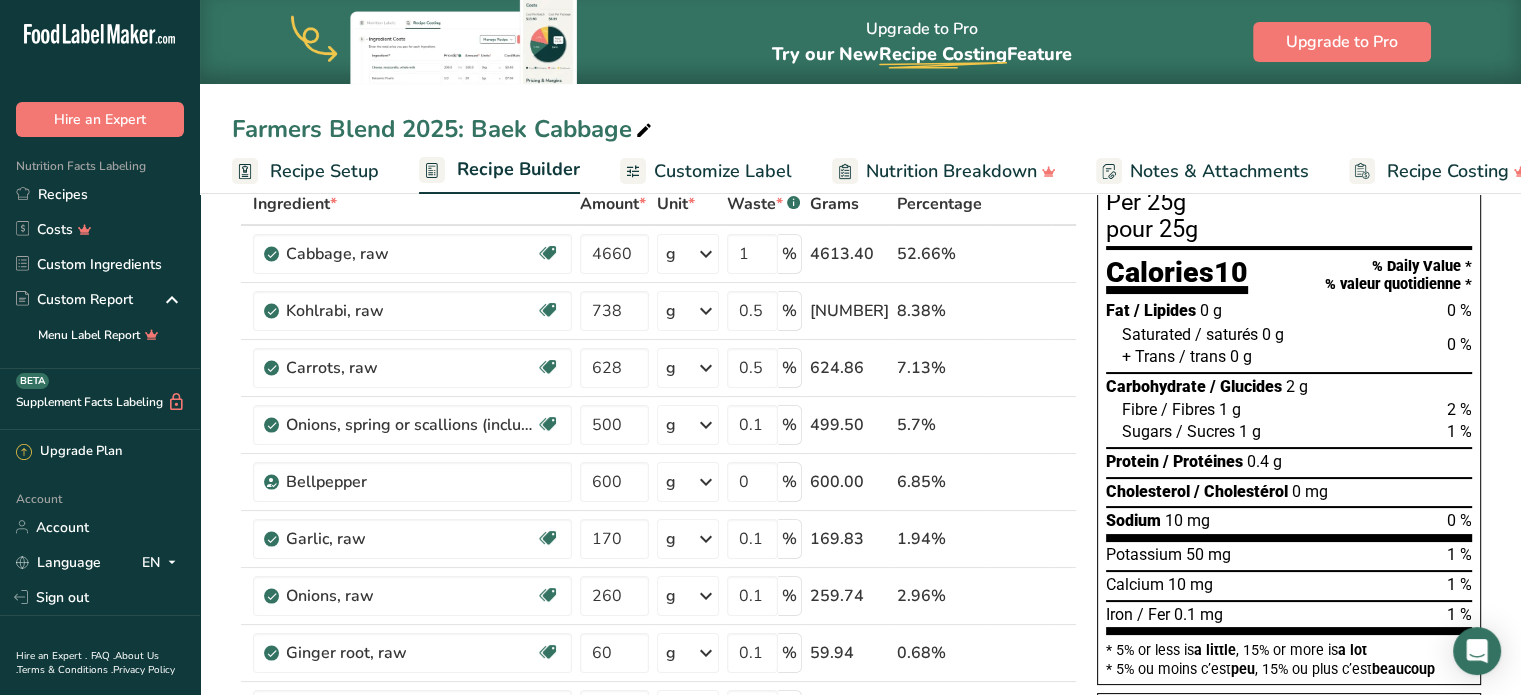 scroll, scrollTop: 100, scrollLeft: 0, axis: vertical 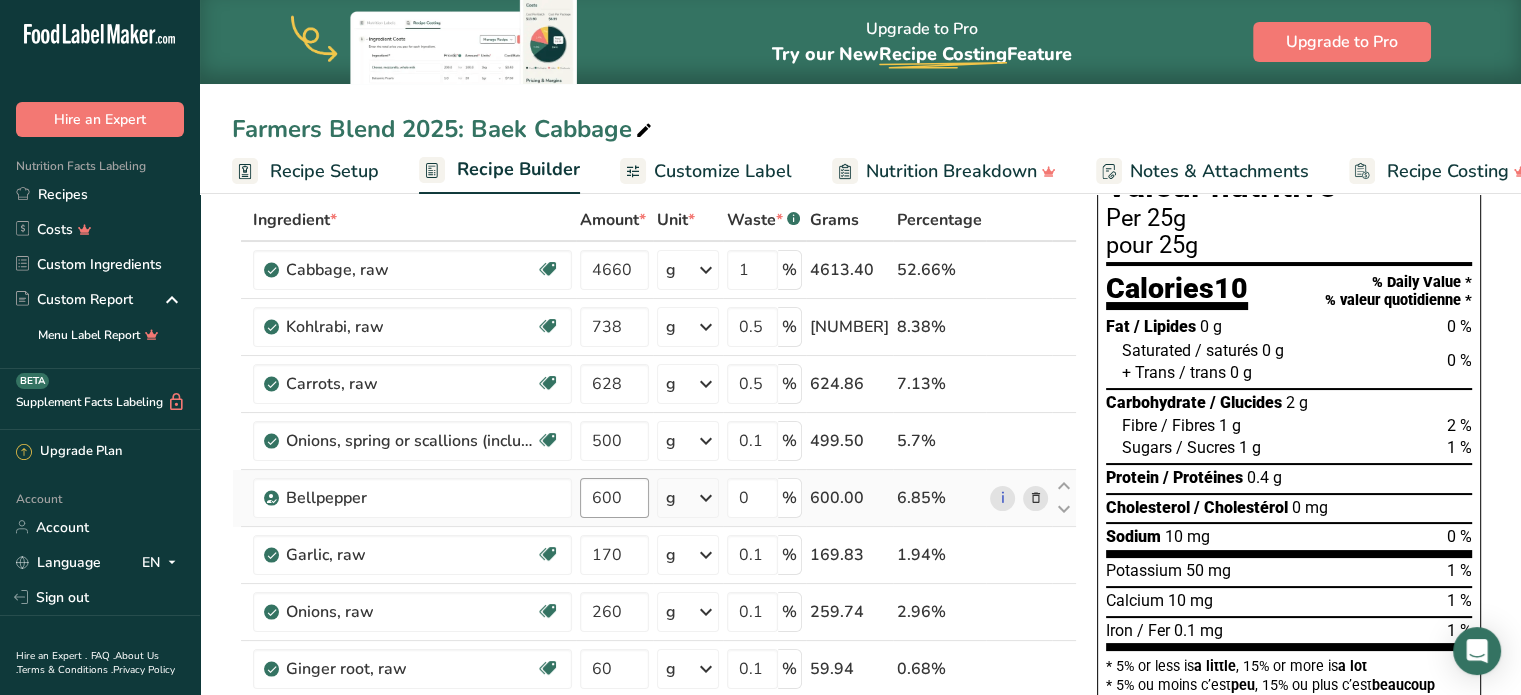 type on "640" 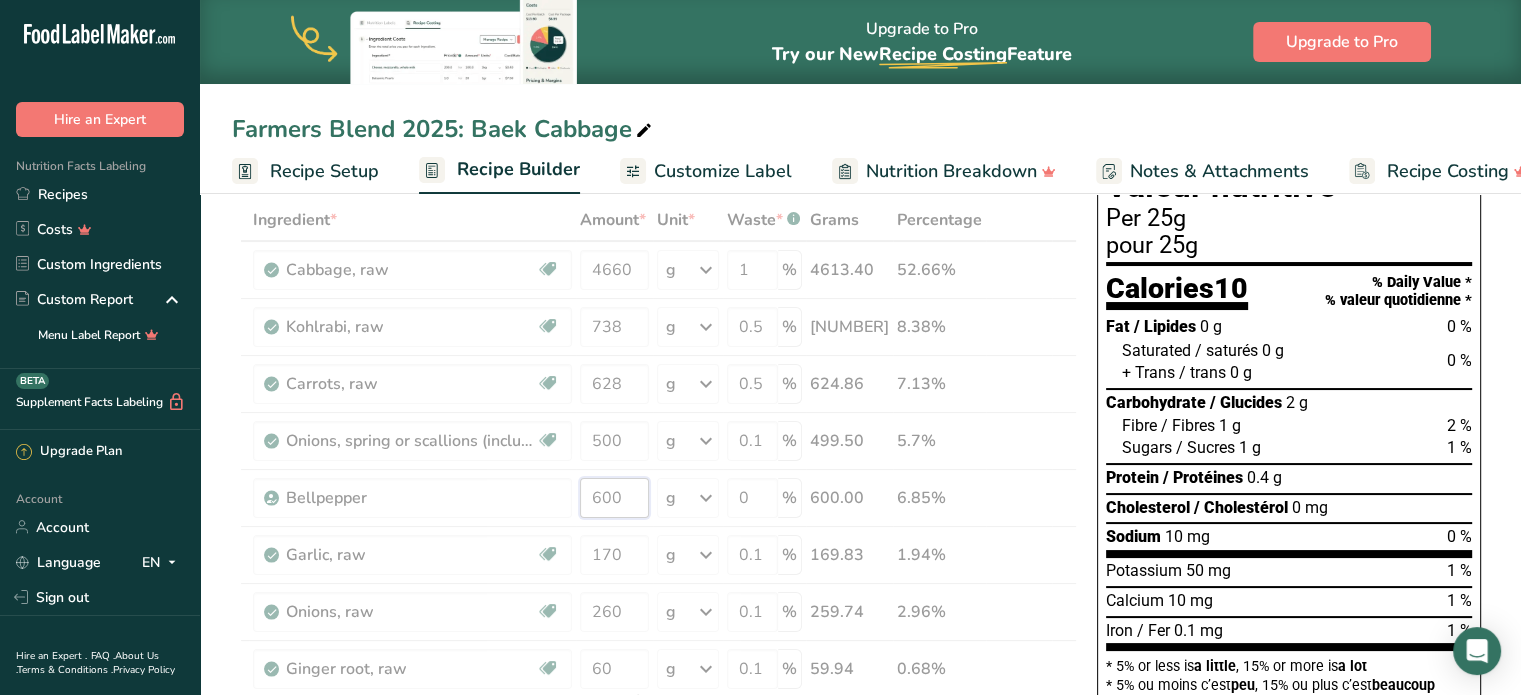 drag, startPoint x: 596, startPoint y: 499, endPoint x: 574, endPoint y: 501, distance: 22.090721 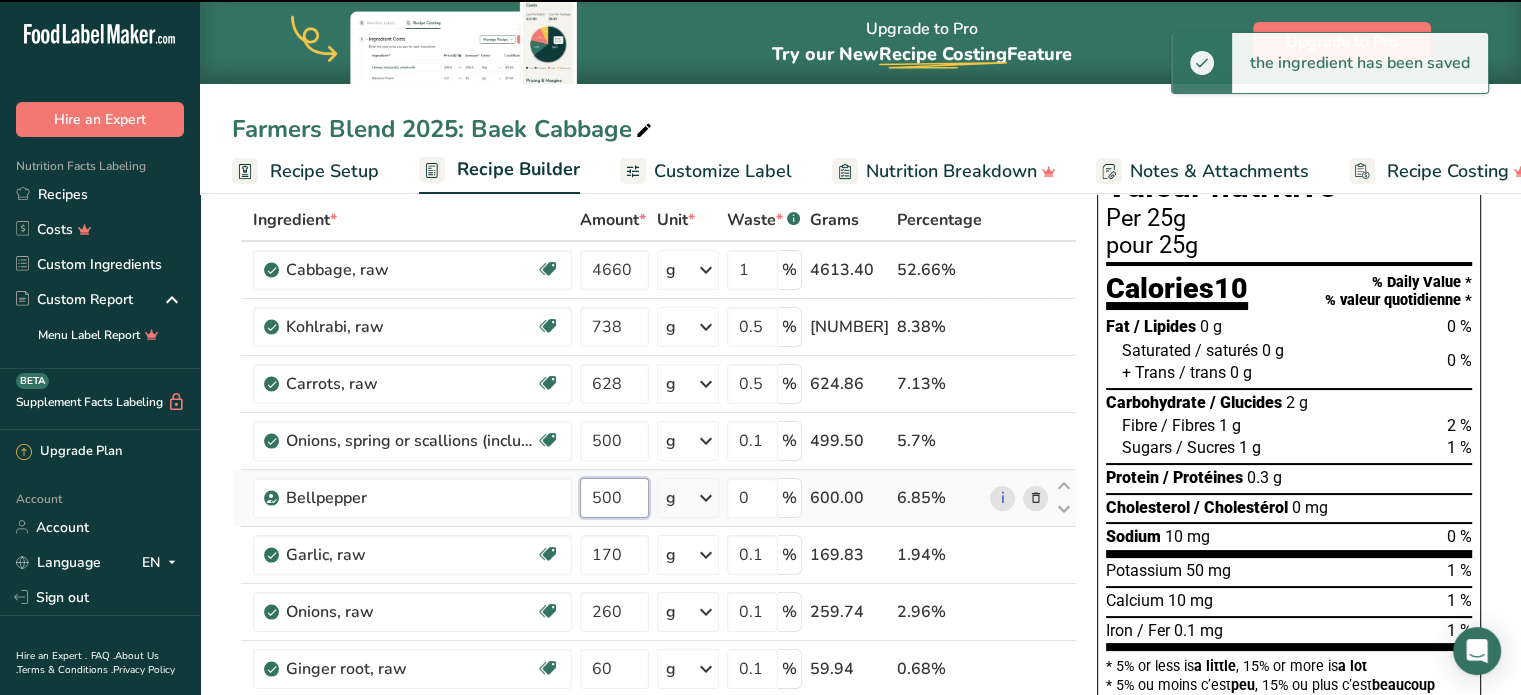 type on "600" 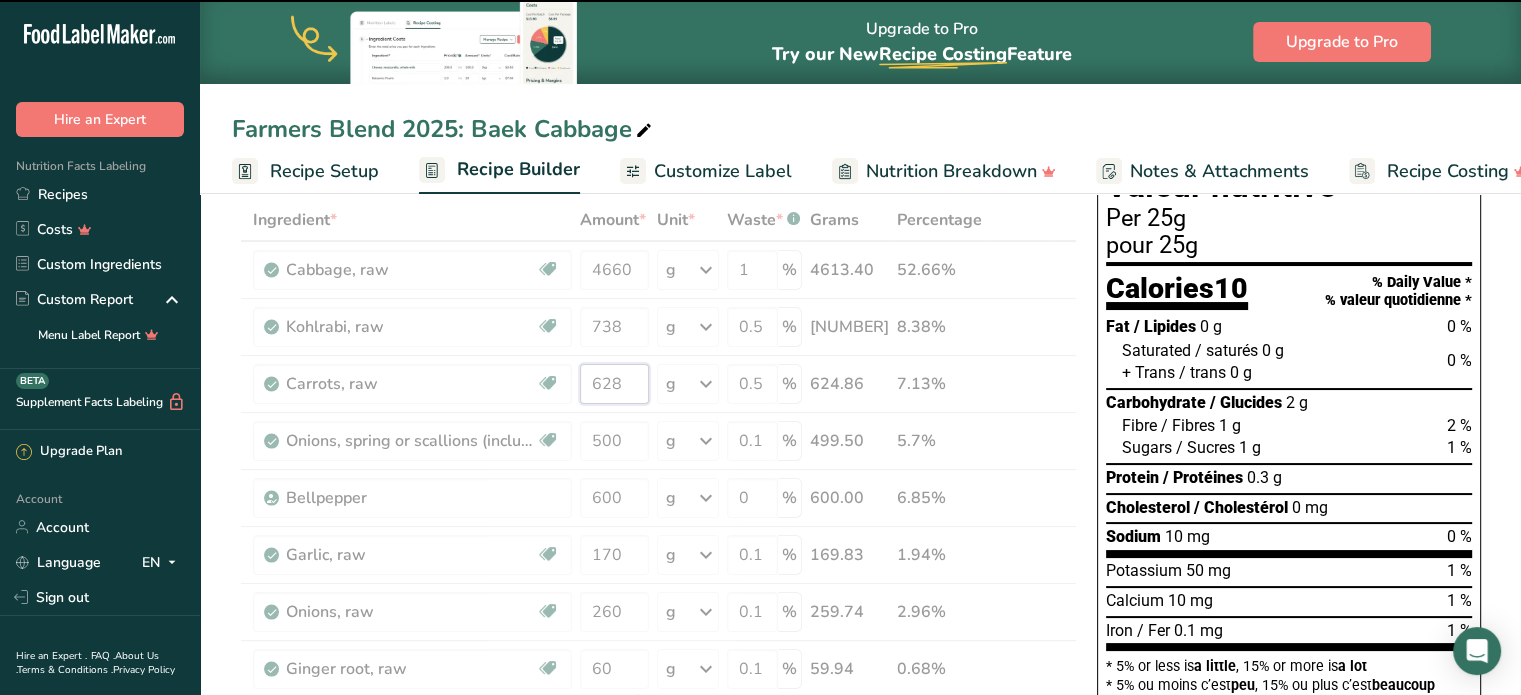 drag, startPoint x: 629, startPoint y: 379, endPoint x: 568, endPoint y: 380, distance: 61.008198 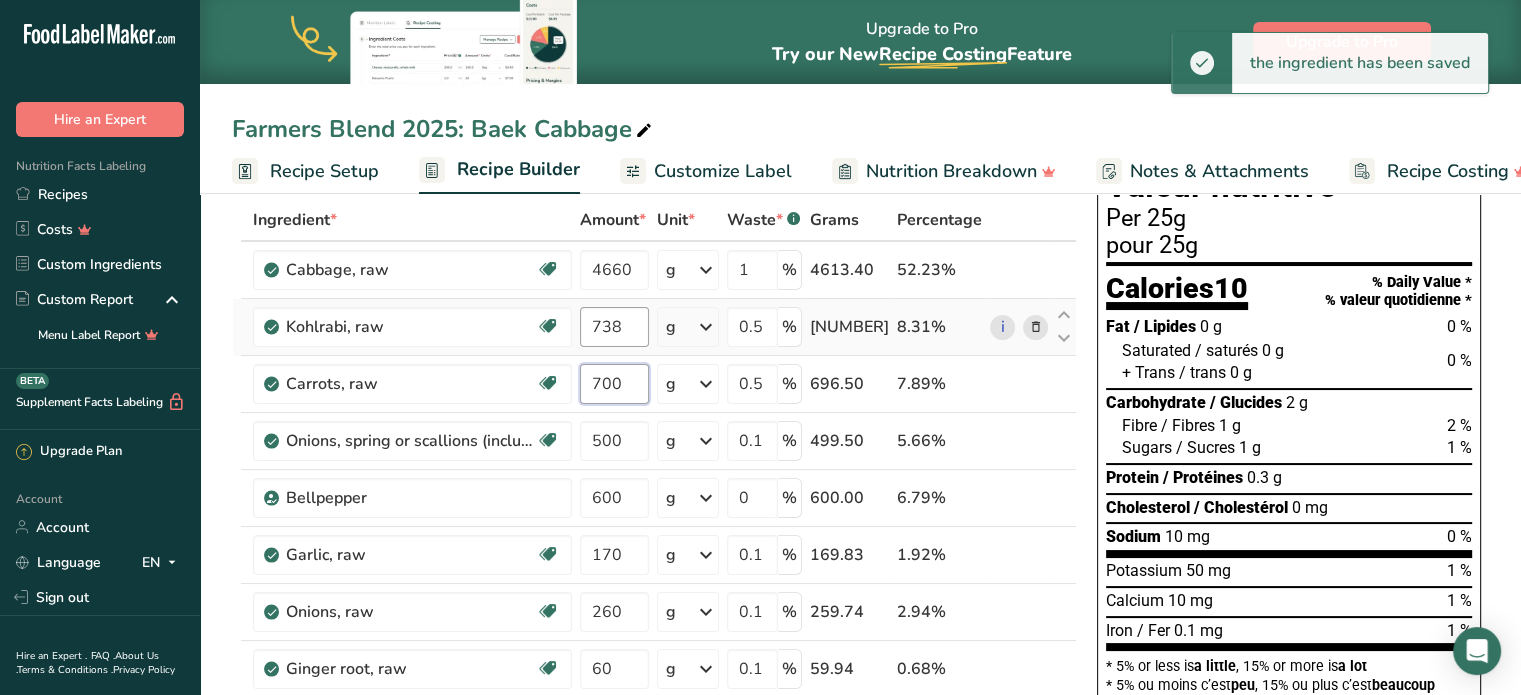 type on "700" 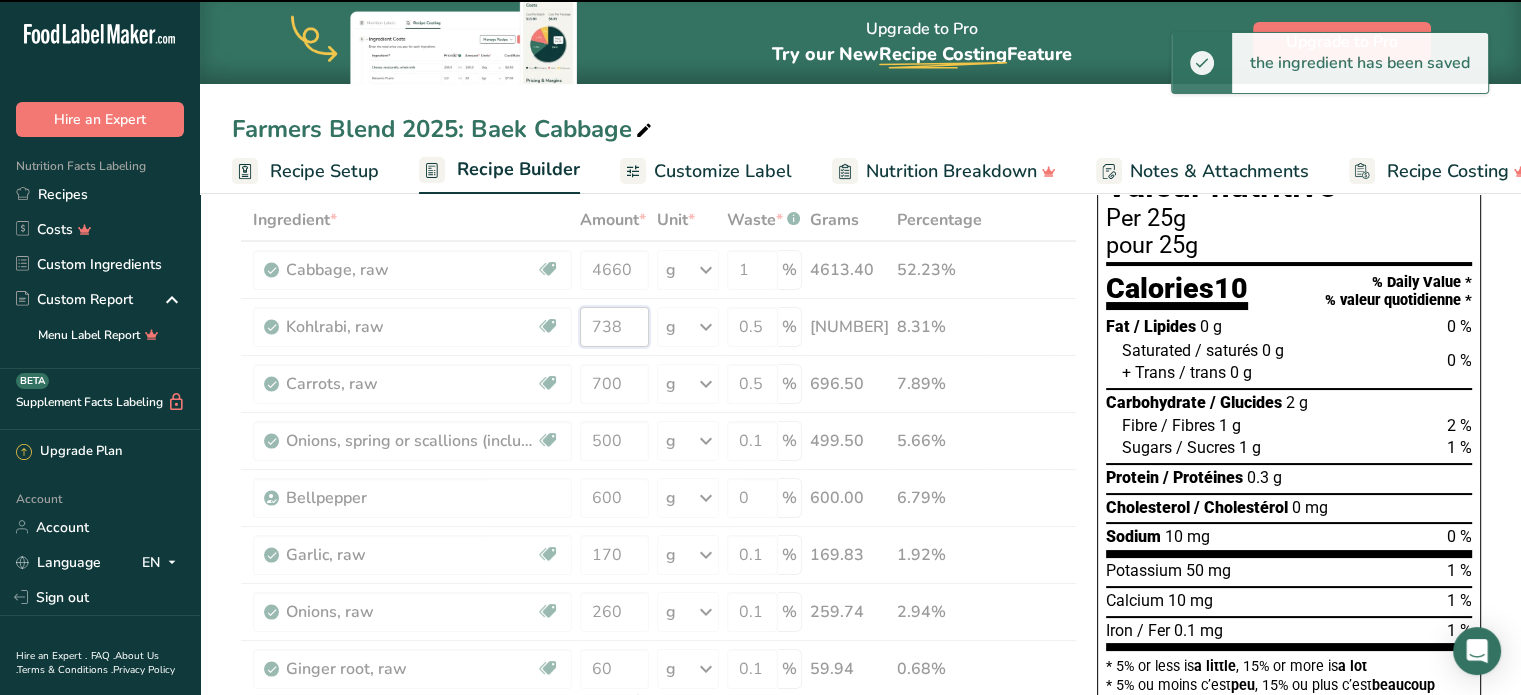 drag, startPoint x: 637, startPoint y: 319, endPoint x: 532, endPoint y: 317, distance: 105.01904 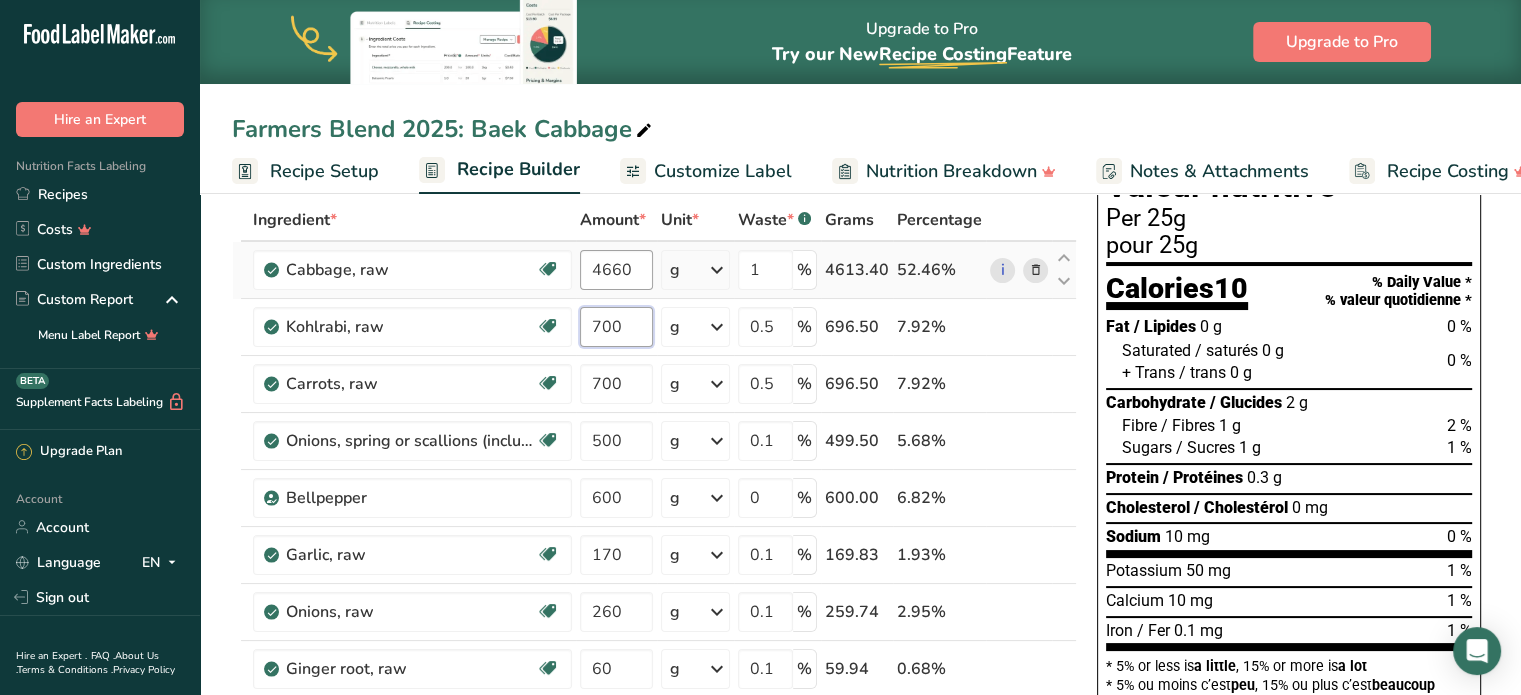 type on "700" 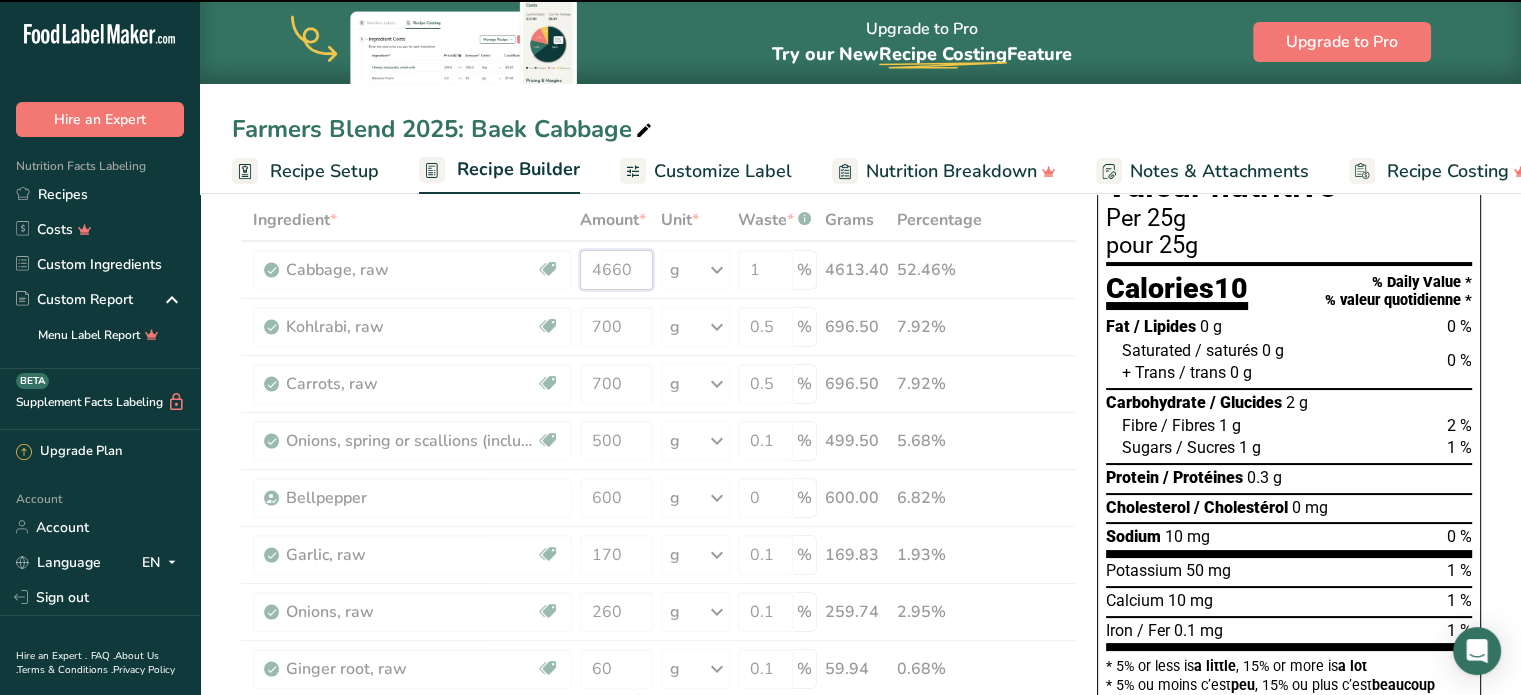 drag, startPoint x: 640, startPoint y: 271, endPoint x: 544, endPoint y: 271, distance: 96 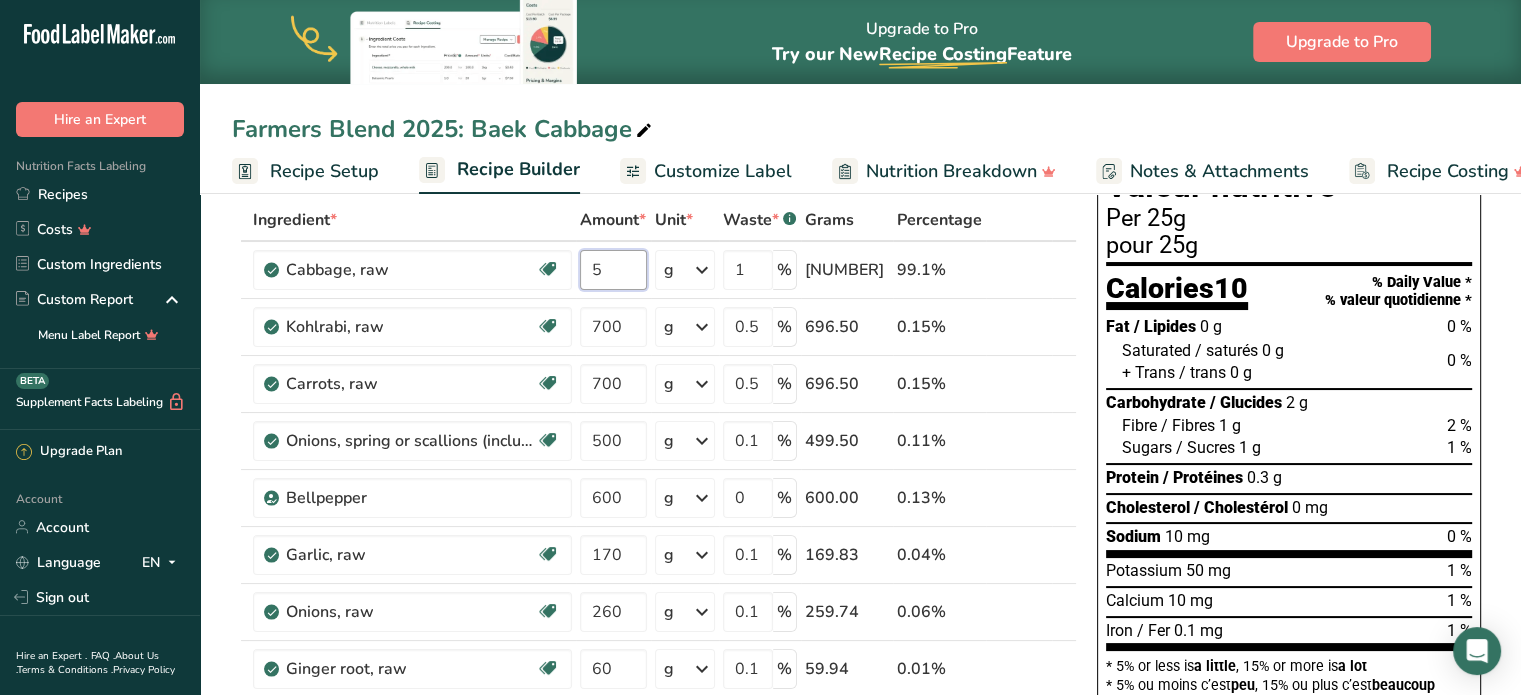 scroll, scrollTop: 0, scrollLeft: 0, axis: both 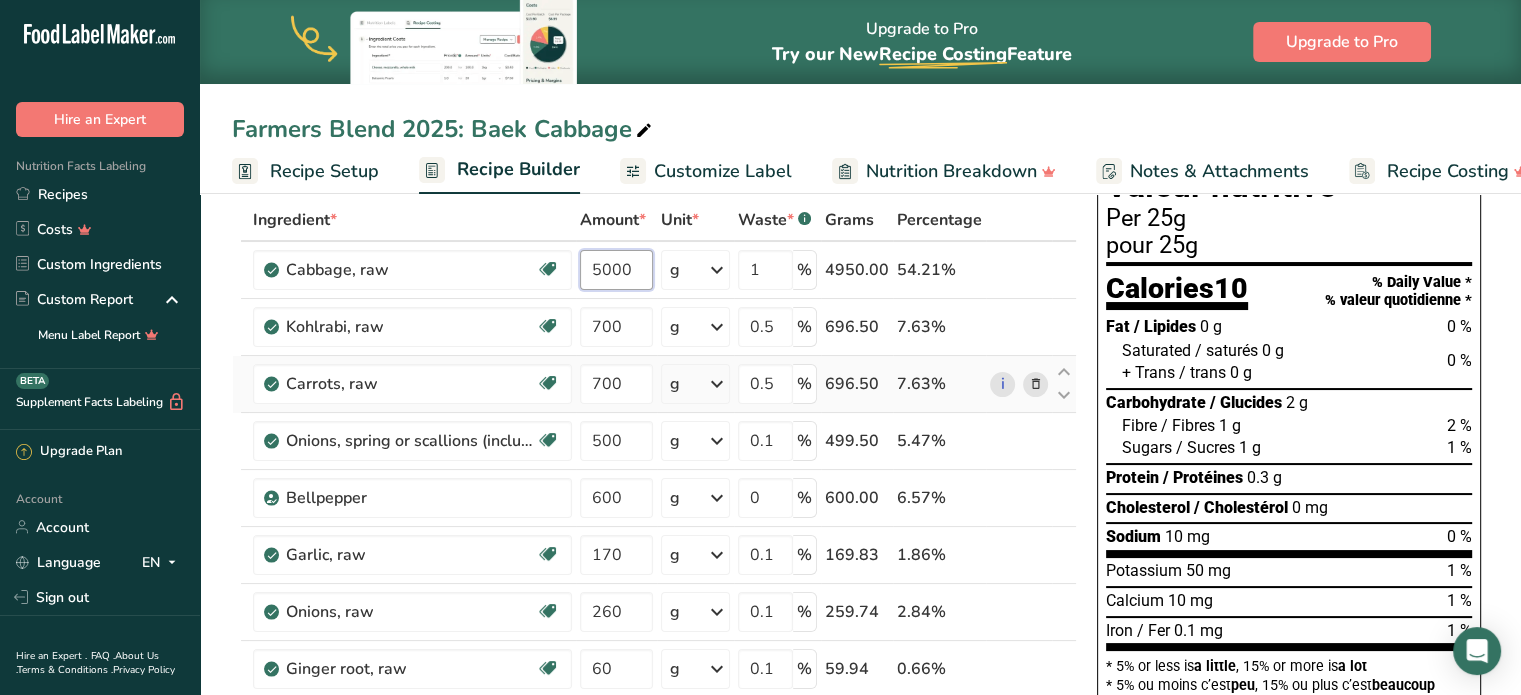 type on "5000" 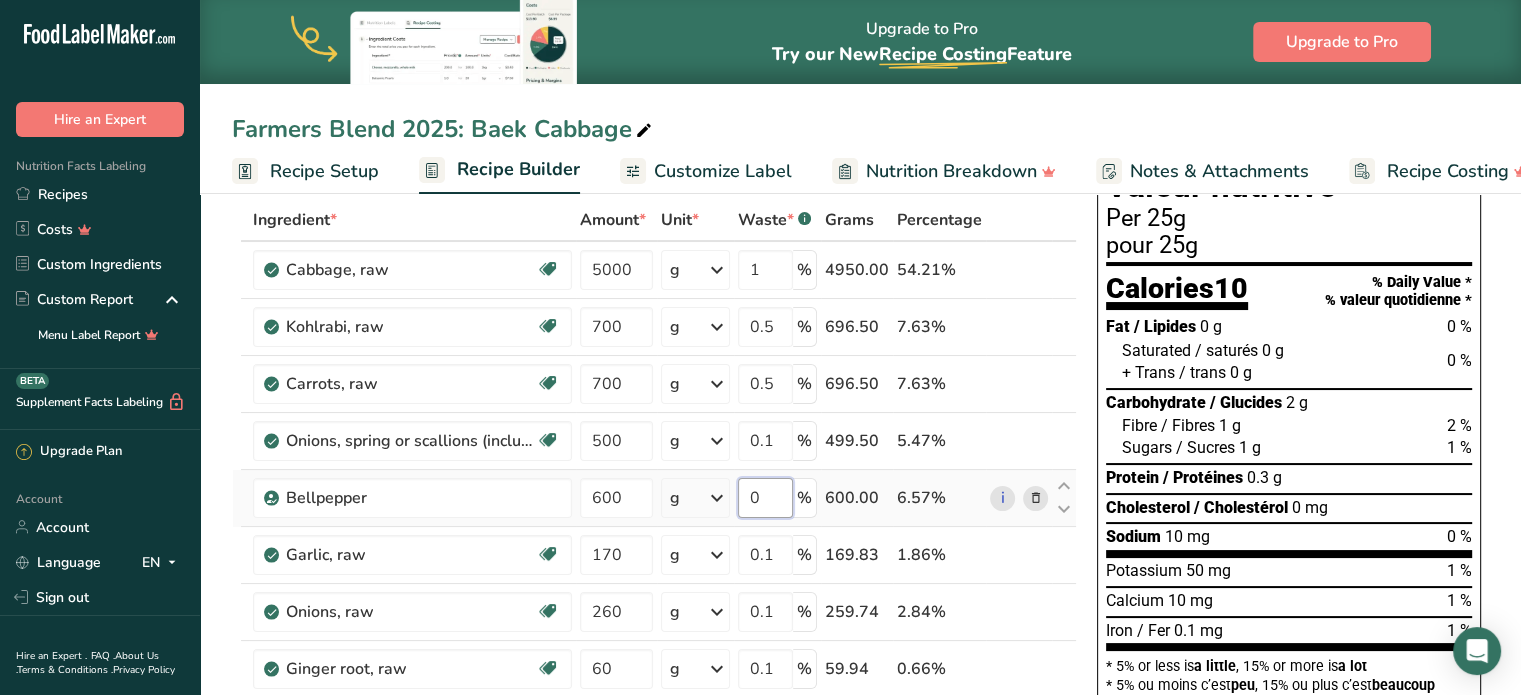 click on "0" at bounding box center [765, 498] 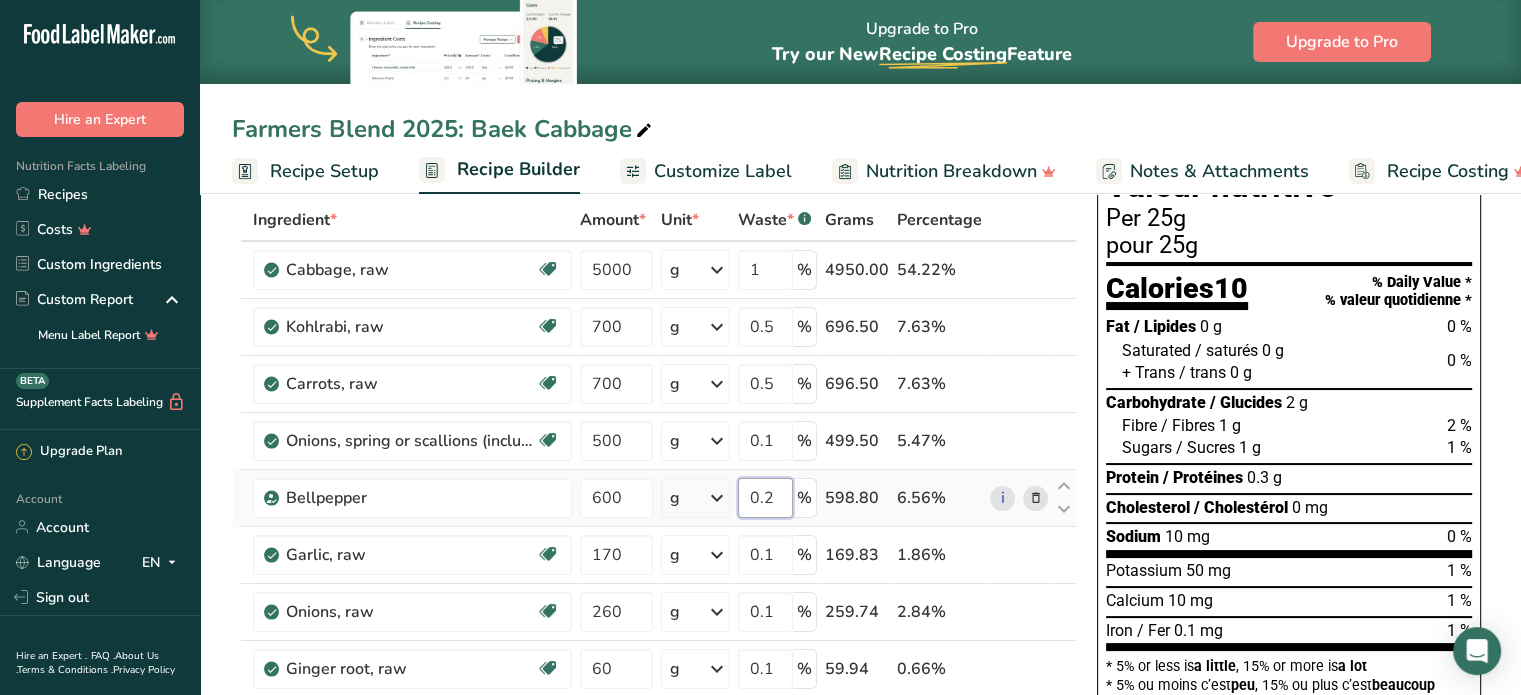 type on "0.2" 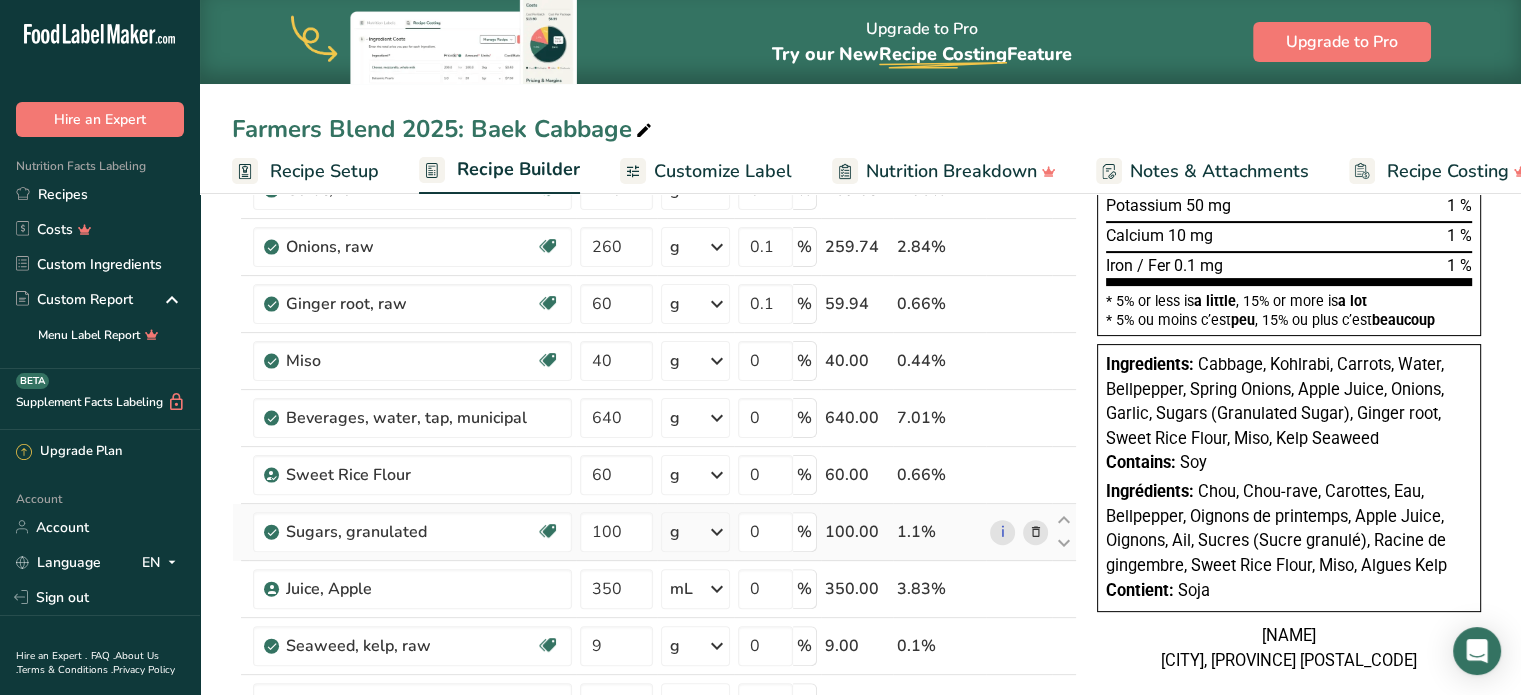 scroll, scrollTop: 500, scrollLeft: 0, axis: vertical 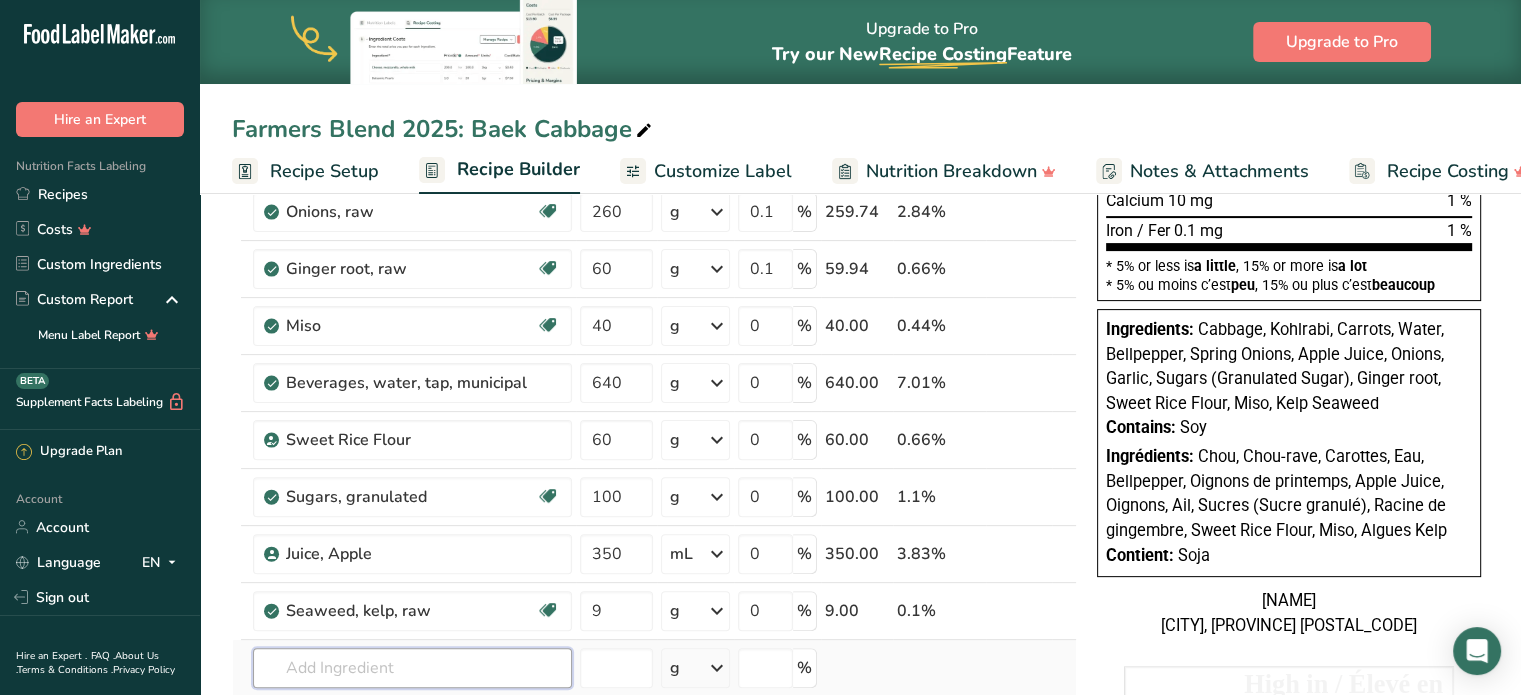 click at bounding box center [412, 668] 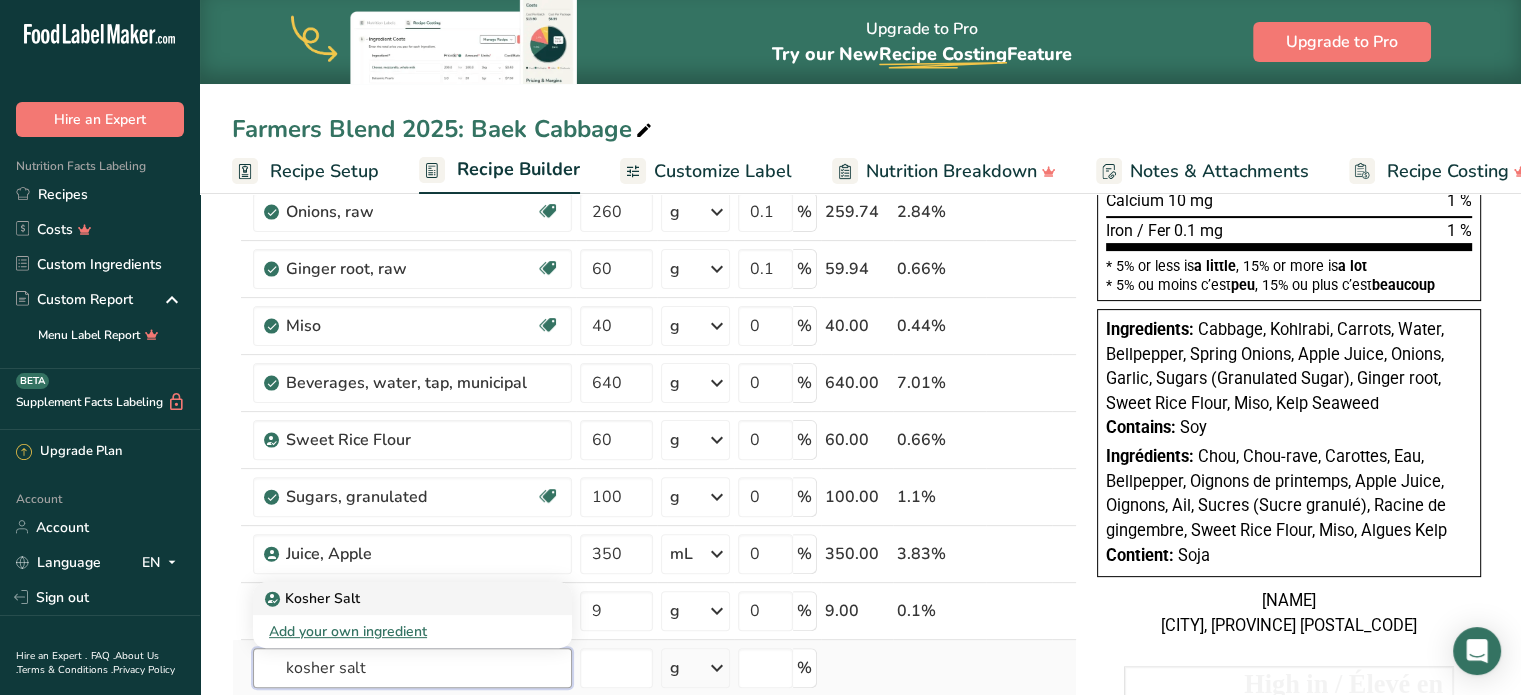 type on "kosher salt" 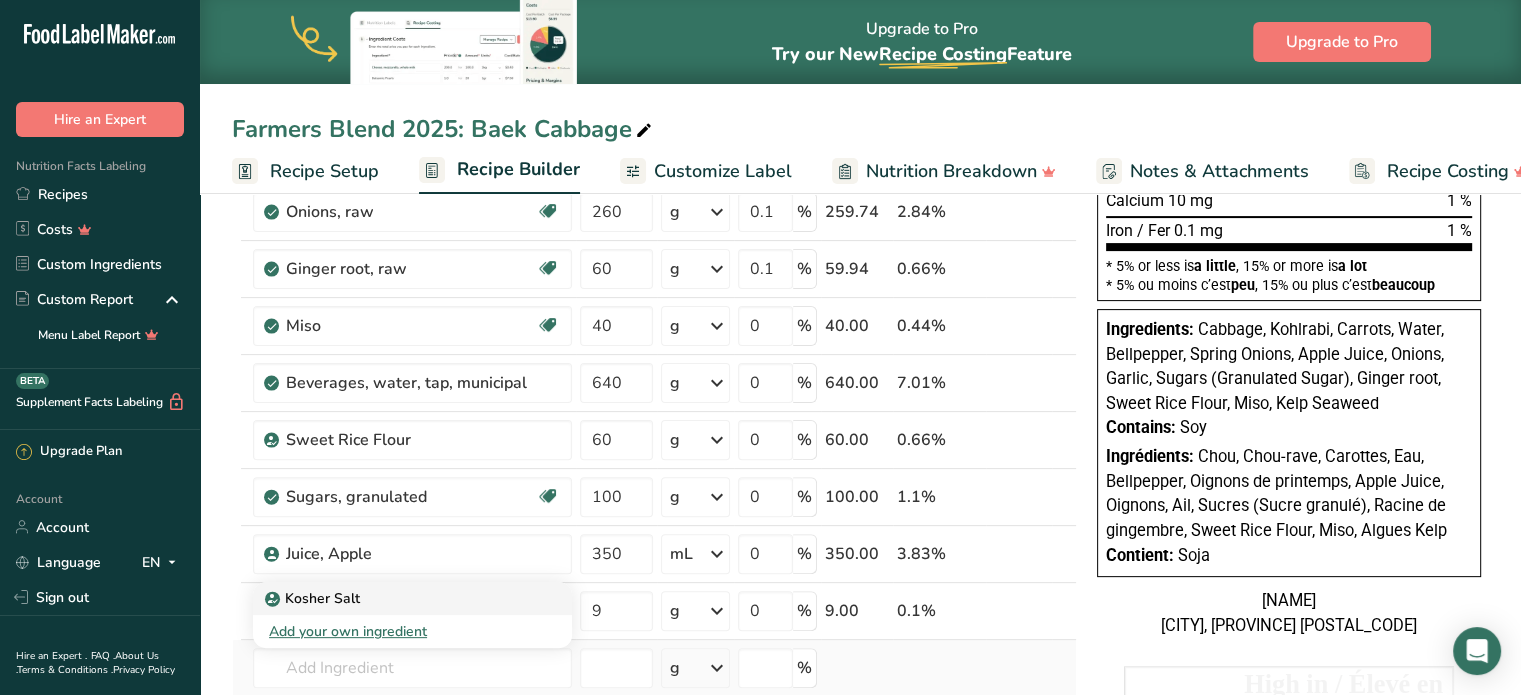 click on "Kosher Salt" at bounding box center (396, 598) 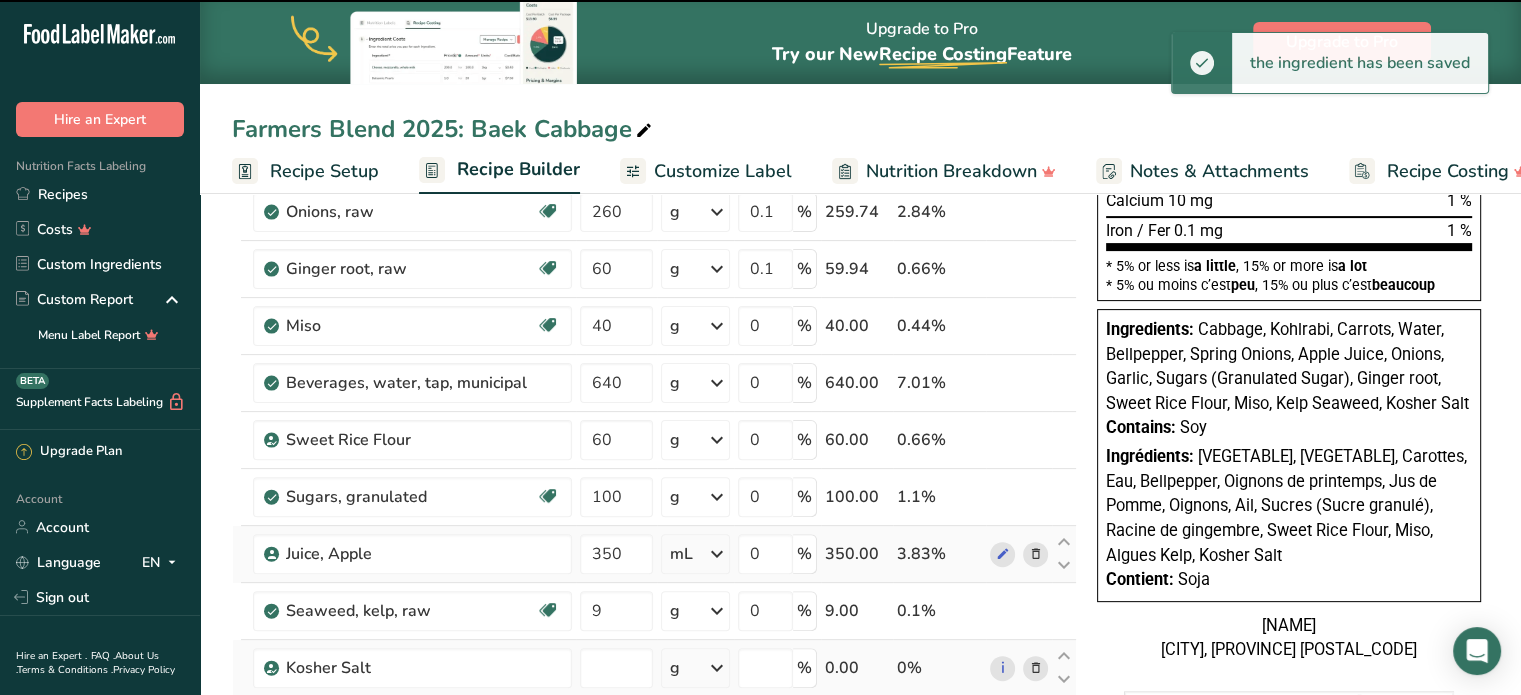 type on "0" 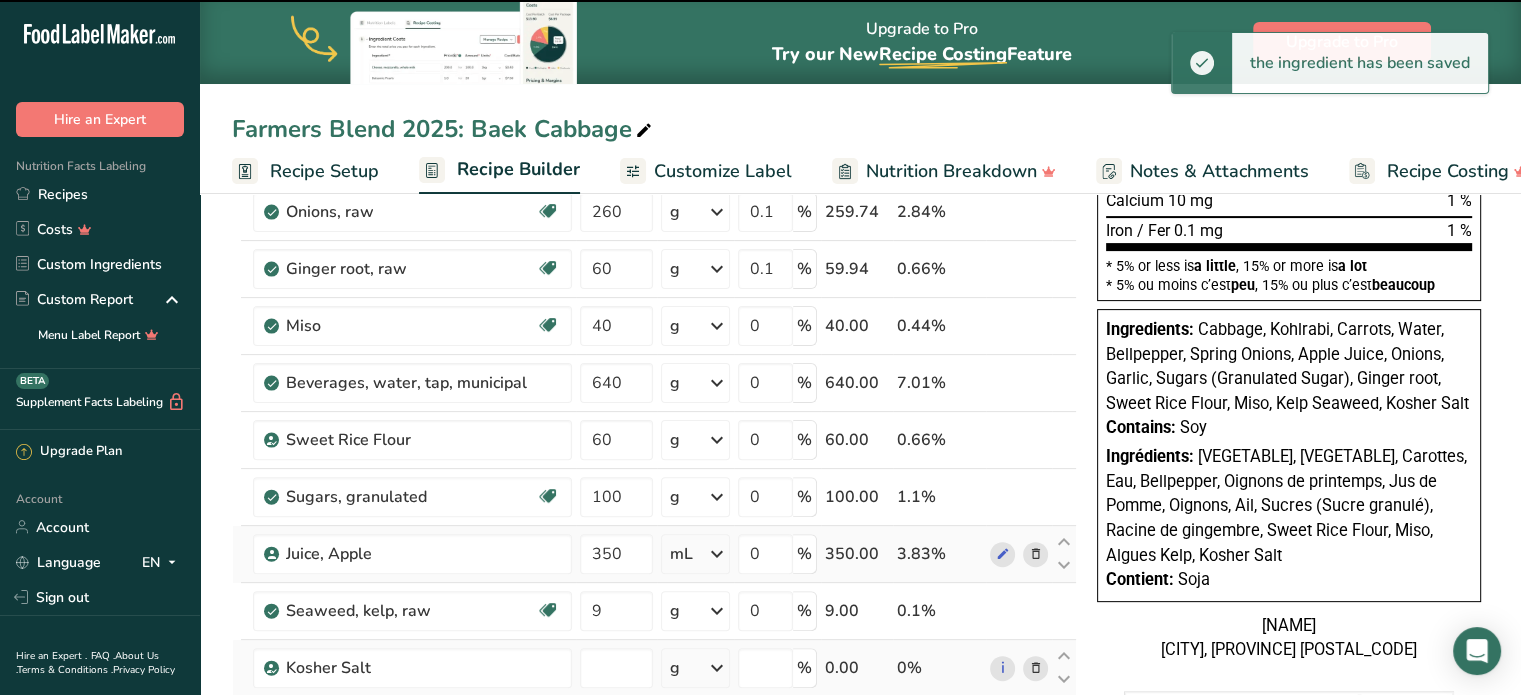 type on "0" 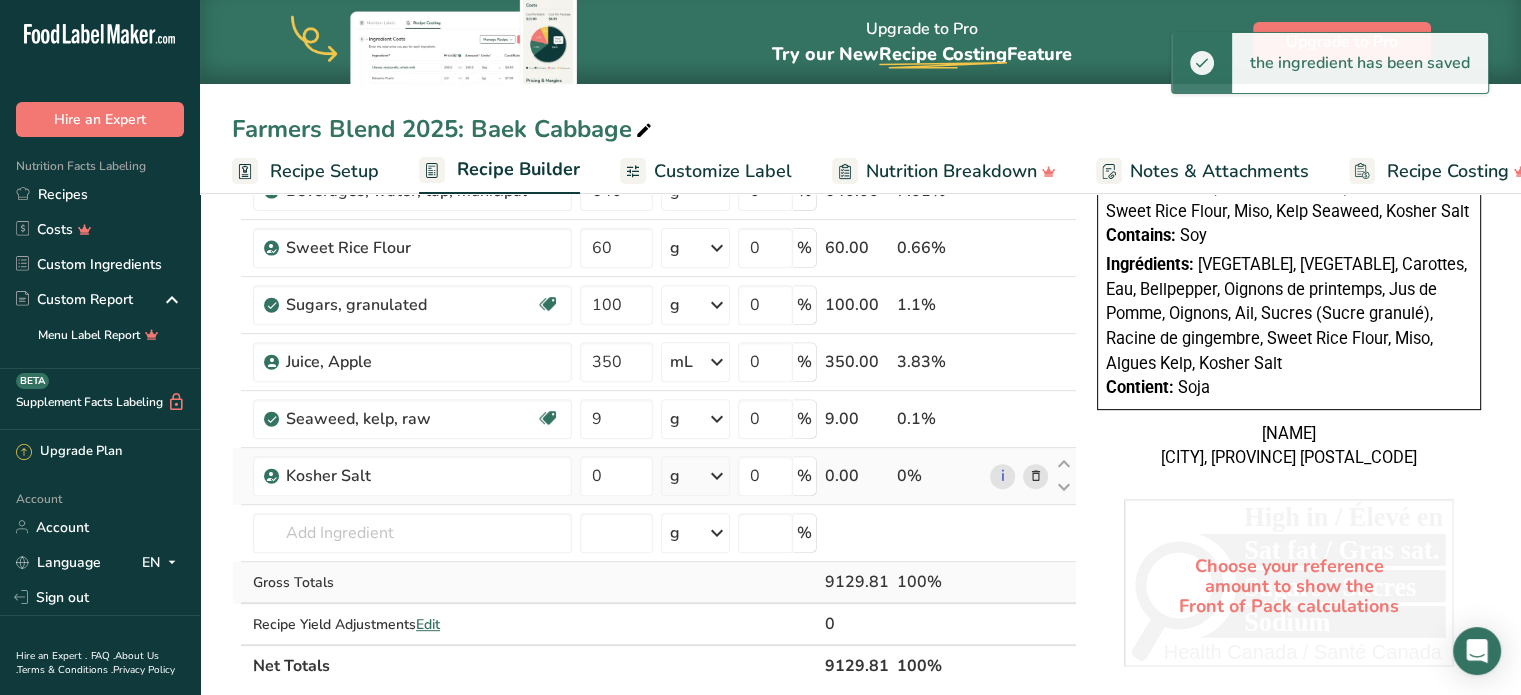 scroll, scrollTop: 700, scrollLeft: 0, axis: vertical 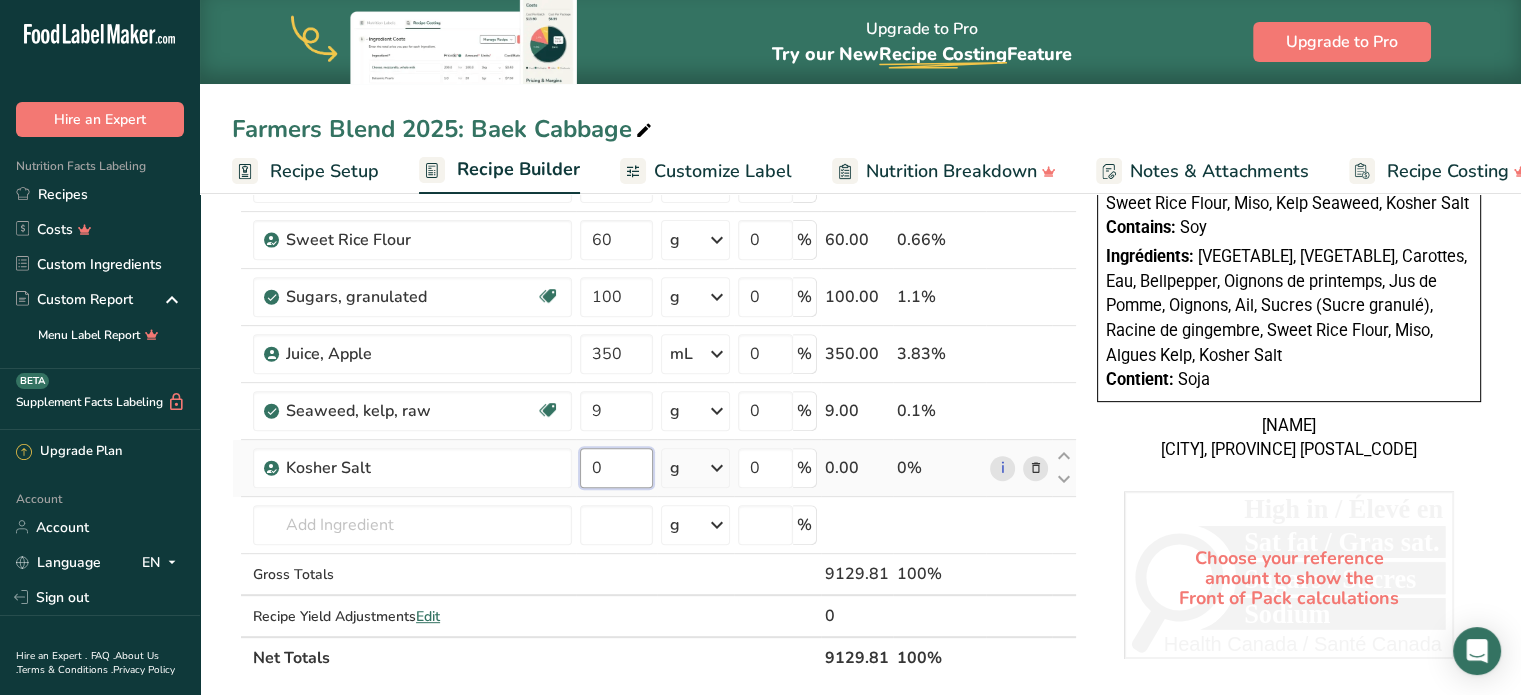 click on "0" at bounding box center (616, 468) 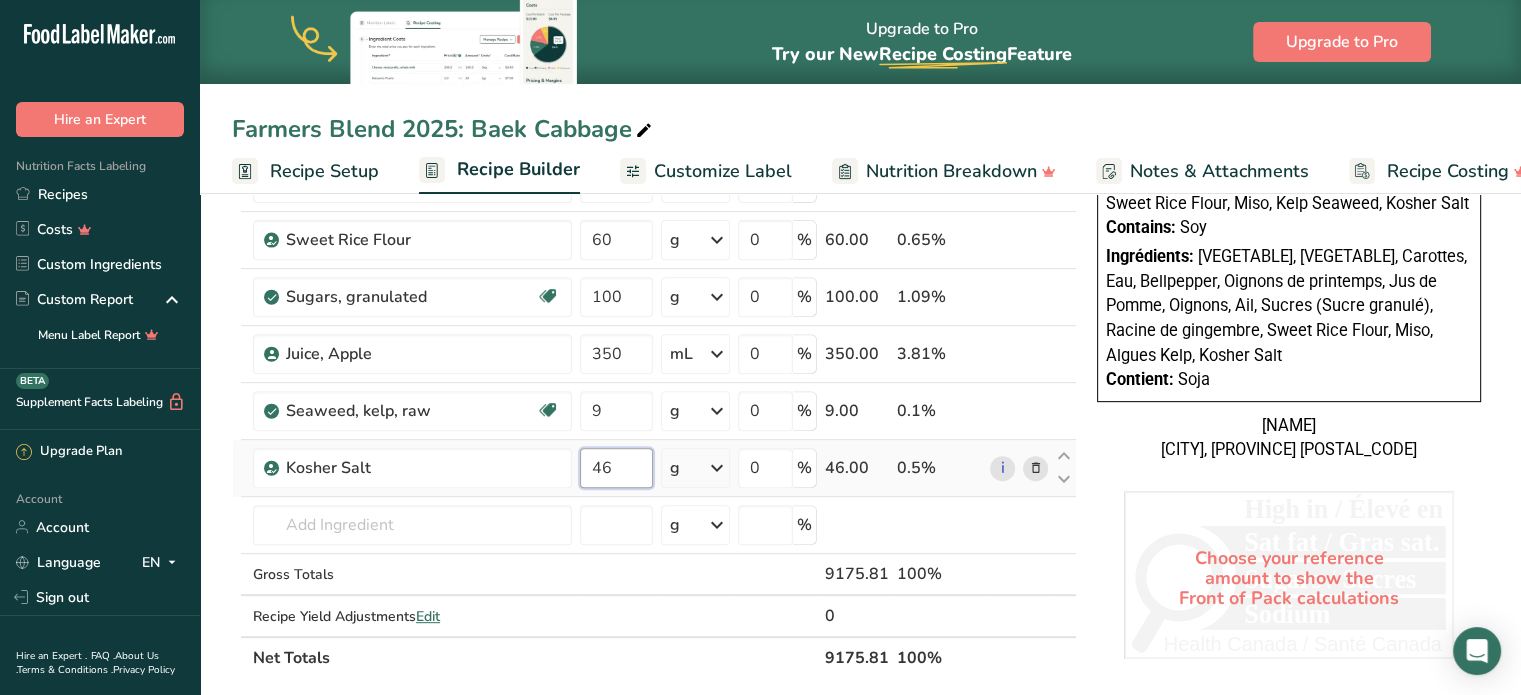 type on "46" 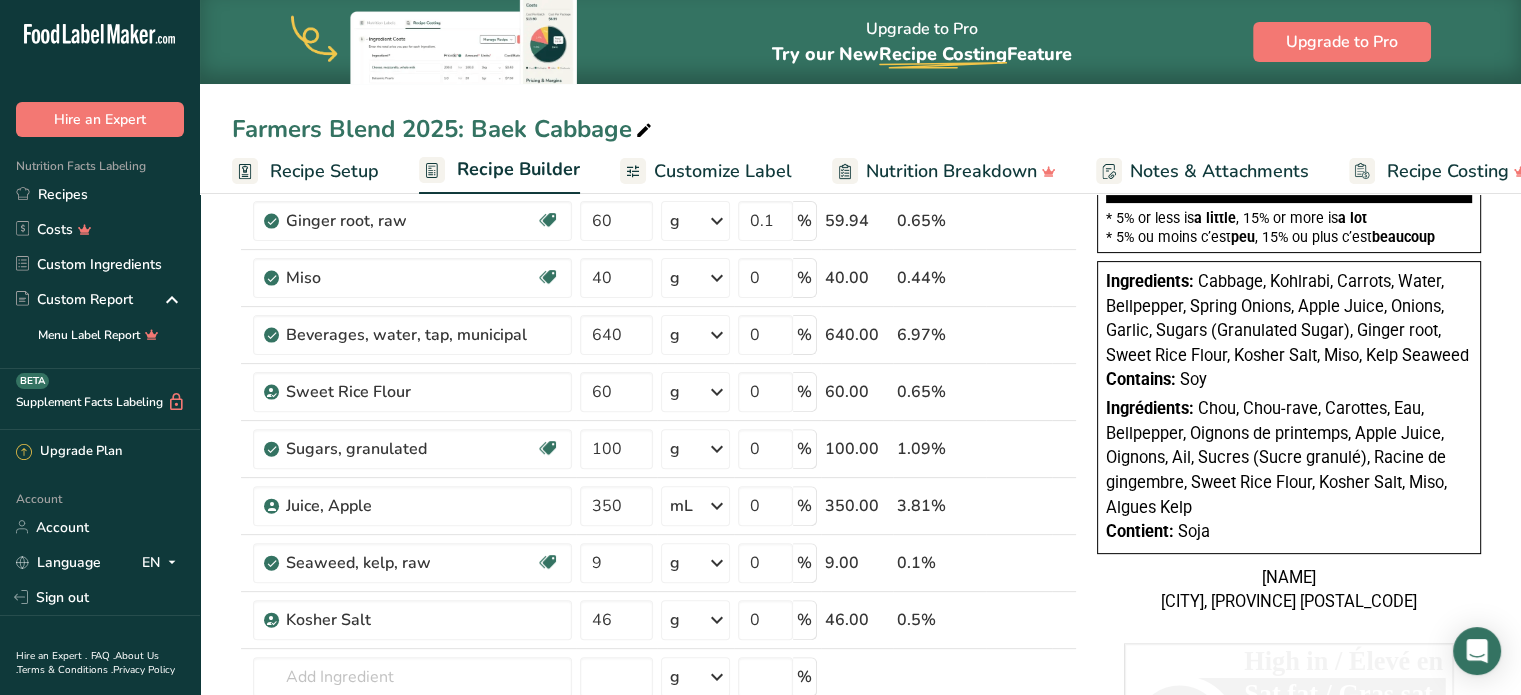 scroll, scrollTop: 500, scrollLeft: 0, axis: vertical 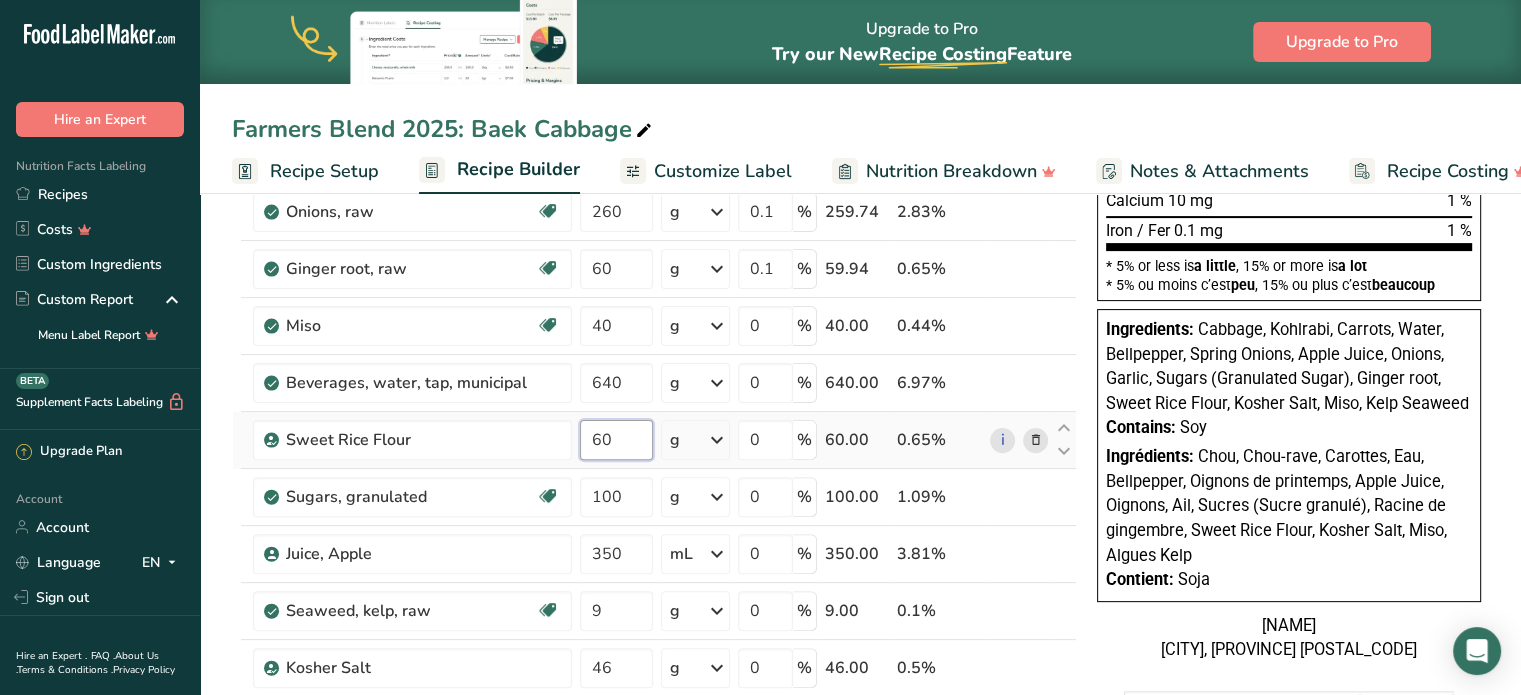 drag, startPoint x: 624, startPoint y: 443, endPoint x: 577, endPoint y: 444, distance: 47.010635 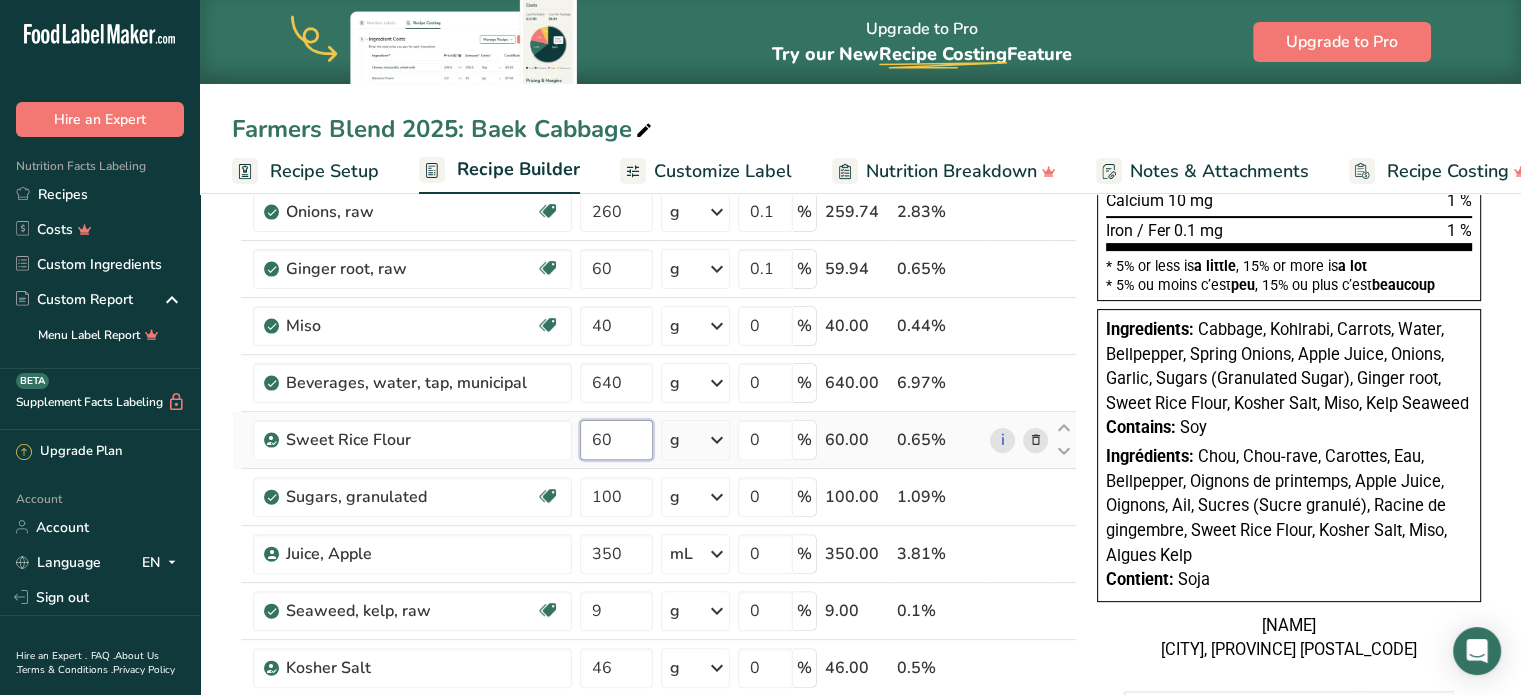 click on "60" at bounding box center [616, 440] 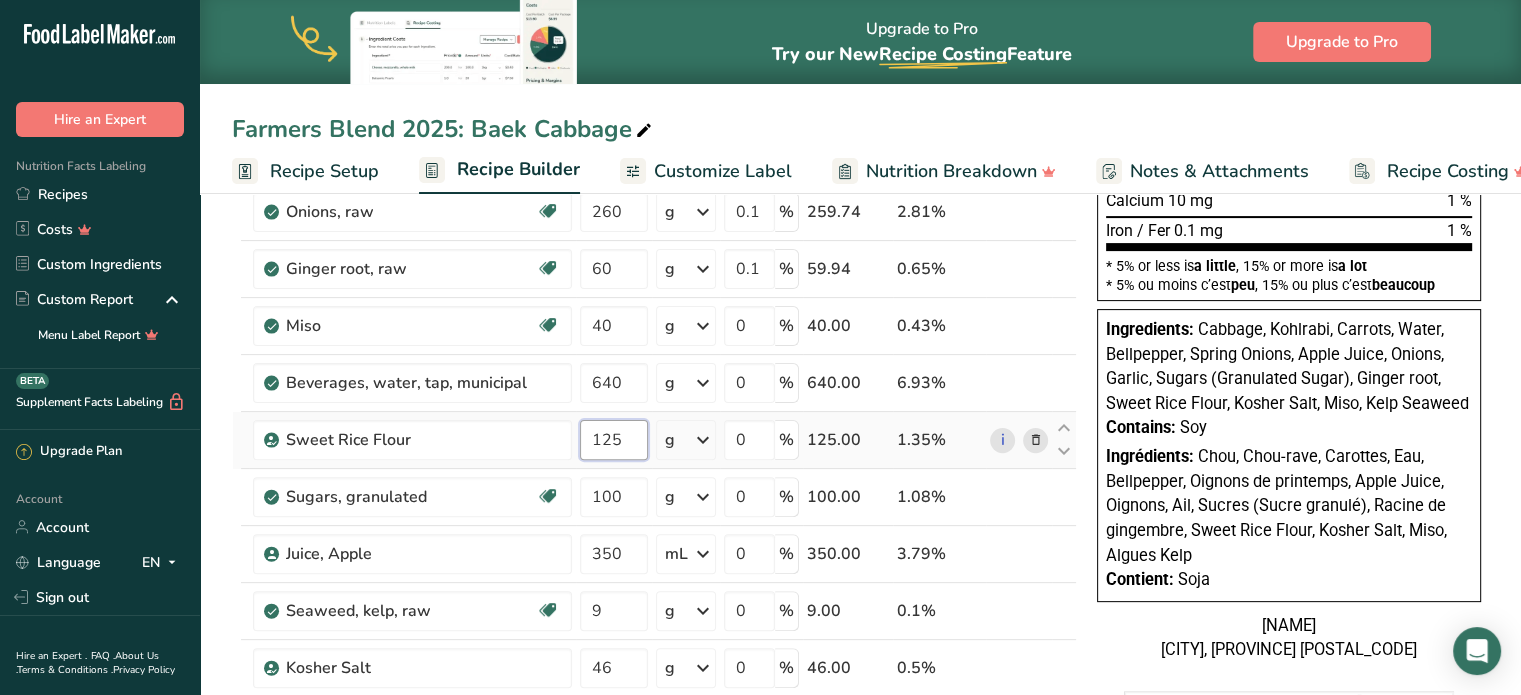 type on "125" 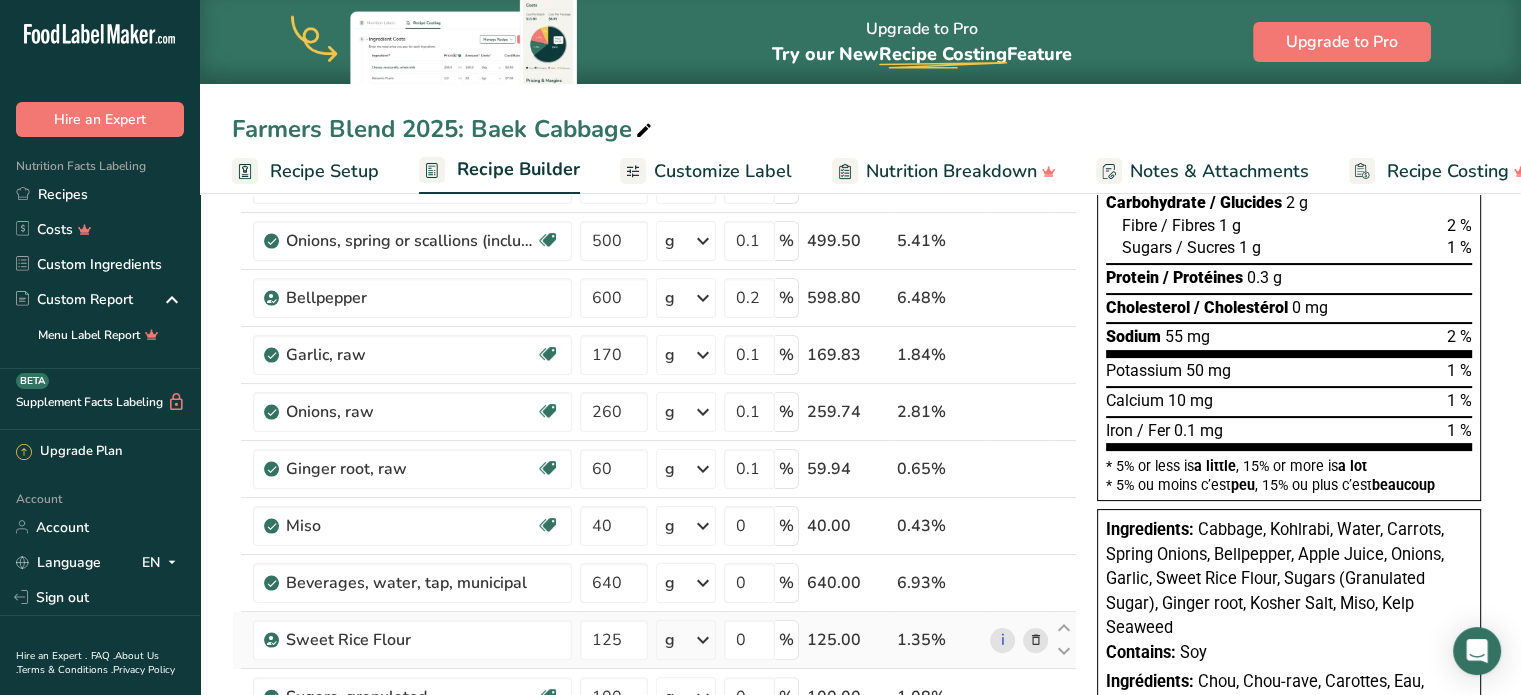 scroll, scrollTop: 100, scrollLeft: 0, axis: vertical 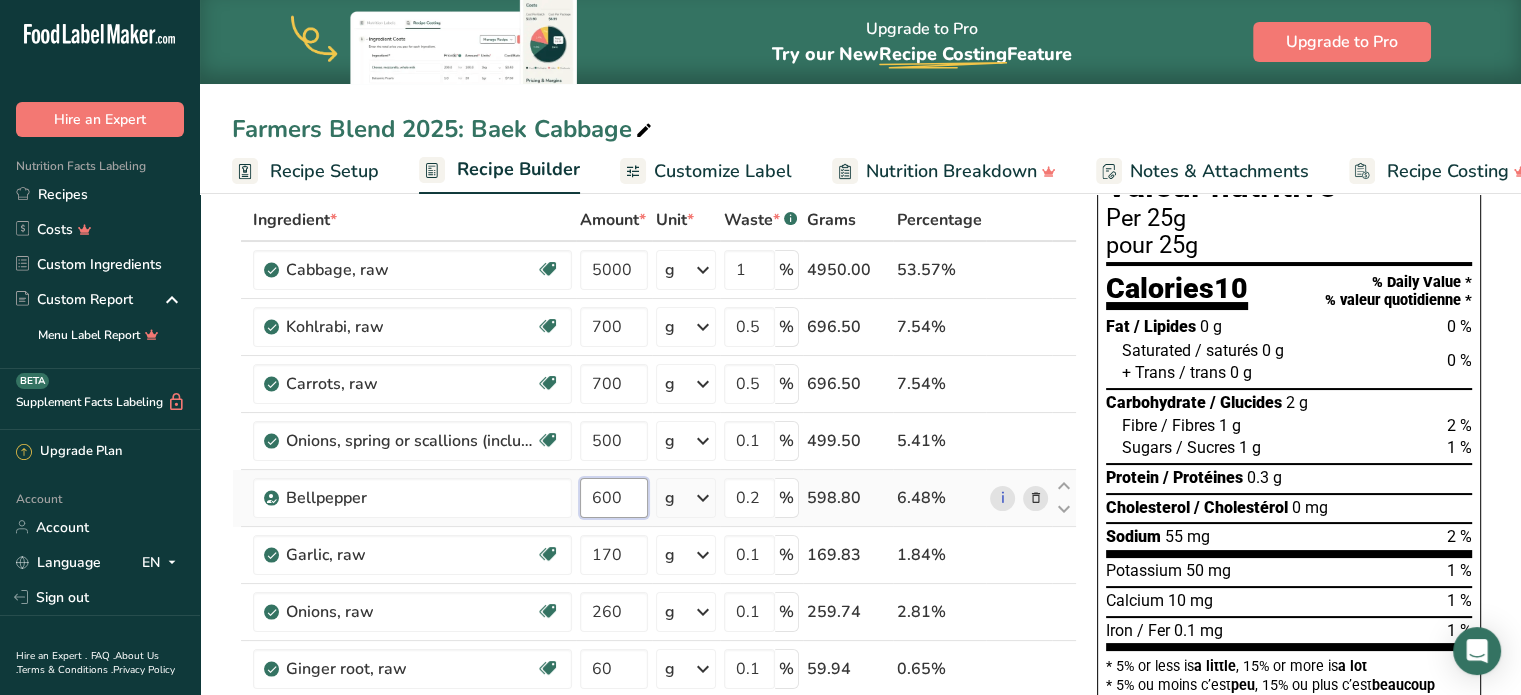 click on "600" at bounding box center [614, 498] 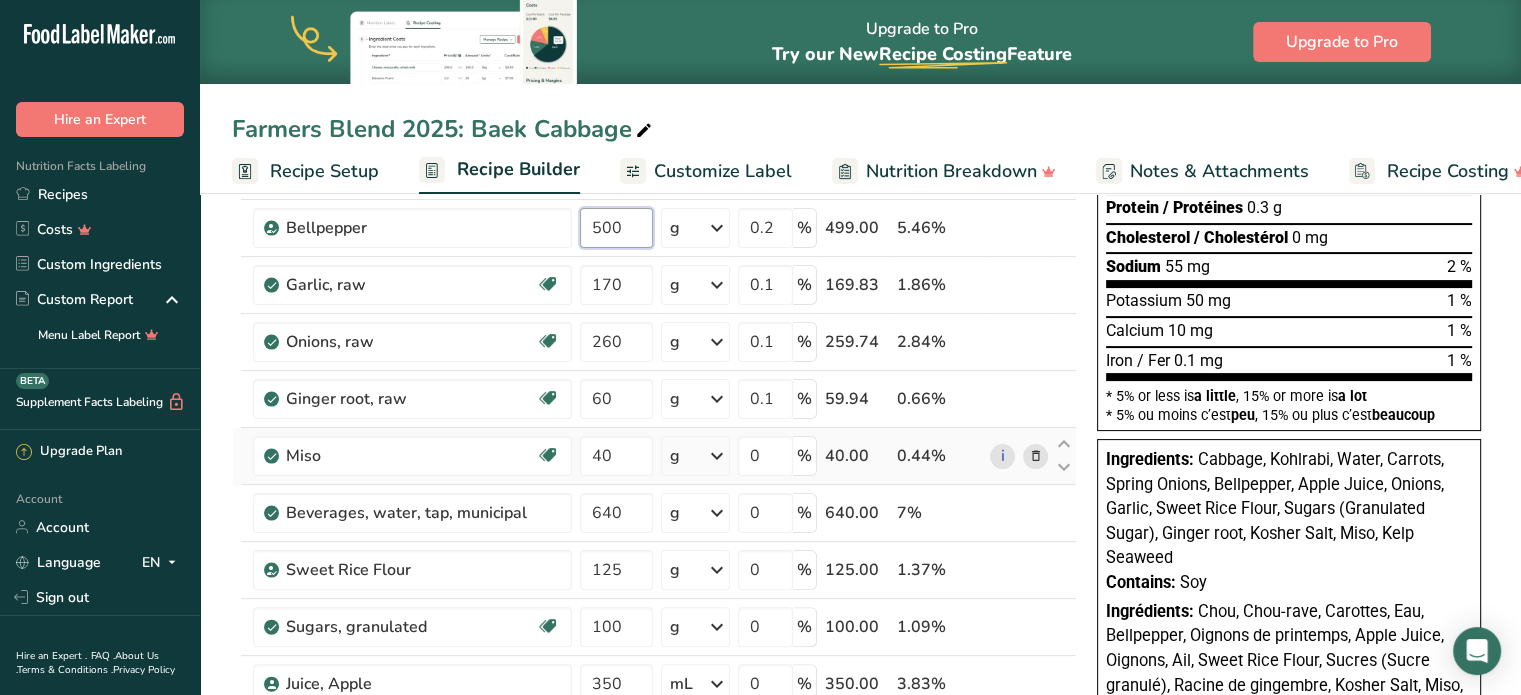 scroll, scrollTop: 400, scrollLeft: 0, axis: vertical 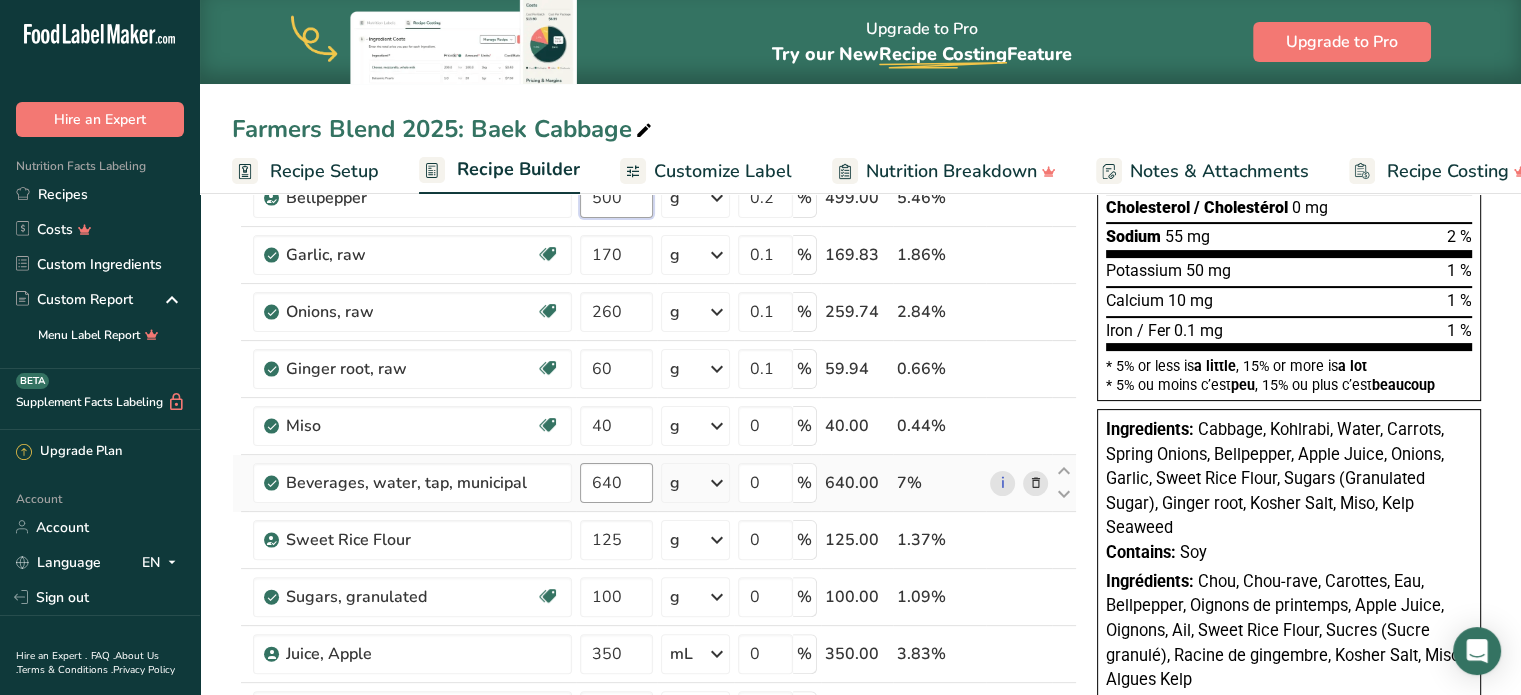 type on "500" 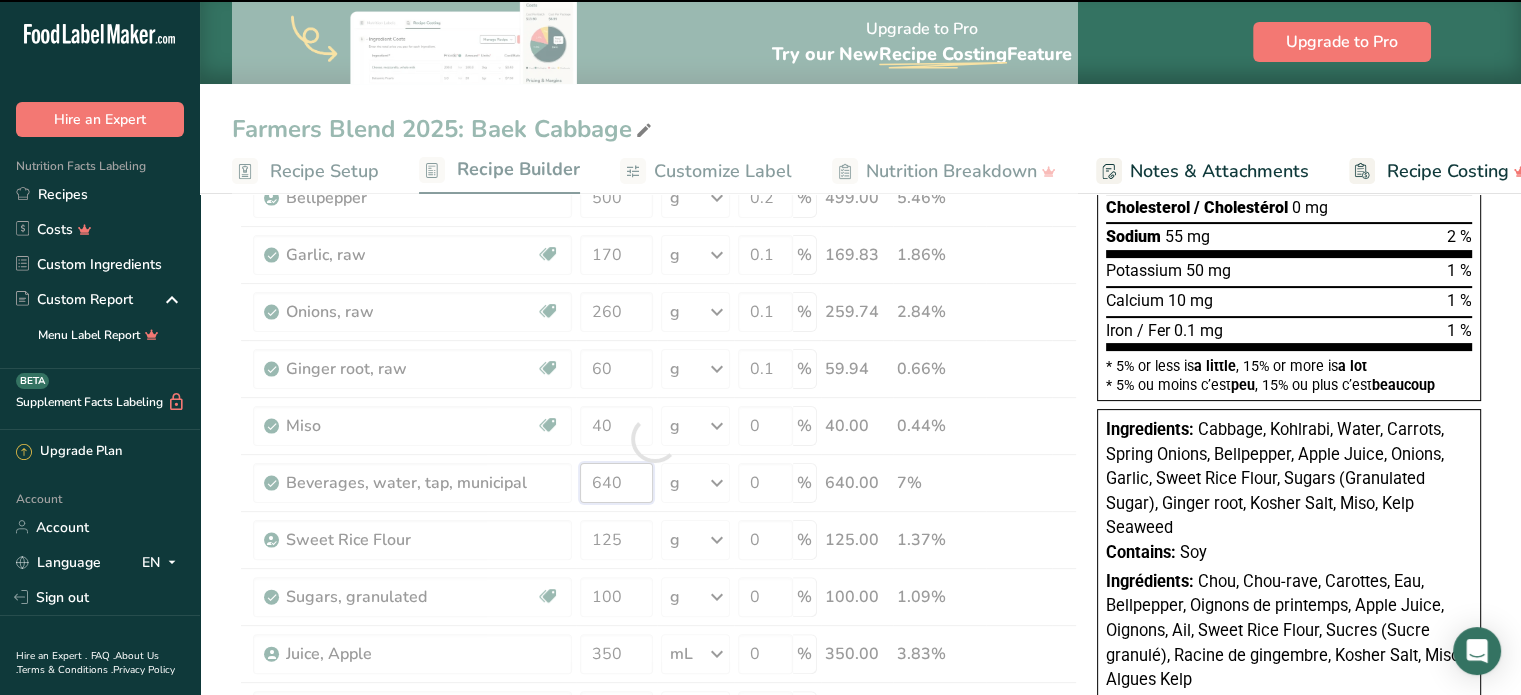 drag, startPoint x: 631, startPoint y: 479, endPoint x: 582, endPoint y: 495, distance: 51.546097 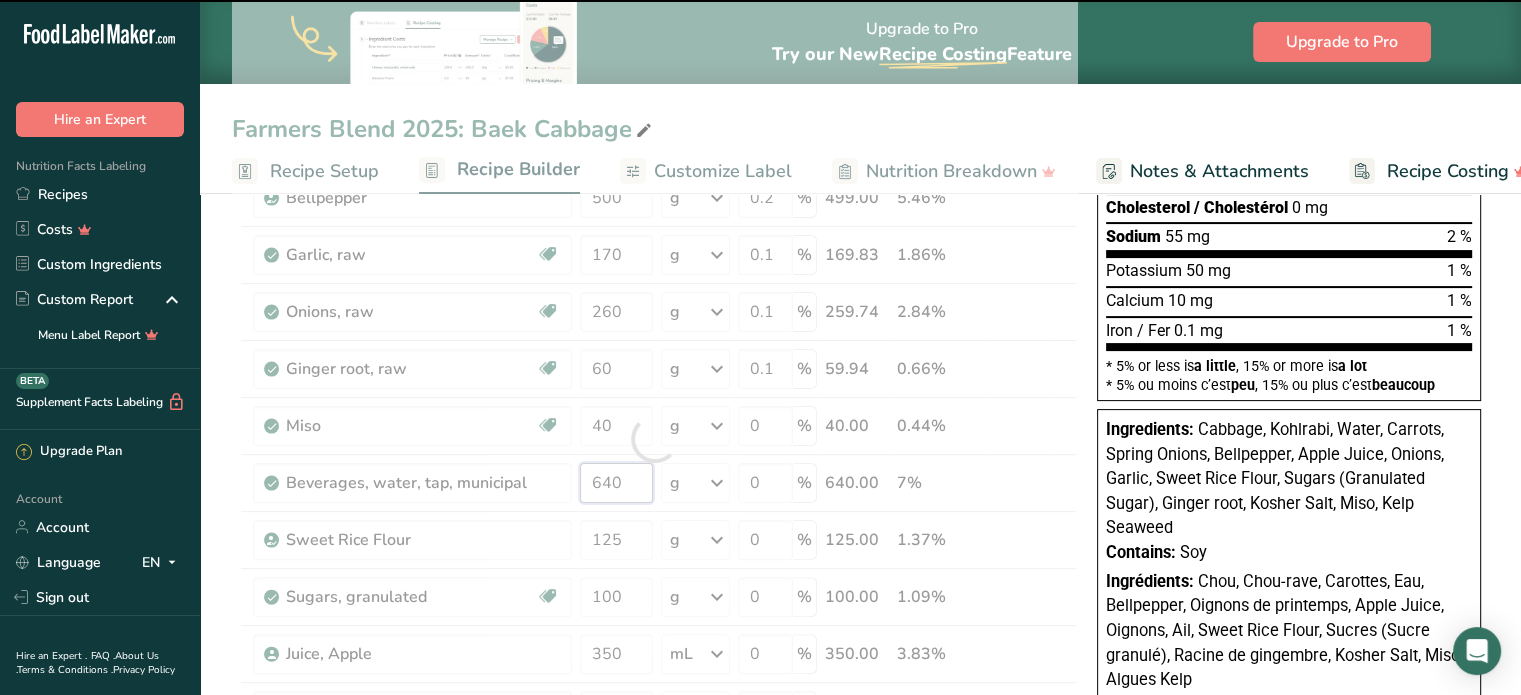 click on "640" at bounding box center (616, 483) 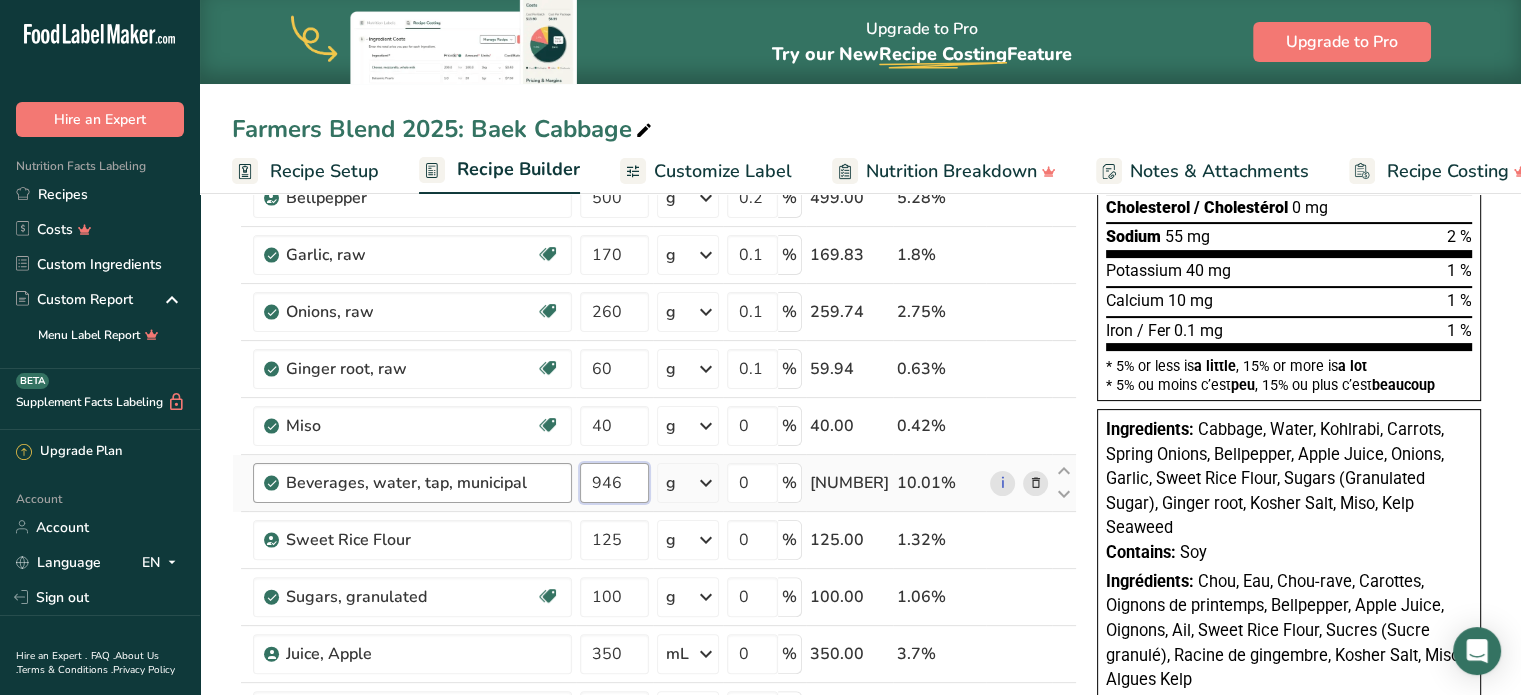 drag, startPoint x: 632, startPoint y: 480, endPoint x: 533, endPoint y: 481, distance: 99.00505 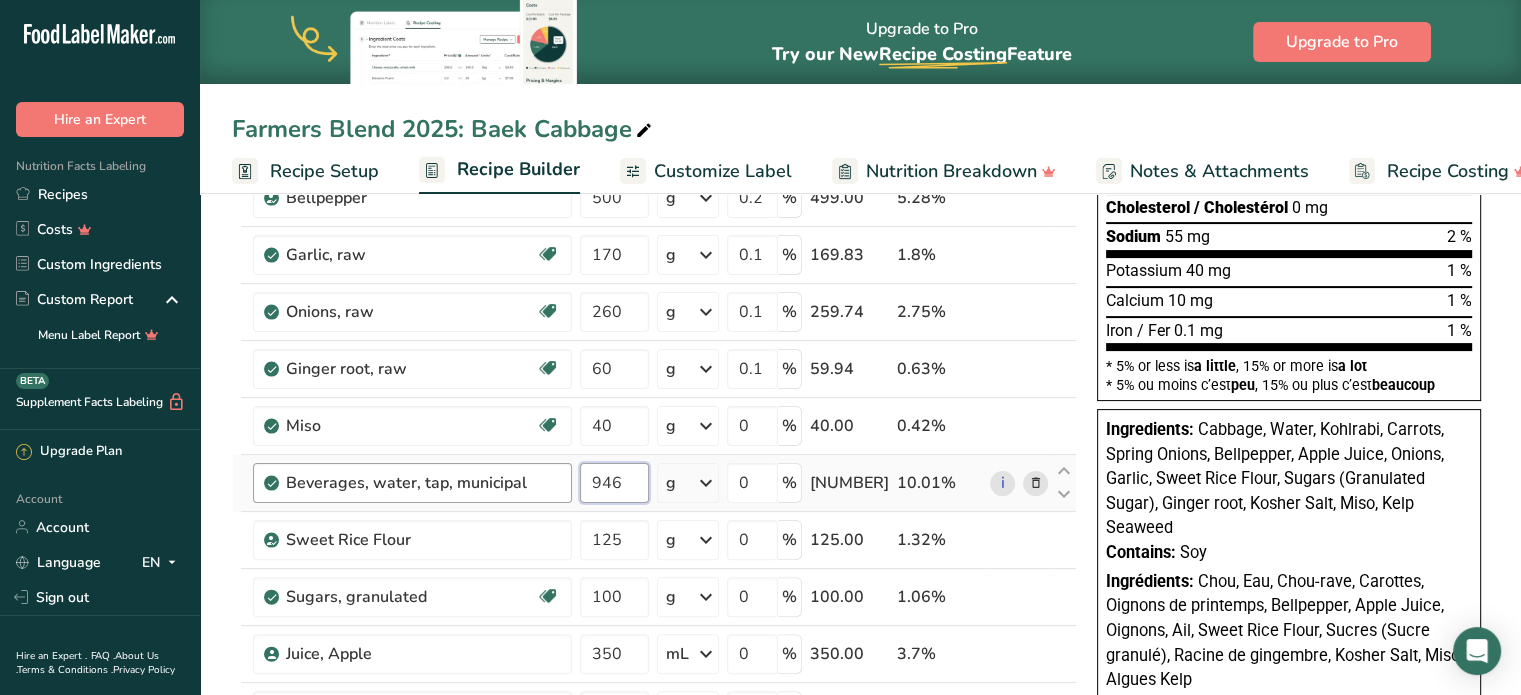 click on "Beverages, water, tap, municipal
946
g
Portions
1 fl oz
1 bottle 8 fl oz
1 liter
See more
Weight Units
g
kg
mg
See more
Volume Units
l
Volume units require a density conversion. If you know your ingredient's density enter it below. Otherwise, click on "RIA" our AI Regulatory bot - she will be able to help you
lb/ft3
g/cm3
Confirm
mL
Volume units require a density conversion. If you know your ingredient's density enter it below. Otherwise, click on "RIA" our AI Regulatory bot - she will be able to help you
lb/ft3
g/cm3" at bounding box center [654, 483] 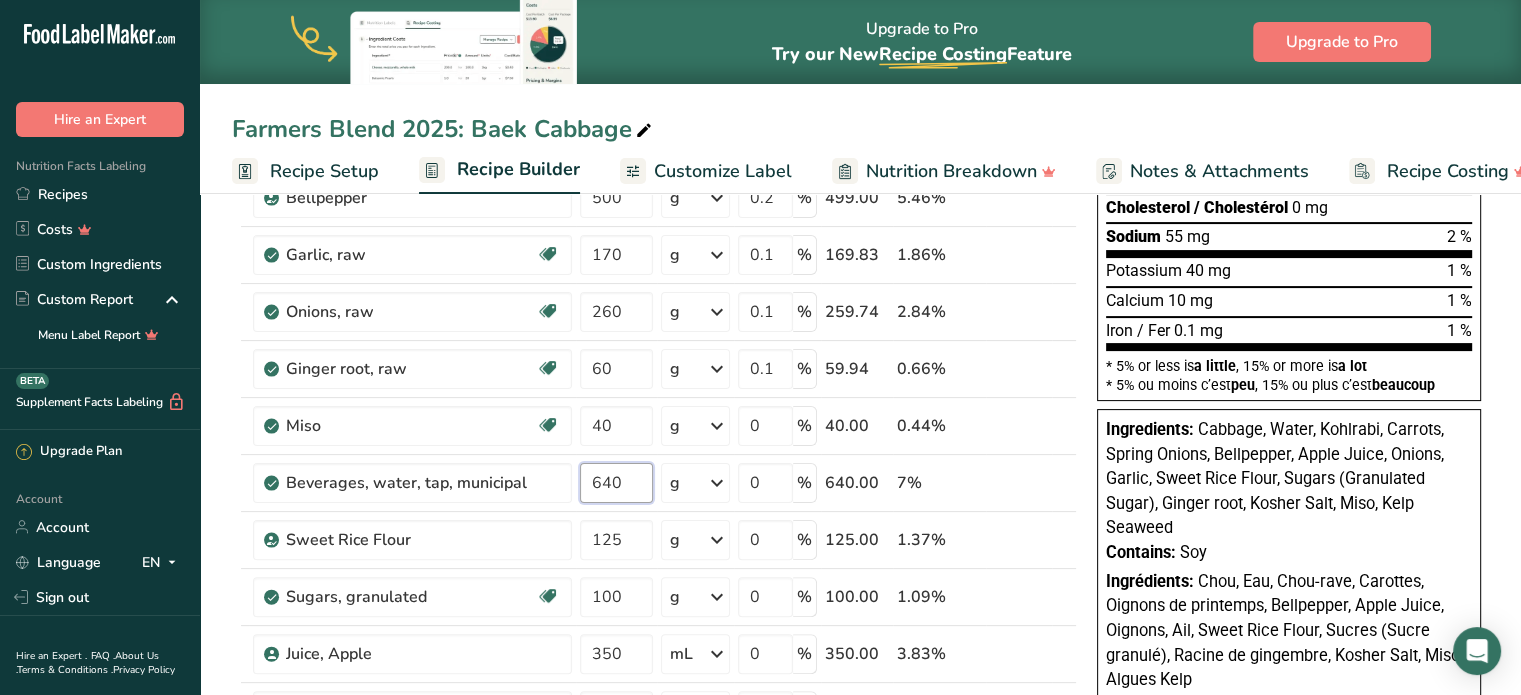 type on "640" 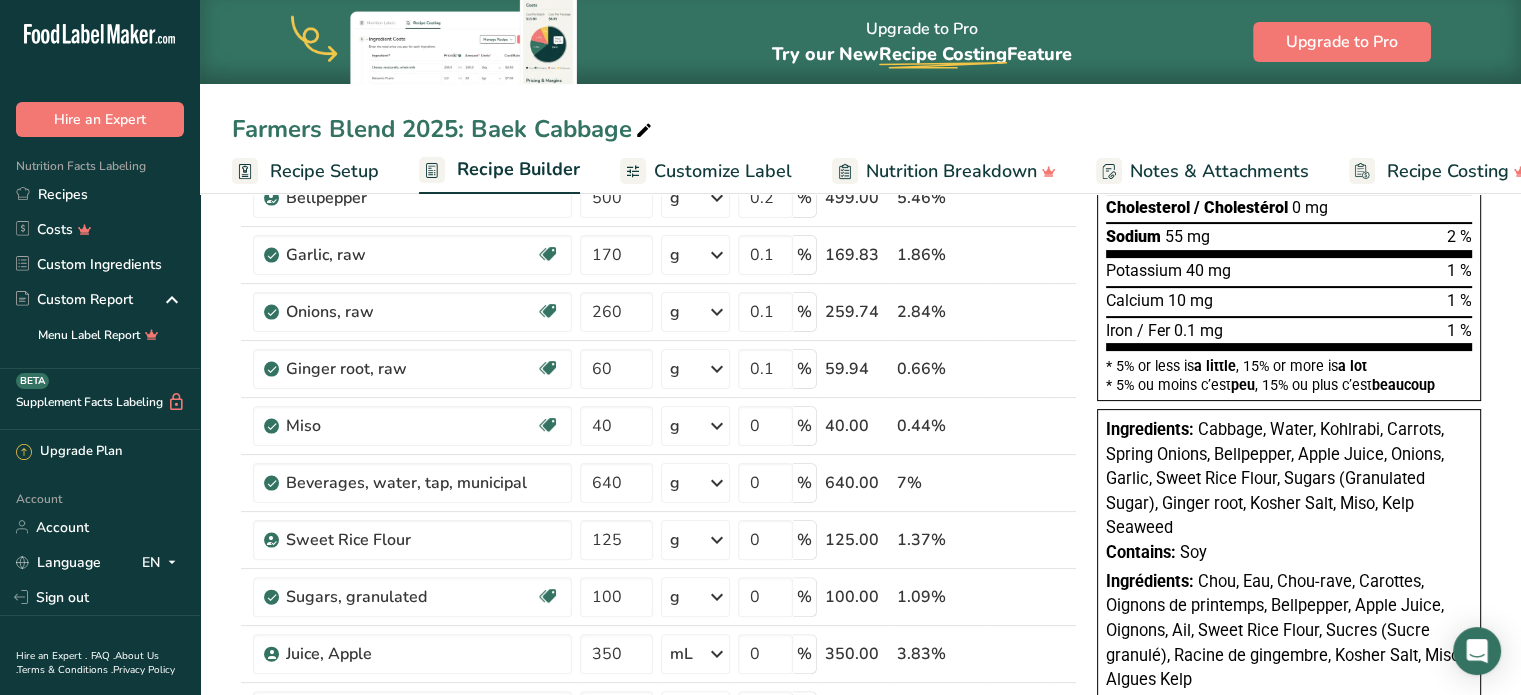 click on "Farmers Blend 2025: Baek Cabbage
Recipe Setup Recipe Builder Customize Label Nutrition Breakdown Notes & Attachments Recipe Costing" at bounding box center [860, 97] 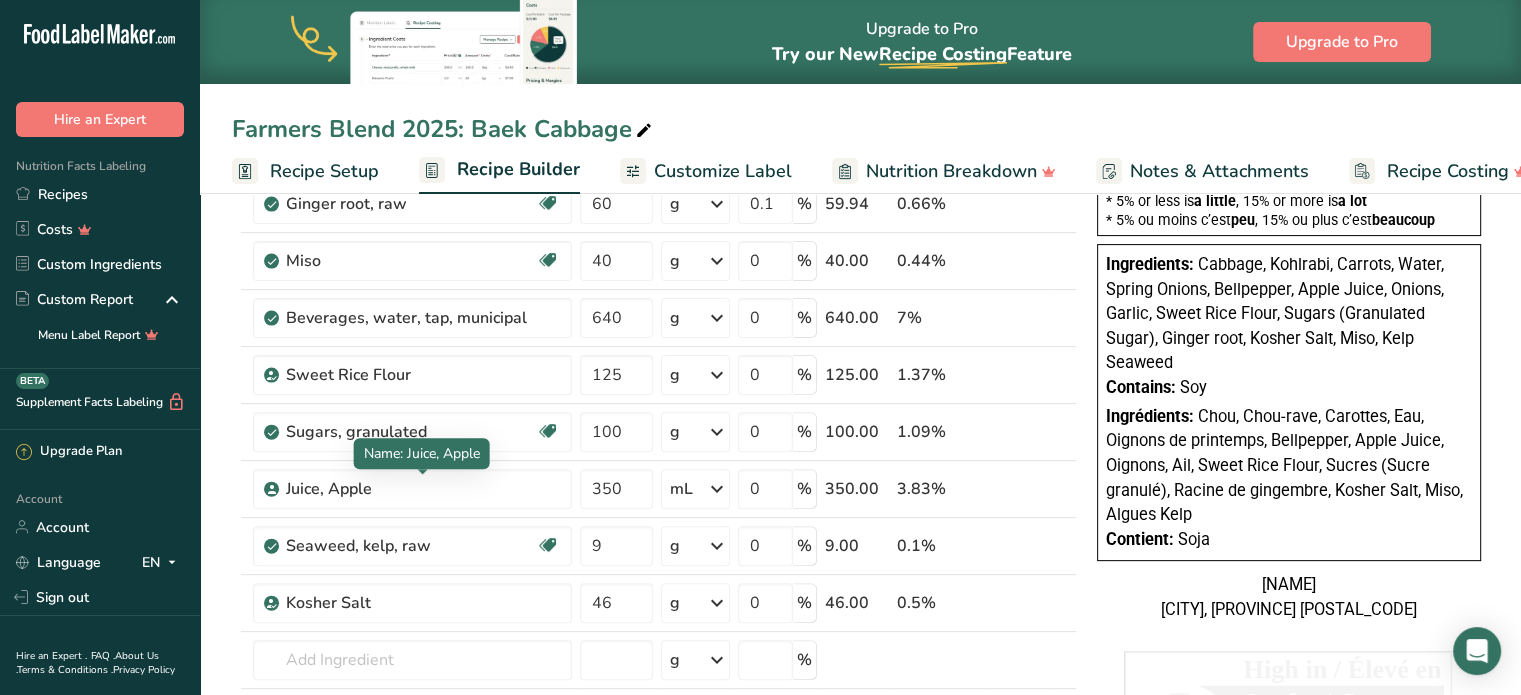 scroll, scrollTop: 600, scrollLeft: 0, axis: vertical 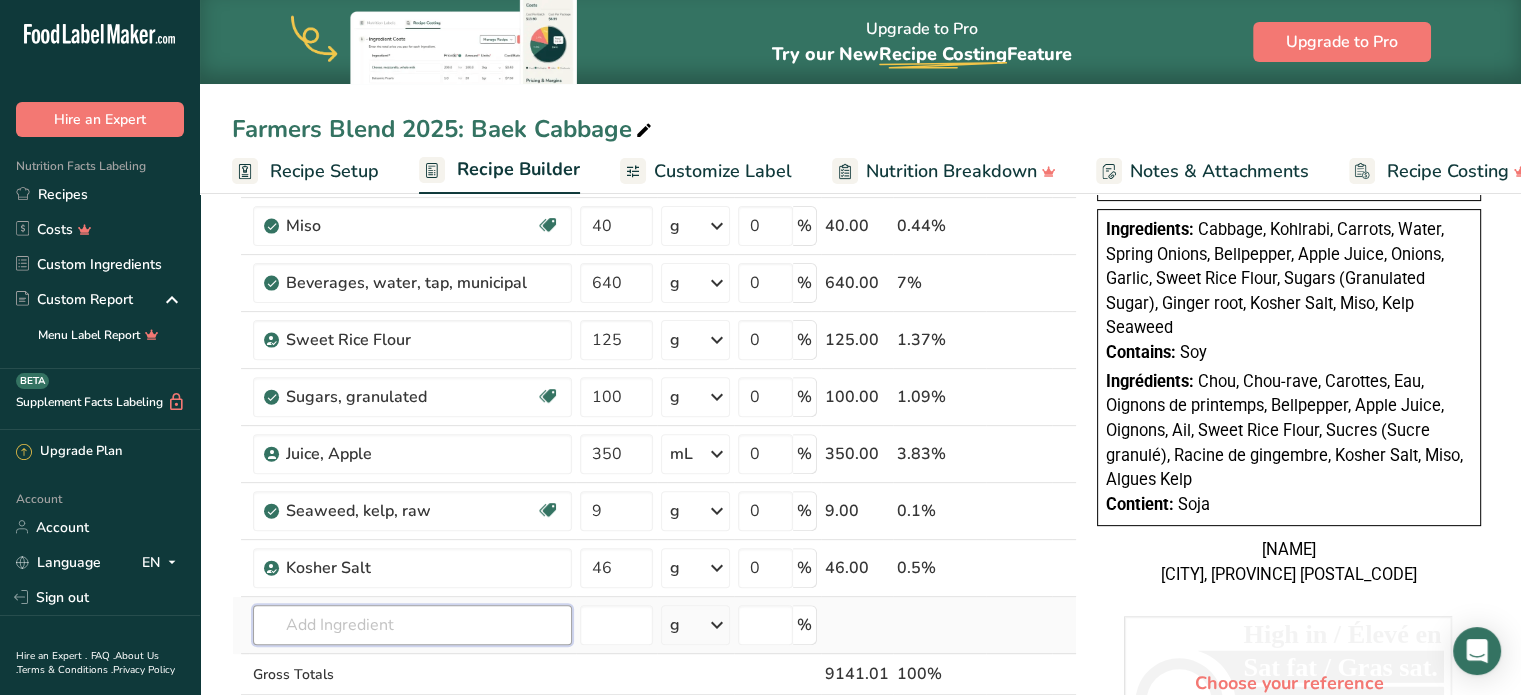 click at bounding box center (412, 625) 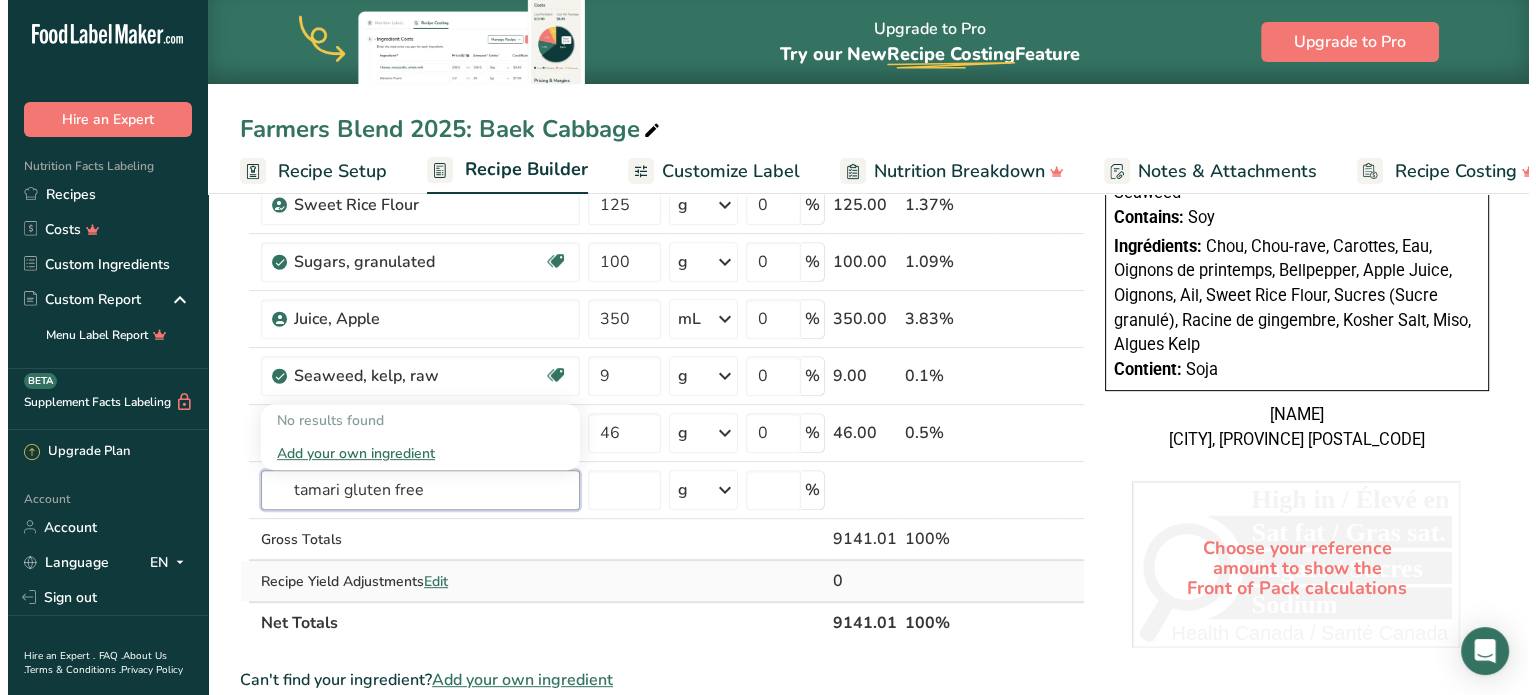scroll, scrollTop: 800, scrollLeft: 0, axis: vertical 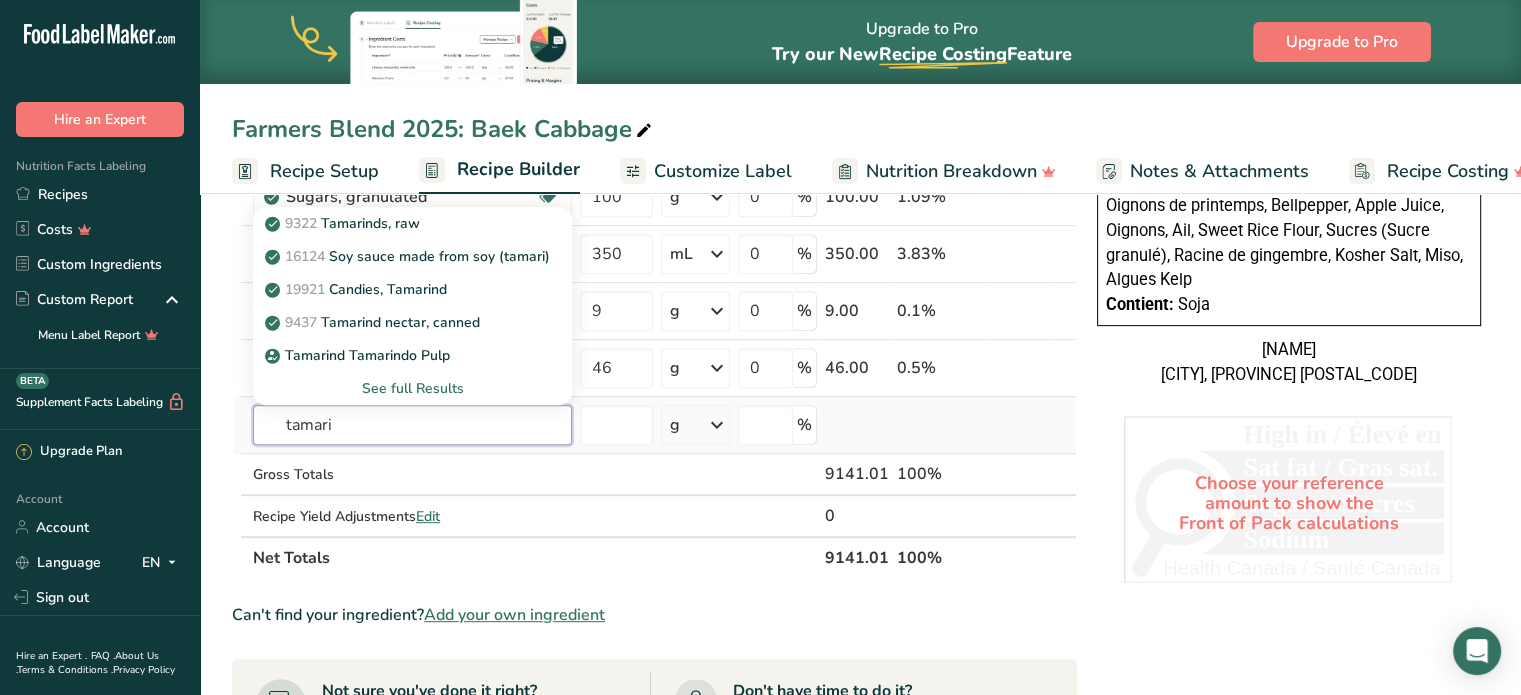 type on "tamari" 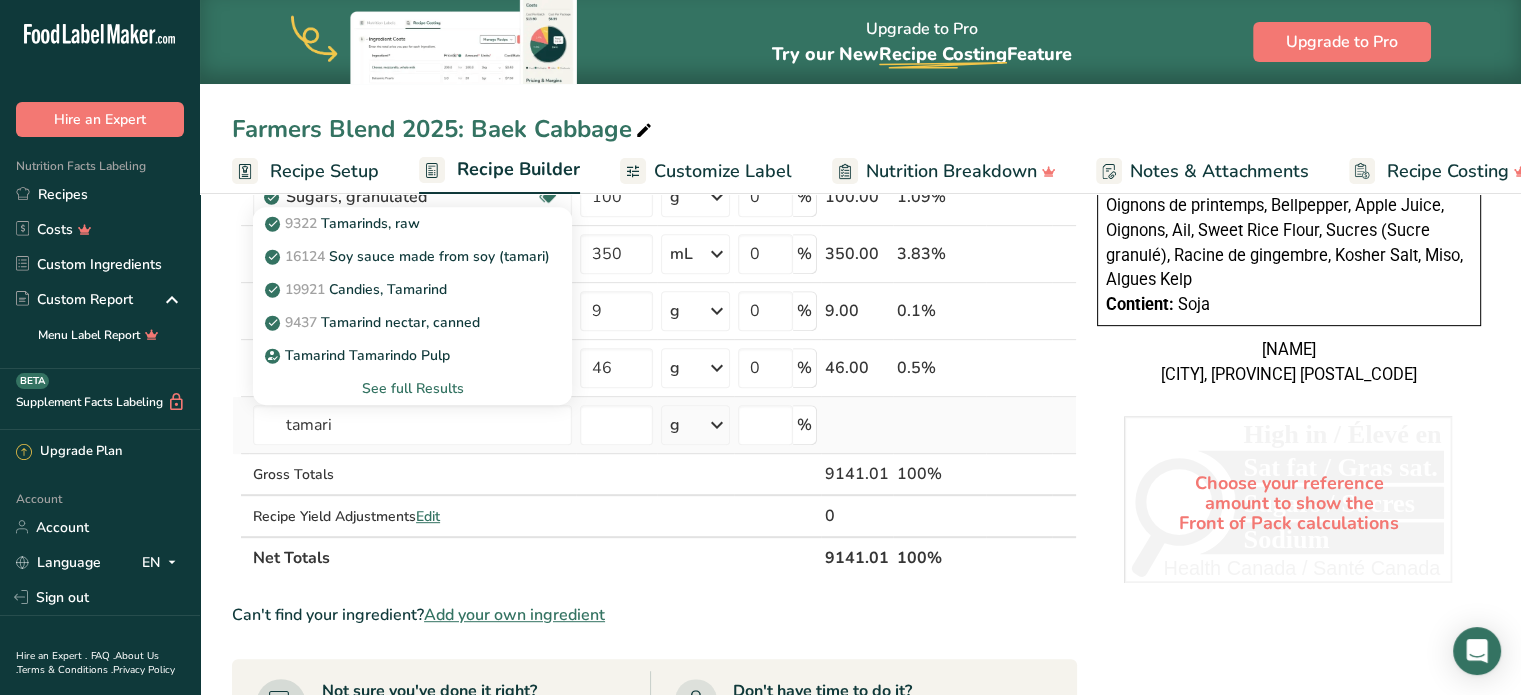 type 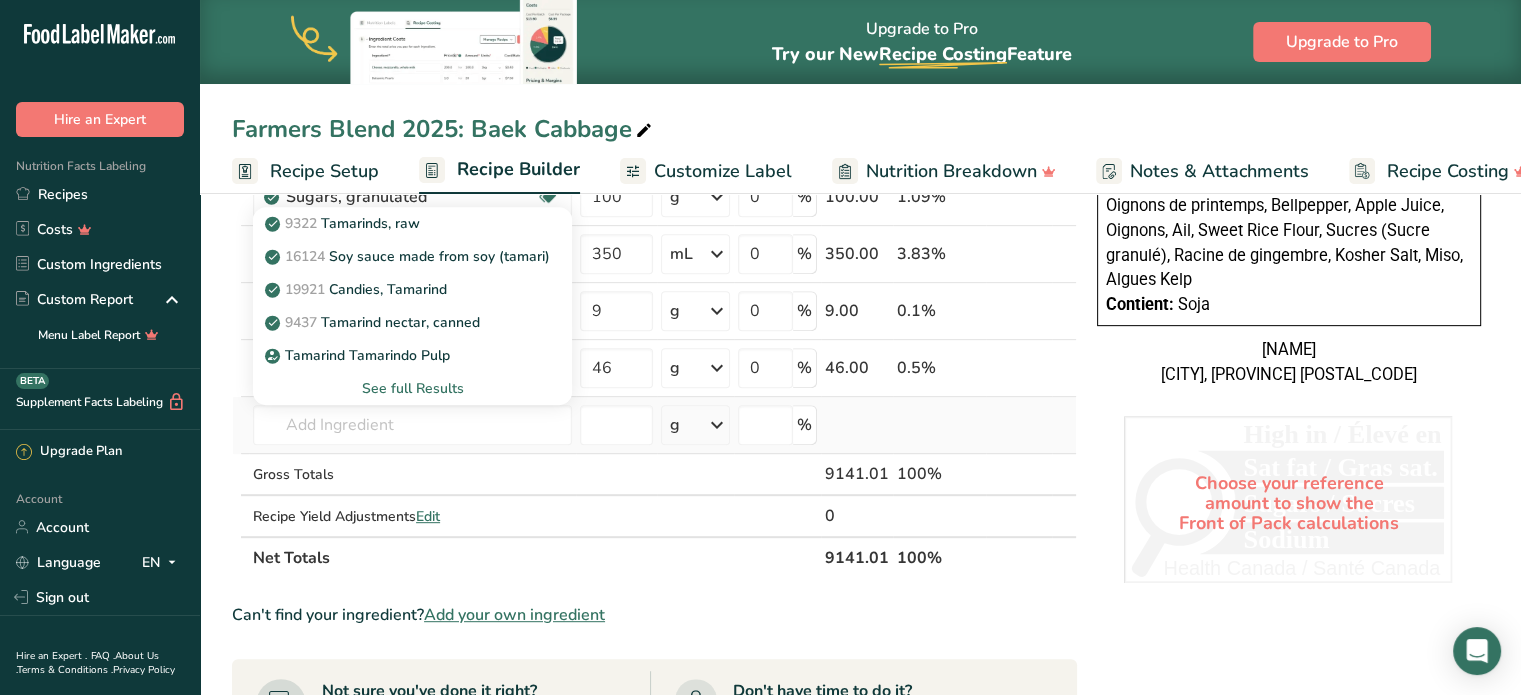 click on "See full Results" at bounding box center (412, 388) 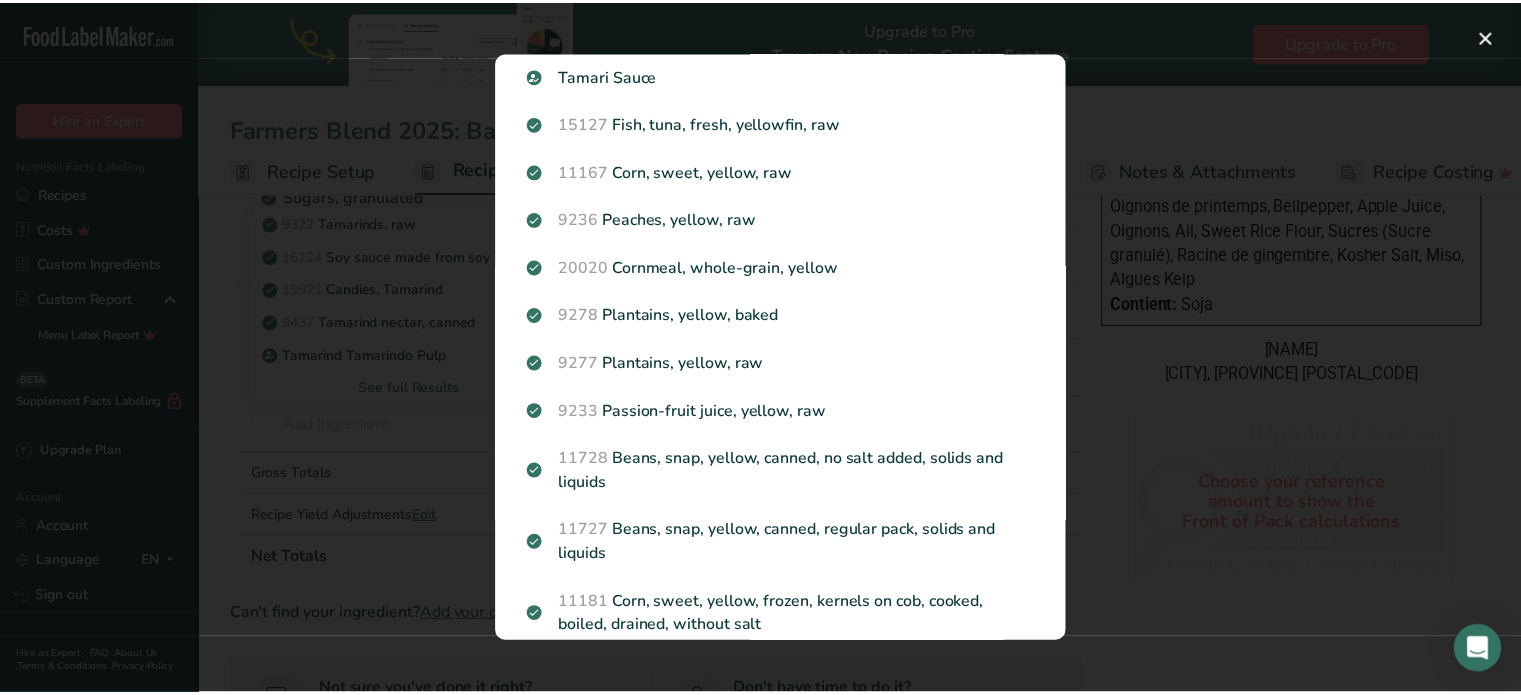 scroll, scrollTop: 0, scrollLeft: 0, axis: both 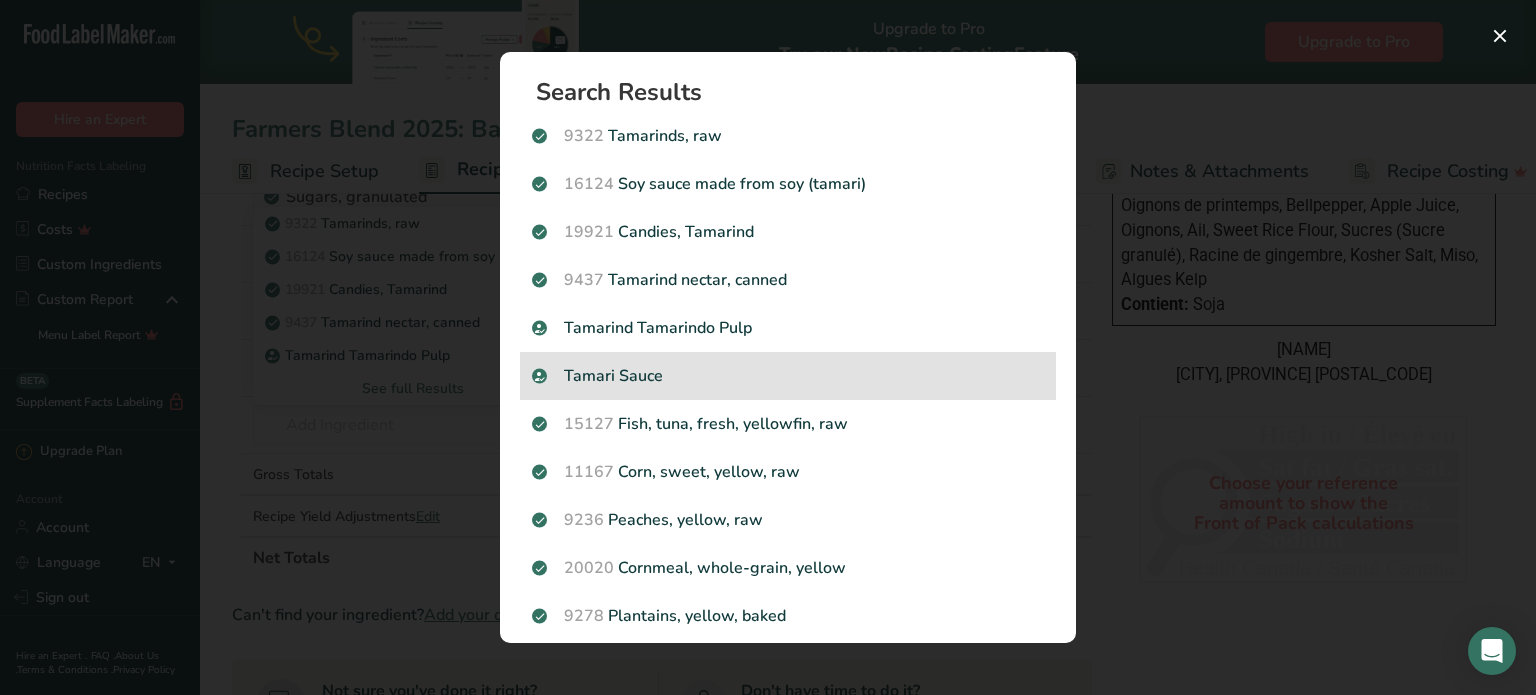 click on "Tamari Sauce" at bounding box center [788, 376] 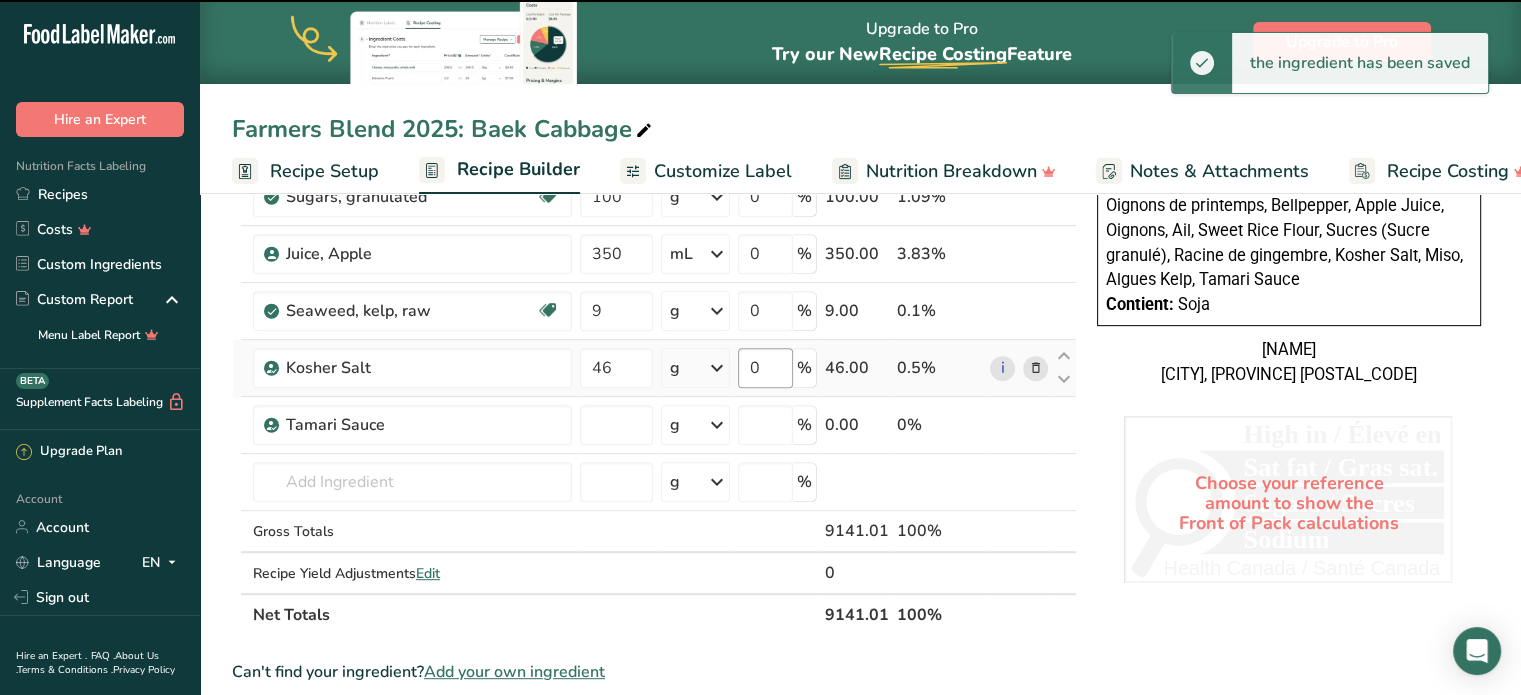 type on "0" 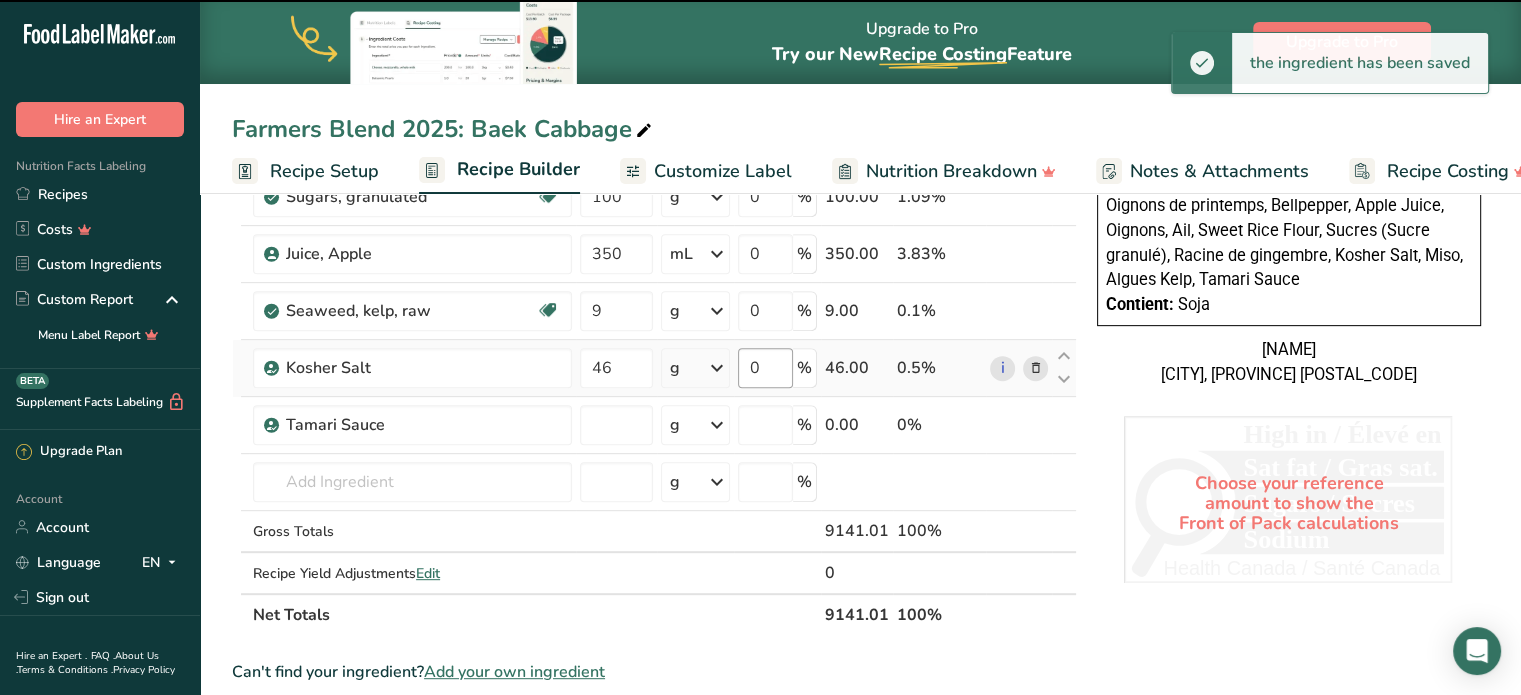 type on "0" 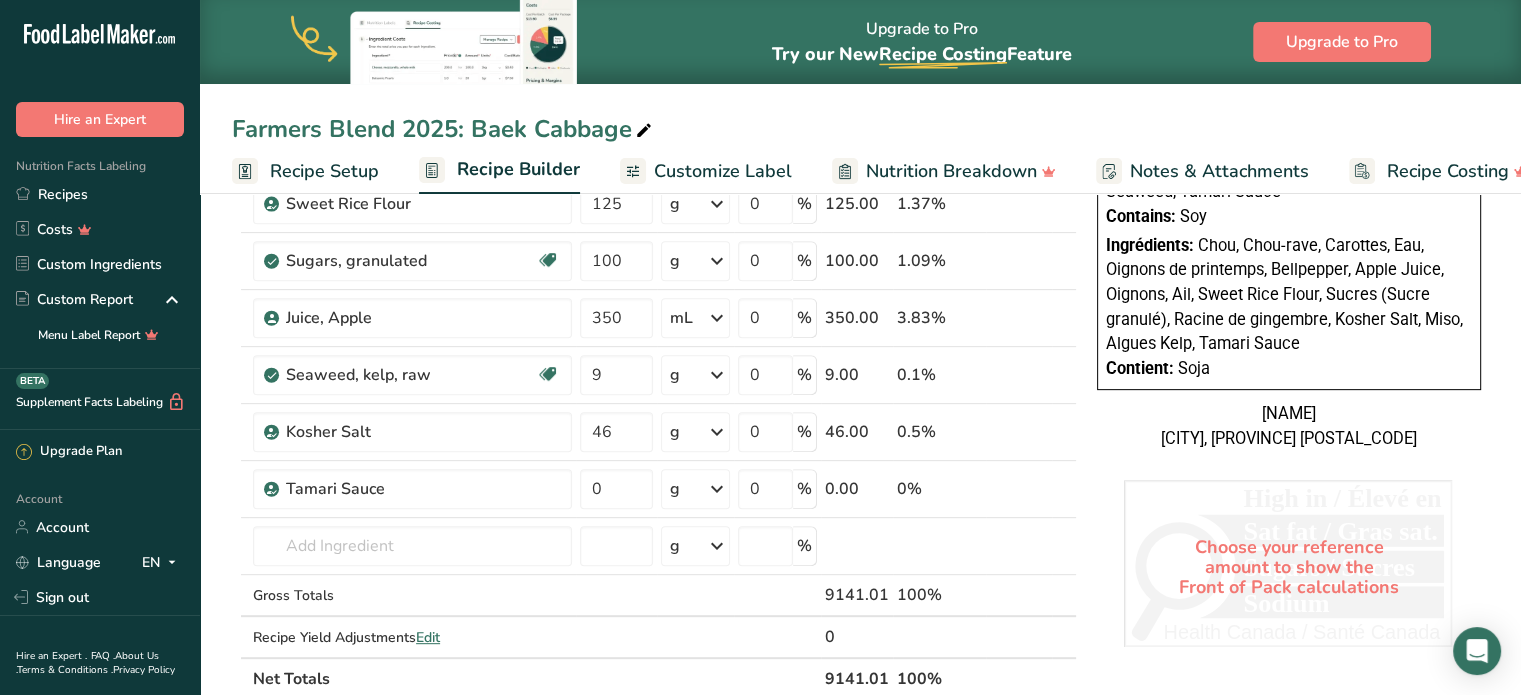 scroll, scrollTop: 800, scrollLeft: 0, axis: vertical 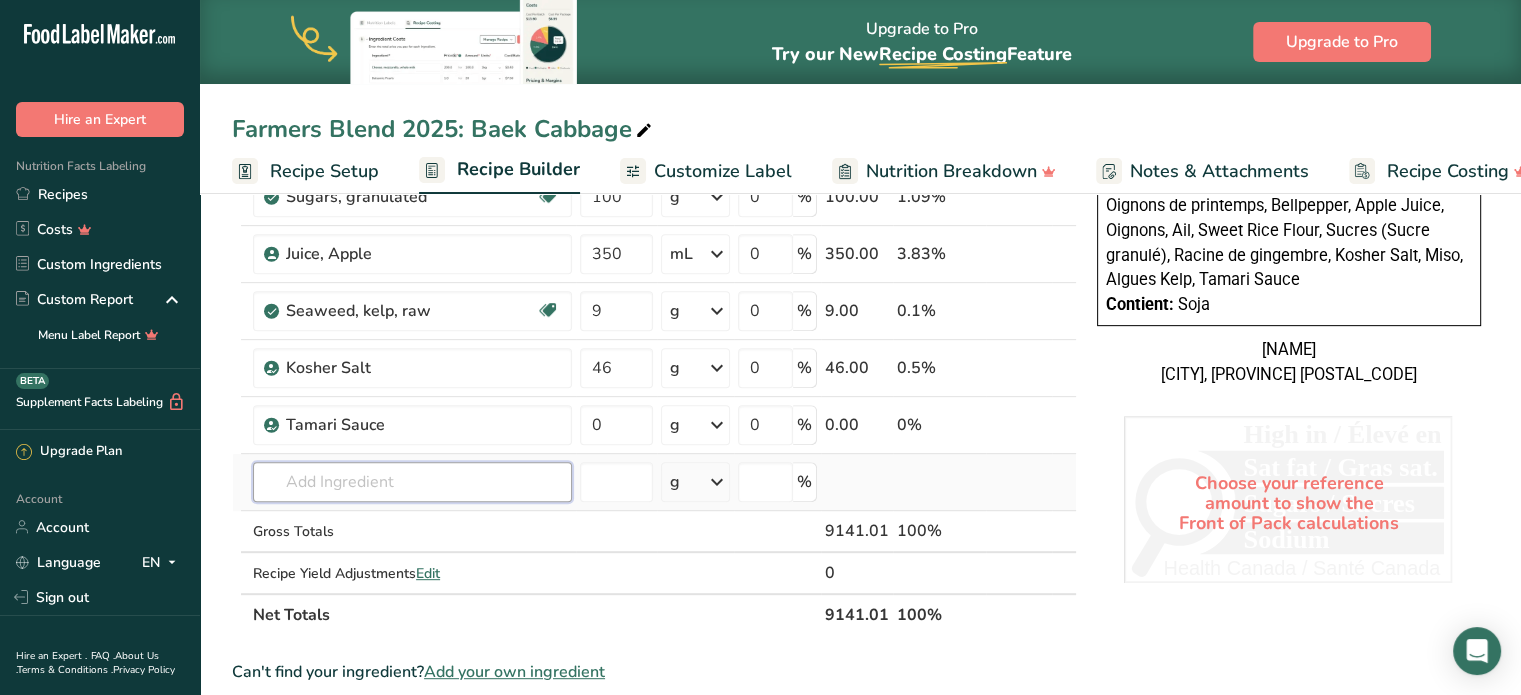 click at bounding box center (412, 482) 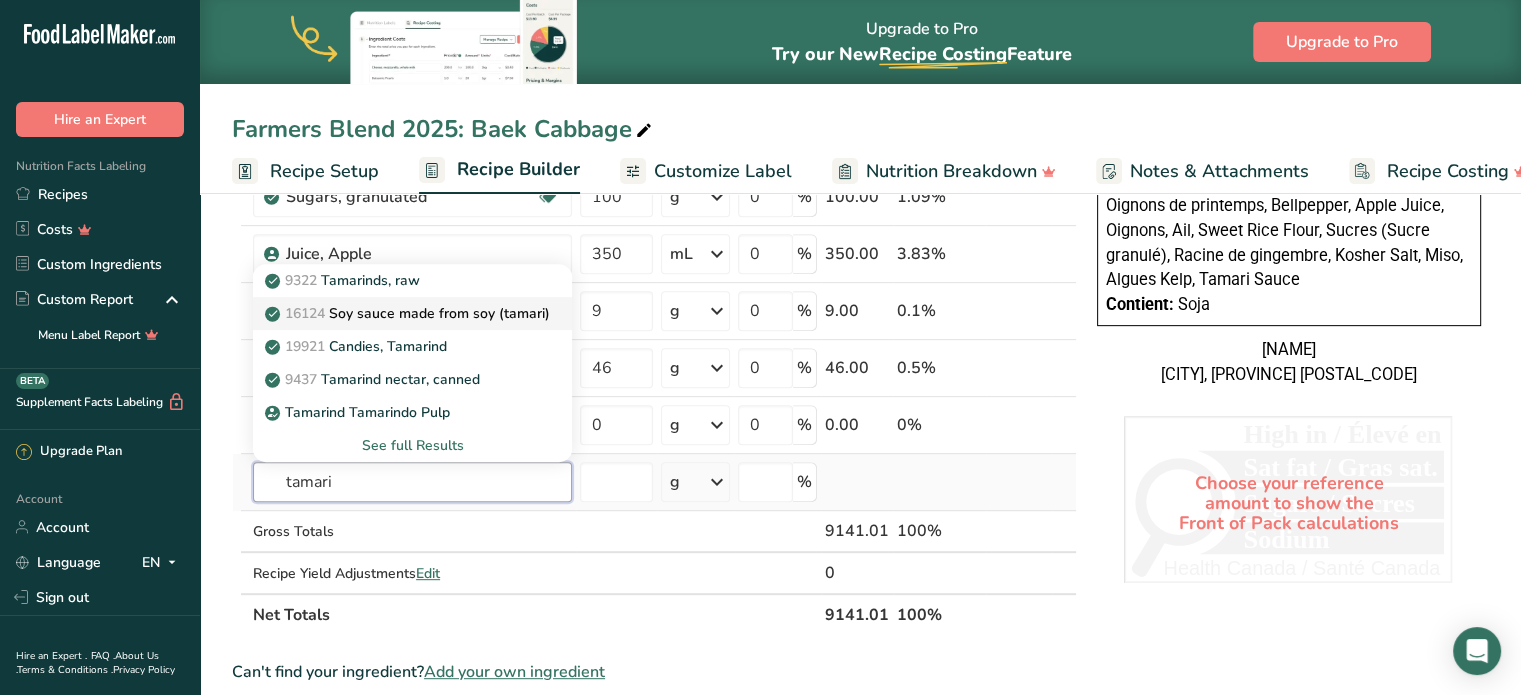 type on "tamari" 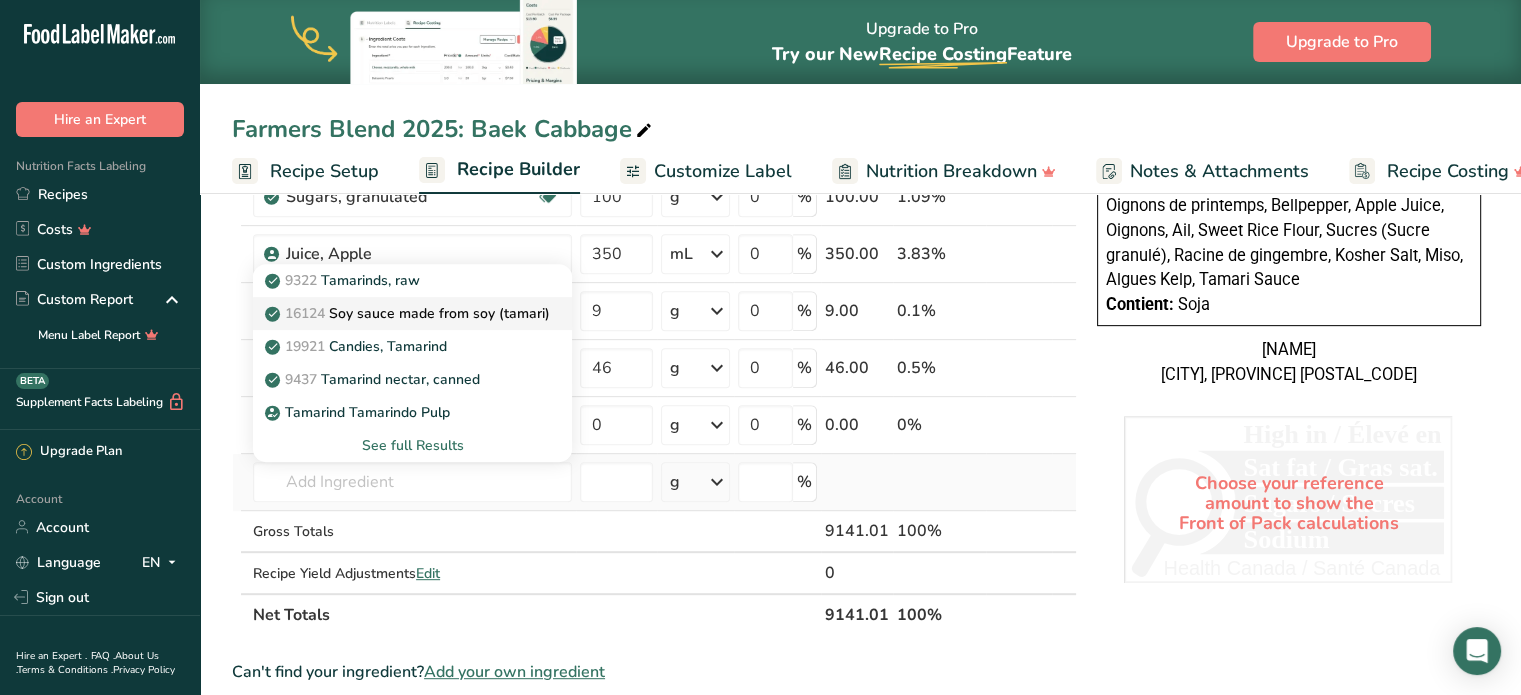 click on "16124
Soy sauce made from soy (tamari)" at bounding box center (409, 313) 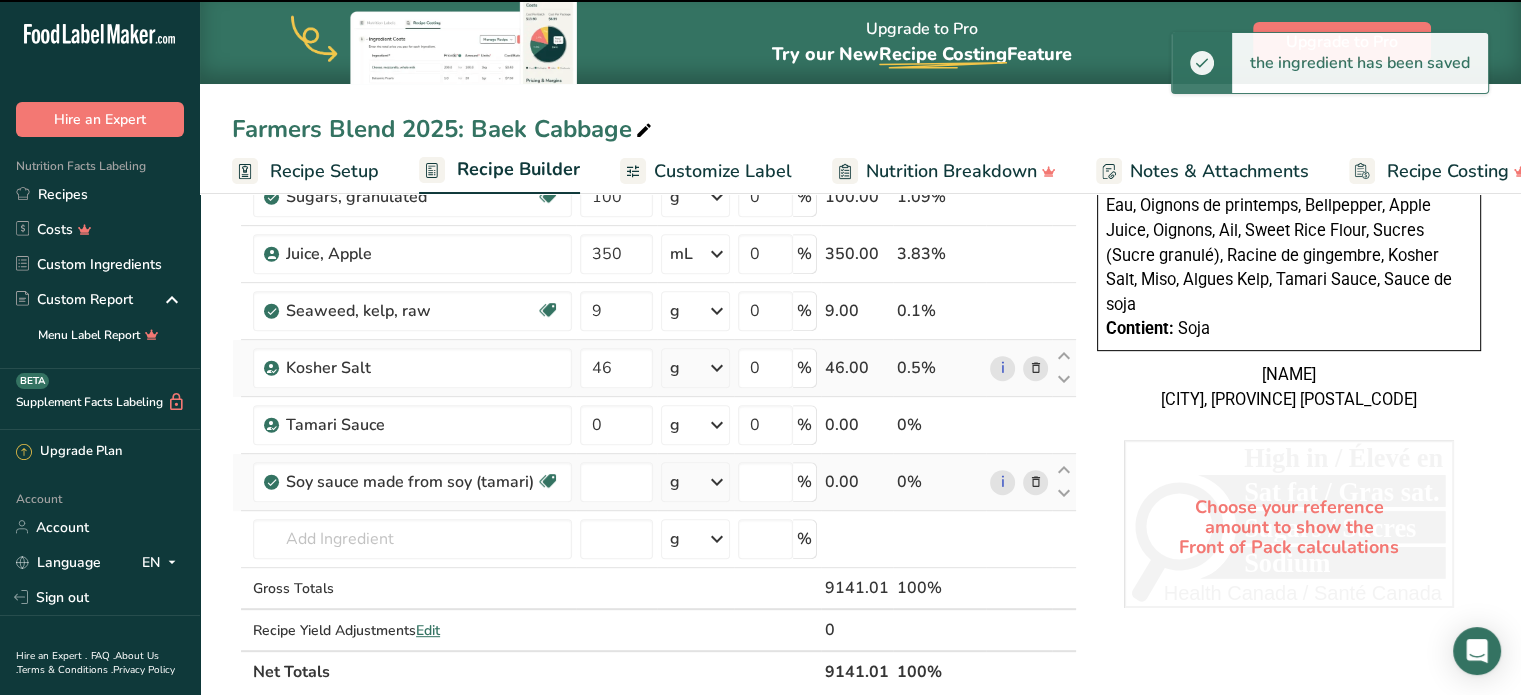 type on "0" 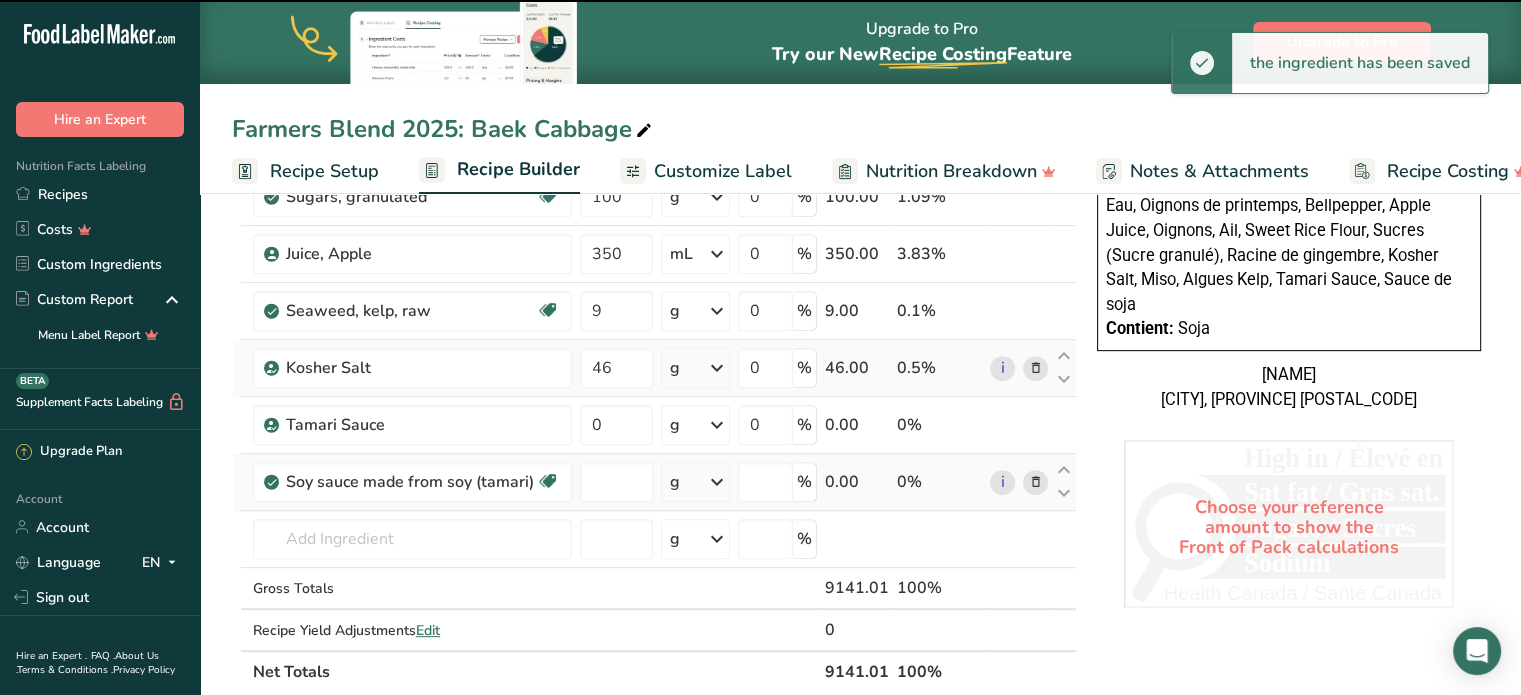 type on "0" 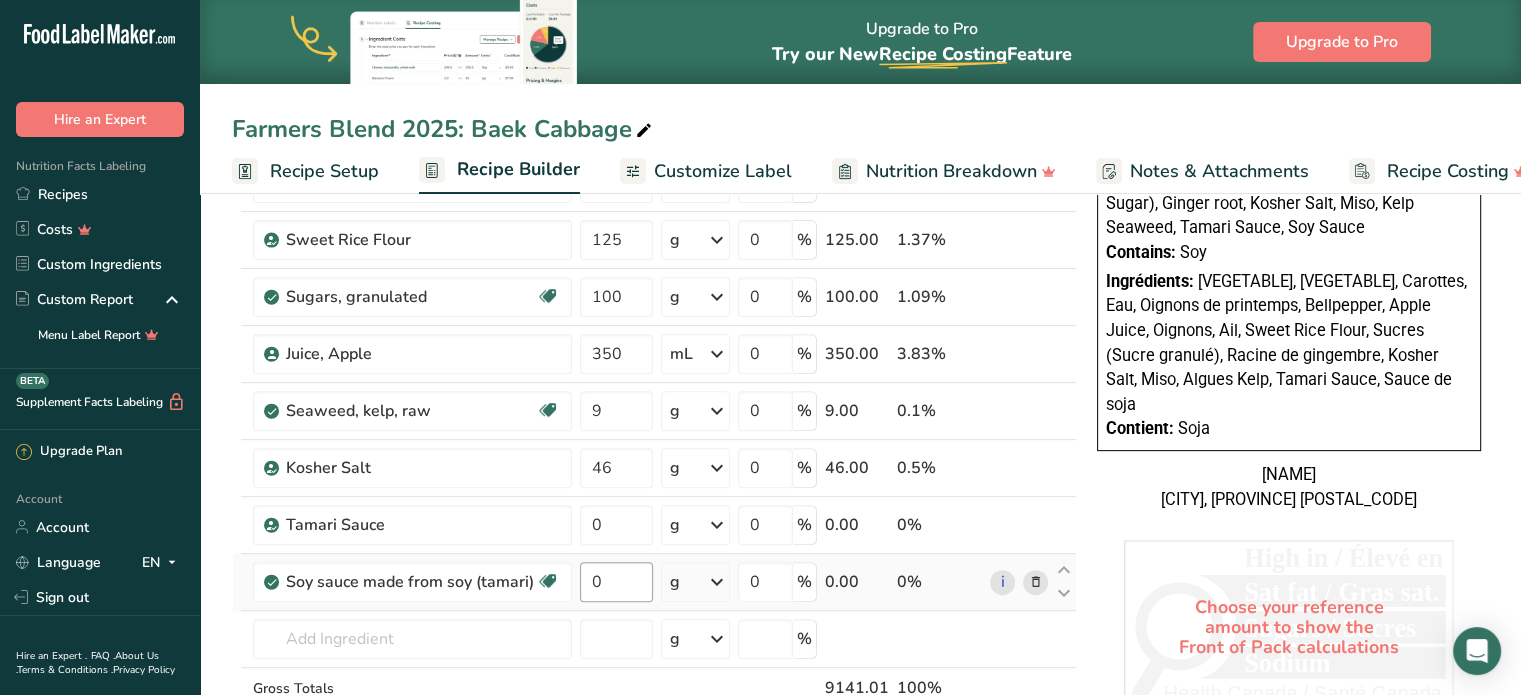 scroll, scrollTop: 800, scrollLeft: 0, axis: vertical 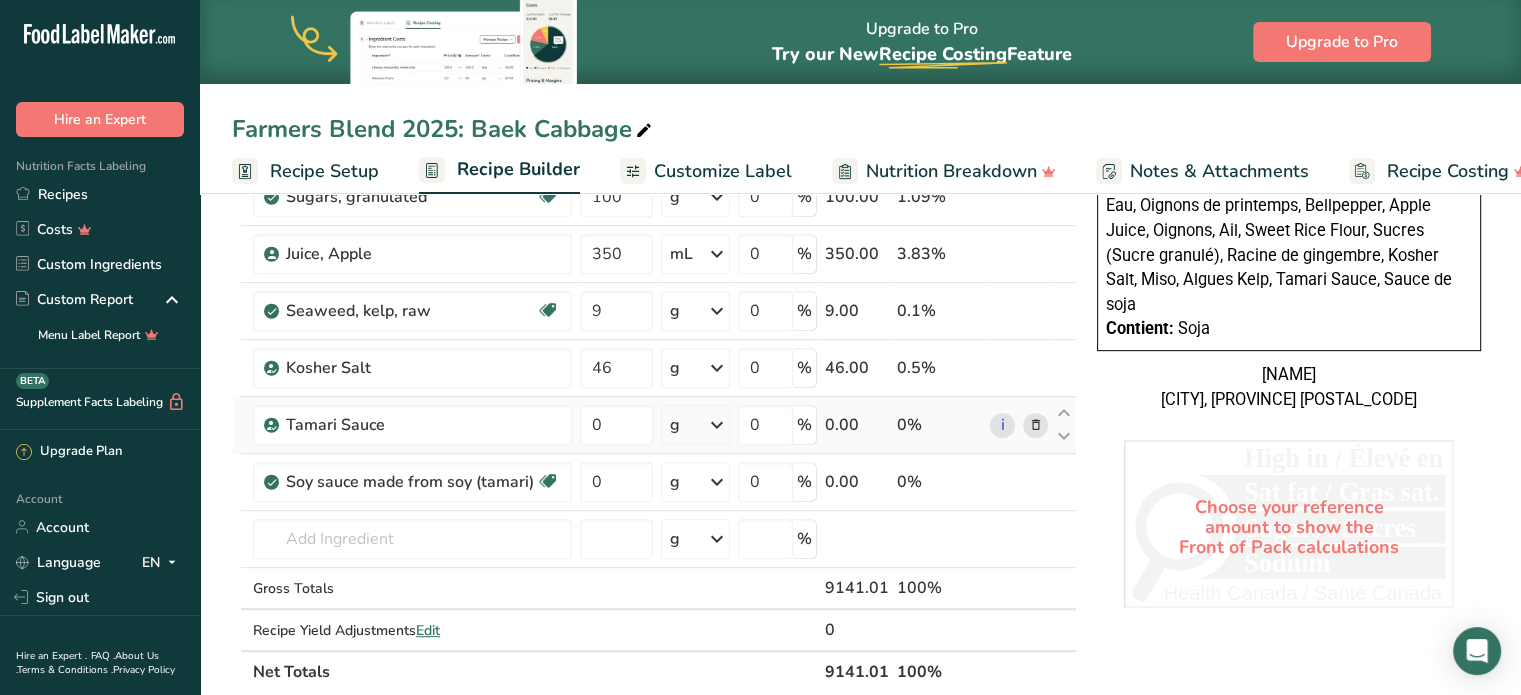 click at bounding box center (1035, 425) 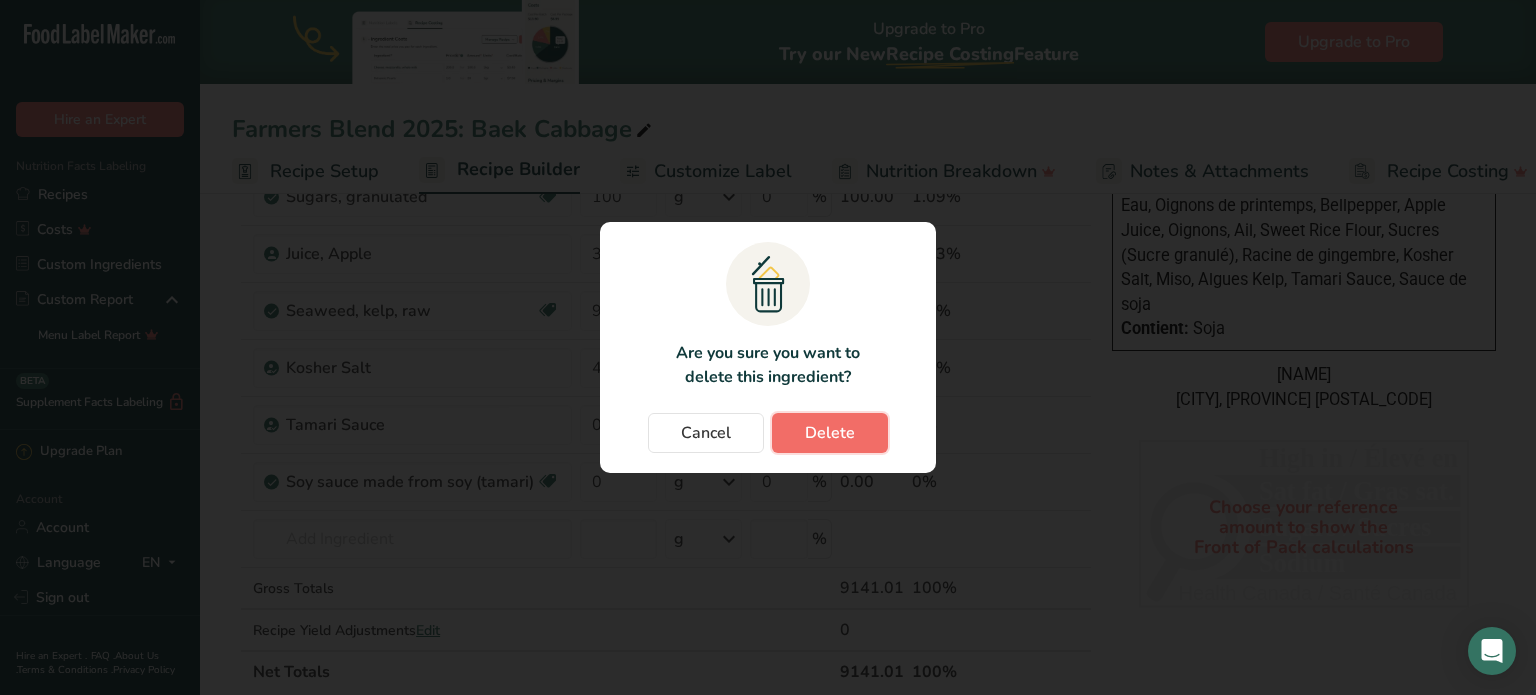 click on "Delete" at bounding box center (830, 433) 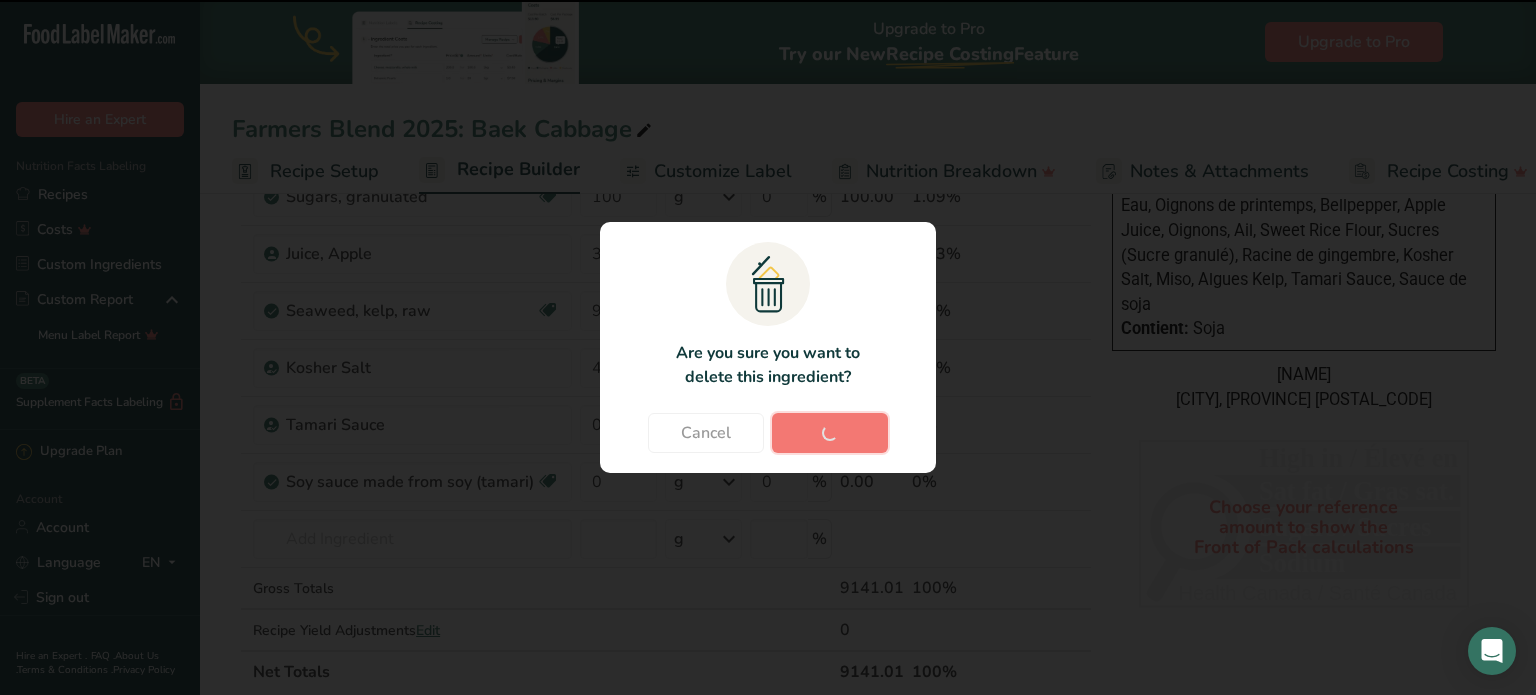 type 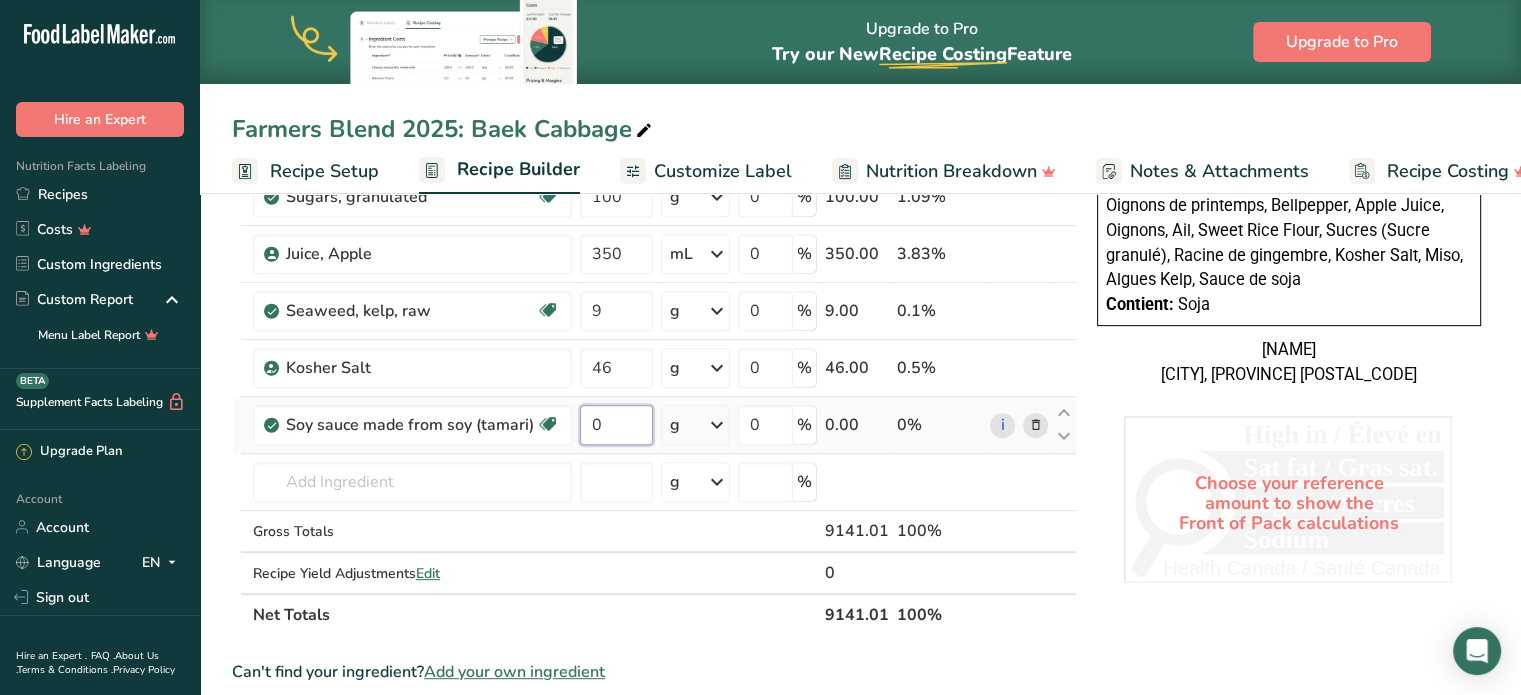 click on "0" at bounding box center (616, 425) 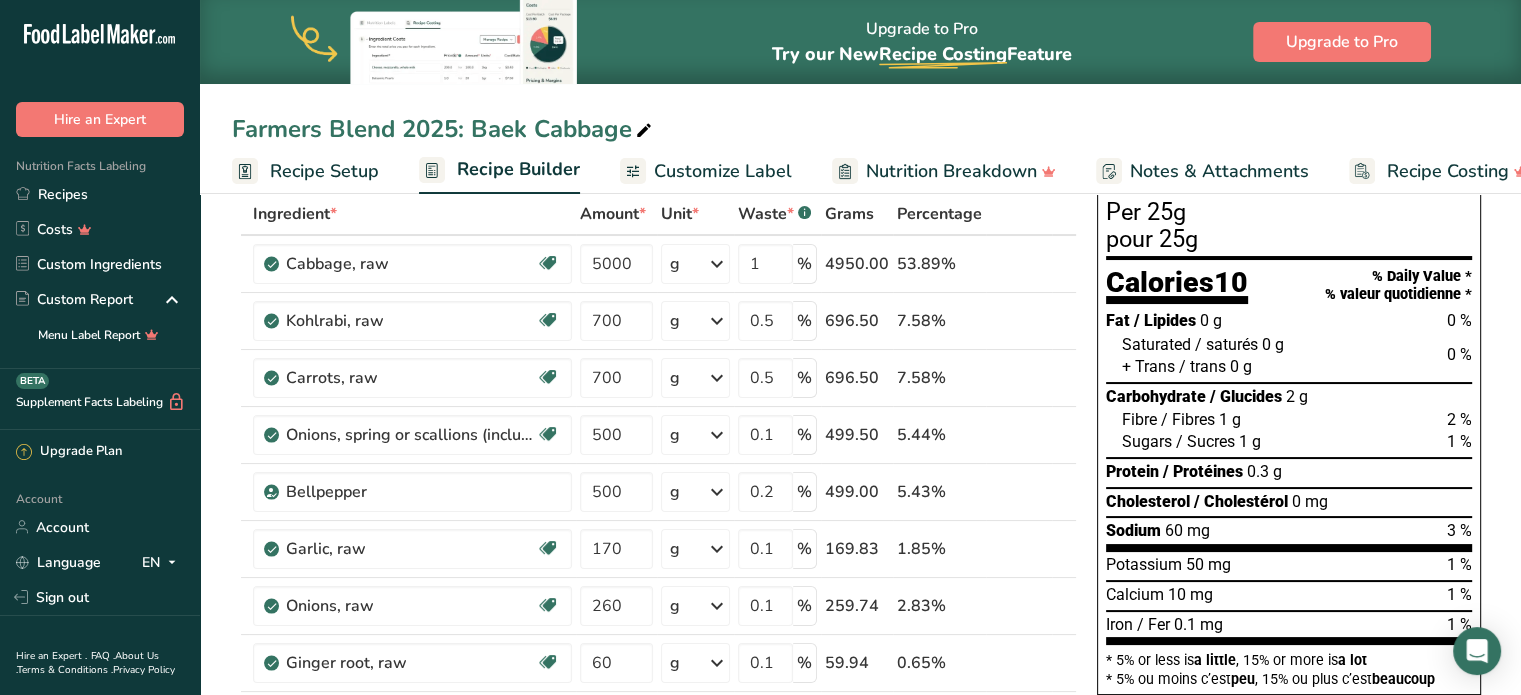 scroll, scrollTop: 0, scrollLeft: 0, axis: both 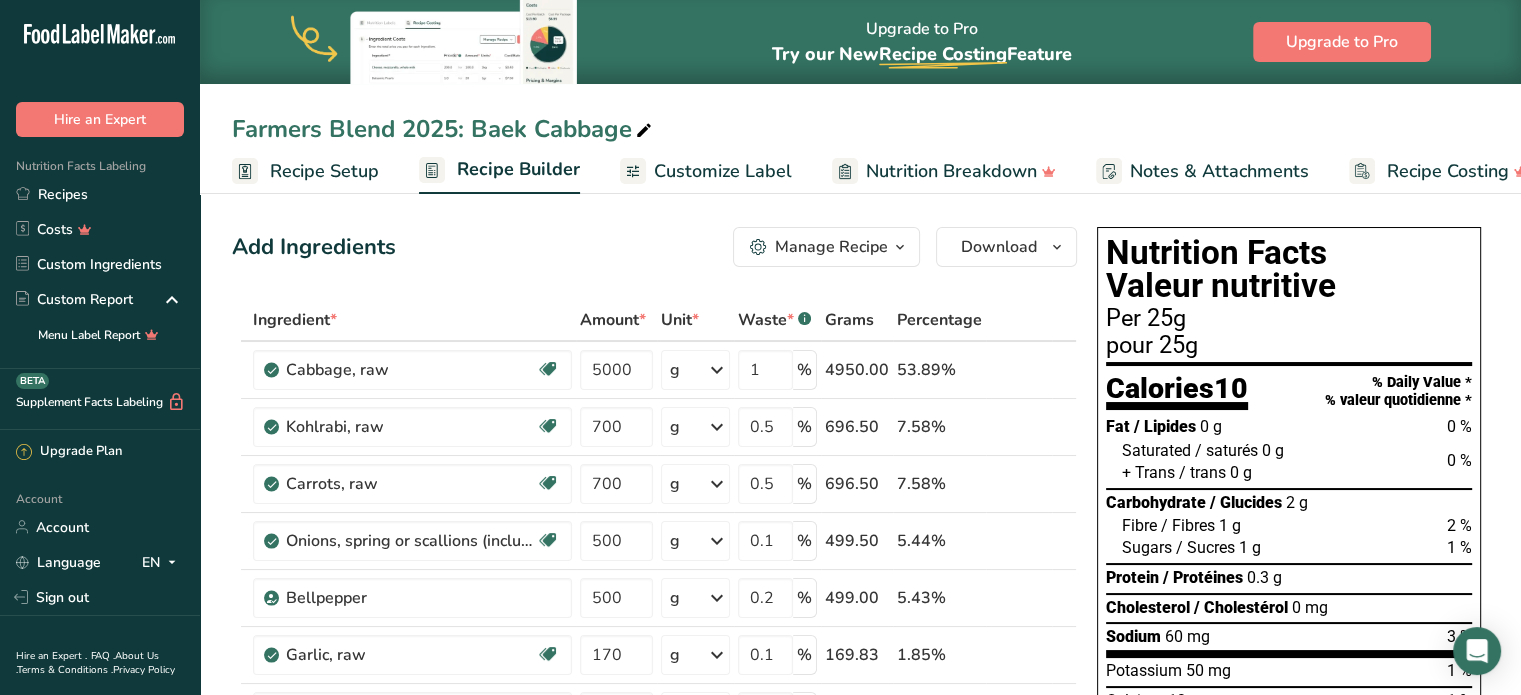 type on "44" 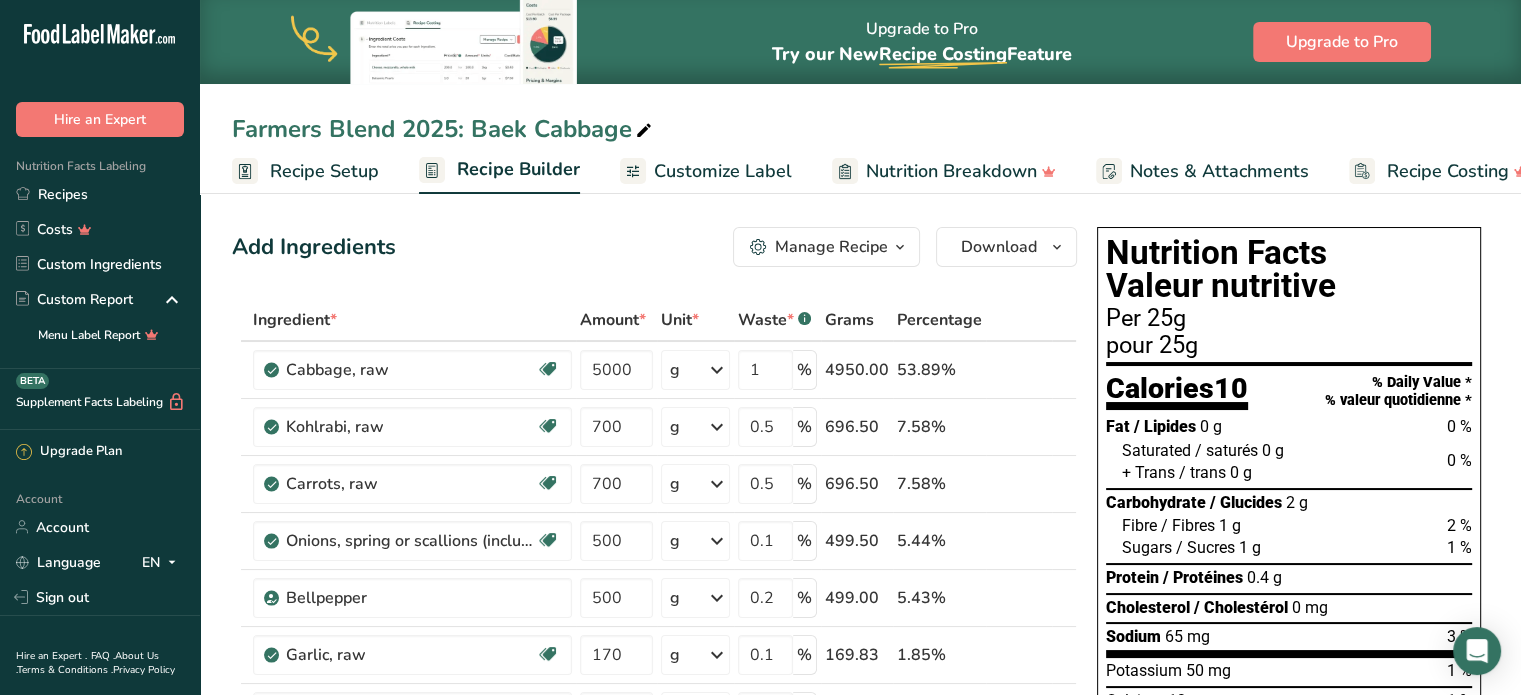 click on "Customize Label" at bounding box center (723, 171) 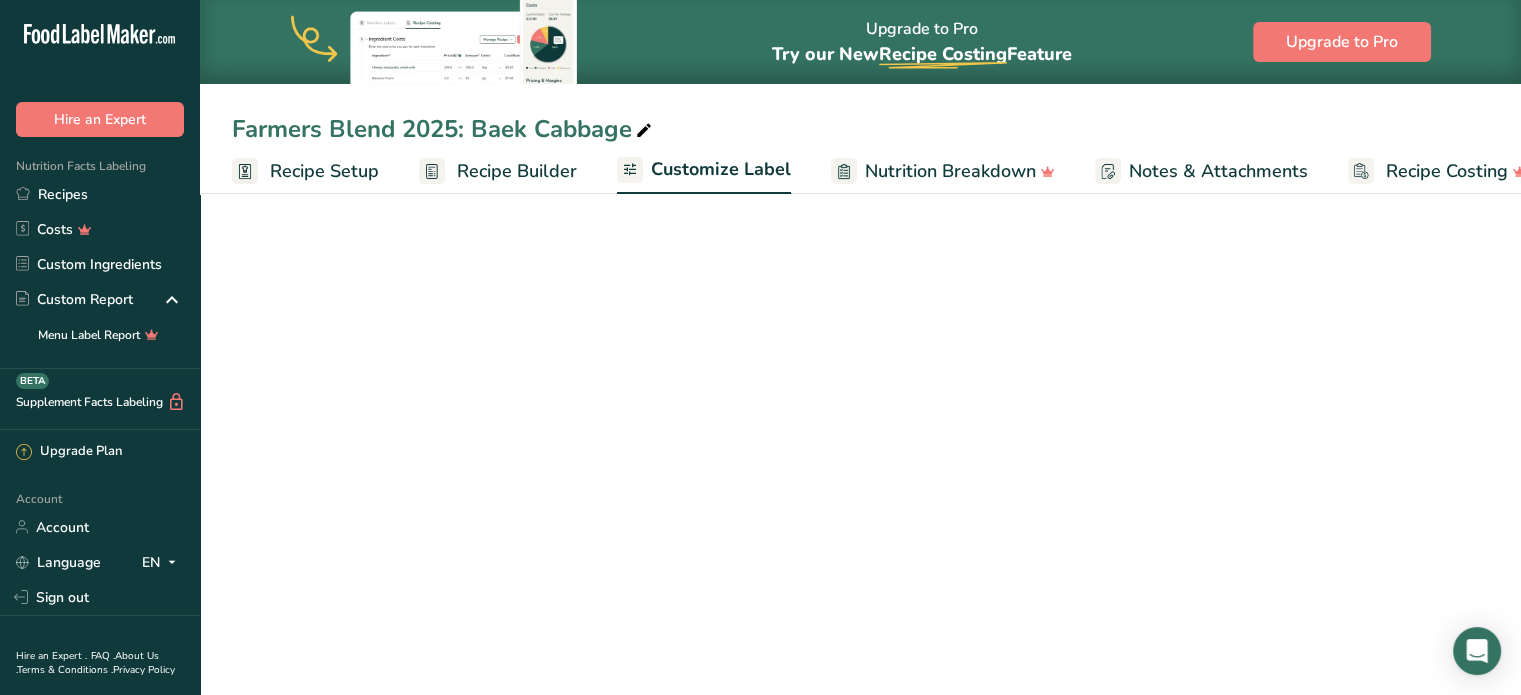 scroll, scrollTop: 0, scrollLeft: 38, axis: horizontal 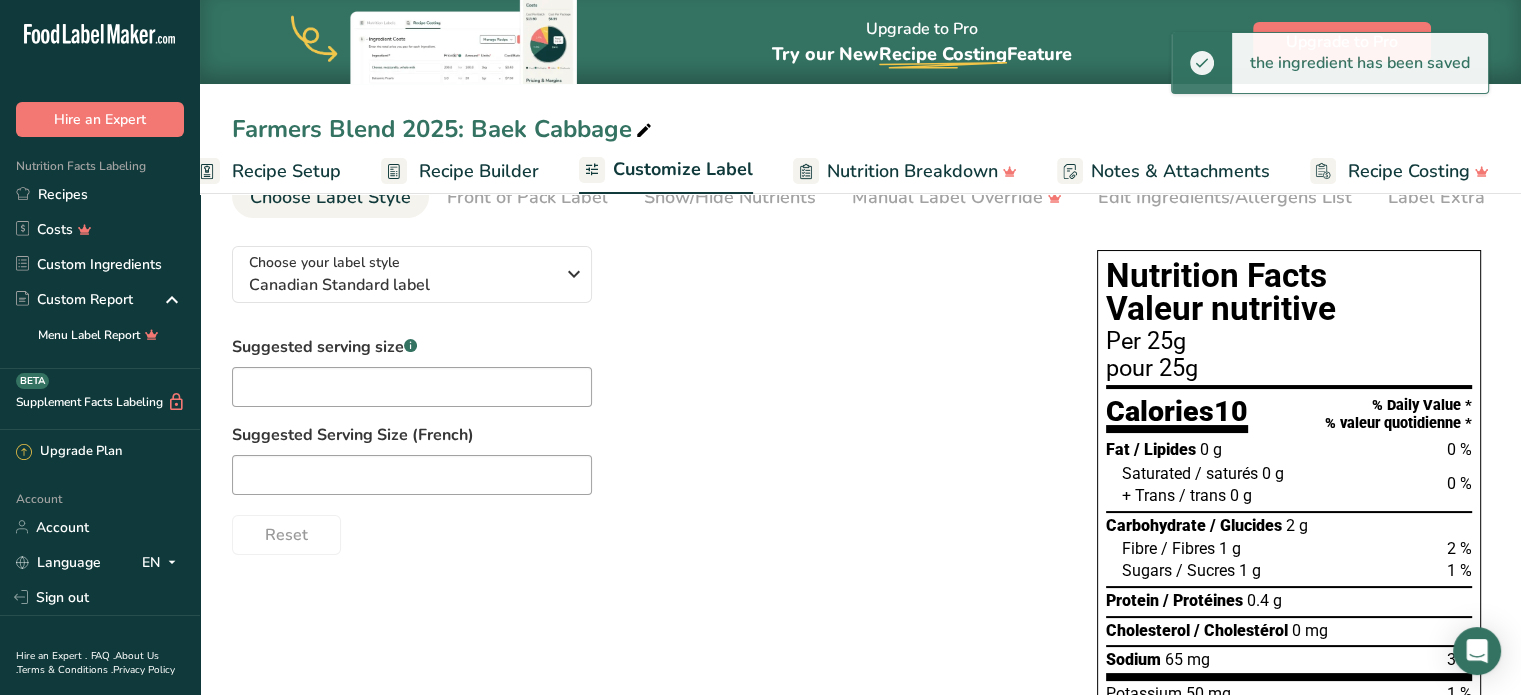 click on "Choose your label style
Canadian Standard label
USA (FDA)
Standard FDA label
Tabular FDA label
Linear FDA label
Simplified FDA label
Dual Column FDA label (Per Serving/Per Container)
Dual Column FDA label (As Sold/As Prepared)
Aggregate Standard FDA label
Standard FDA label with Micronutrients listed side-by-side
UK (FSA)
UK Mandatory Label "Back of Pack"
UK Traffic Light Label  "Front of Pack"
Canadian (CFIA)
Canadian Standard label
Canadian Dual Column label" at bounding box center [644, 392] 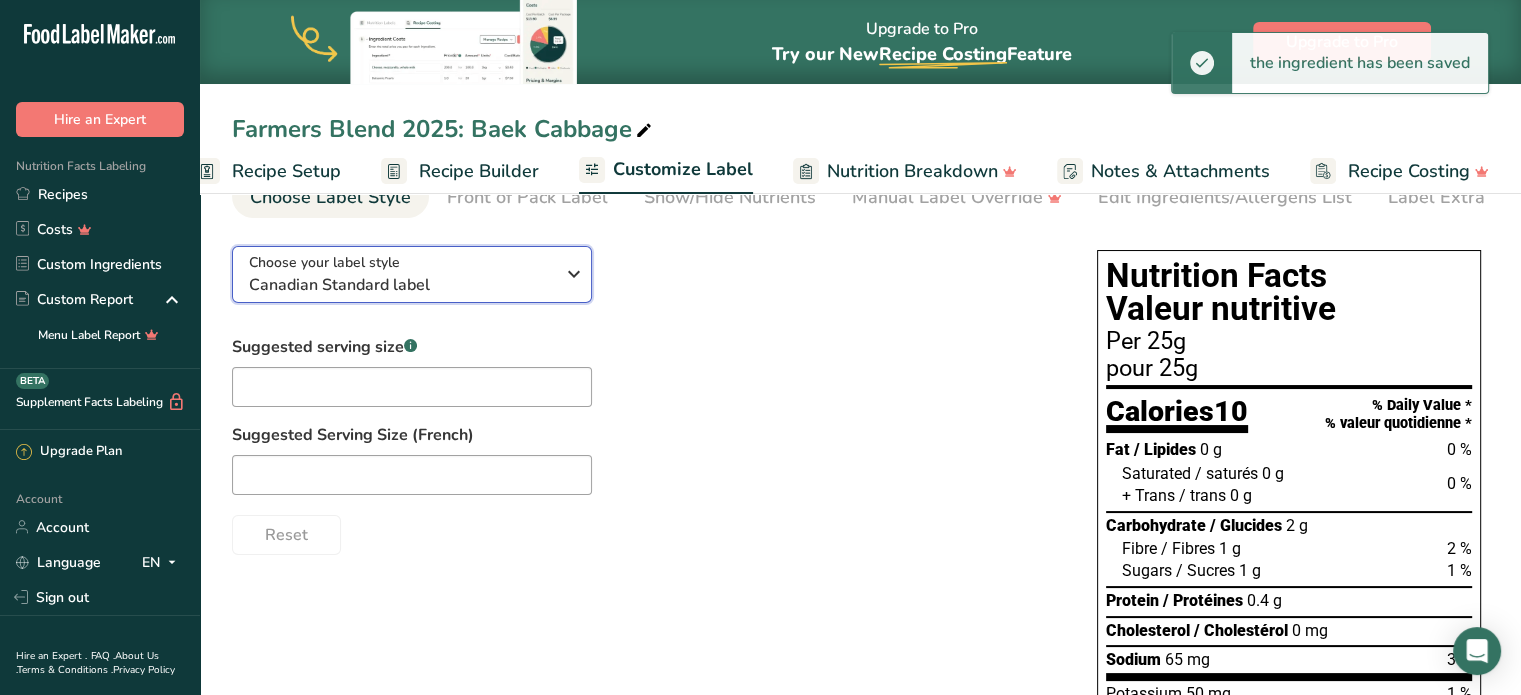 click at bounding box center (574, 274) 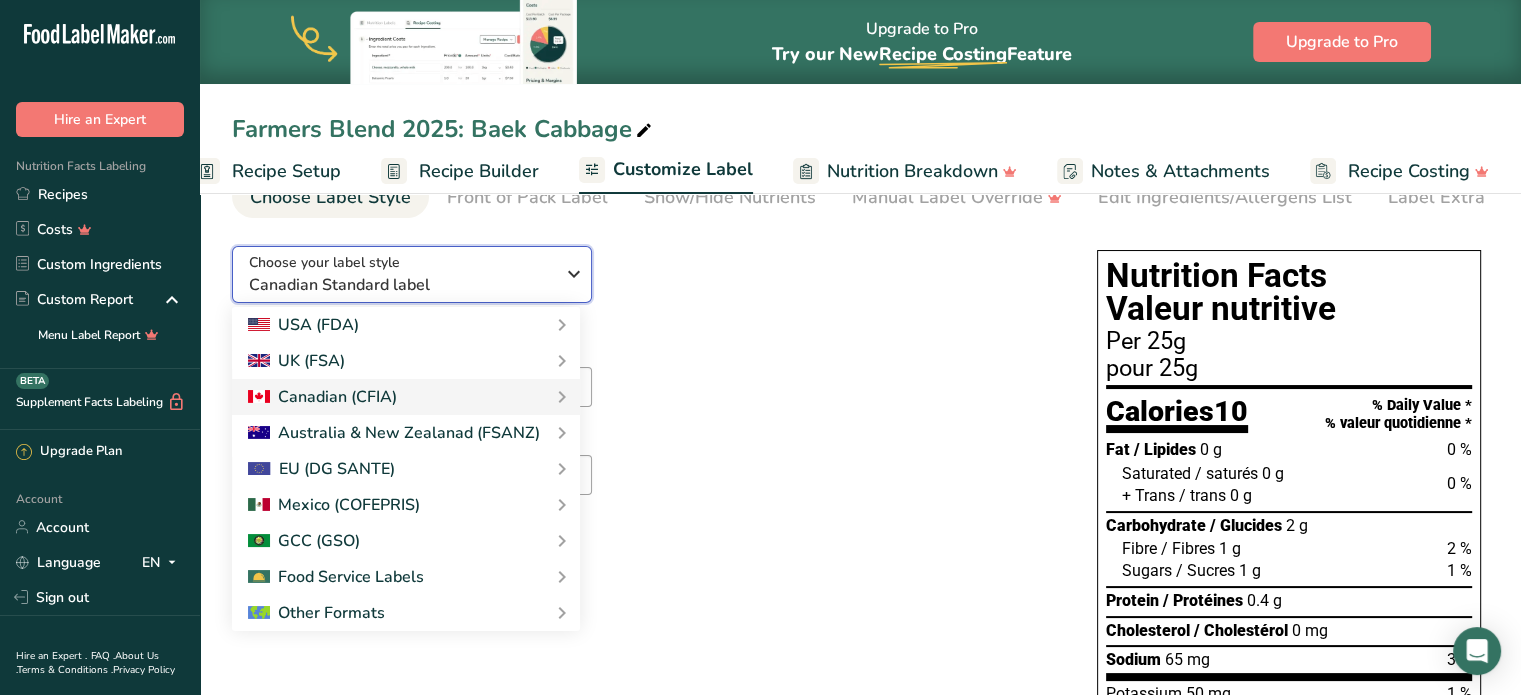 click at bounding box center (574, 274) 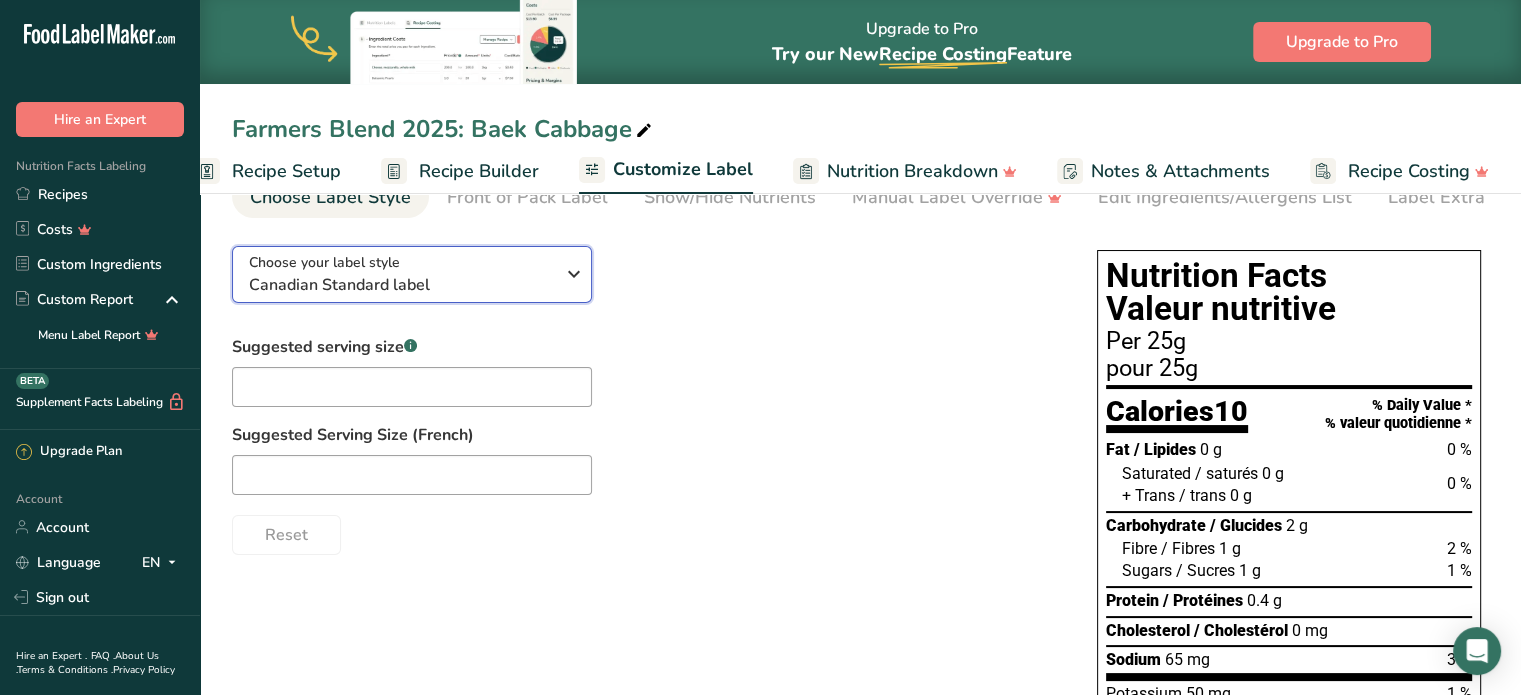 click at bounding box center (574, 274) 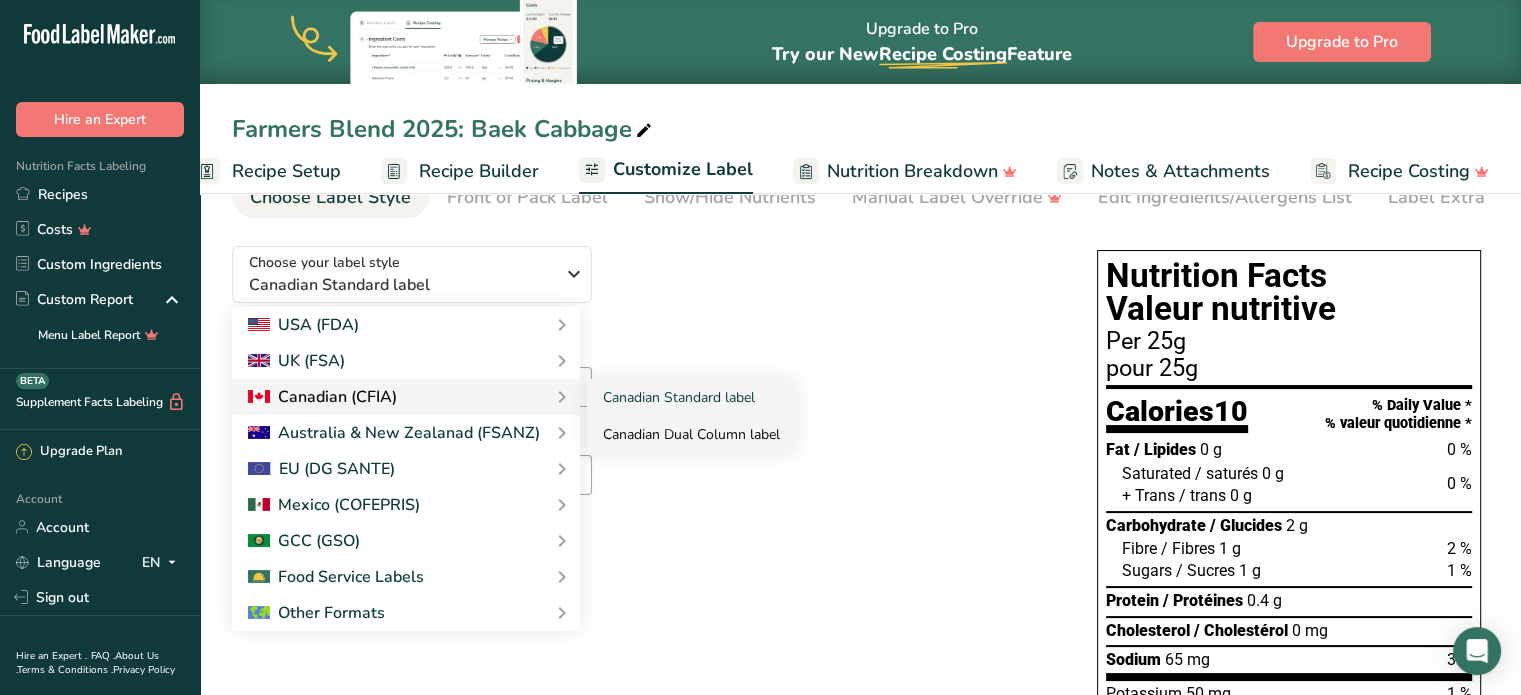 click on "Canadian Dual Column label" at bounding box center [691, 434] 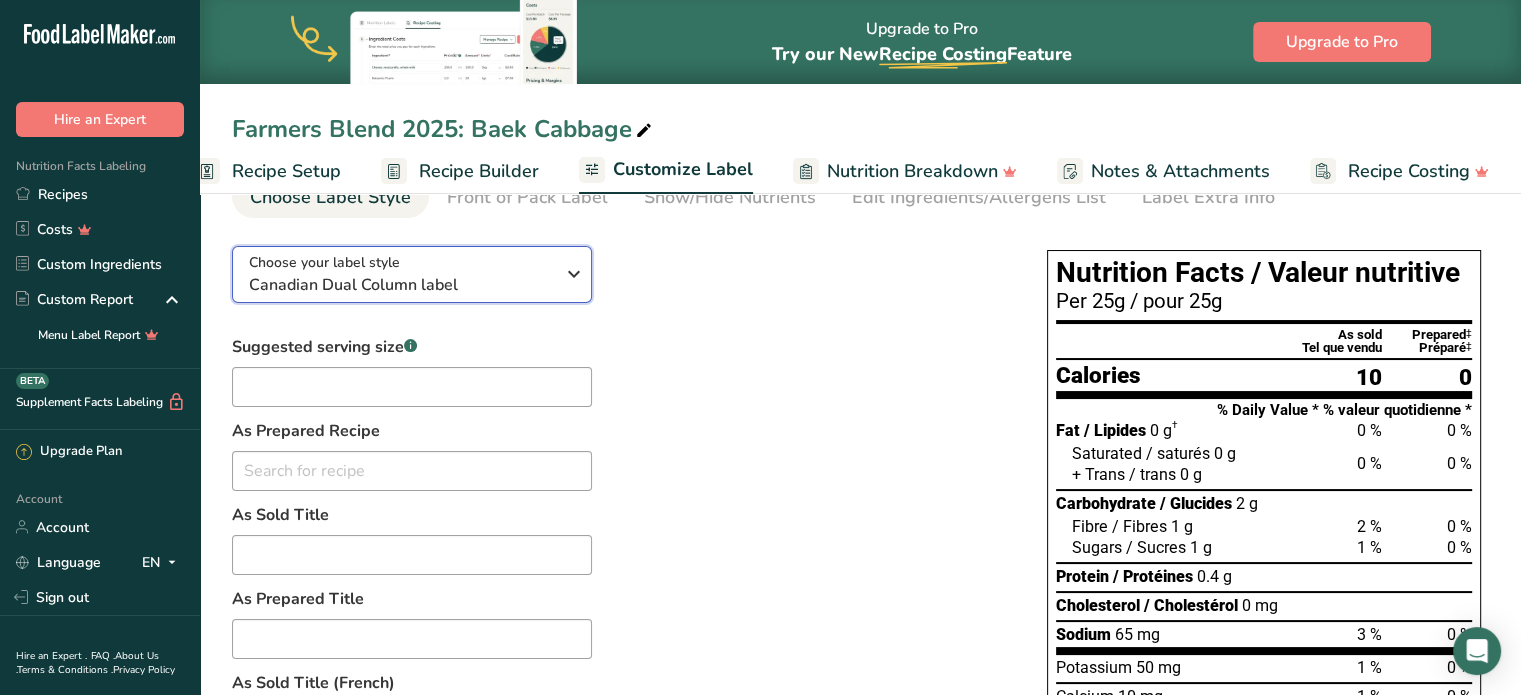 click at bounding box center [574, 274] 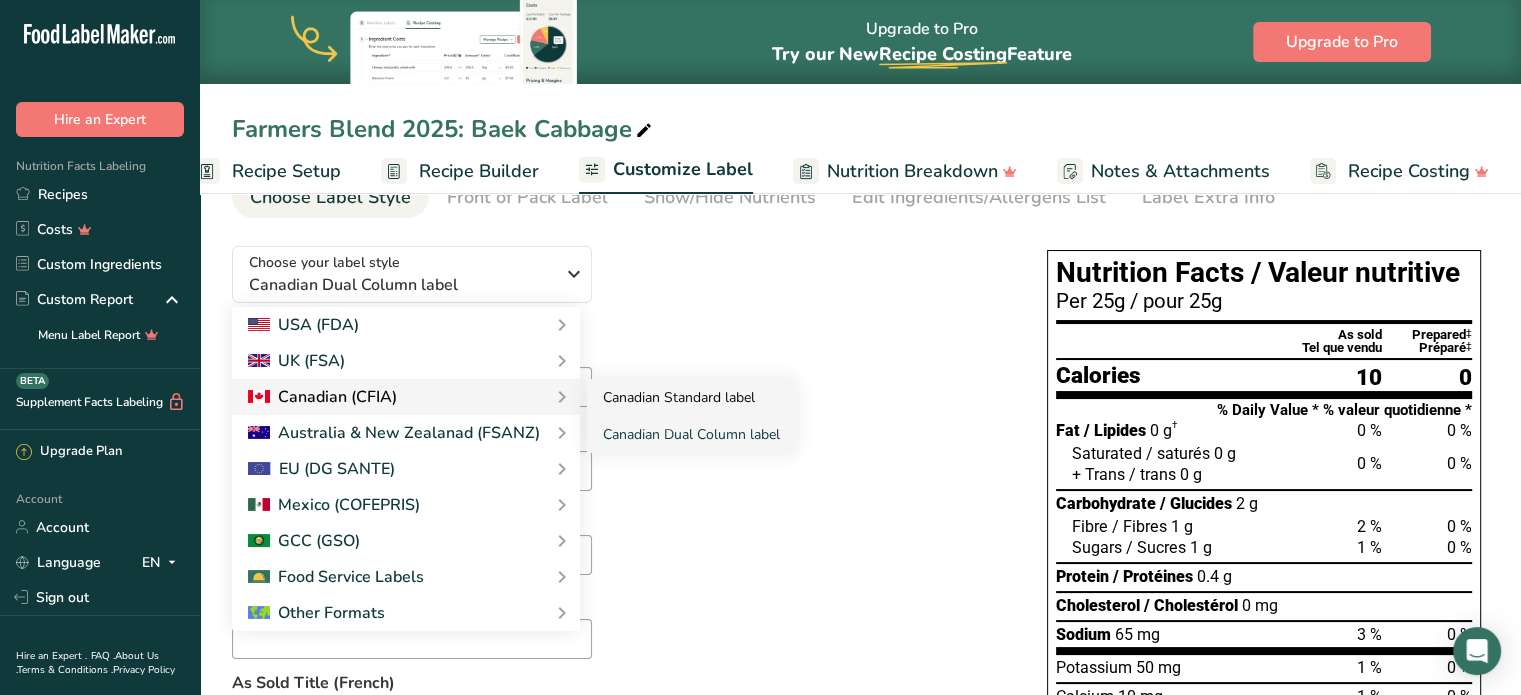 click on "Canadian Standard label" at bounding box center (691, 397) 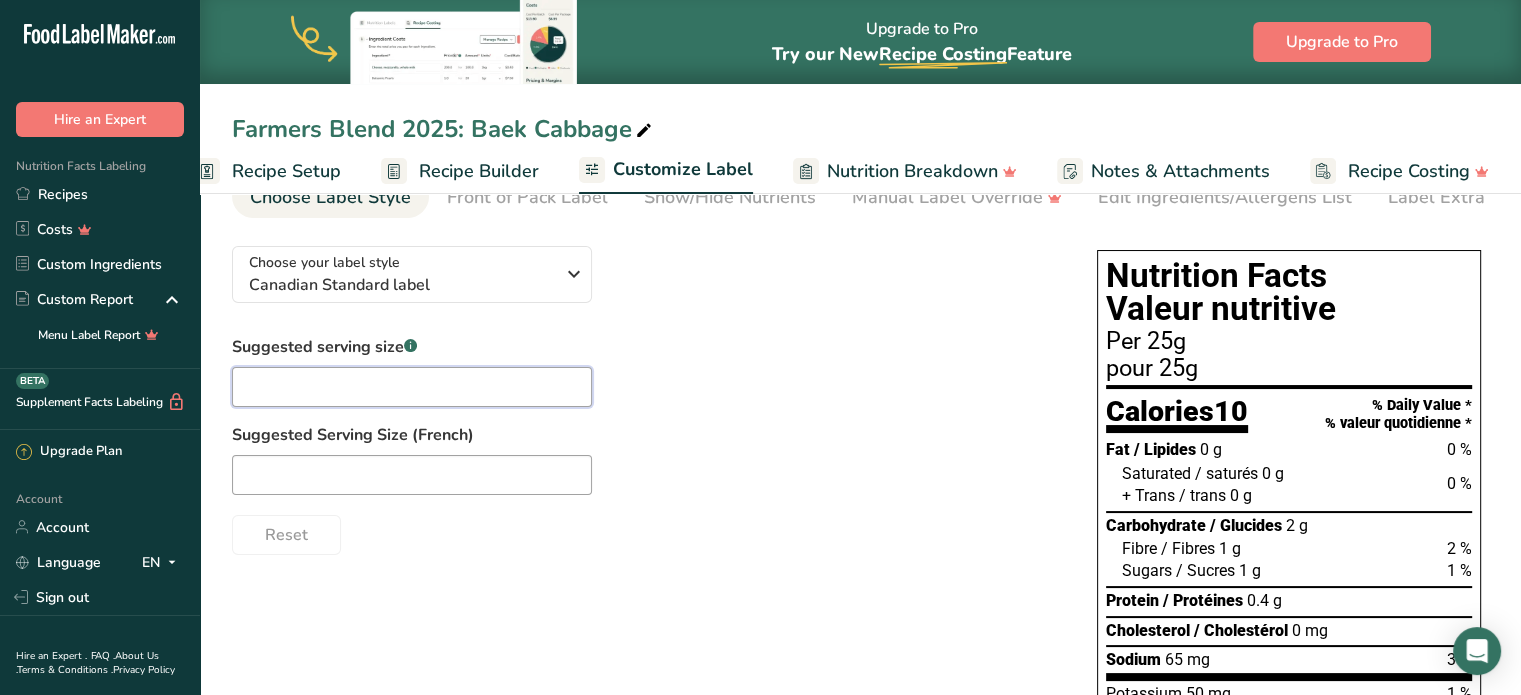 click at bounding box center (412, 387) 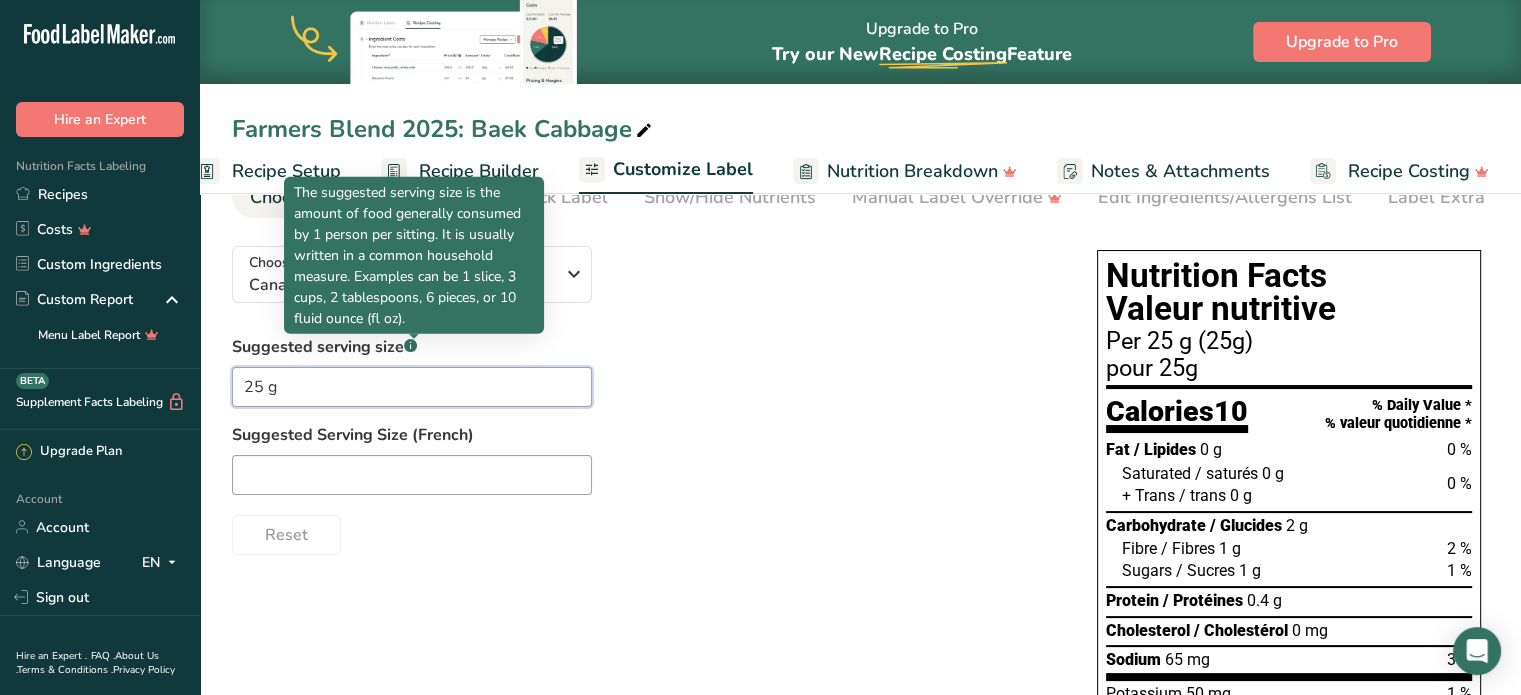 type on "25 g" 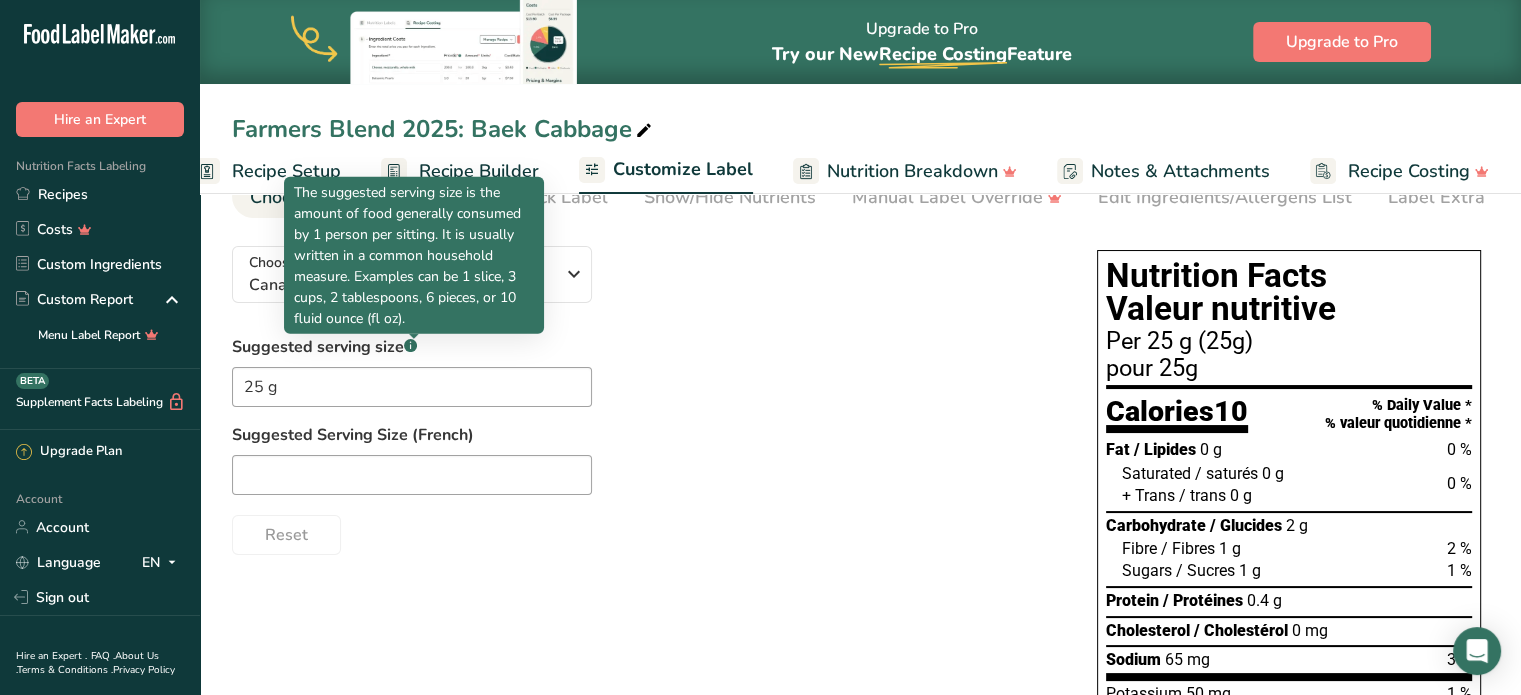 click 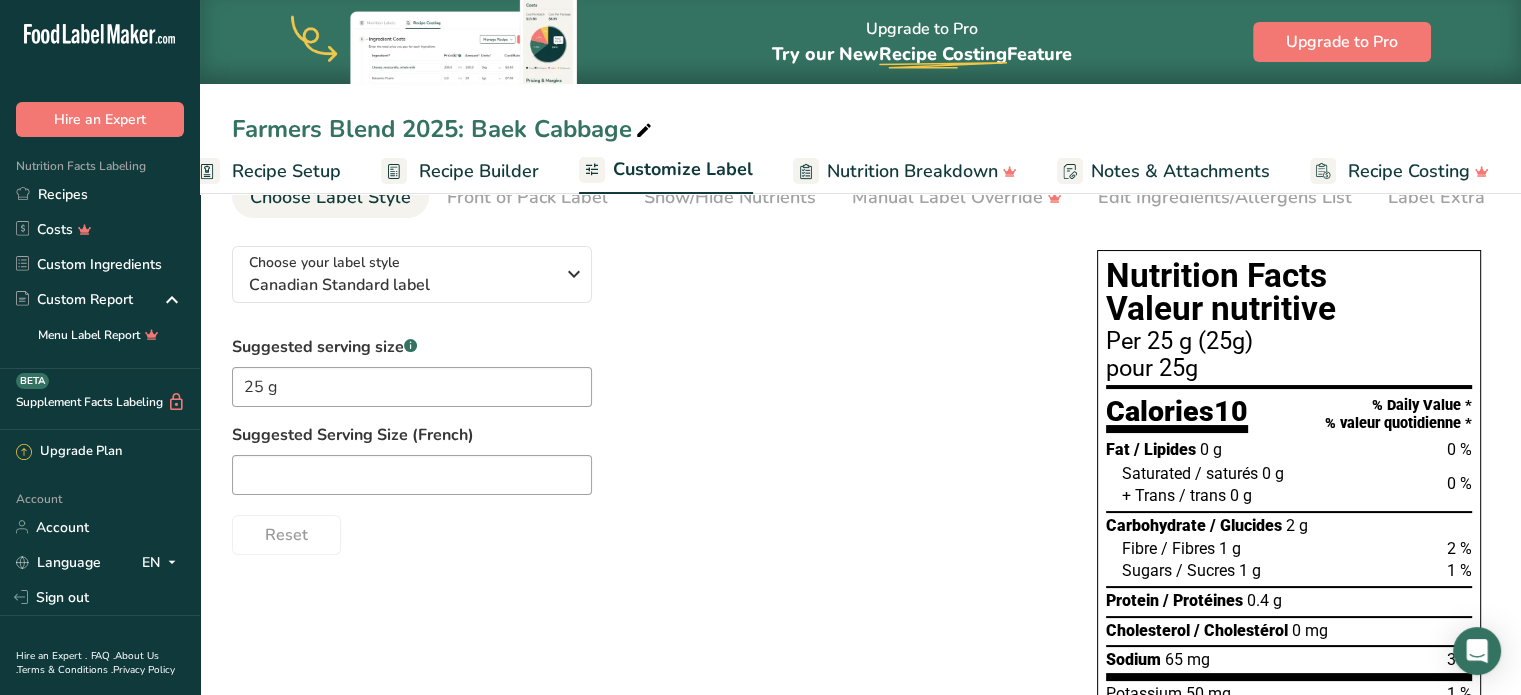 click 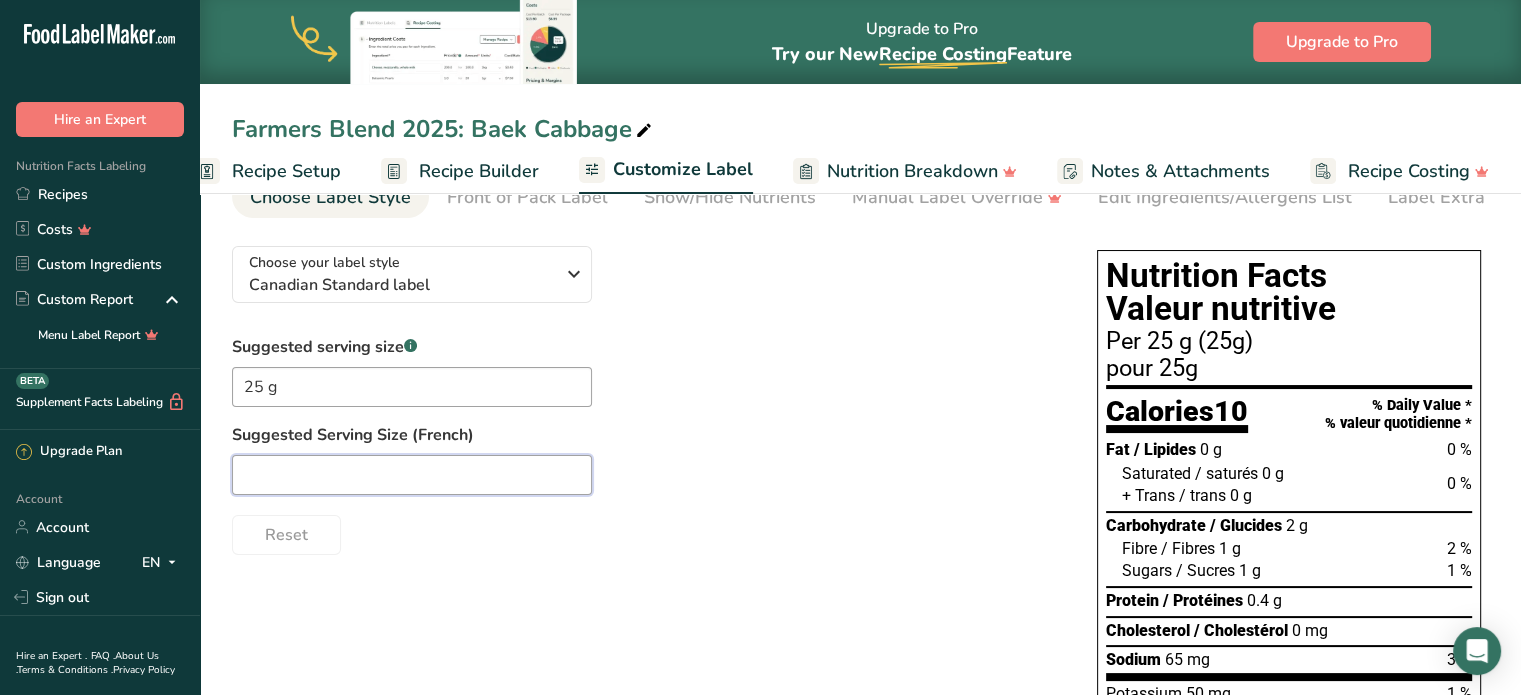 click at bounding box center [412, 475] 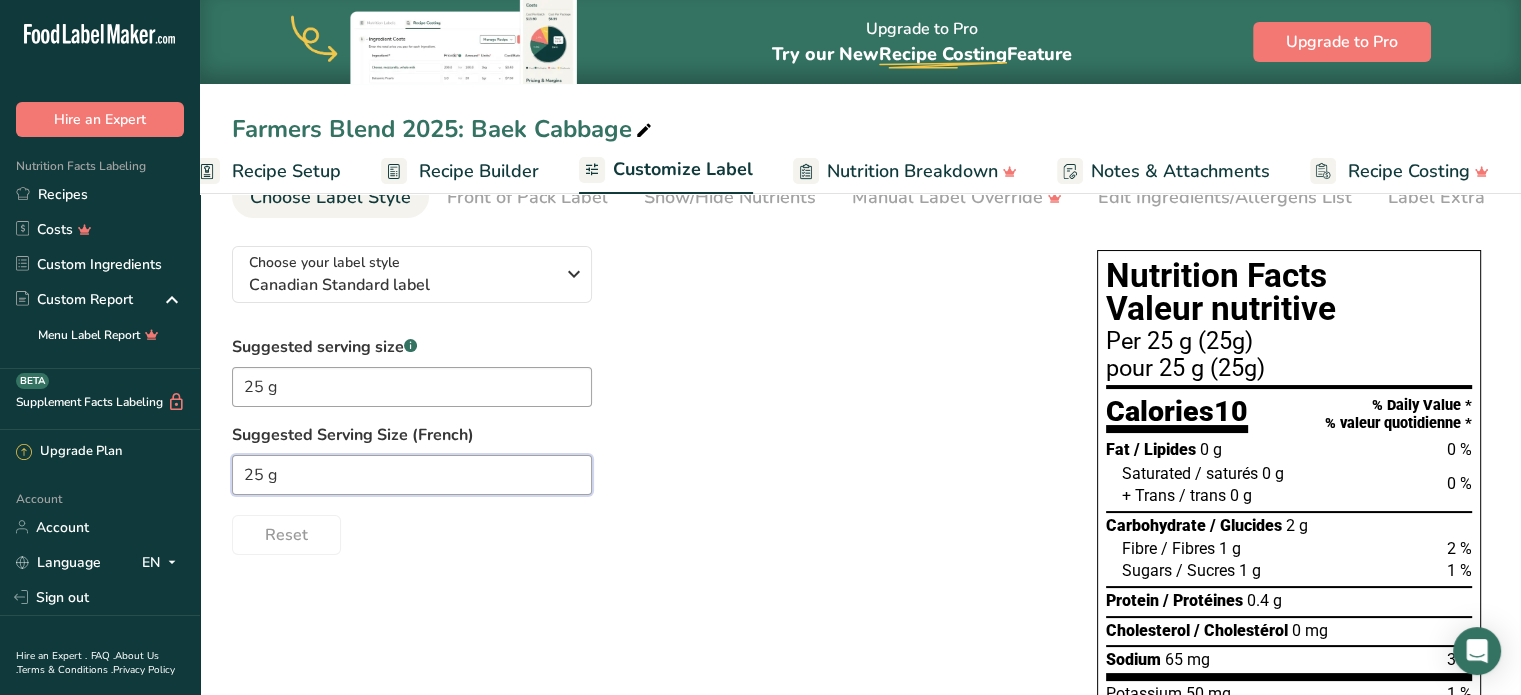 type on "25 g" 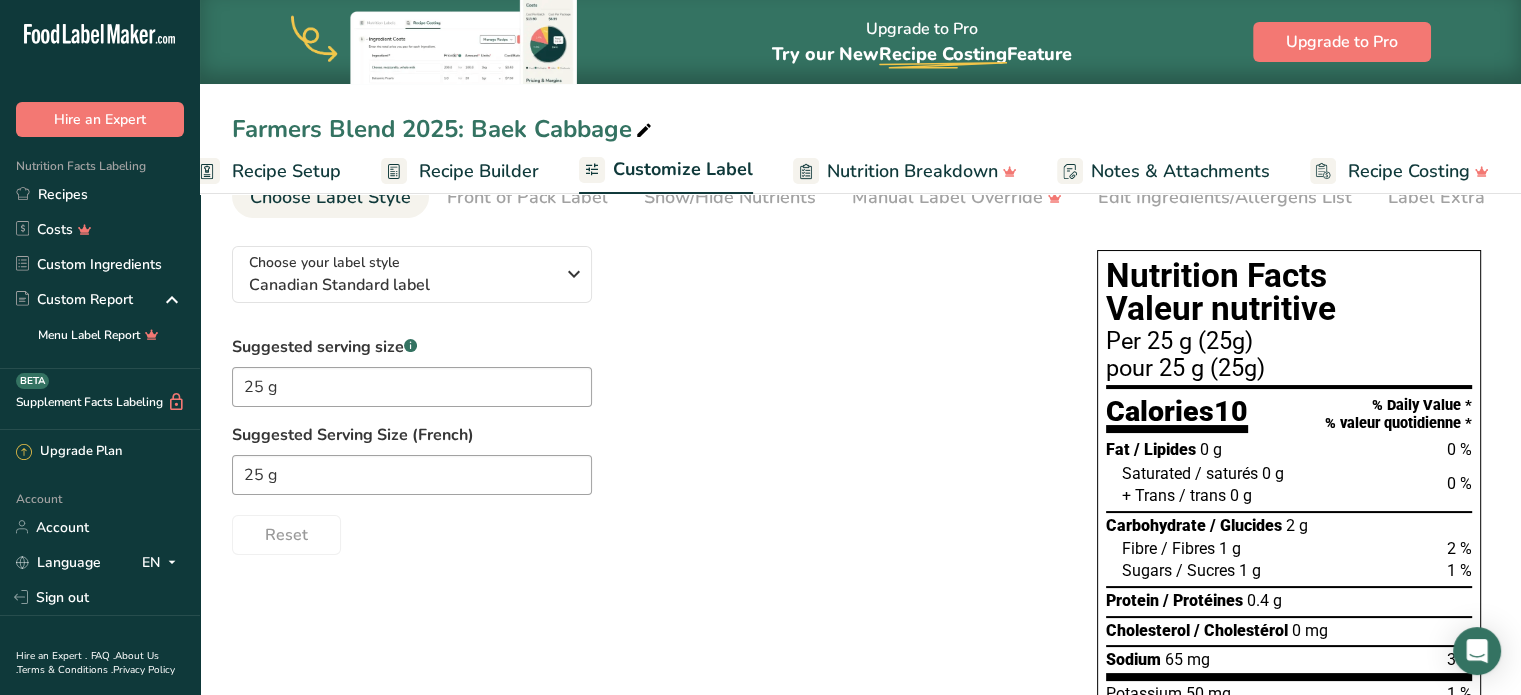 click on "Choose your label style
Canadian Standard label
USA (FDA)
Standard FDA label
Tabular FDA label
Linear FDA label
Simplified FDA label
Dual Column FDA label (Per Serving/Per Container)
Dual Column FDA label (As Sold/As Prepared)
Aggregate Standard FDA label
Standard FDA label with Micronutrients listed side-by-side
UK (FSA)
UK Mandatory Label "Back of Pack"
UK Traffic Light Label  "Front of Pack"
Canadian (CFIA)
Canadian Standard label
Canadian Dual Column label" at bounding box center [860, 730] 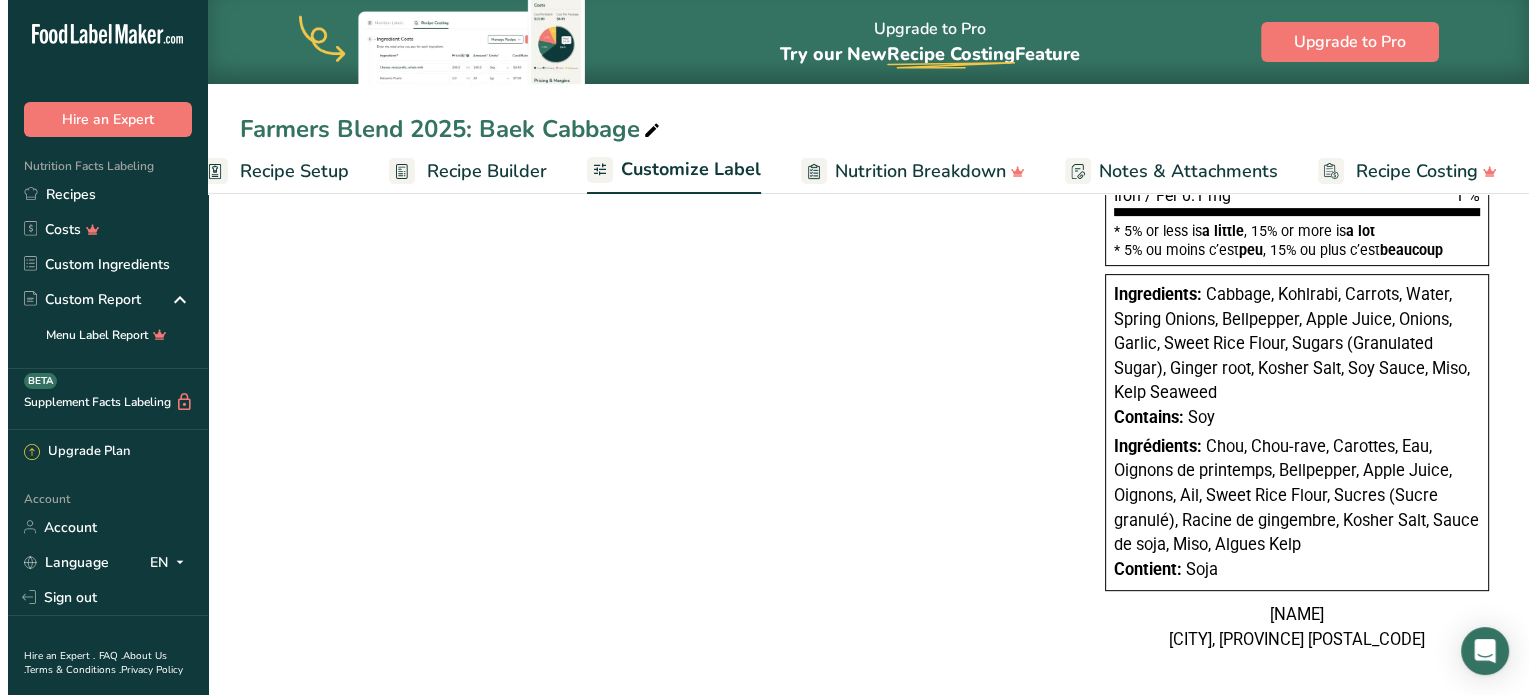 scroll, scrollTop: 693, scrollLeft: 0, axis: vertical 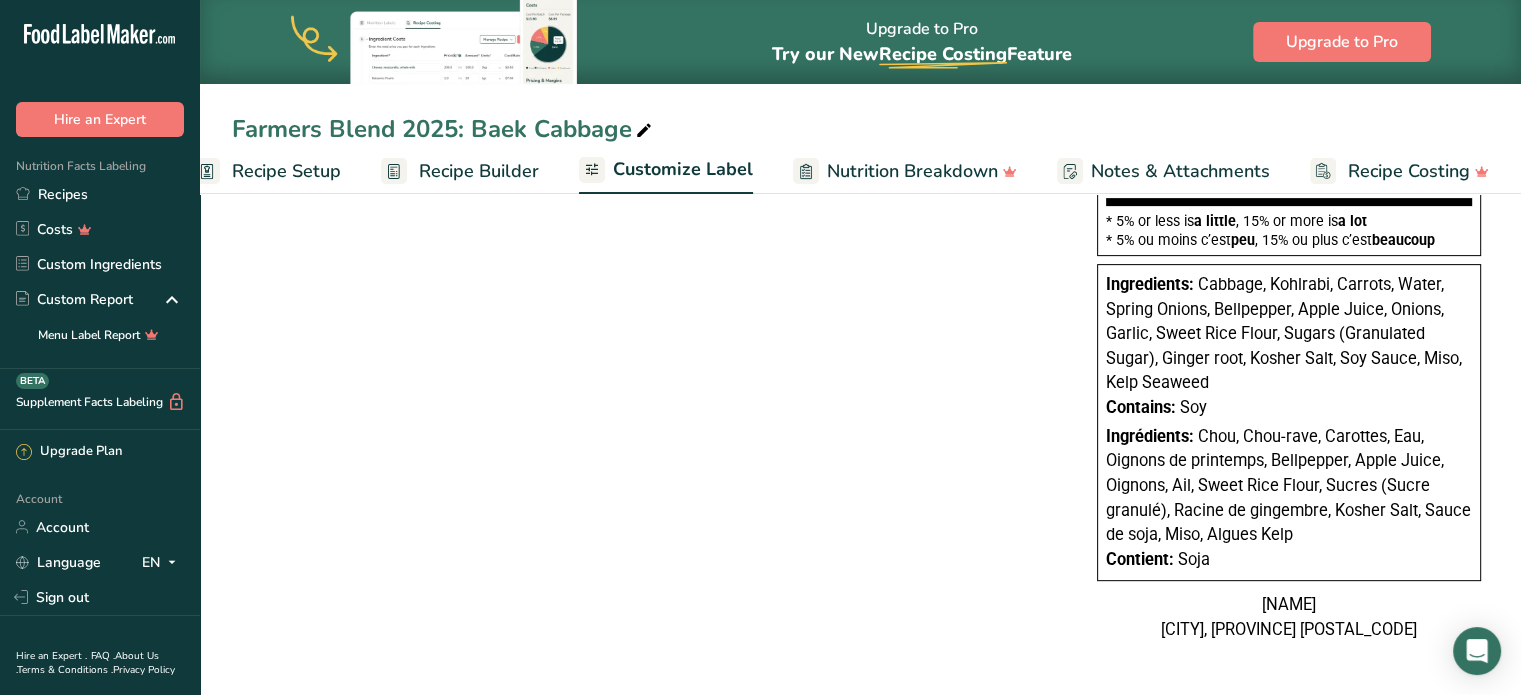 click on "Nutrition Breakdown" at bounding box center [912, 171] 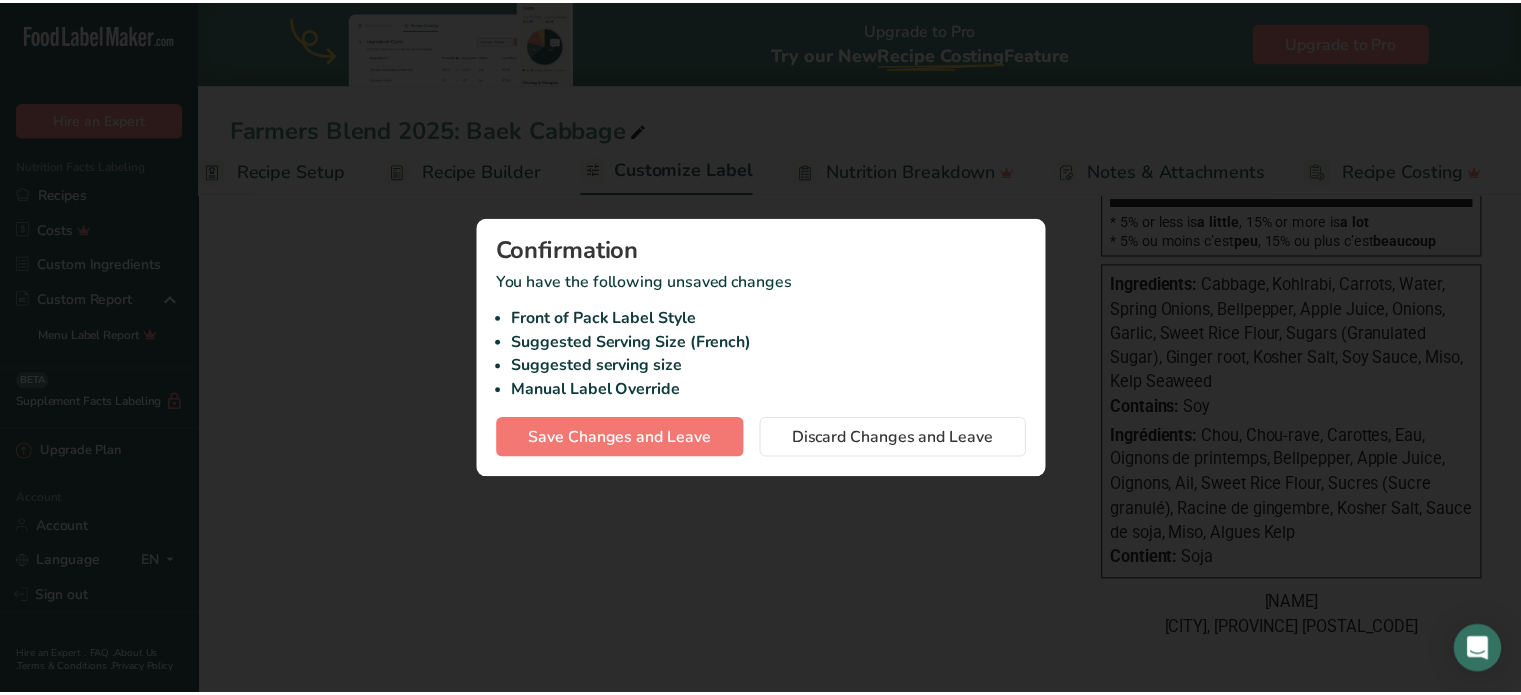 scroll, scrollTop: 0, scrollLeft: 23, axis: horizontal 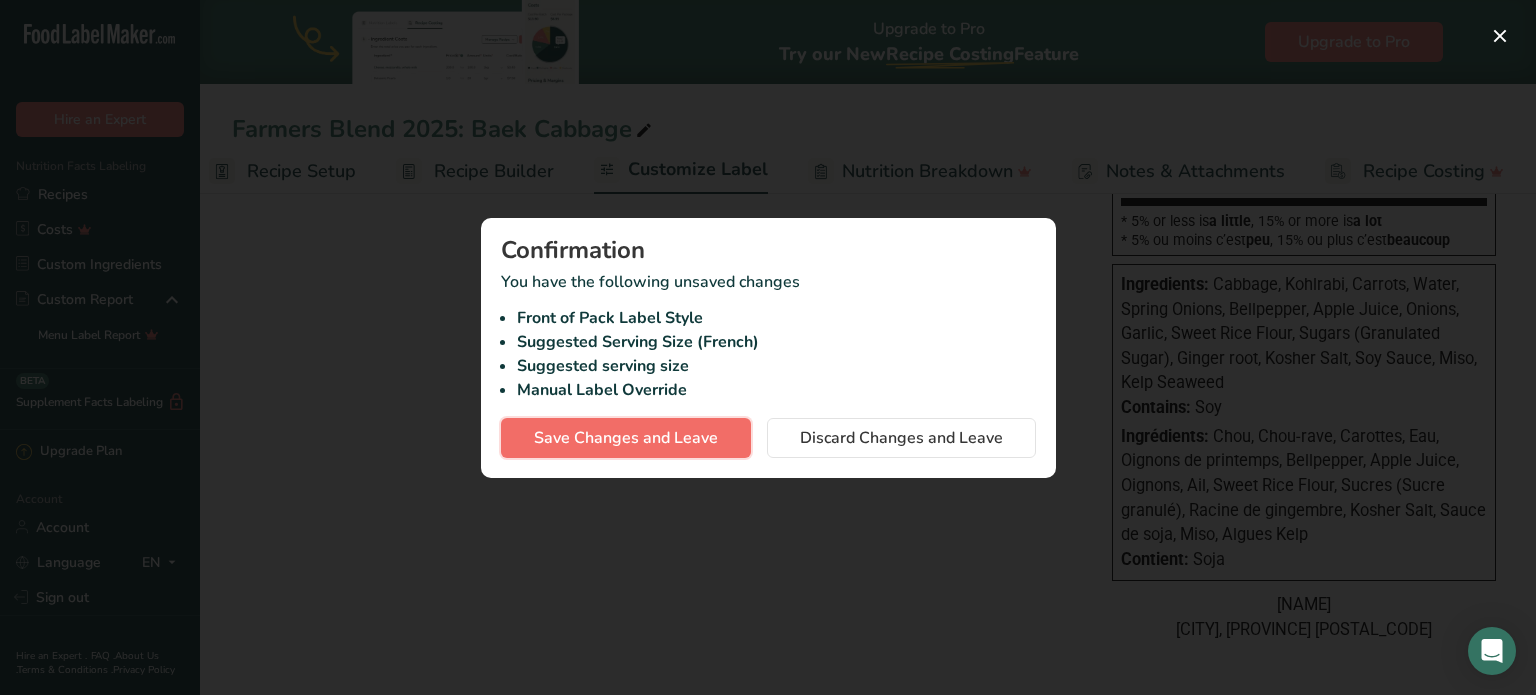 click on "Save Changes and Leave" at bounding box center (626, 438) 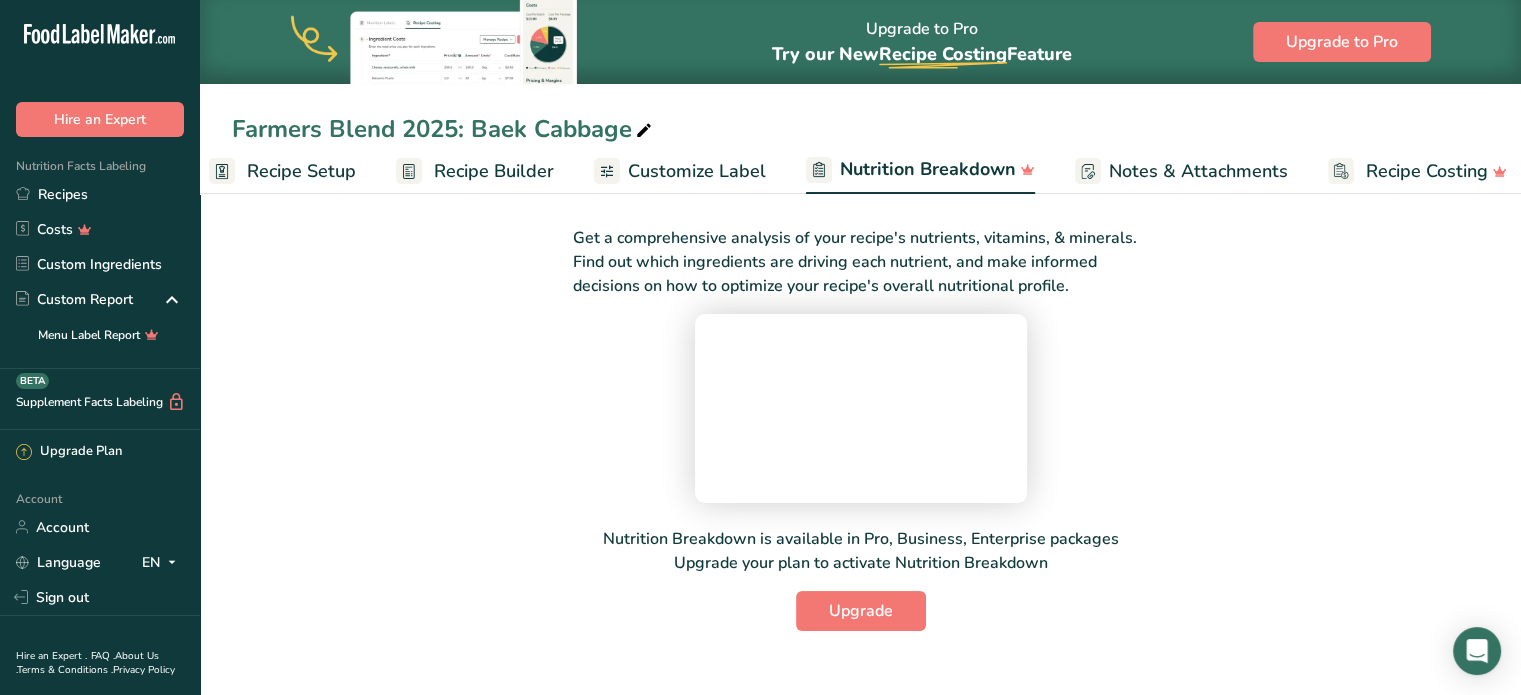 scroll, scrollTop: 210, scrollLeft: 0, axis: vertical 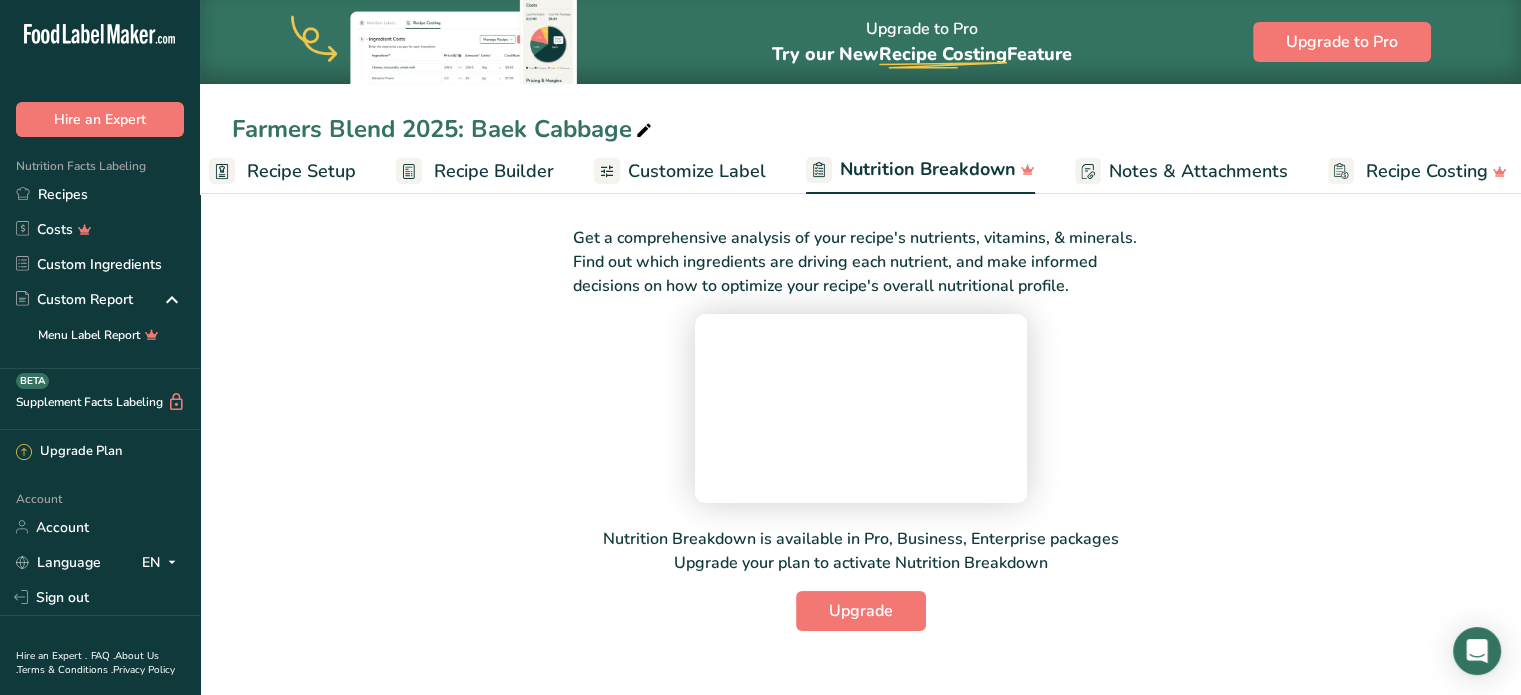 click on "Recipe Costing" at bounding box center (1427, 171) 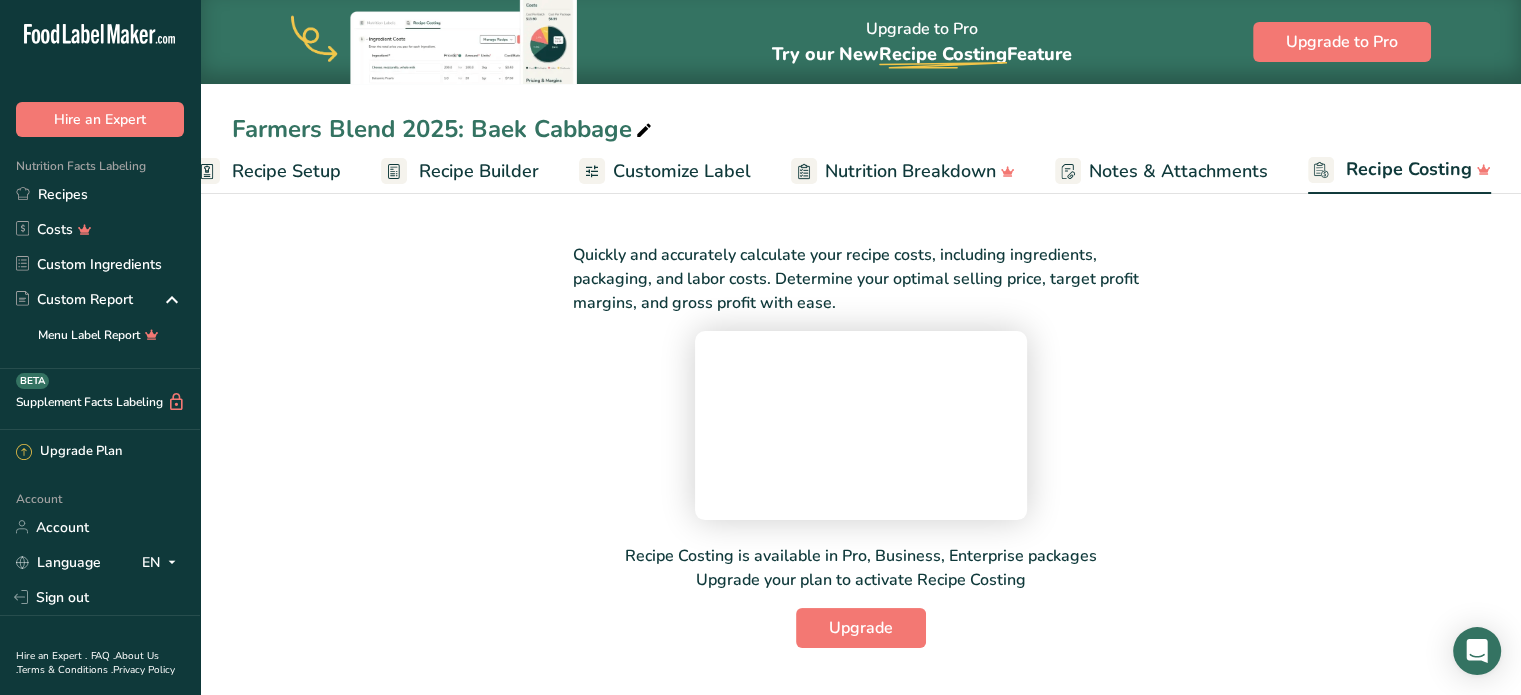 scroll, scrollTop: 199, scrollLeft: 0, axis: vertical 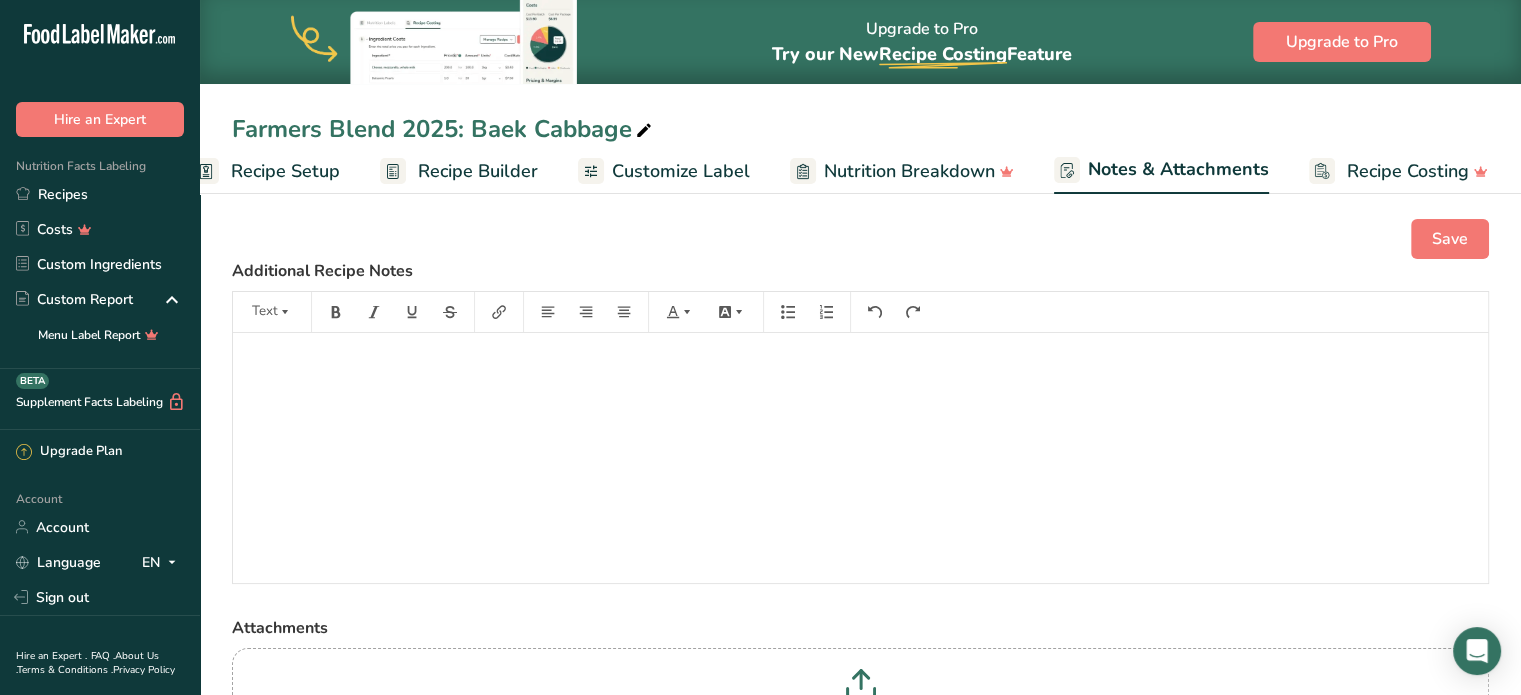 click on "Customize Label" at bounding box center (681, 171) 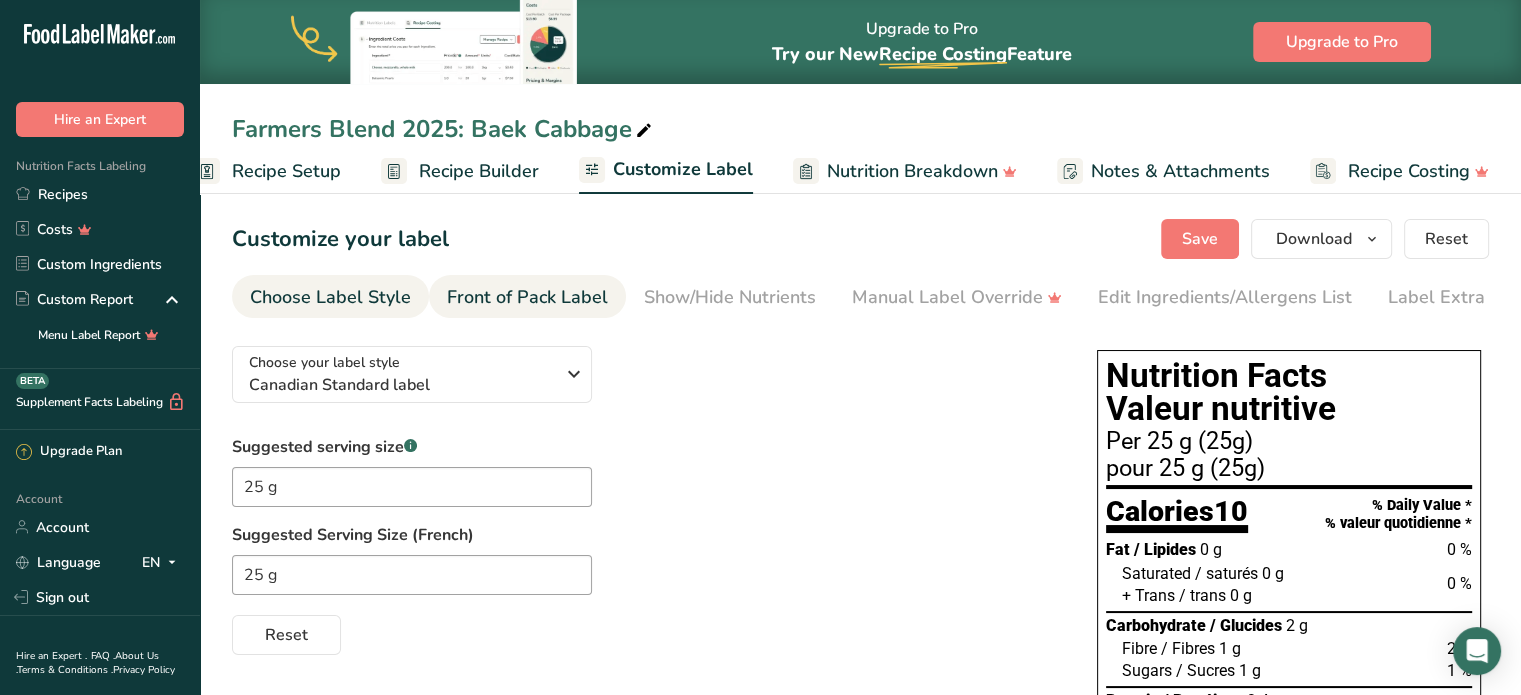 click on "Front of Pack Label" at bounding box center (527, 297) 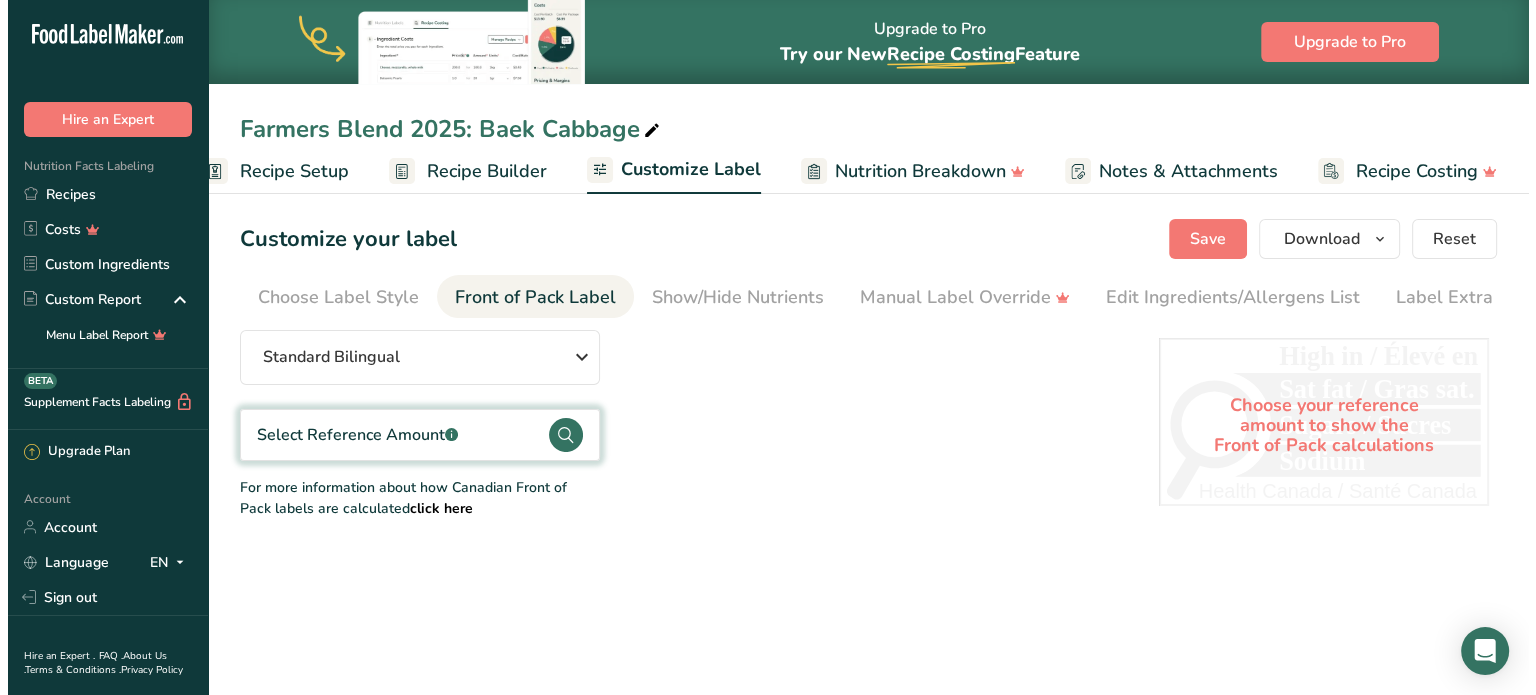 scroll, scrollTop: 0, scrollLeft: 35, axis: horizontal 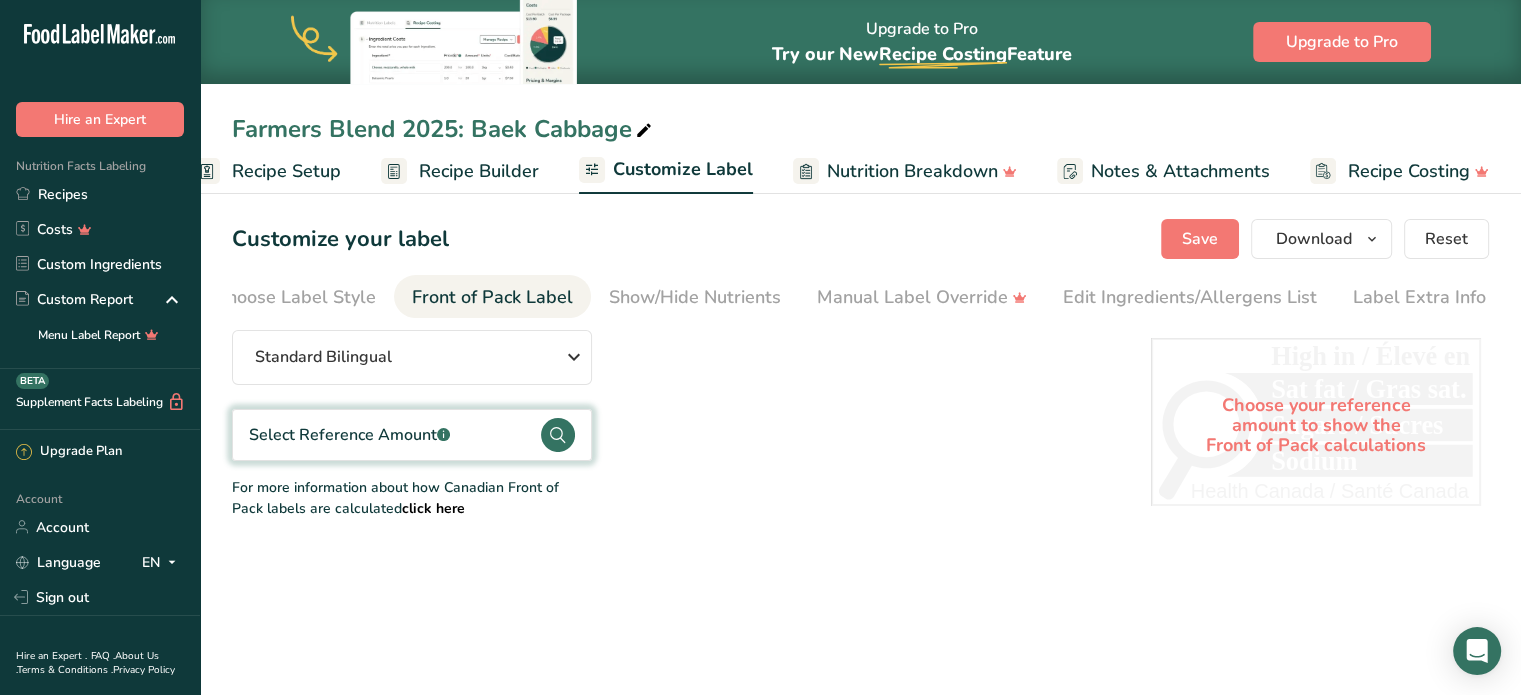 click on ".a-a{fill:#347362;}.b-a{fill:#fff;}" at bounding box center (443, 435) 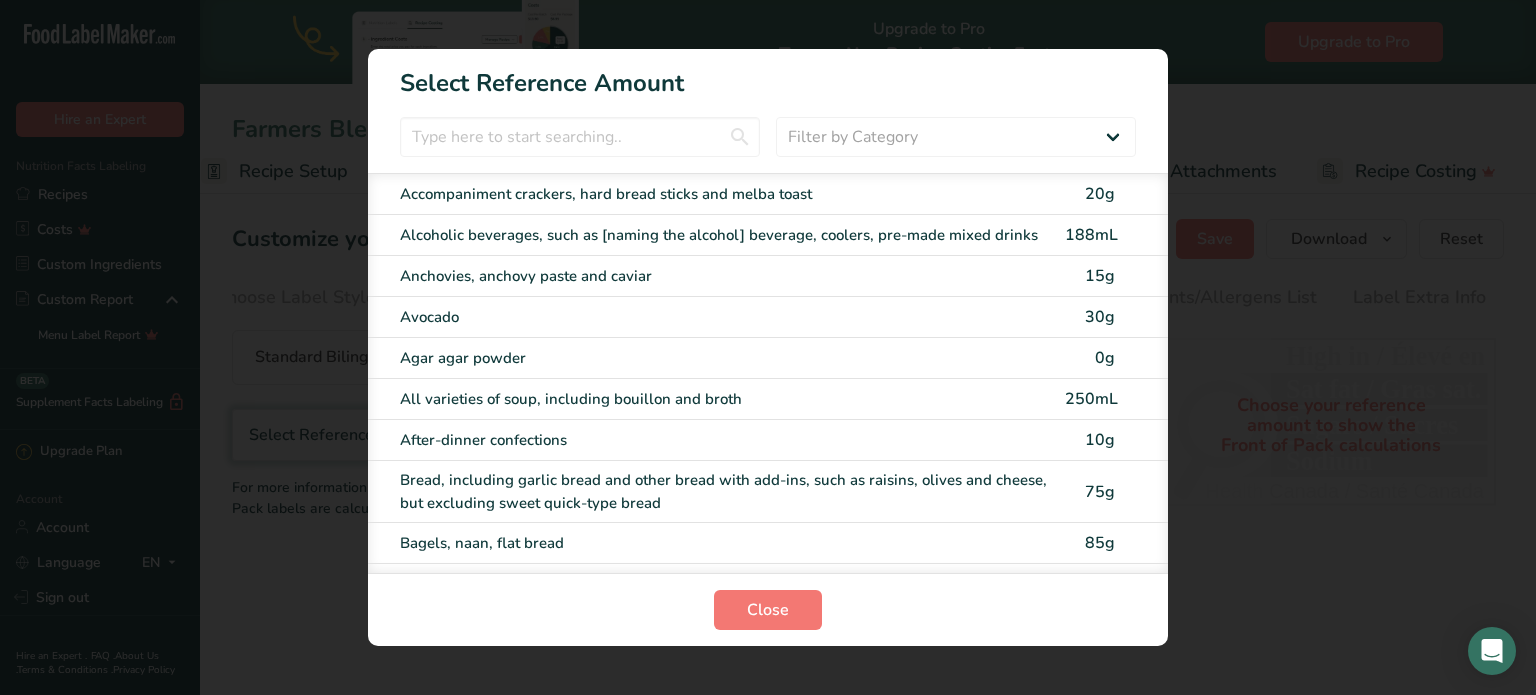 scroll, scrollTop: 0, scrollLeft: 20, axis: horizontal 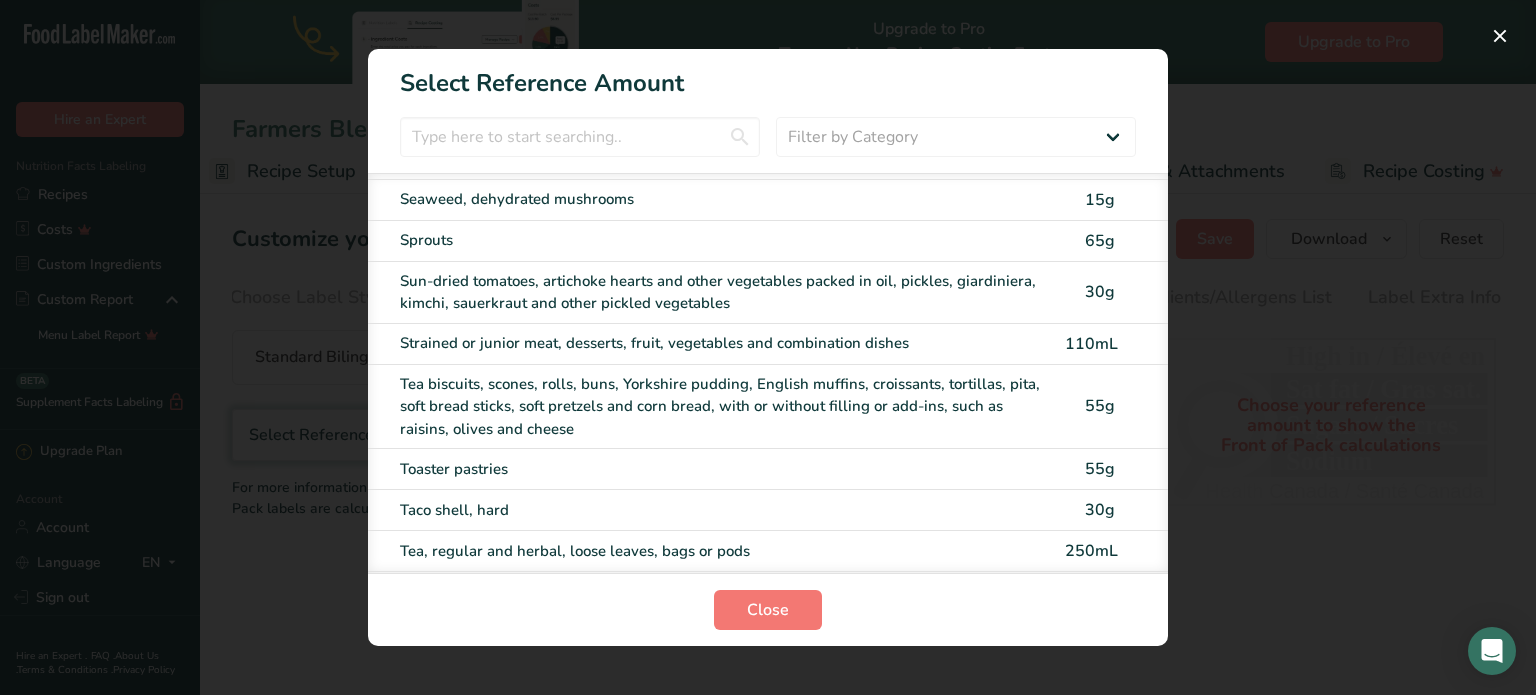 click on "Sun-dried tomatoes, artichoke hearts and other vegetables packed in oil, pickles, giardiniera, kimchi, sauerkraut and other pickled vegetables" at bounding box center (726, 292) 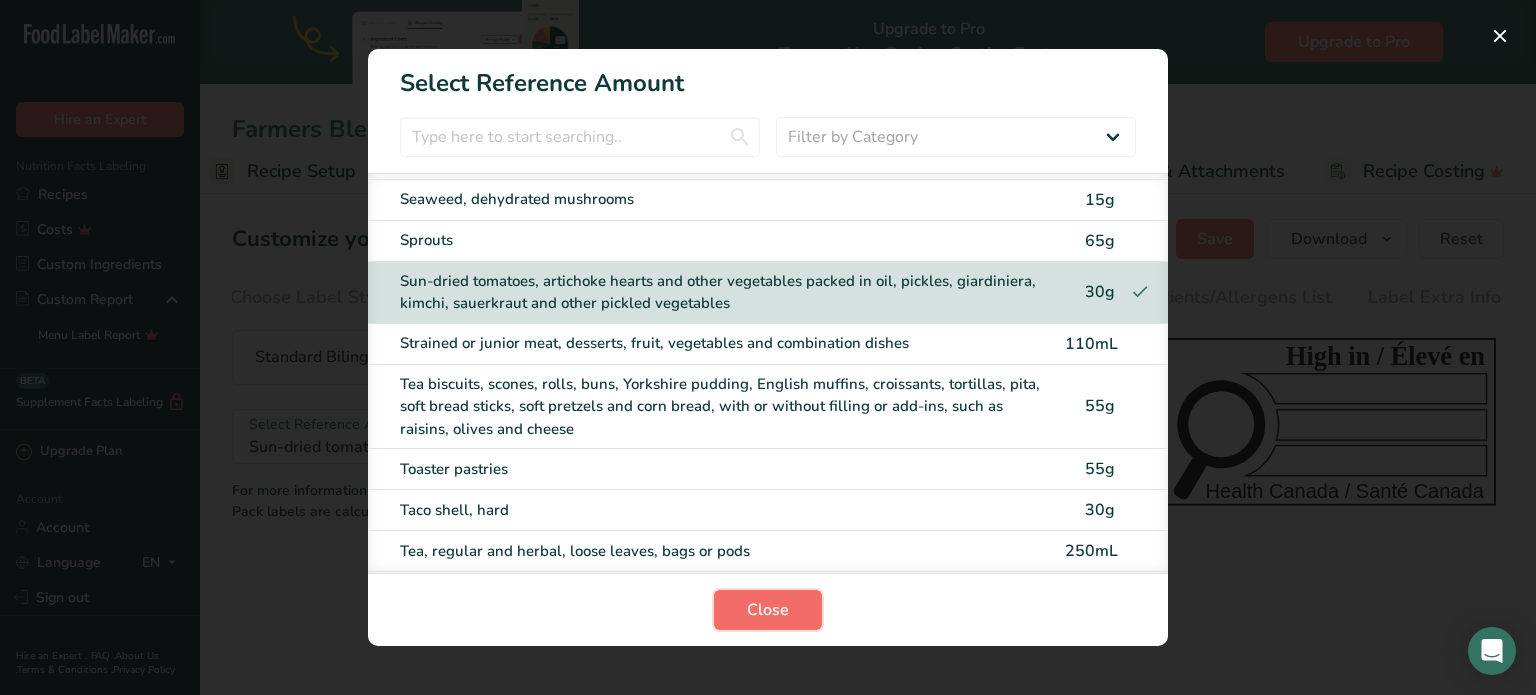 click on "Close" at bounding box center [768, 610] 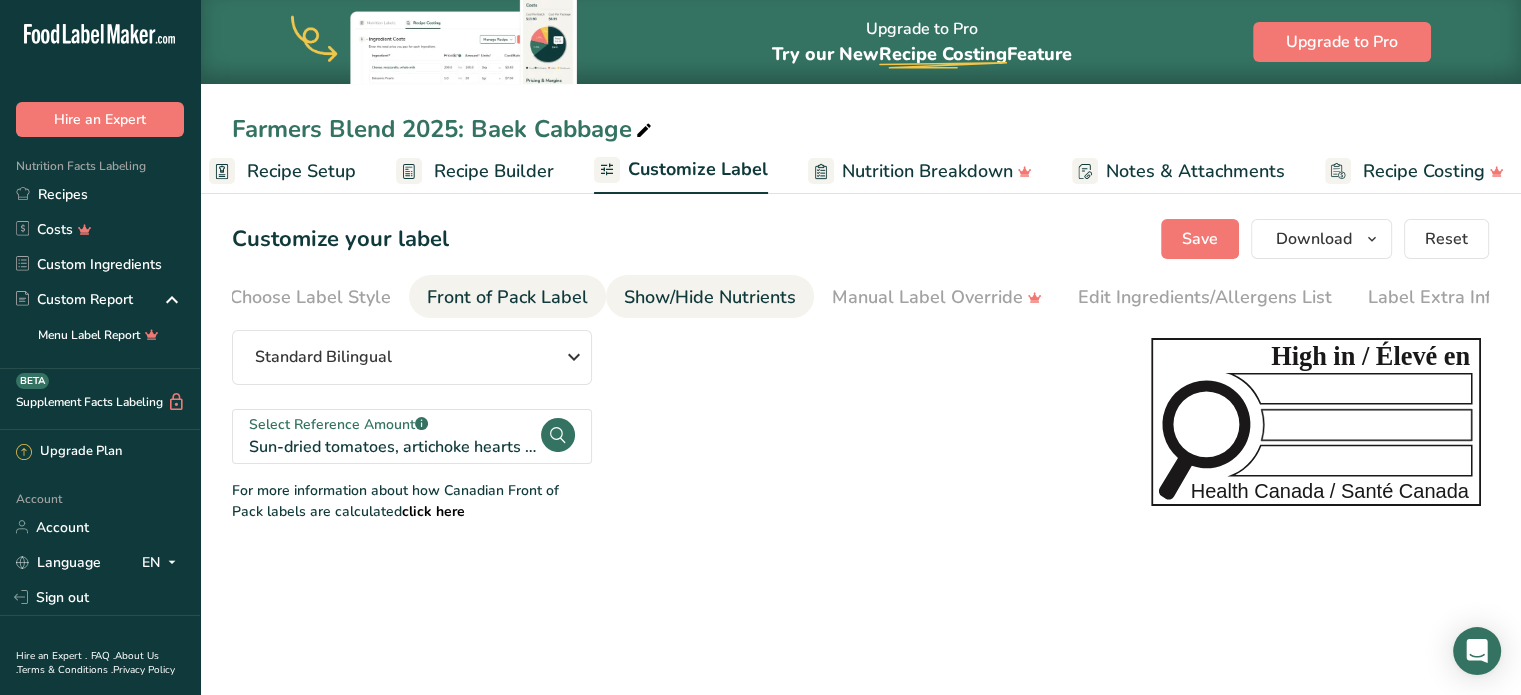 click on "Show/Hide Nutrients" at bounding box center [710, 297] 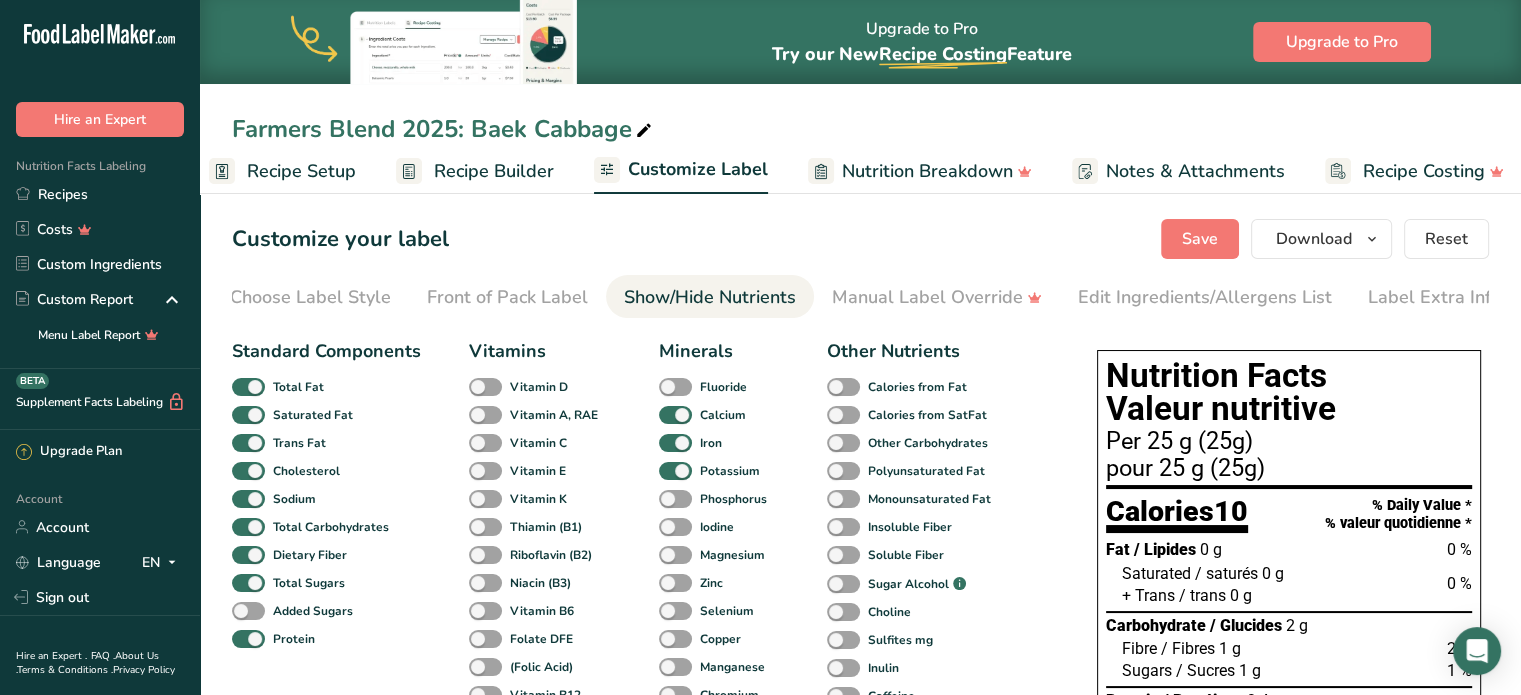 scroll, scrollTop: 0, scrollLeft: 35, axis: horizontal 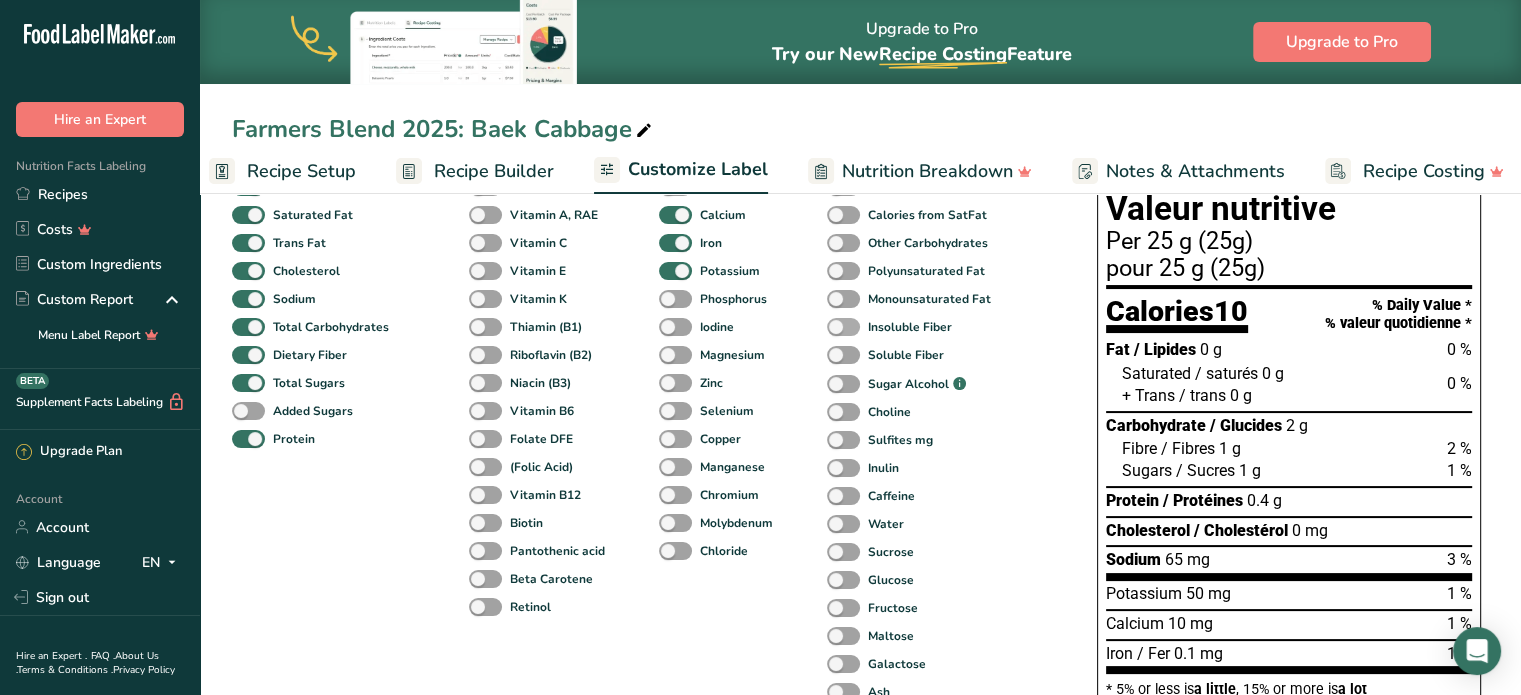 click at bounding box center [843, 327] 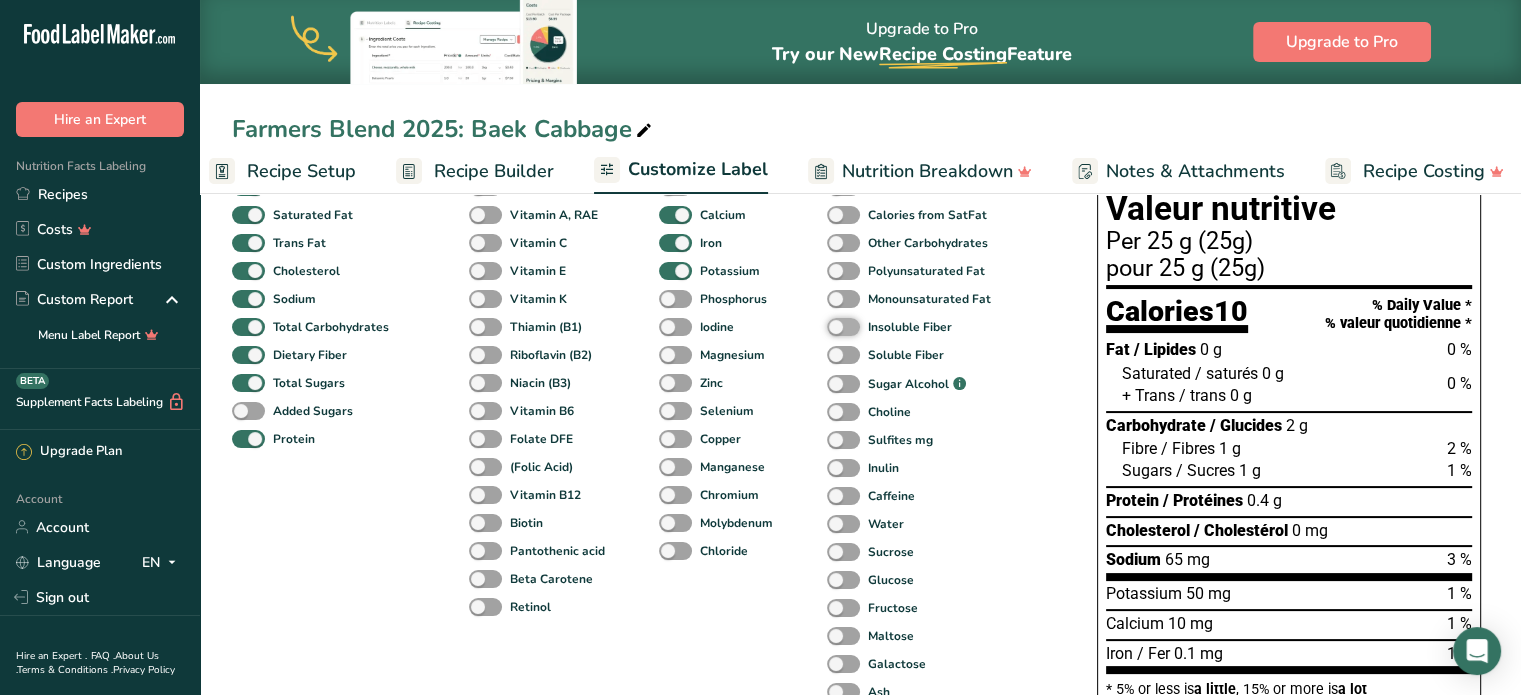 click on "Insoluble Fiber" at bounding box center [833, 326] 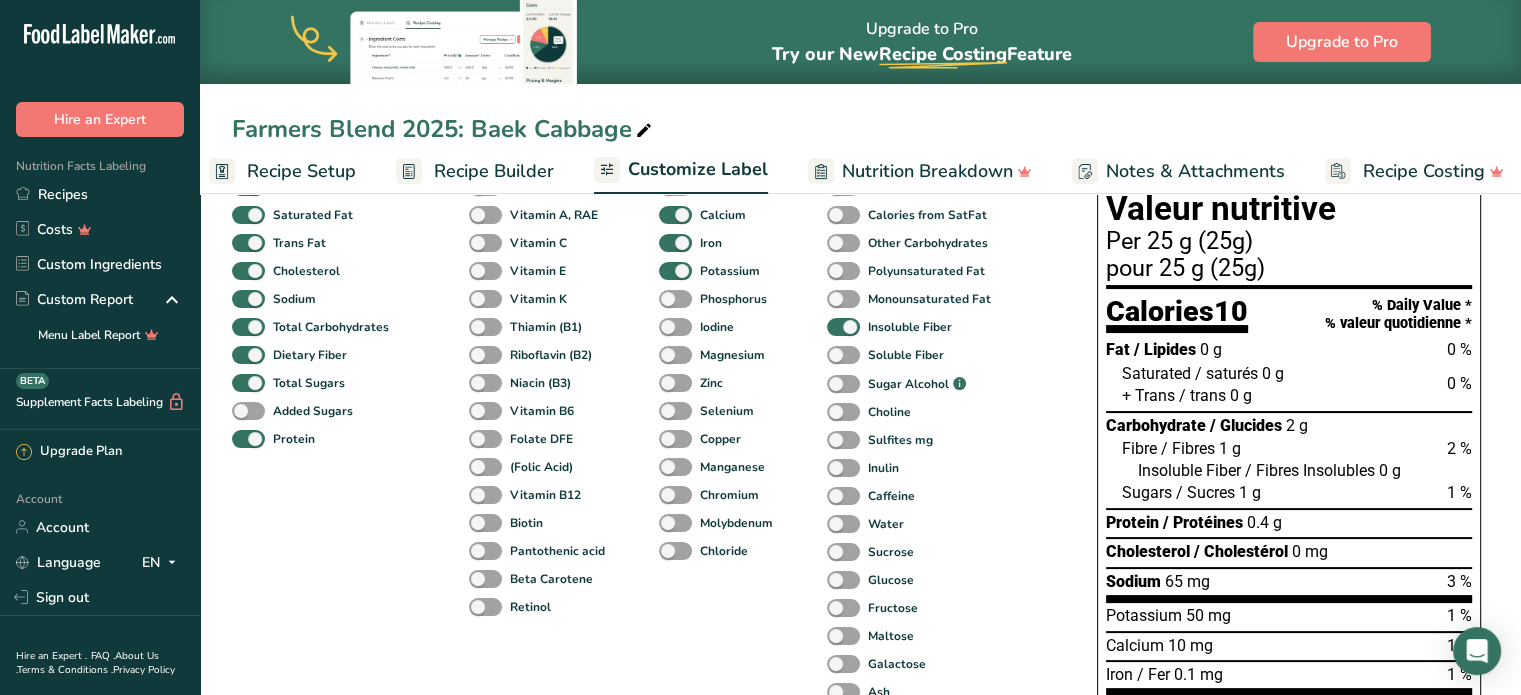 click on "Soluble Fiber" at bounding box center [848, 355] 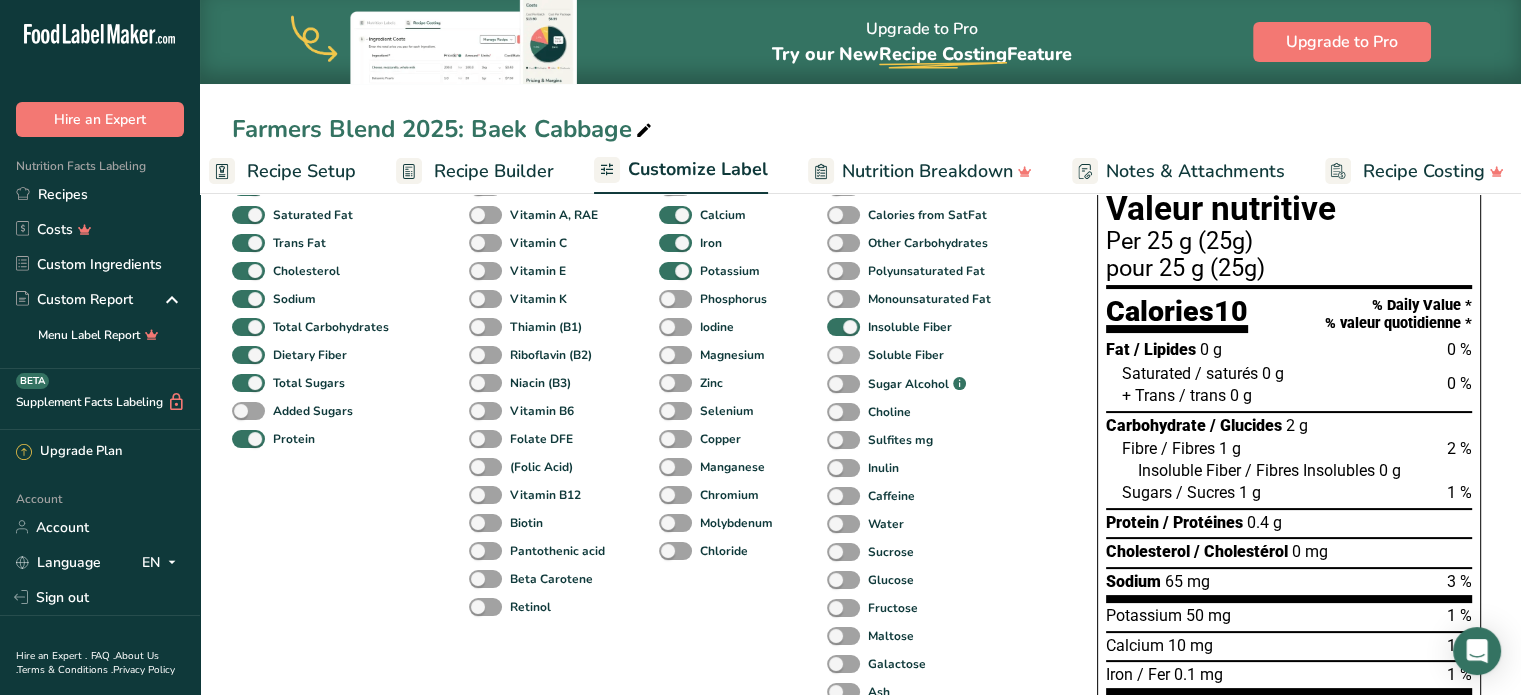 click at bounding box center [843, 355] 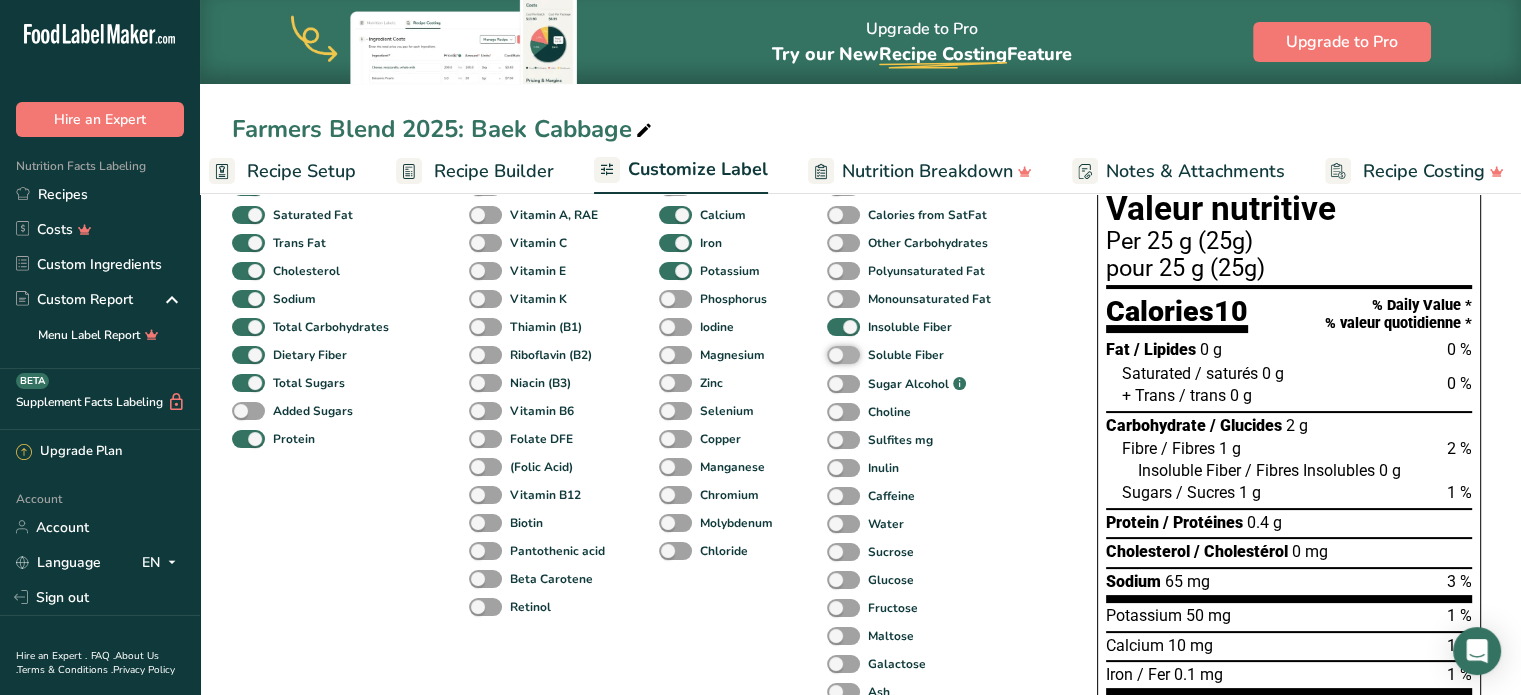 click on "Soluble Fiber" at bounding box center (833, 354) 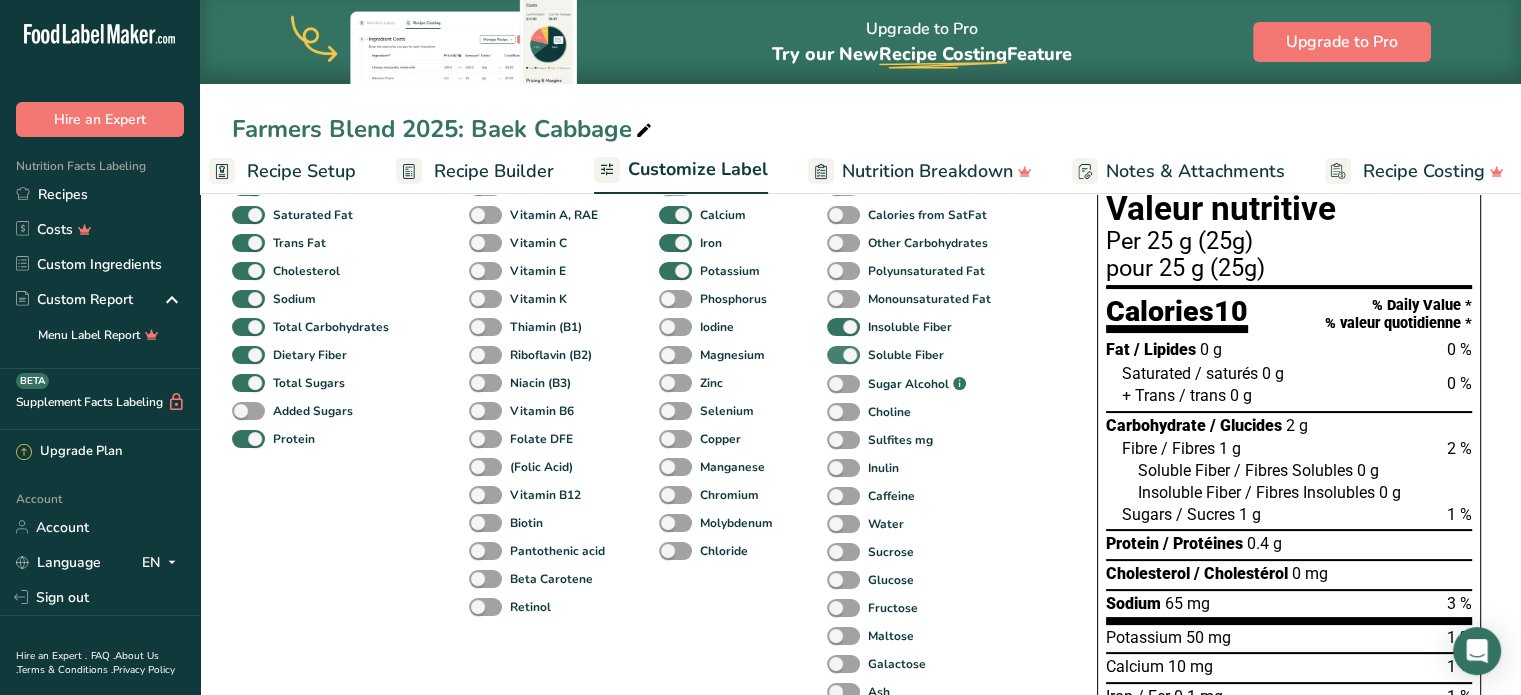 click at bounding box center [843, 355] 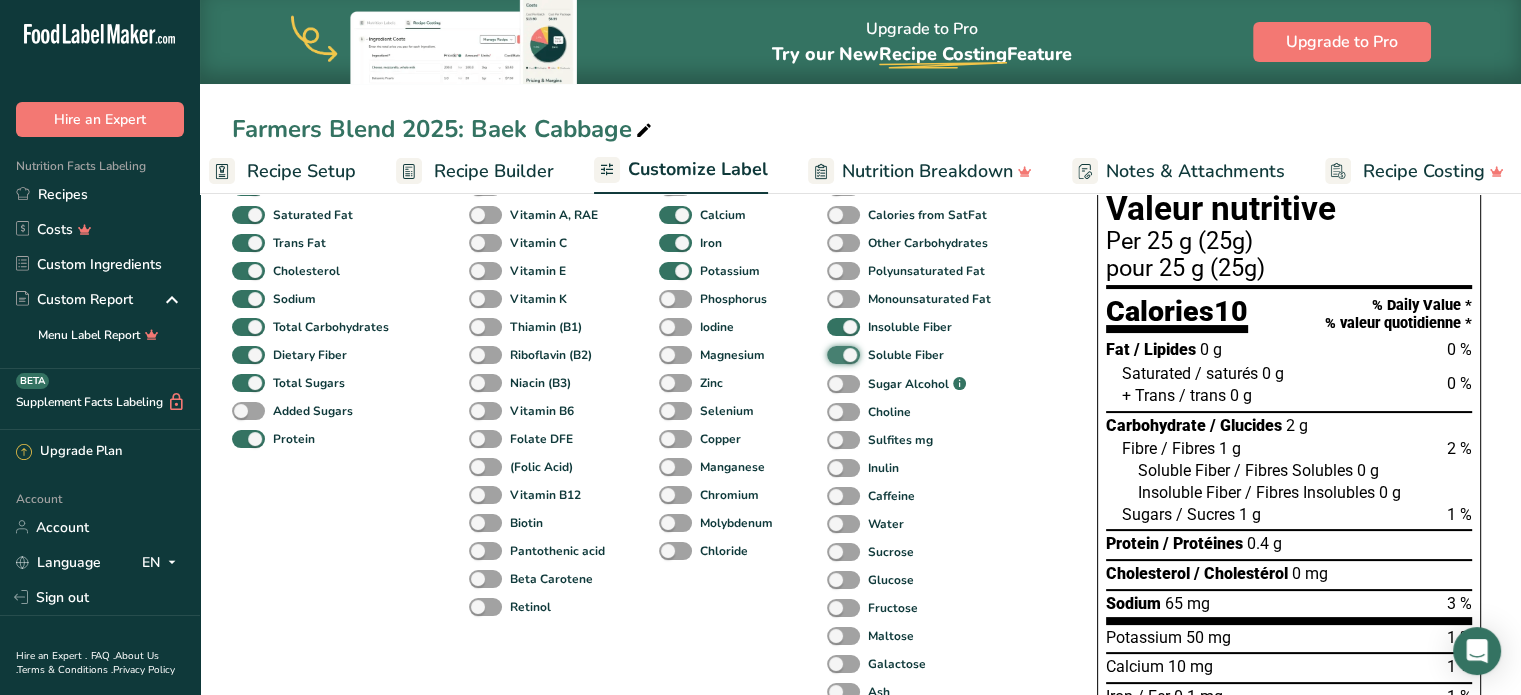 click on "Soluble Fiber" at bounding box center (833, 354) 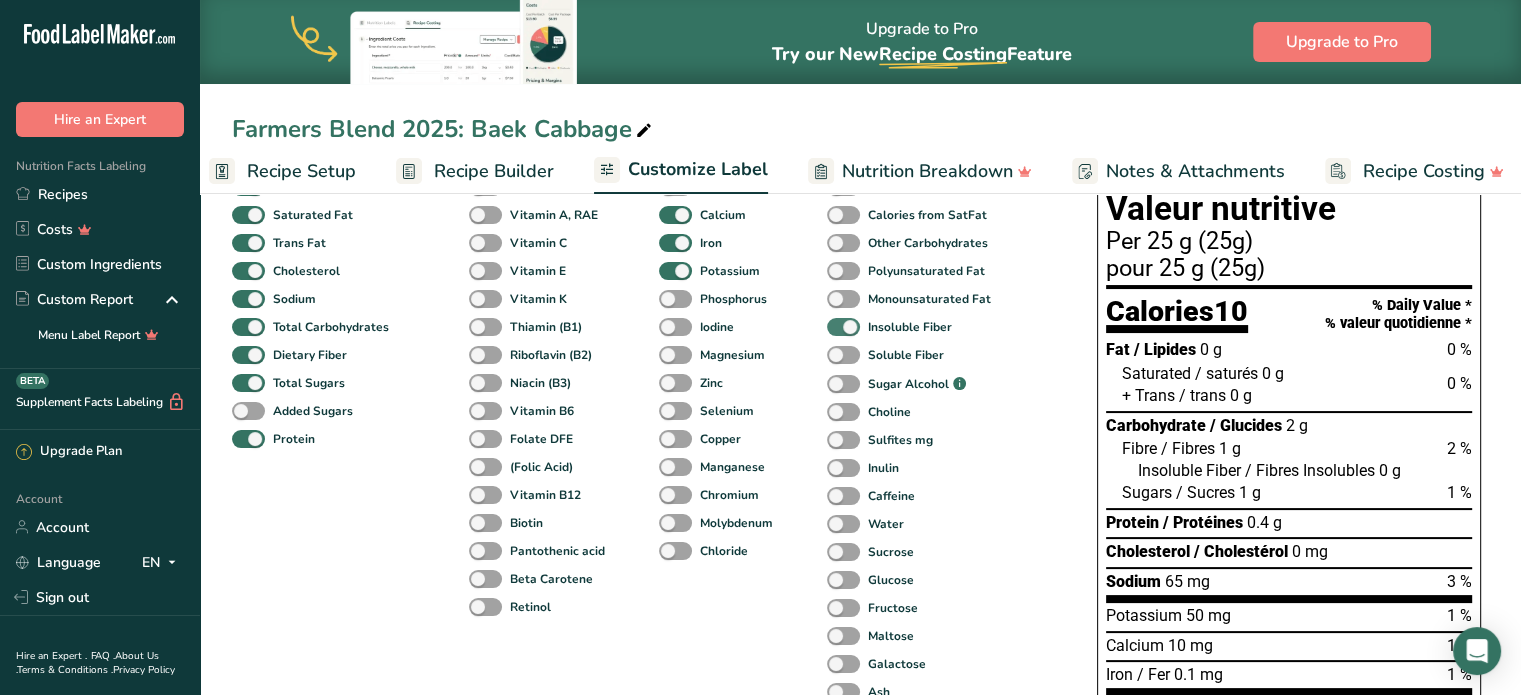 click at bounding box center (843, 327) 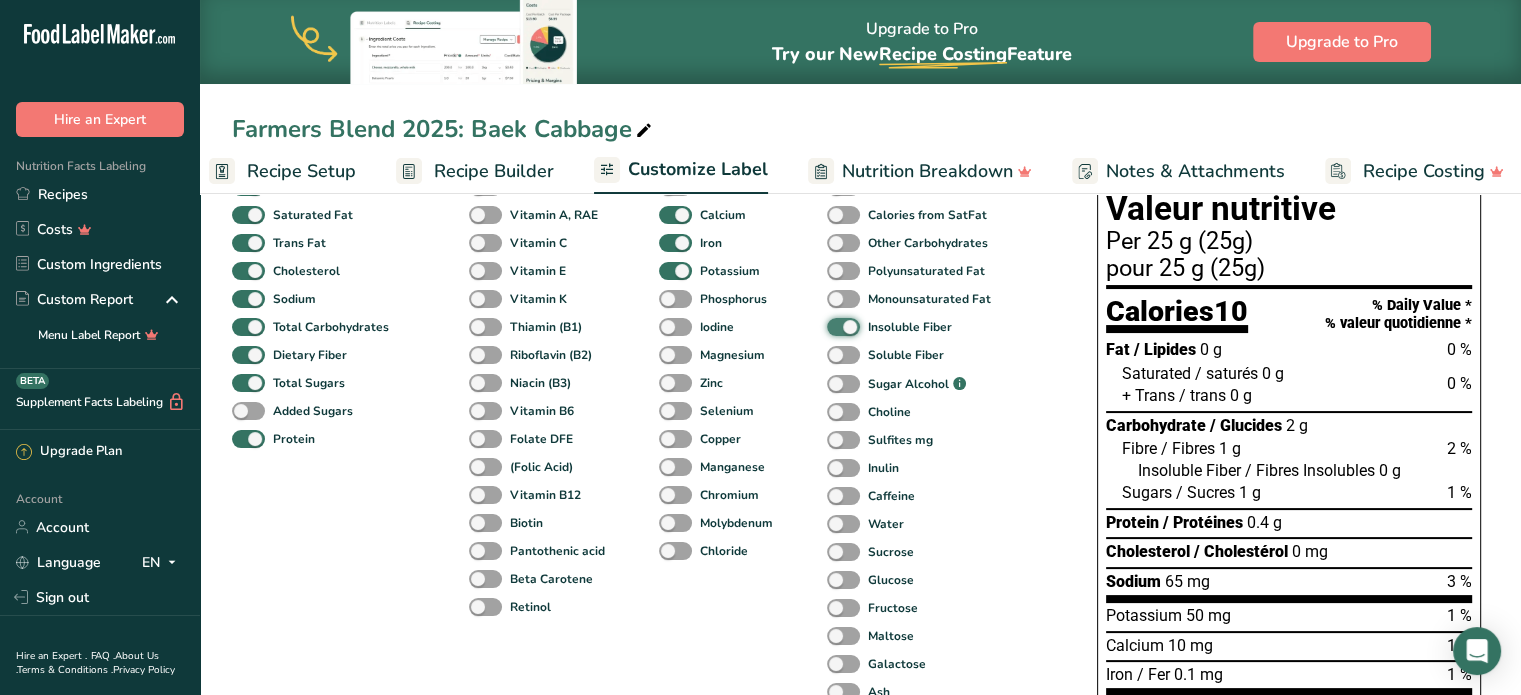 click on "Insoluble Fiber" at bounding box center [833, 326] 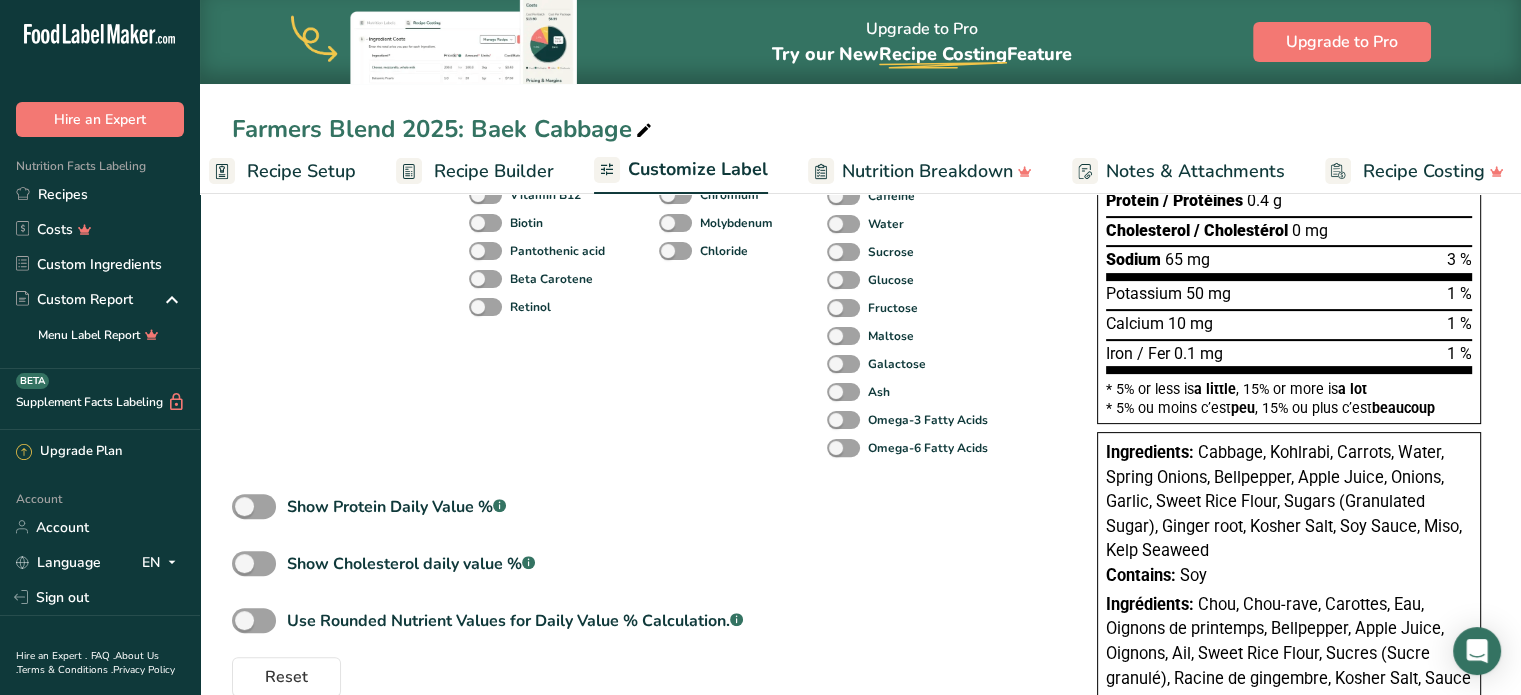 scroll, scrollTop: 600, scrollLeft: 0, axis: vertical 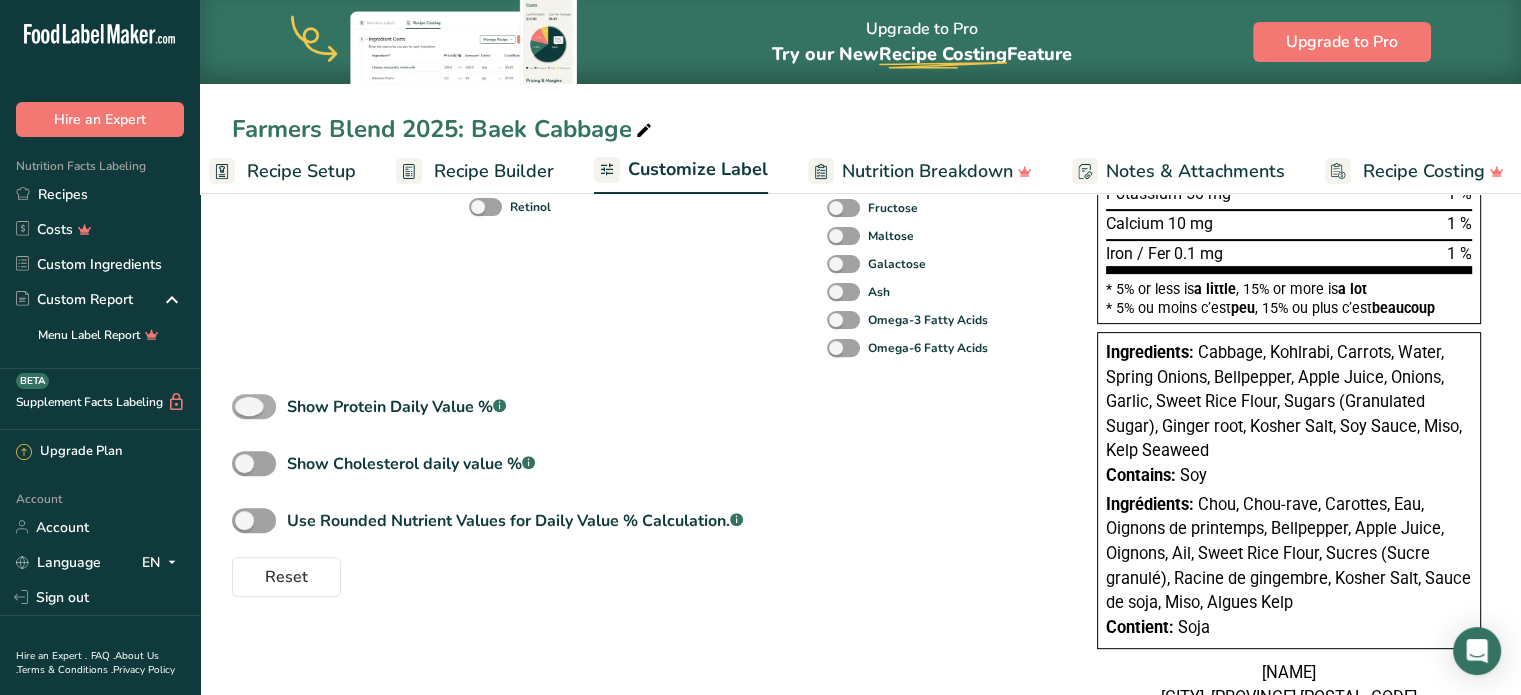click at bounding box center [254, 406] 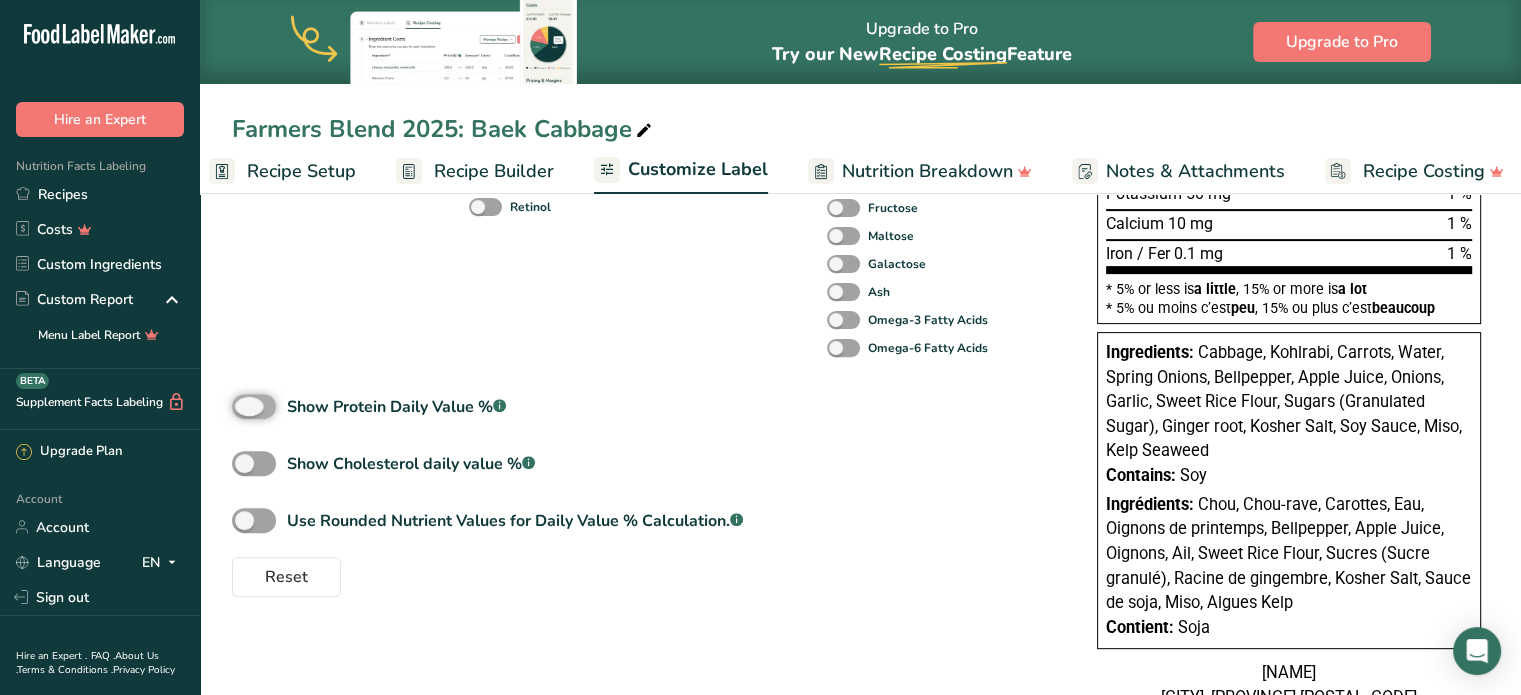 click on "Show Protein Daily Value %
.a-a{fill:#347362;}.b-a{fill:#fff;}" at bounding box center (238, 406) 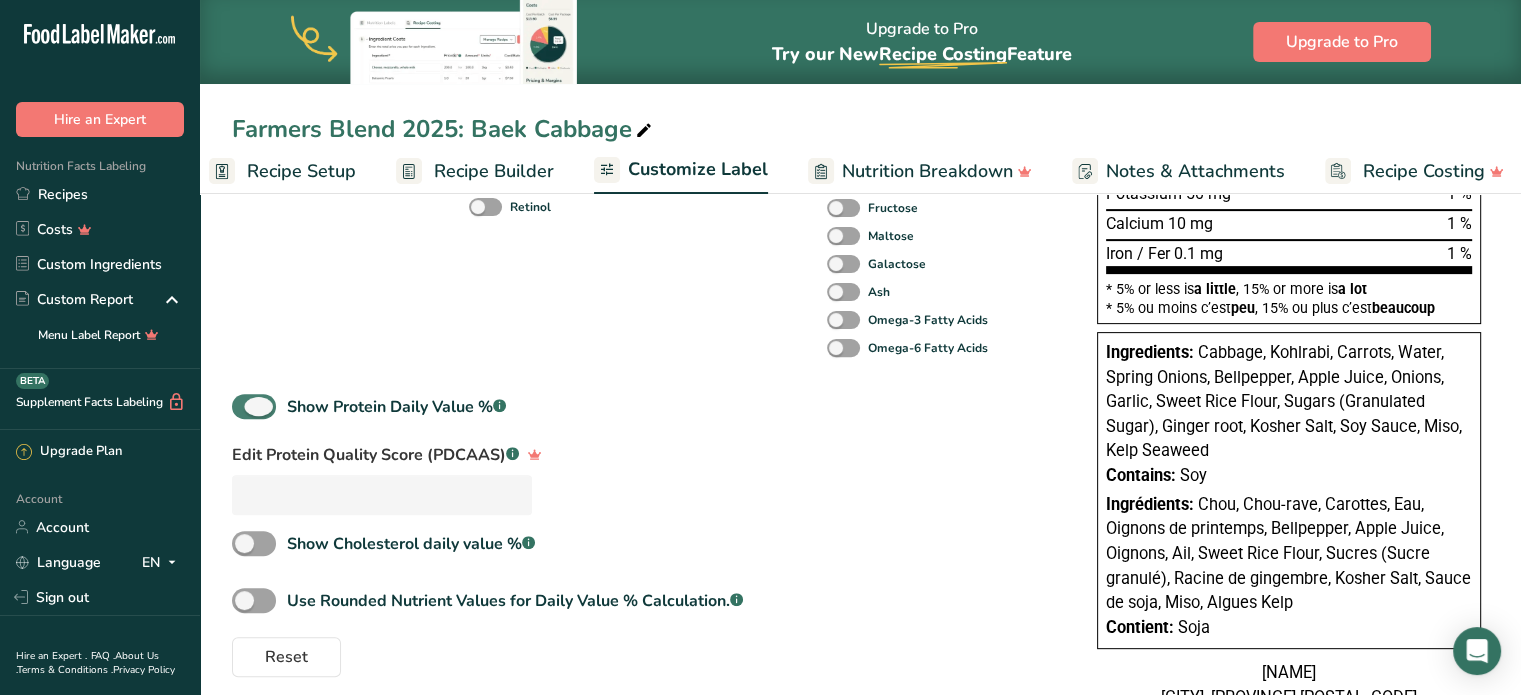 click at bounding box center [254, 406] 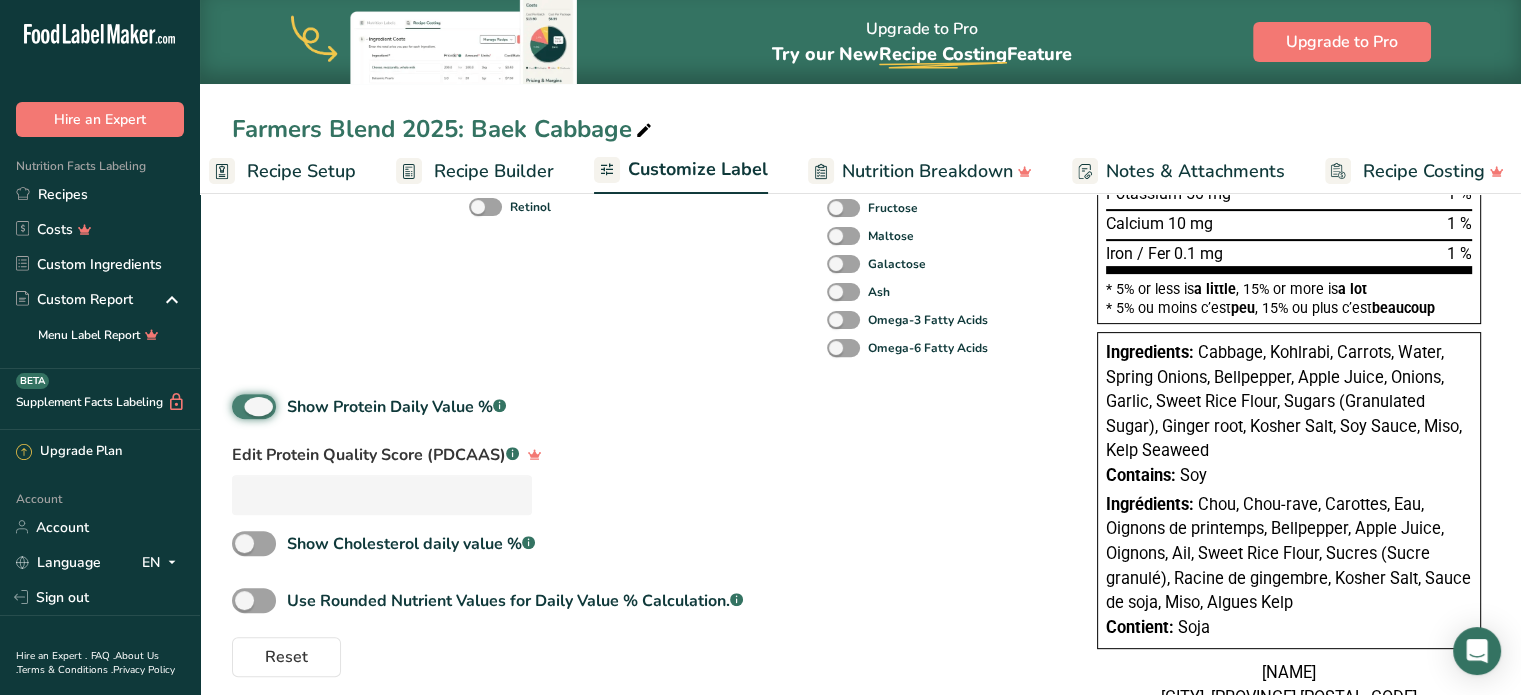 click on "Show Protein Daily Value %
.a-a{fill:#347362;}.b-a{fill:#fff;}" at bounding box center (238, 406) 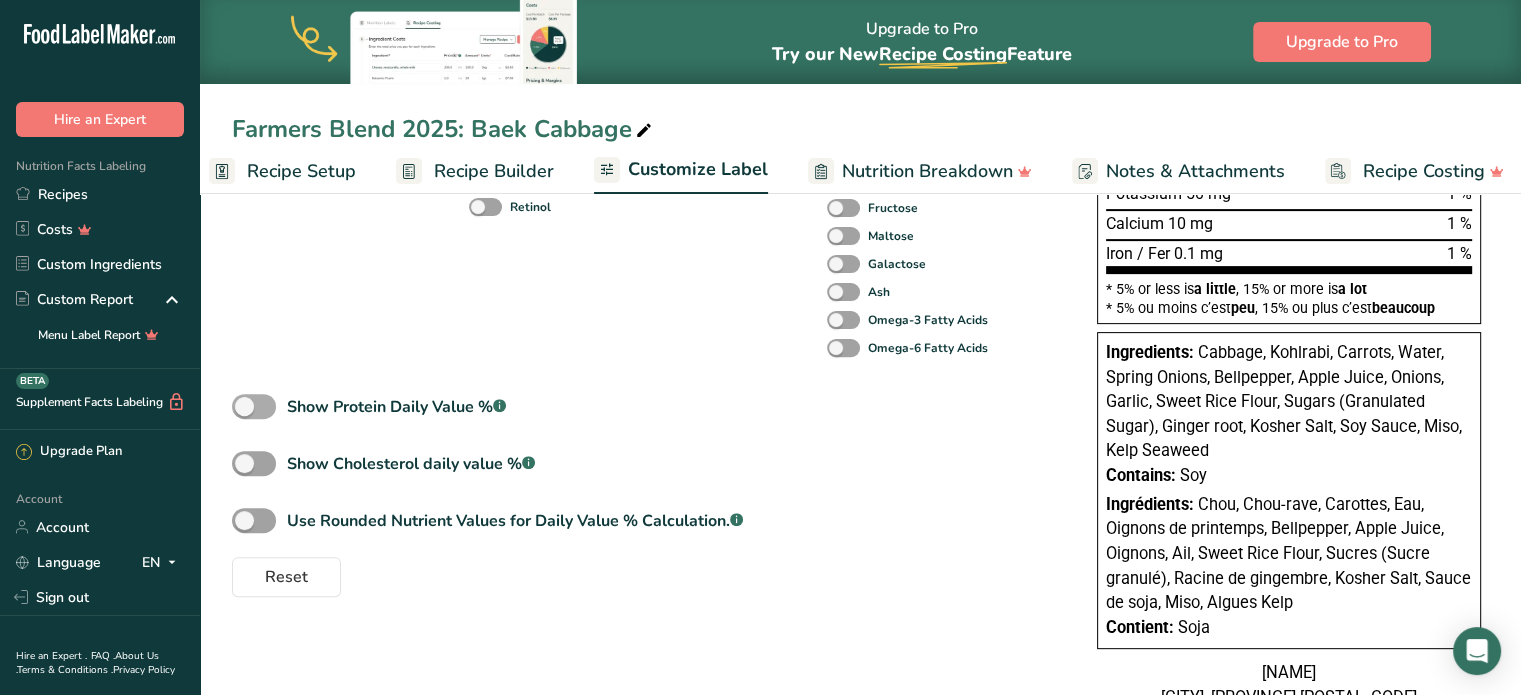 click at bounding box center (254, 406) 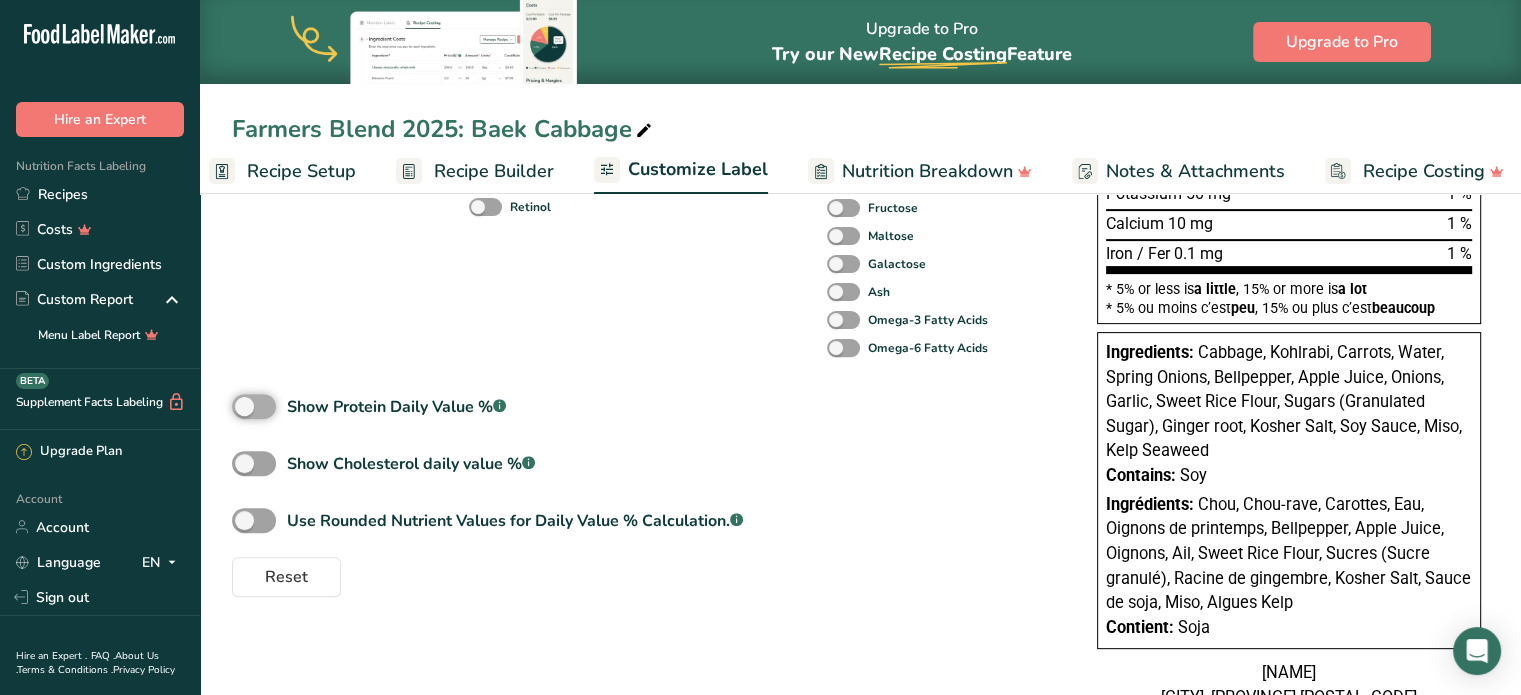 click on "Show Protein Daily Value %
.a-a{fill:#347362;}.b-a{fill:#fff;}" at bounding box center (238, 406) 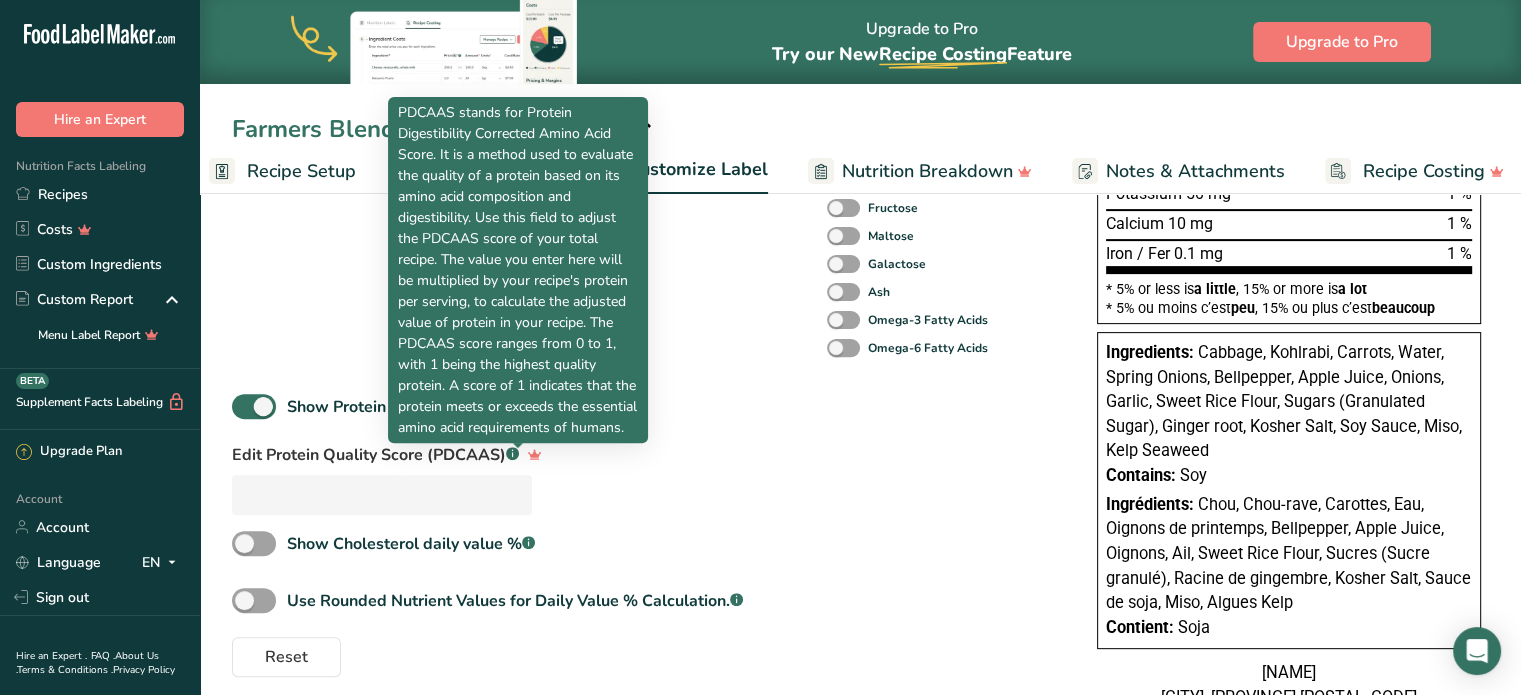 click 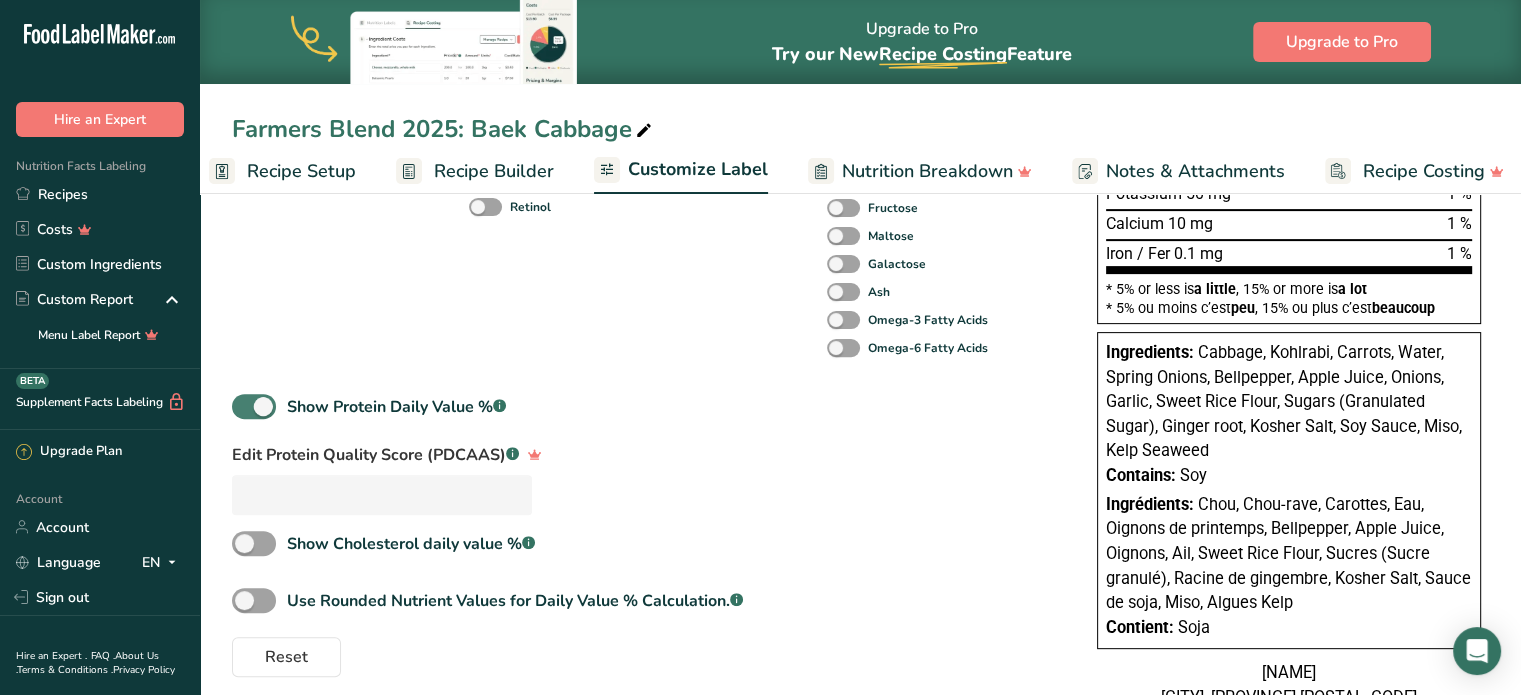 click at bounding box center (254, 406) 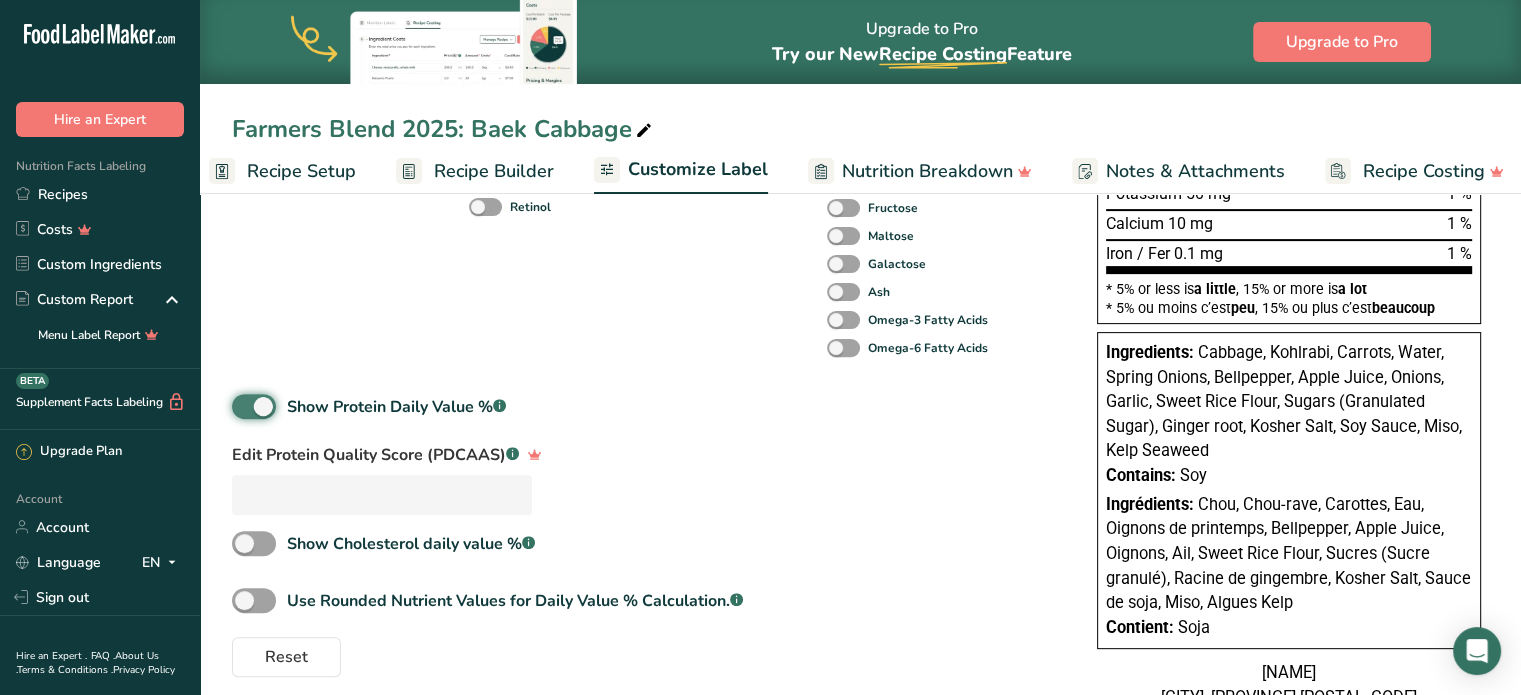 click on "Show Protein Daily Value %
.a-a{fill:#347362;}.b-a{fill:#fff;}" at bounding box center [238, 406] 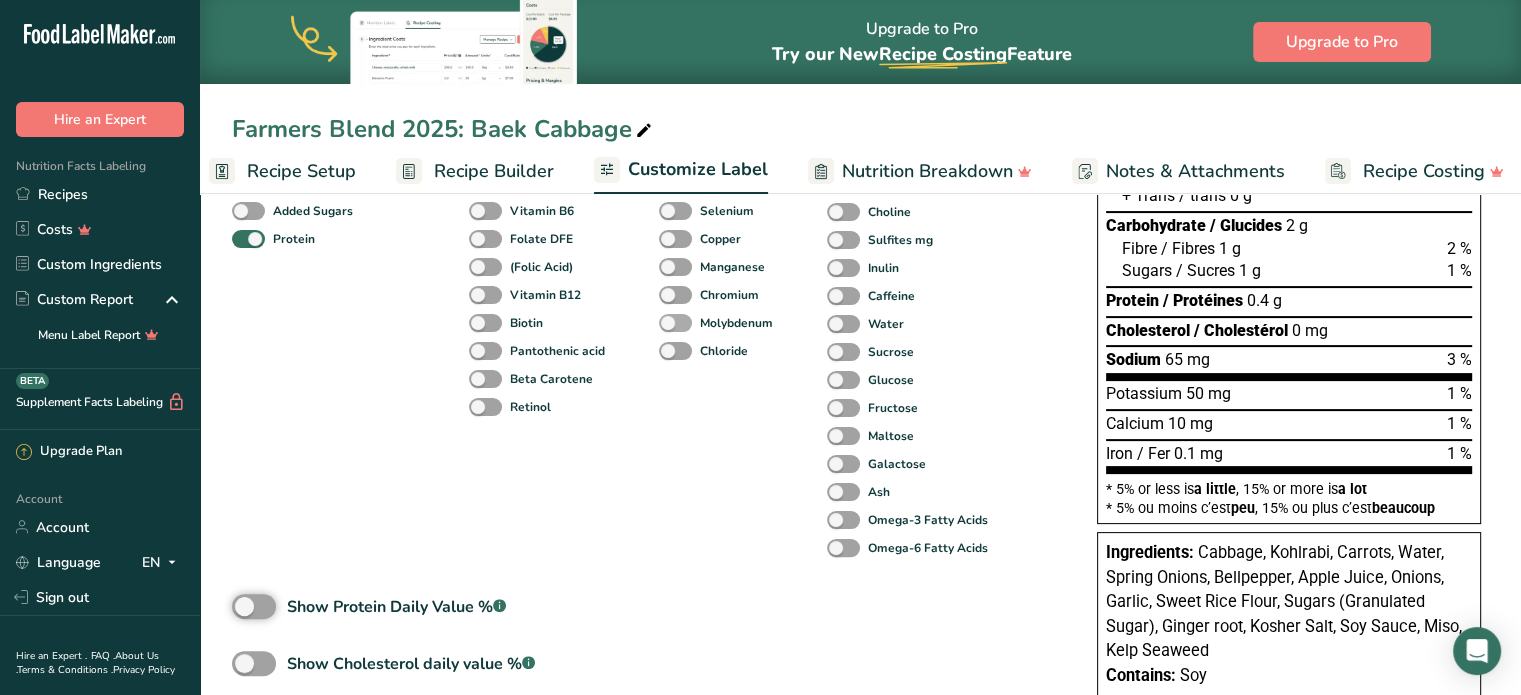 scroll, scrollTop: 0, scrollLeft: 0, axis: both 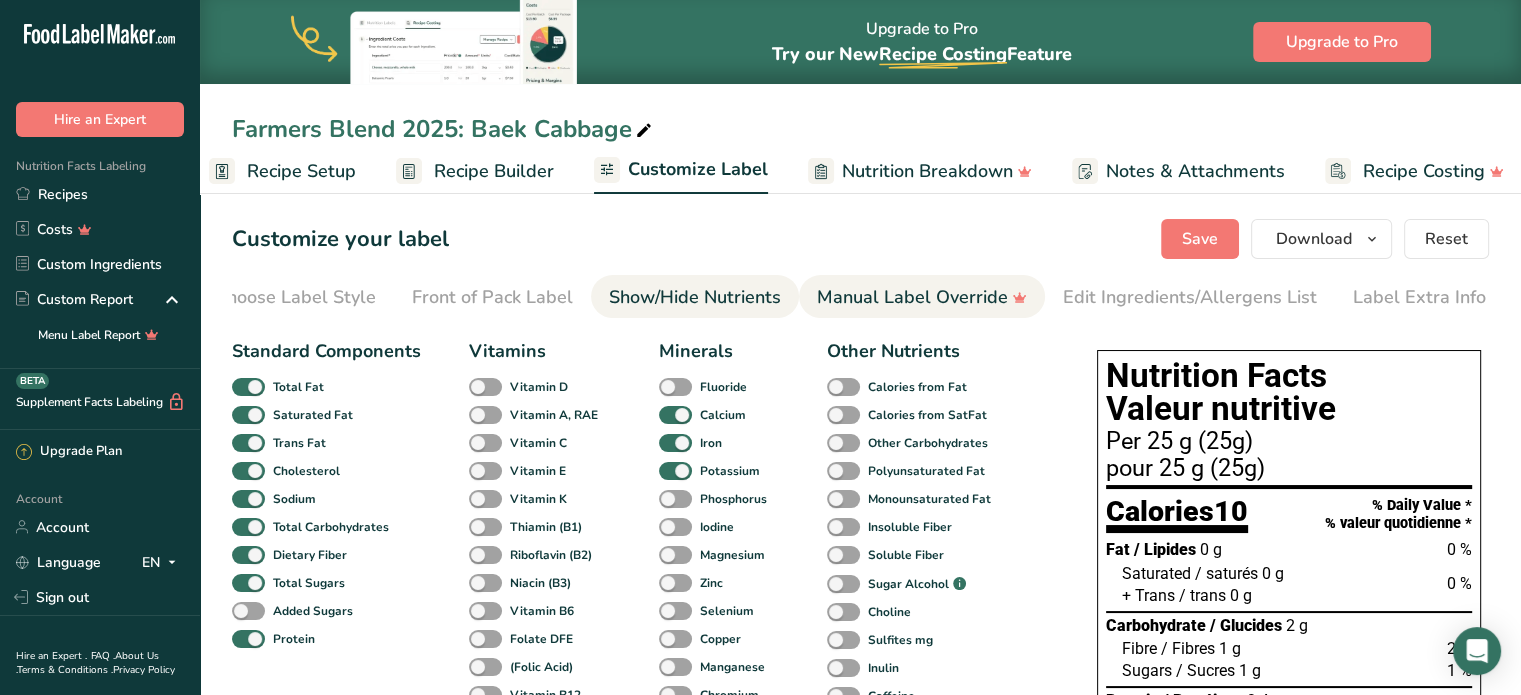 click on "Manual Label Override" at bounding box center (922, 297) 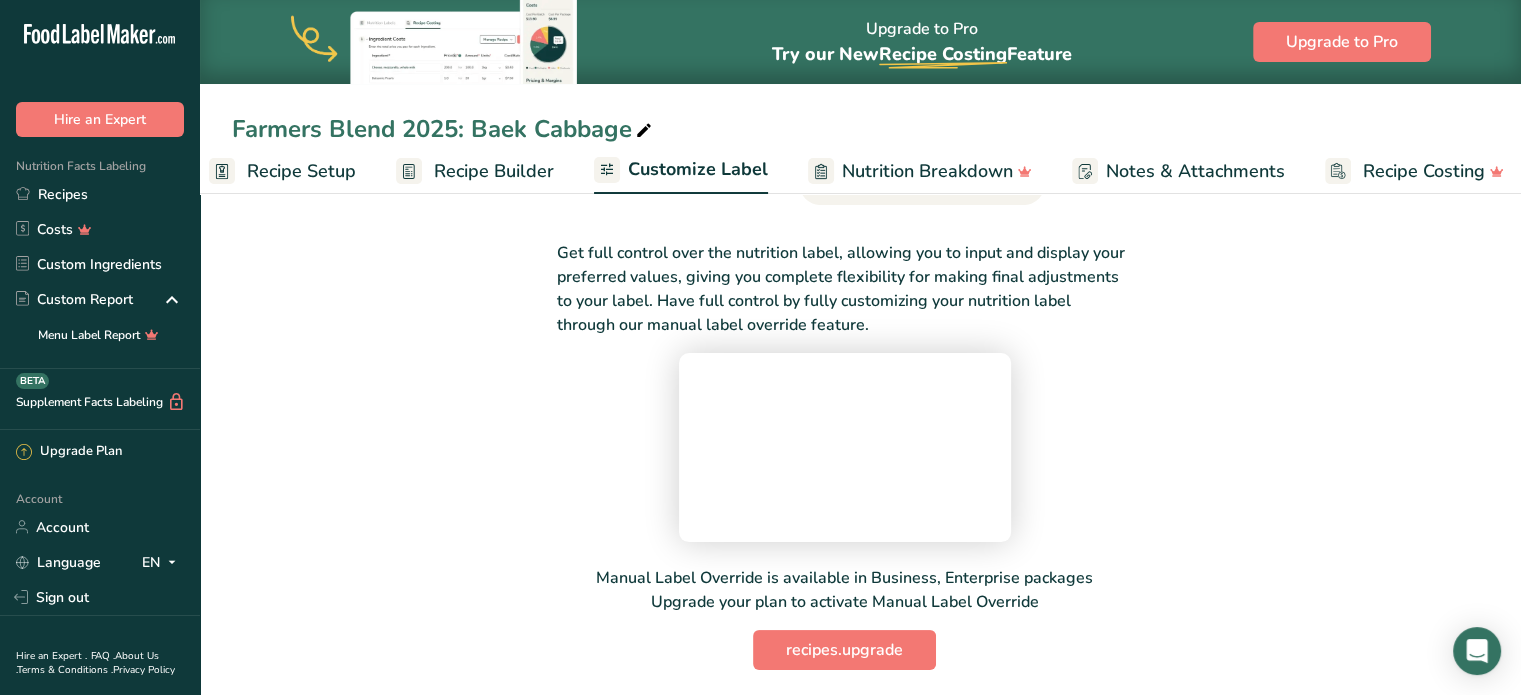 scroll, scrollTop: 0, scrollLeft: 0, axis: both 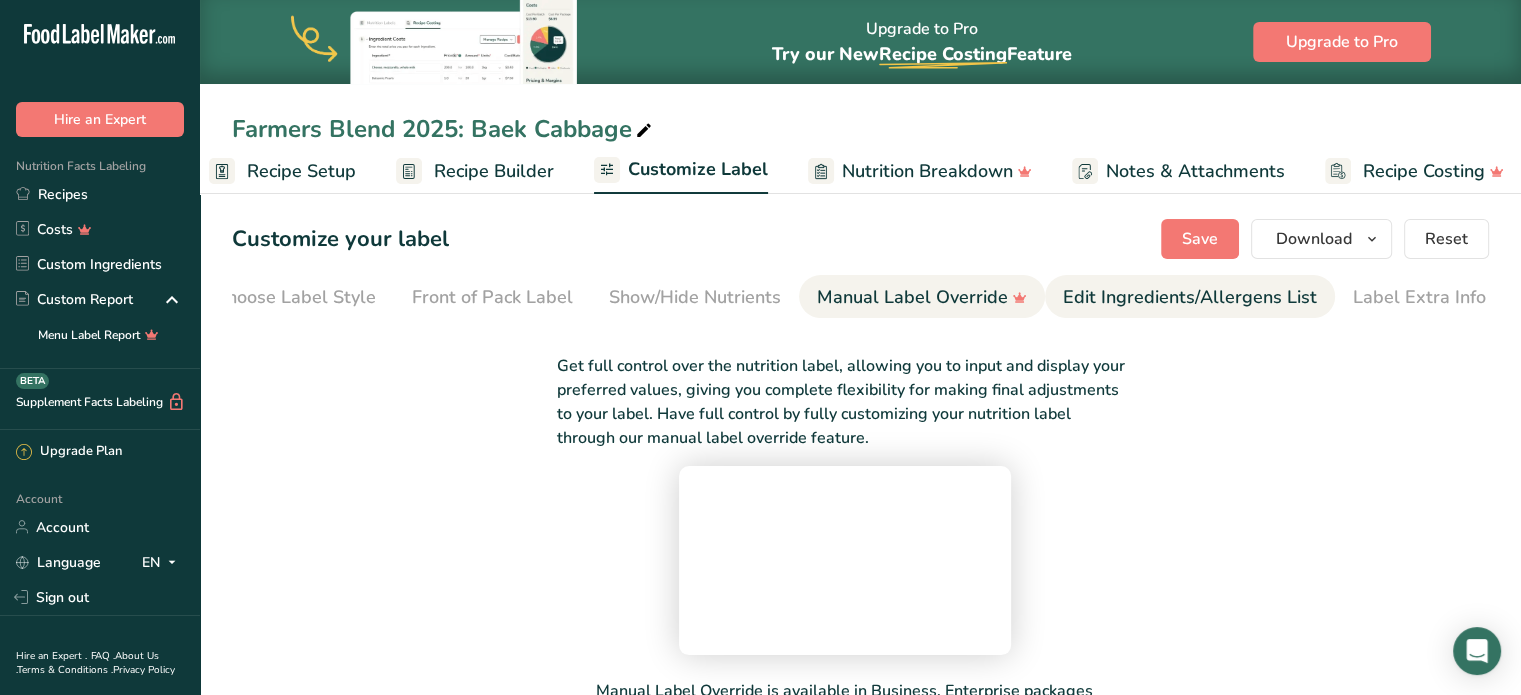 click on "Edit Ingredients/Allergens List" at bounding box center (1190, 297) 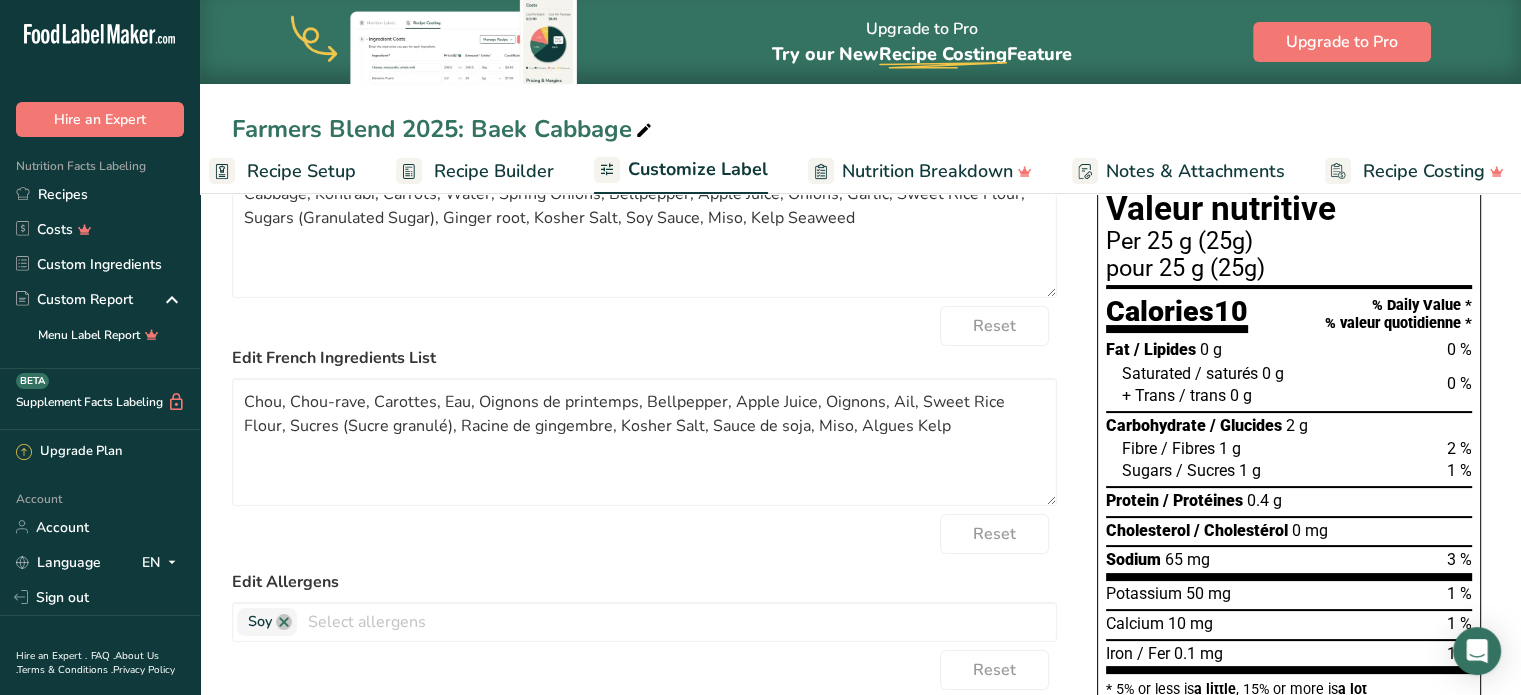 scroll, scrollTop: 0, scrollLeft: 0, axis: both 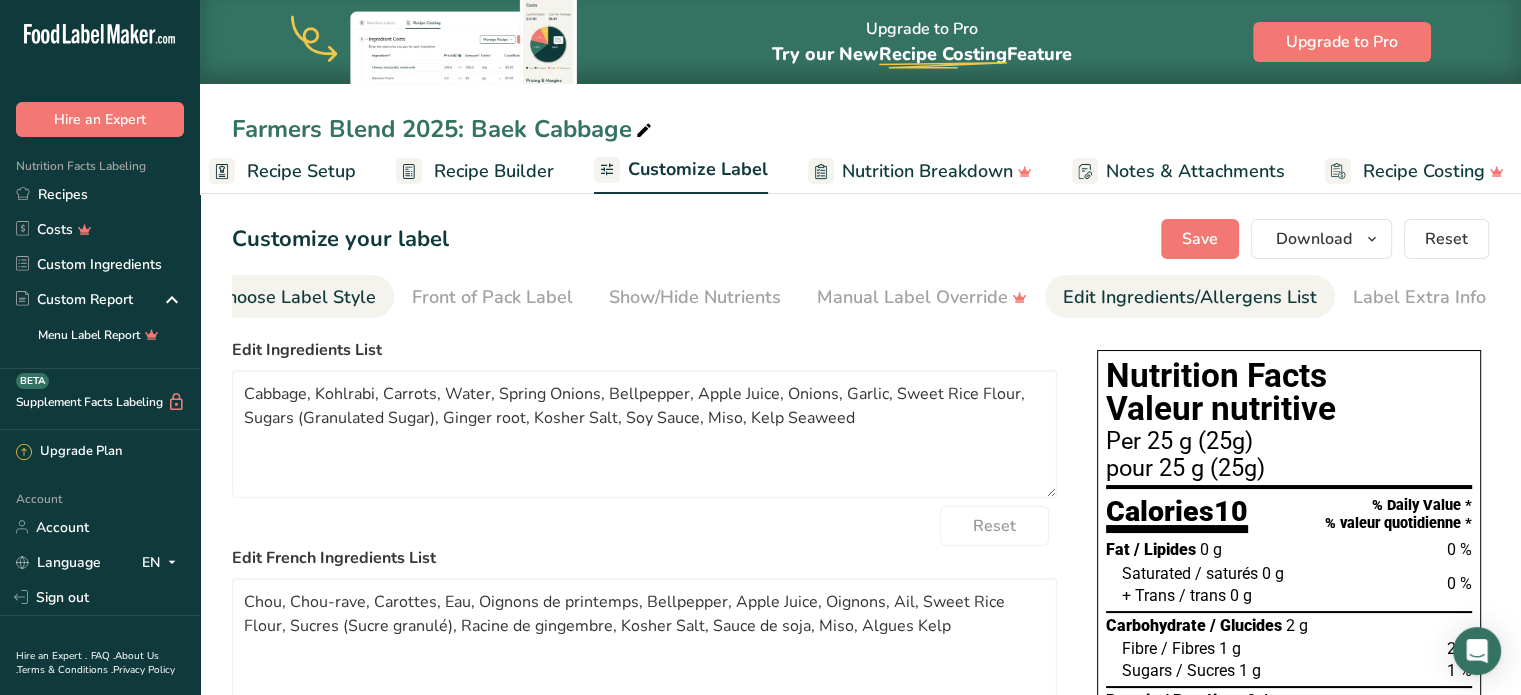 click on "Choose Label Style" at bounding box center (295, 297) 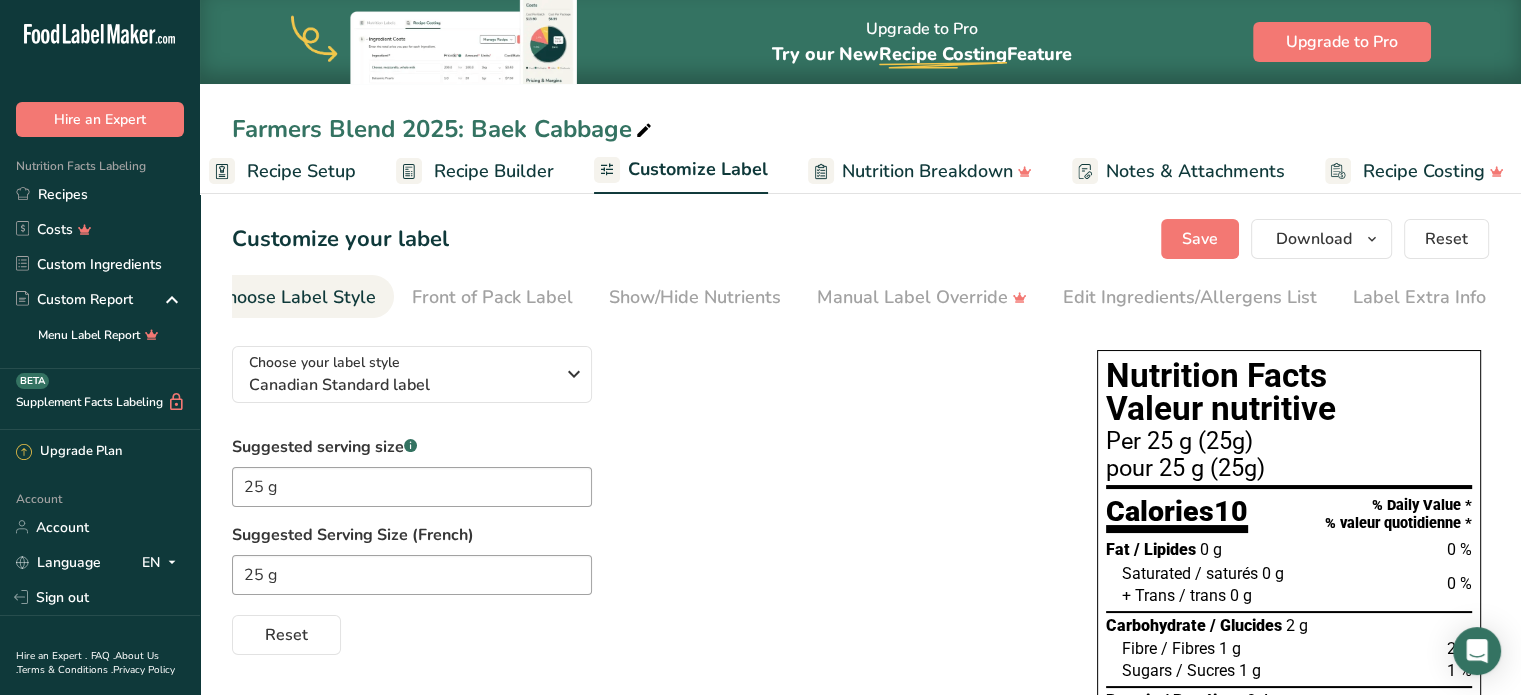scroll, scrollTop: 0, scrollLeft: 0, axis: both 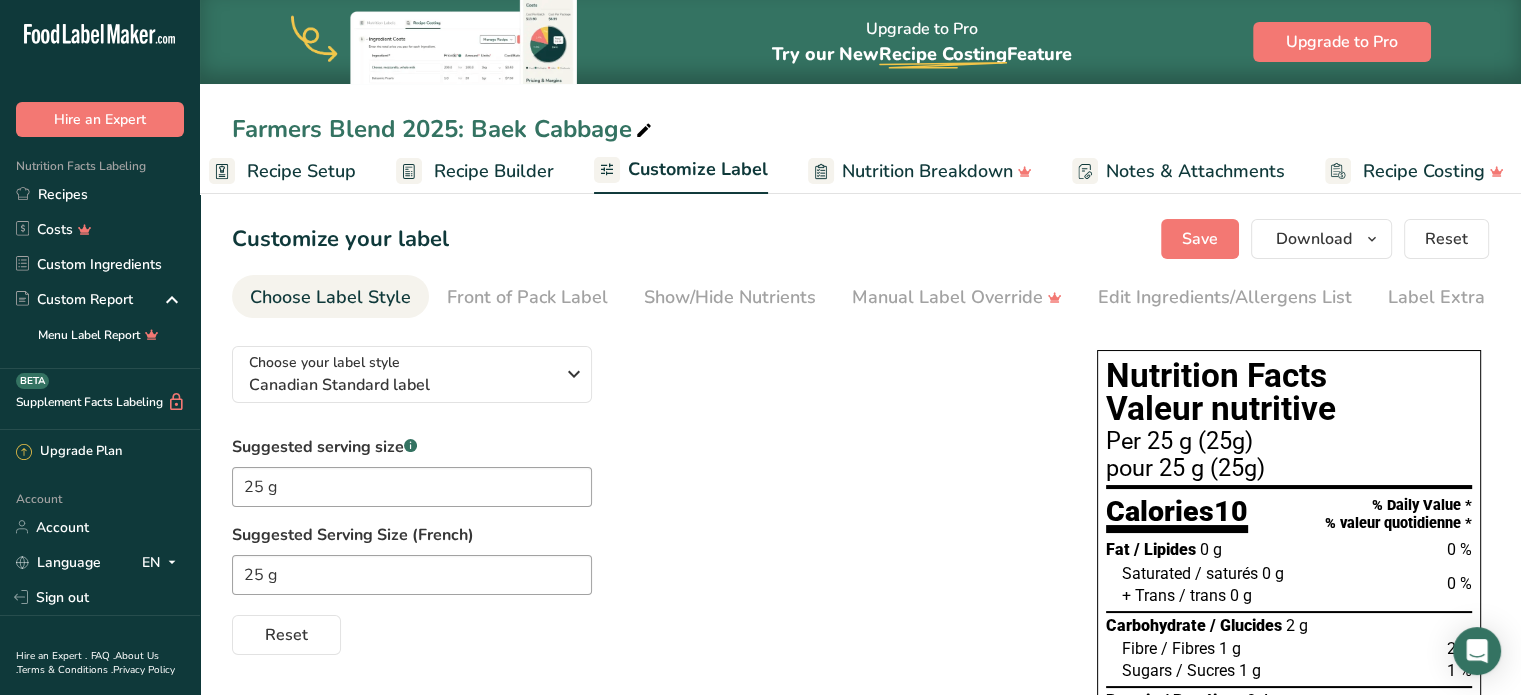 click on "Recipe Setup" at bounding box center (301, 171) 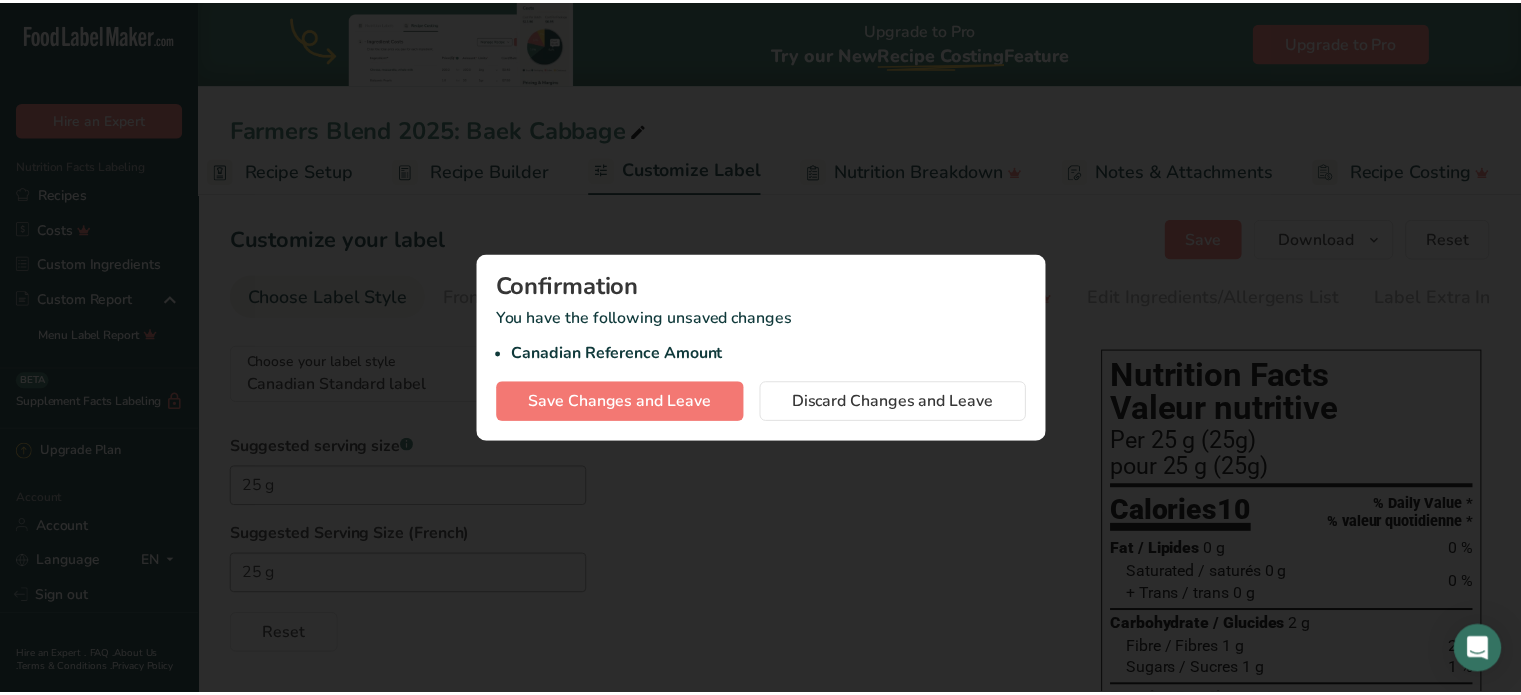 scroll, scrollTop: 0, scrollLeft: 7, axis: horizontal 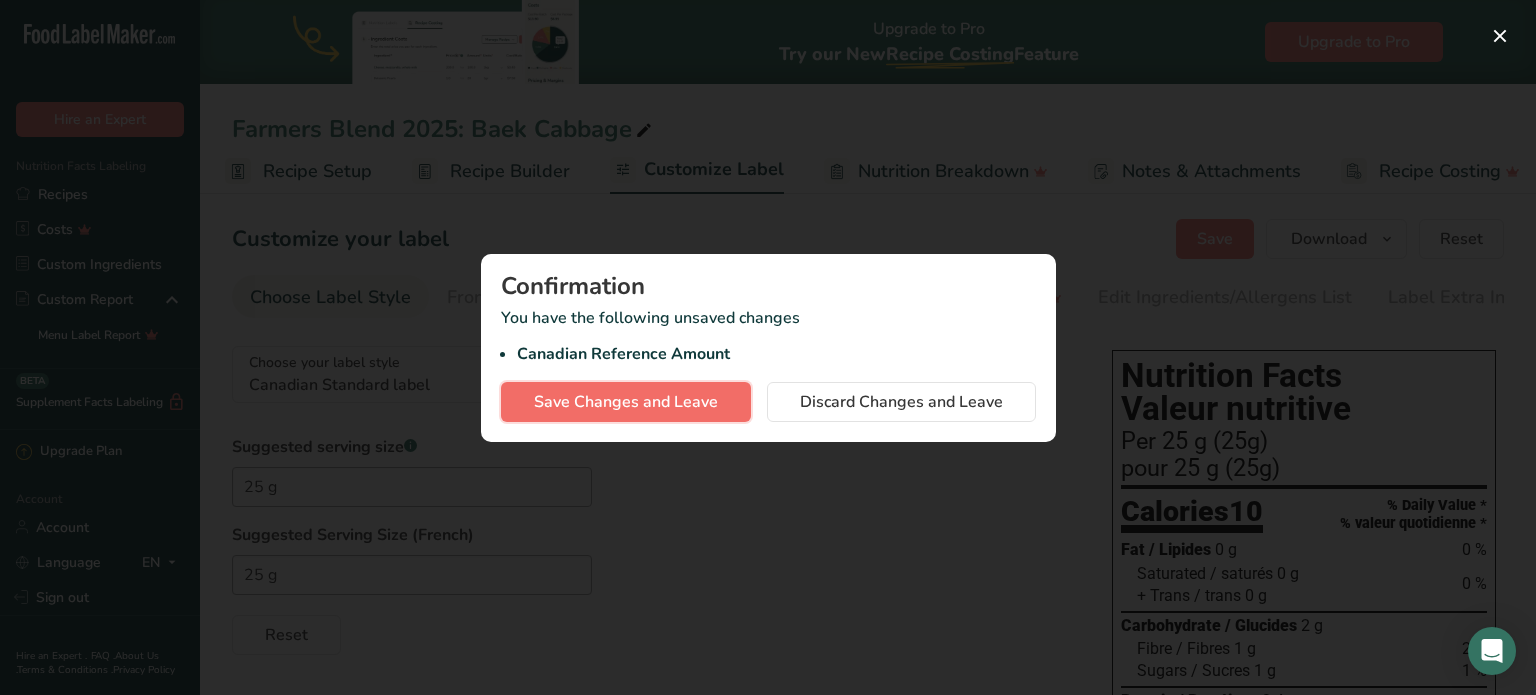 click on "Save Changes and Leave" at bounding box center (626, 402) 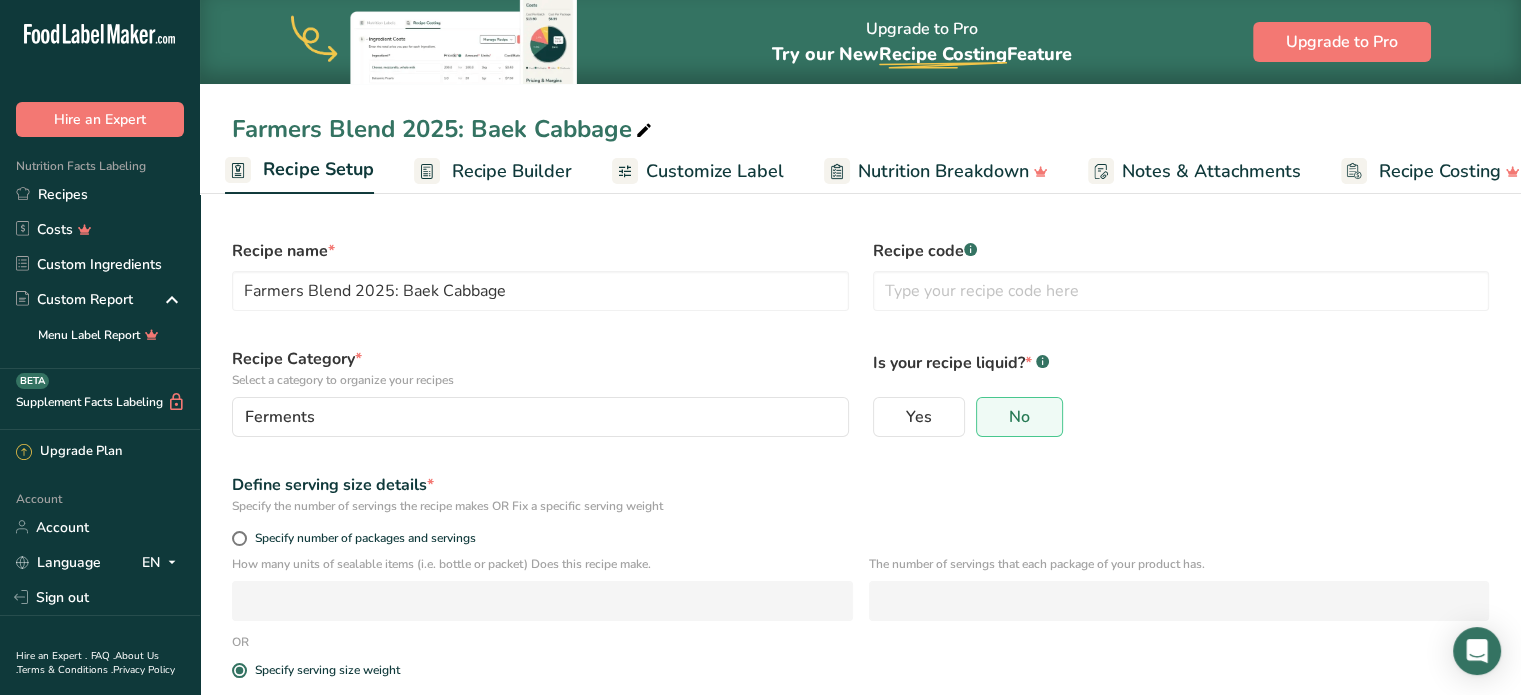 click on "Recipe Builder" at bounding box center [493, 171] 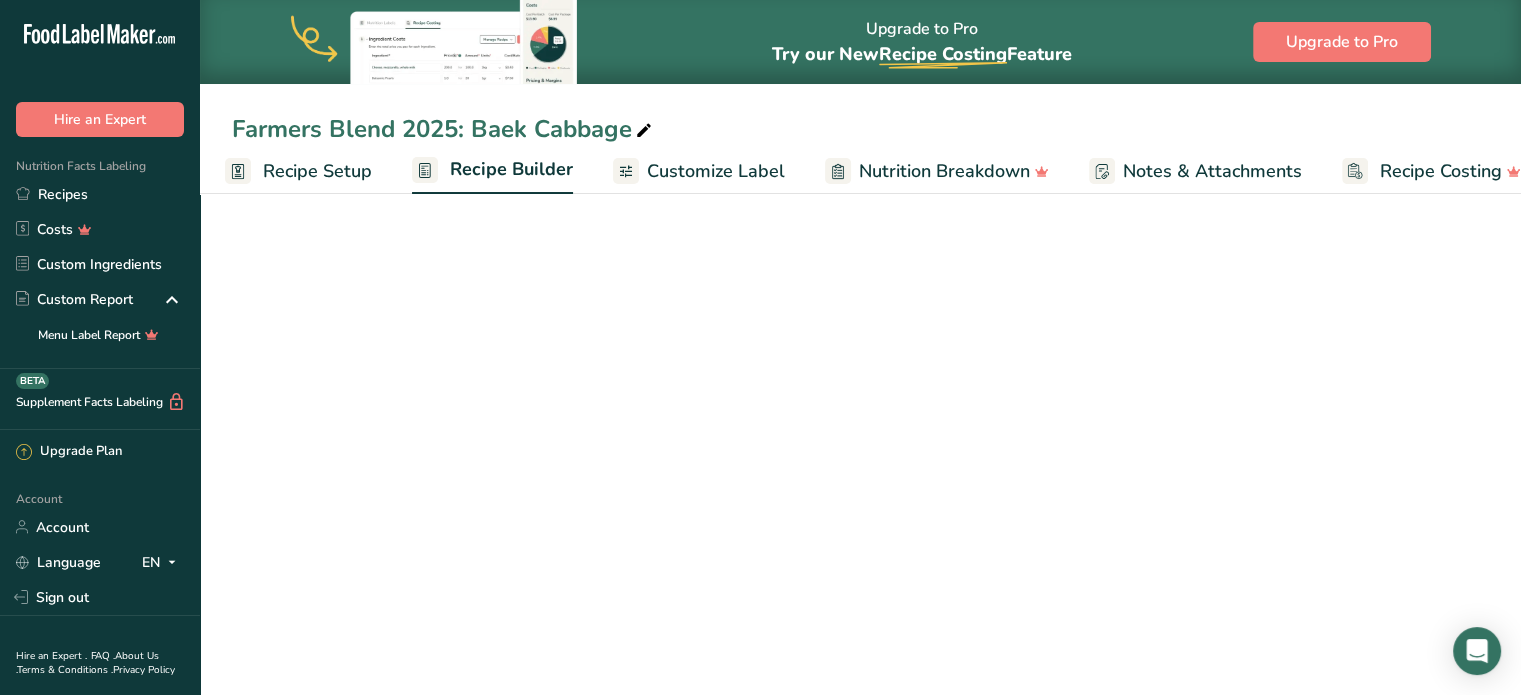 scroll, scrollTop: 0, scrollLeft: 38, axis: horizontal 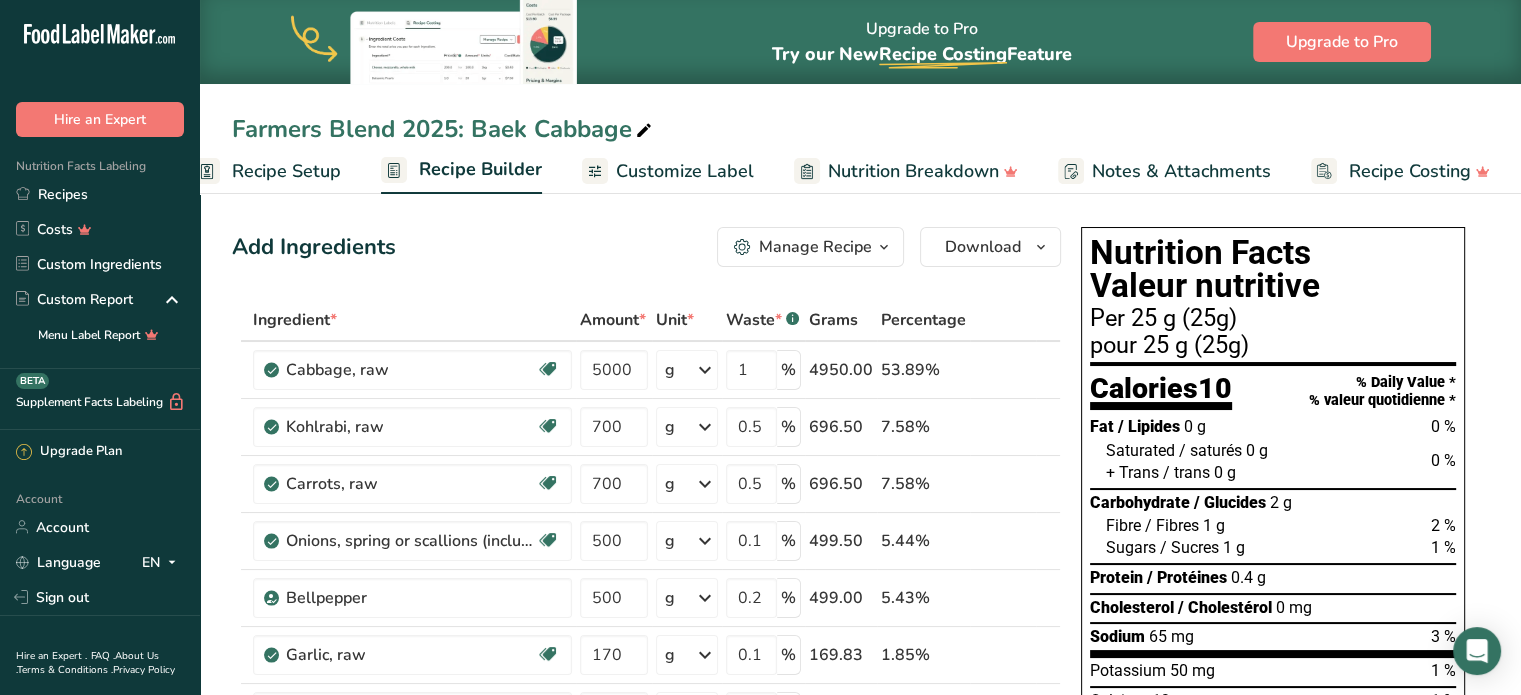 click on "Customize Label" at bounding box center (685, 171) 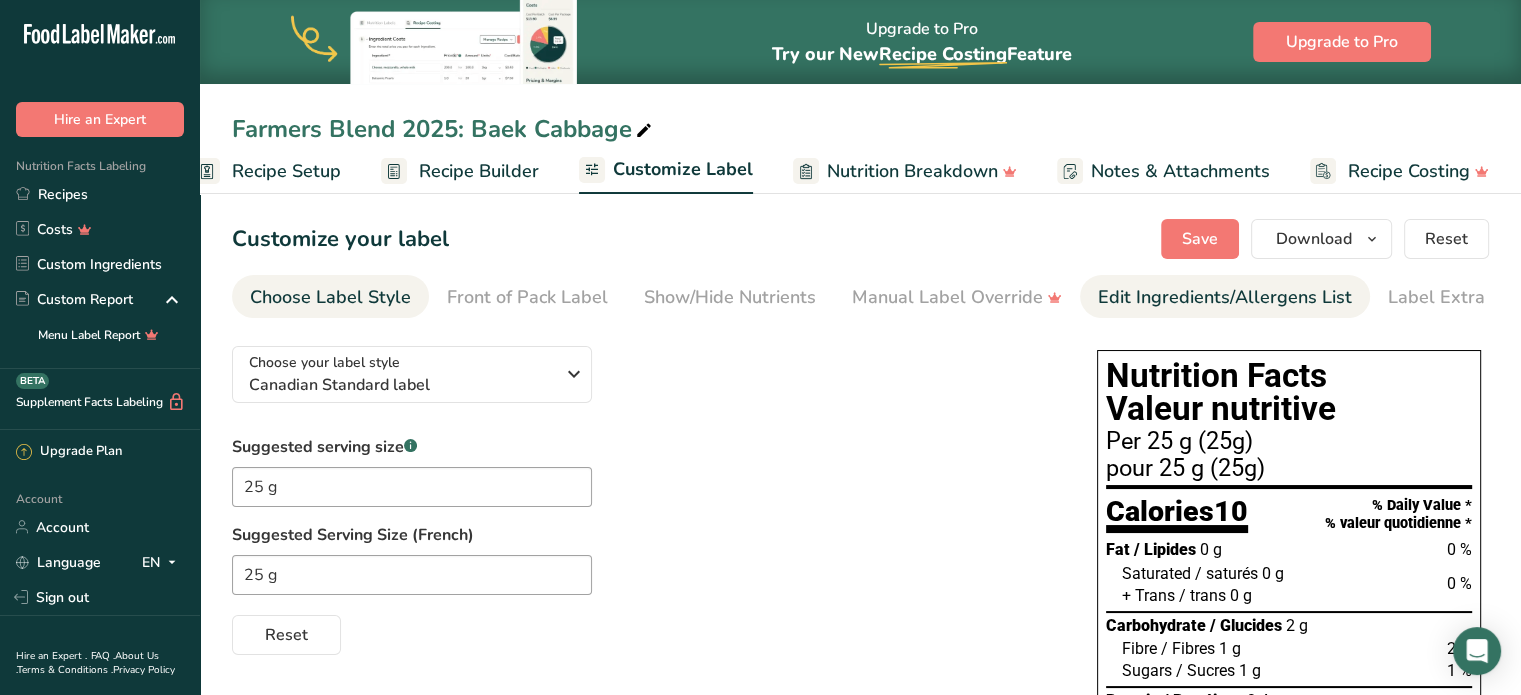 click on "Edit Ingredients/Allergens List" at bounding box center (1225, 297) 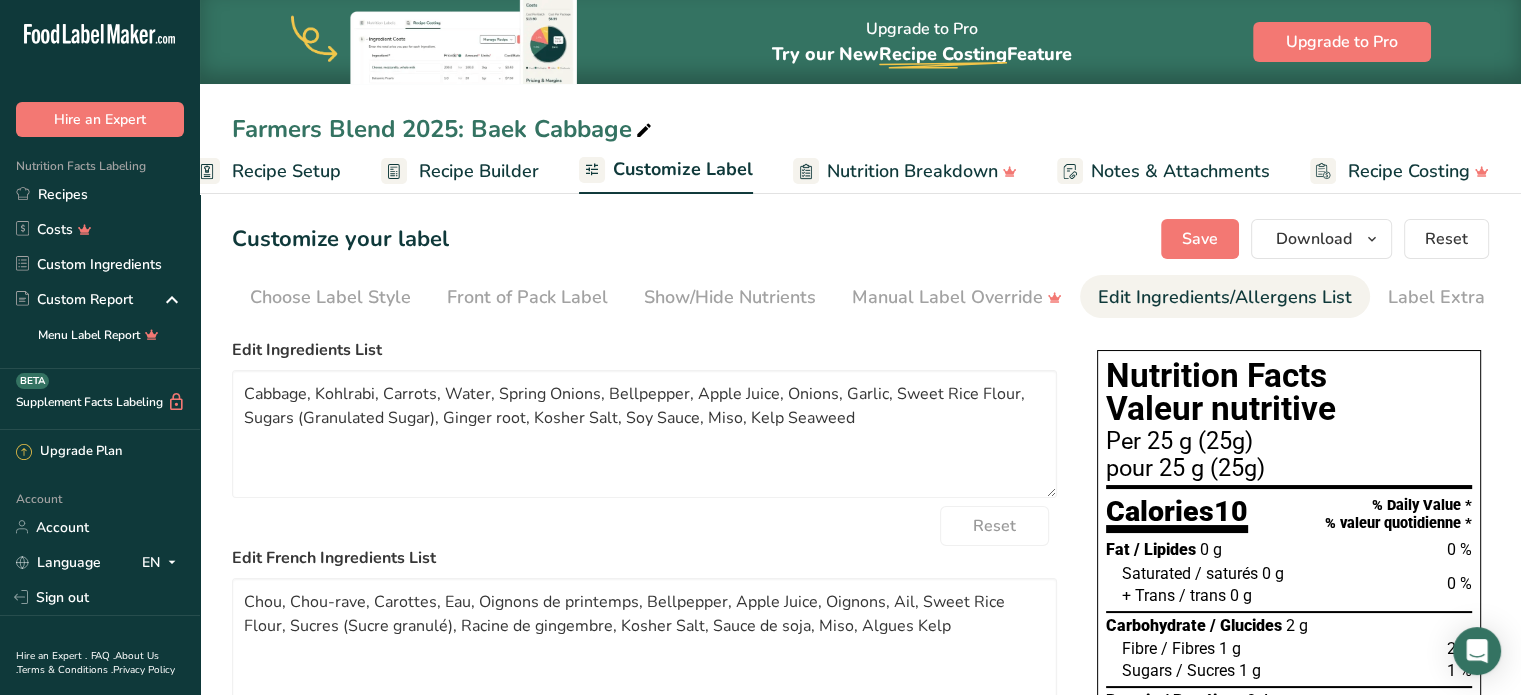 scroll, scrollTop: 0, scrollLeft: 35, axis: horizontal 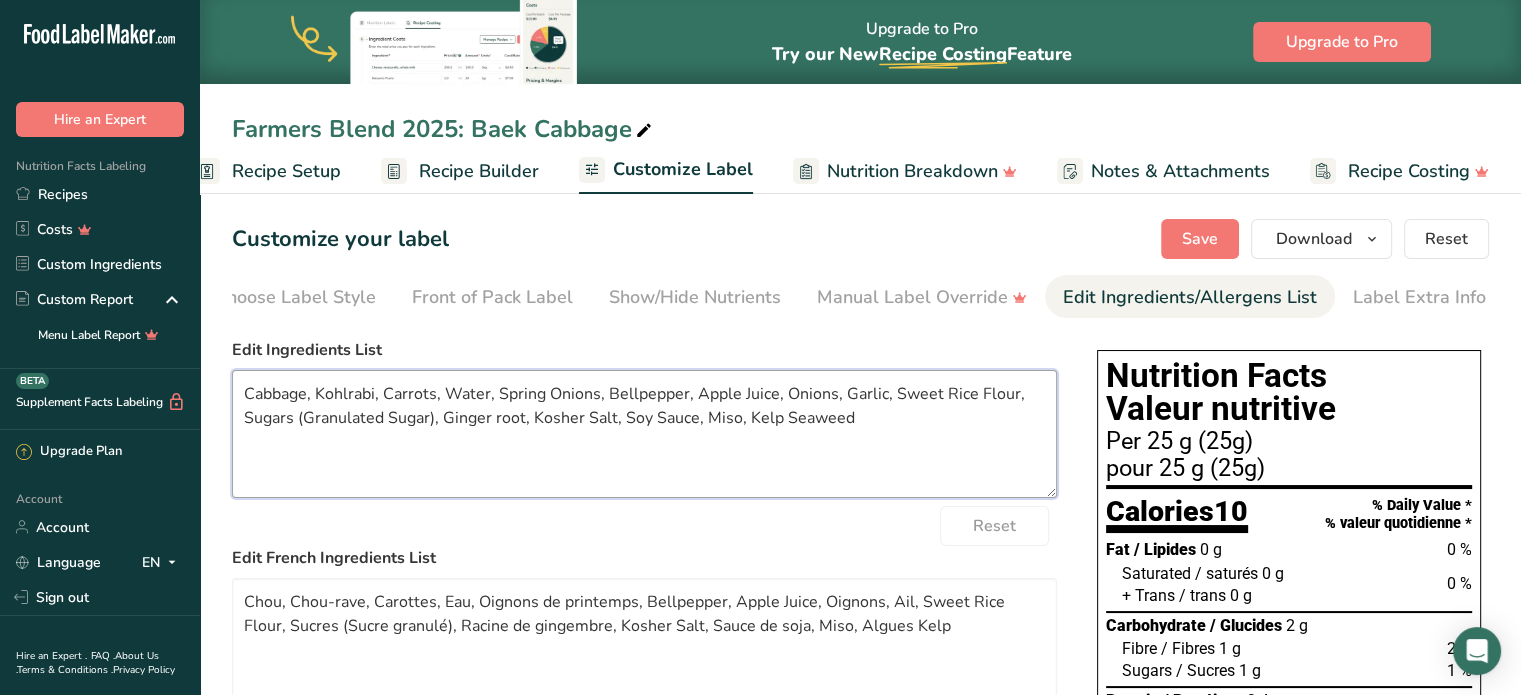 drag, startPoint x: 692, startPoint y: 422, endPoint x: 626, endPoint y: 420, distance: 66.0303 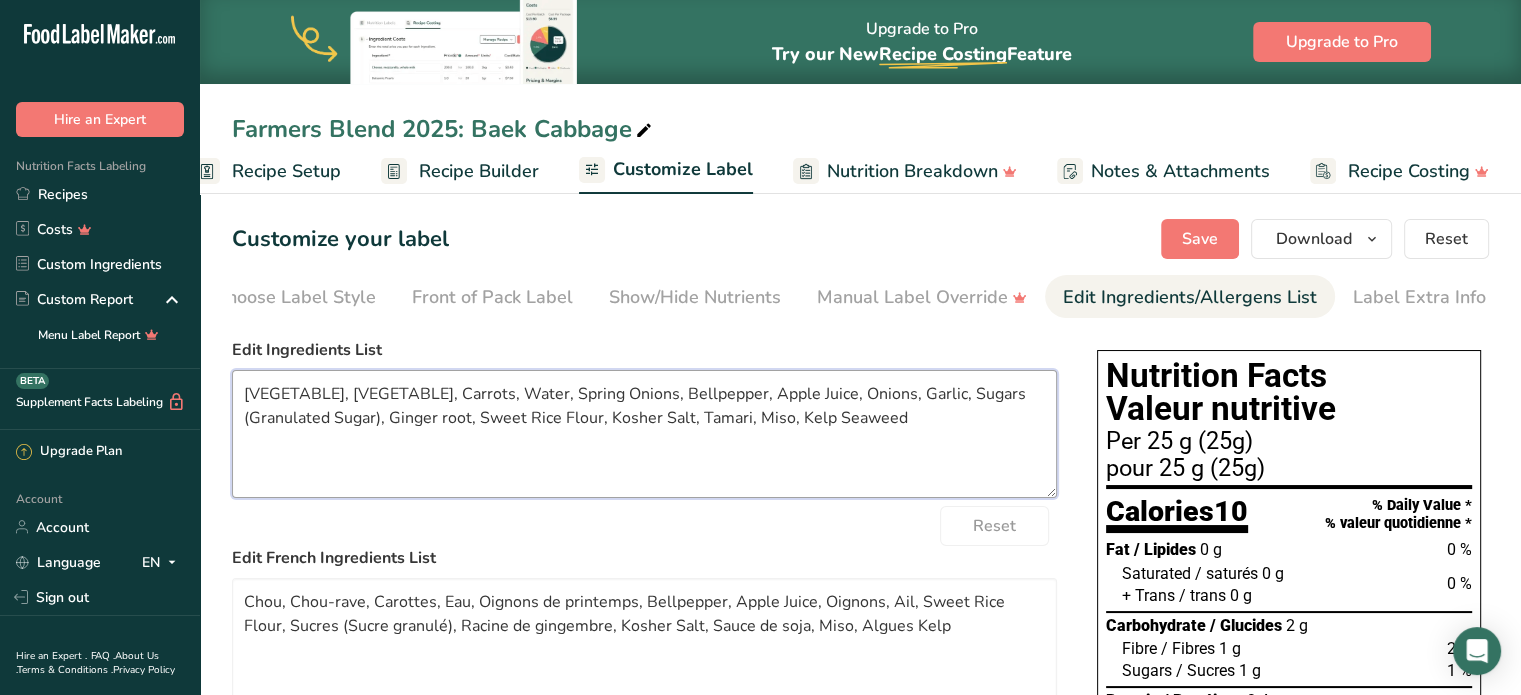 type on "[VEGETABLE], [VEGETABLE], Carrots, Water, Spring Onions, Bellpepper, Apple Juice, Onions, Garlic, Sugars (Granulated Sugar), Ginger root, Sweet Rice Flour, Kosher Salt, Tamari, Miso, Kelp Seaweed" 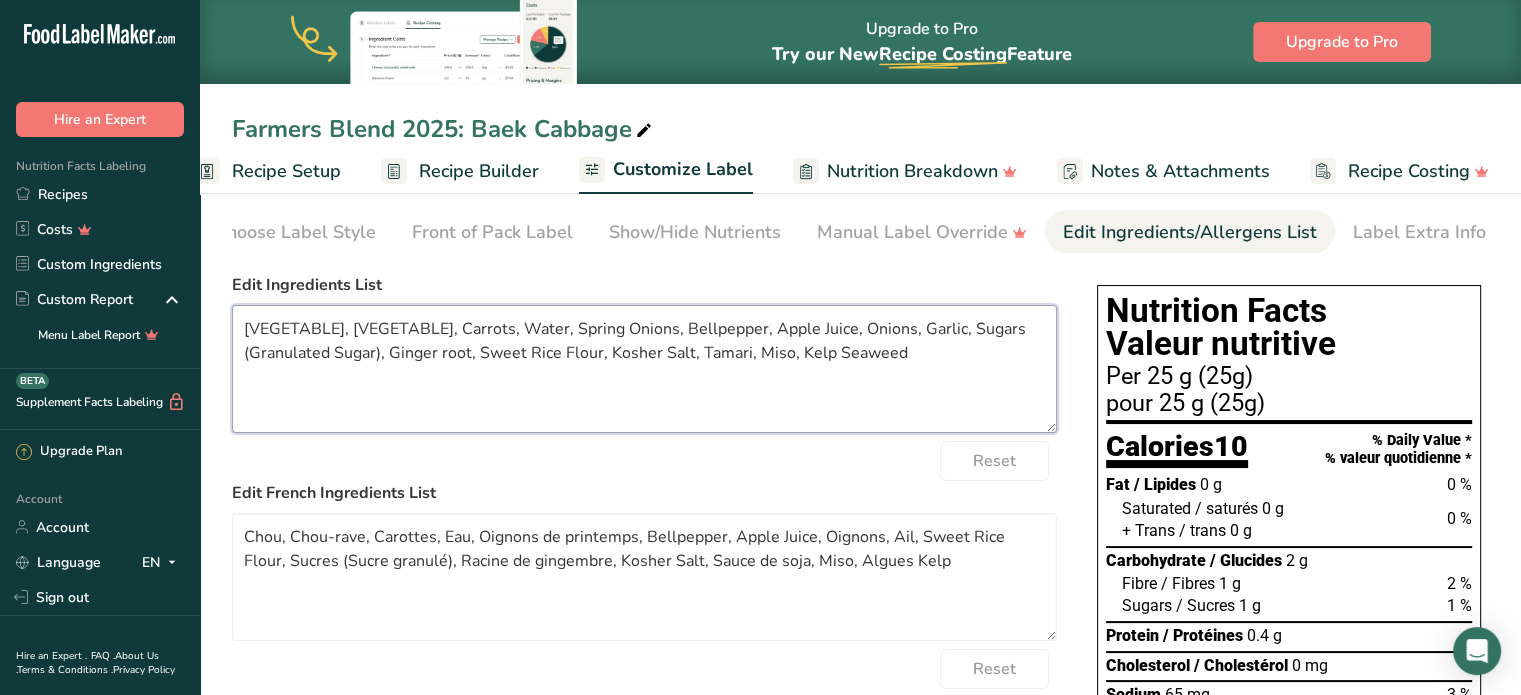 scroll, scrollTop: 100, scrollLeft: 0, axis: vertical 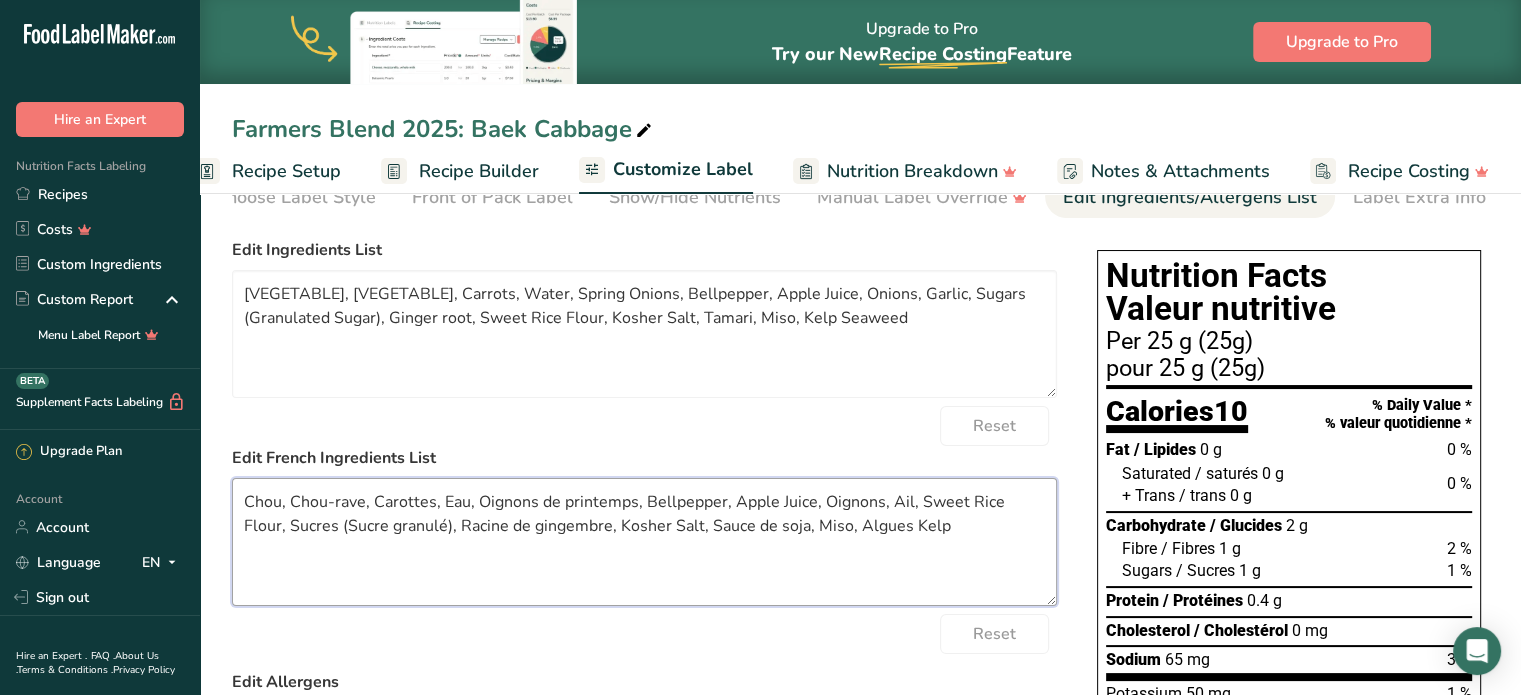 click on "Chou, Chou-rave, Carottes, Eau, Oignons de printemps, Bellpepper, Apple Juice, Oignons, Ail, Sweet Rice Flour, Sucres (Sucre granulé), Racine de gingembre, Kosher Salt, Sauce de soja, Miso, Algues Kelp" at bounding box center [644, 542] 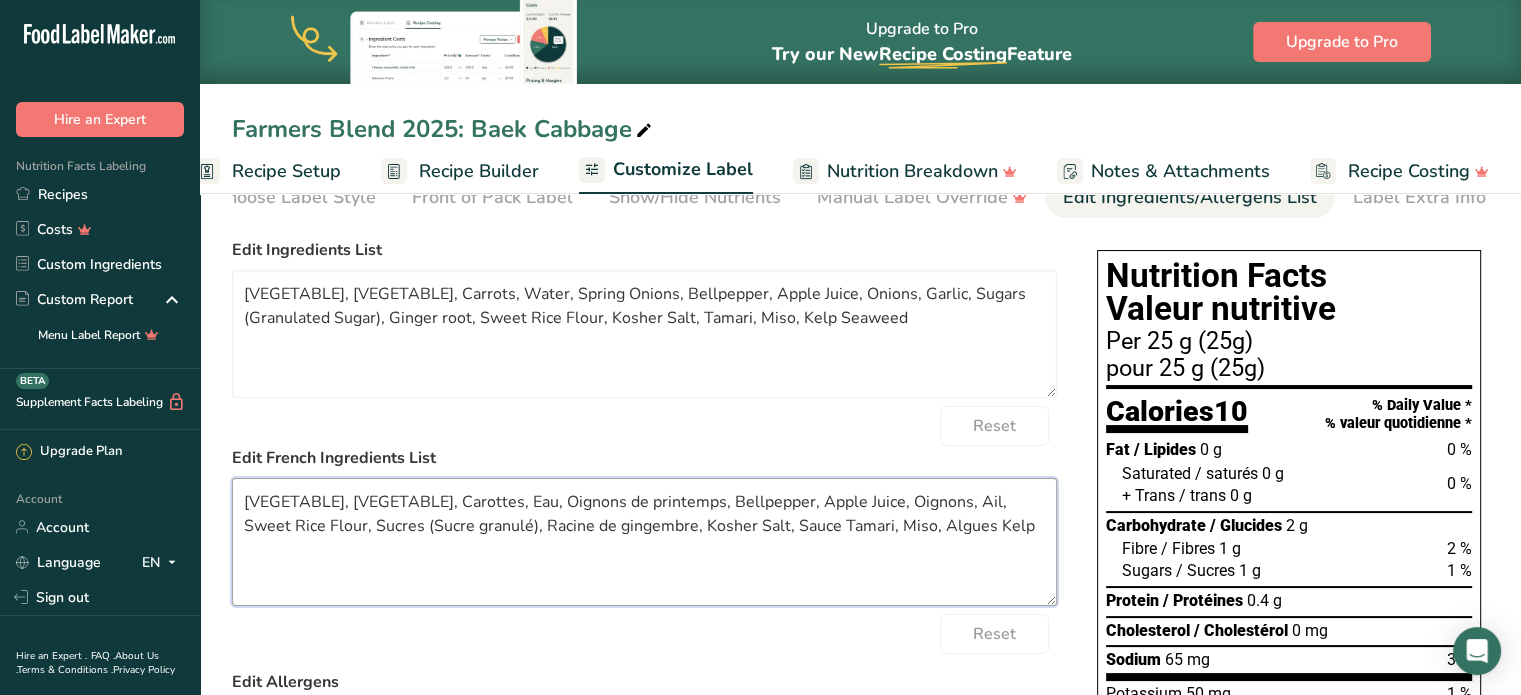 drag, startPoint x: 805, startPoint y: 505, endPoint x: 731, endPoint y: 508, distance: 74.06078 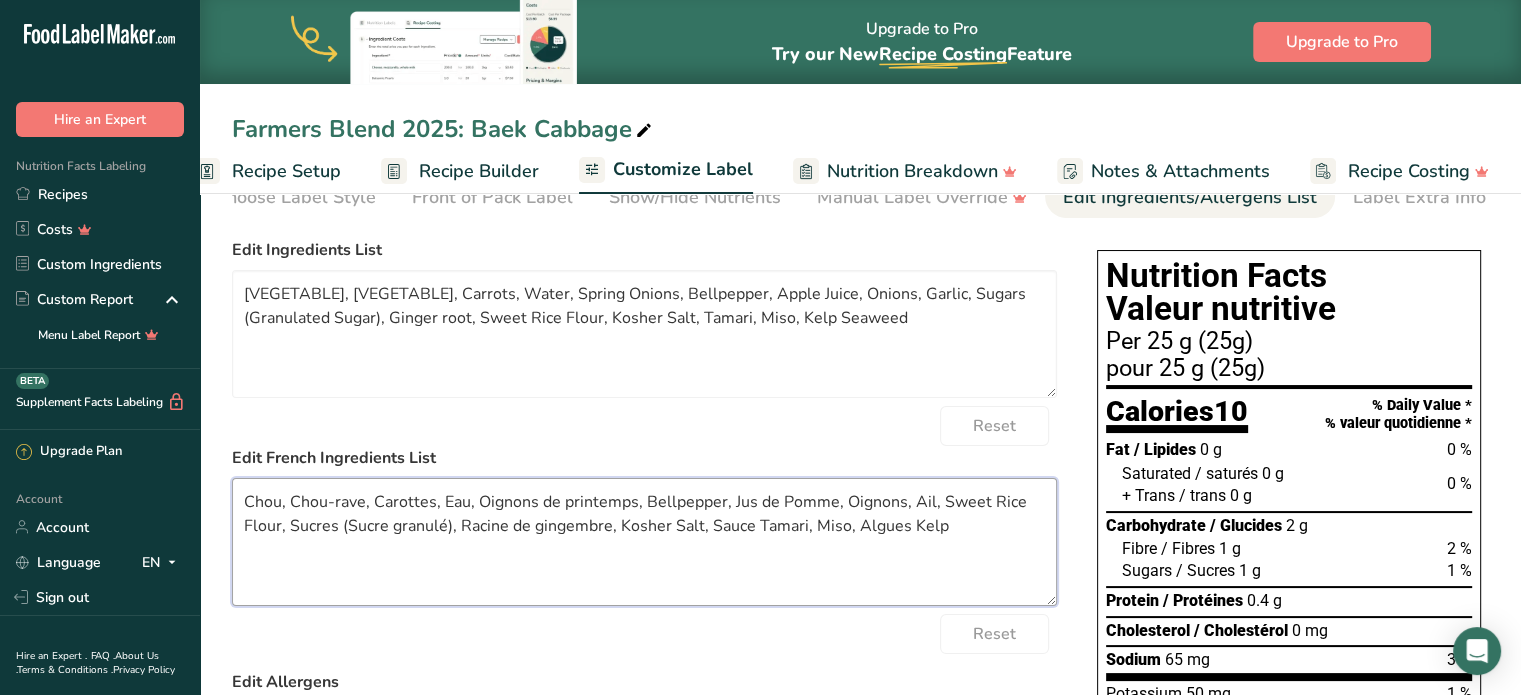 drag, startPoint x: 936, startPoint y: 504, endPoint x: 278, endPoint y: 527, distance: 658.40186 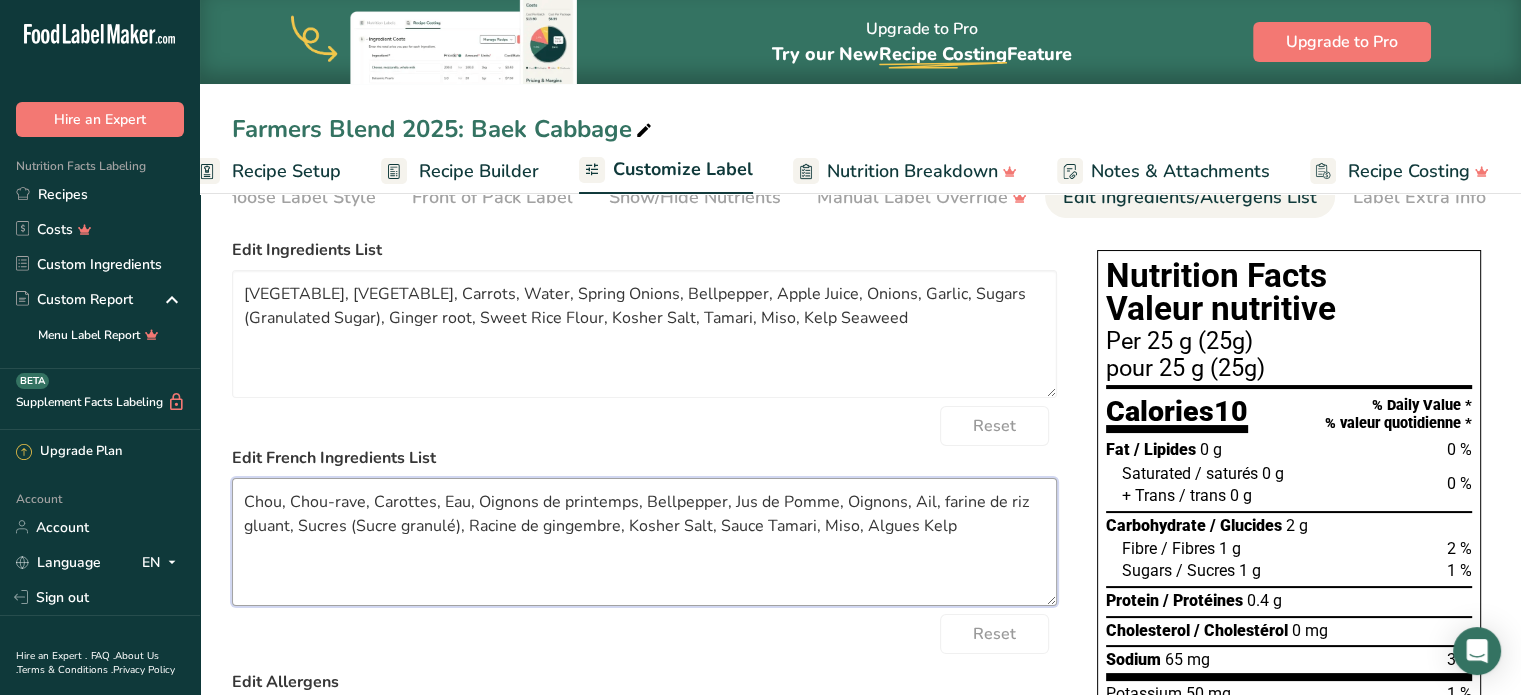 click on "Chou, Chou-rave, Carottes, Eau, Oignons de printemps, Bellpepper, Jus de Pomme, Oignons, Ail, farine de riz gluant, Sucres (Sucre granulé), Racine de gingembre, Kosher Salt, Sauce Tamari, Miso, Algues Kelp" at bounding box center (644, 542) 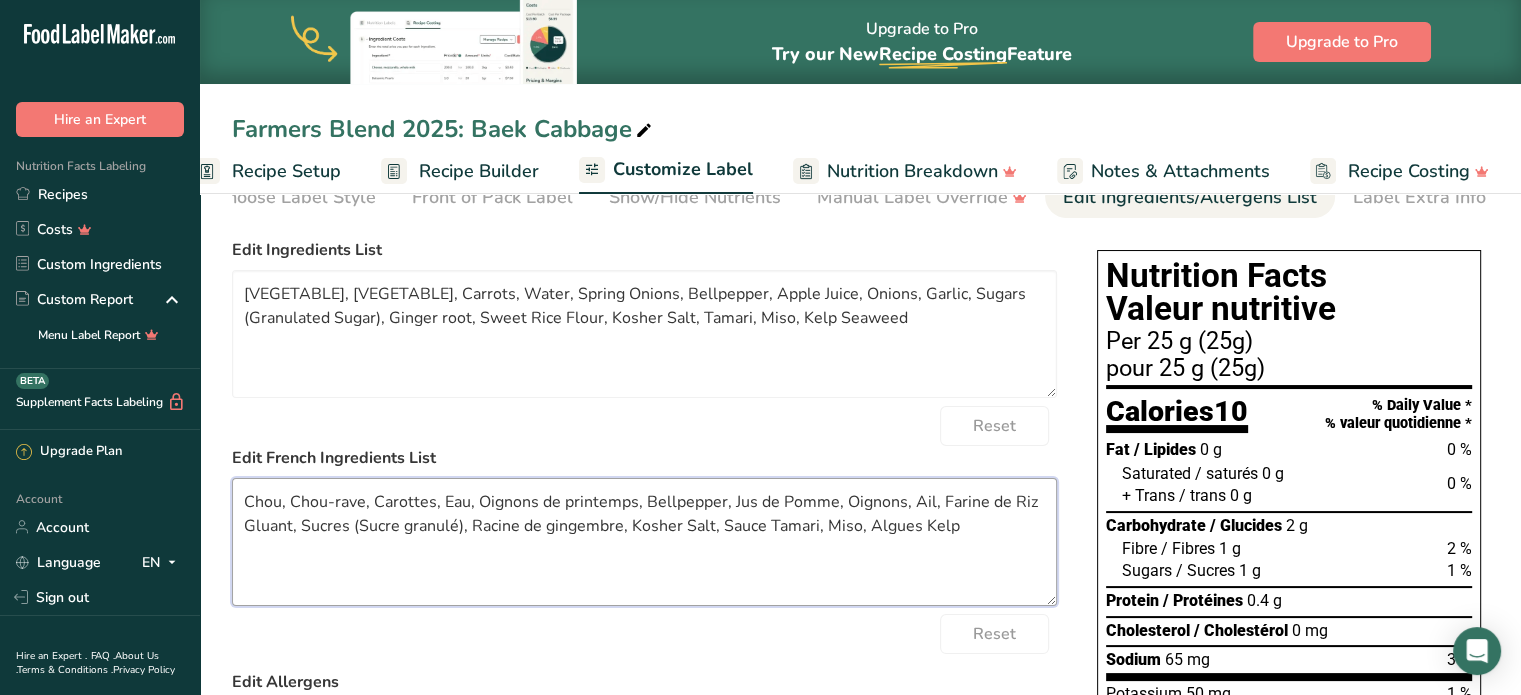 type on "Chou, Chou-rave, Carottes, Eau, Oignons de printemps, Bellpepper, Jus de Pomme, Oignons, Ail, Farine de Riz Gluant, Sucres (Sucre granulé), Racine de gingembre, Kosher Salt, Sauce Tamari, Miso, Algues Kelp" 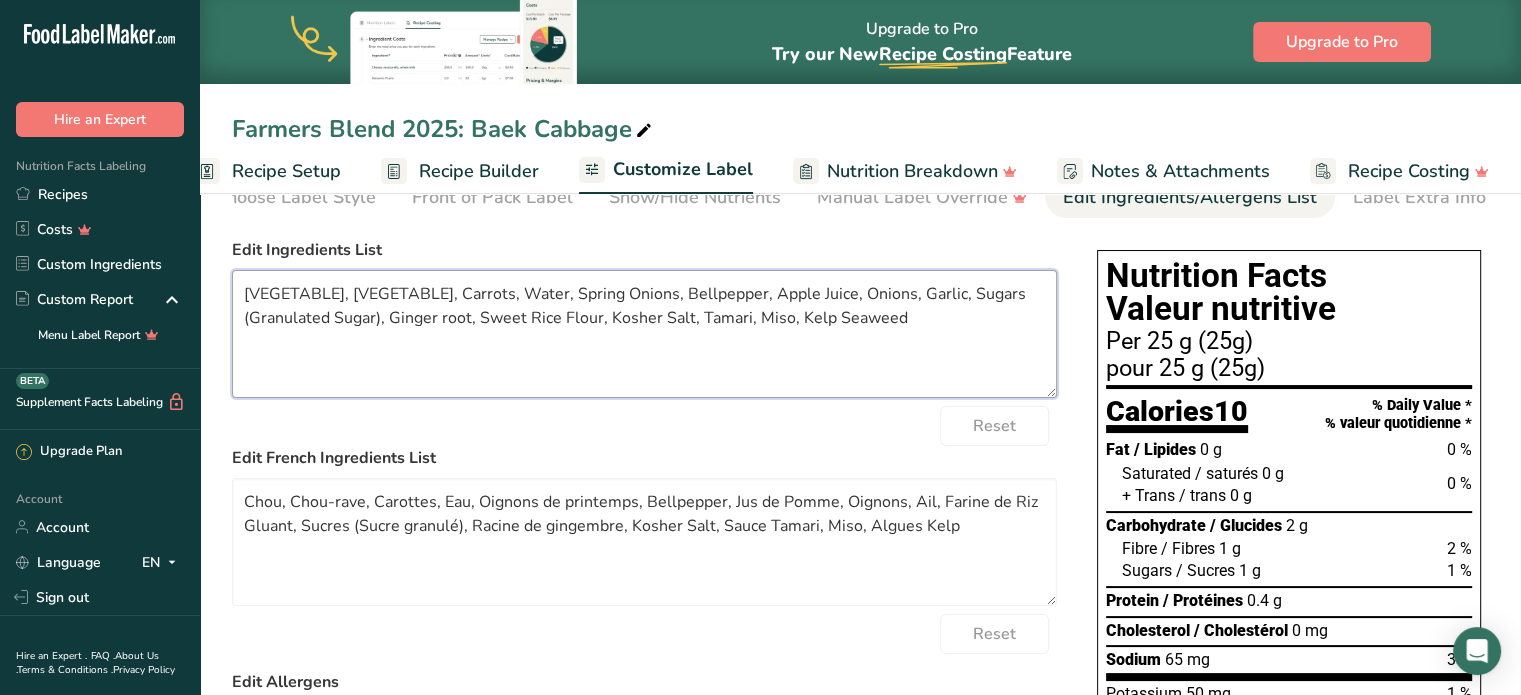 click on "[VEGETABLE], [VEGETABLE], Carrots, Water, Spring Onions, Bellpepper, Apple Juice, Onions, Garlic, Sugars (Granulated Sugar), Ginger root, Sweet Rice Flour, Kosher Salt, Tamari, Miso, Kelp Seaweed" at bounding box center (644, 334) 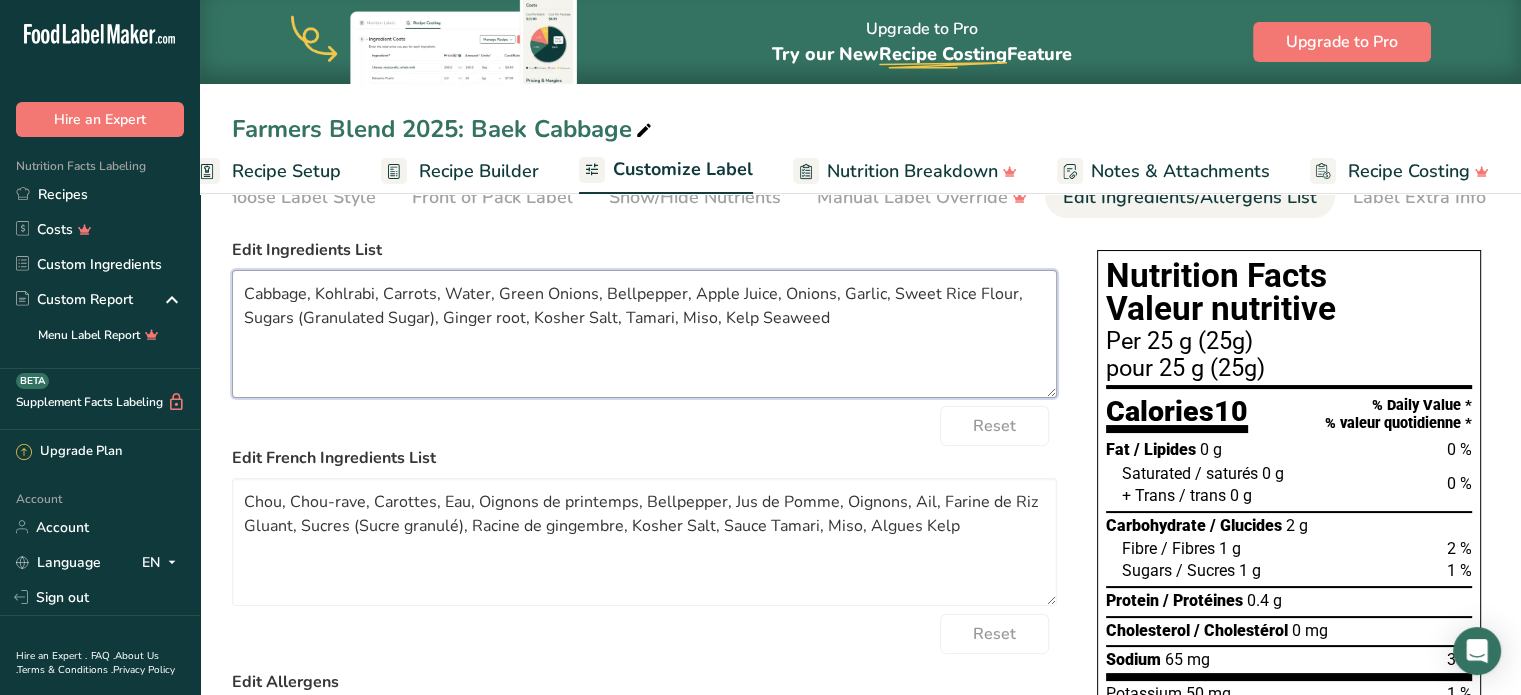 type on "Cabbage, Kohlrabi, Carrots, Water, Green Onions, Bellpepper, Apple Juice, Onions, Garlic, Sweet Rice Flour, Sugars (Granulated Sugar), Ginger root, Kosher Salt, Tamari, Miso, Kelp Seaweed" 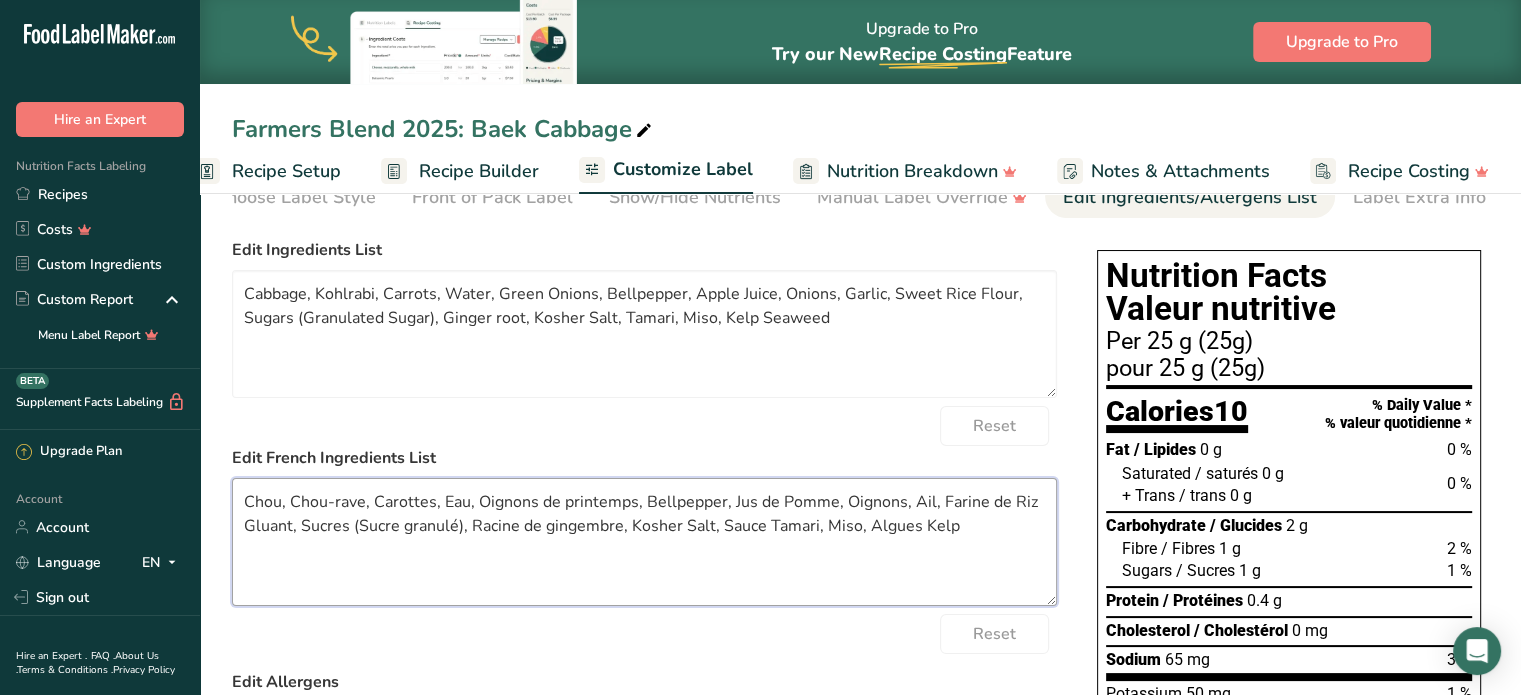 click on "Chou, Chou-rave, Carottes, Eau, Oignons de printemps, Bellpepper, Jus de Pomme, Oignons, Ail, Farine de Riz Gluant, Sucres (Sucre granulé), Racine de gingembre, Kosher Salt, Sauce Tamari, Miso, Algues Kelp" at bounding box center [644, 542] 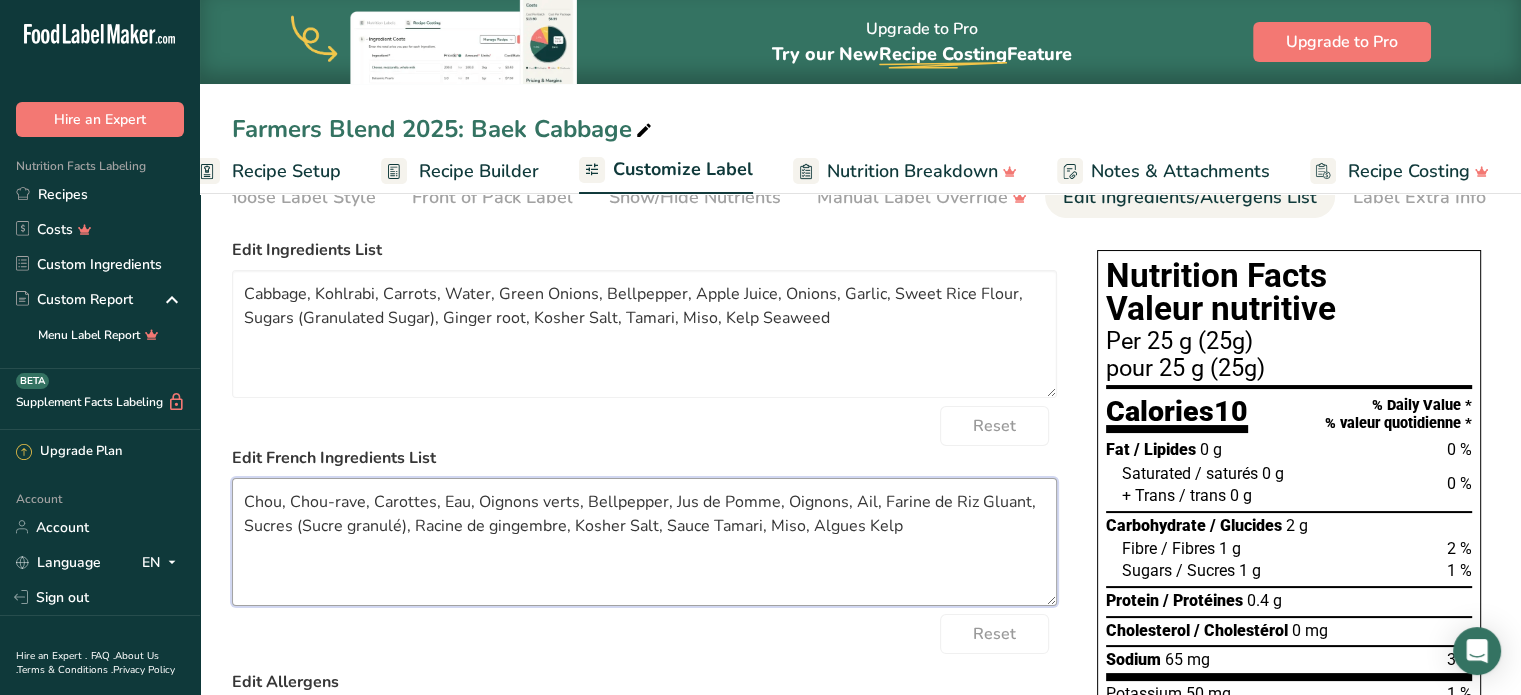 type on "Chou, Chou-rave, Carottes, Eau, Oignons verts, Bellpepper, Jus de Pomme, Oignons, Ail, Farine de Riz Gluant, Sucres (Sucre granulé), Racine de gingembre, Kosher Salt, Sauce Tamari, Miso, Algues Kelp" 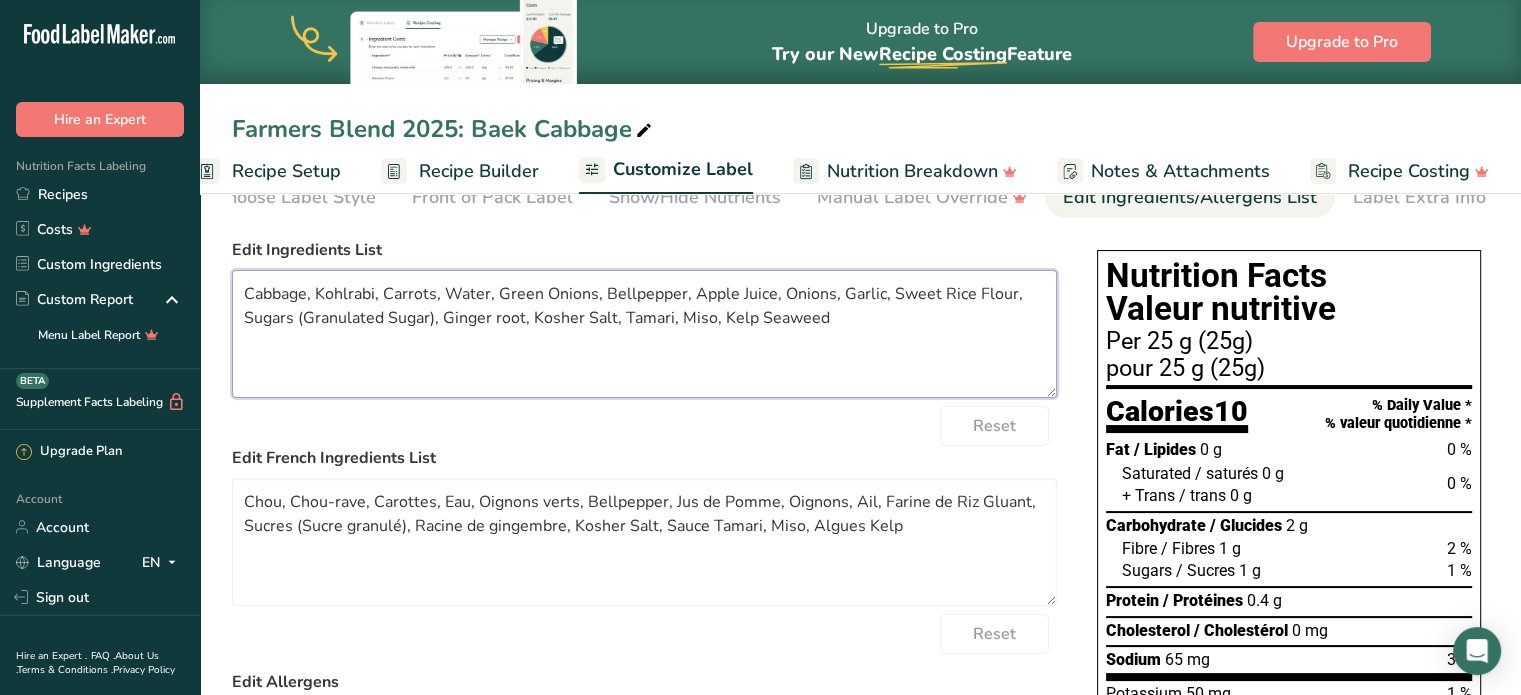 click on "Cabbage, Kohlrabi, Carrots, Water, Green Onions, Bellpepper, Apple Juice, Onions, Garlic, Sweet Rice Flour, Sugars (Granulated Sugar), Ginger root, Kosher Salt, Tamari, Miso, Kelp Seaweed" at bounding box center [644, 334] 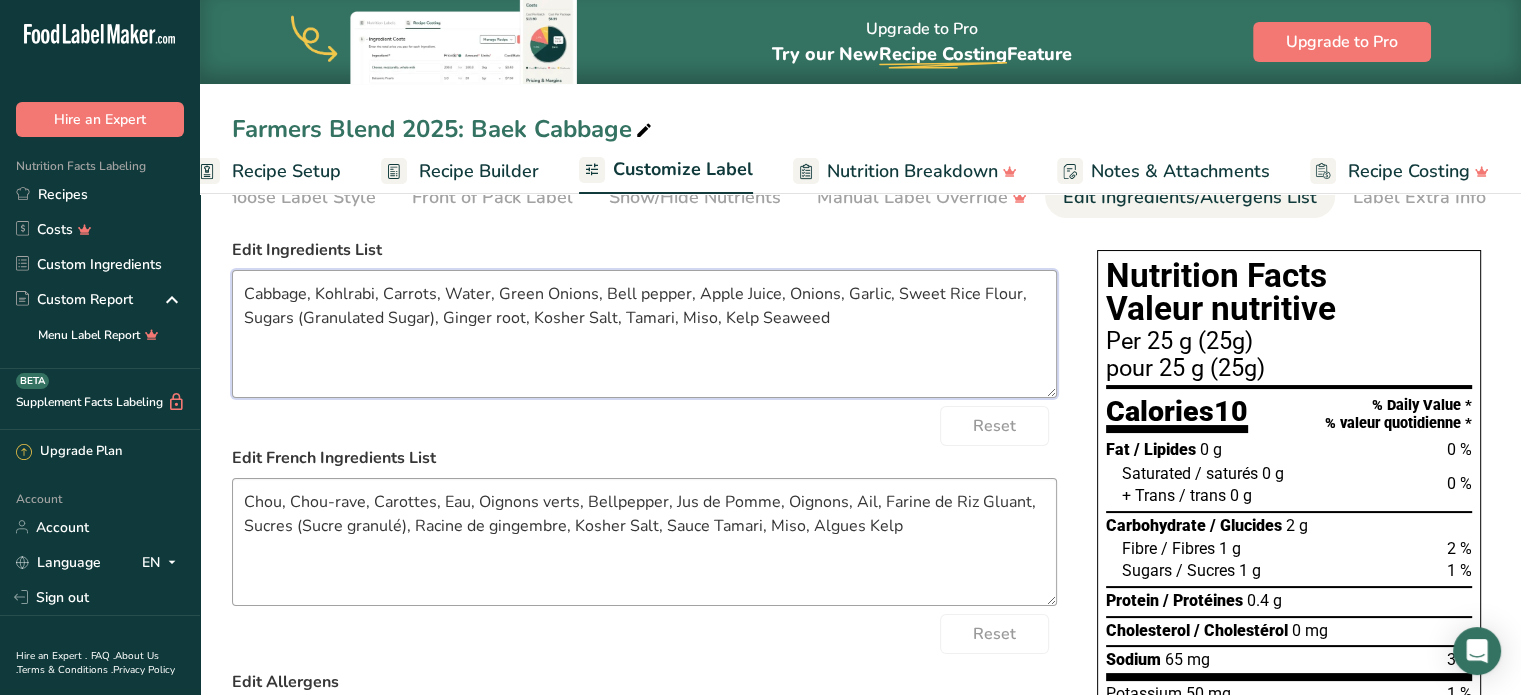 type on "Cabbage, Kohlrabi, Carrots, Water, Green Onions, Bell pepper, Apple Juice, Onions, Garlic, Sweet Rice Flour, Sugars (Granulated Sugar), Ginger root, Kosher Salt, Tamari, Miso, Kelp Seaweed" 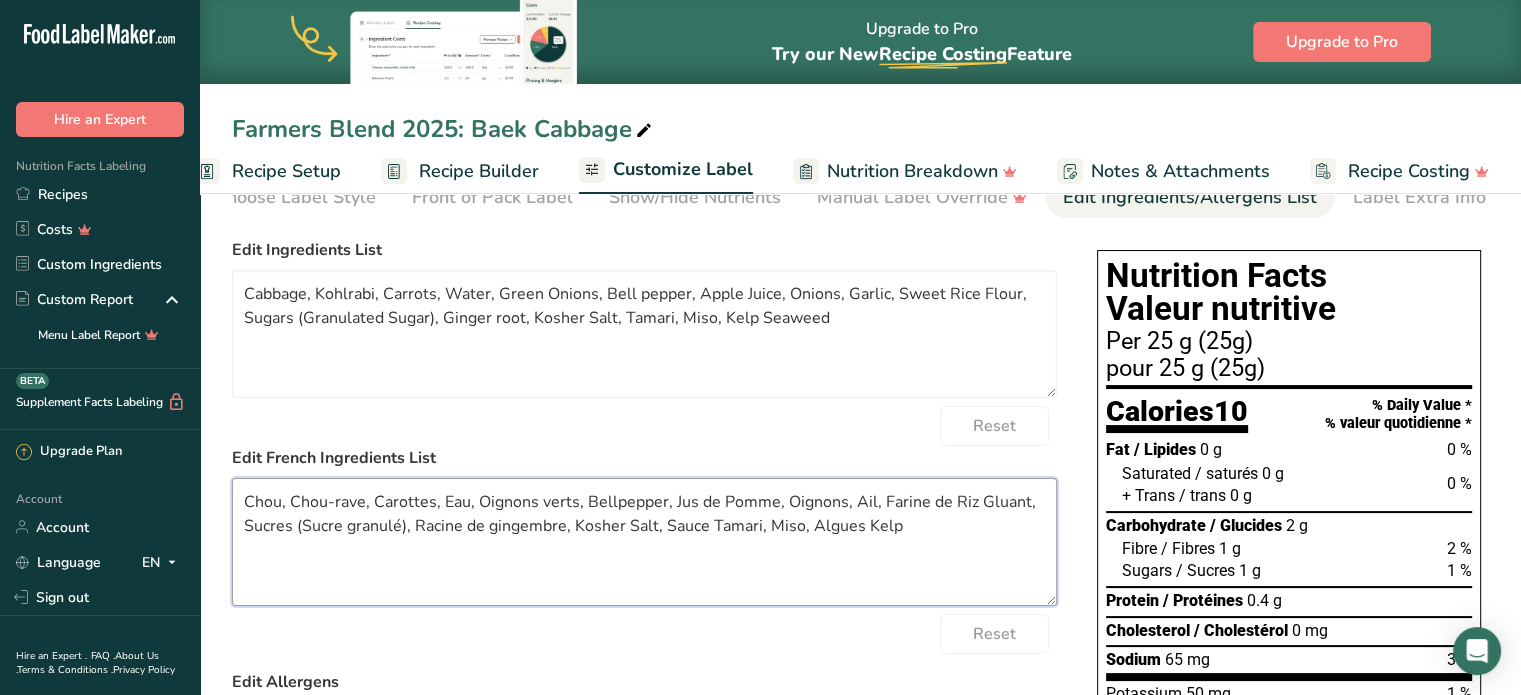 click on "Chou, Chou-rave, Carottes, Eau, Oignons verts, Bellpepper, Jus de Pomme, Oignons, Ail, Farine de Riz Gluant, Sucres (Sucre granulé), Racine de gingembre, Kosher Salt, Sauce Tamari, Miso, Algues Kelp" at bounding box center [644, 542] 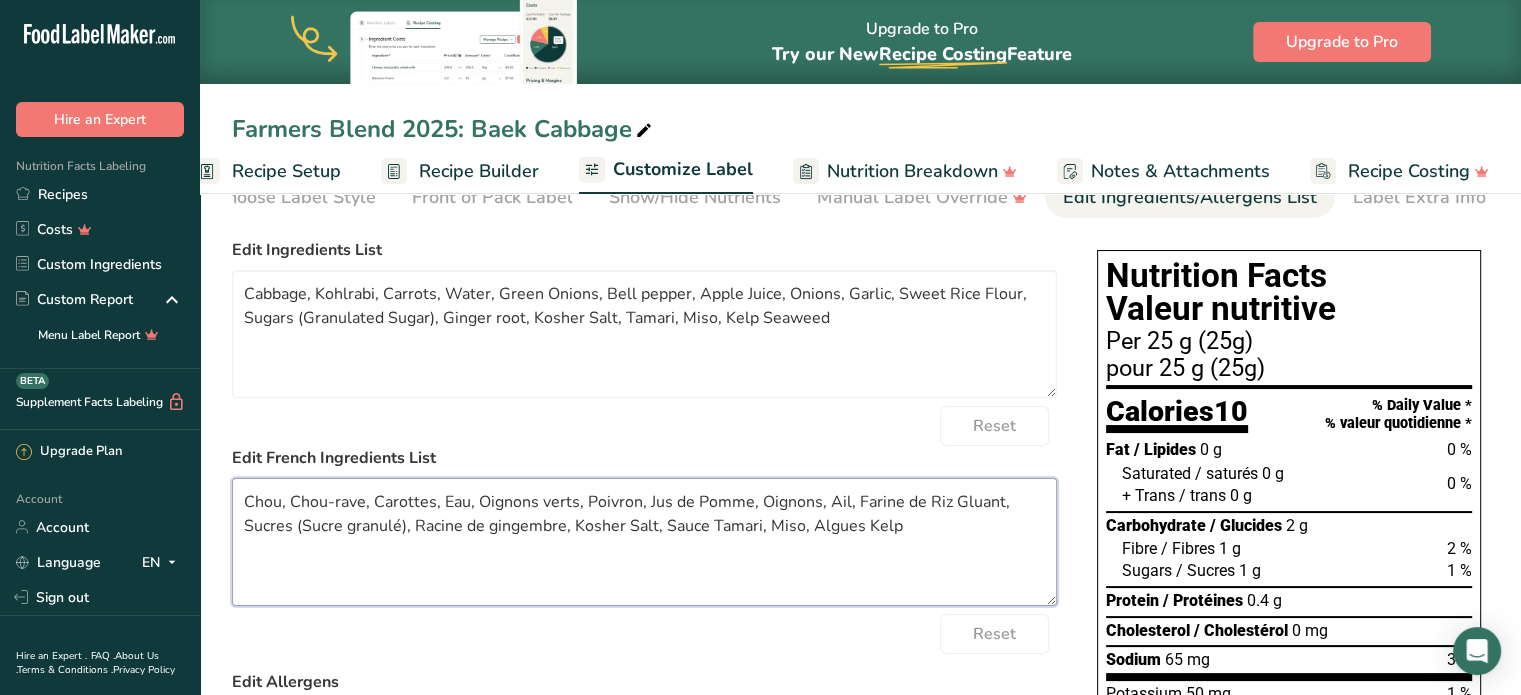 drag, startPoint x: 653, startPoint y: 528, endPoint x: 572, endPoint y: 530, distance: 81.02469 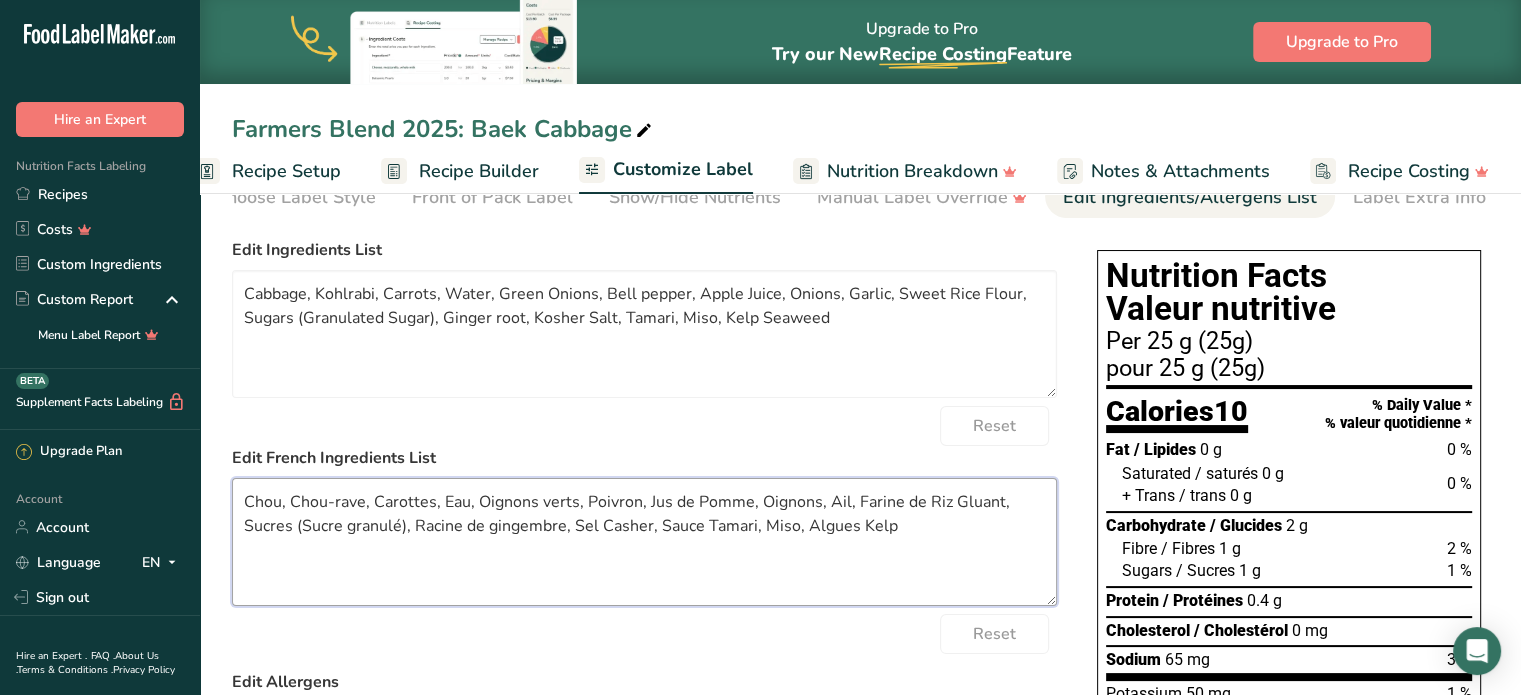 type on "Chou, Chou-rave, Carottes, Eau, Oignons verts, Poivron, Jus de Pomme, Oignons, Ail, Farine de Riz Gluant, Sucres (Sucre granulé), Racine de gingembre, Sel Casher, Sauce Tamari, Miso, Algues Kelp" 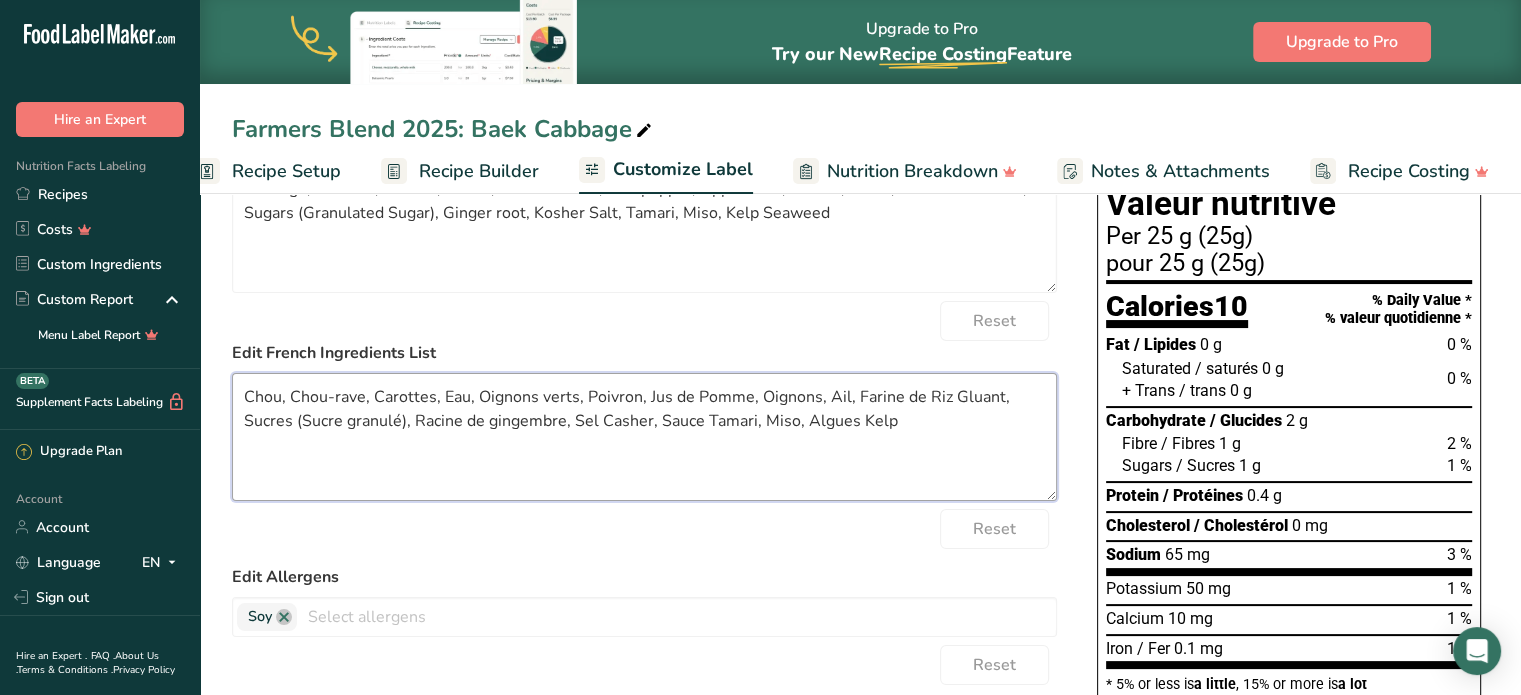 scroll, scrollTop: 0, scrollLeft: 0, axis: both 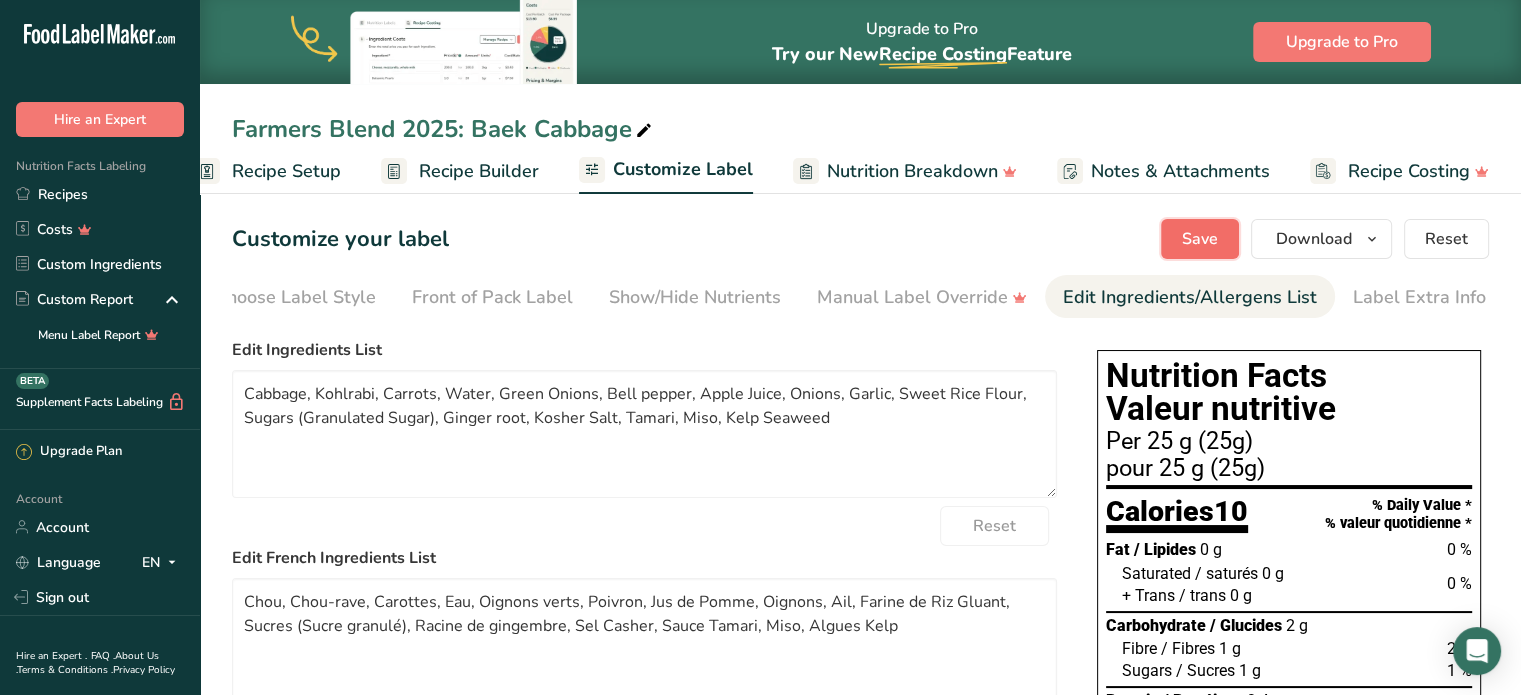 click on "Save" at bounding box center (1200, 239) 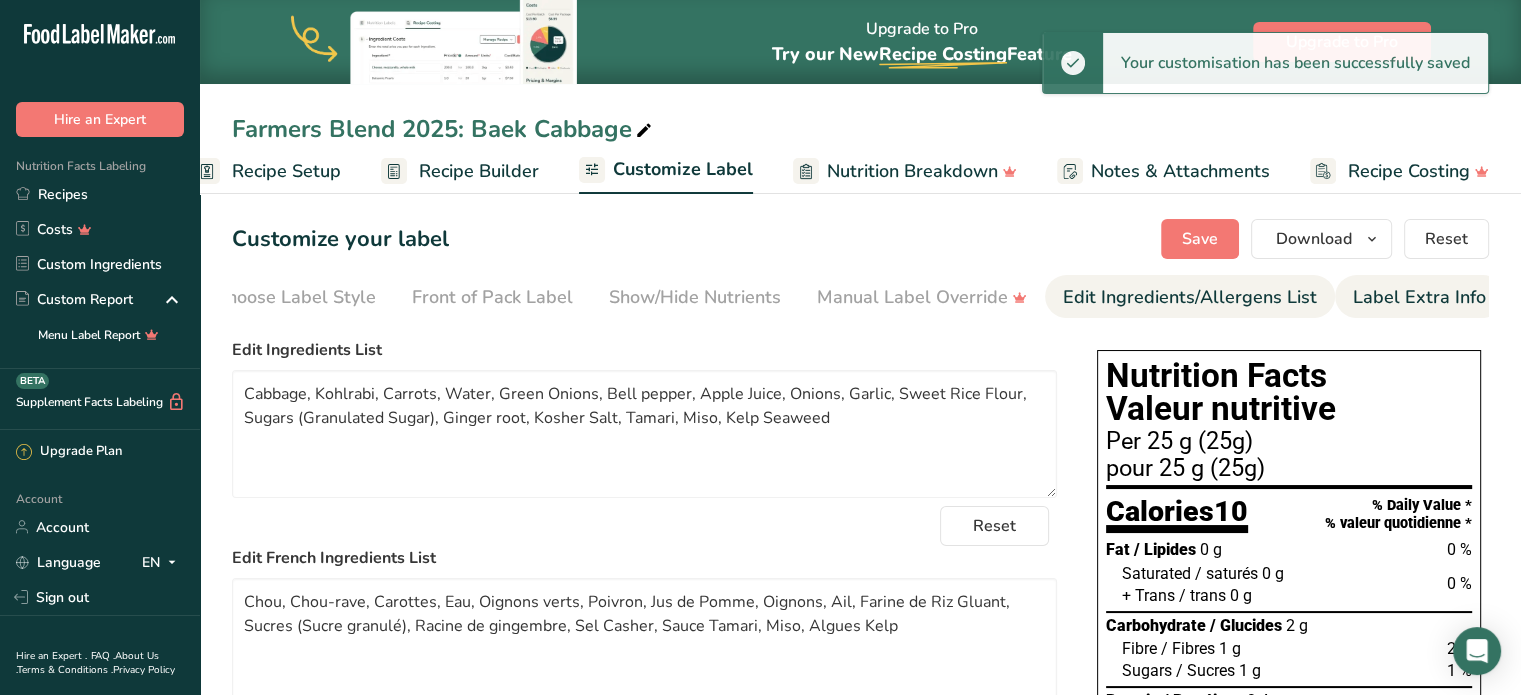 click on "Label Extra Info" at bounding box center [1419, 297] 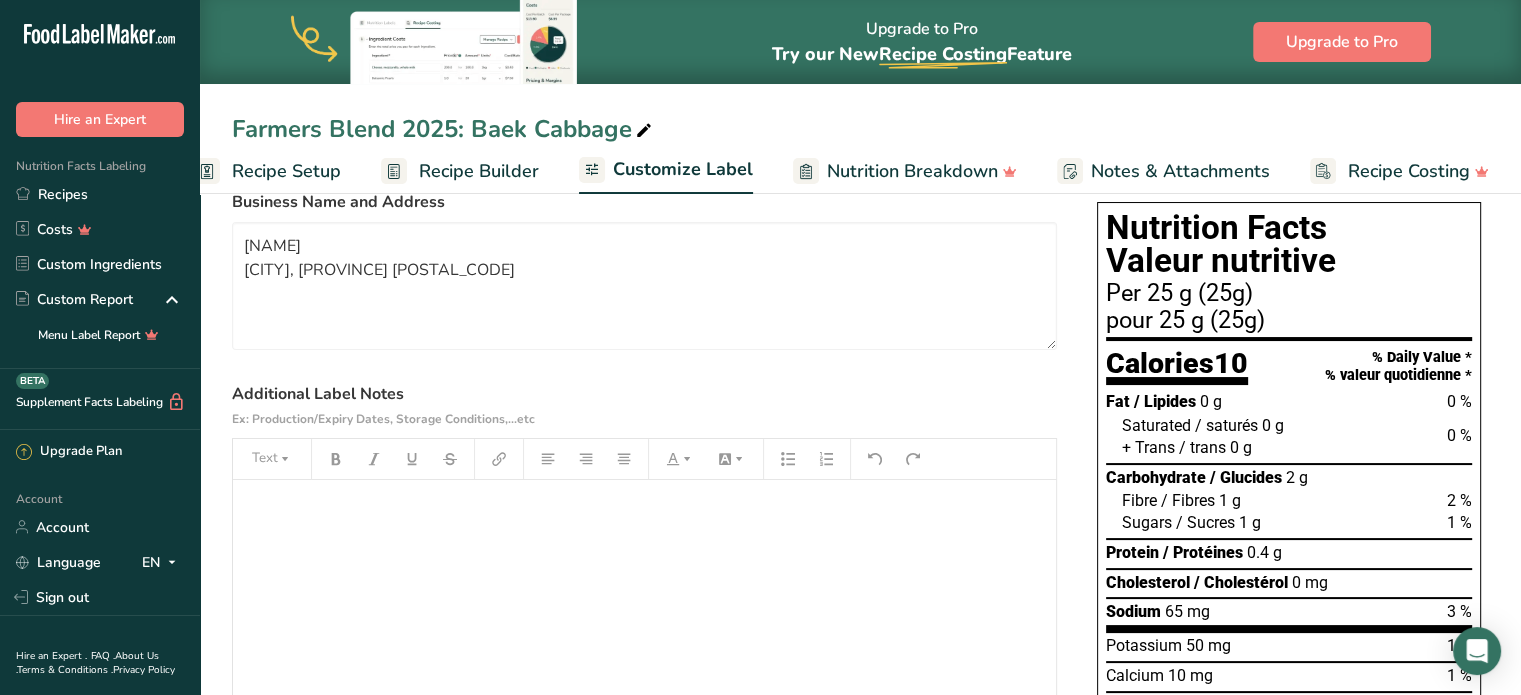 scroll, scrollTop: 0, scrollLeft: 0, axis: both 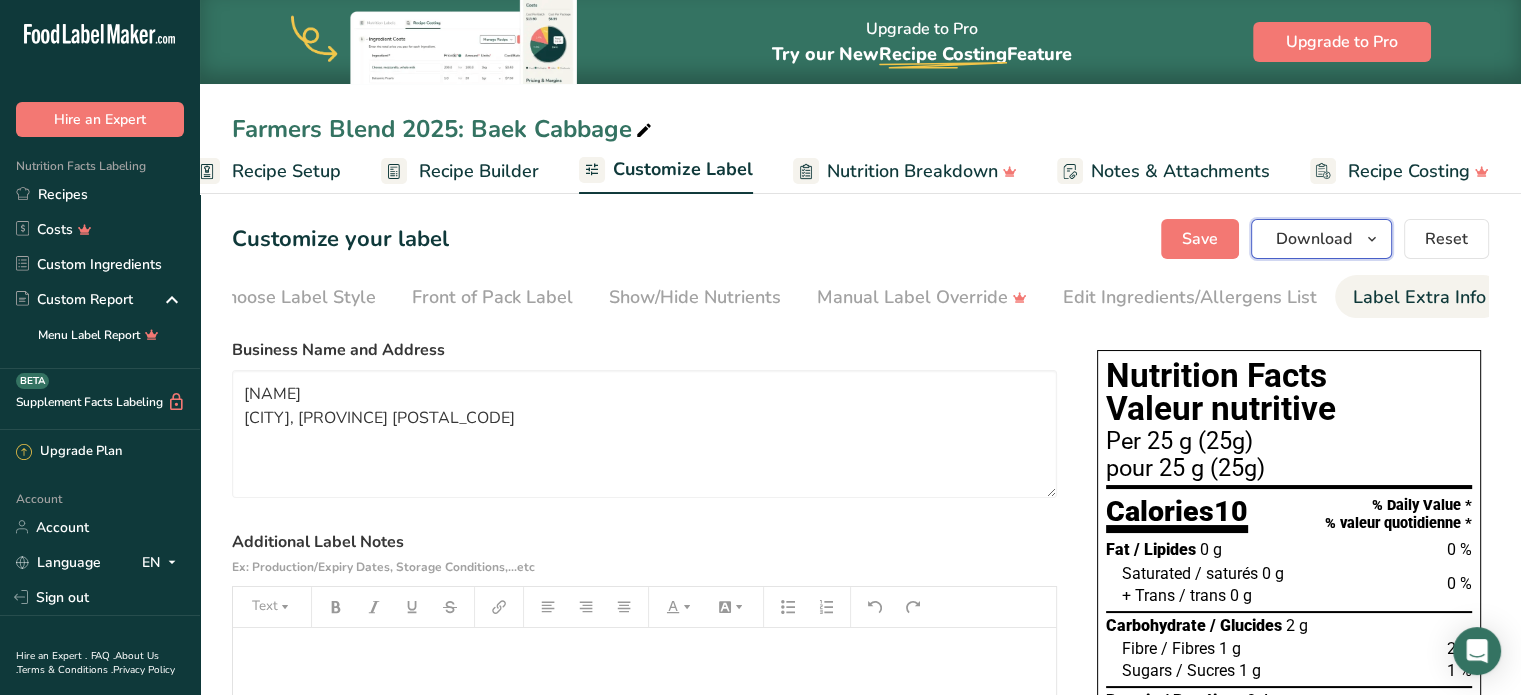 click on "Download" at bounding box center [1314, 239] 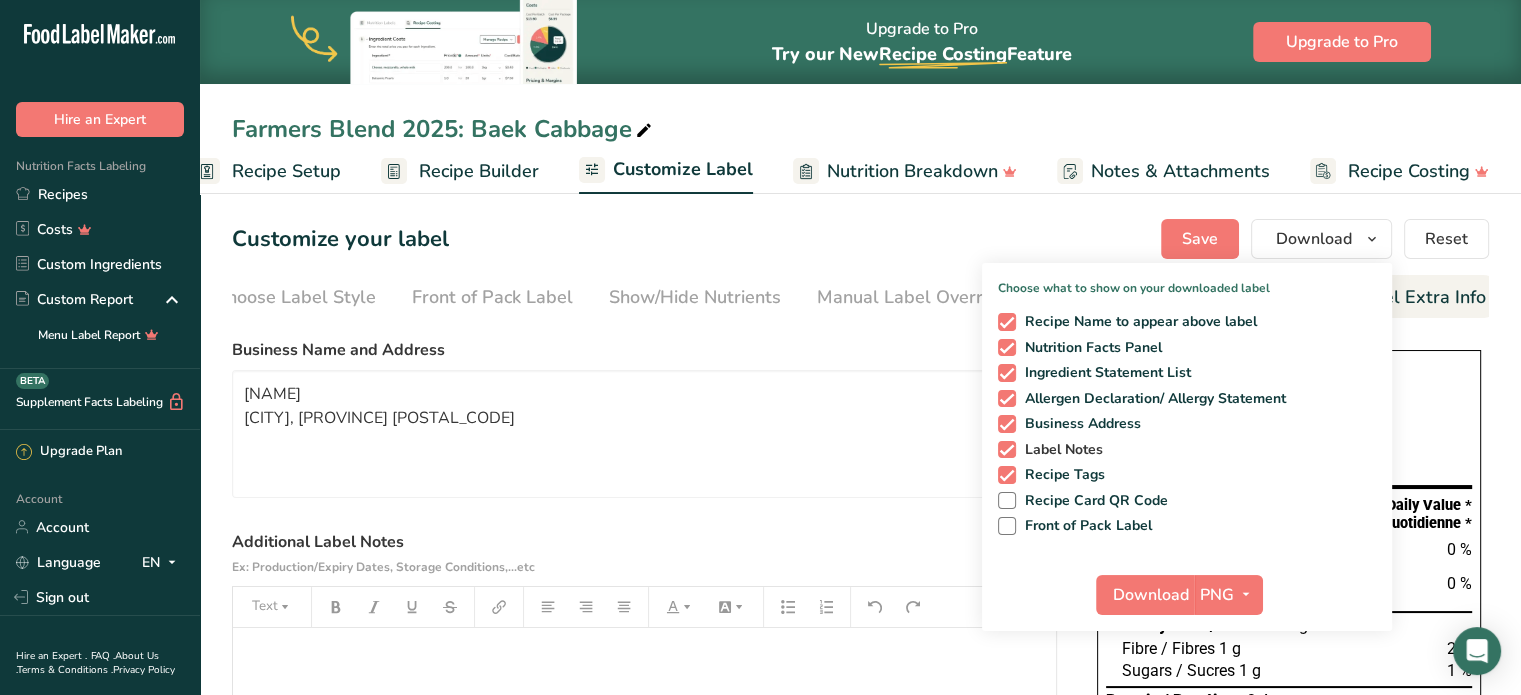 click at bounding box center (1007, 450) 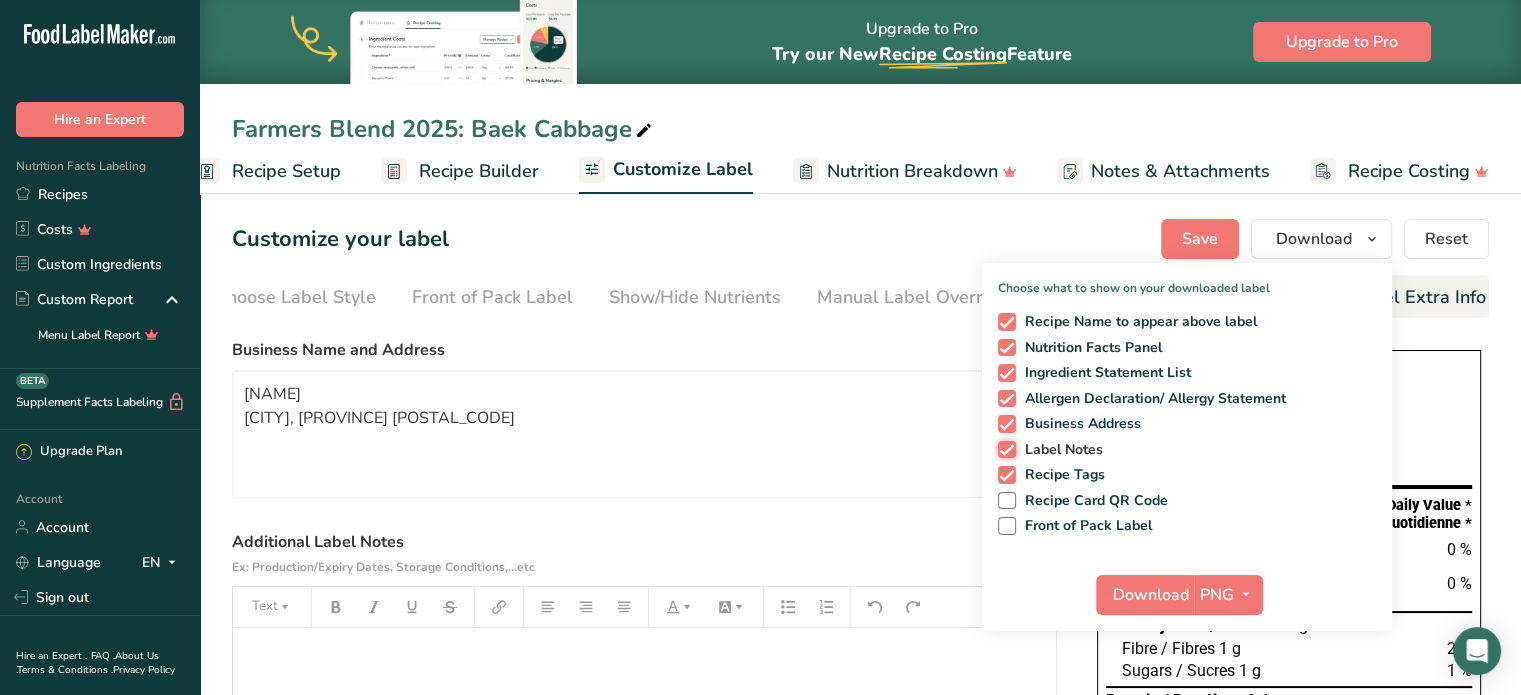 click on "Label Notes" at bounding box center [1004, 449] 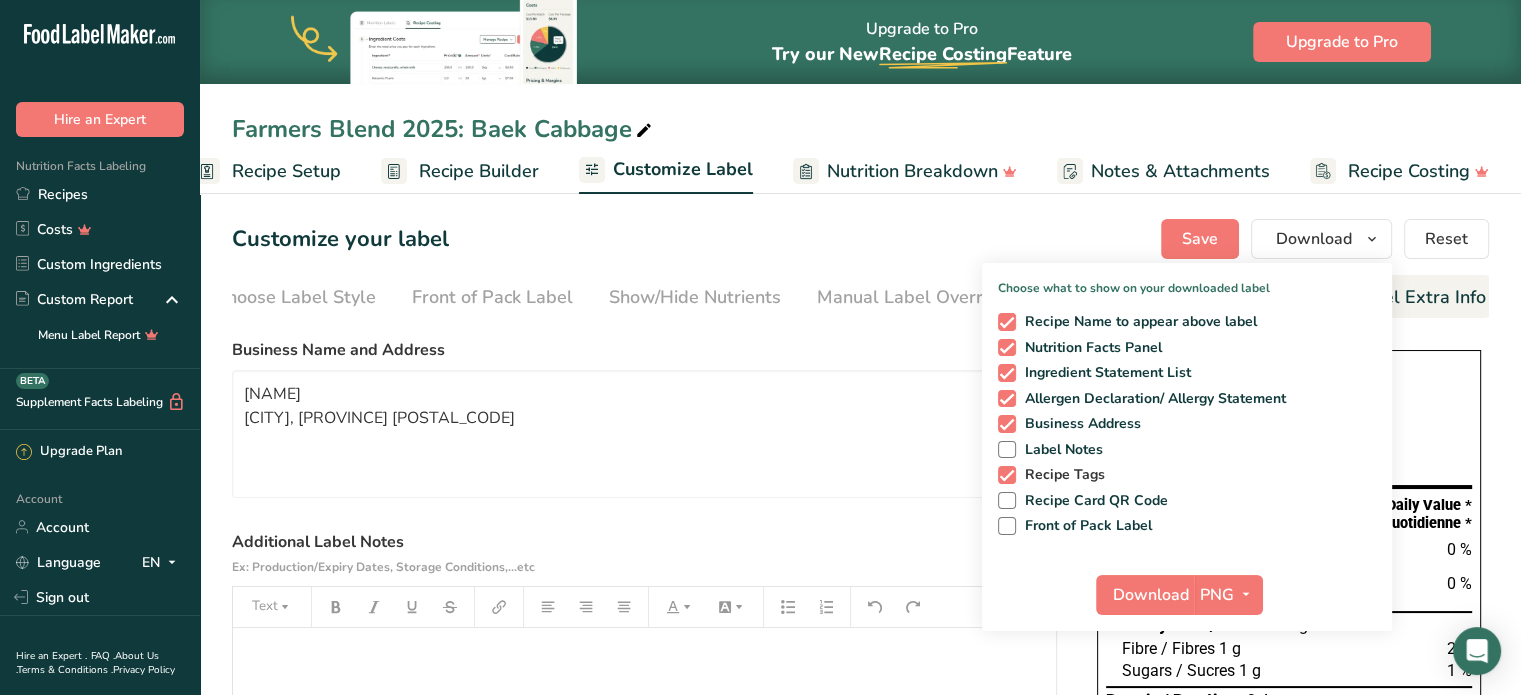 click at bounding box center [1007, 475] 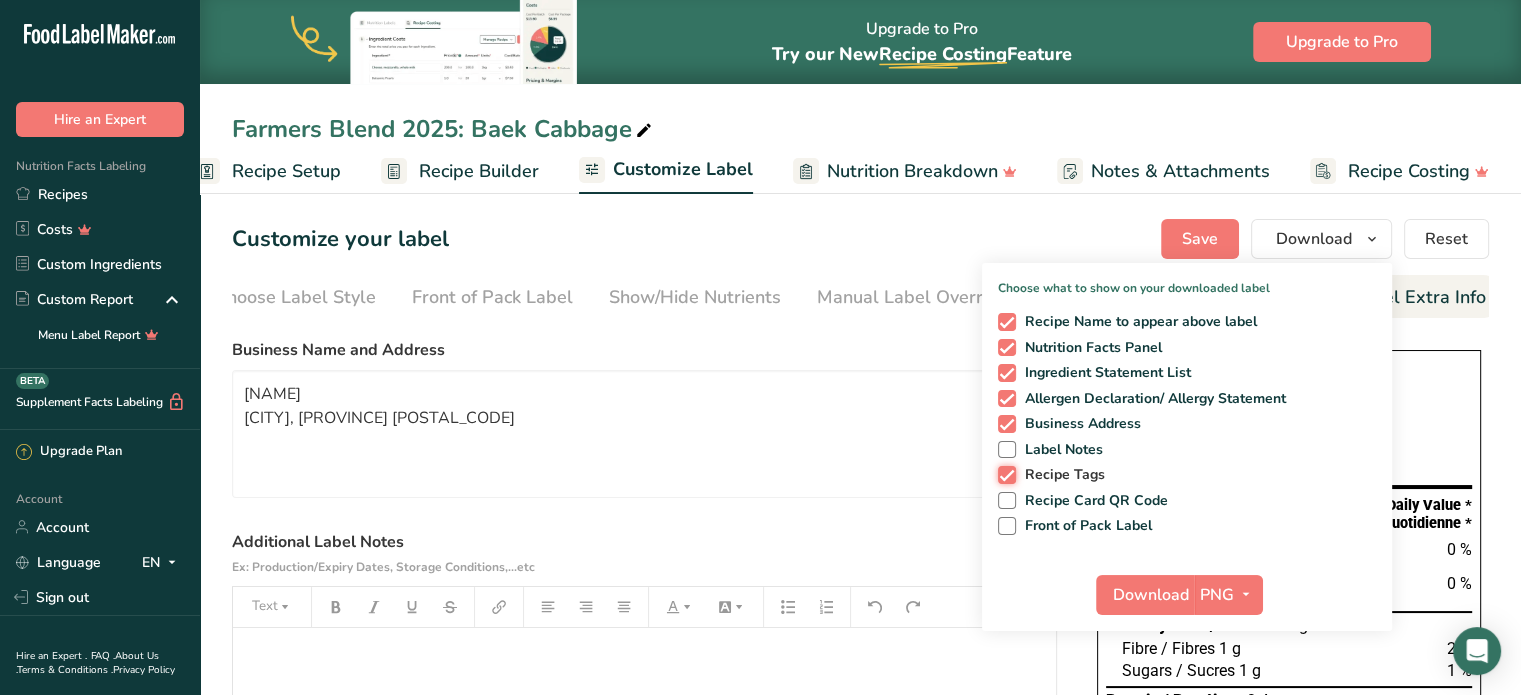 click on "Recipe Tags" at bounding box center [1004, 474] 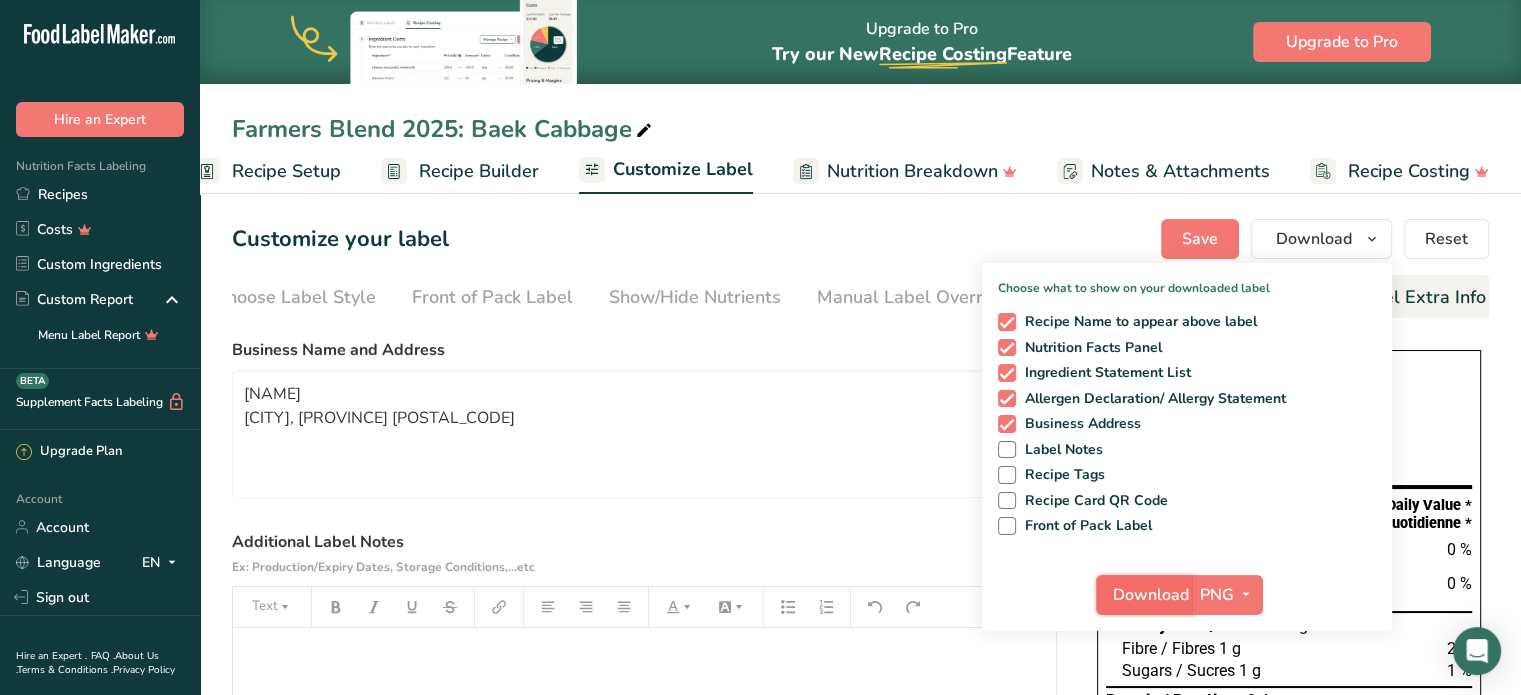 click on "Download" at bounding box center (1151, 595) 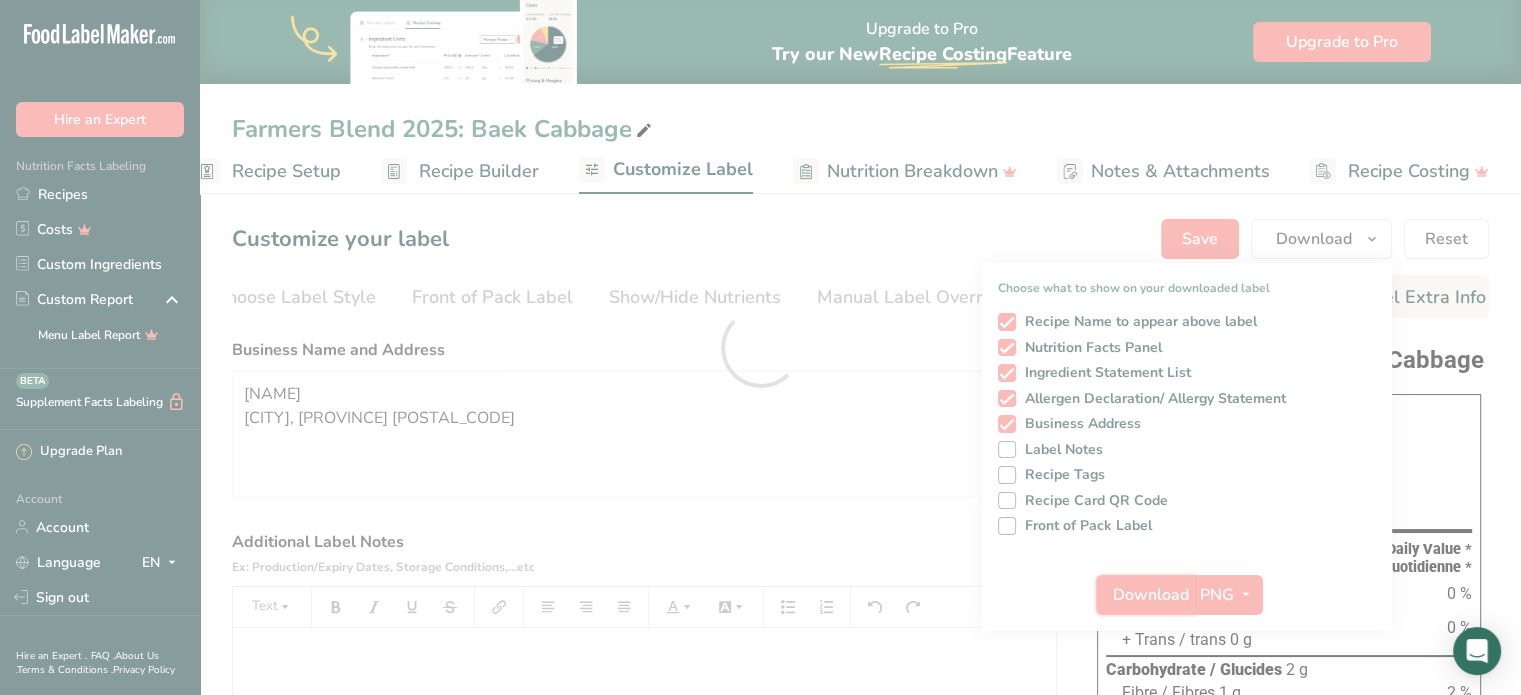 scroll, scrollTop: 0, scrollLeft: 0, axis: both 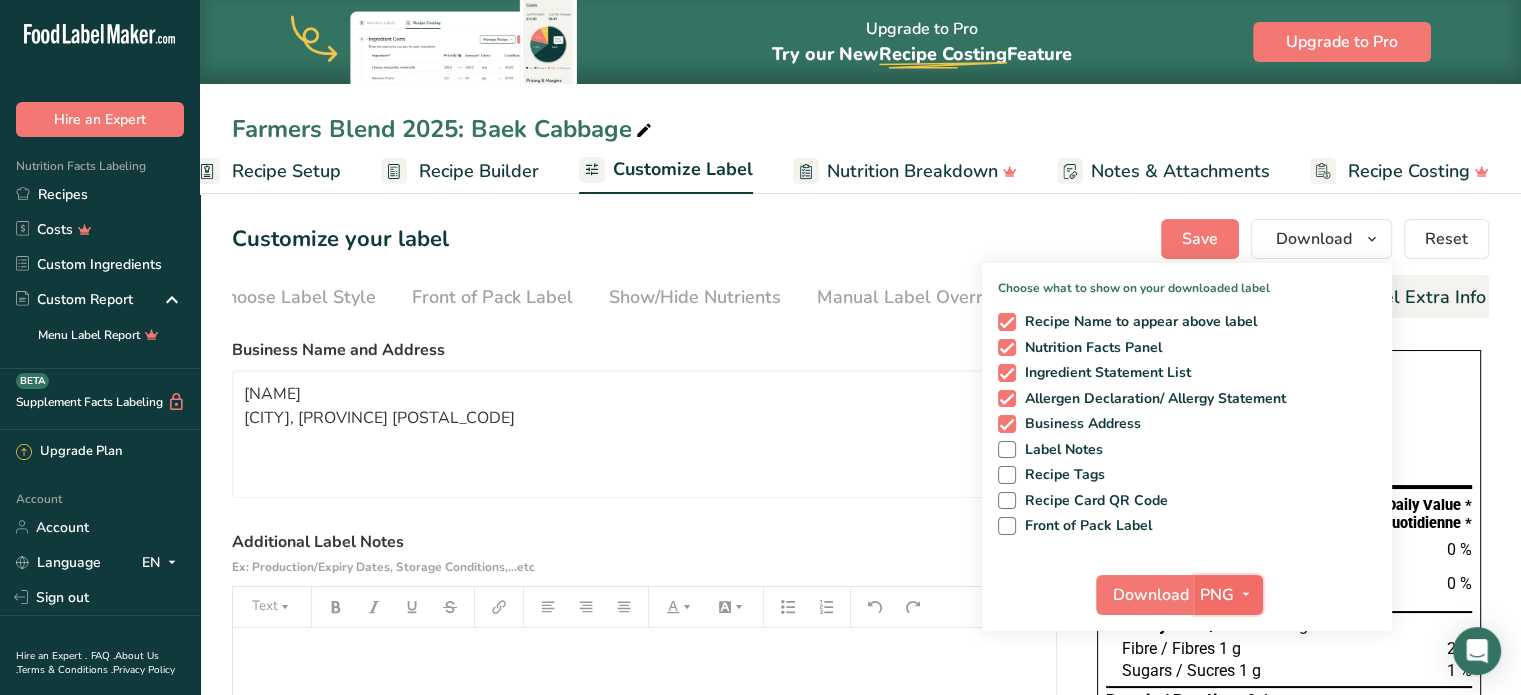 click at bounding box center (1246, 594) 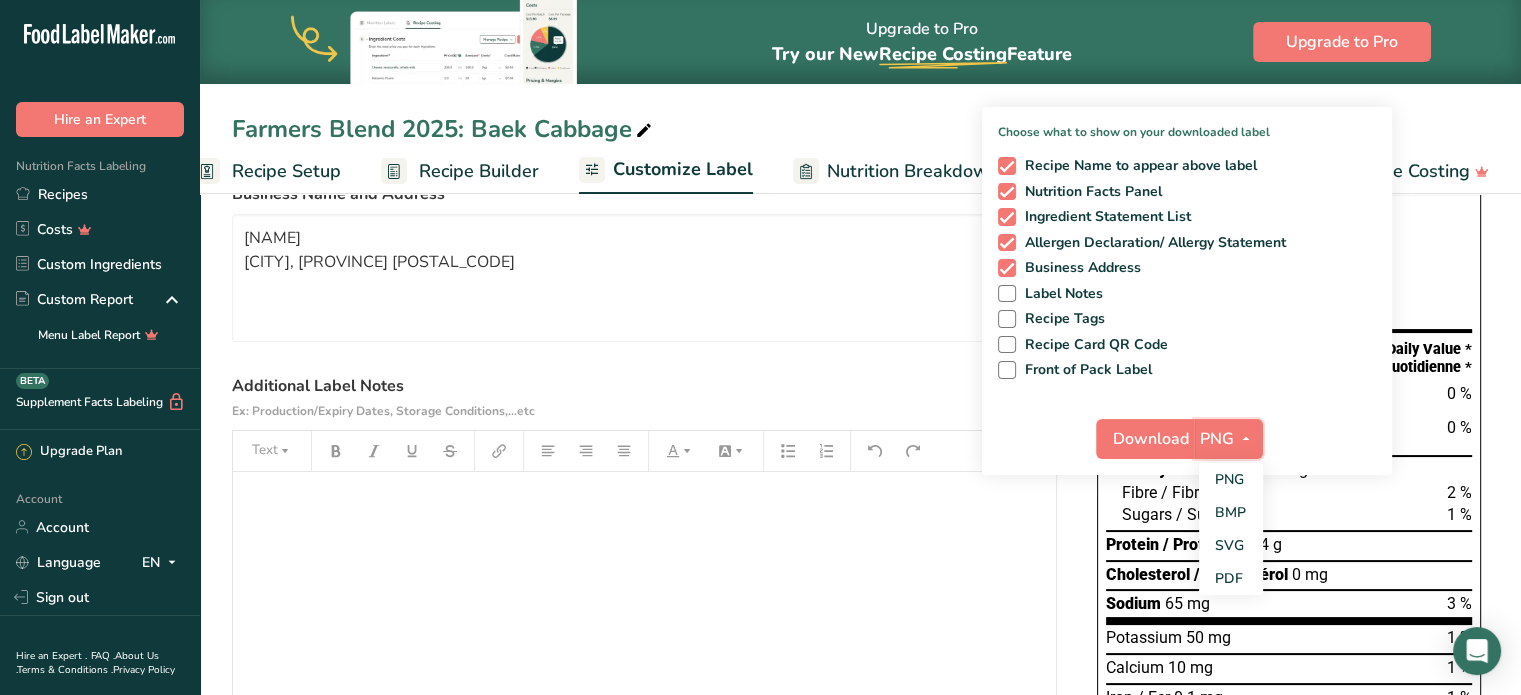 scroll, scrollTop: 200, scrollLeft: 0, axis: vertical 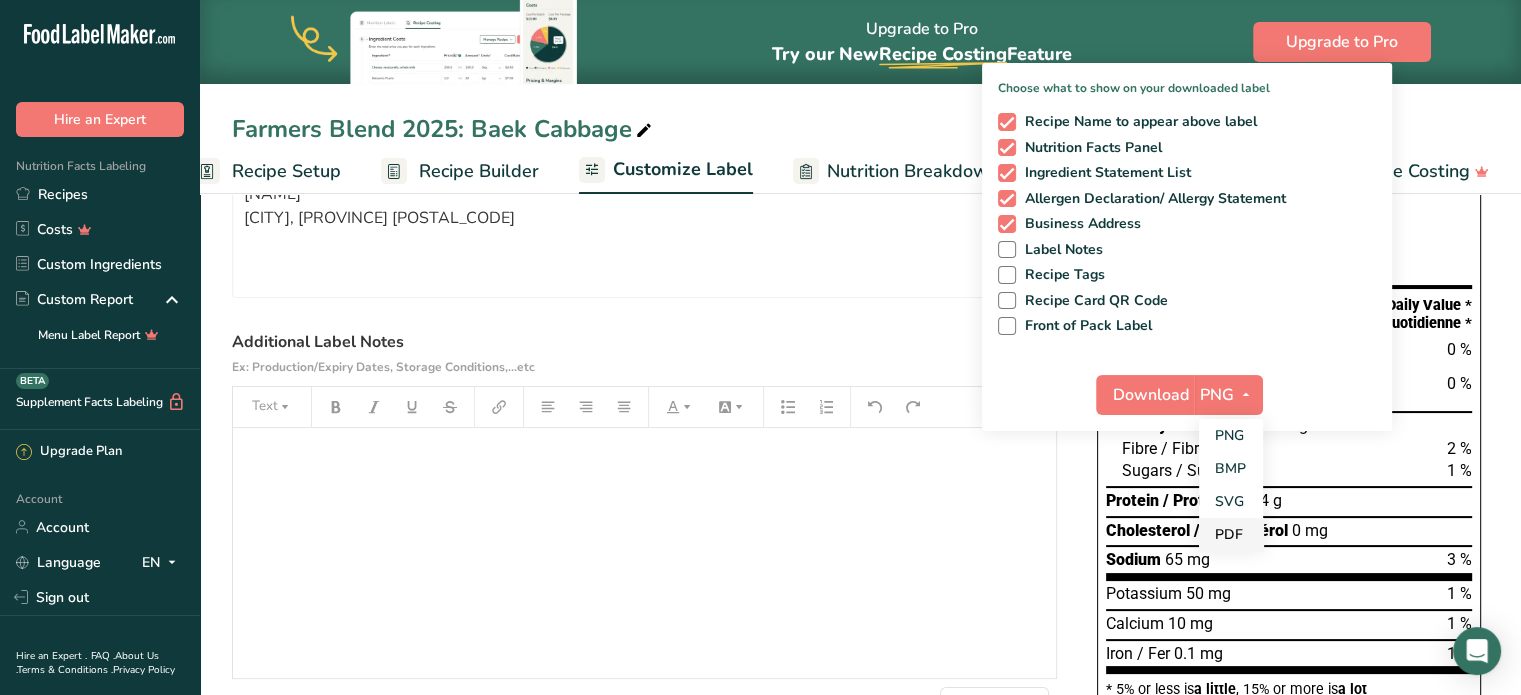 click on "PDF" at bounding box center [1231, 534] 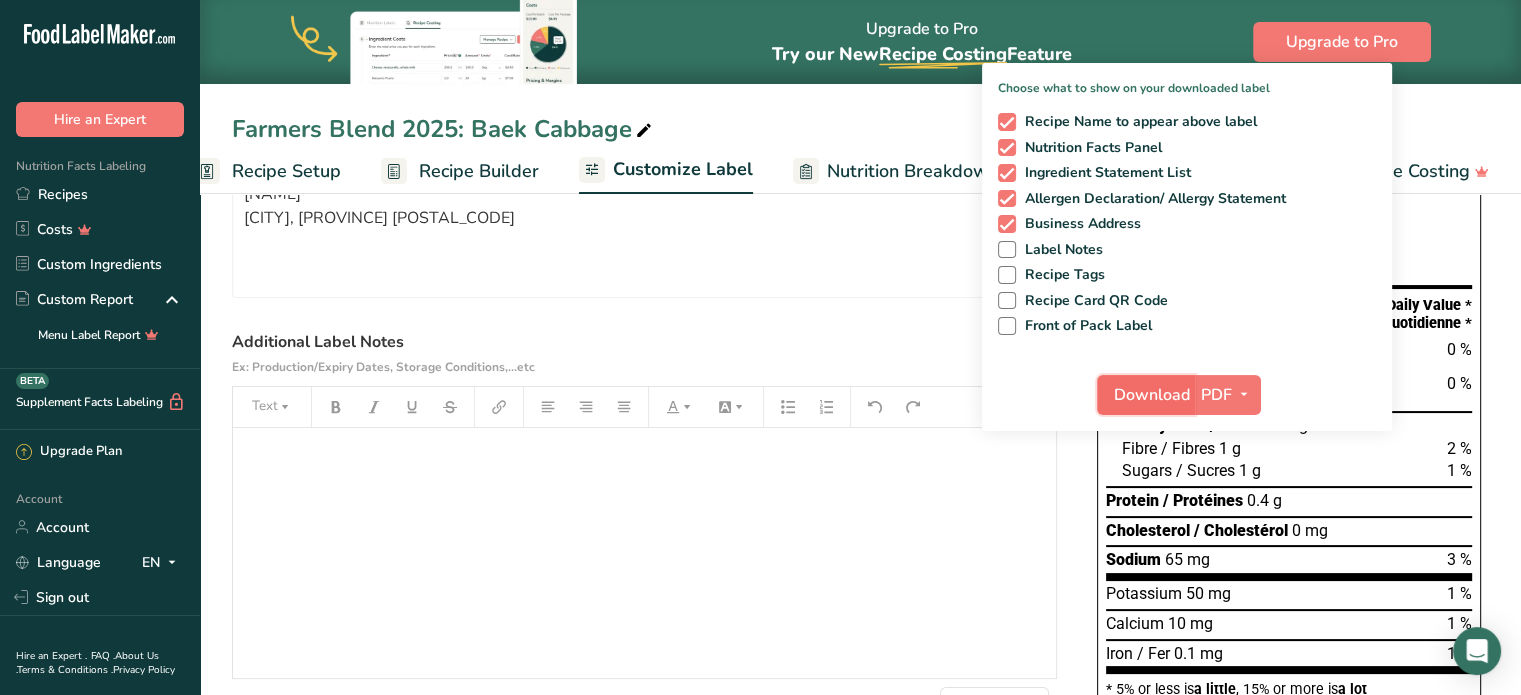 click on "Download" at bounding box center (1152, 395) 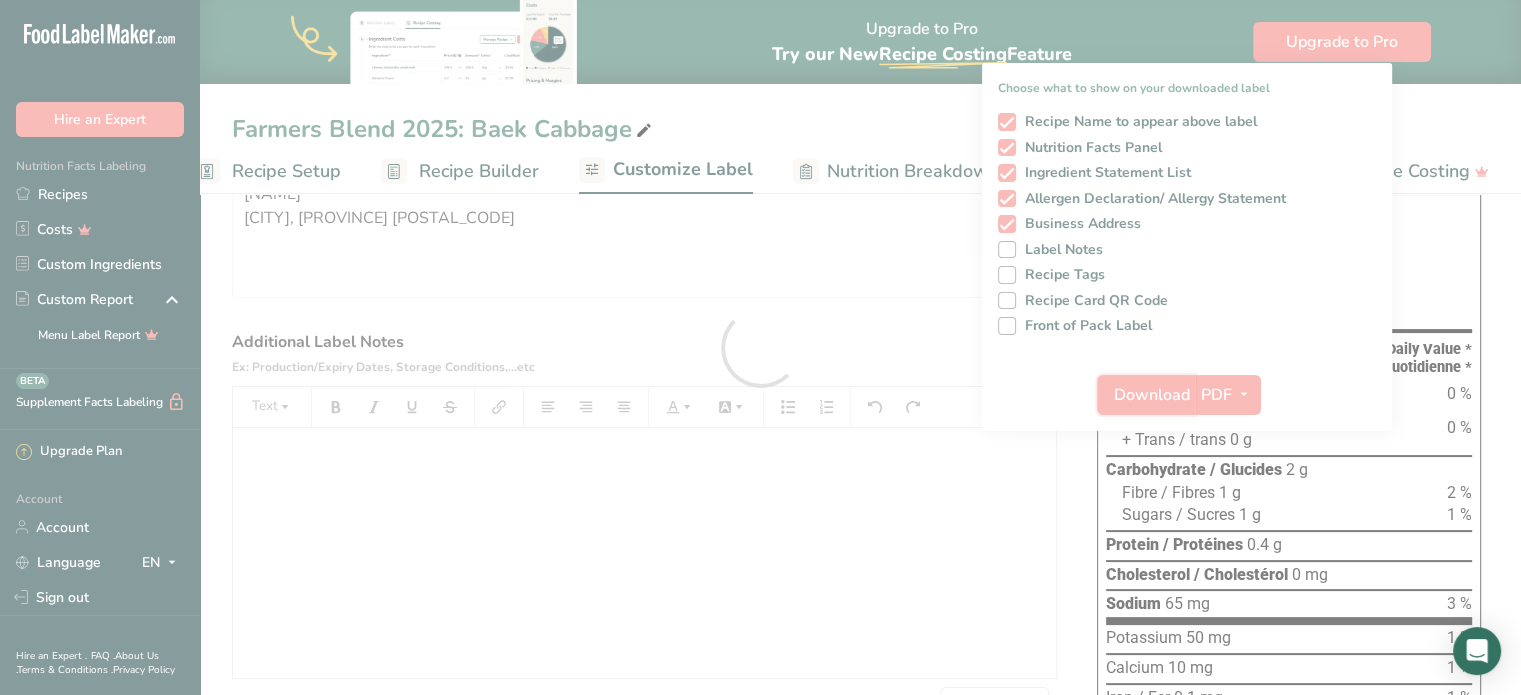 scroll, scrollTop: 0, scrollLeft: 0, axis: both 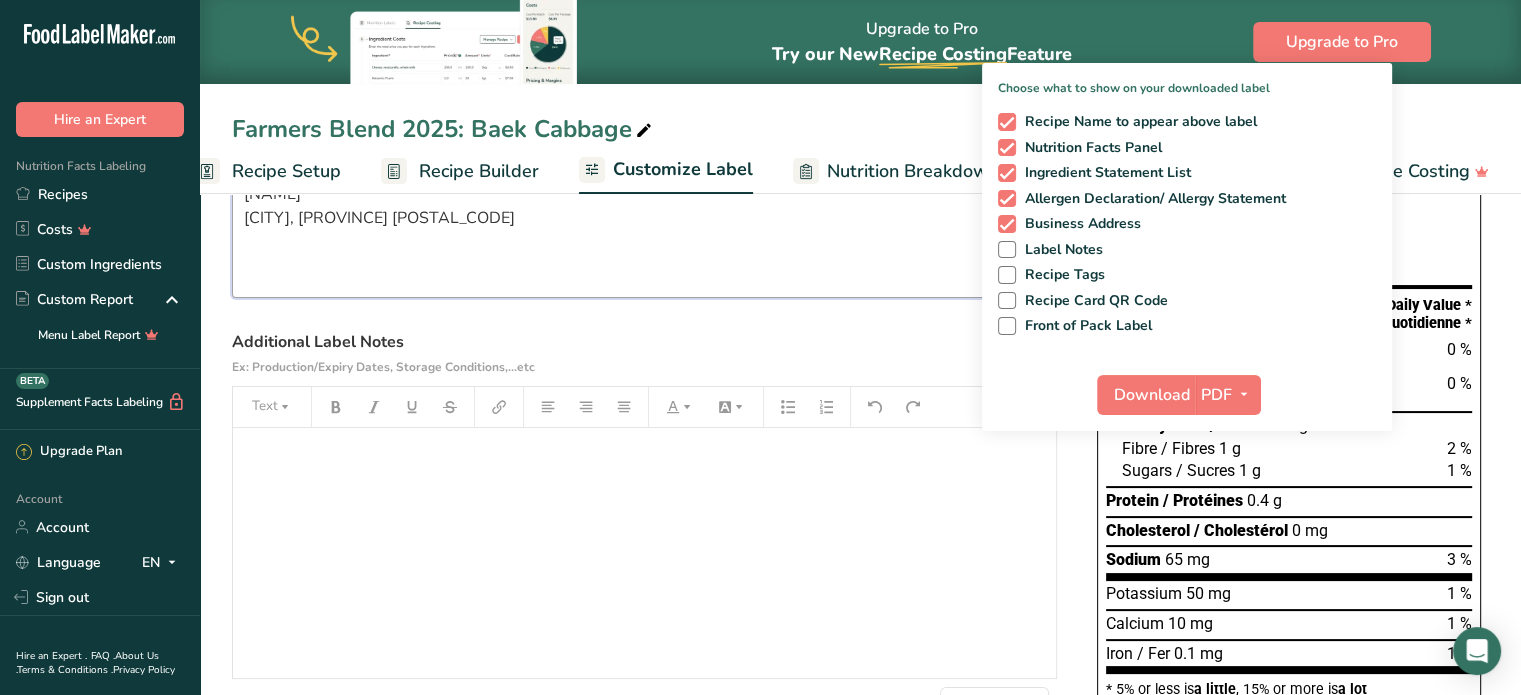 click on "[NAME]
[CITY], [PROVINCE] [POSTAL_CODE]" at bounding box center [644, 234] 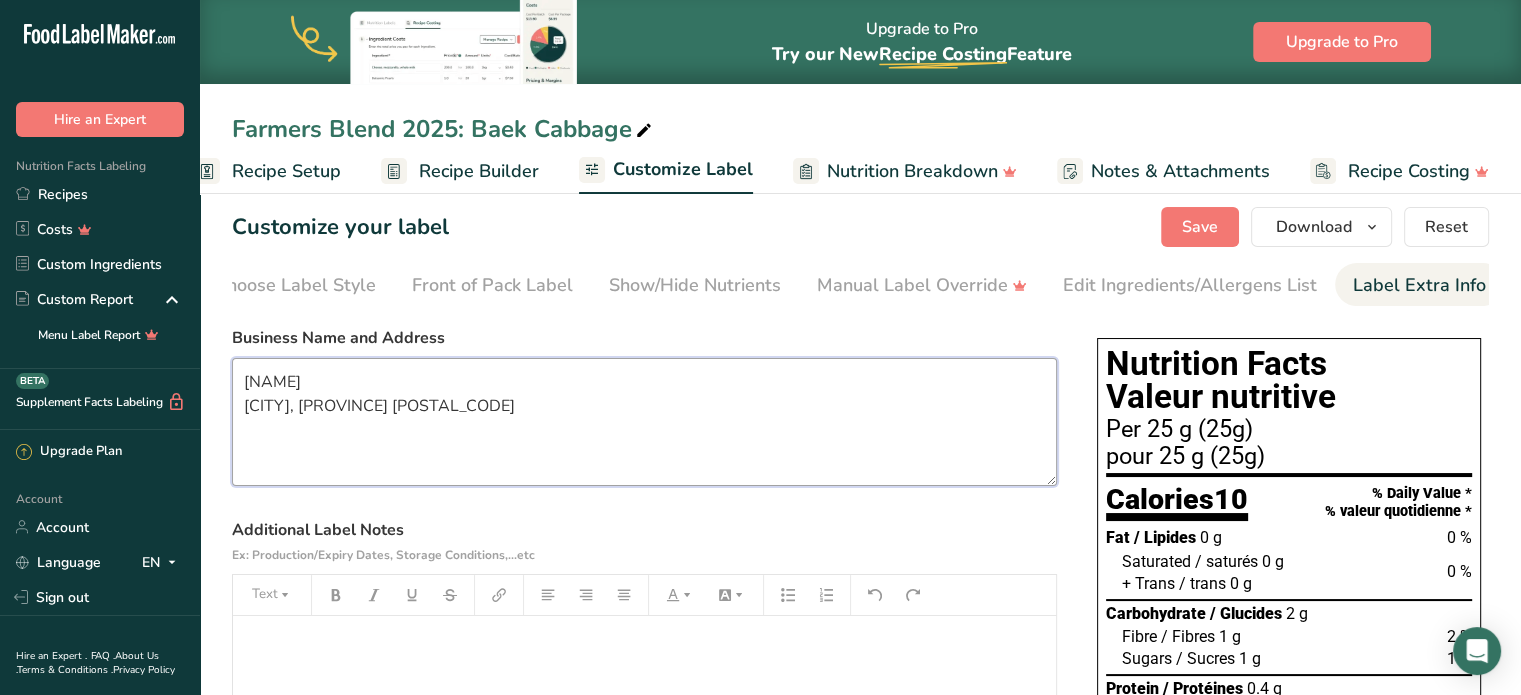 scroll, scrollTop: 0, scrollLeft: 0, axis: both 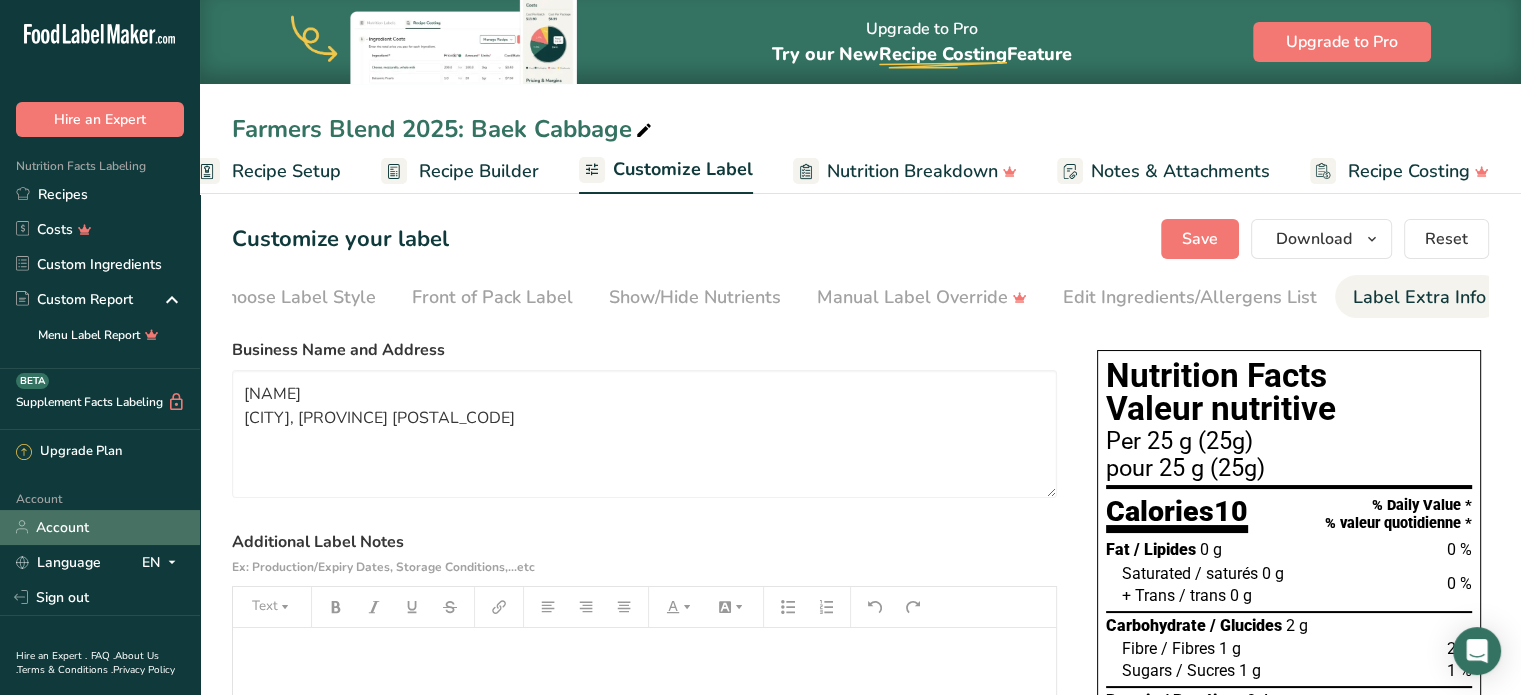 click on "Account" at bounding box center [100, 527] 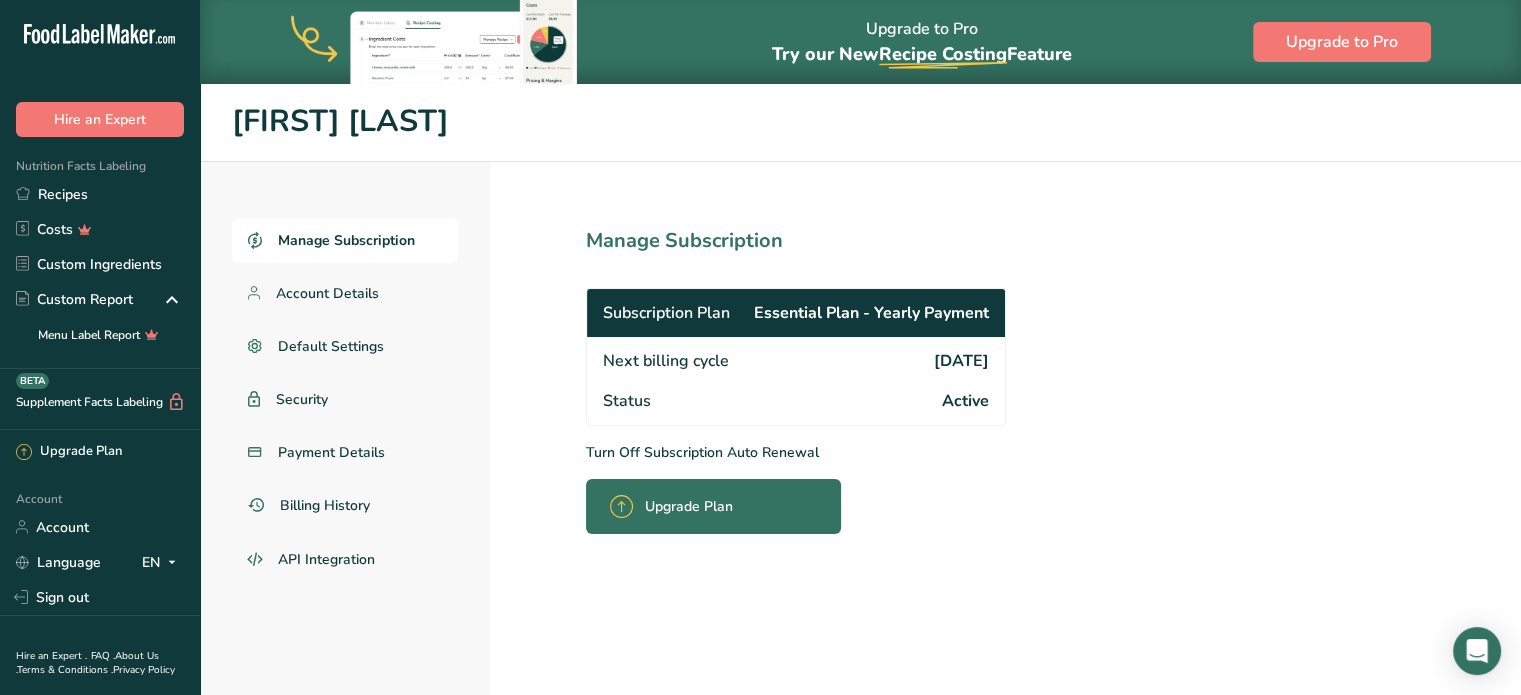 click on "Turn Off Subscription Auto Renewal" at bounding box center (840, 452) 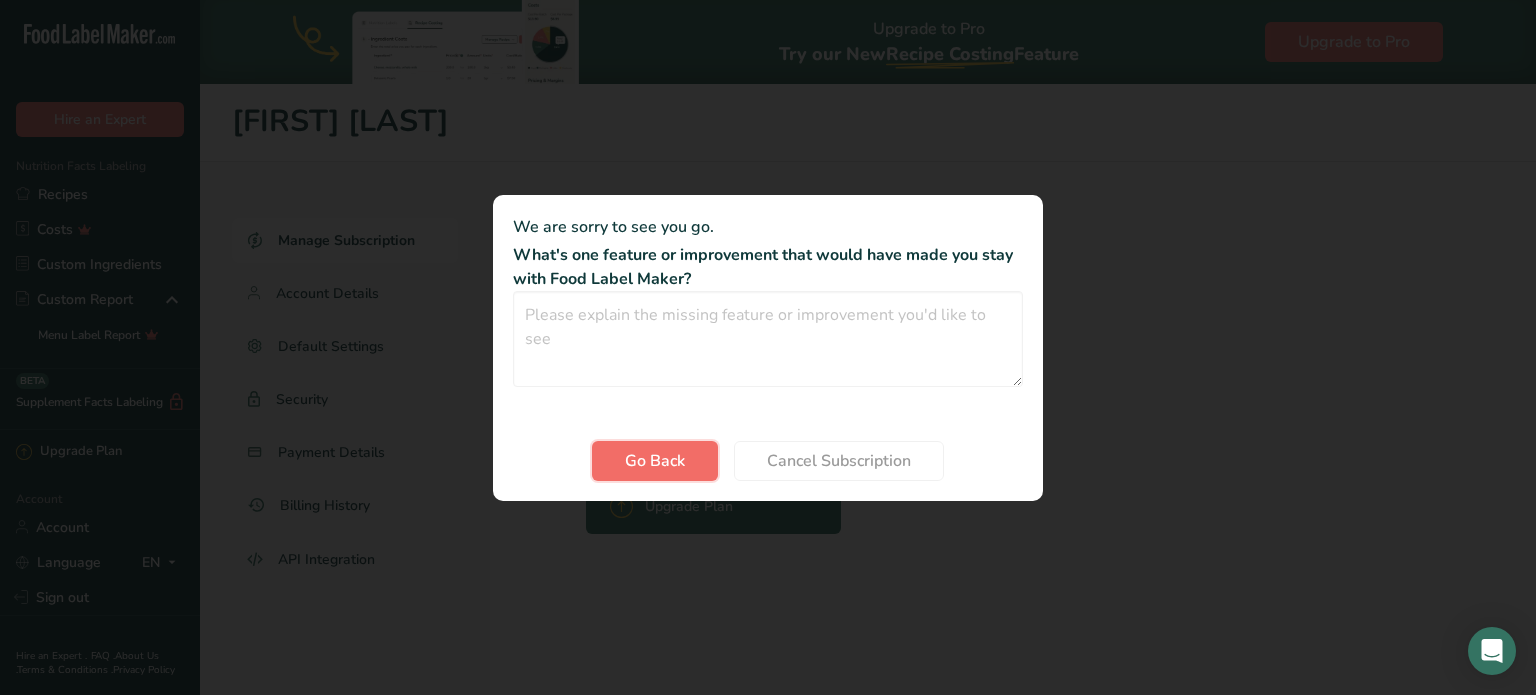 click on "Go Back" at bounding box center (655, 461) 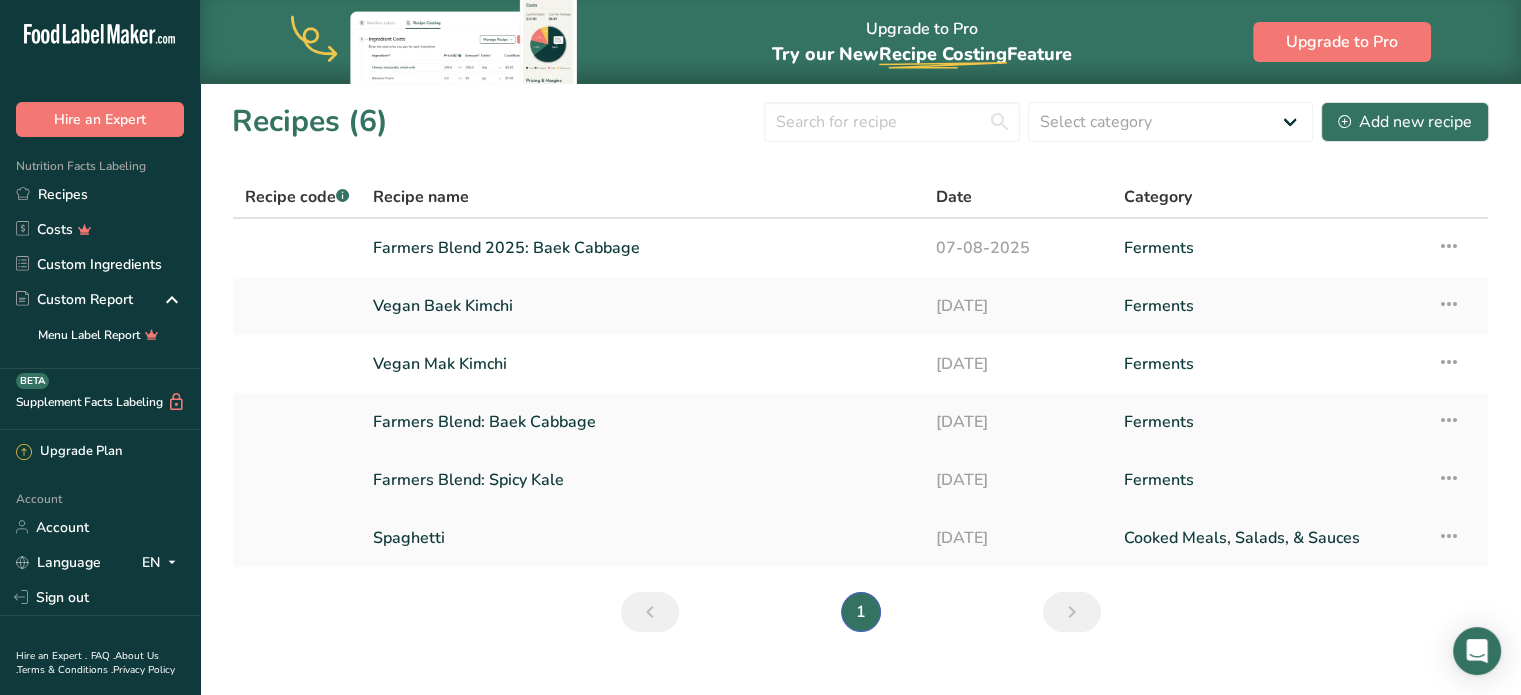 click at bounding box center (1449, 478) 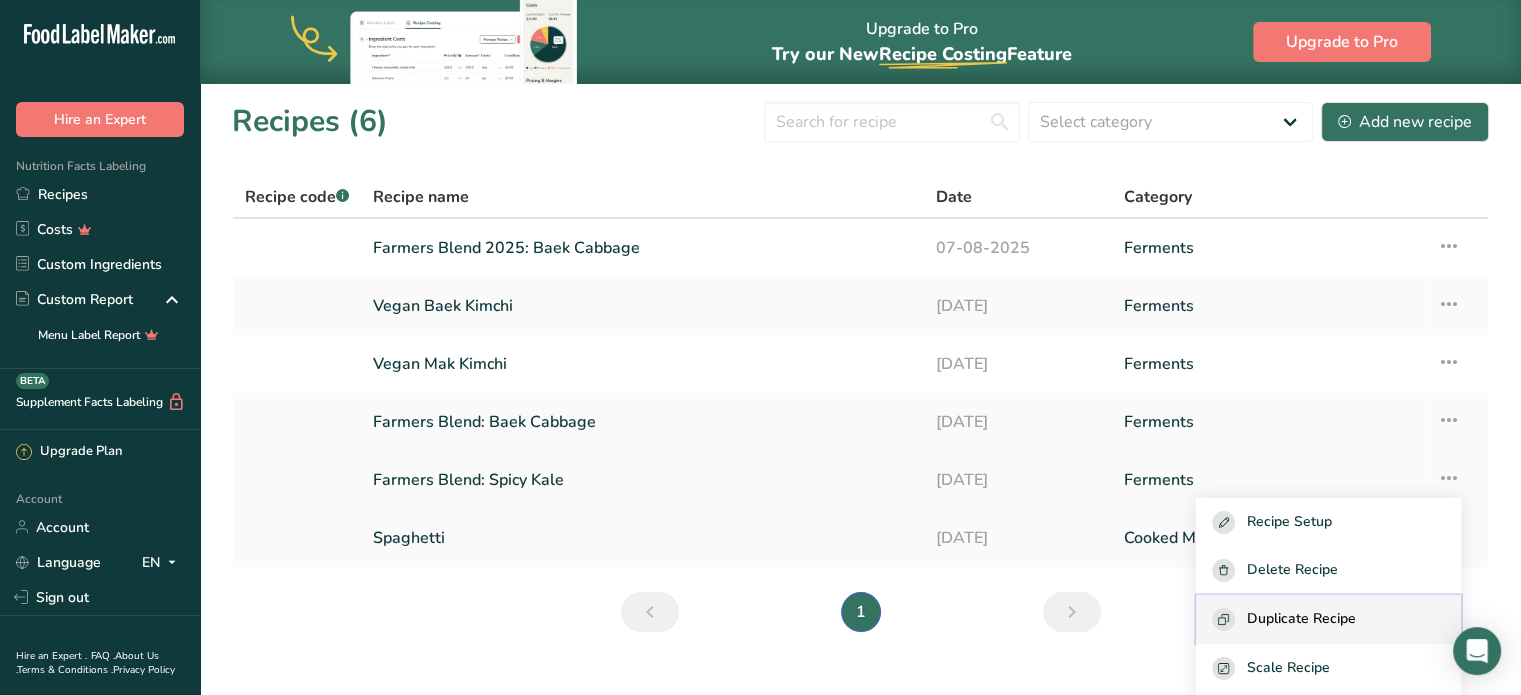 click on "Duplicate Recipe" at bounding box center [1301, 619] 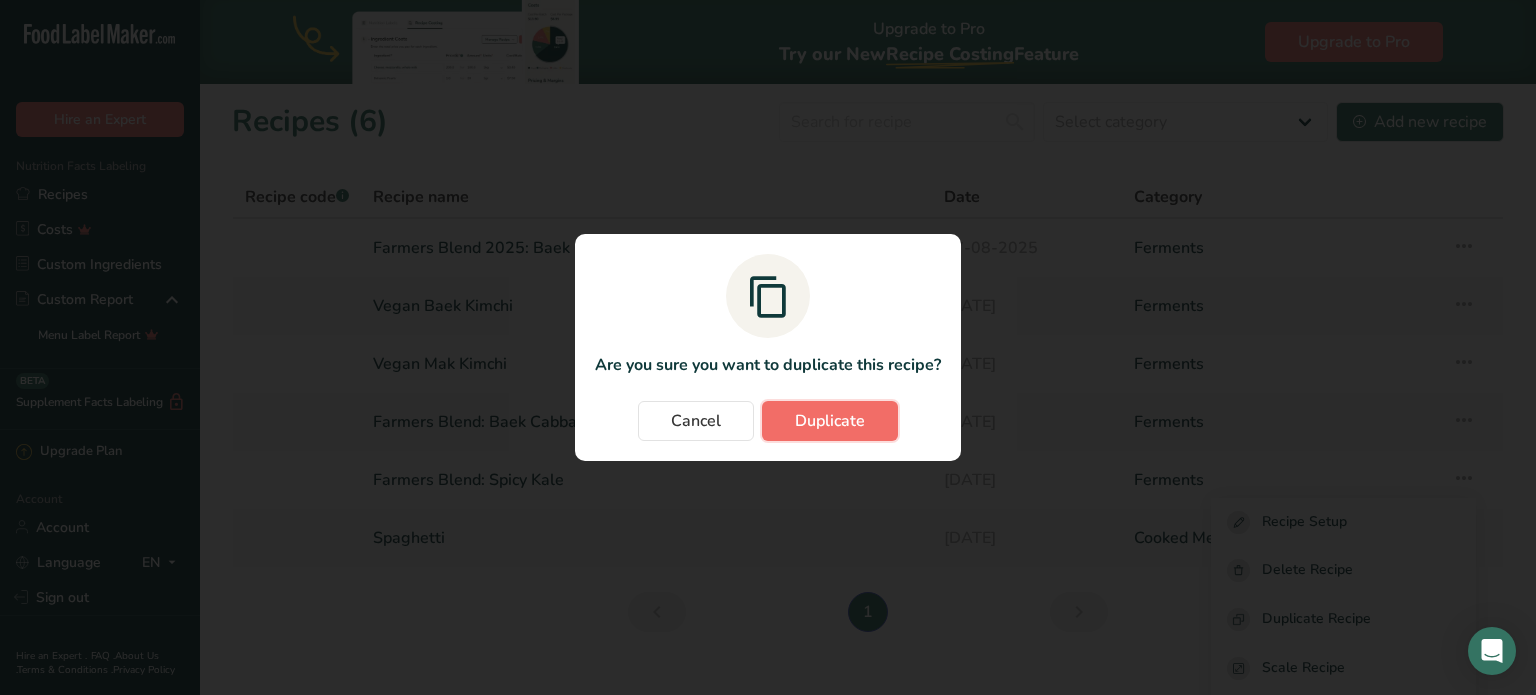 click on "Duplicate" at bounding box center [830, 421] 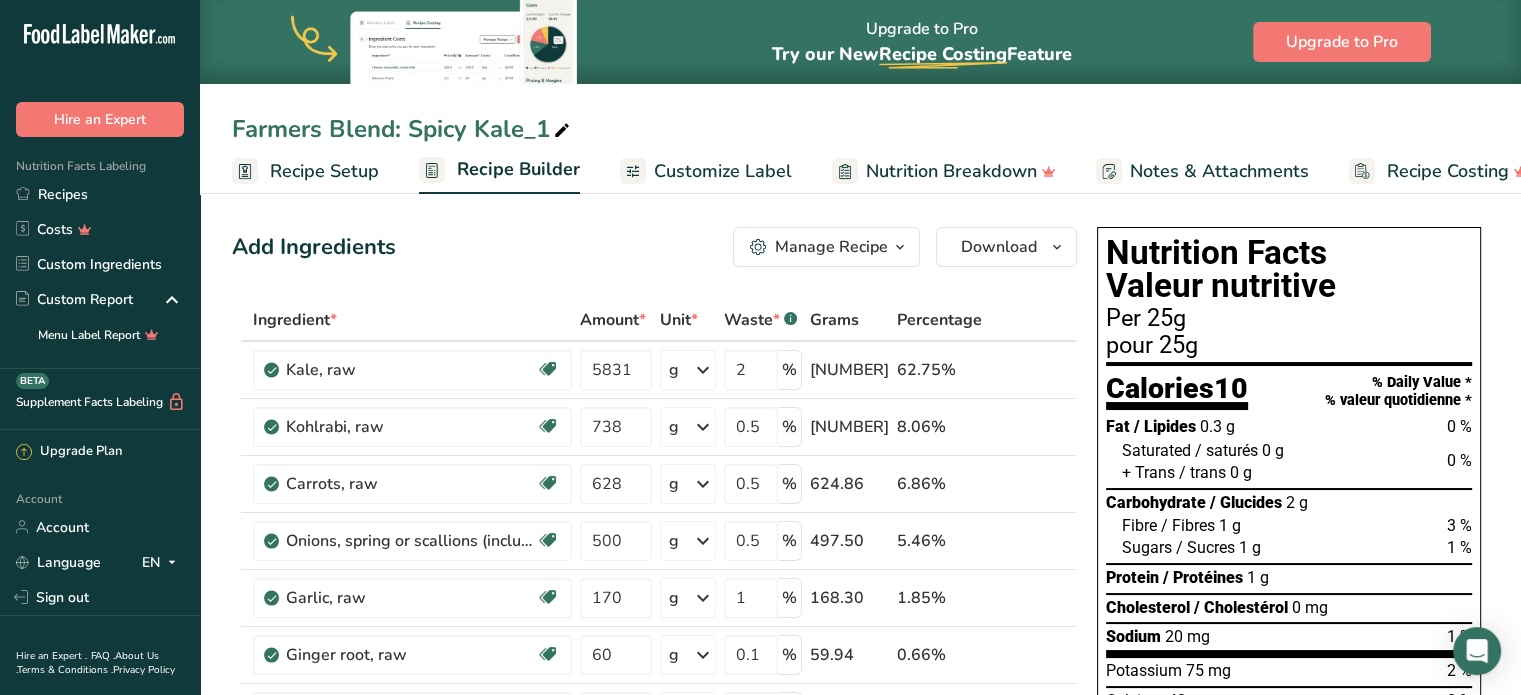 click at bounding box center (562, 131) 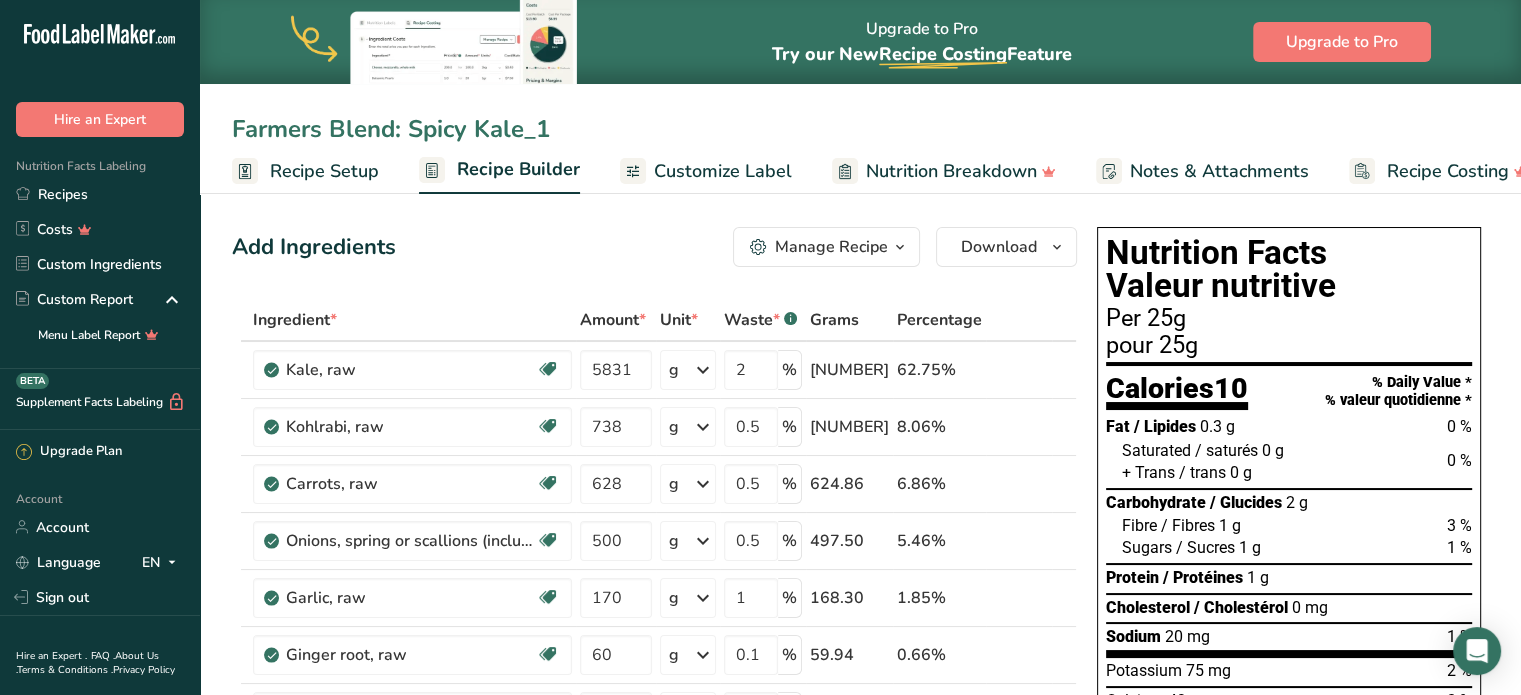 click on "Farmers Blend: Spicy Kale_1" at bounding box center [860, 129] 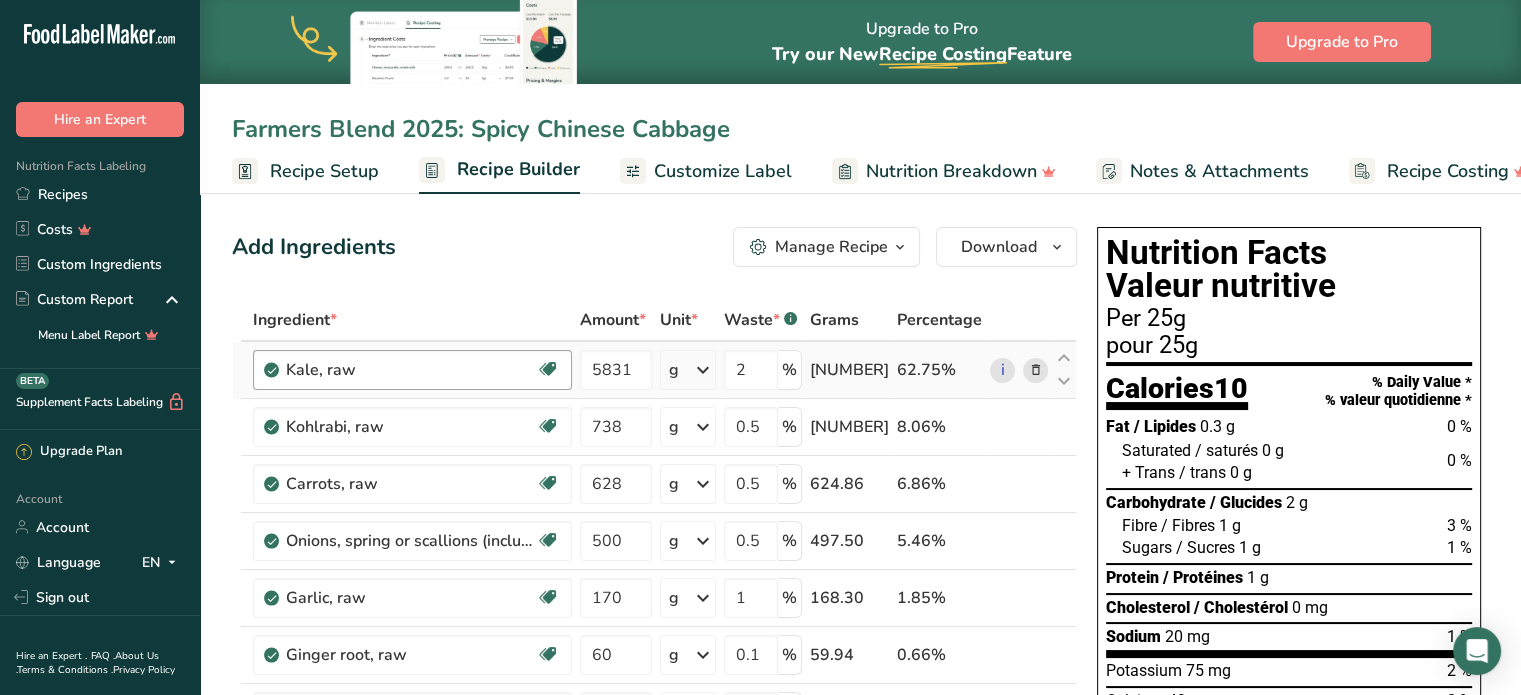 type on "Farmers Blend 2025: Spicy Chinese Cabbage" 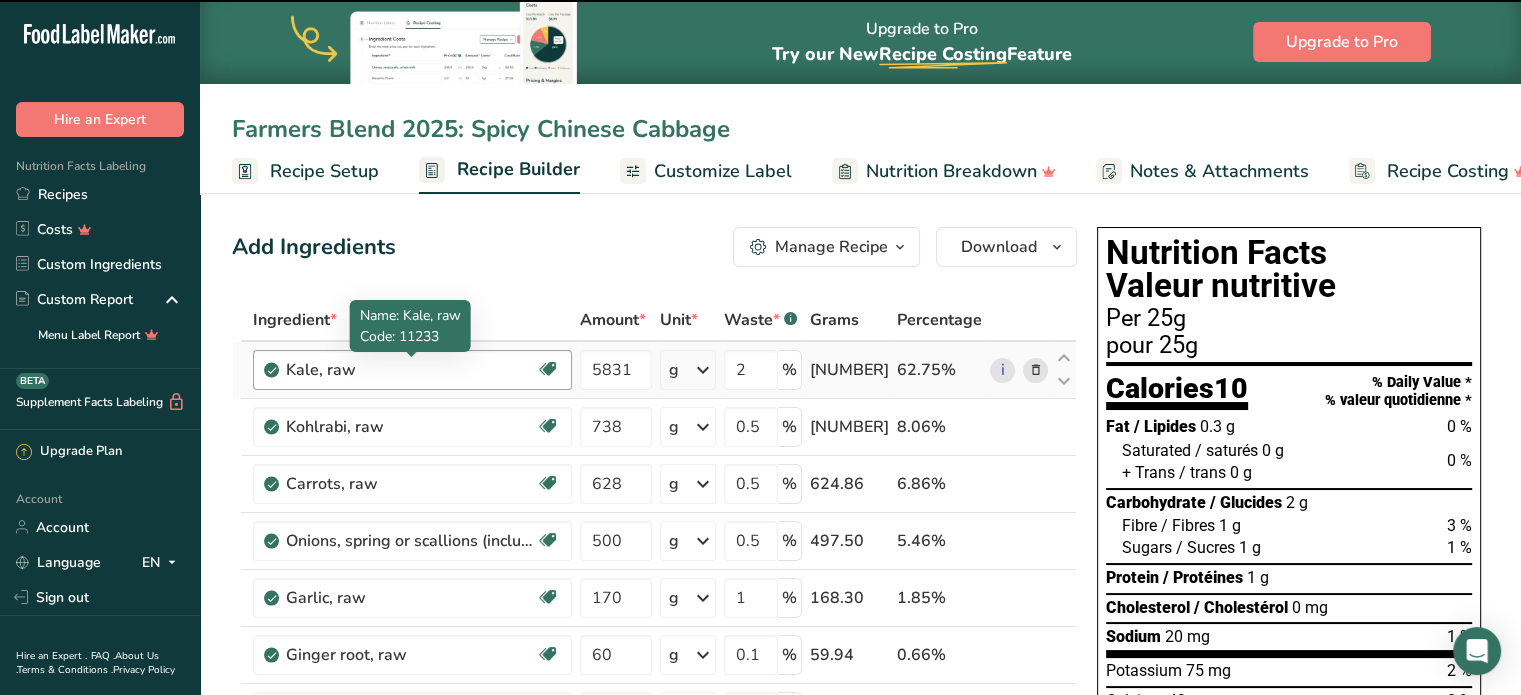 drag, startPoint x: 424, startPoint y: 360, endPoint x: 403, endPoint y: 360, distance: 21 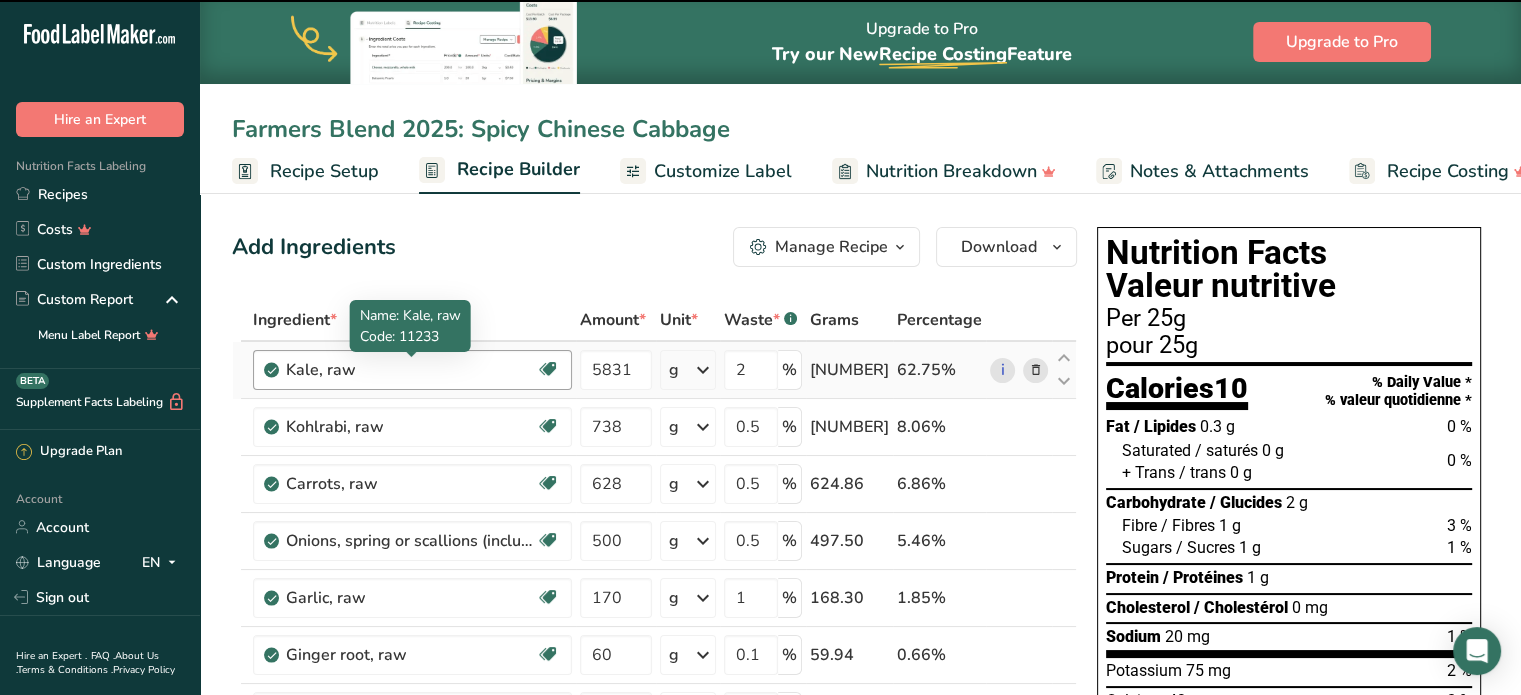 click on ".a-20{fill:#fff;}
Hire an Expert
Nutrition Facts Labeling
Recipes
Costs
Custom Ingredients
Custom Report
Menu Label Report
Supplement Facts Labeling
BETA
Upgrade Plan
Account
Account
Language
EN
English
Spanish
Sign out
Hire an Expert .
FAQ .
About Us .
Terms & Conditions .
Privacy Policy
Powered By FoodLabelMaker ©   2025 All Rights Reserved
Upgrade to Pro" at bounding box center (760, 995) 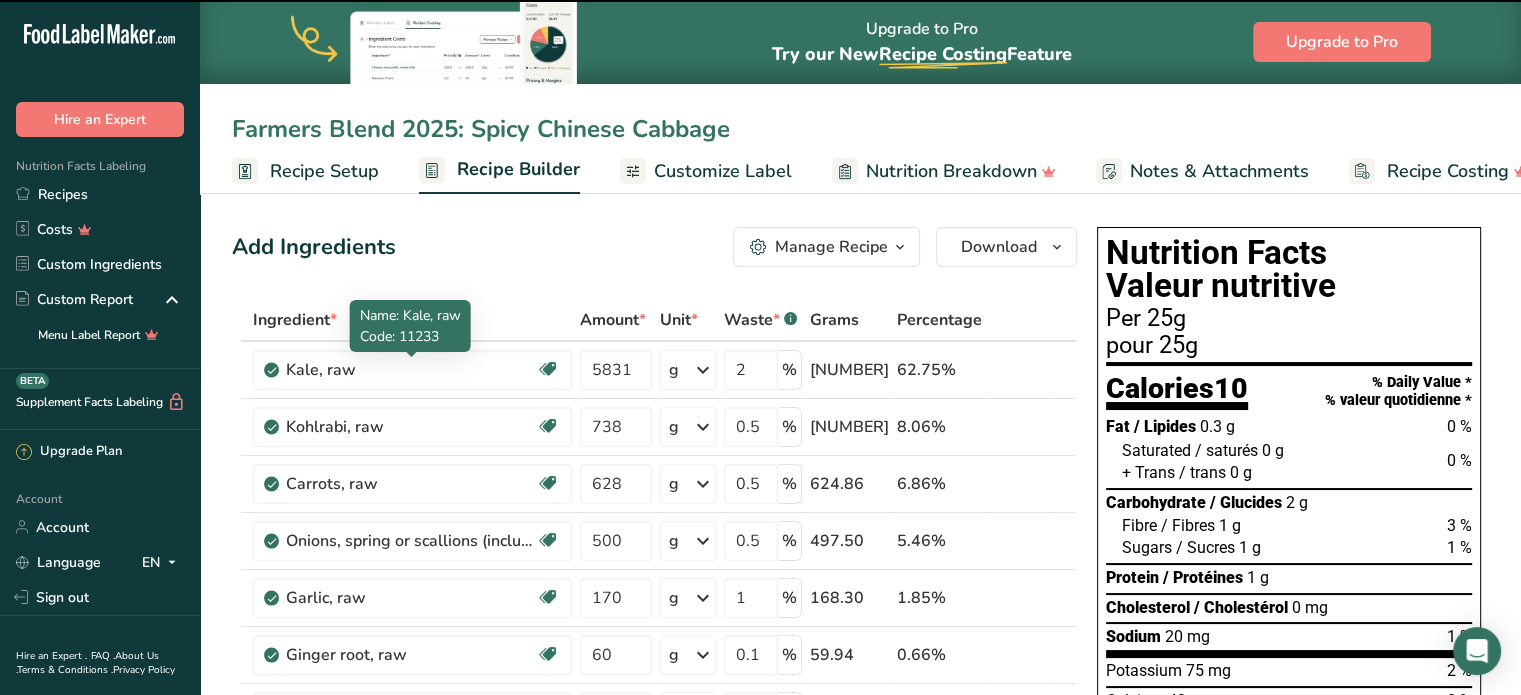 click on "Kale, raw" at bounding box center (411, 370) 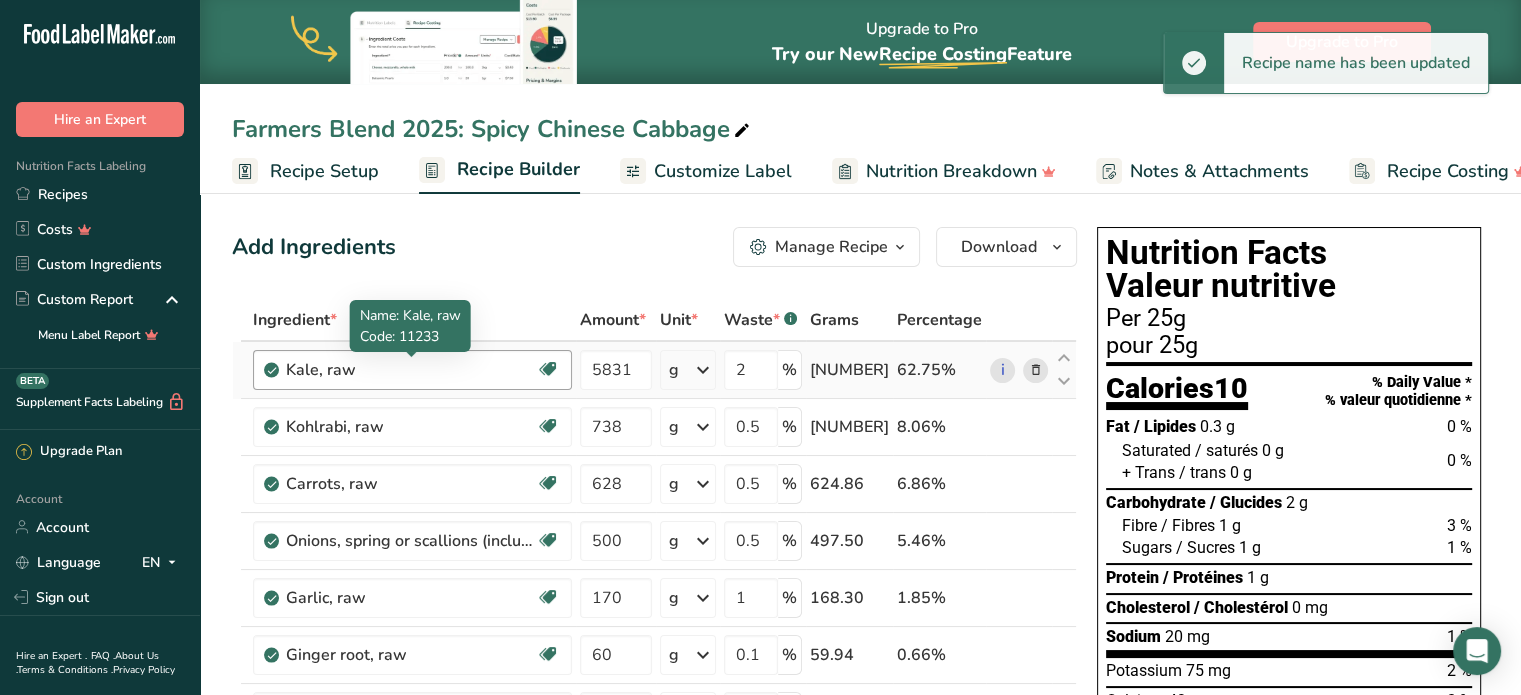 click on "Kale, raw
Source of Antioxidants
Dairy free
Gluten free
Vegan
Vegetarian
Soy free" at bounding box center [412, 370] 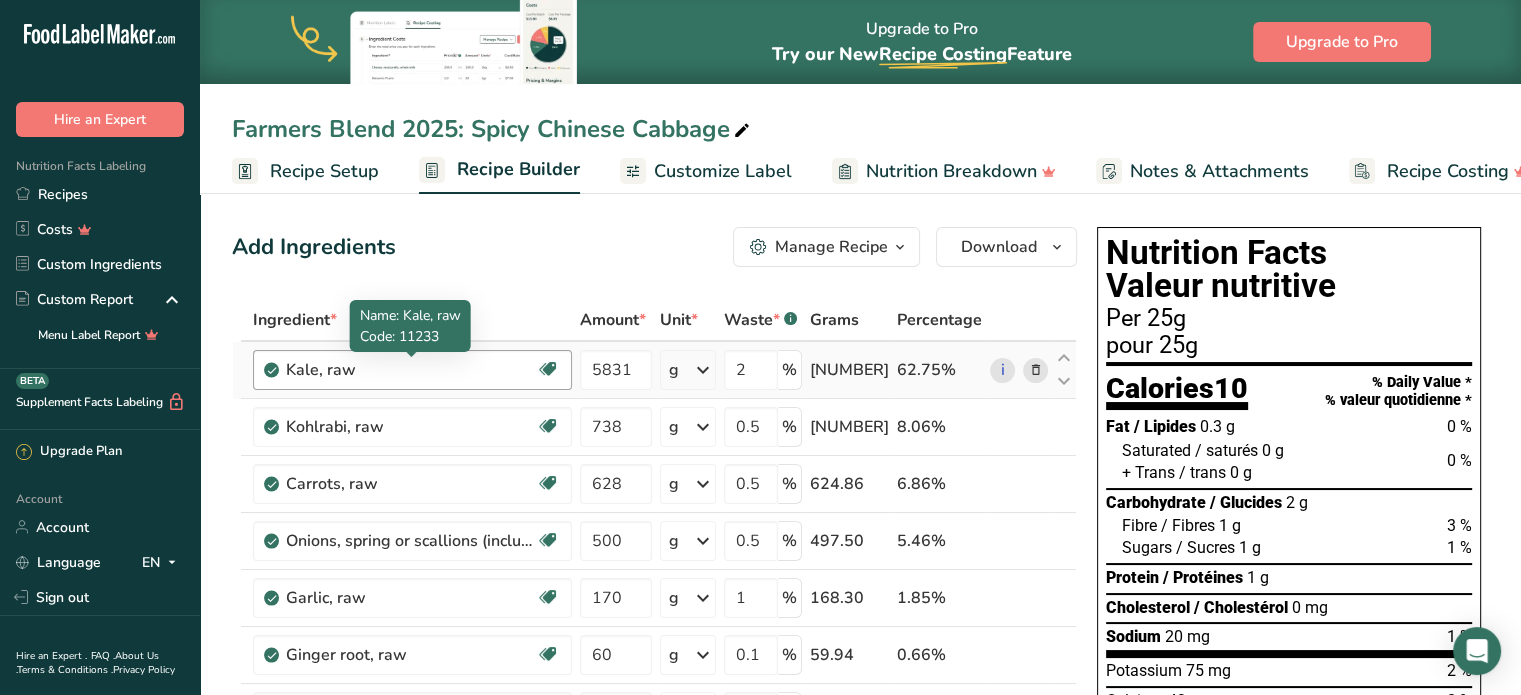 click on "Kale, raw" at bounding box center (411, 370) 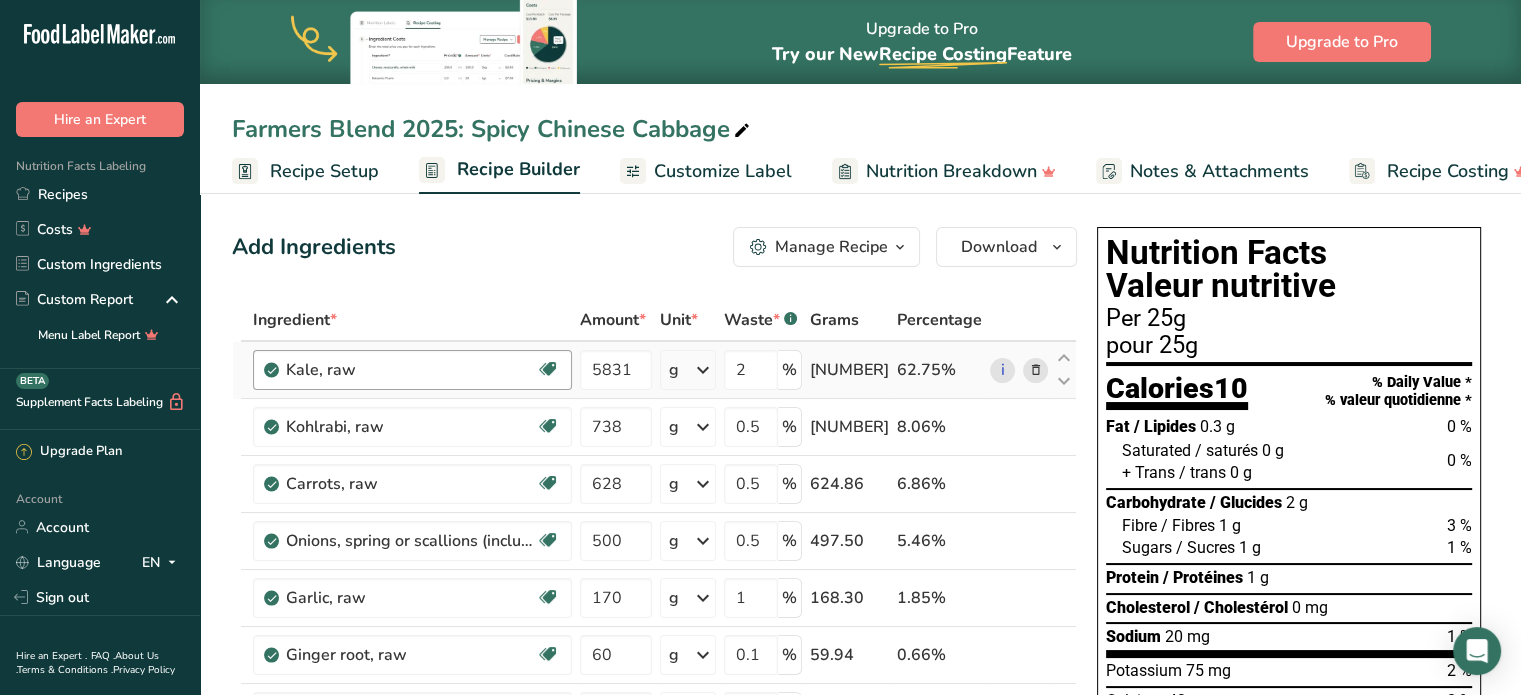 click on "Kale, raw" at bounding box center (411, 370) 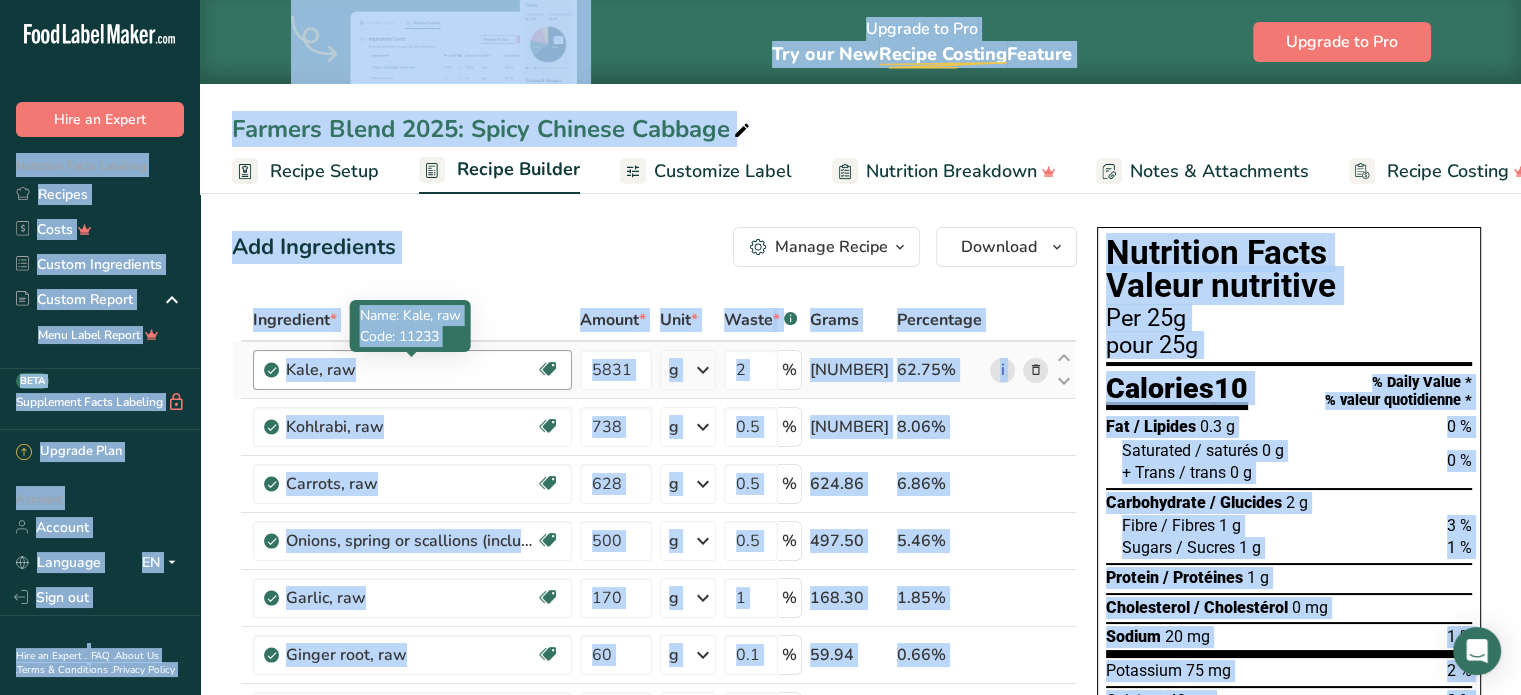 click on "Kale, raw" at bounding box center [411, 370] 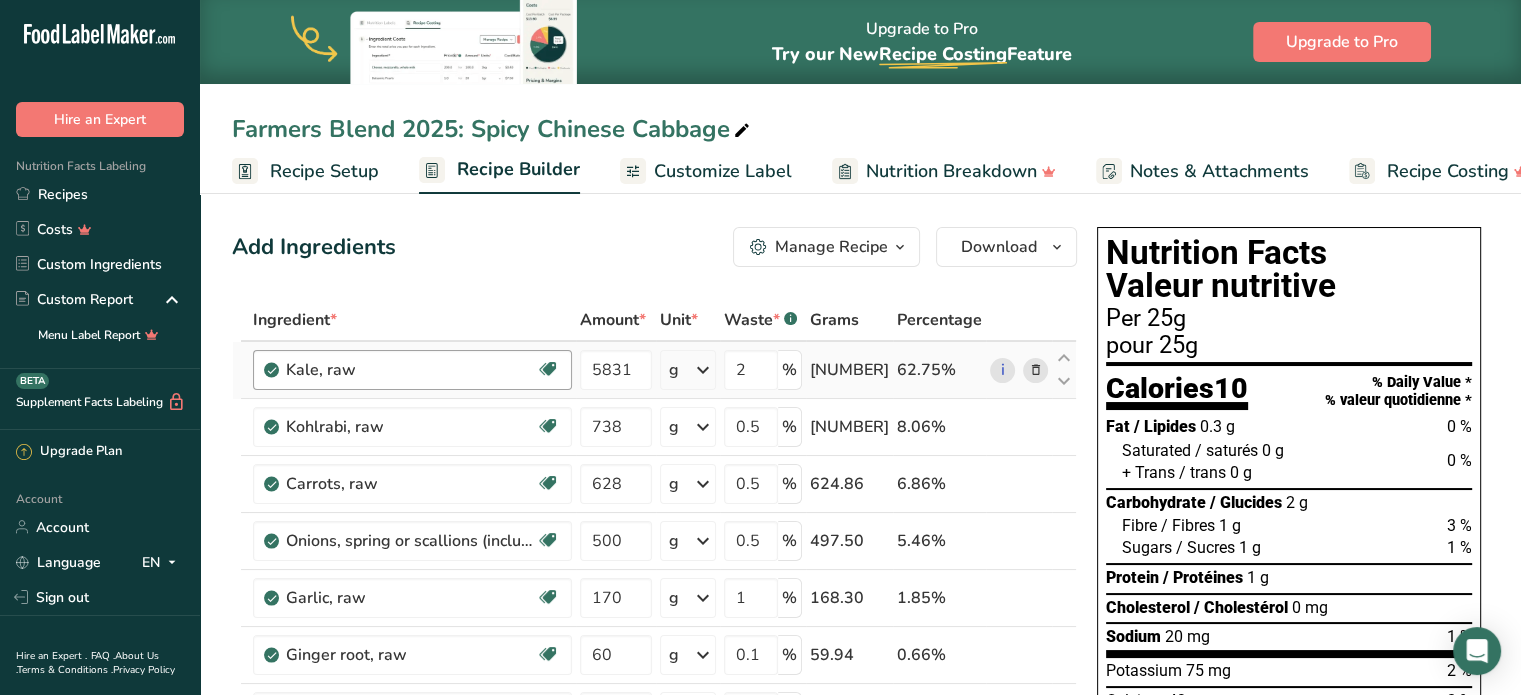 click on "Kale, raw" at bounding box center [411, 370] 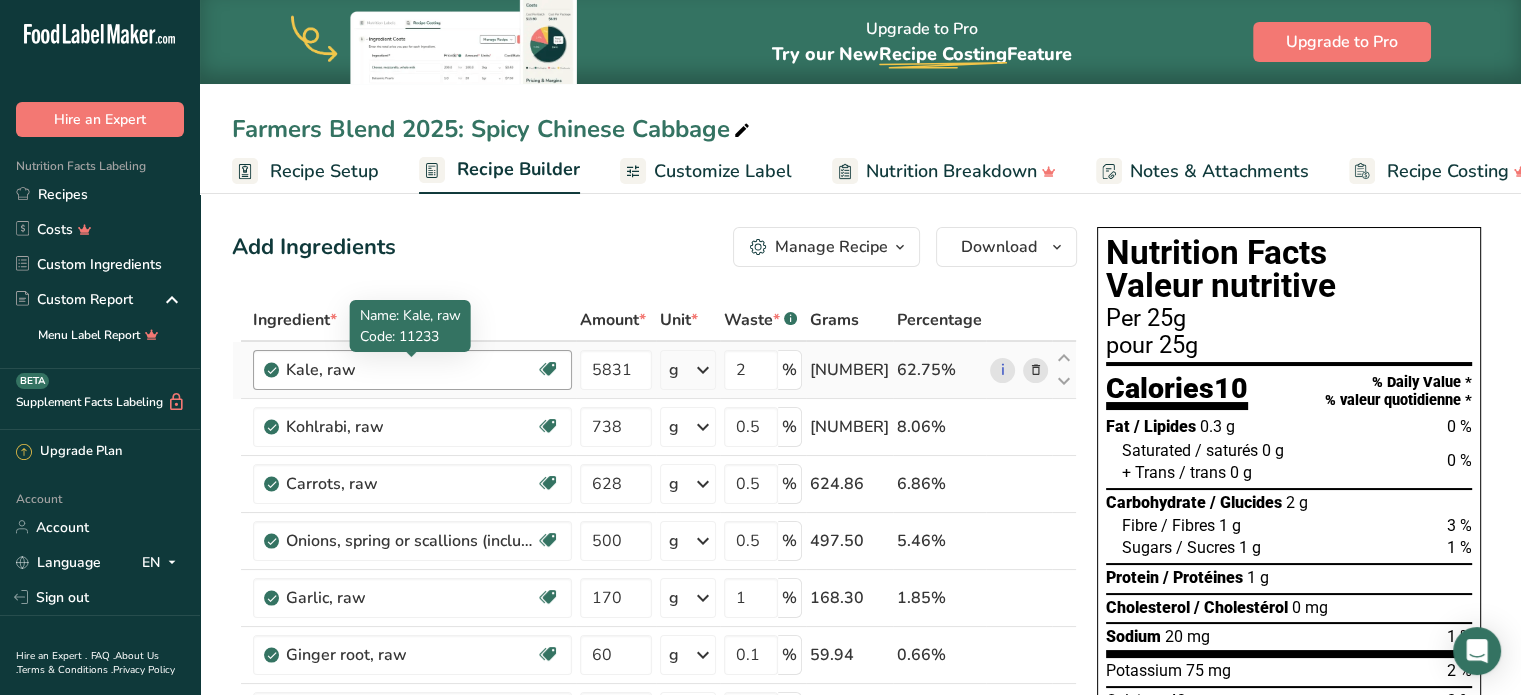 click on "Kale, raw" at bounding box center (411, 370) 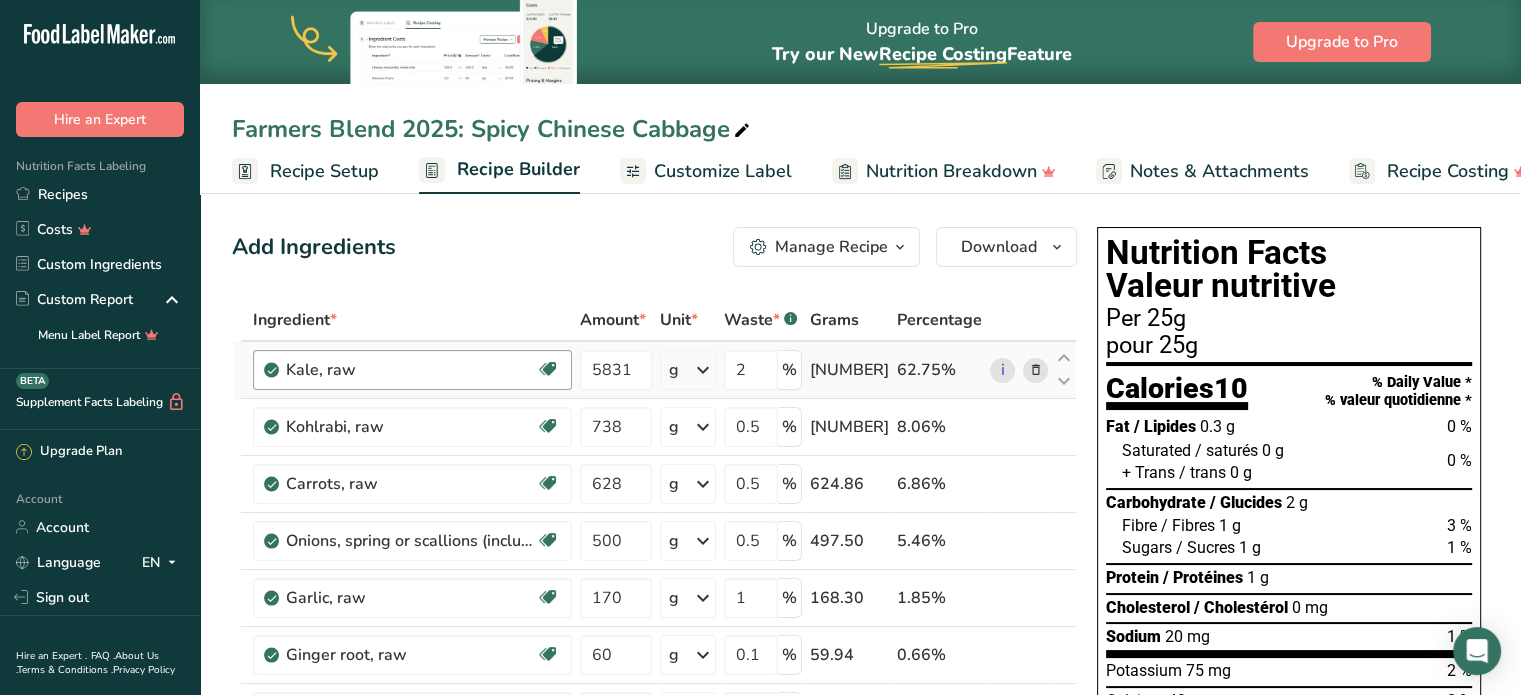 click on "Kale, raw" at bounding box center [411, 370] 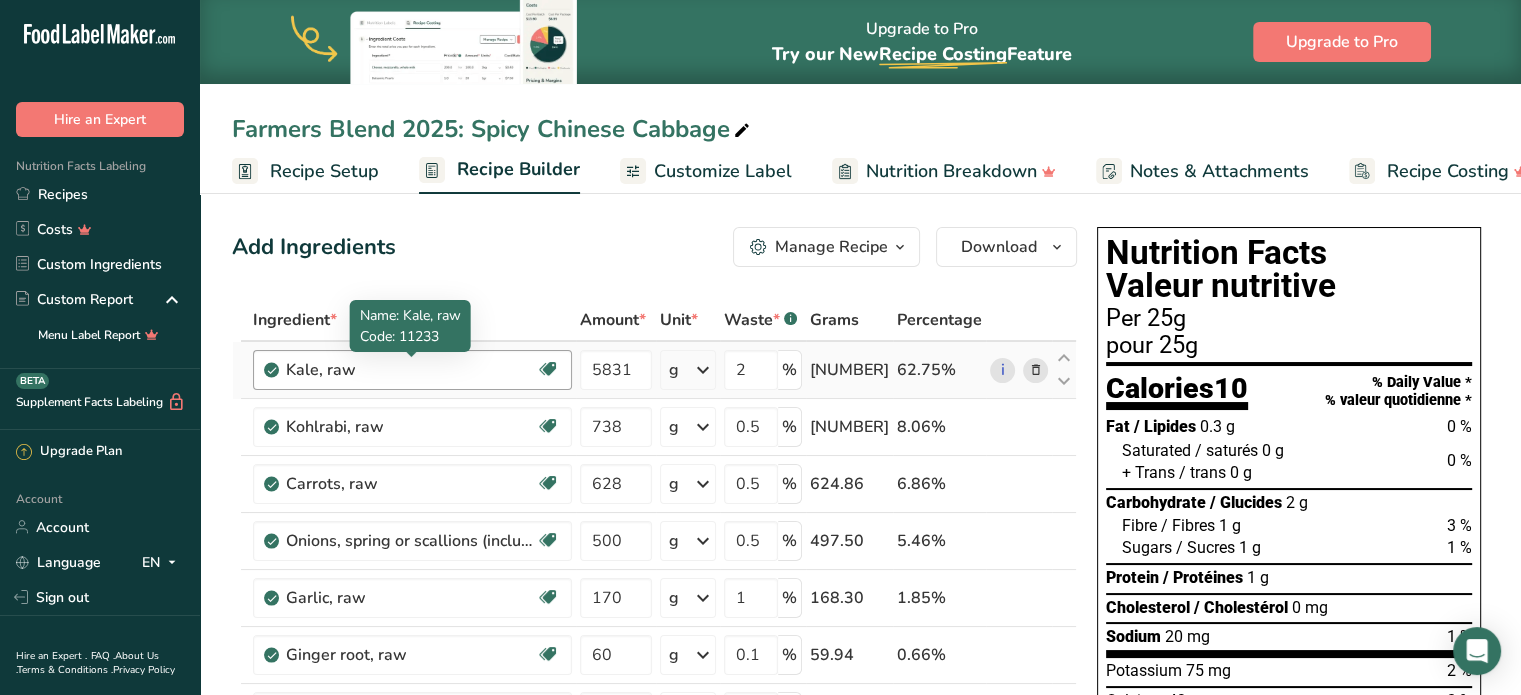 click on "Kale, raw" at bounding box center [411, 370] 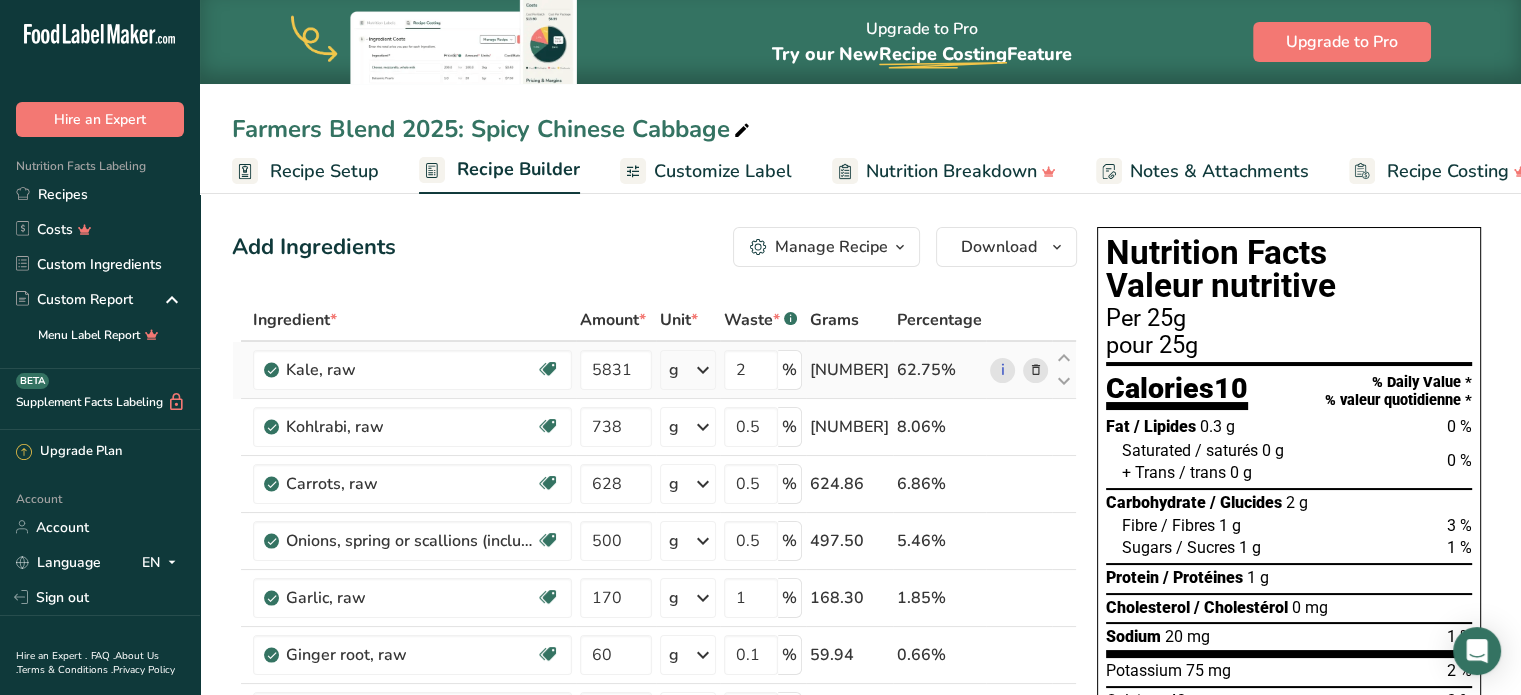 click at bounding box center [1035, 370] 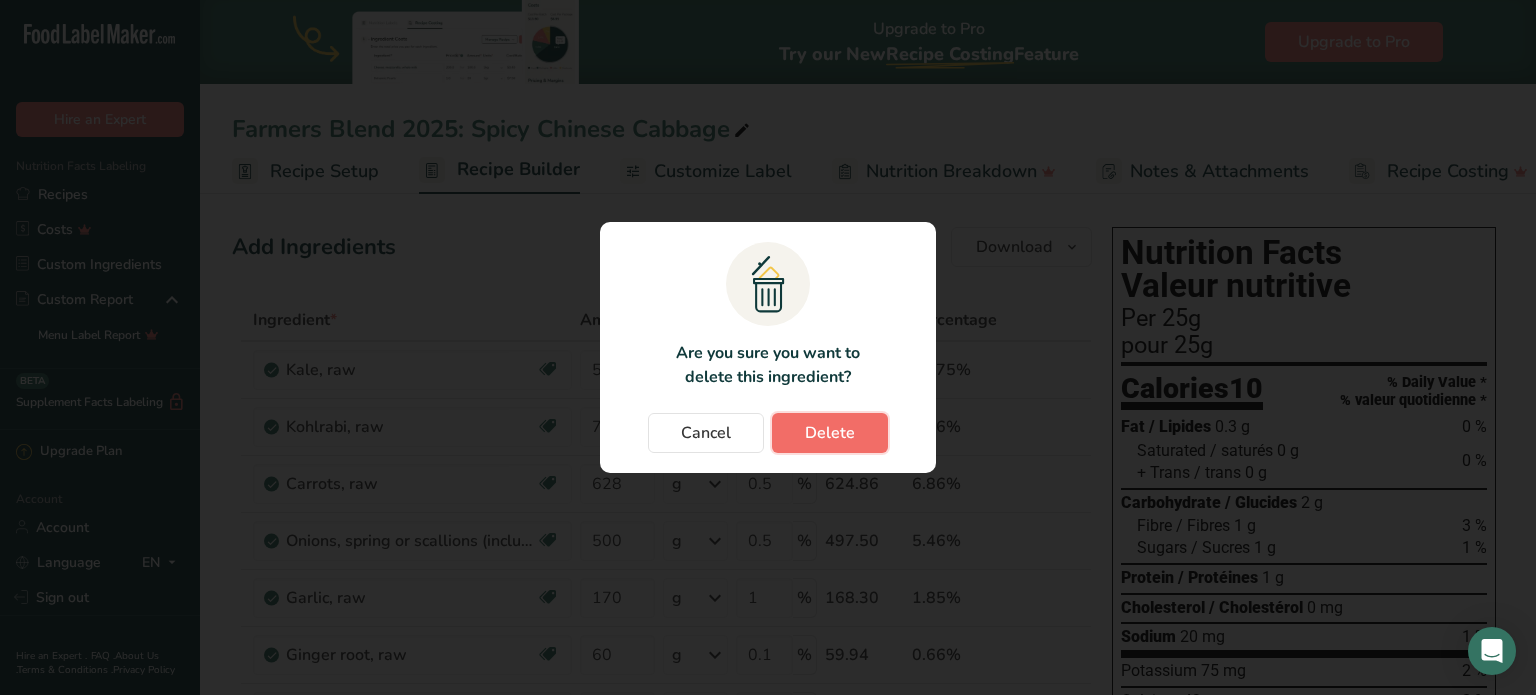 click on "Delete" at bounding box center (830, 433) 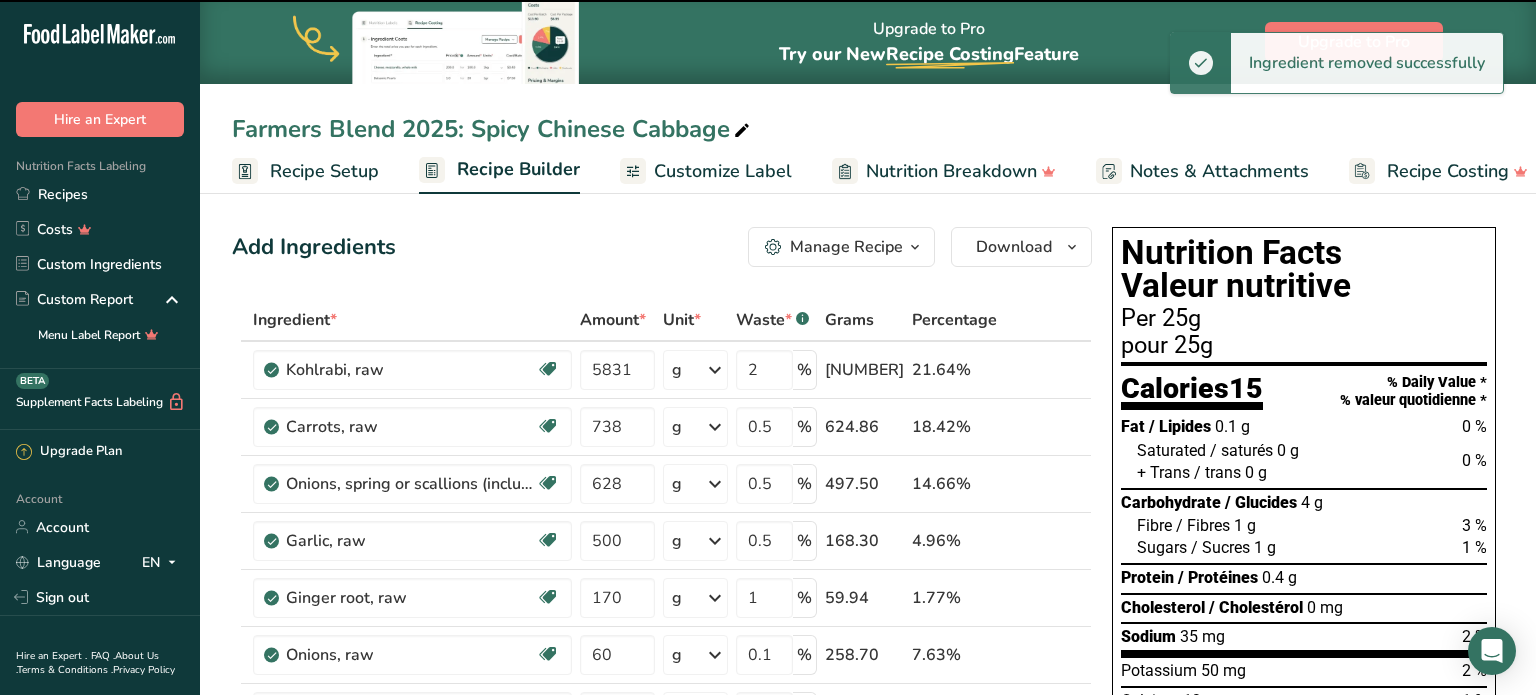 type on "738" 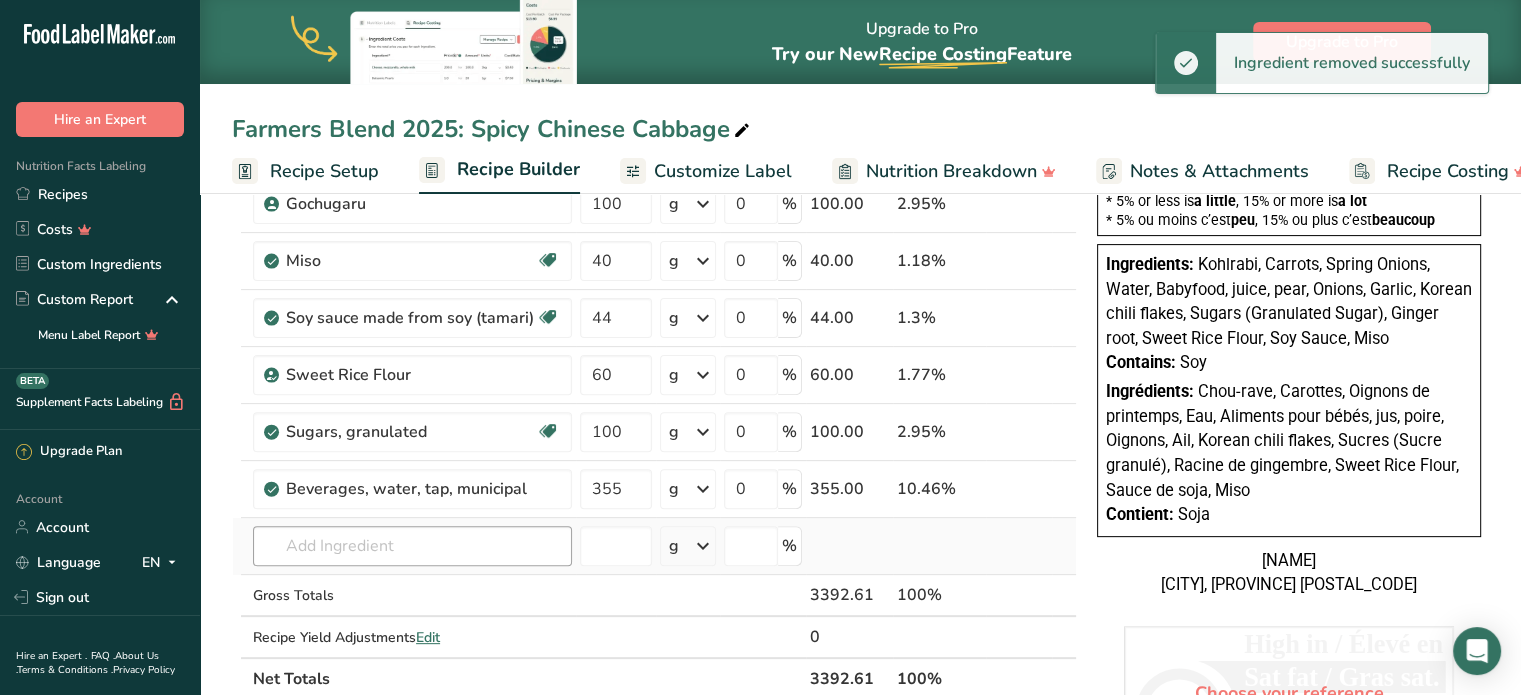 scroll, scrollTop: 600, scrollLeft: 0, axis: vertical 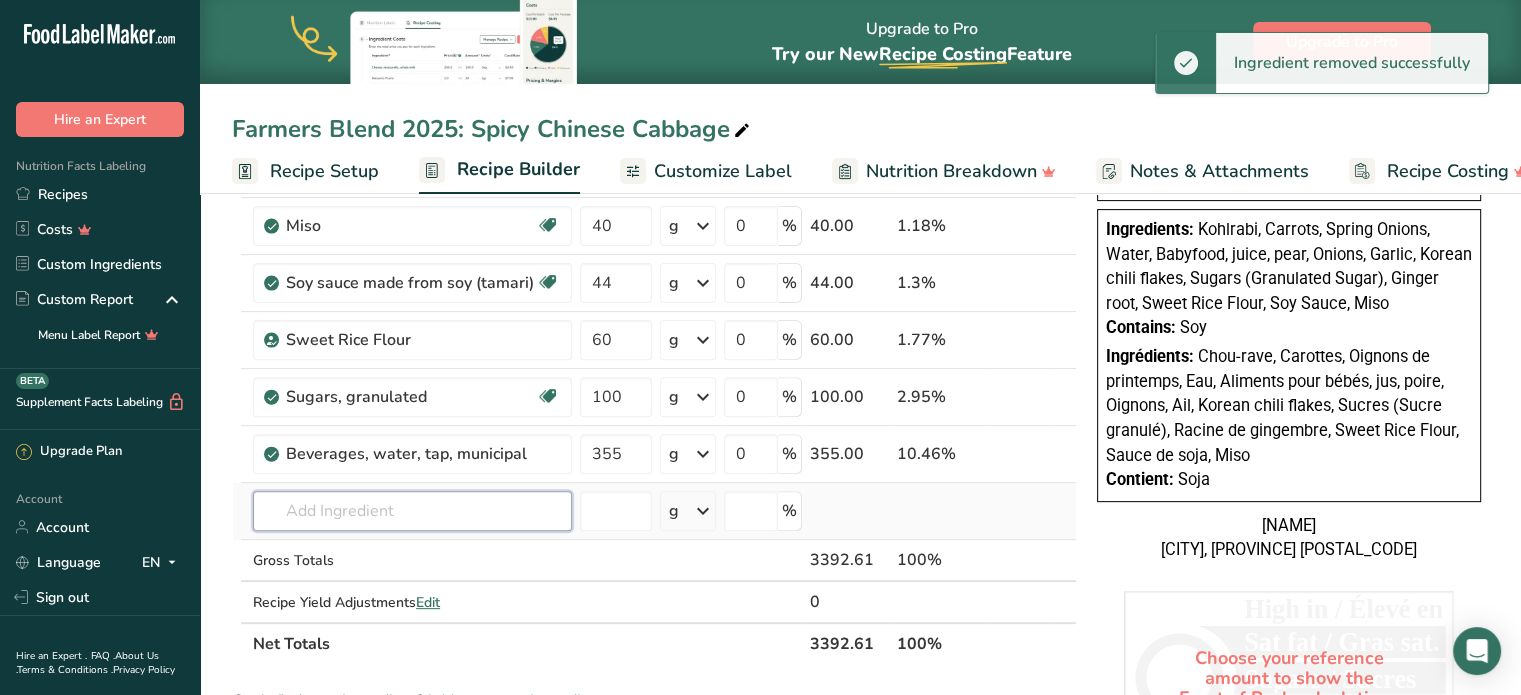 click at bounding box center [412, 511] 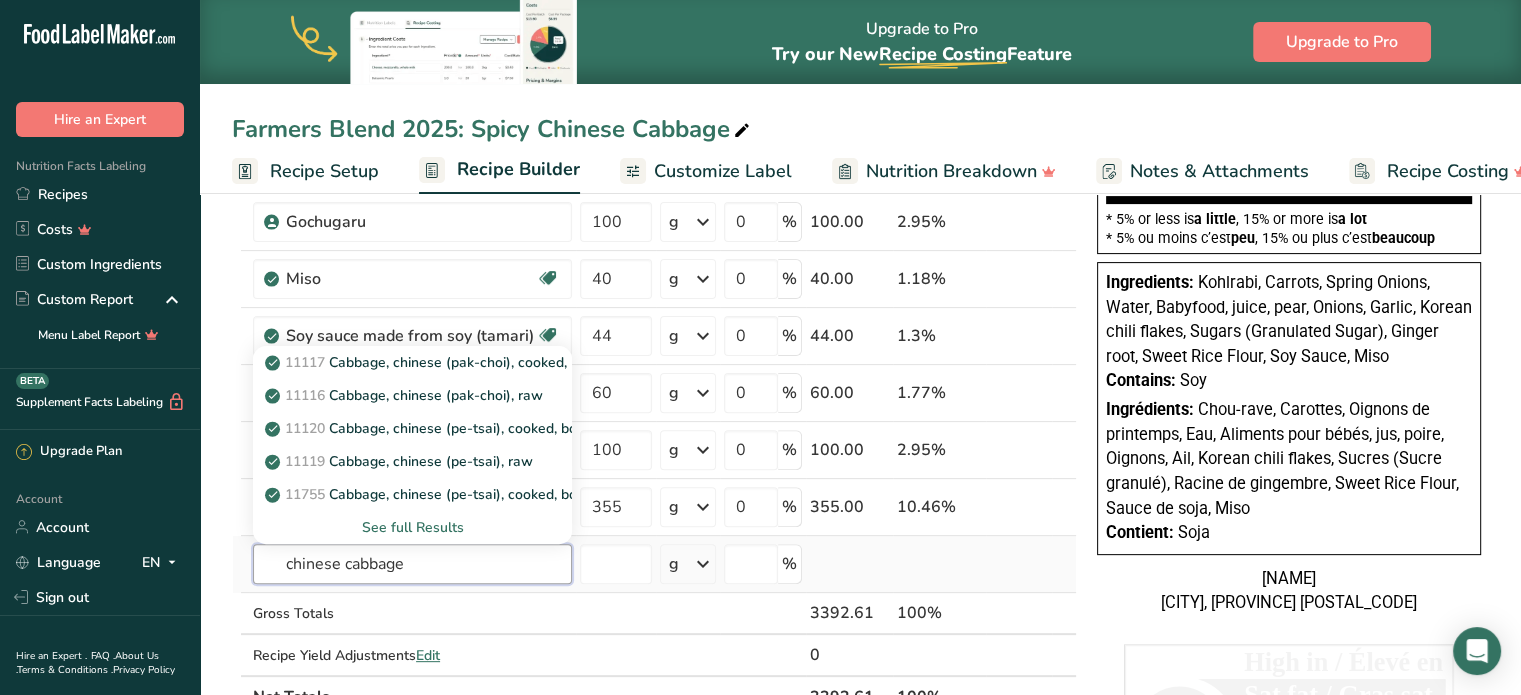 scroll, scrollTop: 500, scrollLeft: 0, axis: vertical 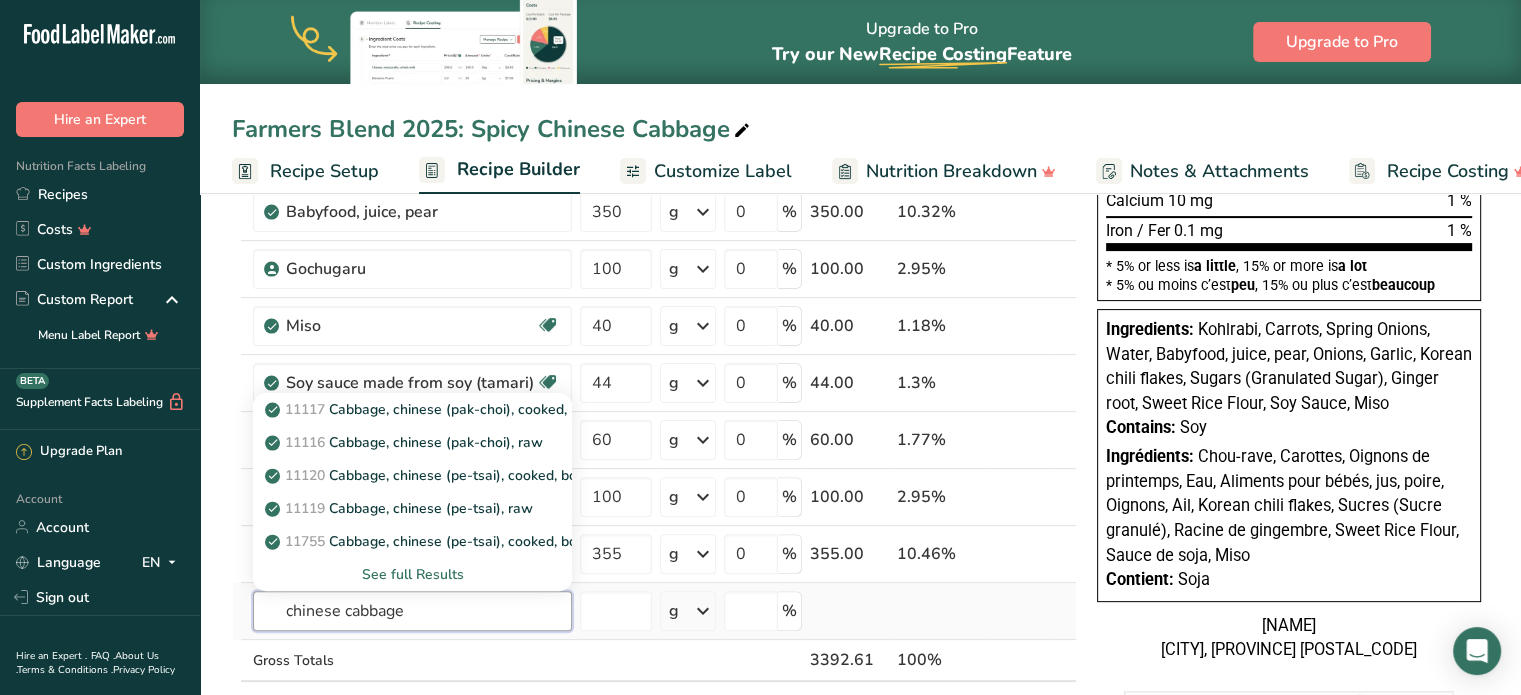 type on "chinese cabbage" 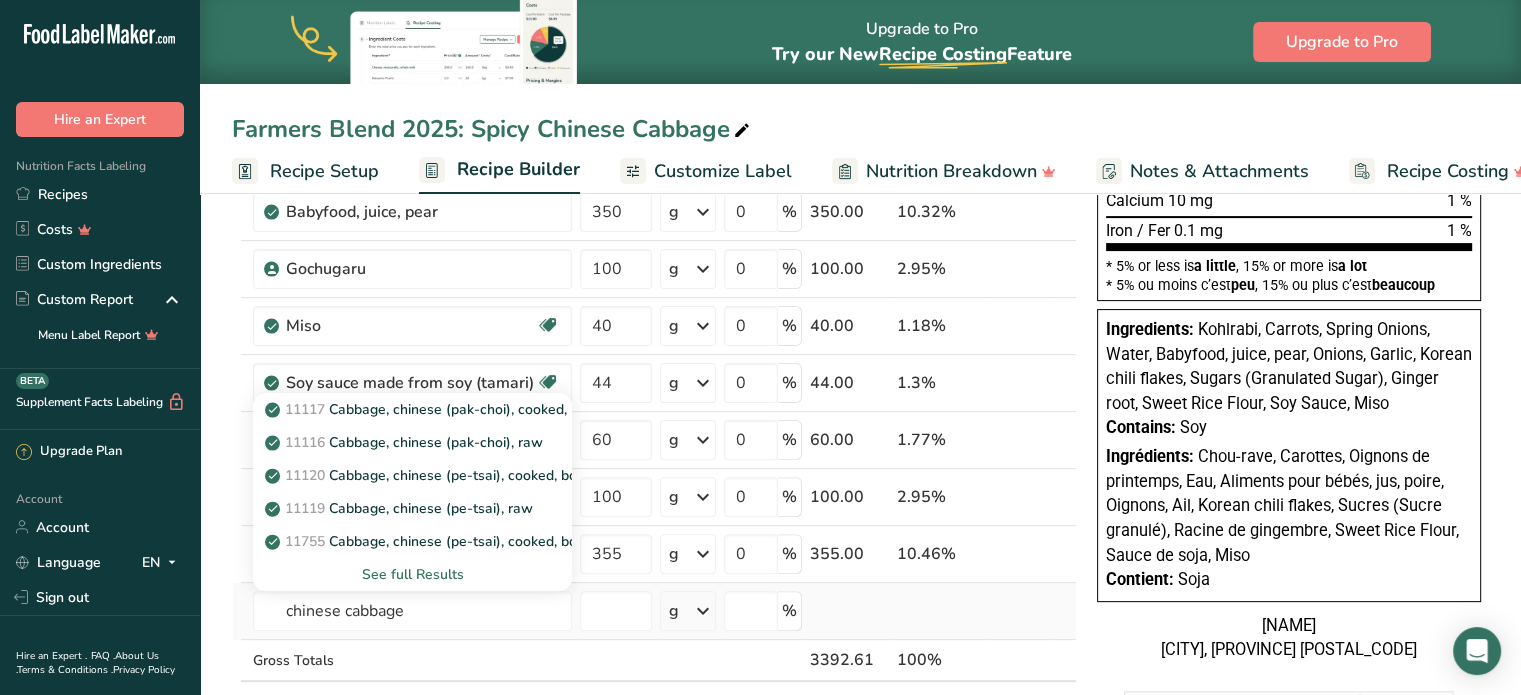 type 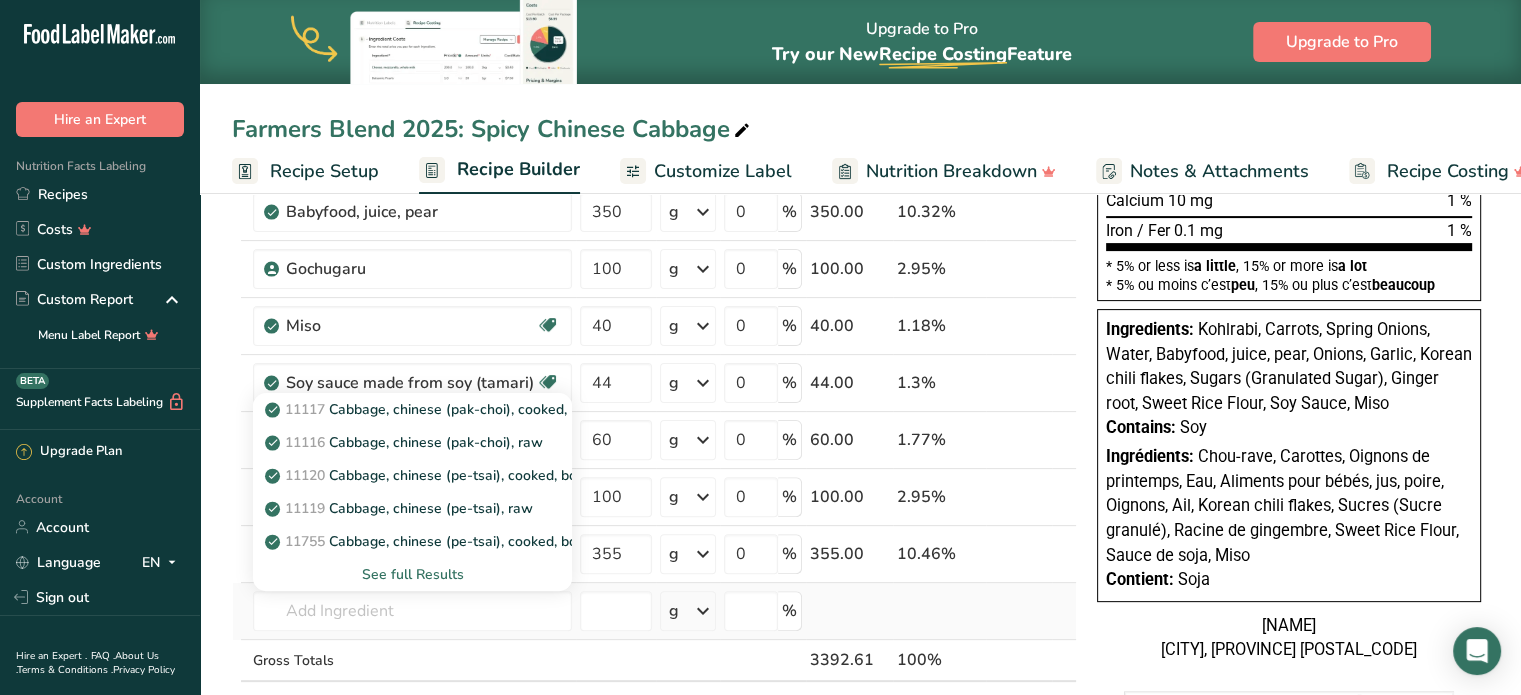 click on "See full Results" at bounding box center [412, 574] 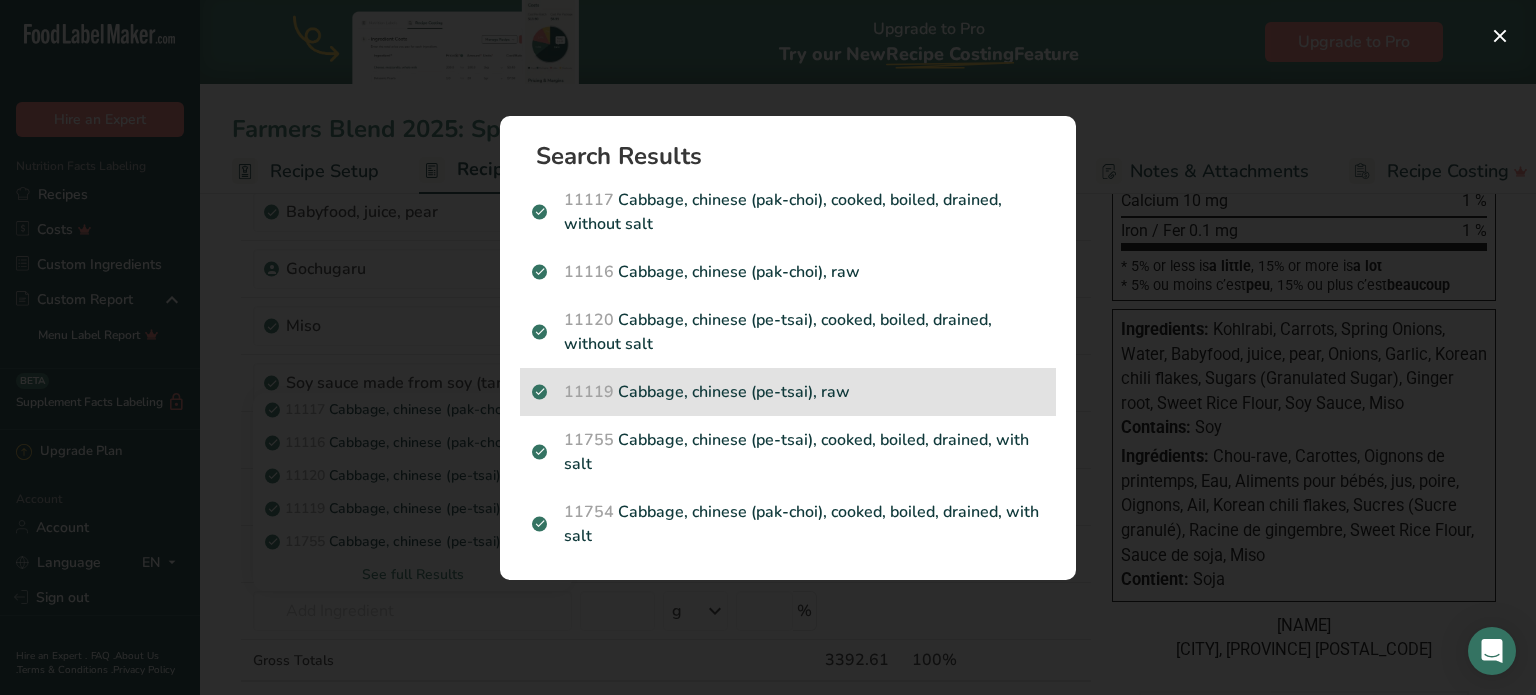 click on "11119
Cabbage, chinese (pe-tsai), raw" at bounding box center (788, 392) 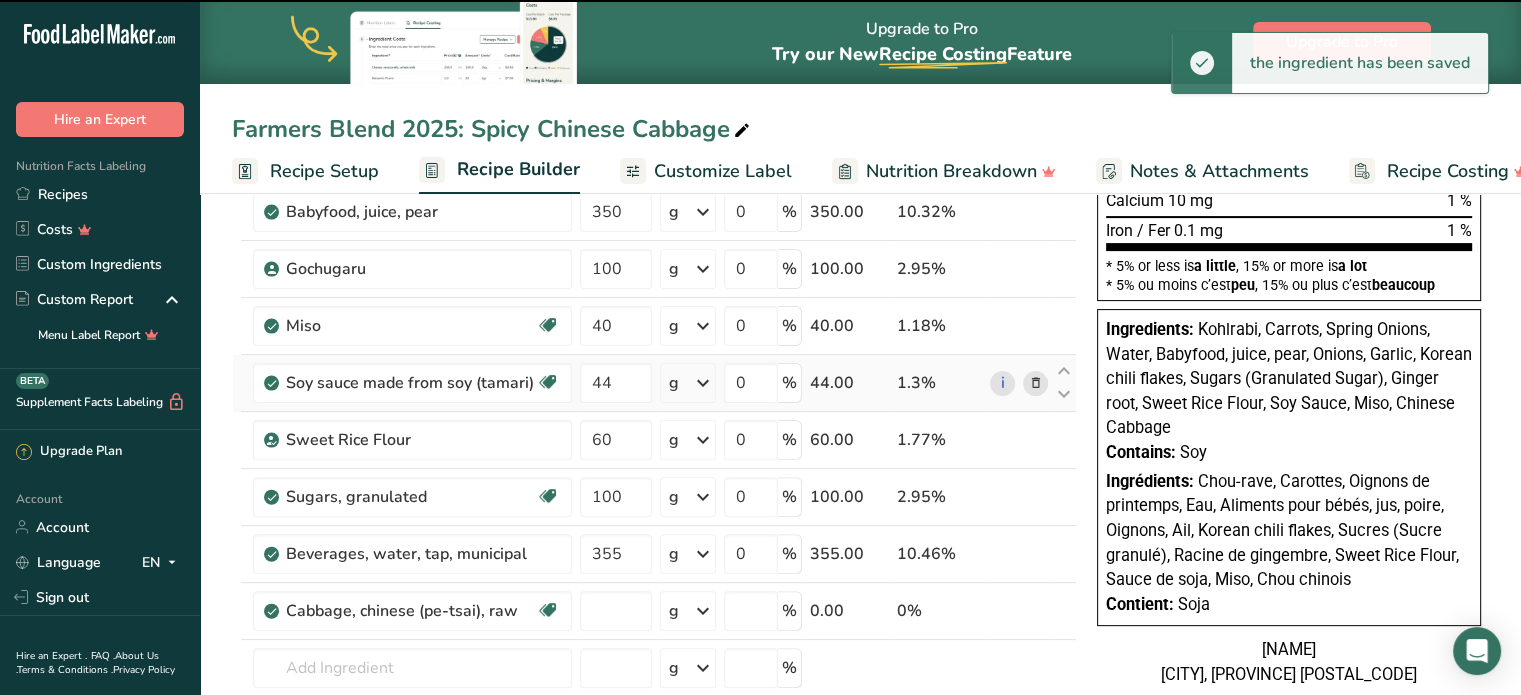 type on "0" 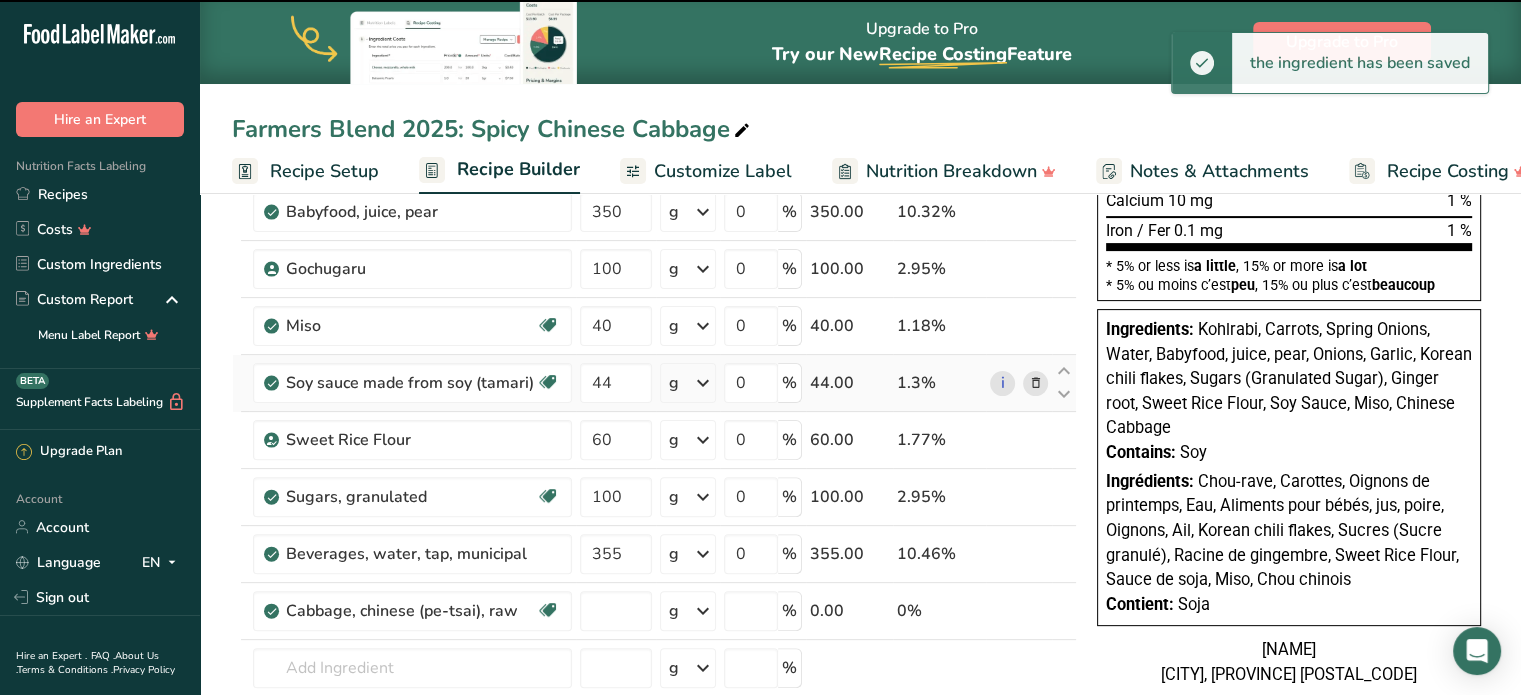 type on "0" 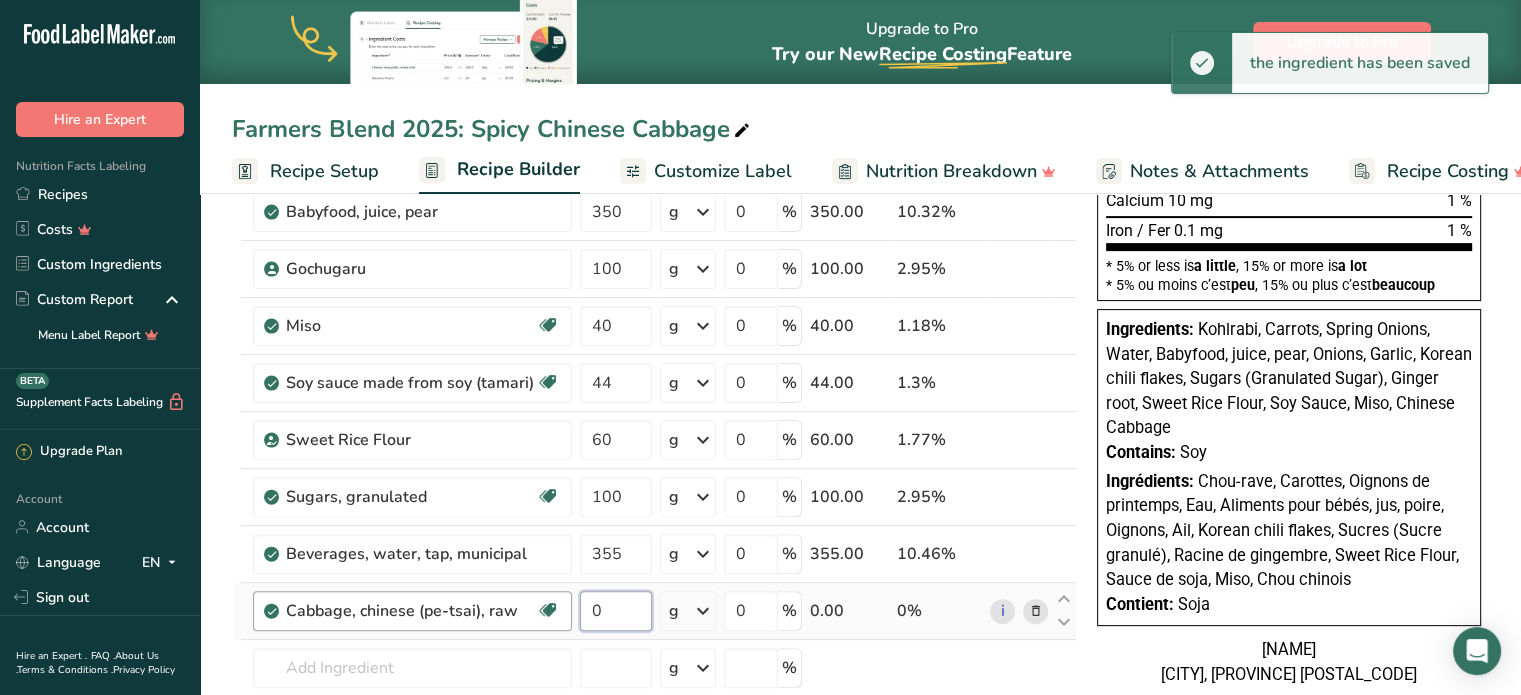 drag, startPoint x: 620, startPoint y: 605, endPoint x: 568, endPoint y: 611, distance: 52.34501 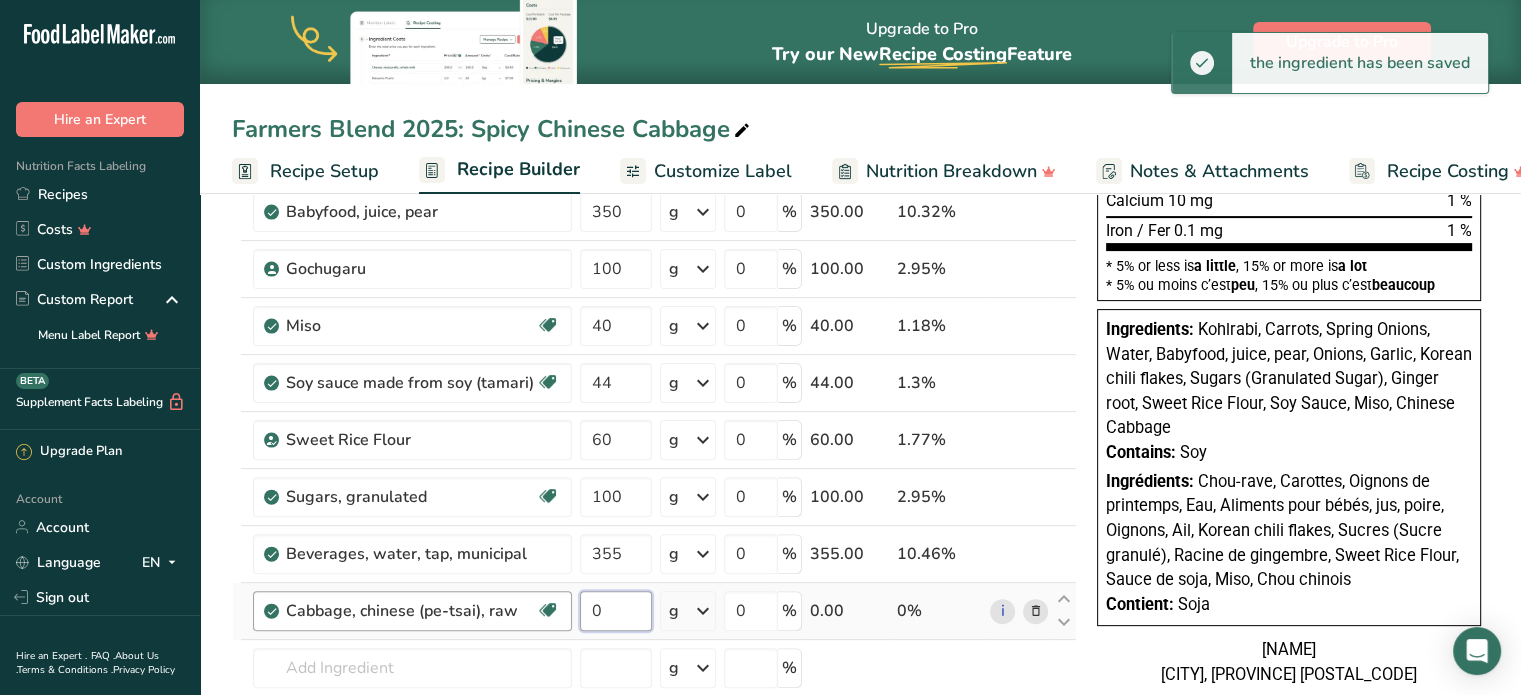 click on "[VEGETABLE], chinese (pe-tsai), raw
Source of Antioxidants
Dairy free
Gluten free
Vegan
Vegetarian
Soy free
0
g
Portions
1 cup, shredded
Weight Units
g
kg
mg
See more
Volume Units
l
Volume units require a density conversion. If you know your ingredient's density enter it below. Otherwise, click on "RIA" our AI Regulatory bot - she will be able to help you
lb/ft3
g/cm3
Confirm
mL
lb/ft3
g/cm3
Confirm
fl oz
0" at bounding box center (654, 611) 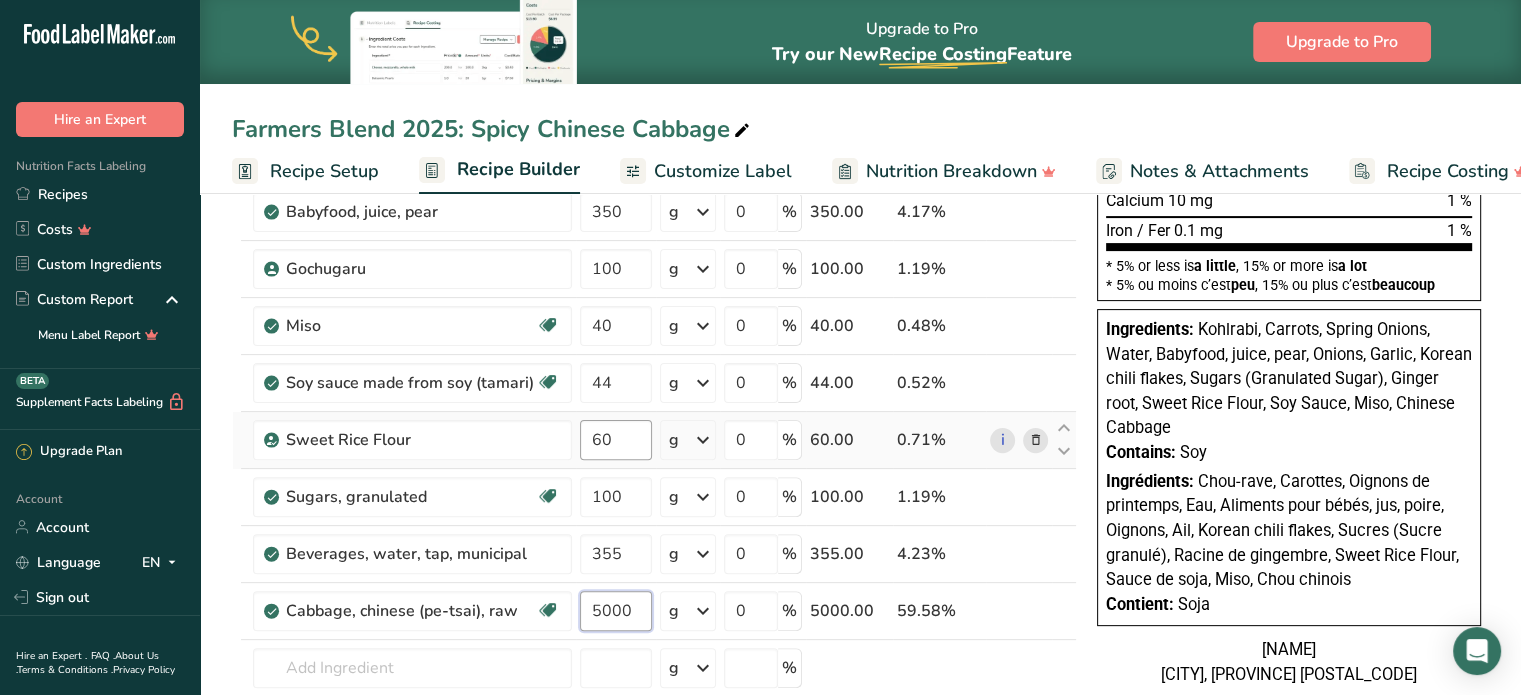 type on "5000" 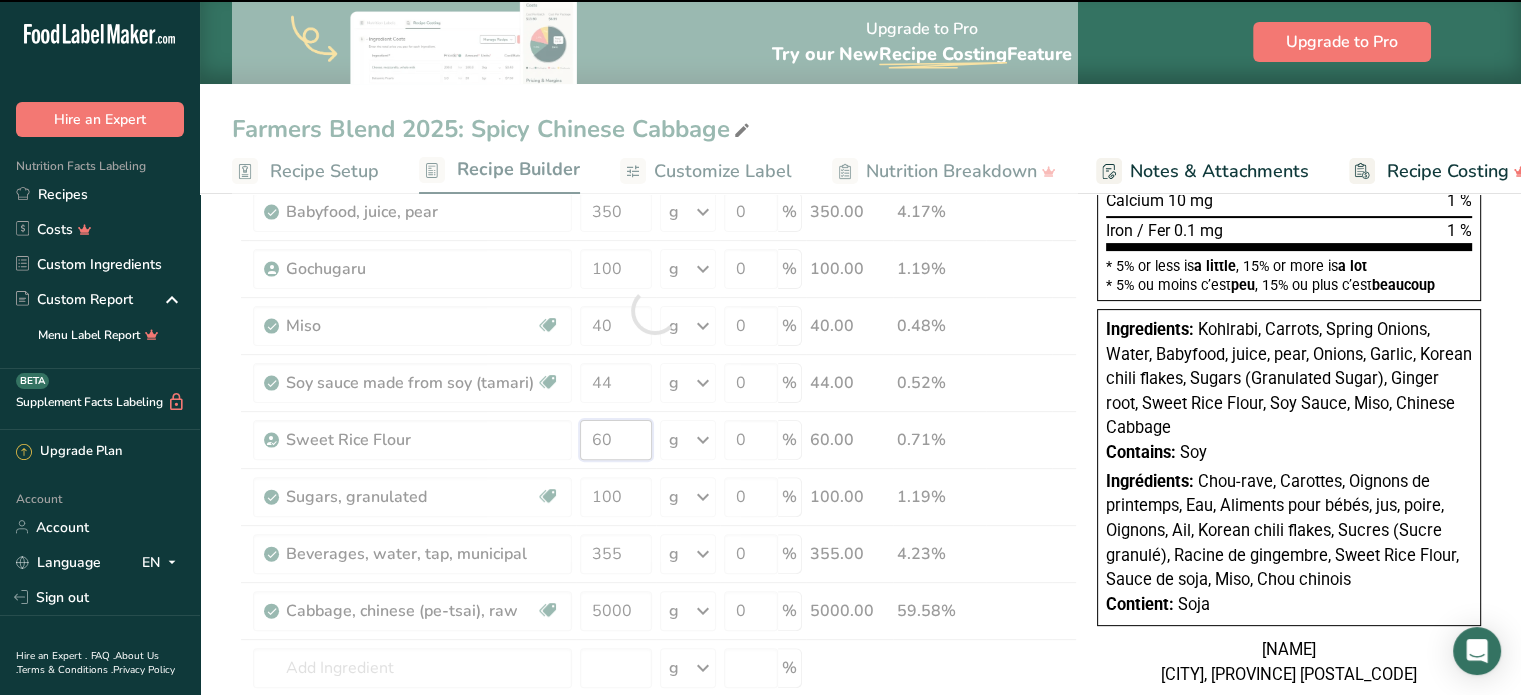 drag, startPoint x: 632, startPoint y: 439, endPoint x: 576, endPoint y: 437, distance: 56.0357 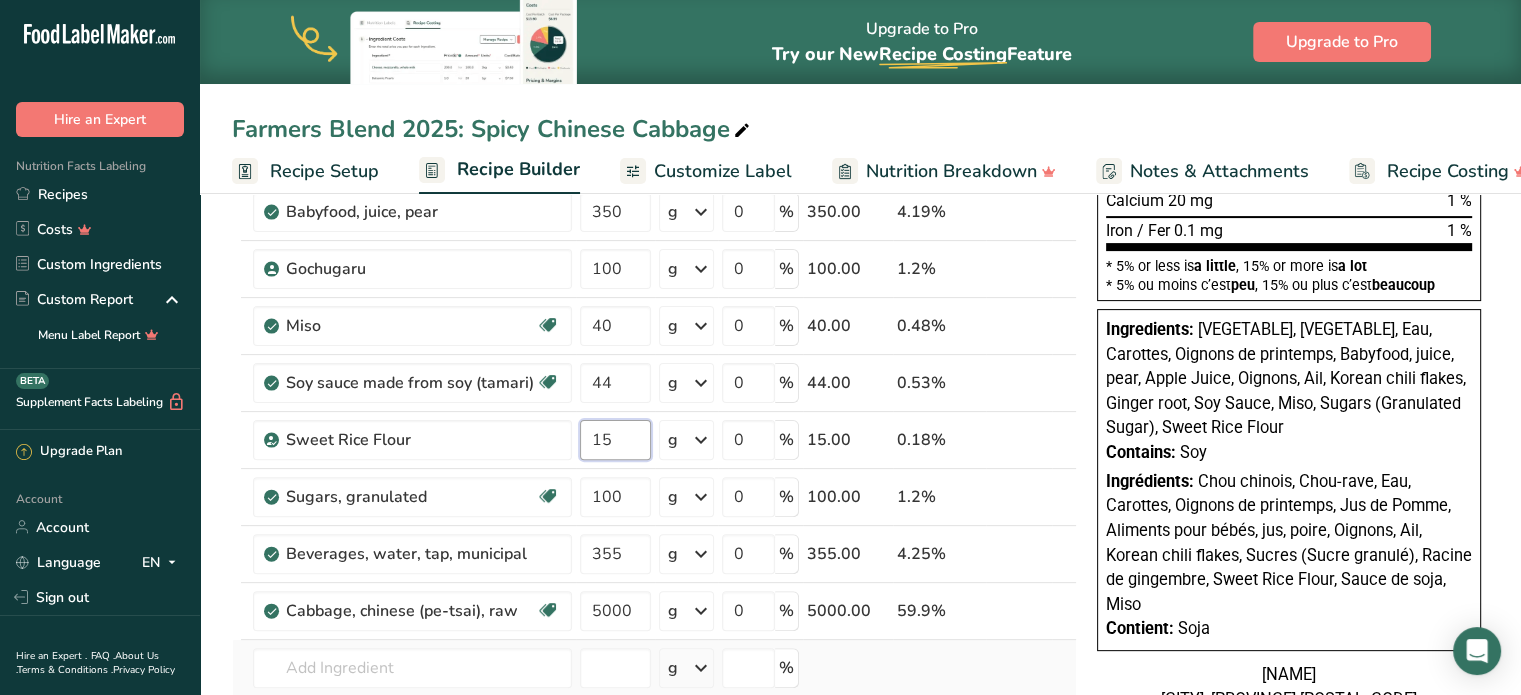 type on "15" 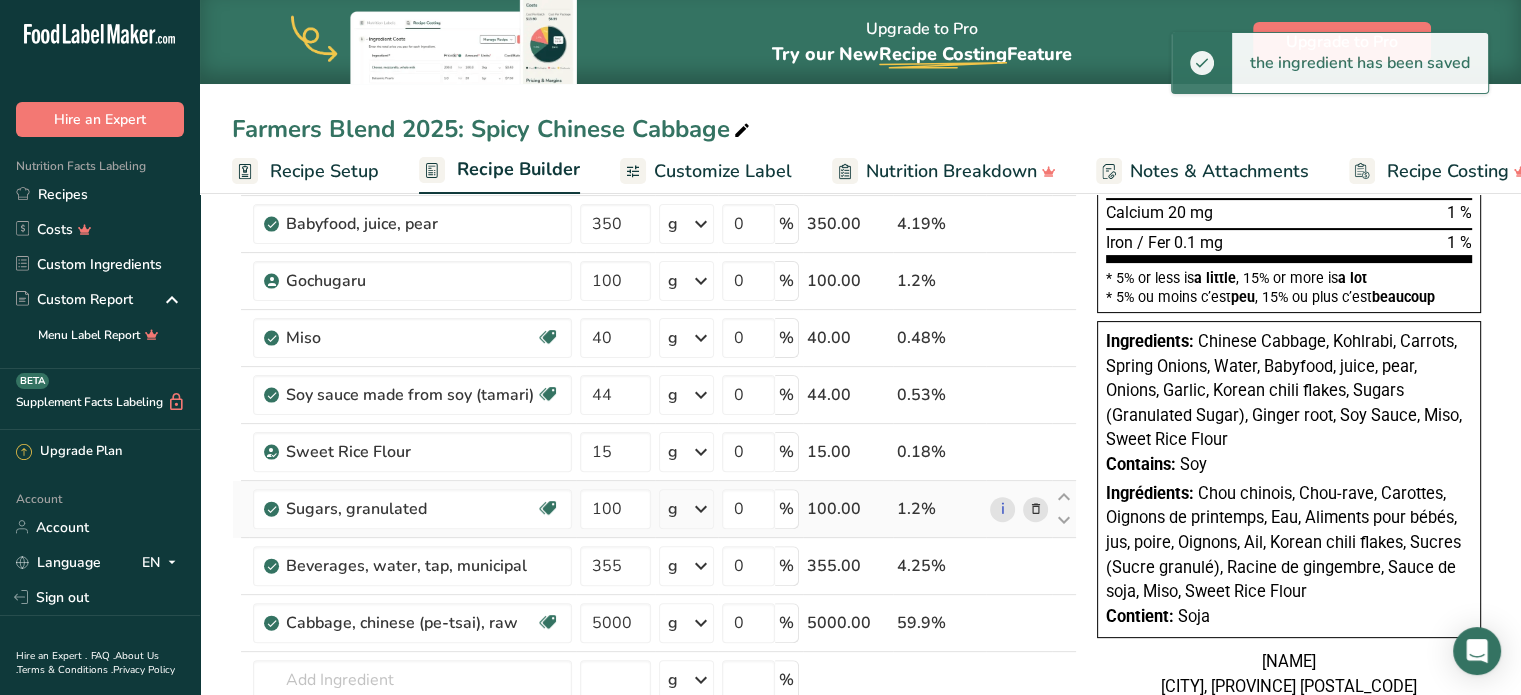 scroll, scrollTop: 500, scrollLeft: 0, axis: vertical 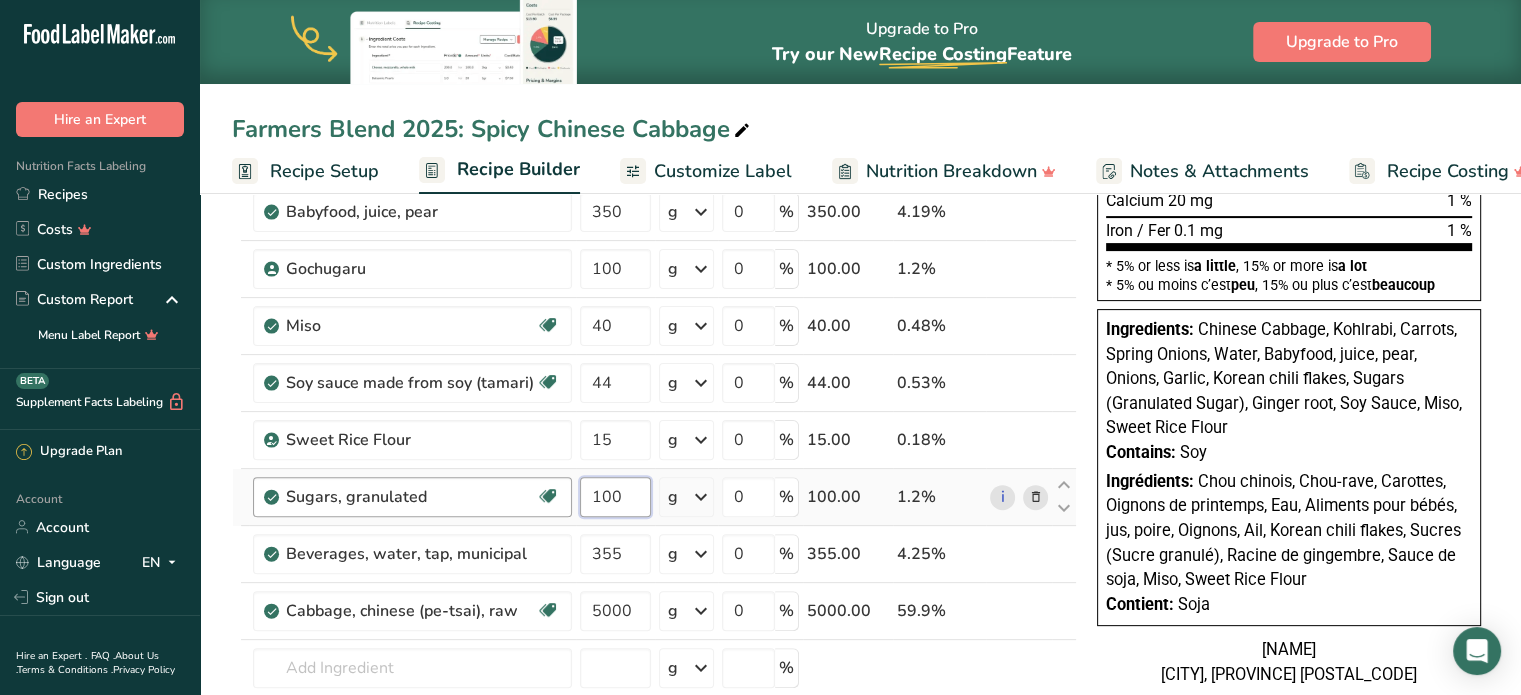 drag, startPoint x: 631, startPoint y: 495, endPoint x: 558, endPoint y: 495, distance: 73 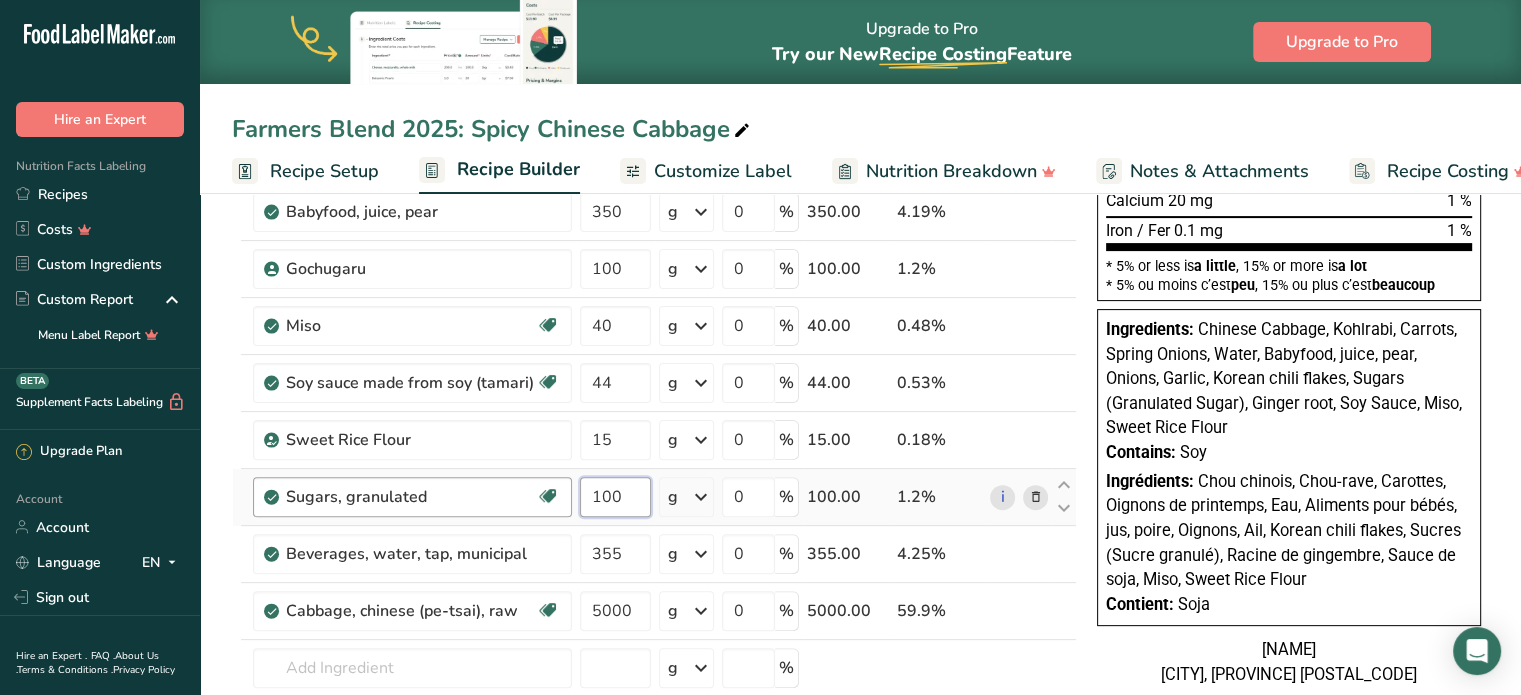 click on "Sugars, granulated
Dairy free
Gluten free
Vegan
Vegetarian
Soy free
100
g
Portions
1 serving packet
1 cup
Weight Units
g
kg
mg
See more
Volume Units
l
Volume units require a density conversion. If you know your ingredient's density enter it below. Otherwise, click on "RIA" our AI Regulatory bot - she will be able to help you
lb/ft3
g/cm3
Confirm
mL
Volume units require a density conversion. If you know your ingredient's density enter it below. Otherwise, click on "RIA" our AI Regulatory bot - she will be able to help you
lb/ft3
g/cm3" at bounding box center [654, 497] 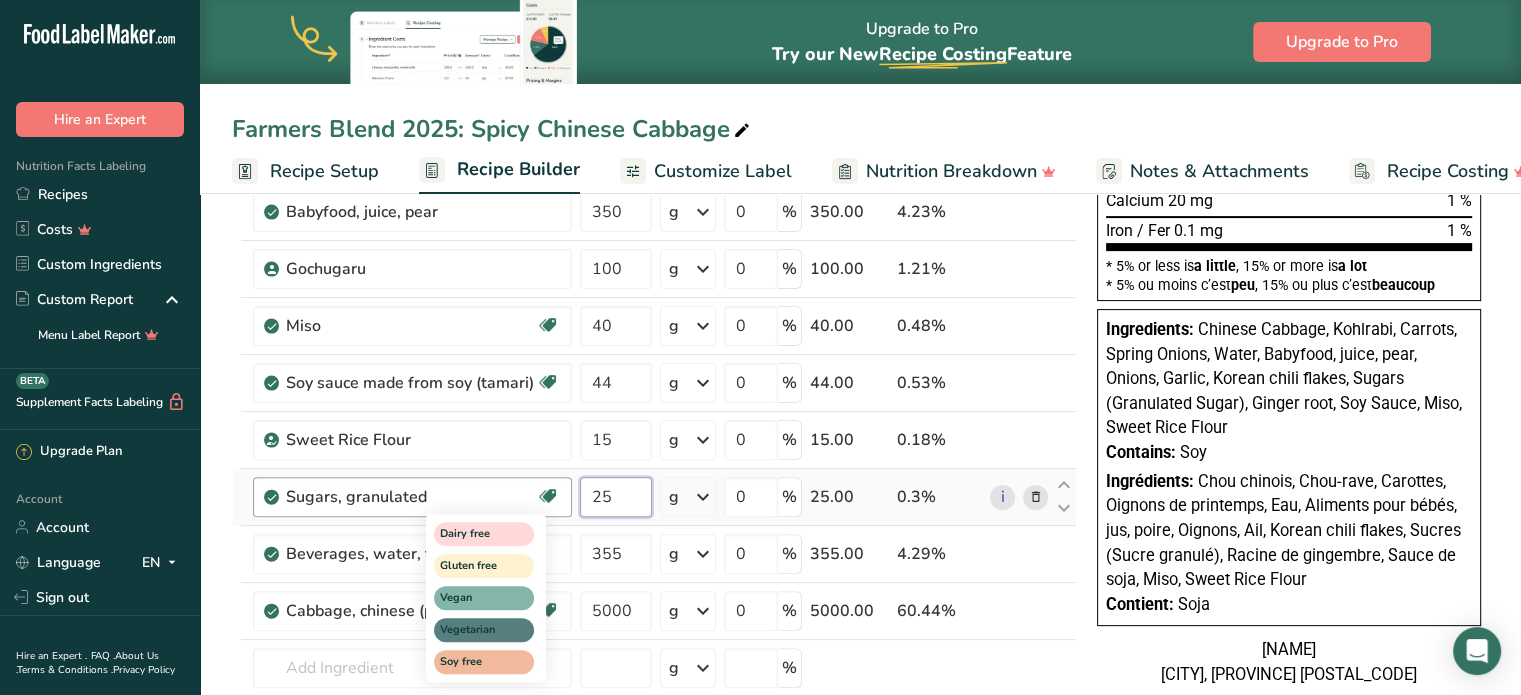 type on "25" 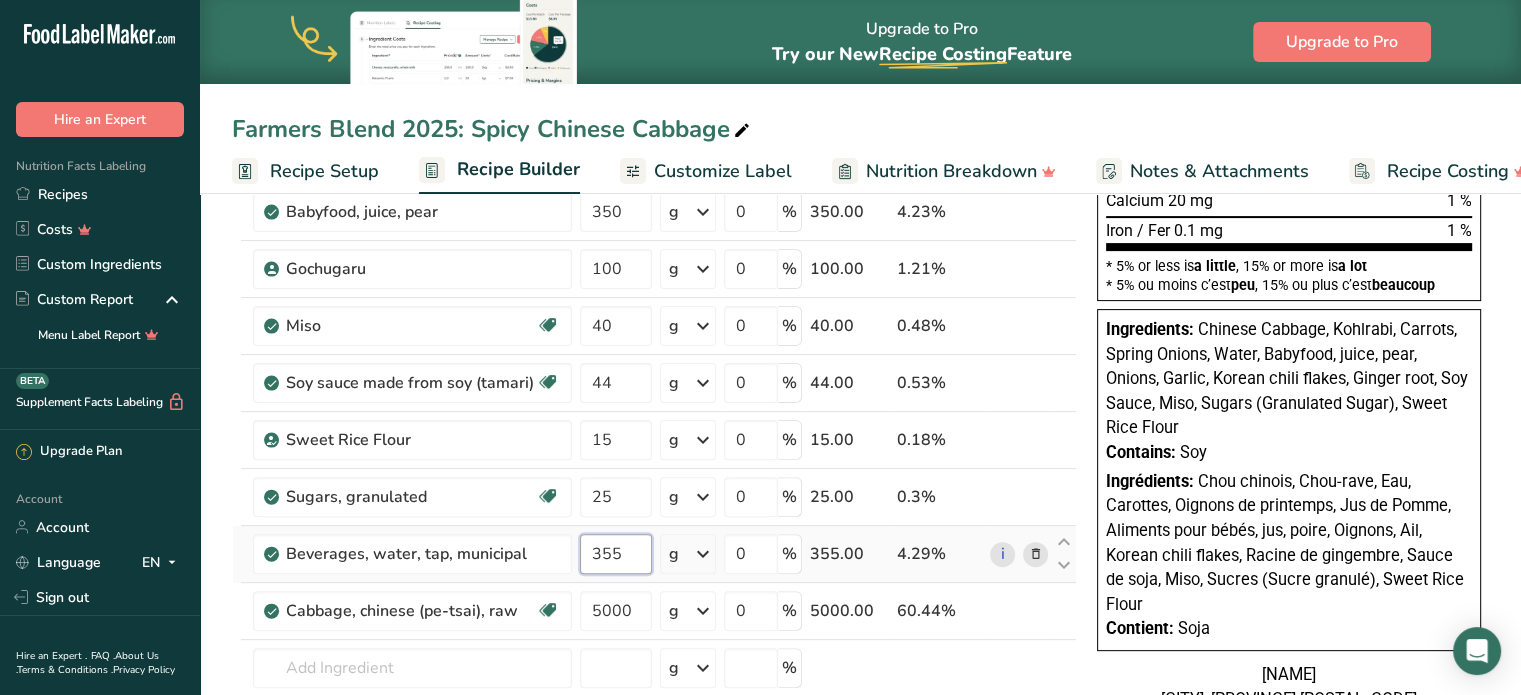 drag, startPoint x: 635, startPoint y: 551, endPoint x: 573, endPoint y: 548, distance: 62.072536 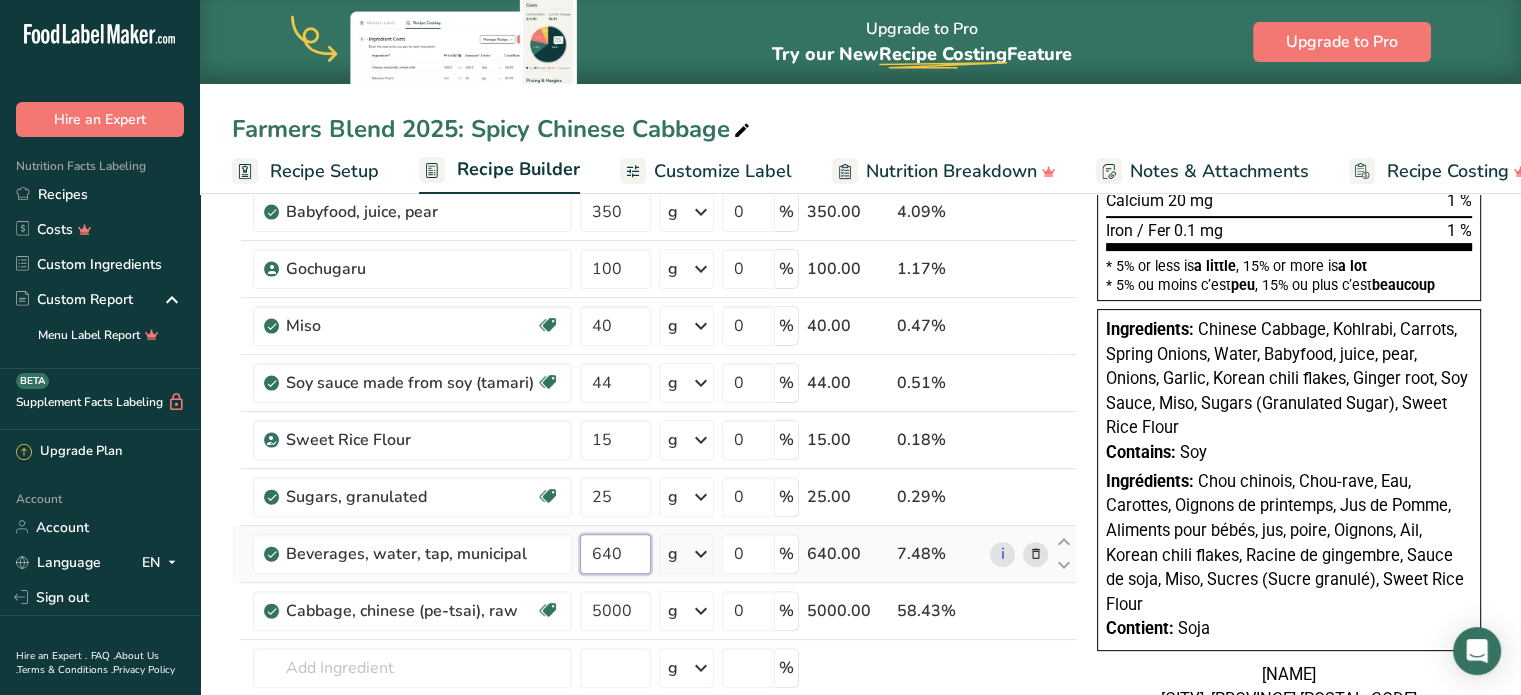 type on "640" 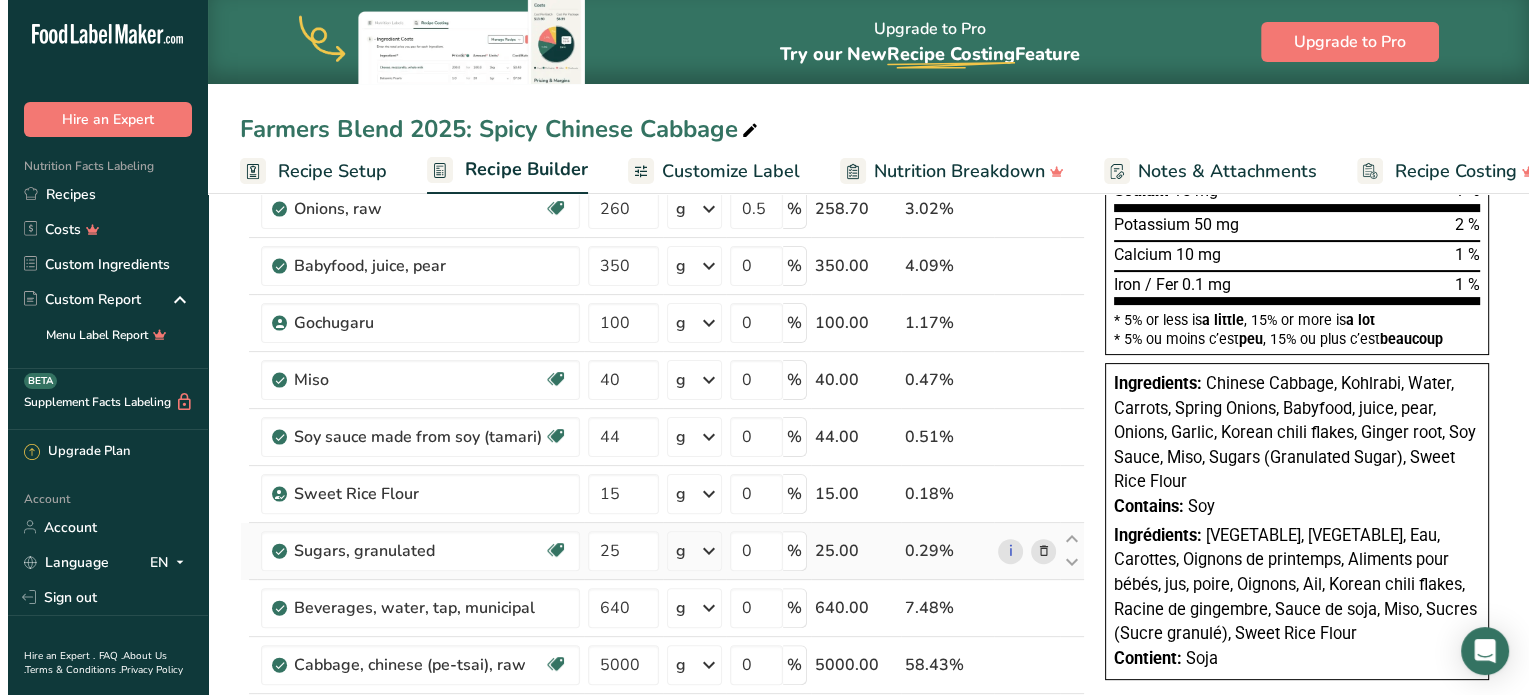 scroll, scrollTop: 600, scrollLeft: 0, axis: vertical 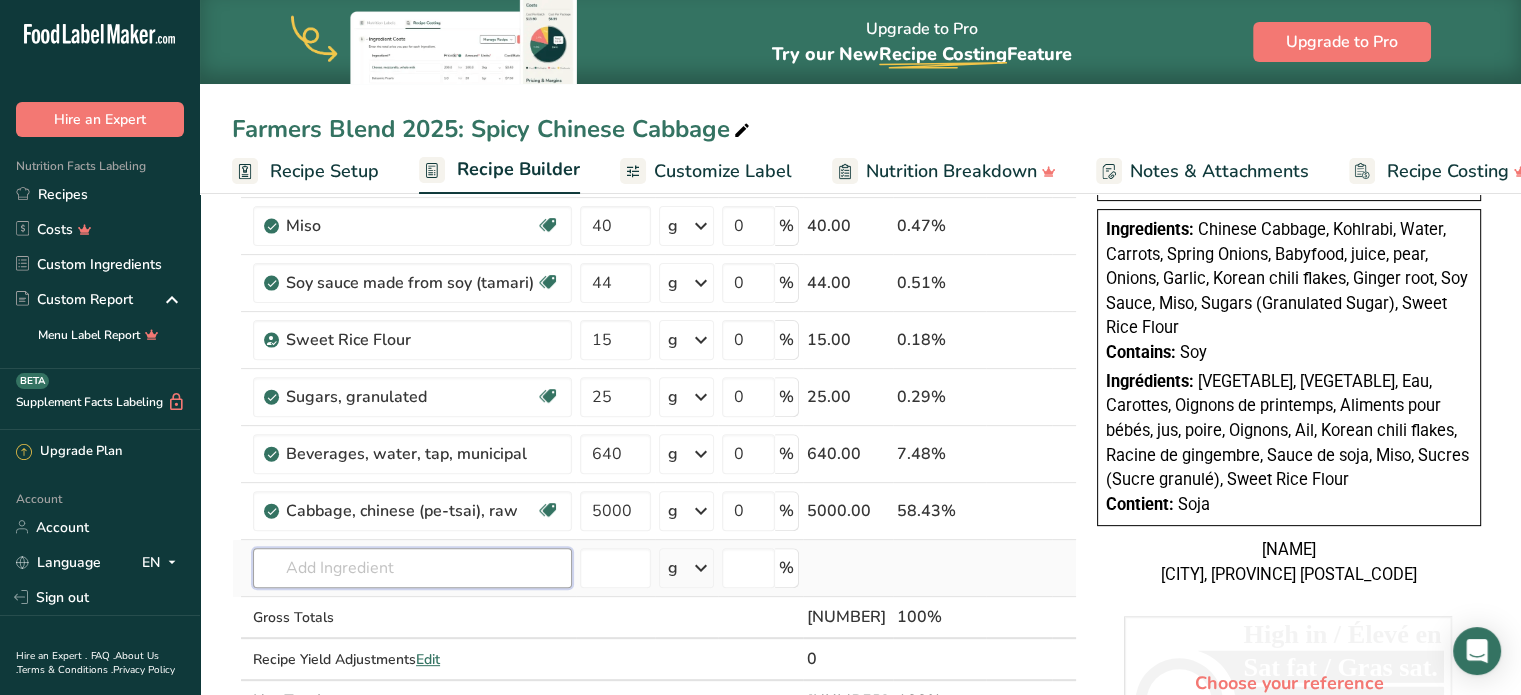 click at bounding box center (412, 568) 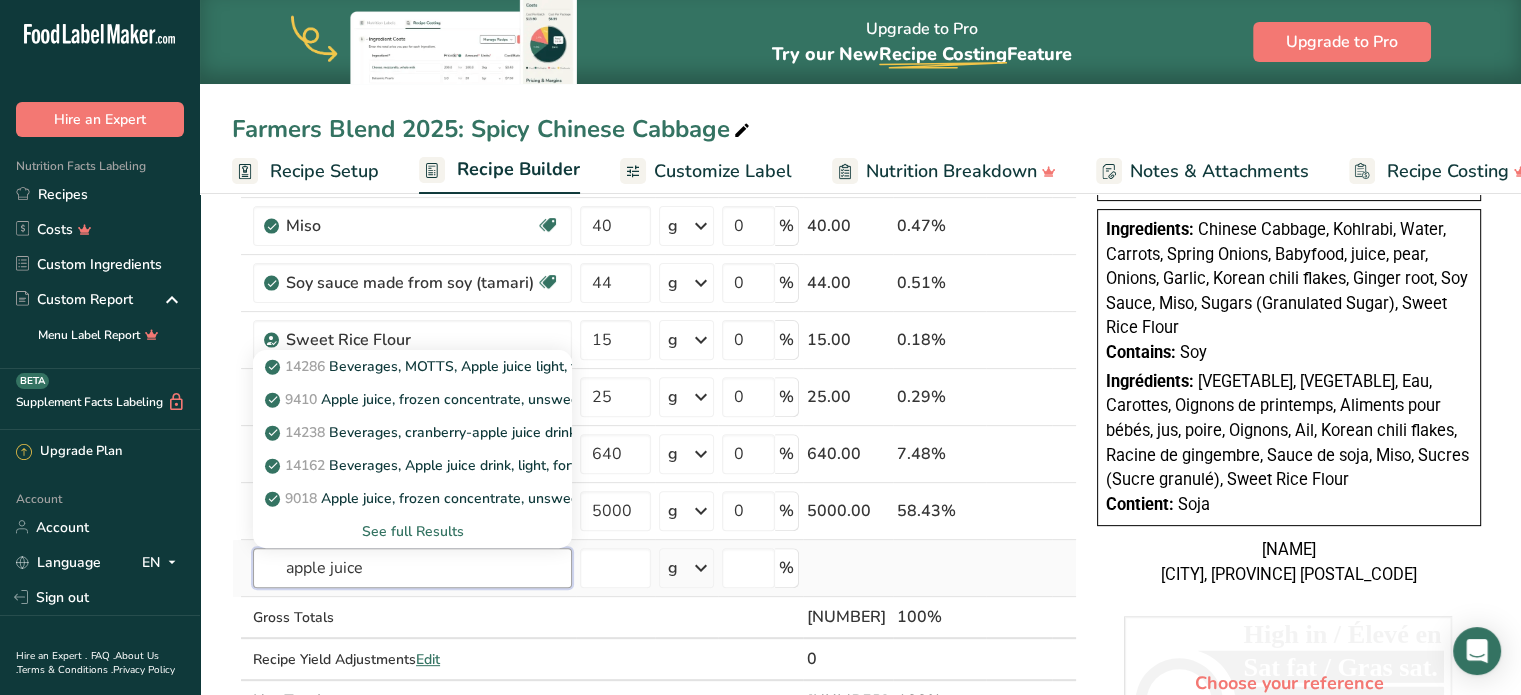 type on "apple juice" 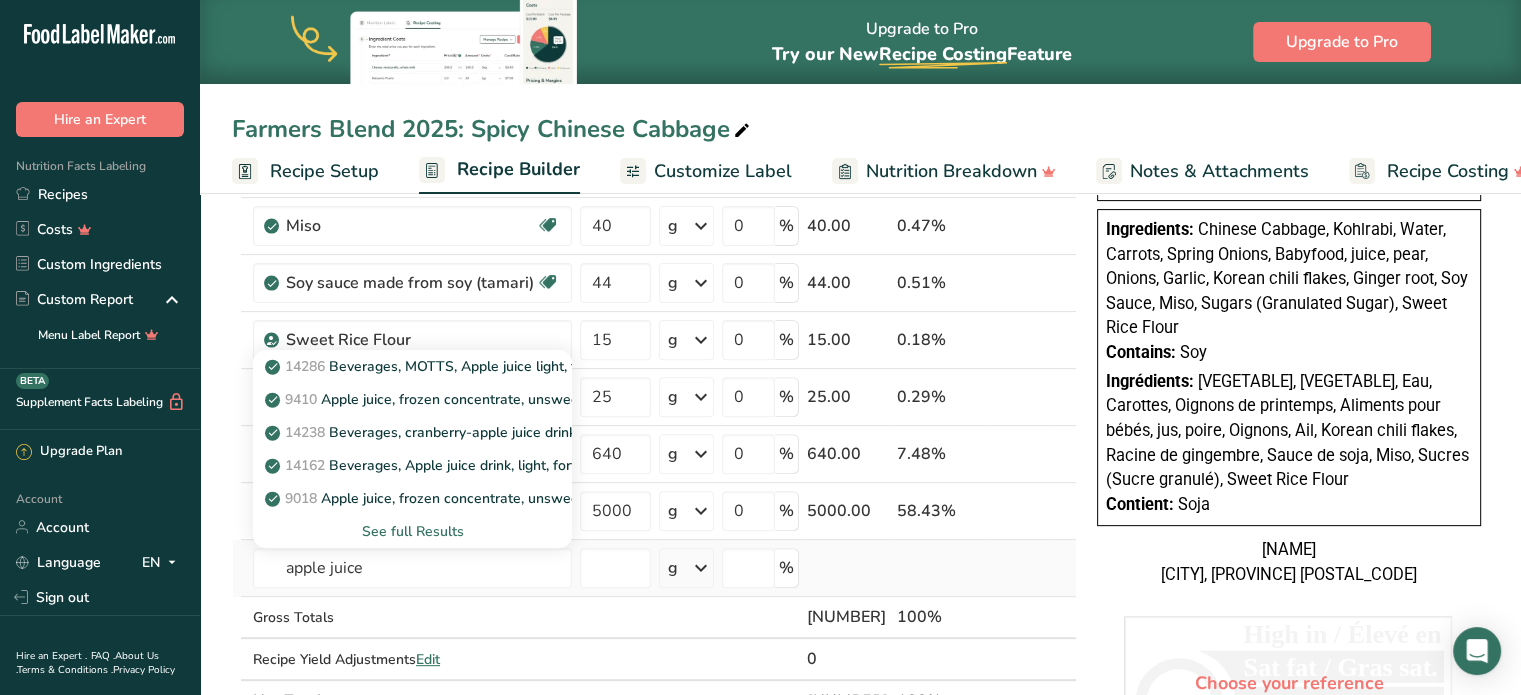 type 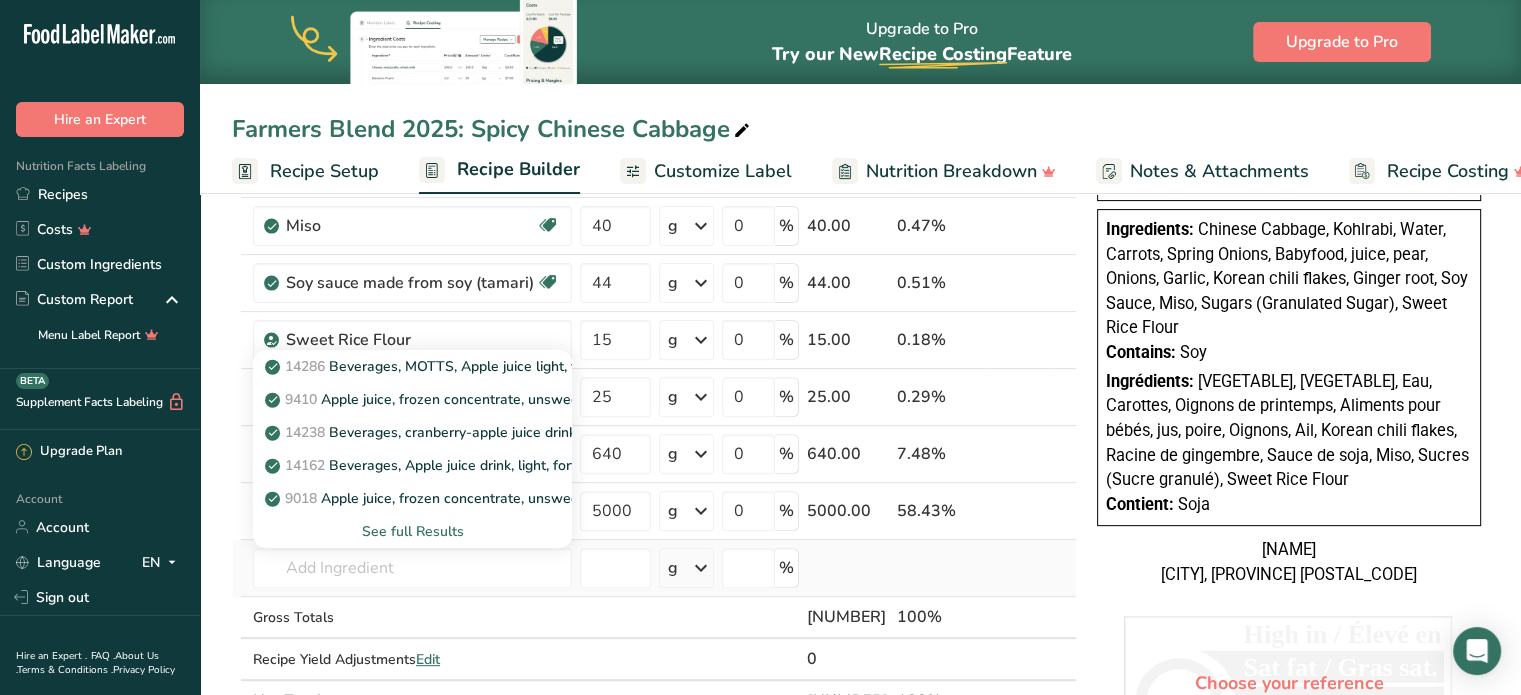 click on "See full Results" at bounding box center [412, 531] 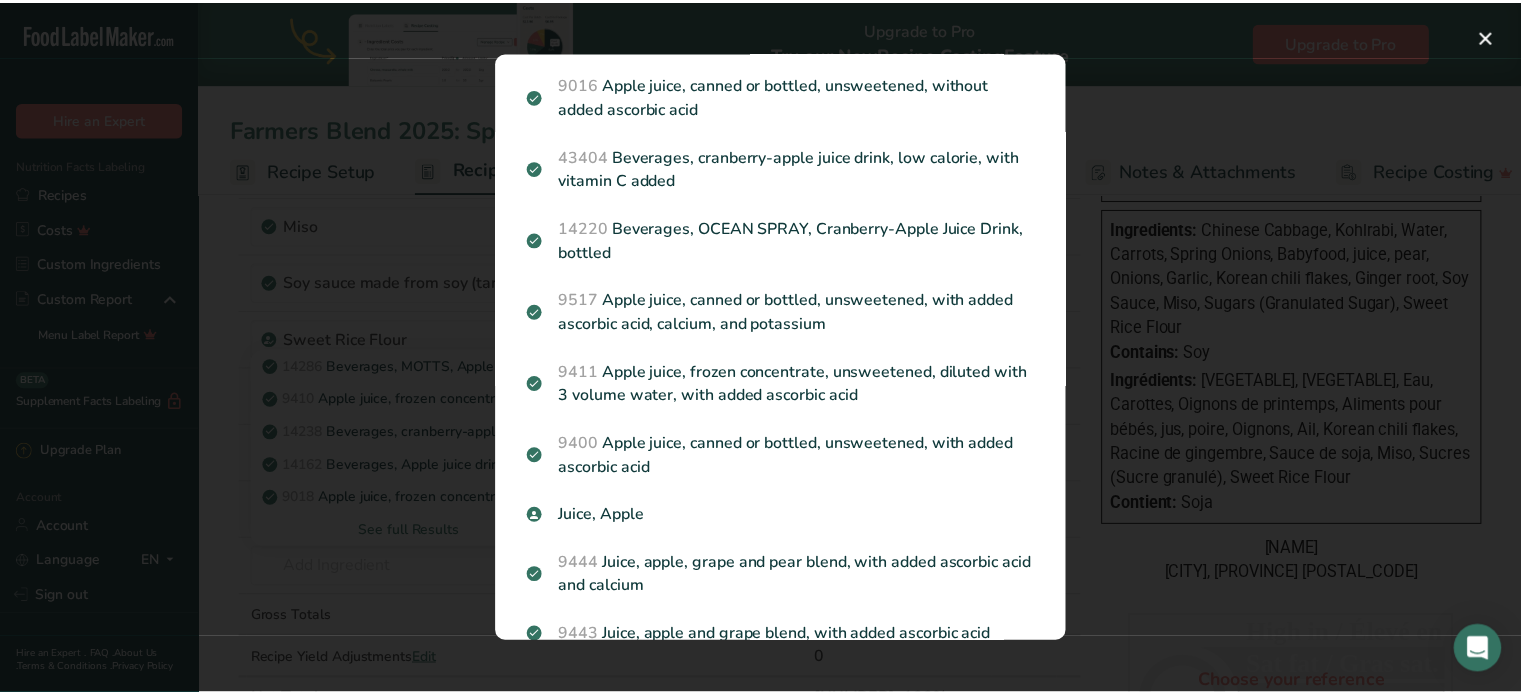 scroll, scrollTop: 500, scrollLeft: 0, axis: vertical 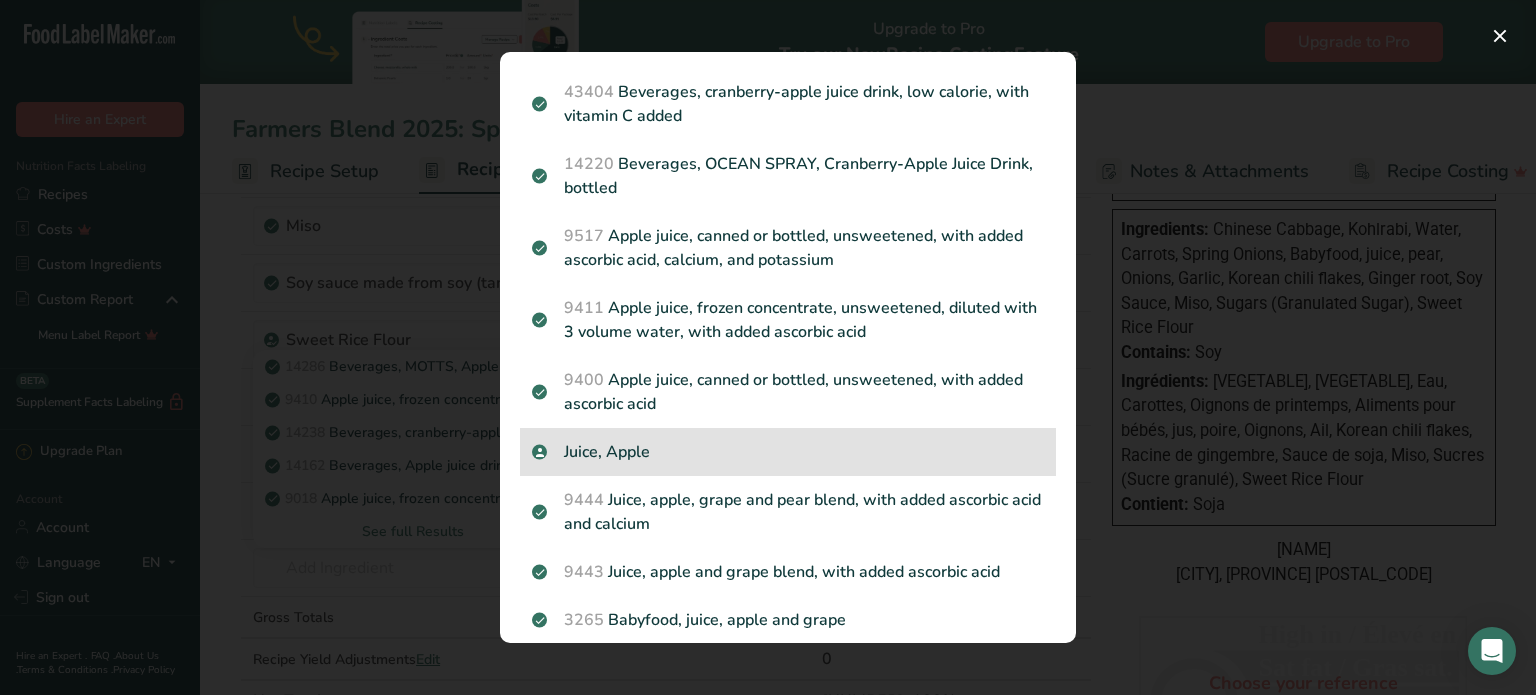 click on "Juice, Apple" at bounding box center (788, 452) 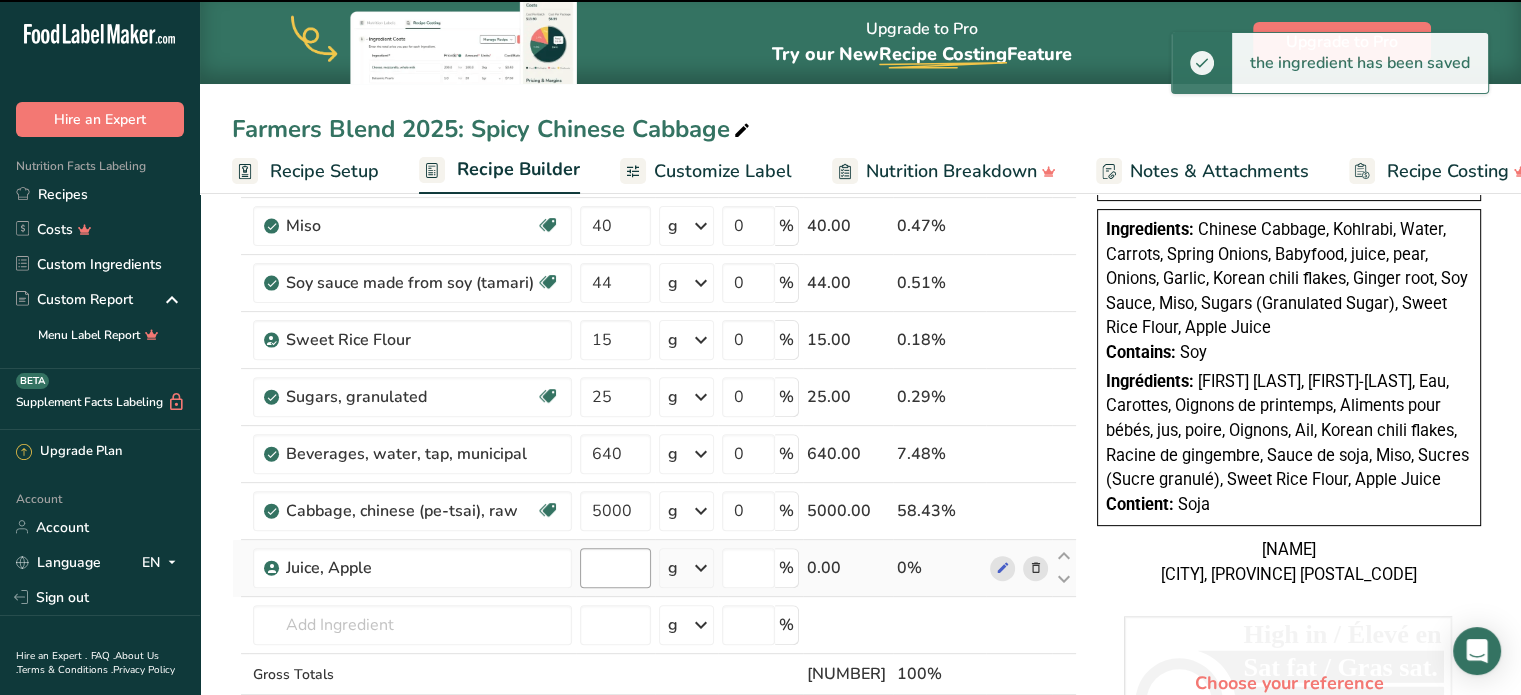 type on "0" 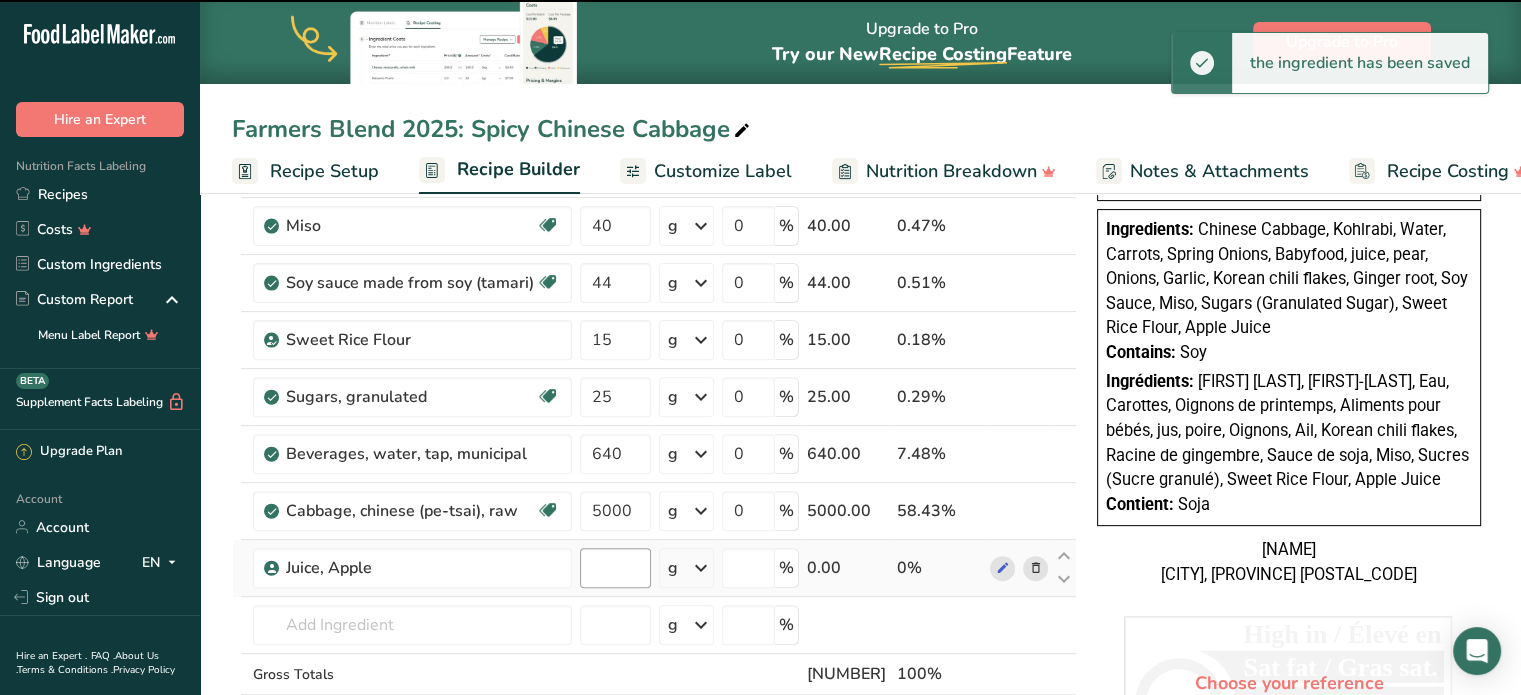 type on "0" 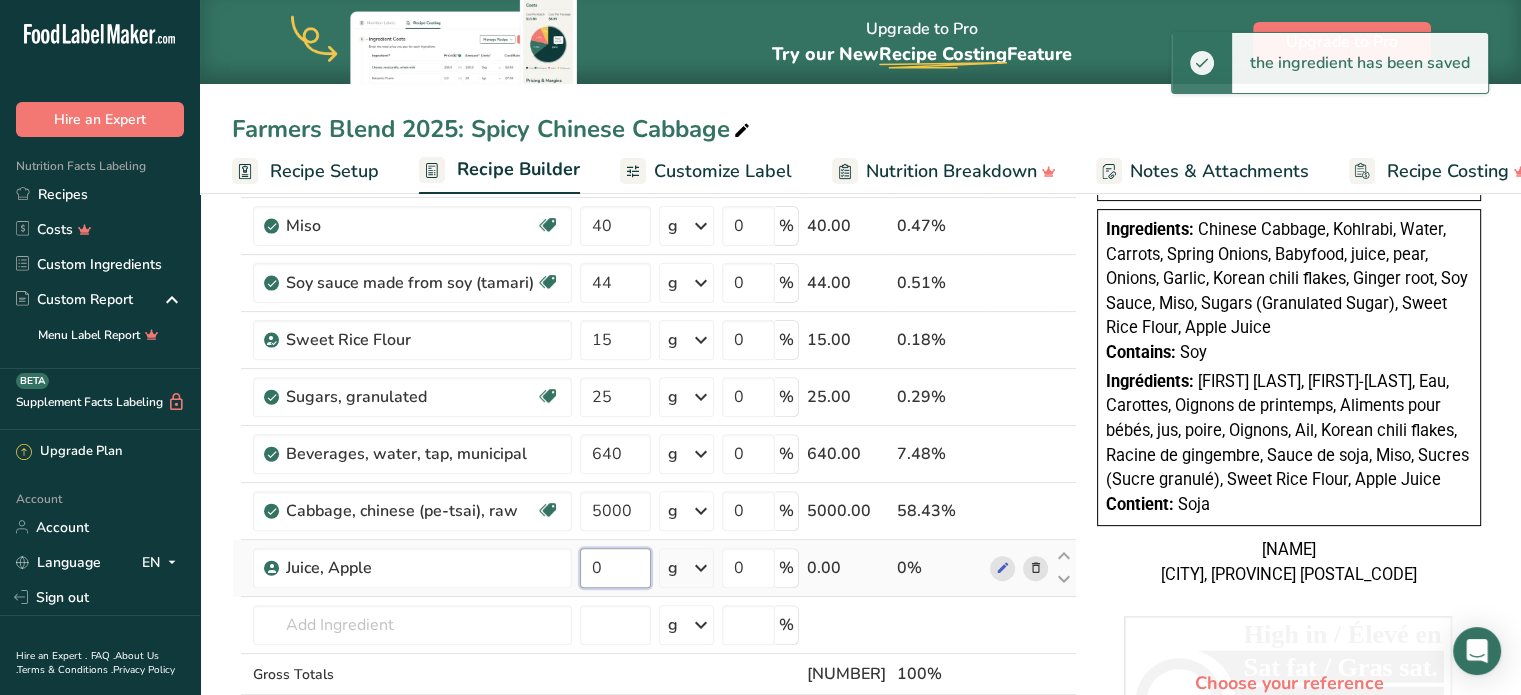 click on "0" at bounding box center (615, 568) 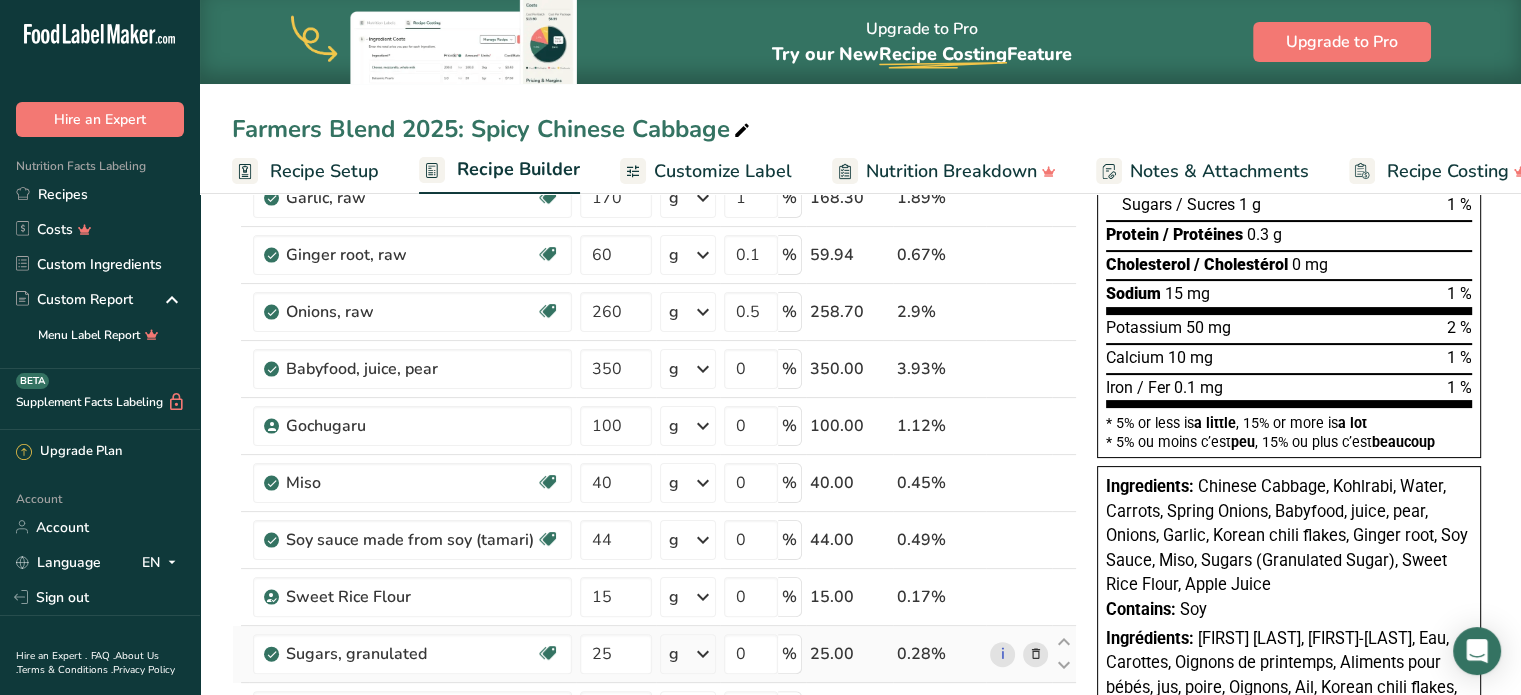 scroll, scrollTop: 300, scrollLeft: 0, axis: vertical 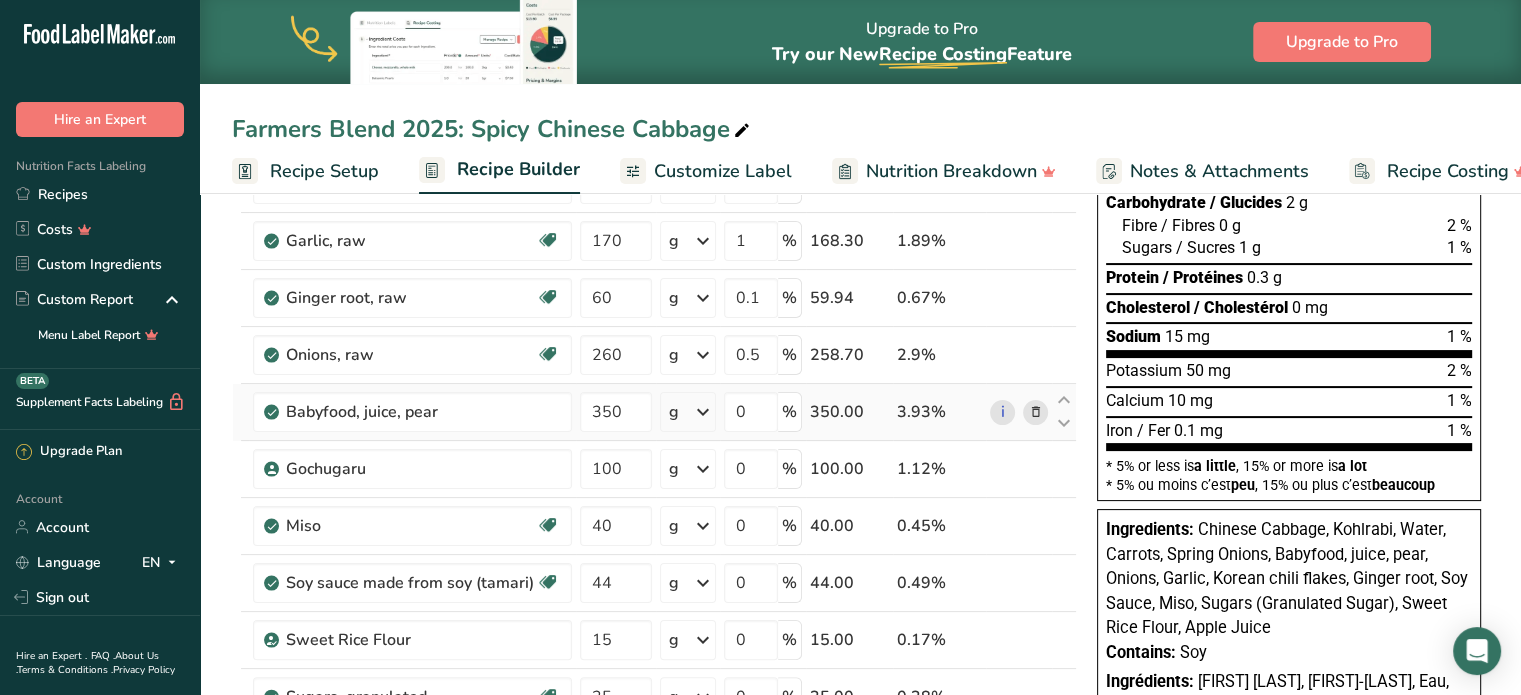 type on "350" 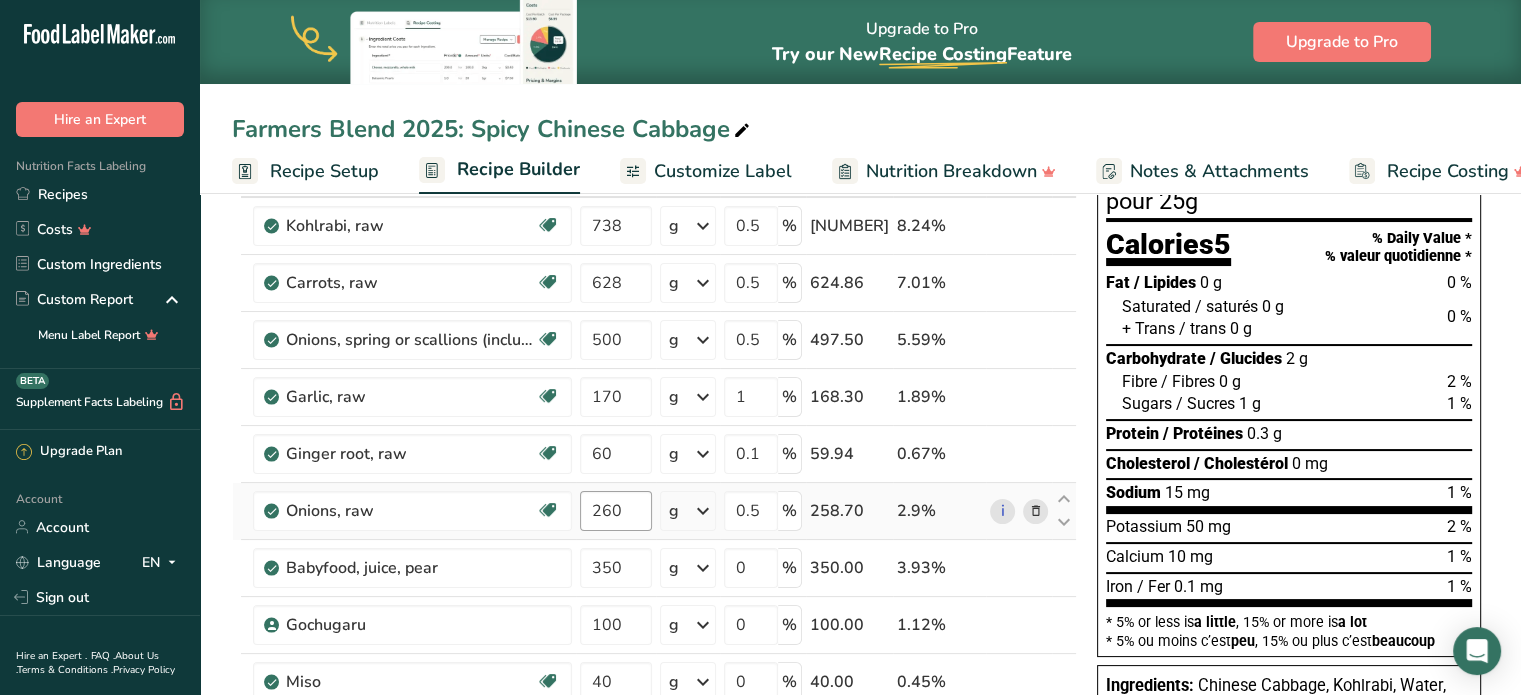 scroll, scrollTop: 100, scrollLeft: 0, axis: vertical 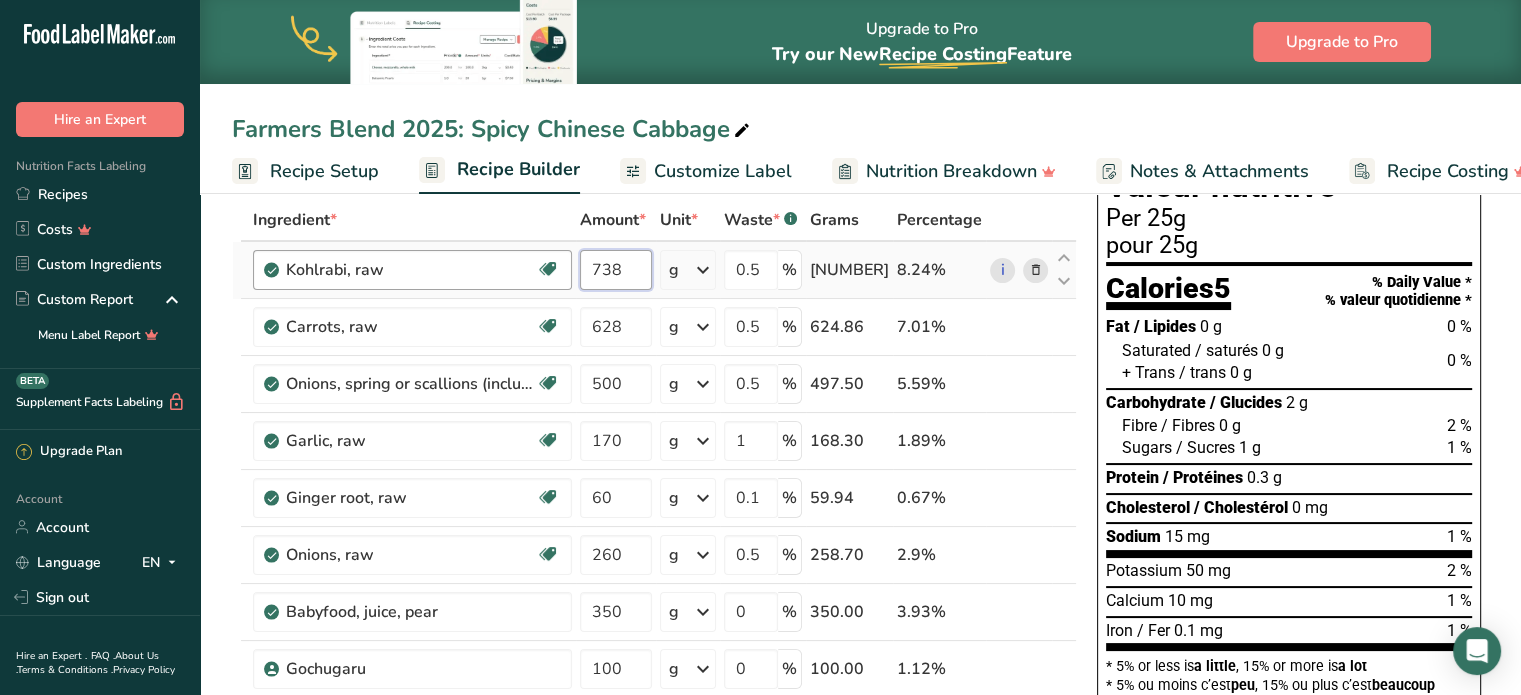 drag, startPoint x: 629, startPoint y: 275, endPoint x: 567, endPoint y: 277, distance: 62.03225 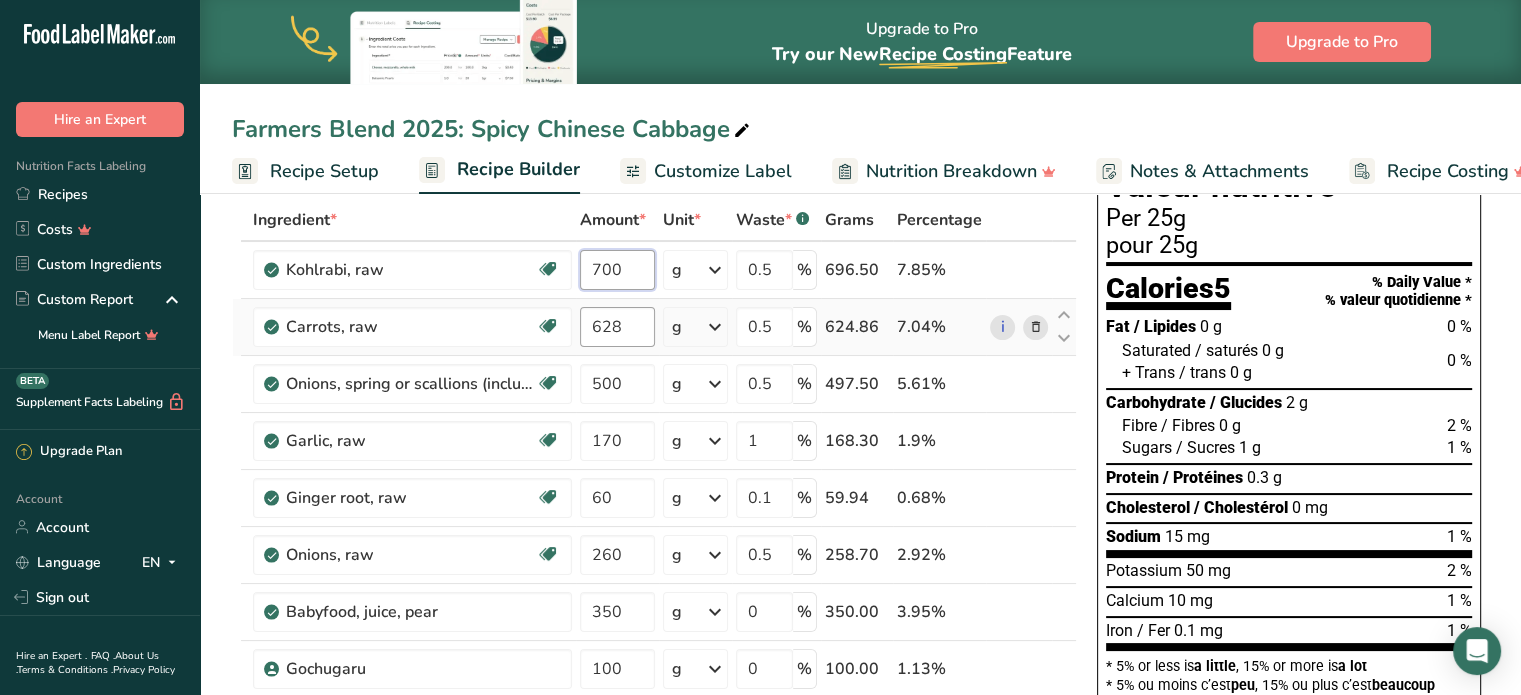 type on "700" 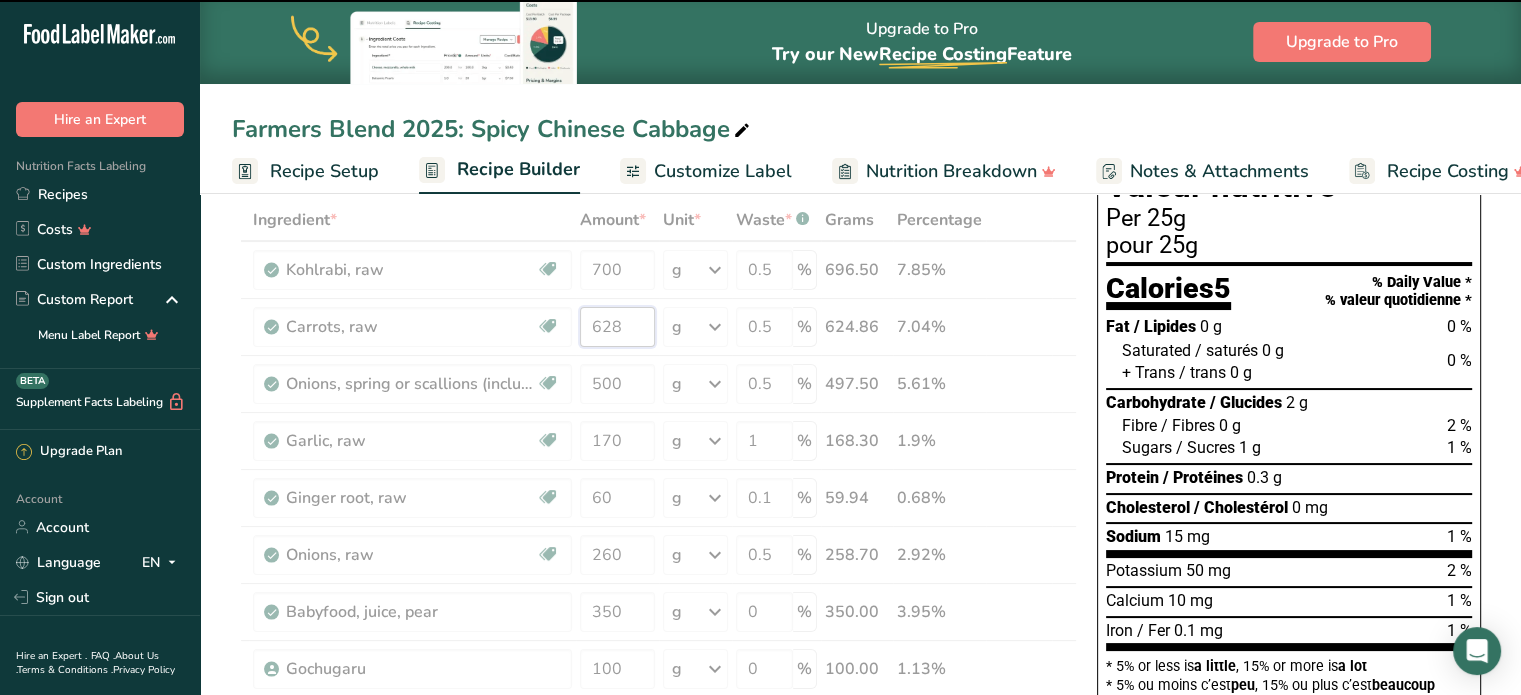 drag, startPoint x: 648, startPoint y: 331, endPoint x: 554, endPoint y: 331, distance: 94 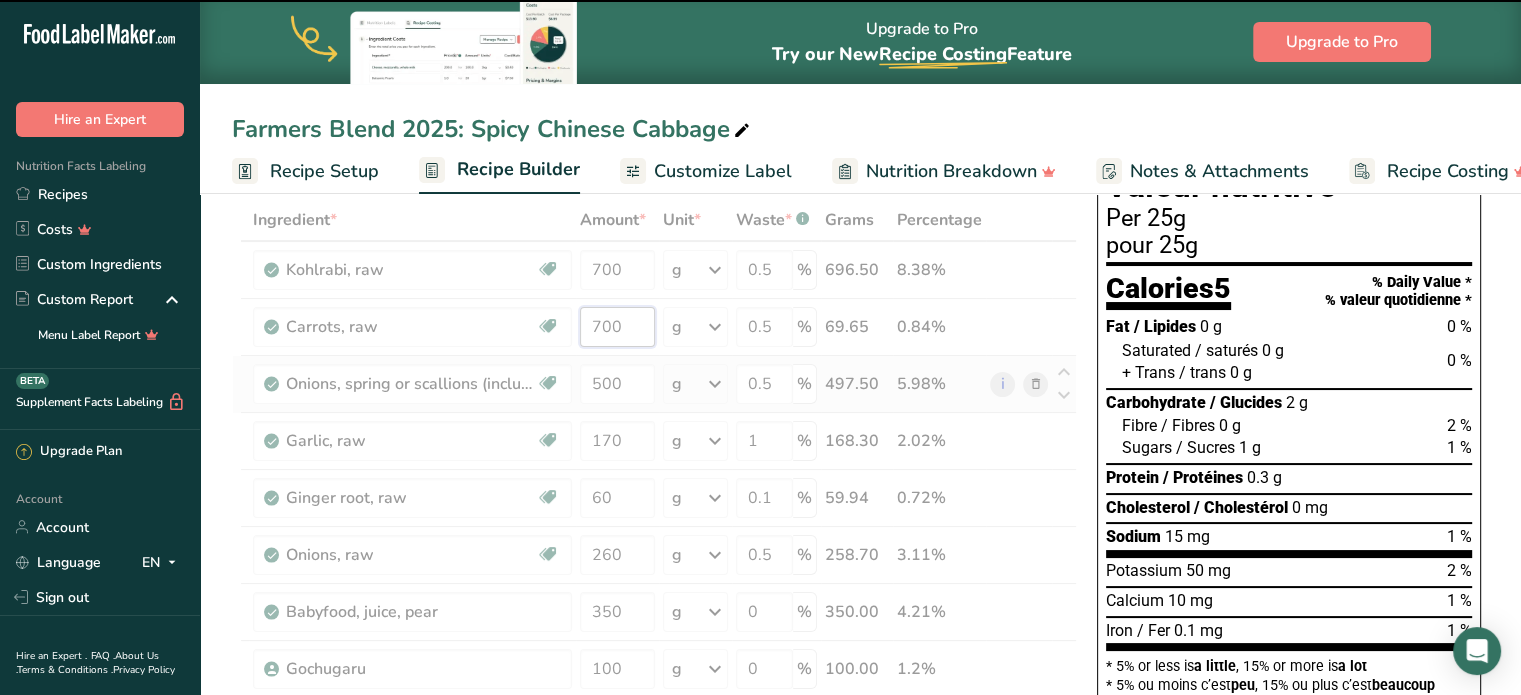 type on "628" 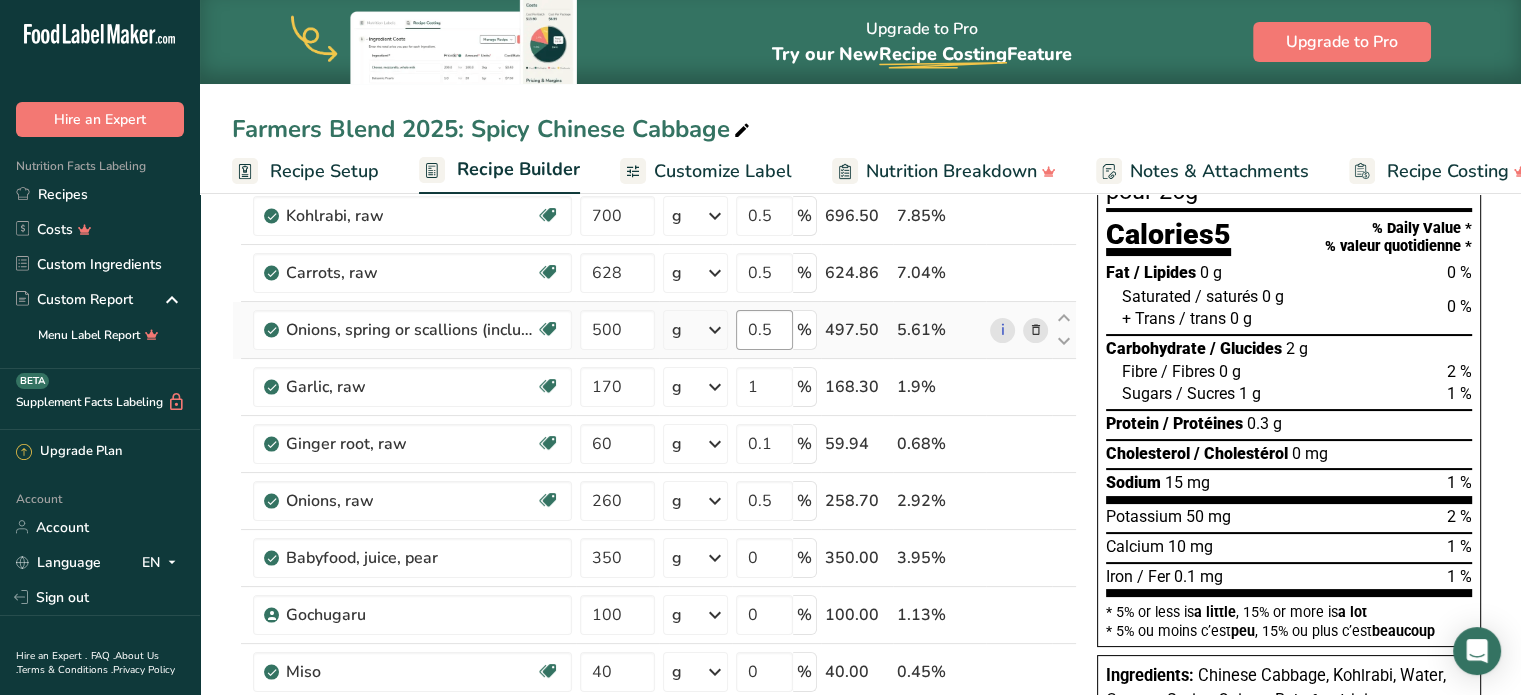 scroll, scrollTop: 200, scrollLeft: 0, axis: vertical 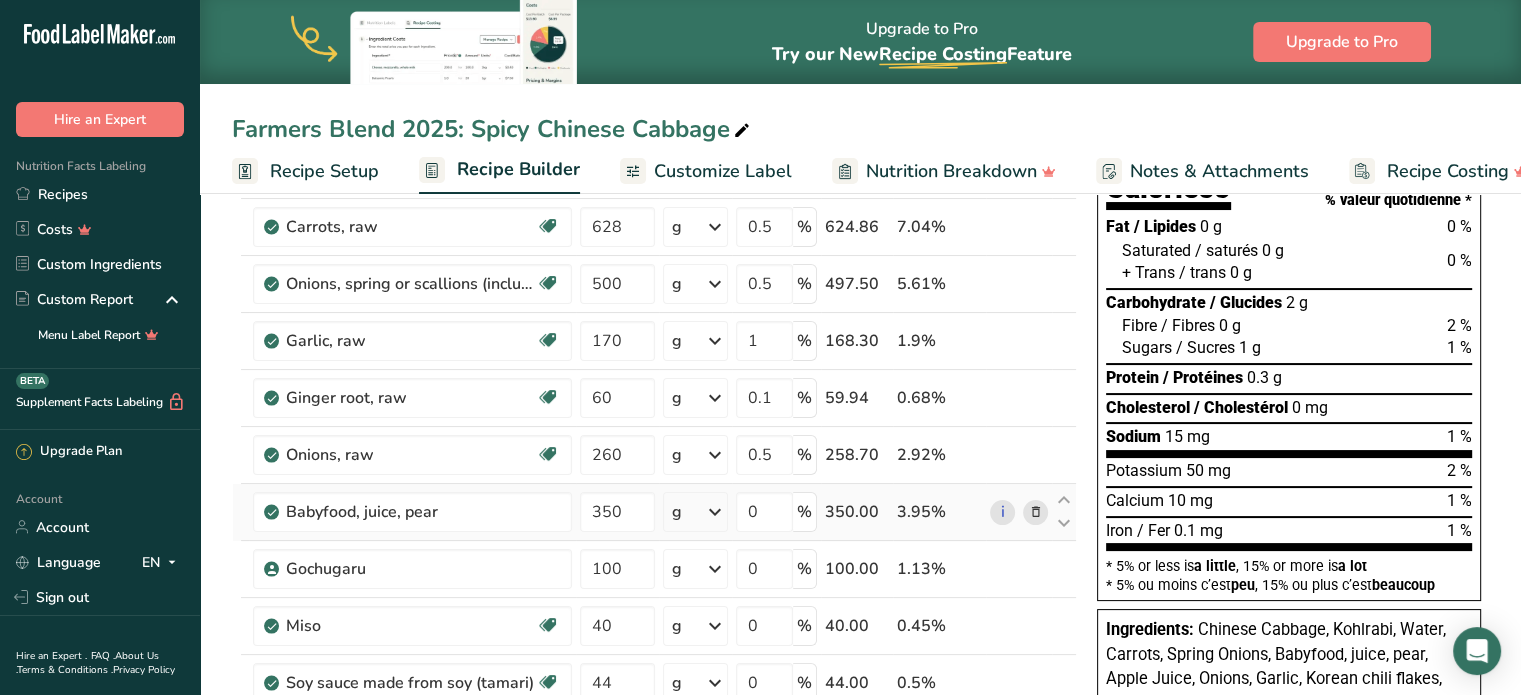 click at bounding box center [1035, 512] 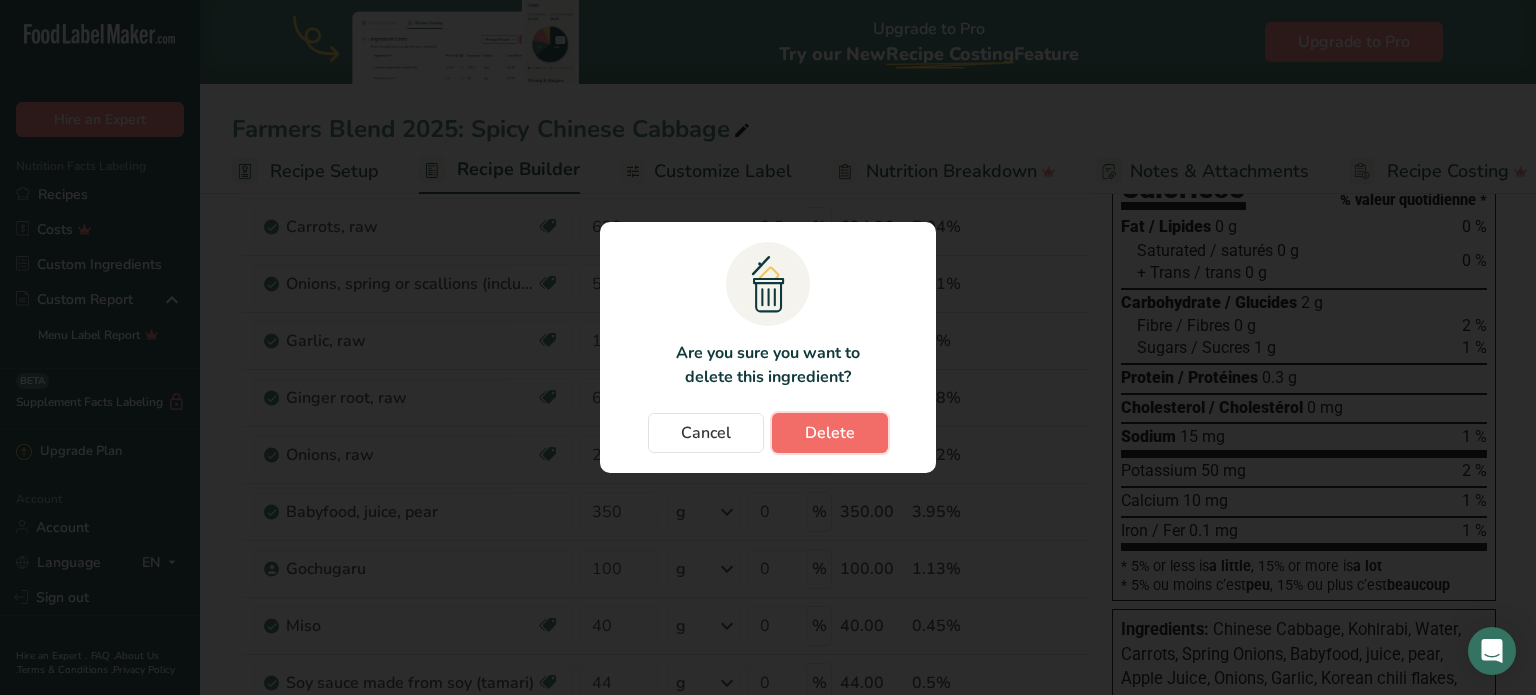 click on "Delete" at bounding box center [830, 433] 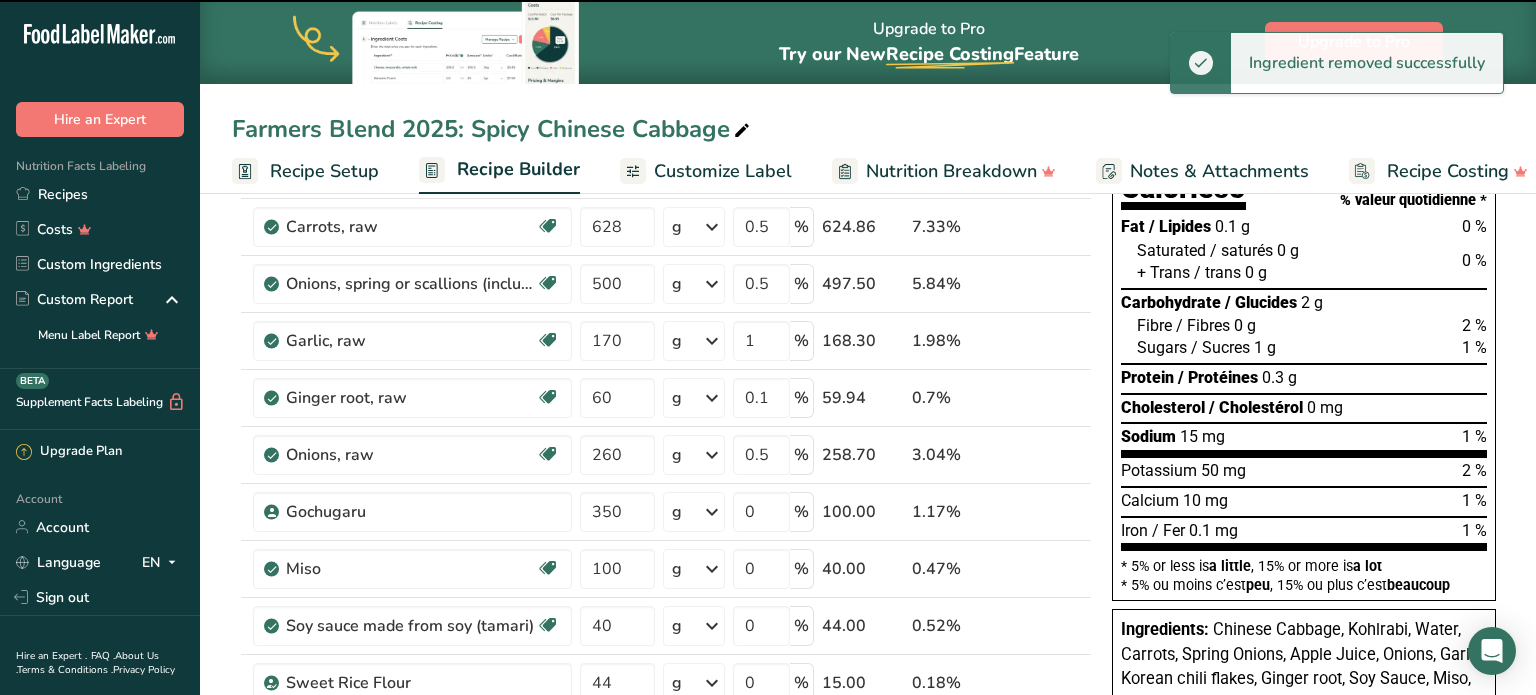 type on "100" 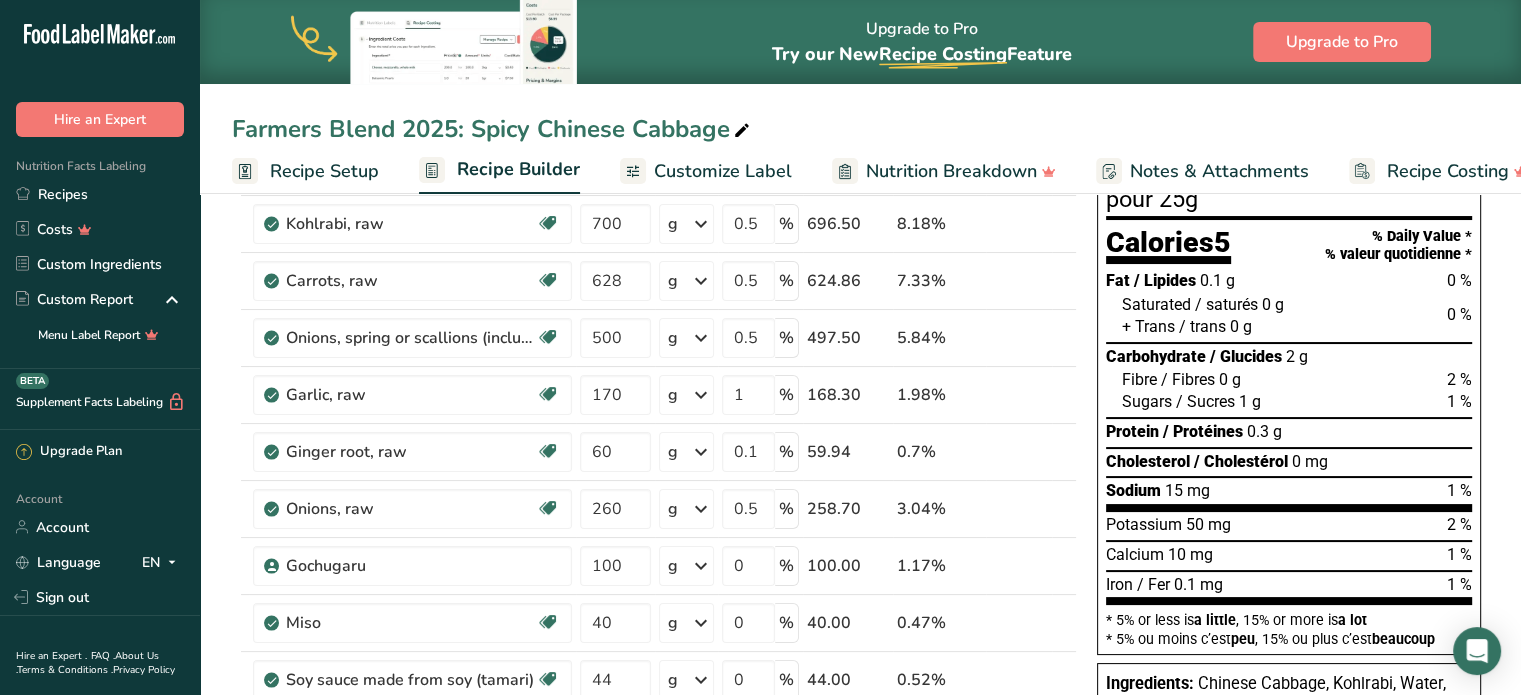 scroll, scrollTop: 0, scrollLeft: 0, axis: both 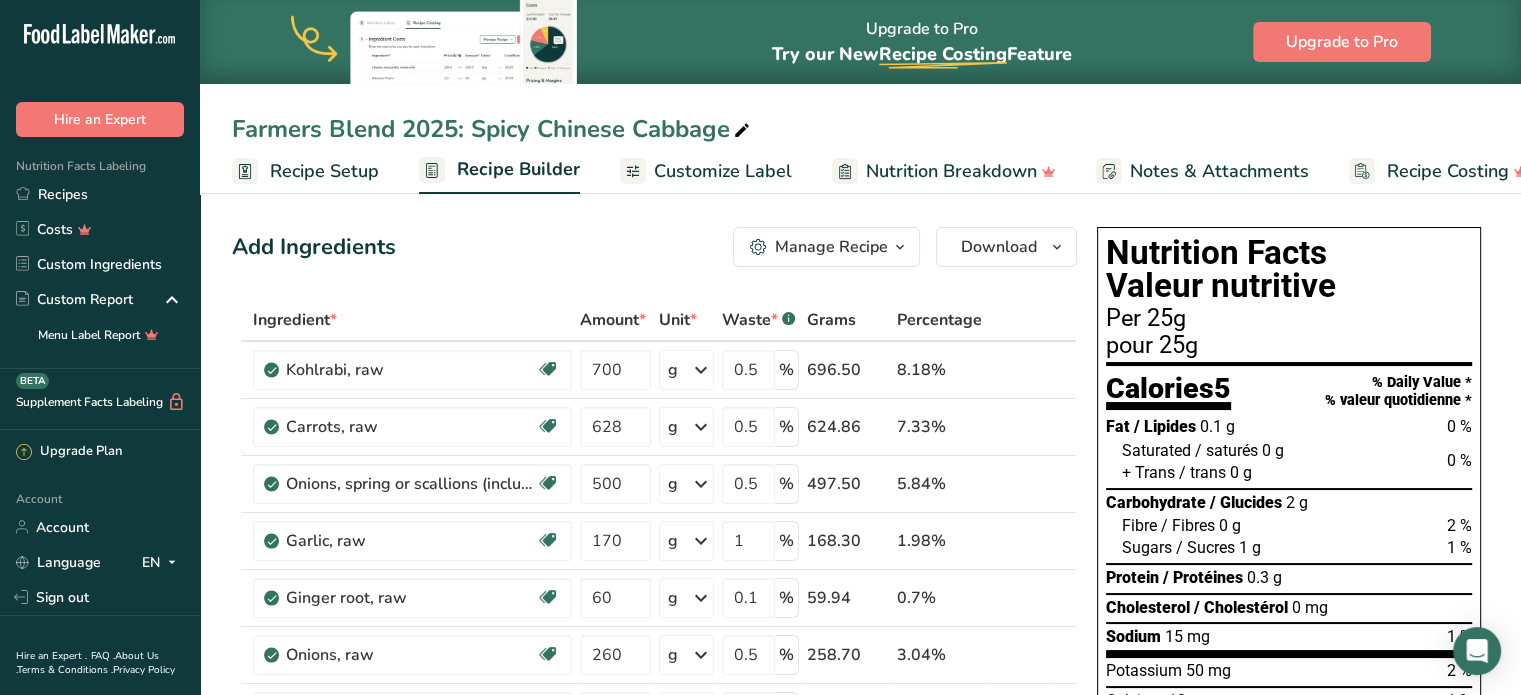 click on "Customize Label" at bounding box center (723, 171) 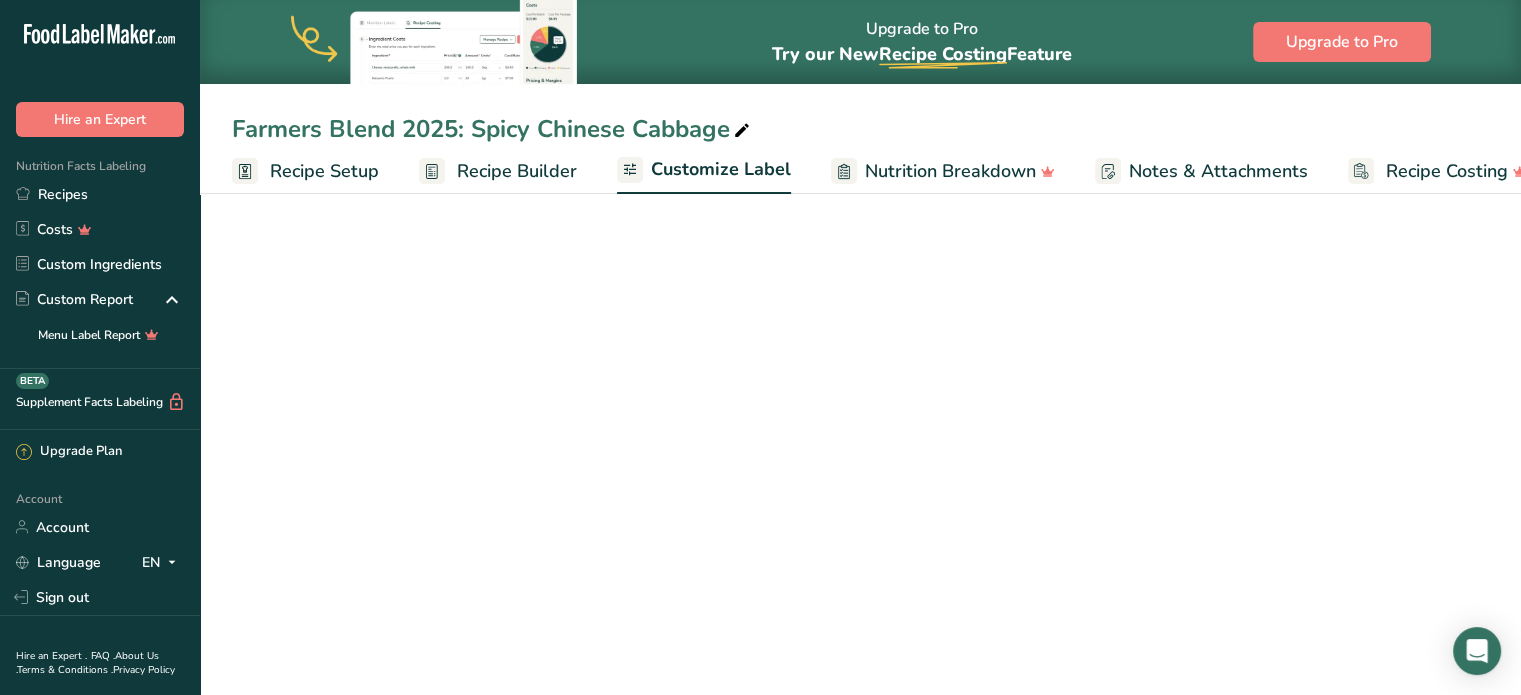 scroll, scrollTop: 0, scrollLeft: 38, axis: horizontal 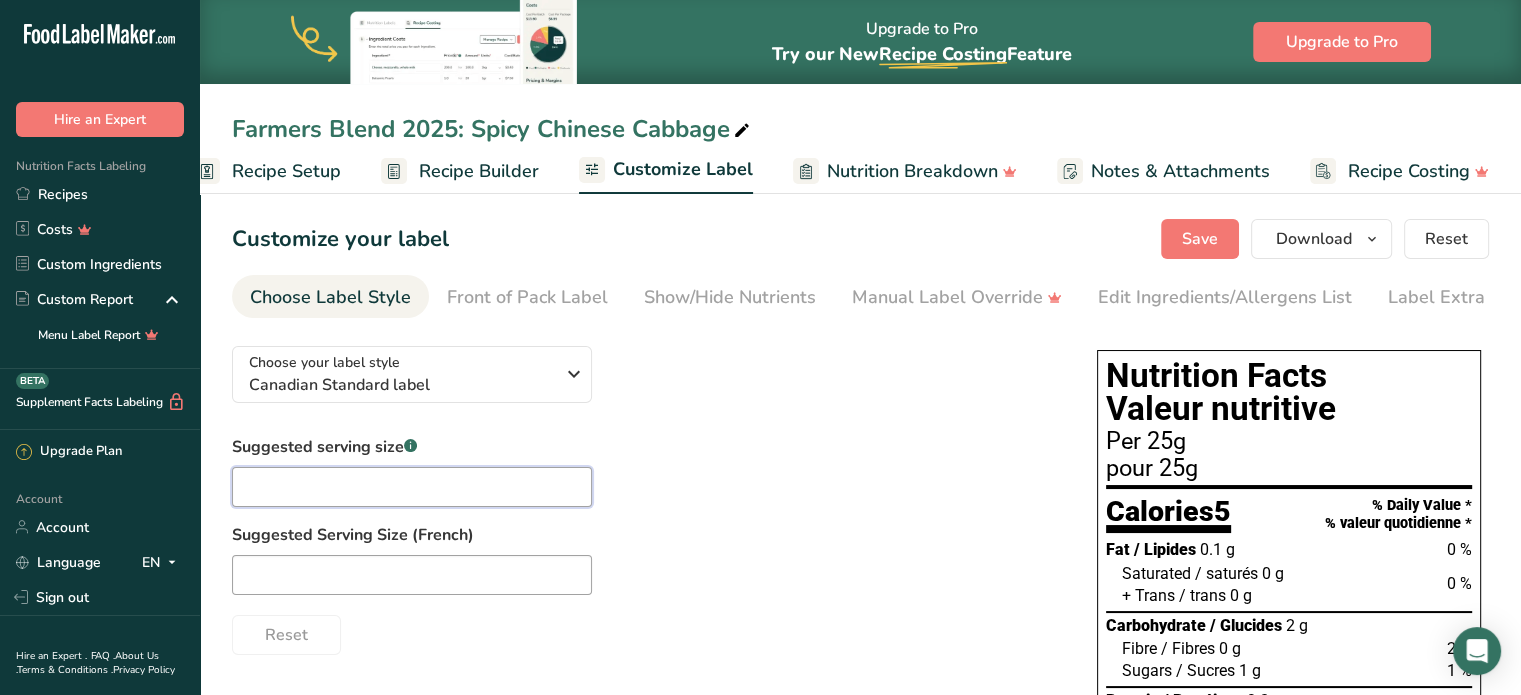 click at bounding box center [412, 487] 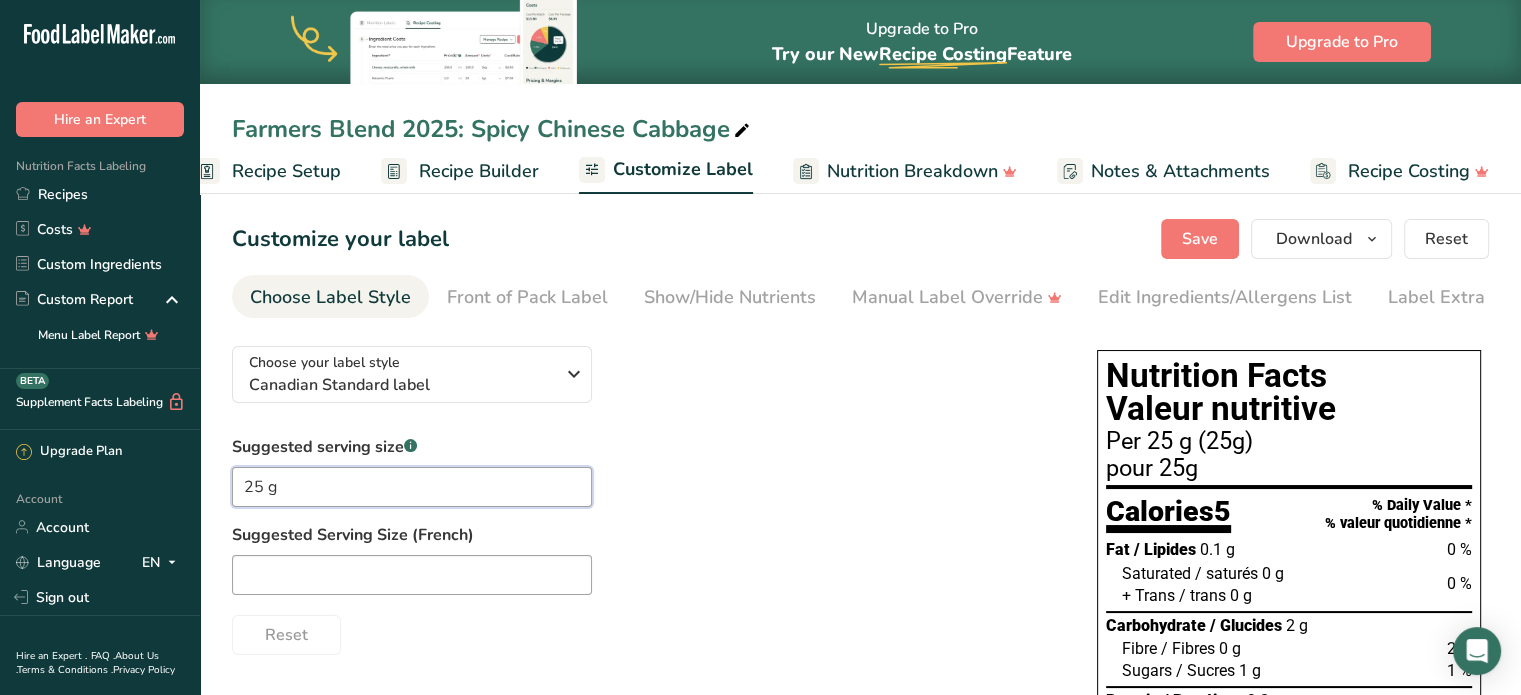 type on "25 g" 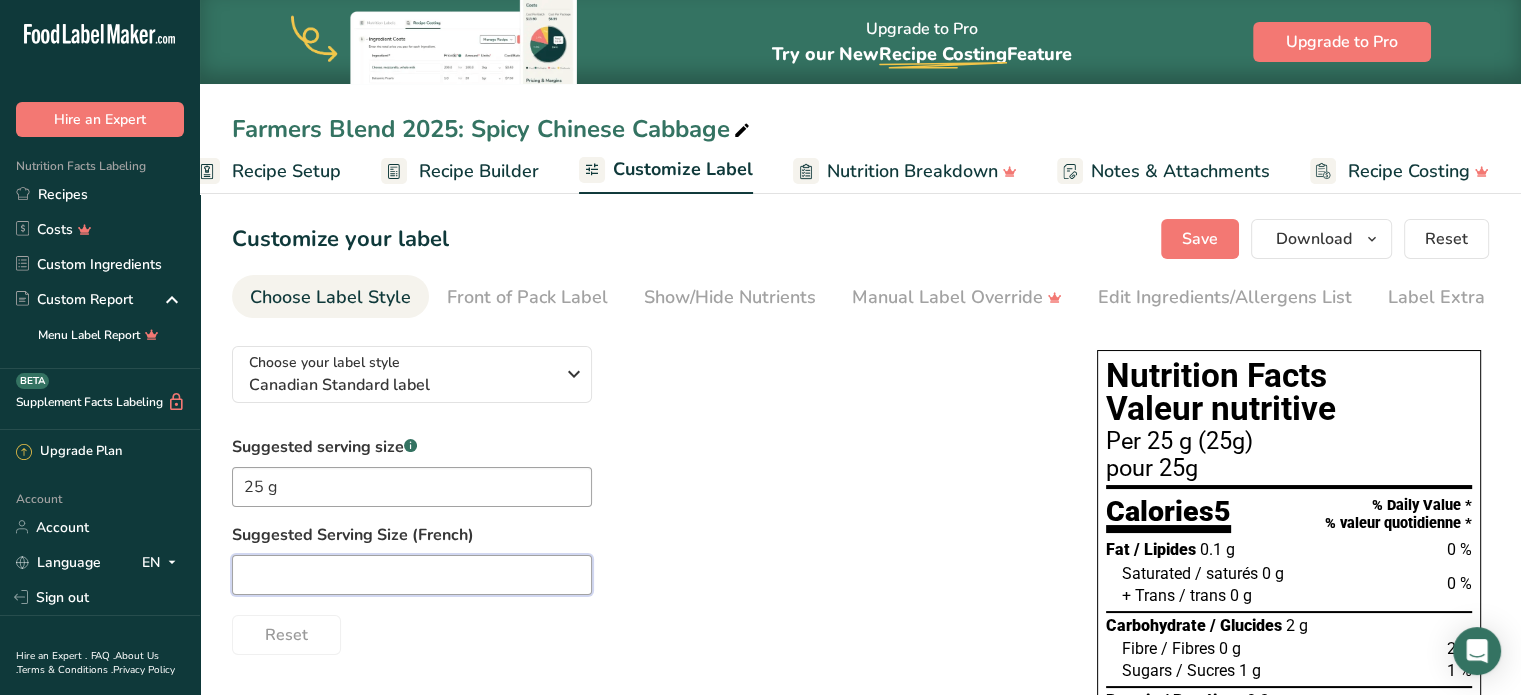click at bounding box center [412, 575] 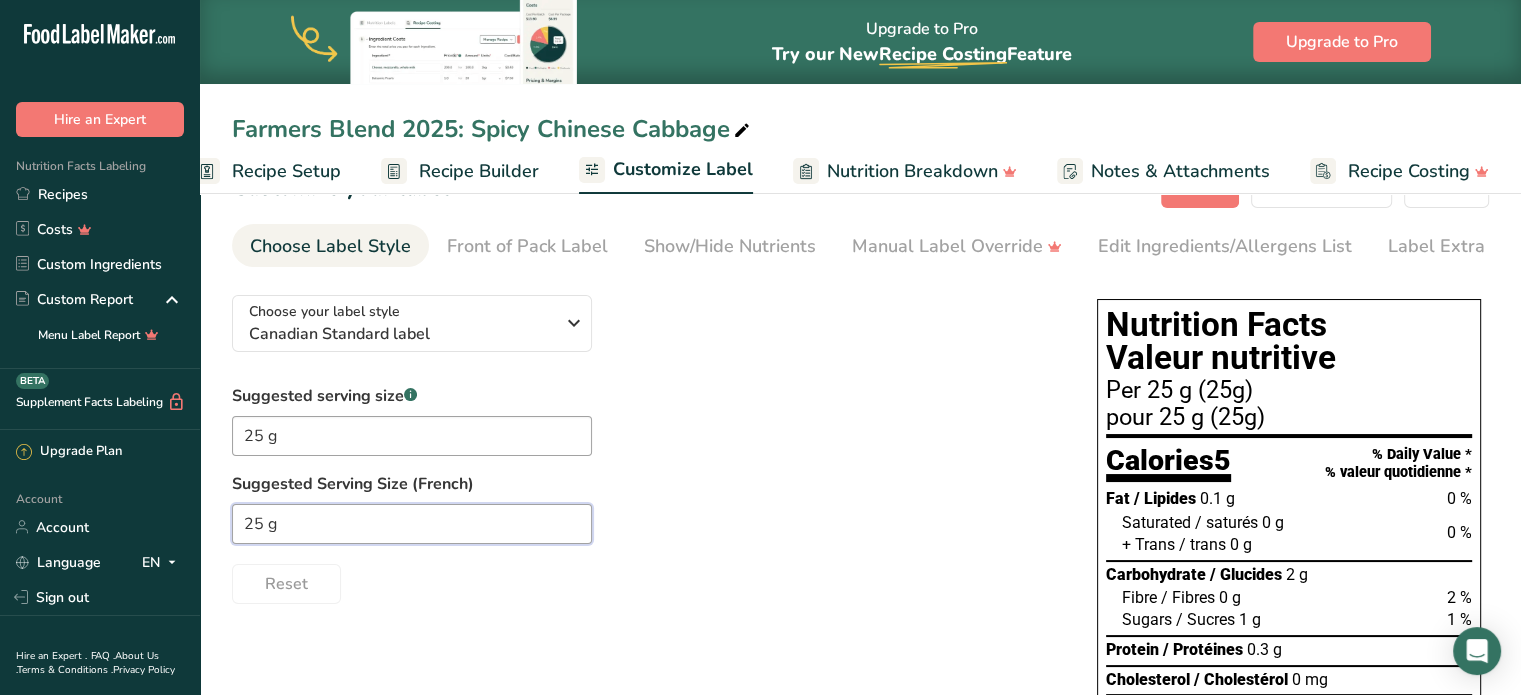 scroll, scrollTop: 0, scrollLeft: 0, axis: both 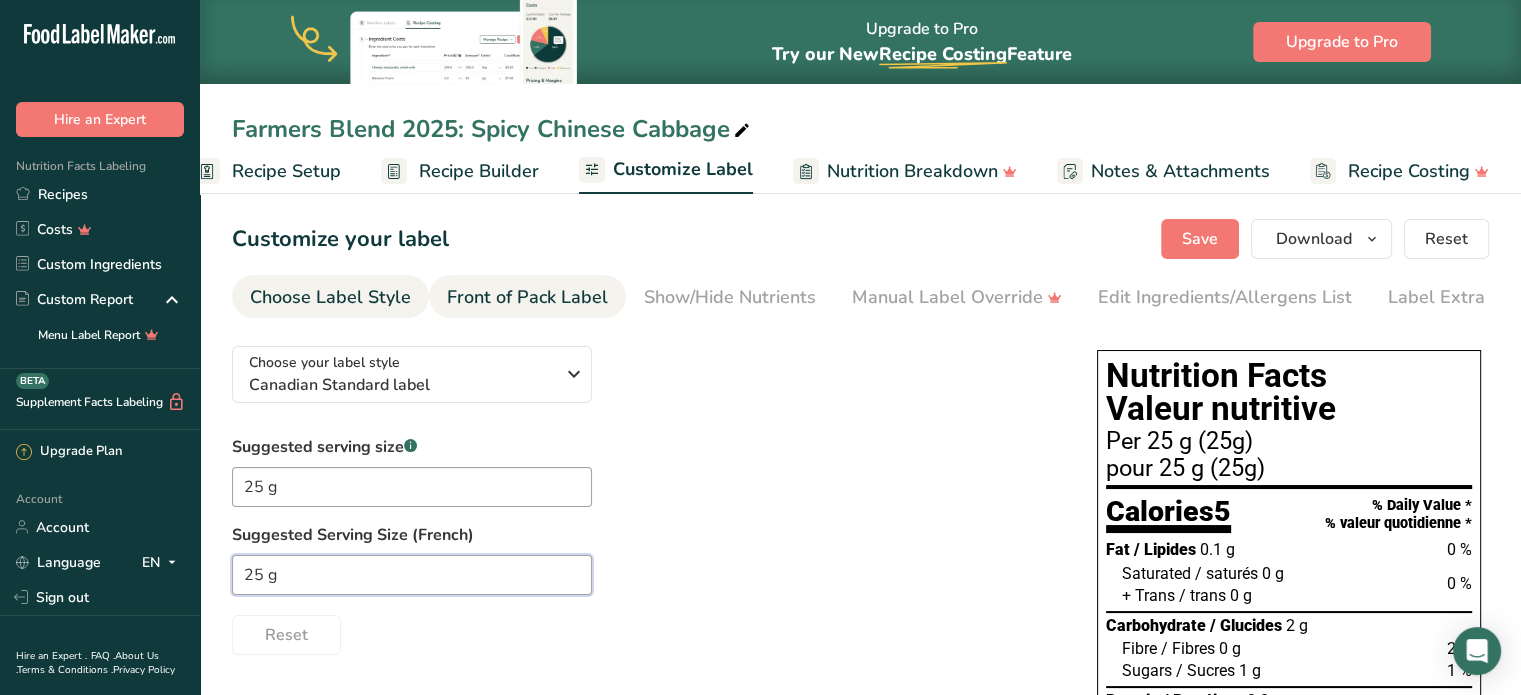 type on "25 g" 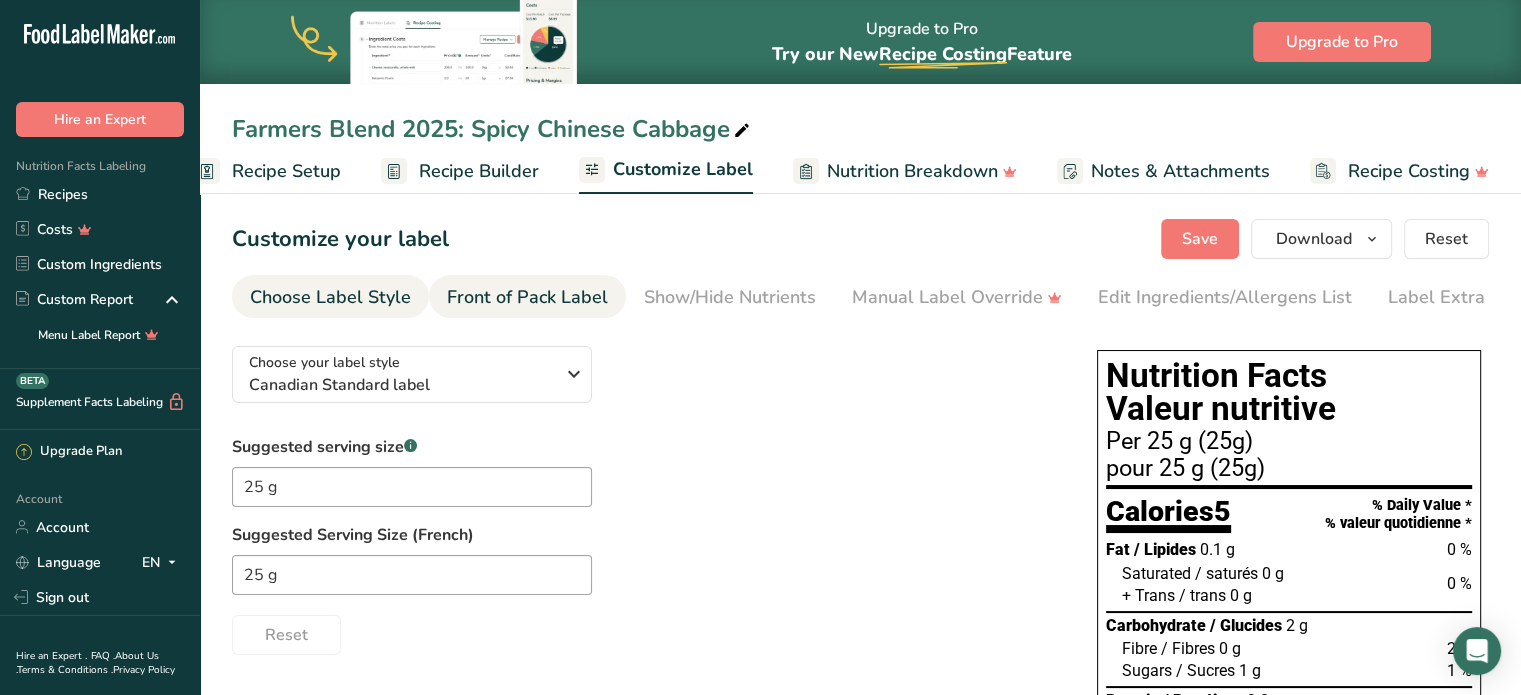 click on "Front of Pack Label" at bounding box center (527, 297) 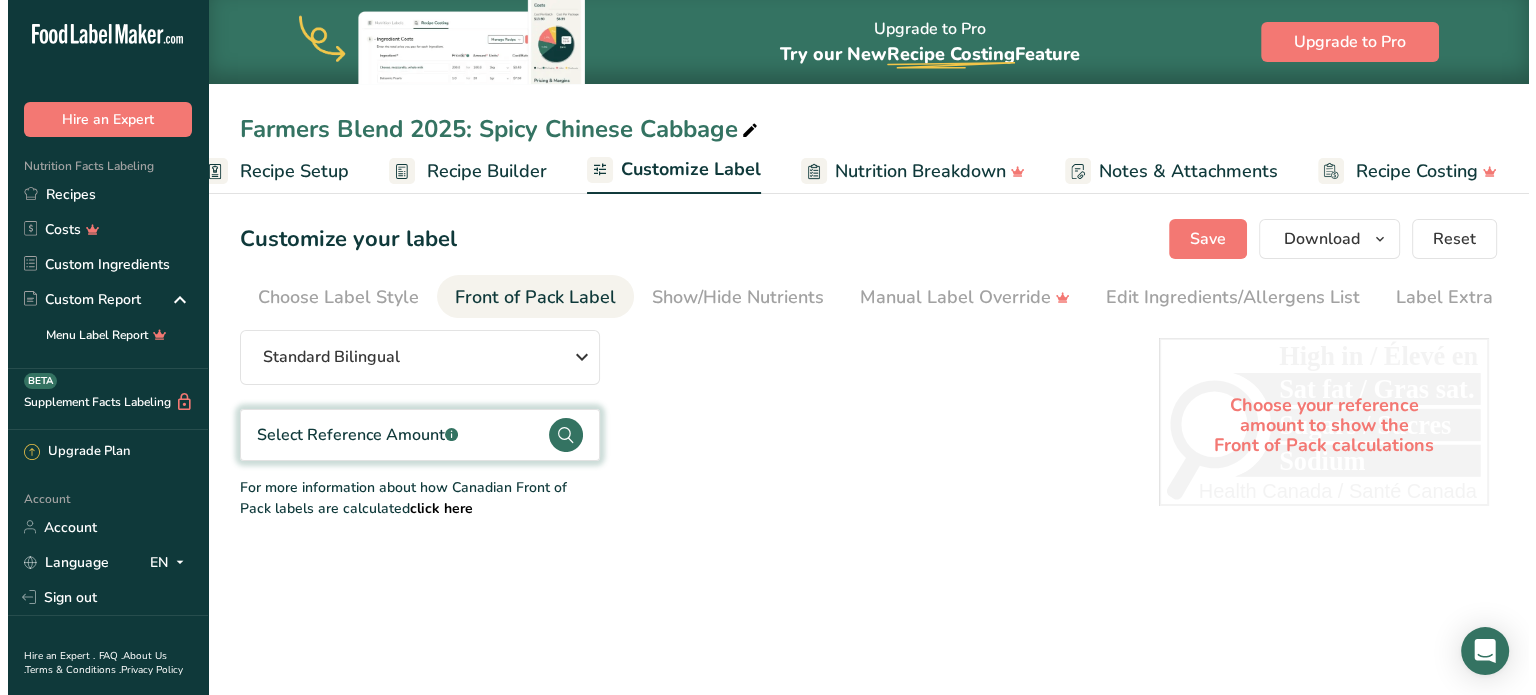 scroll, scrollTop: 0, scrollLeft: 35, axis: horizontal 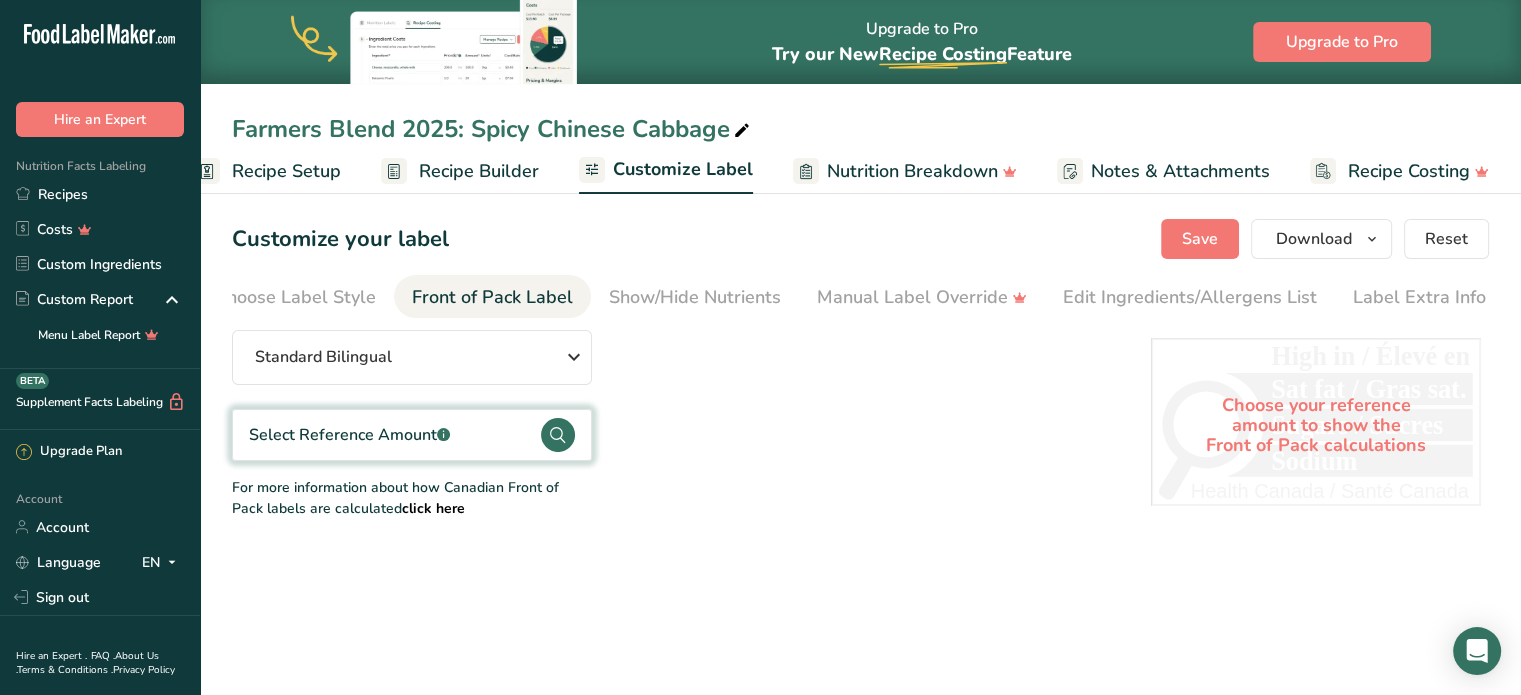 click on "Select Reference Amount
.a-a{fill:#347362;}.b-a{fill:#fff;}" at bounding box center (412, 435) 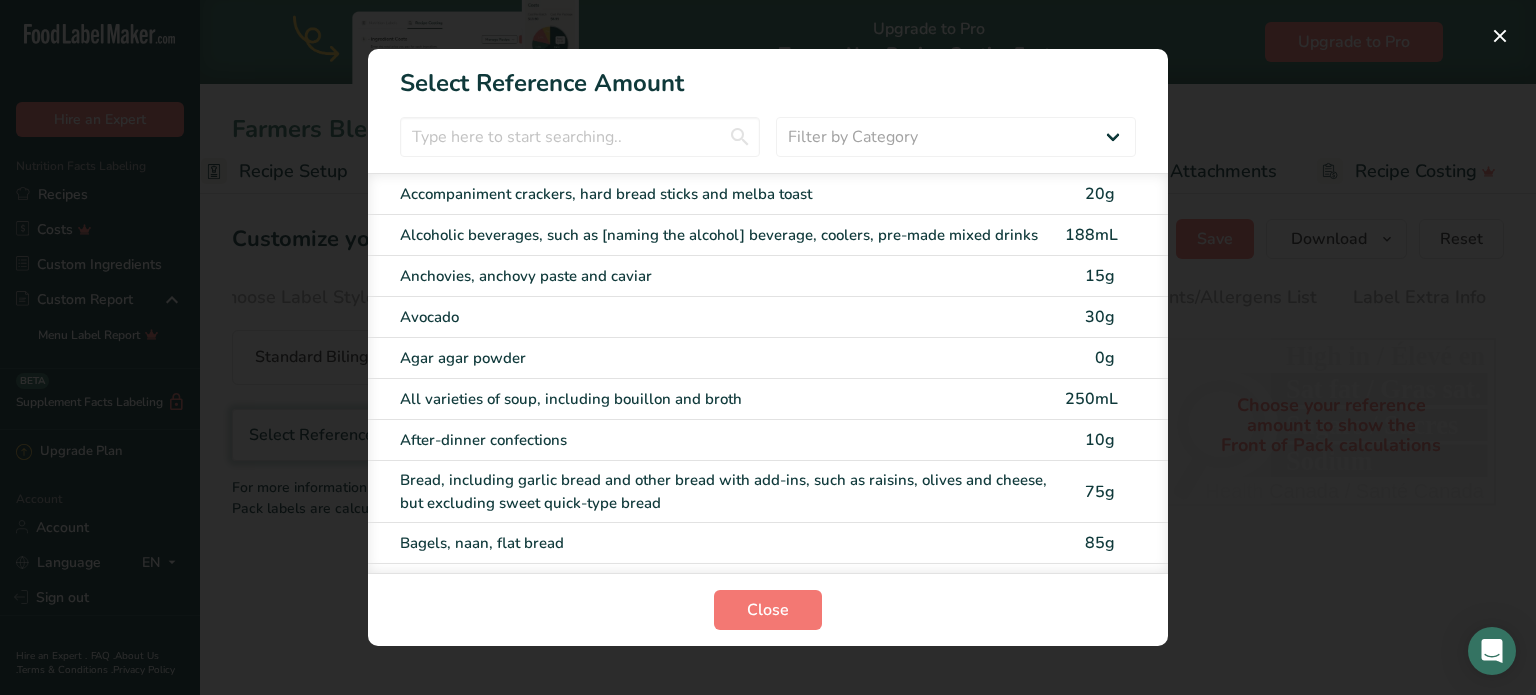scroll, scrollTop: 0, scrollLeft: 20, axis: horizontal 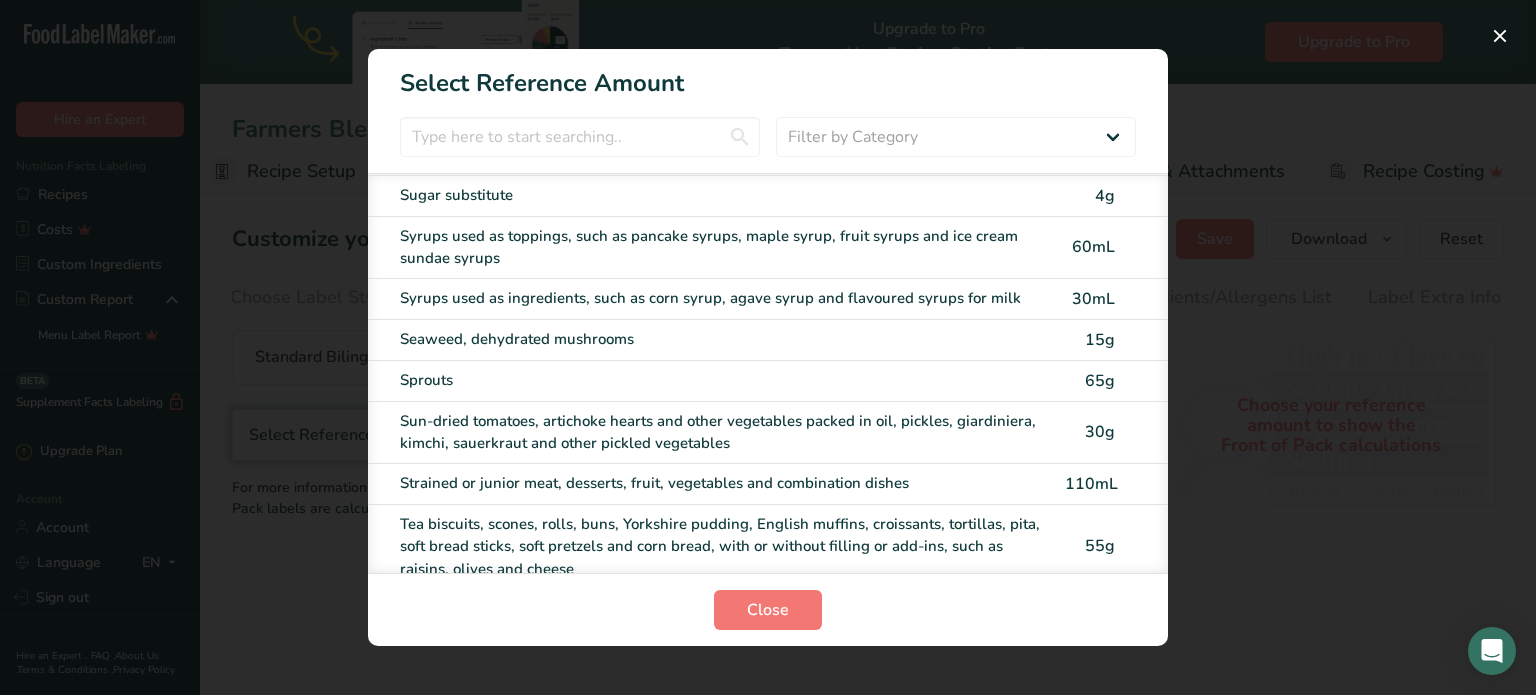 click on "Sun-dried tomatoes, artichoke hearts and other vegetables packed in oil, pickles, giardiniera, kimchi, sauerkraut and other pickled vegetables" at bounding box center (726, 432) 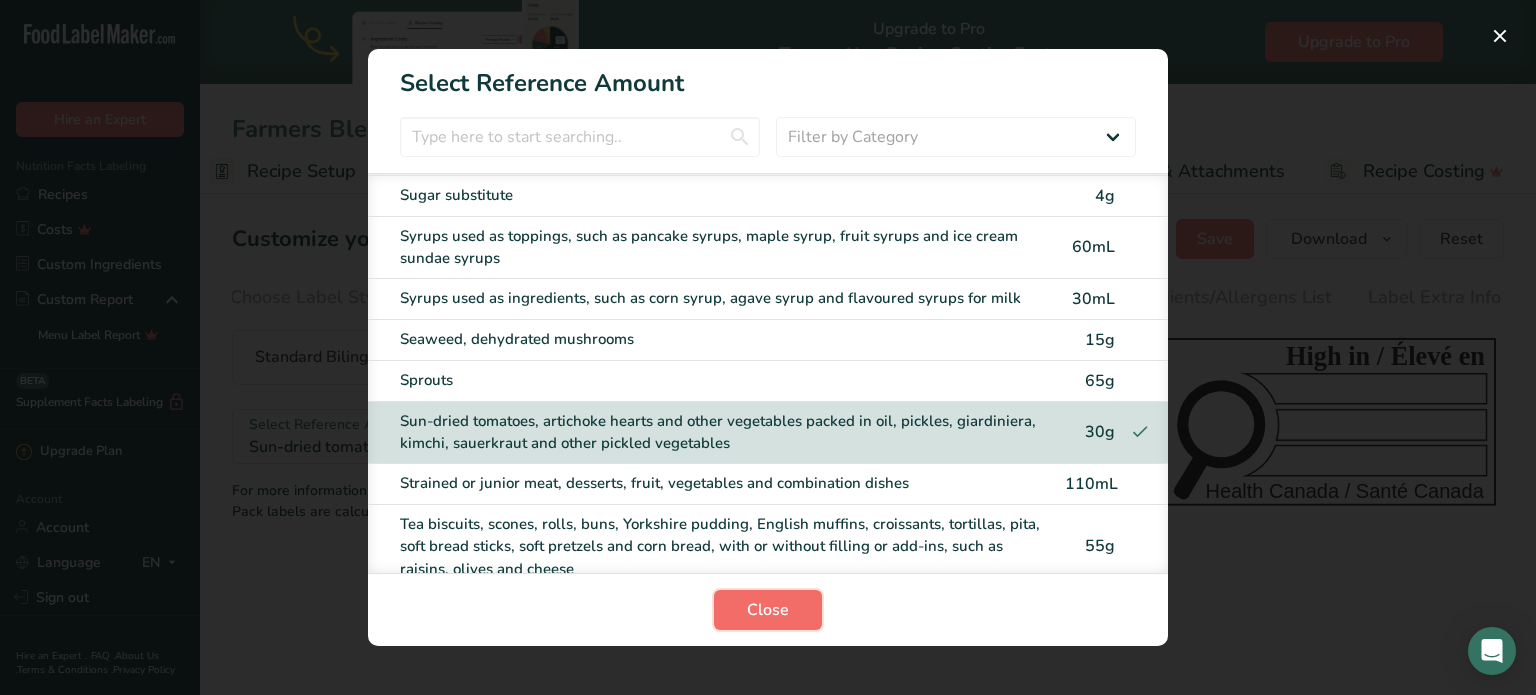 click on "Close" at bounding box center (768, 610) 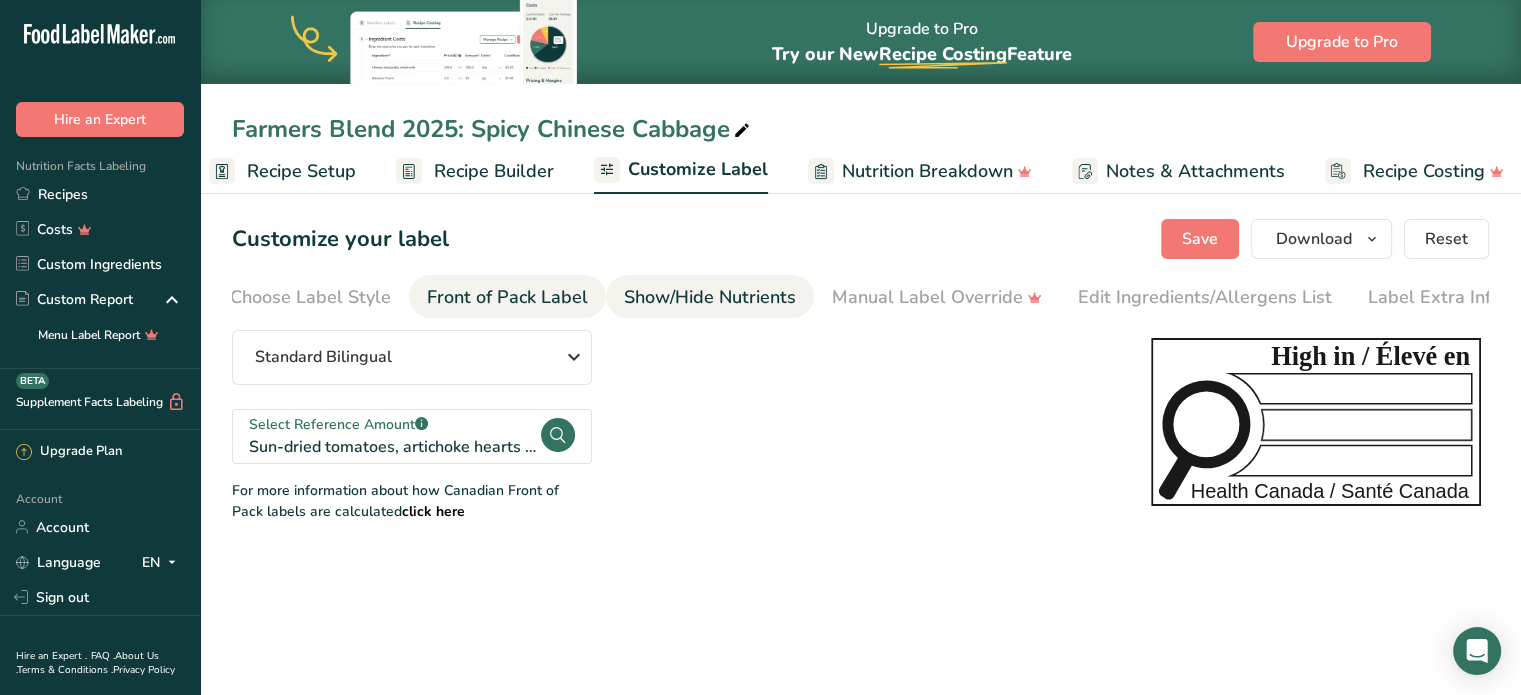 click on "Show/Hide Nutrients" at bounding box center (710, 297) 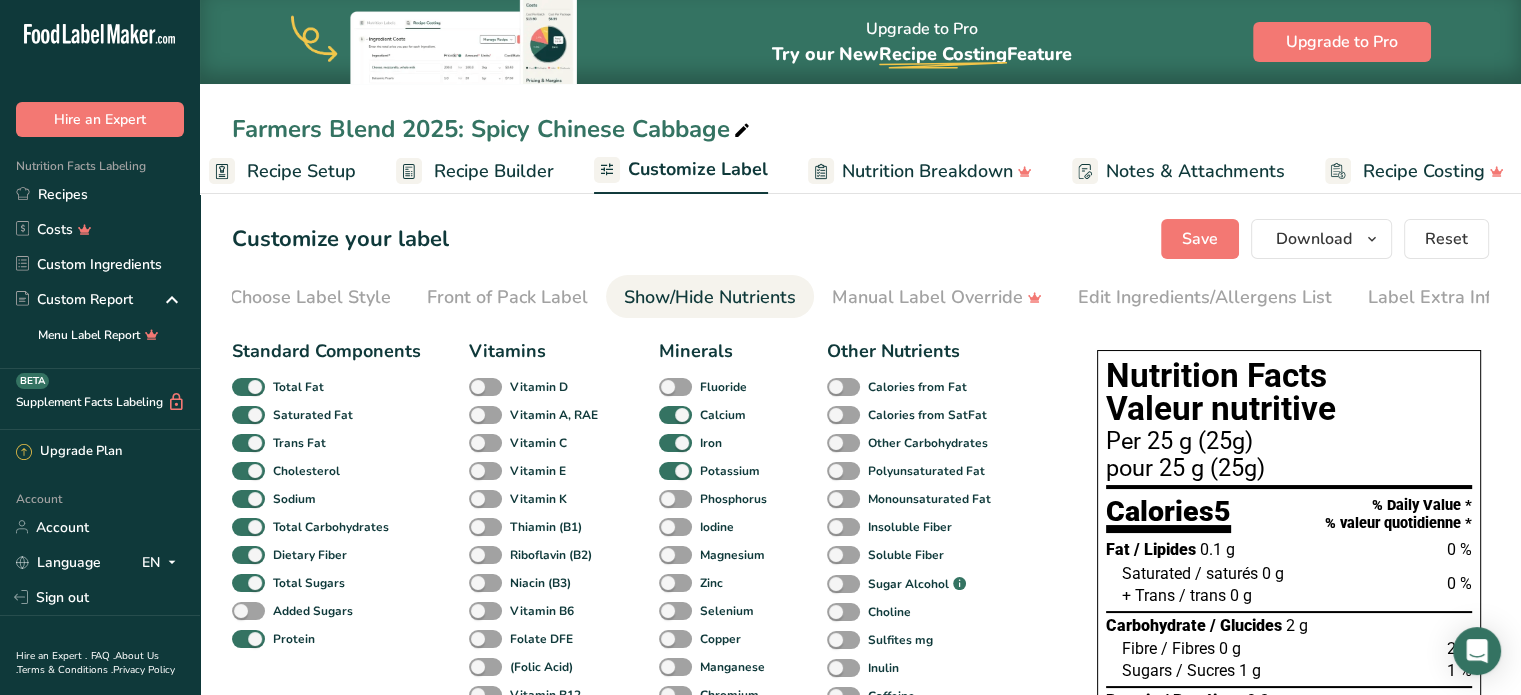scroll, scrollTop: 0, scrollLeft: 35, axis: horizontal 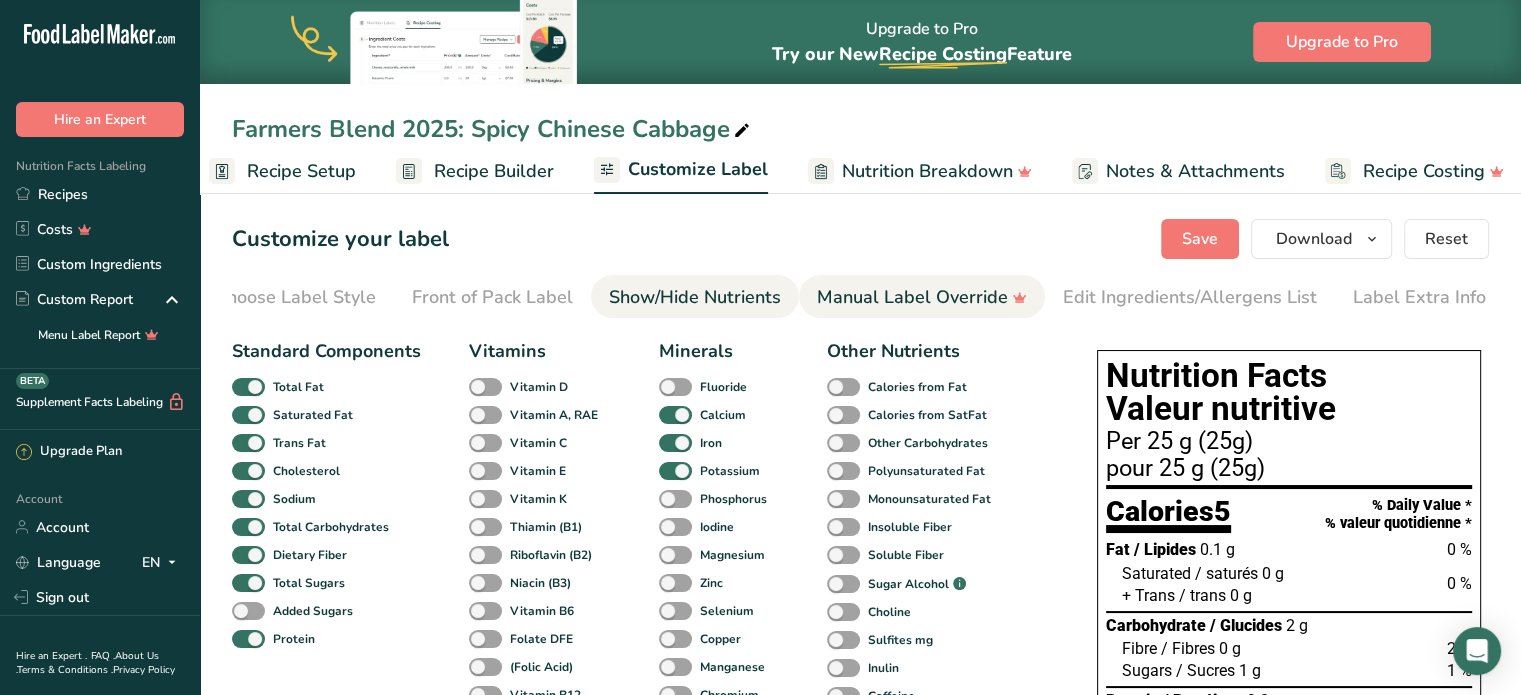 click on "Manual Label Override" at bounding box center (922, 297) 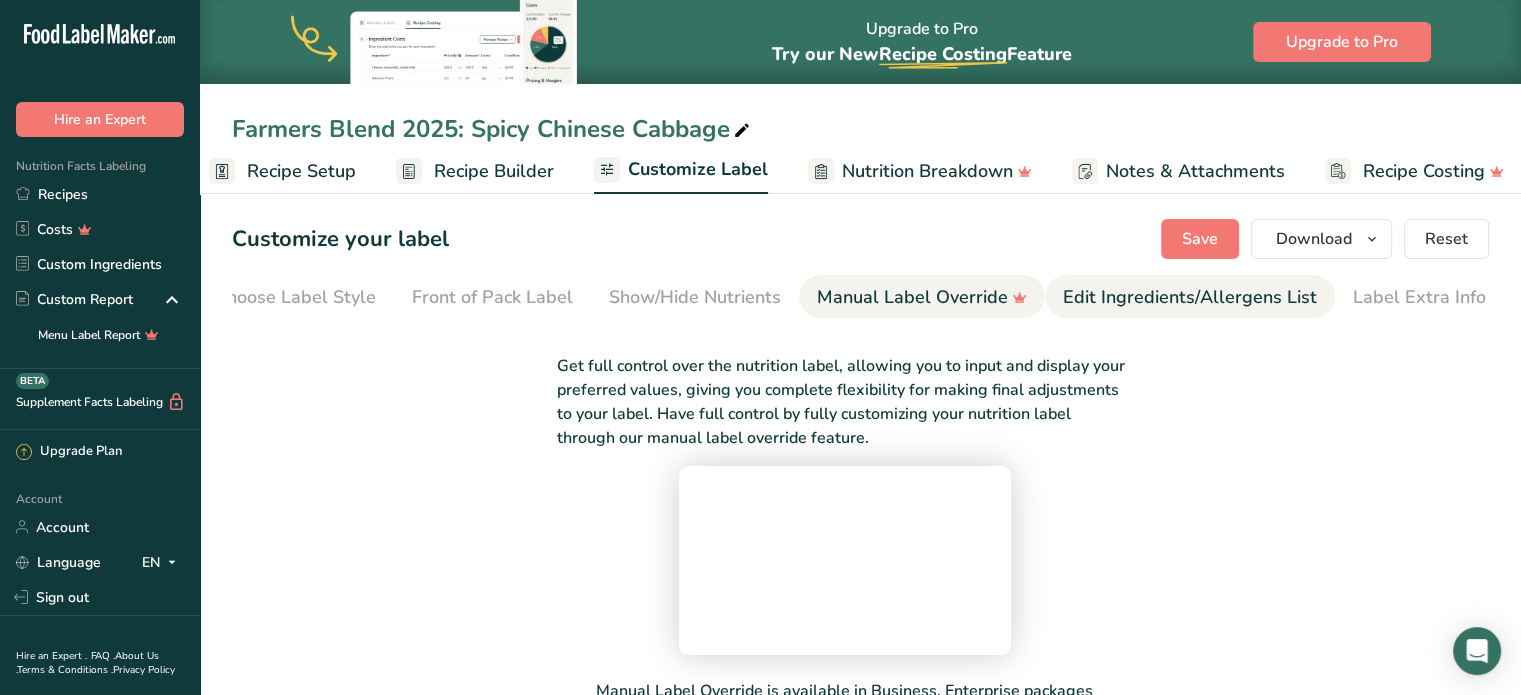 click on "Edit Ingredients/Allergens List" at bounding box center [1190, 297] 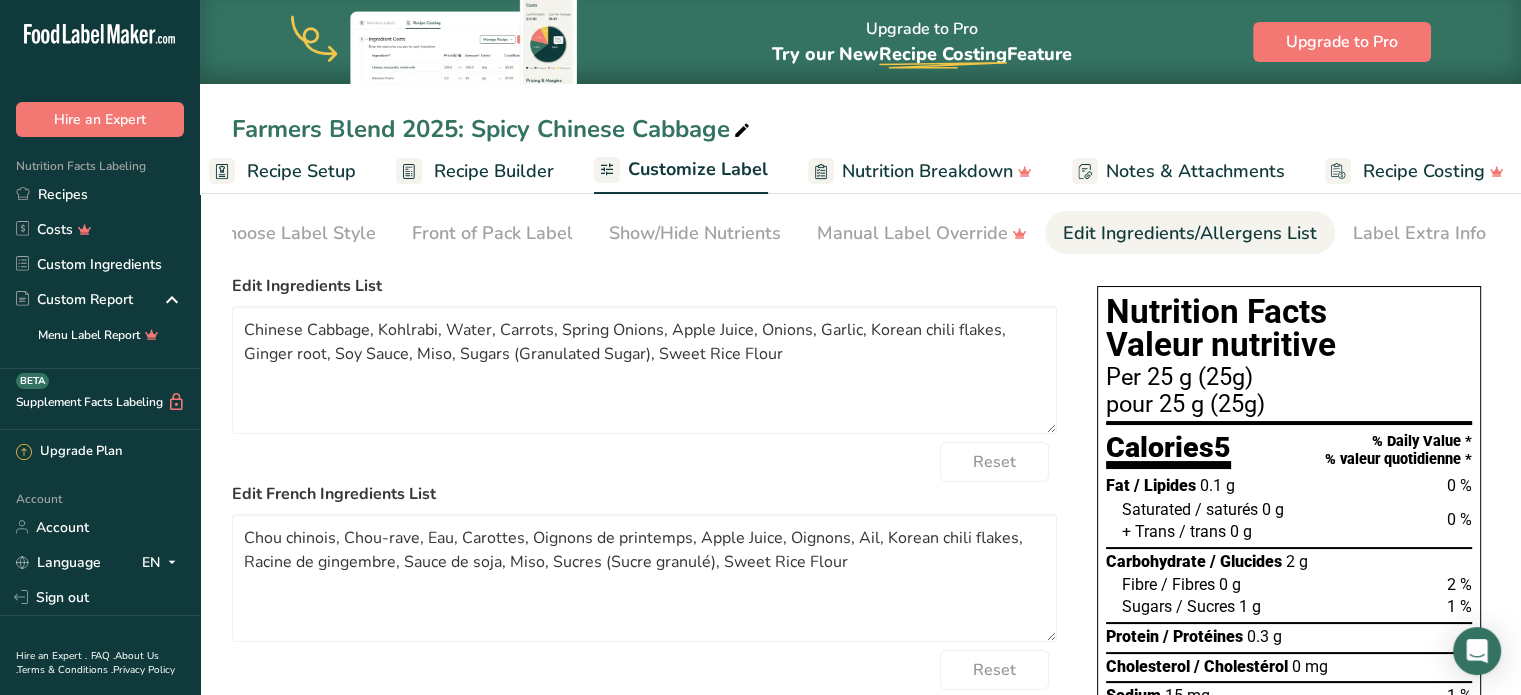 scroll, scrollTop: 100, scrollLeft: 0, axis: vertical 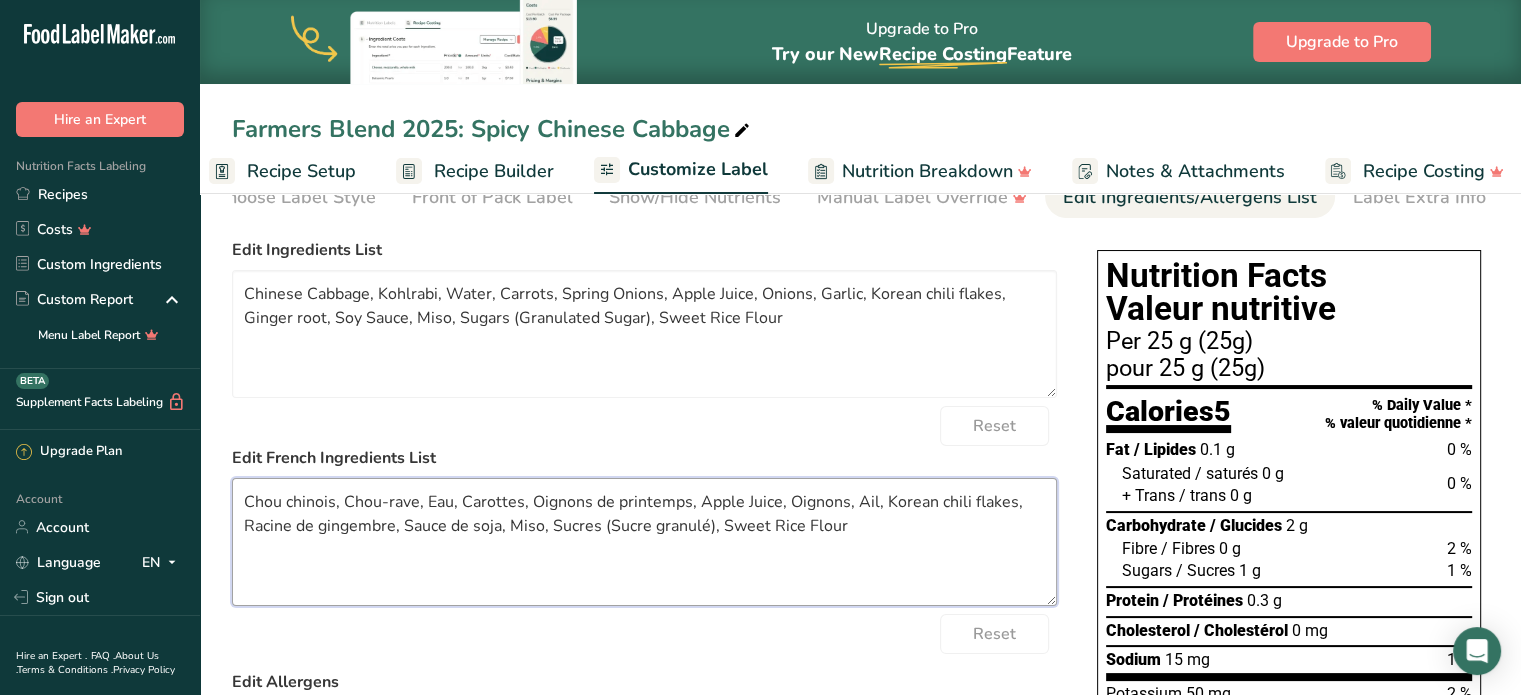 drag, startPoint x: 684, startPoint y: 508, endPoint x: 591, endPoint y: 507, distance: 93.00538 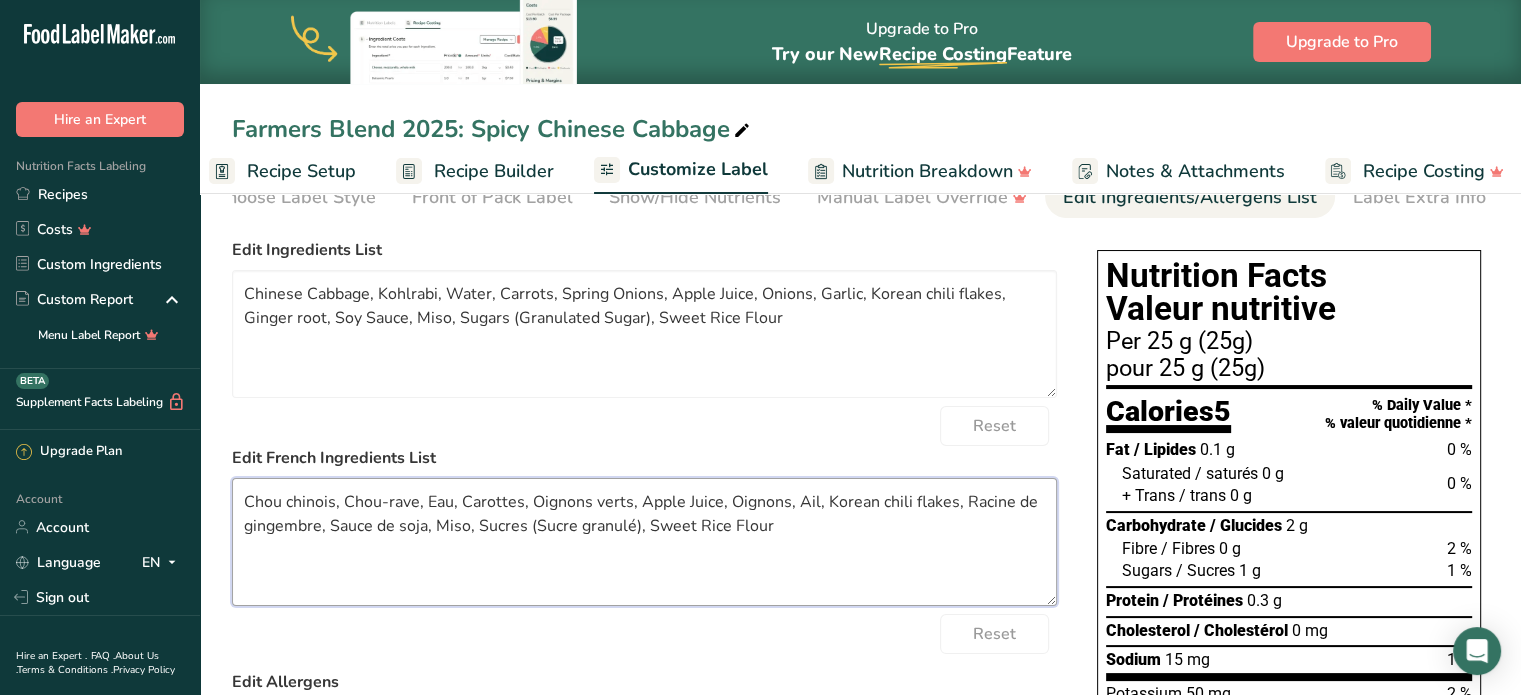 drag, startPoint x: 426, startPoint y: 529, endPoint x: 380, endPoint y: 528, distance: 46.010868 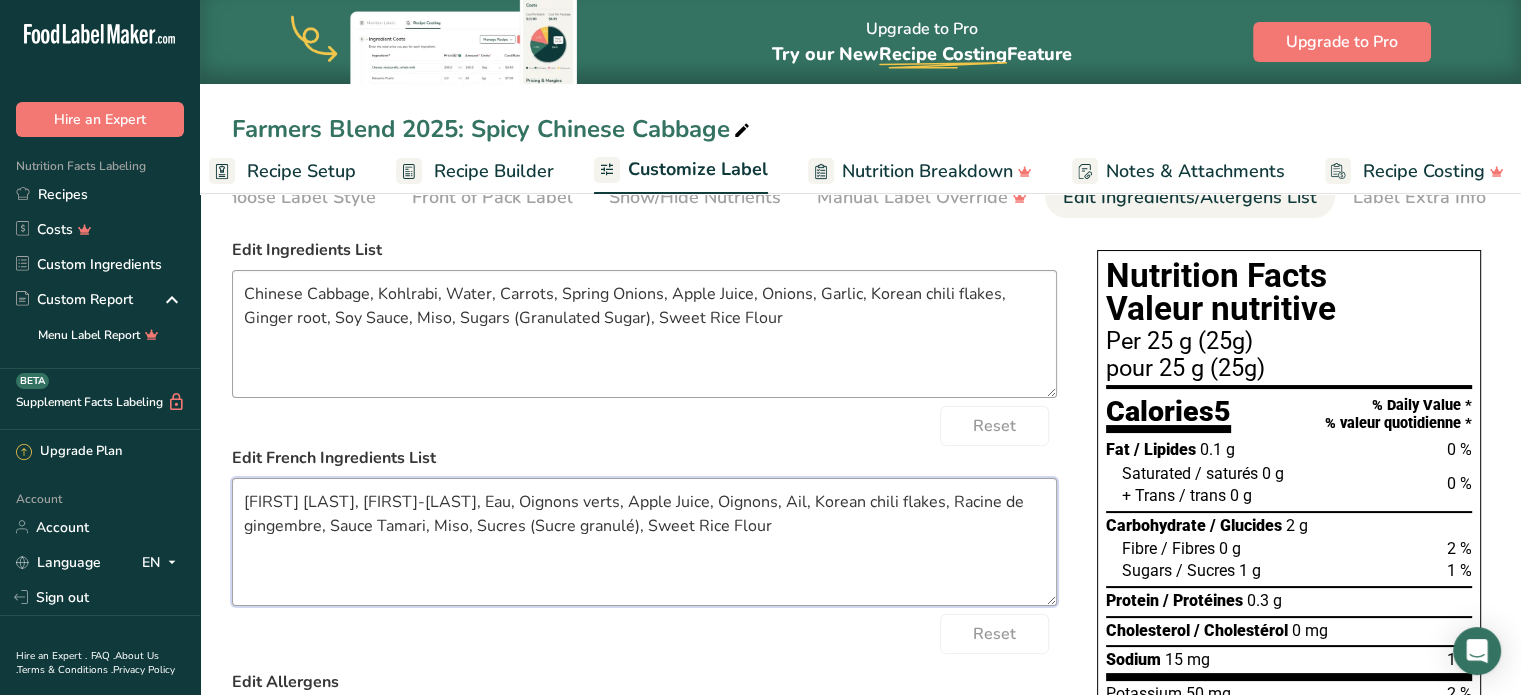 type on "[FIRST] [LAST], [FIRST]-[LAST], Eau, Oignons verts, Apple Juice, Oignons, Ail, Korean chili flakes, Racine de gingembre, Sauce Tamari, Miso, Sucres (Sucre granulé), Sweet Rice Flour" 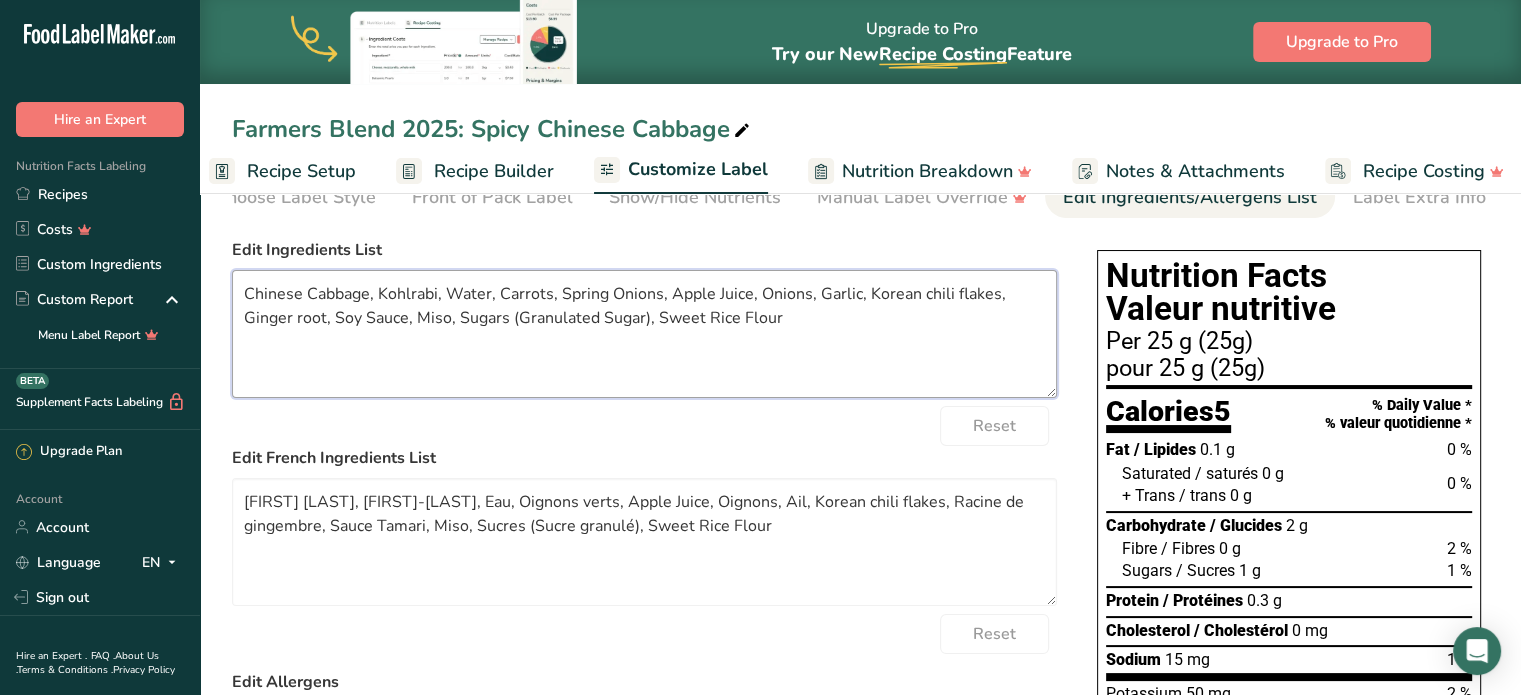 drag, startPoint x: 405, startPoint y: 315, endPoint x: 335, endPoint y: 331, distance: 71.80529 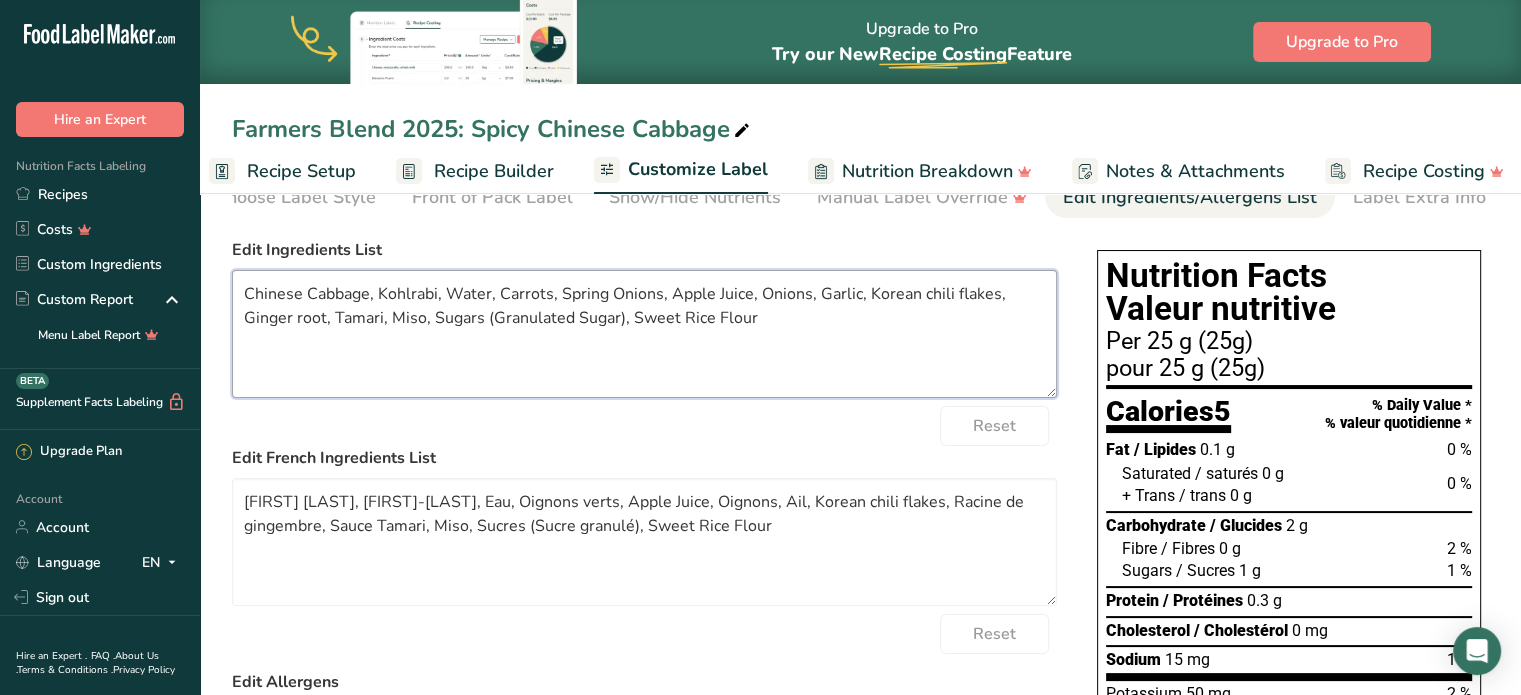 drag, startPoint x: 630, startPoint y: 327, endPoint x: 756, endPoint y: 324, distance: 126.035706 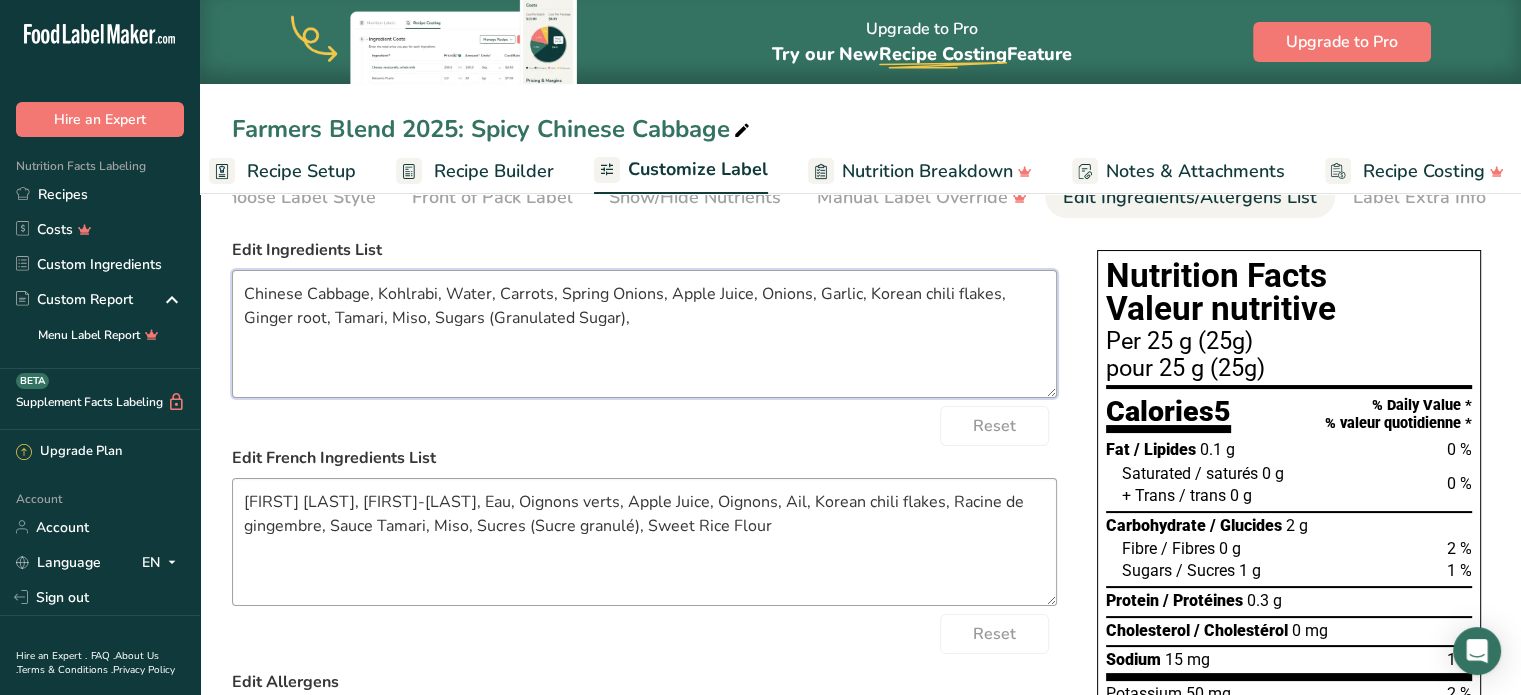 type on "Chinese Cabbage, Kohlrabi, Water, Carrots, Spring Onions, Apple Juice, Onions, Garlic, Korean chili flakes, Ginger root, Tamari, Miso, Sugars (Granulated Sugar)," 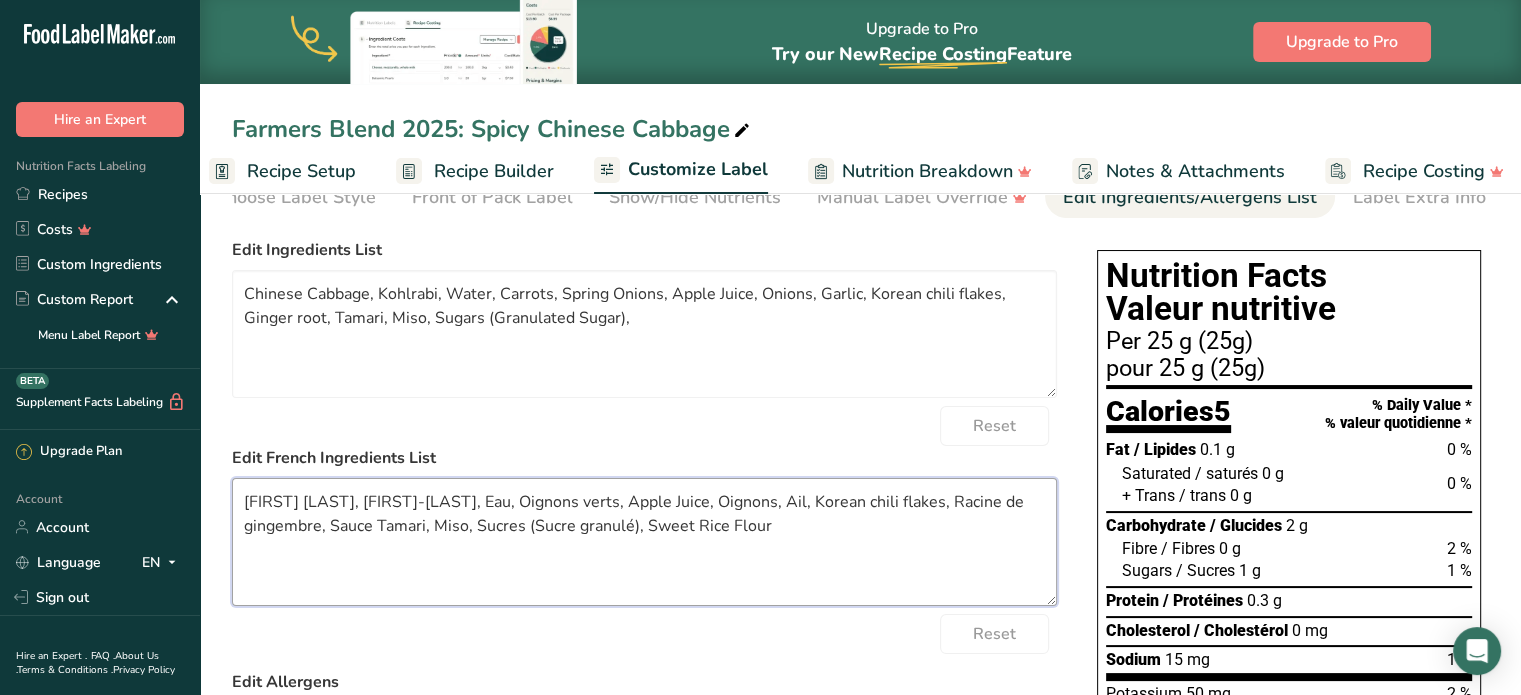 click on "[FIRST] [LAST], [FIRST]-[LAST], Eau, Oignons verts, Apple Juice, Oignons, Ail, Korean chili flakes, Racine de gingembre, Sauce Tamari, Miso, Sucres (Sucre granulé), Sweet Rice Flour" at bounding box center [644, 542] 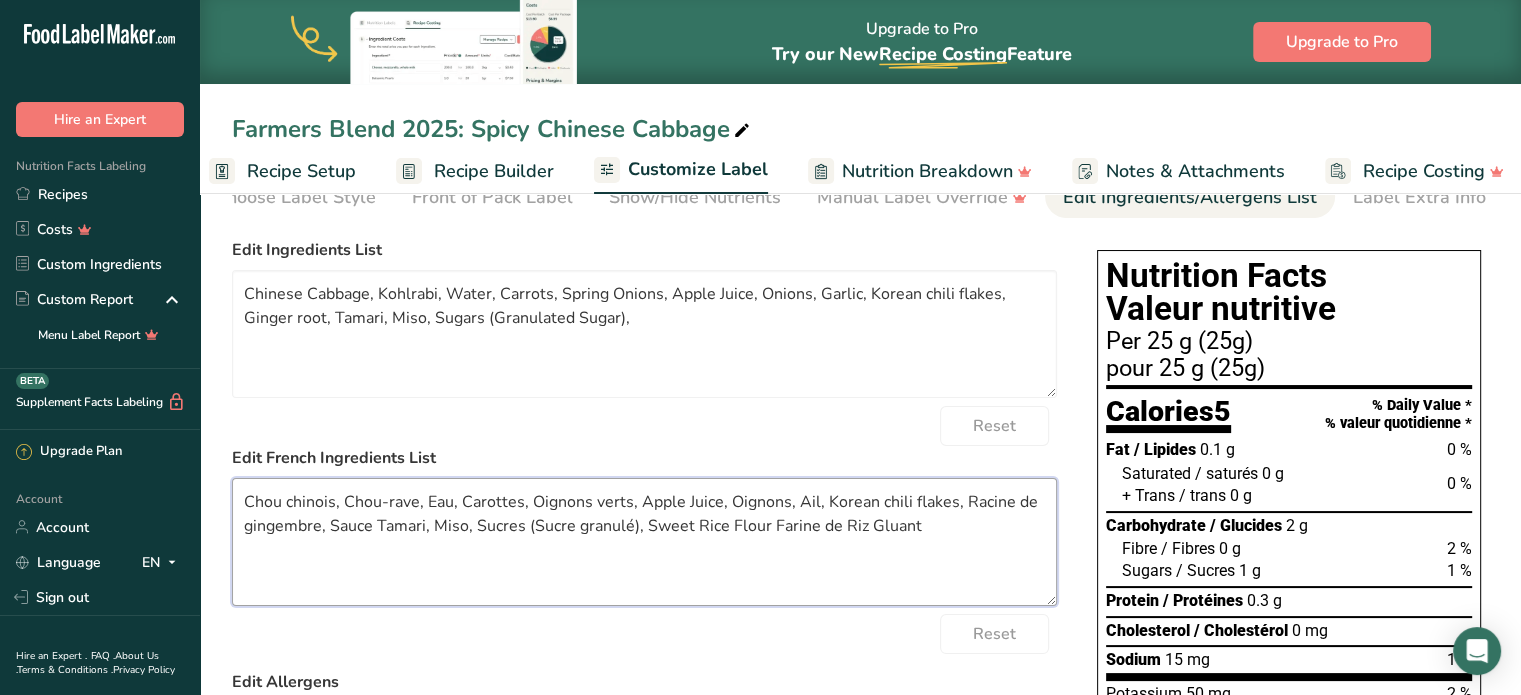 drag, startPoint x: 767, startPoint y: 525, endPoint x: 644, endPoint y: 519, distance: 123.146255 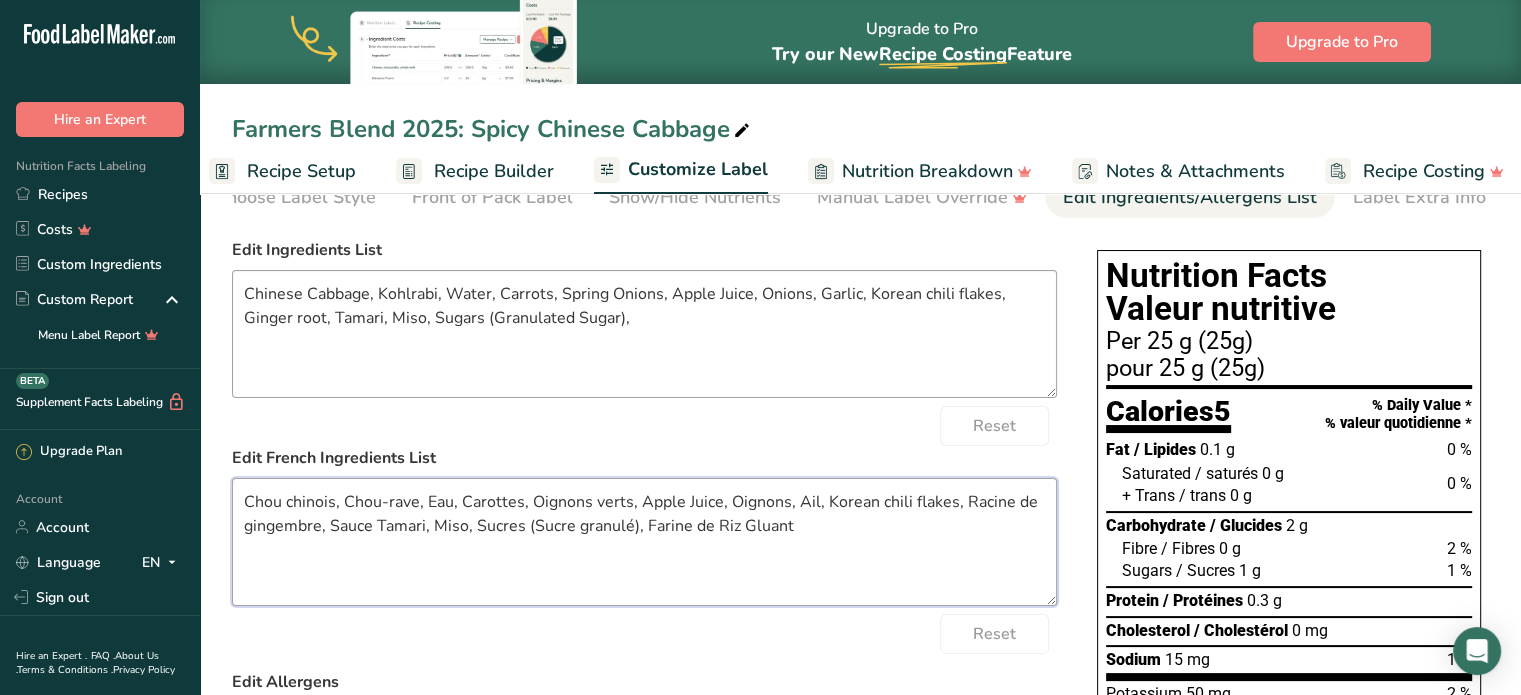 type on "Chou chinois, Chou-rave, Eau, Carottes, Oignons verts, Apple Juice, Oignons, Ail, Korean chili flakes, Racine de gingembre, Sauce Tamari, Miso, Sucres (Sucre granulé), Farine de Riz Gluant" 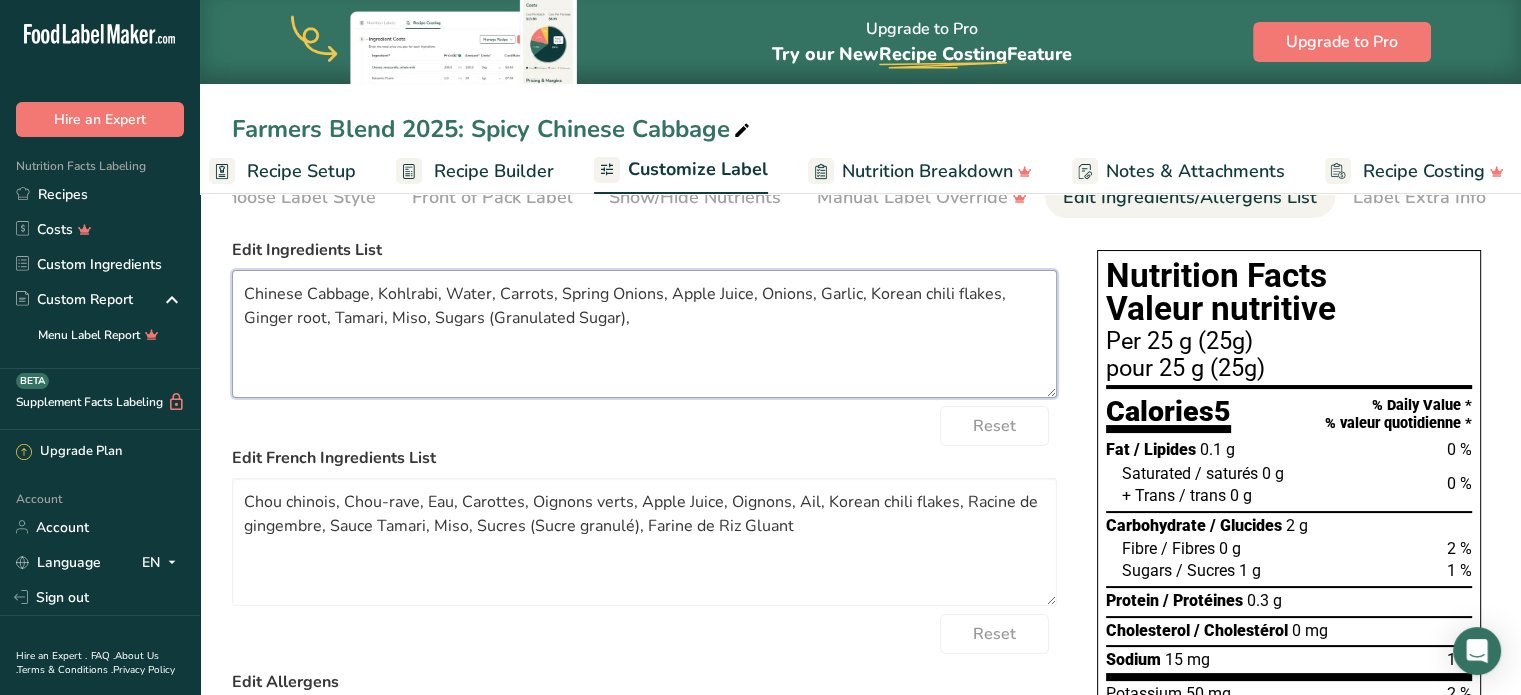 click on "Chinese Cabbage, Kohlrabi, Water, Carrots, Spring Onions, Apple Juice, Onions, Garlic, Korean chili flakes, Ginger root, Tamari, Miso, Sugars (Granulated Sugar)," at bounding box center (644, 334) 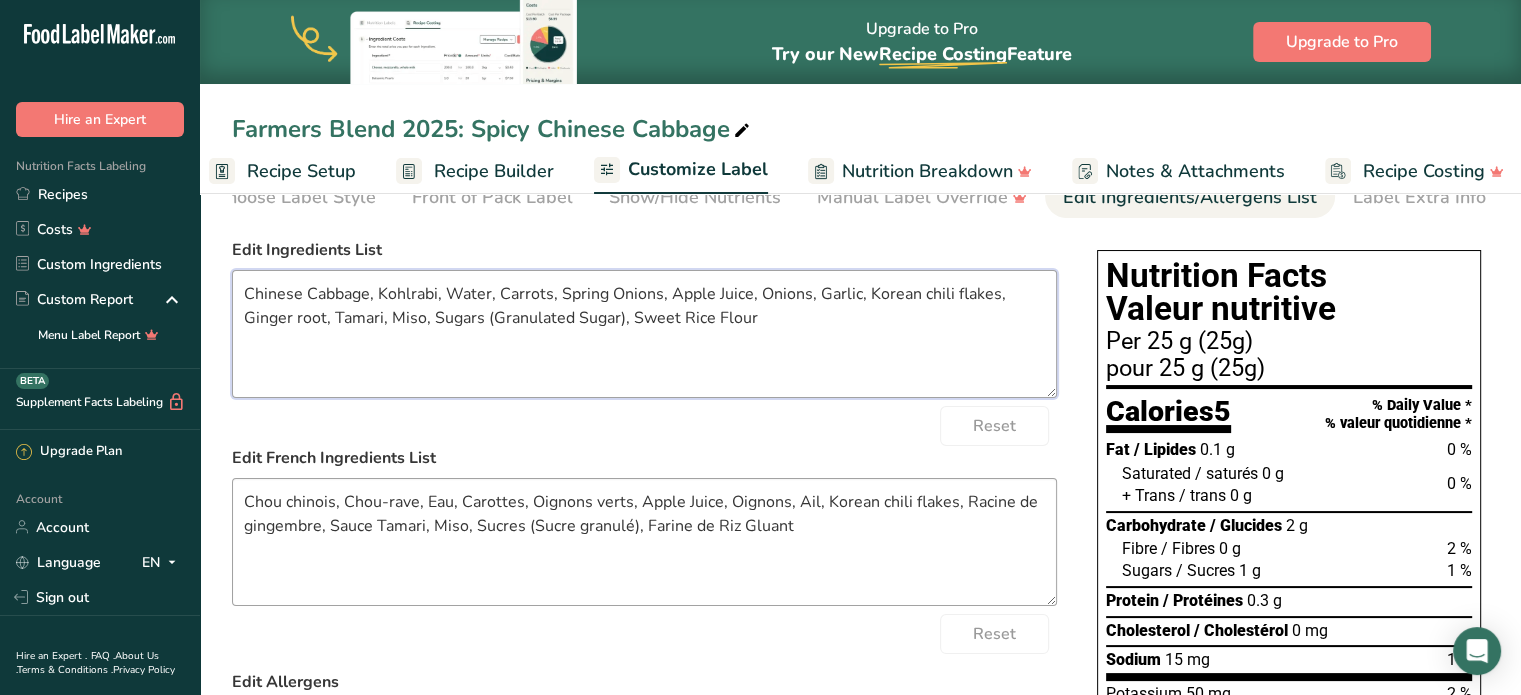type on "Chinese Cabbage, Kohlrabi, Water, Carrots, Spring Onions, Apple Juice, Onions, Garlic, Korean chili flakes, Ginger root, Tamari, Miso, Sugars (Granulated Sugar), Sweet Rice Flour" 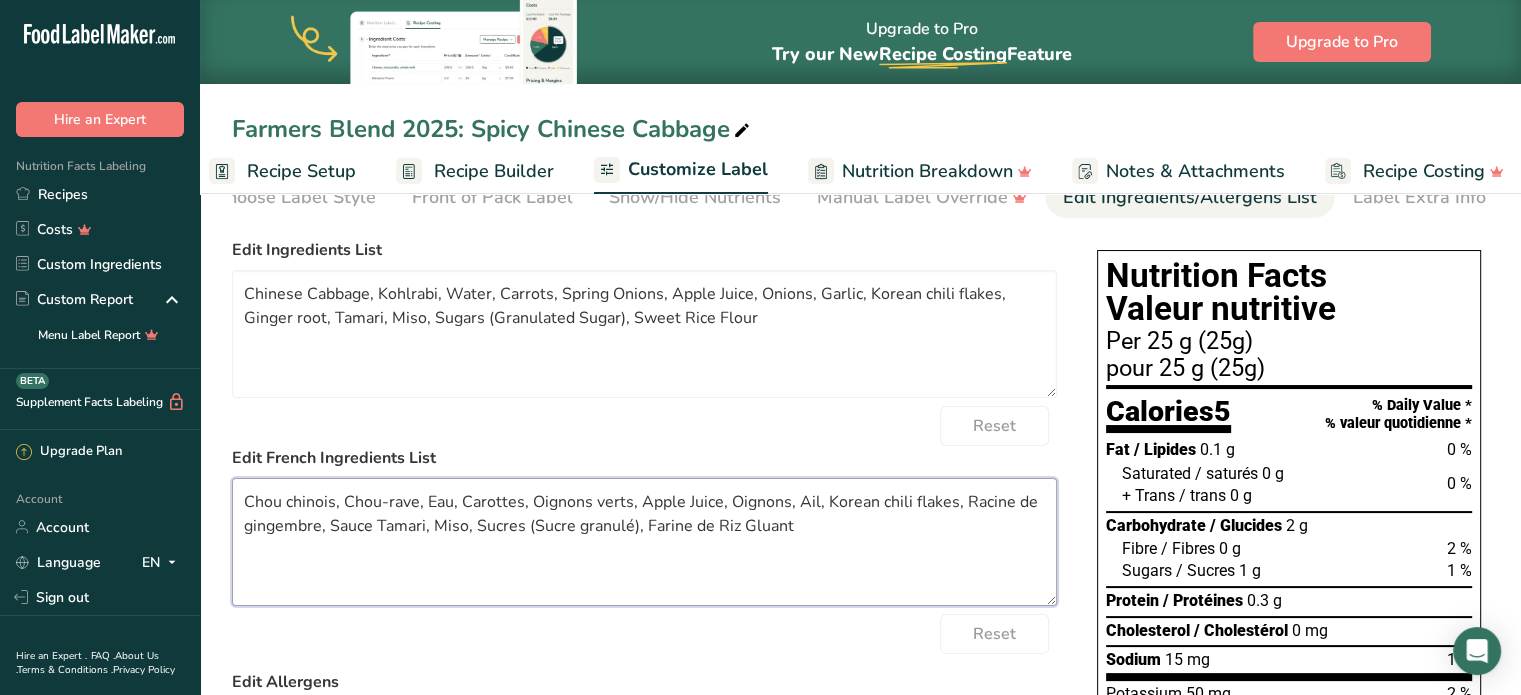 click on "Chou chinois, Chou-rave, Eau, Carottes, Oignons verts, Apple Juice, Oignons, Ail, Korean chili flakes, Racine de gingembre, Sauce Tamari, Miso, Sucres (Sucre granulé), Farine de Riz Gluant" at bounding box center (644, 542) 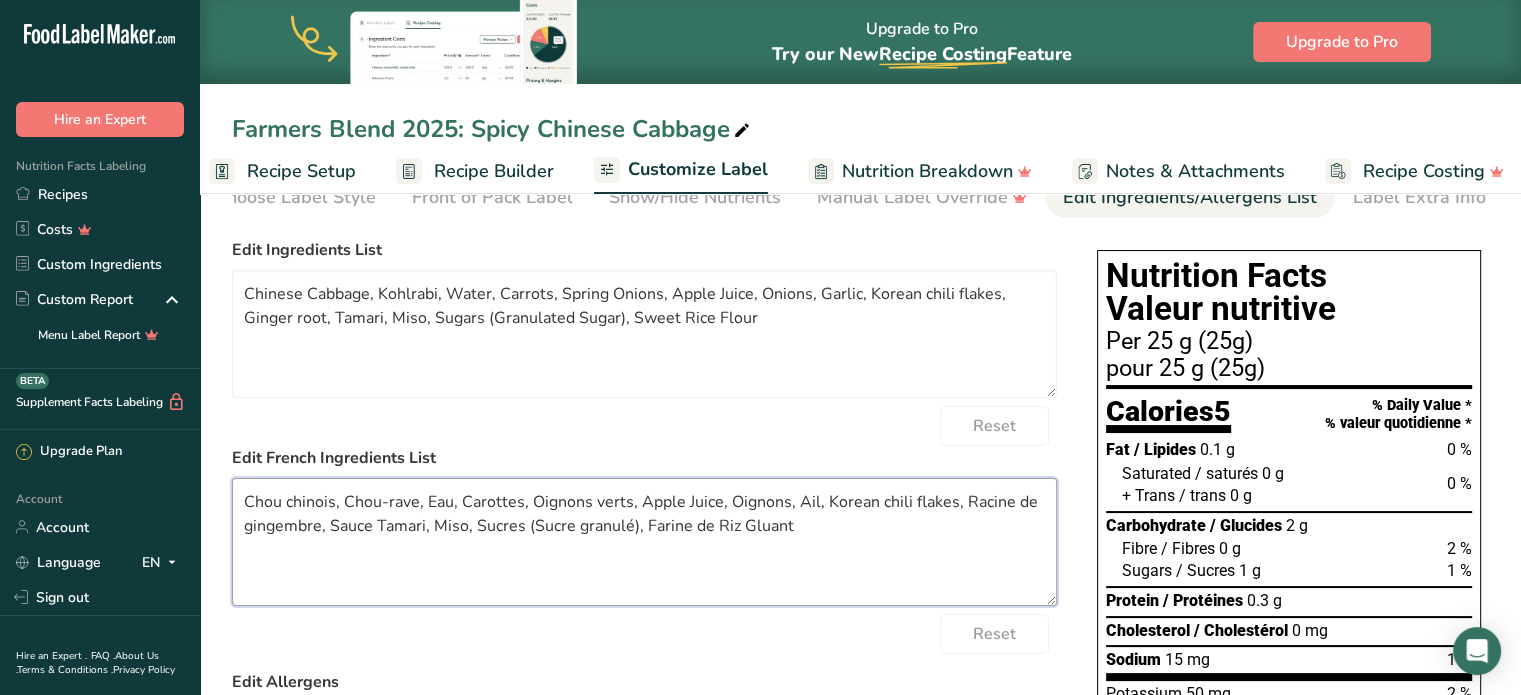 drag, startPoint x: 950, startPoint y: 506, endPoint x: 824, endPoint y: 503, distance: 126.035706 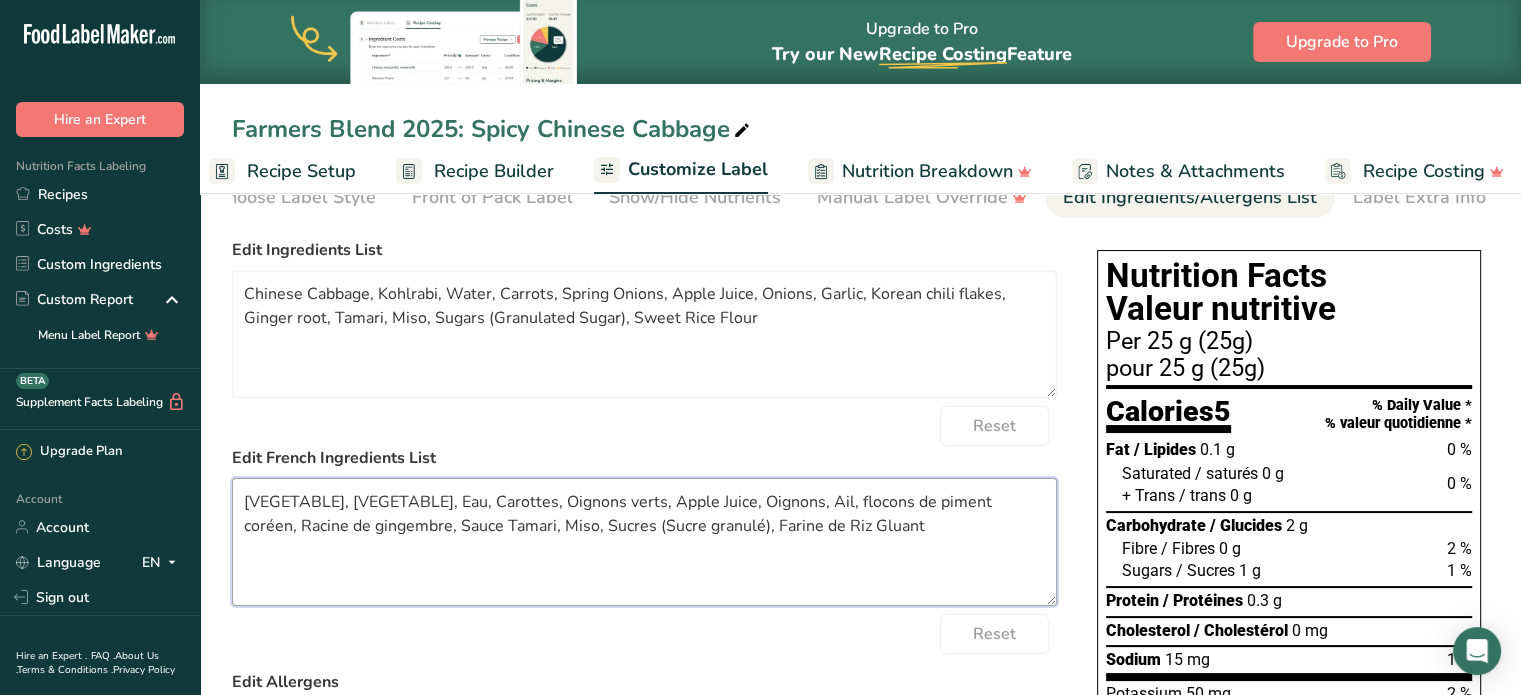click on "[VEGETABLE], [VEGETABLE], Eau, Carottes, Oignons verts, Apple Juice, Oignons, Ail, flocons de piment coréen, Racine de gingembre, Sauce Tamari, Miso, Sucres (Sucre granulé), Farine de Riz Gluant" at bounding box center (644, 542) 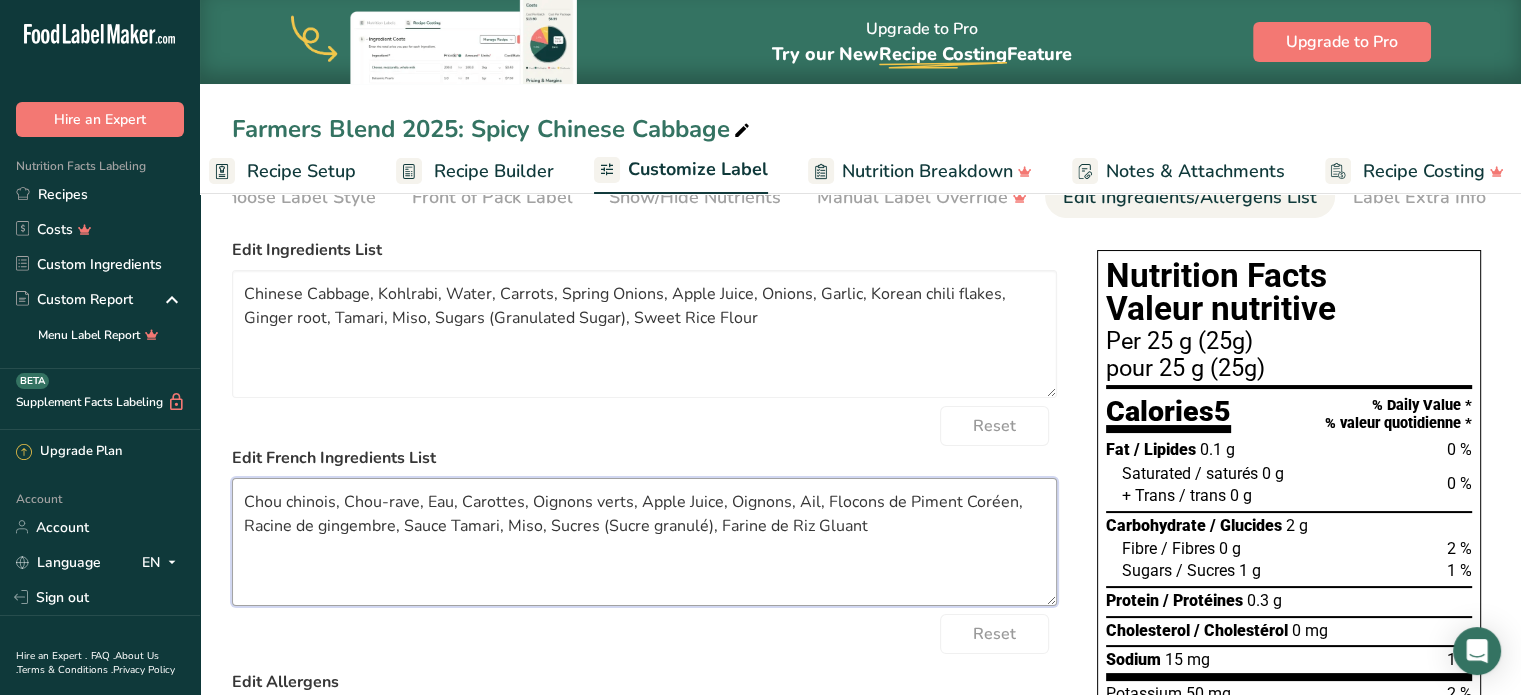 drag, startPoint x: 716, startPoint y: 506, endPoint x: 639, endPoint y: 504, distance: 77.02597 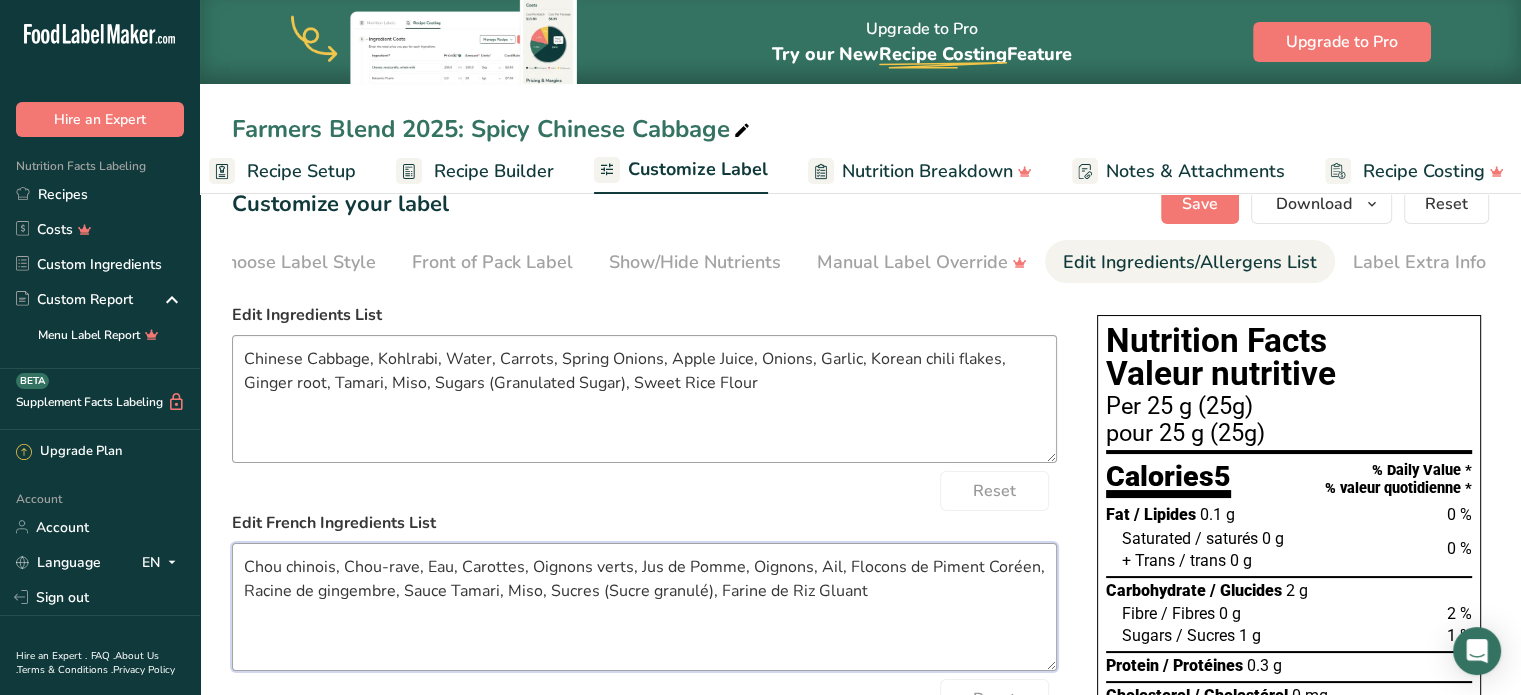 scroll, scrollTop: 0, scrollLeft: 0, axis: both 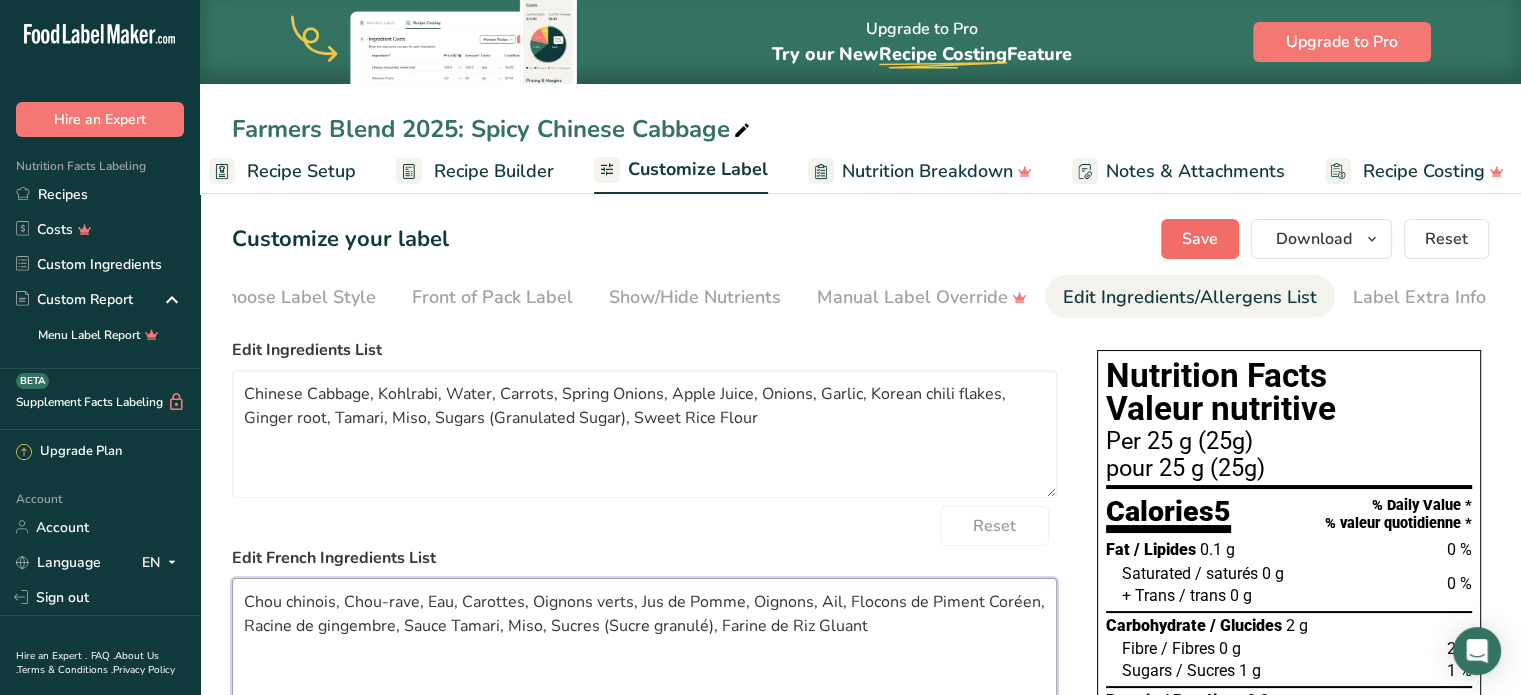 type on "Chou chinois, Chou-rave, Eau, Carottes, Oignons verts, Jus de Pomme, Oignons, Ail, Flocons de Piment Coréen, Racine de gingembre, Sauce Tamari, Miso, Sucres (Sucre granulé), Farine de Riz Gluant" 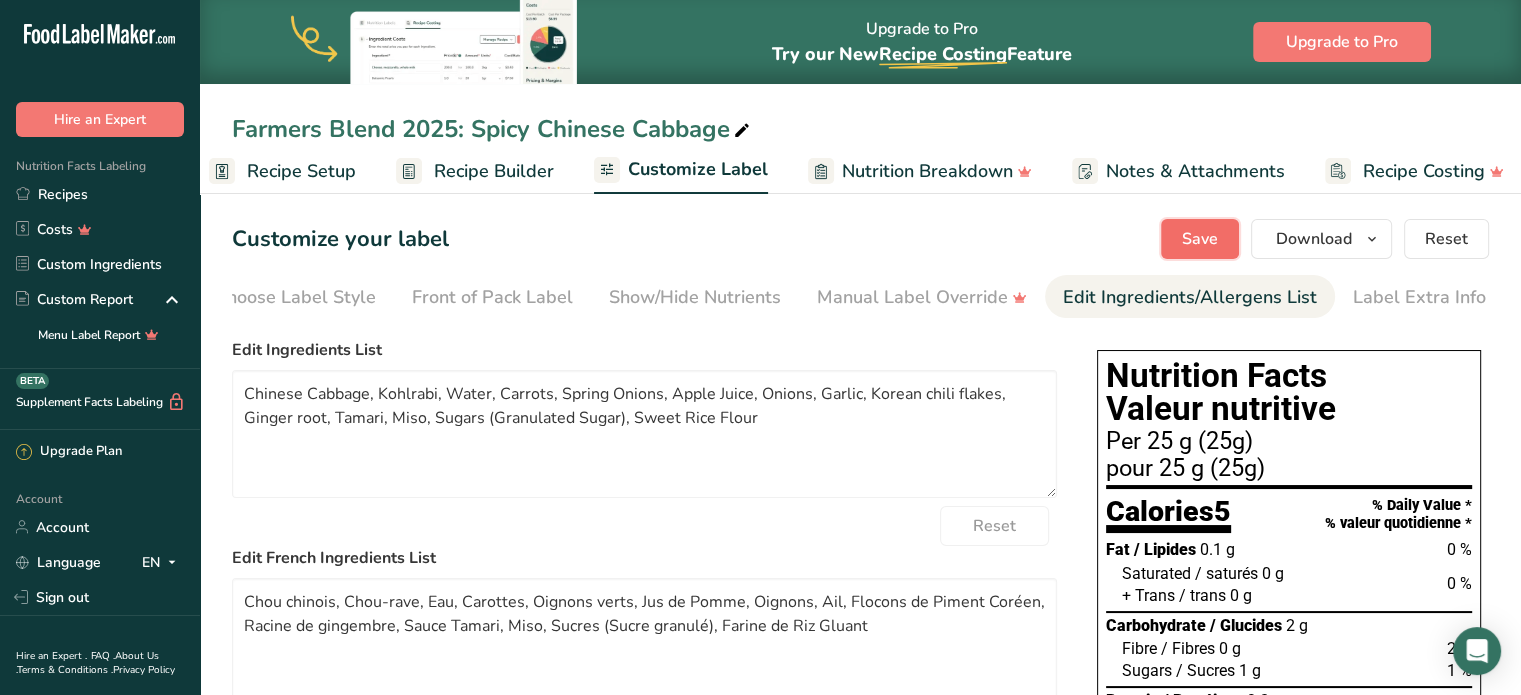 click on "Save" at bounding box center [1200, 239] 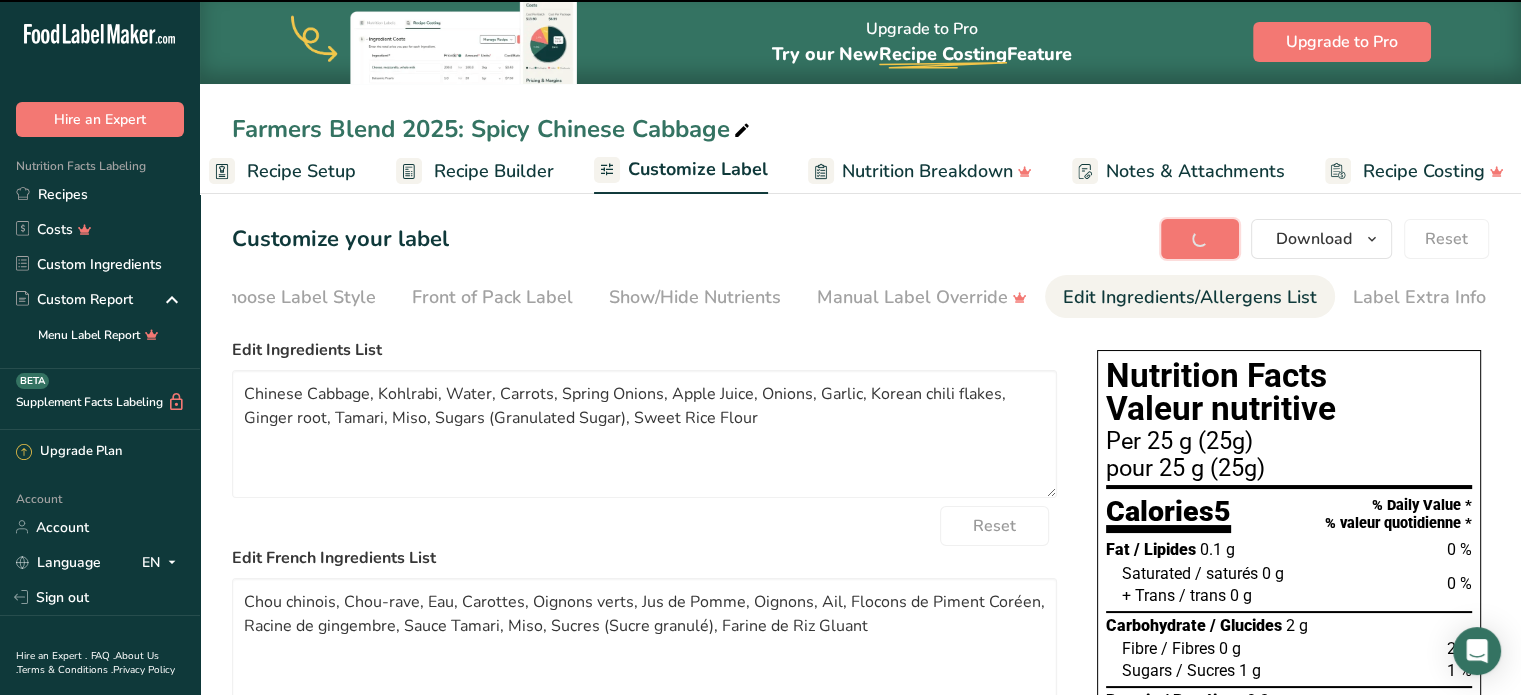 type on "Chinese Cabbage, Kohlrabi, Water, Carrots, Spring Onions, Apple Juice, Onions, Garlic, Korean chili flakes, Ginger root, Tamari, Miso, Sugars (Granulated Sugar), Sweet Rice Flour" 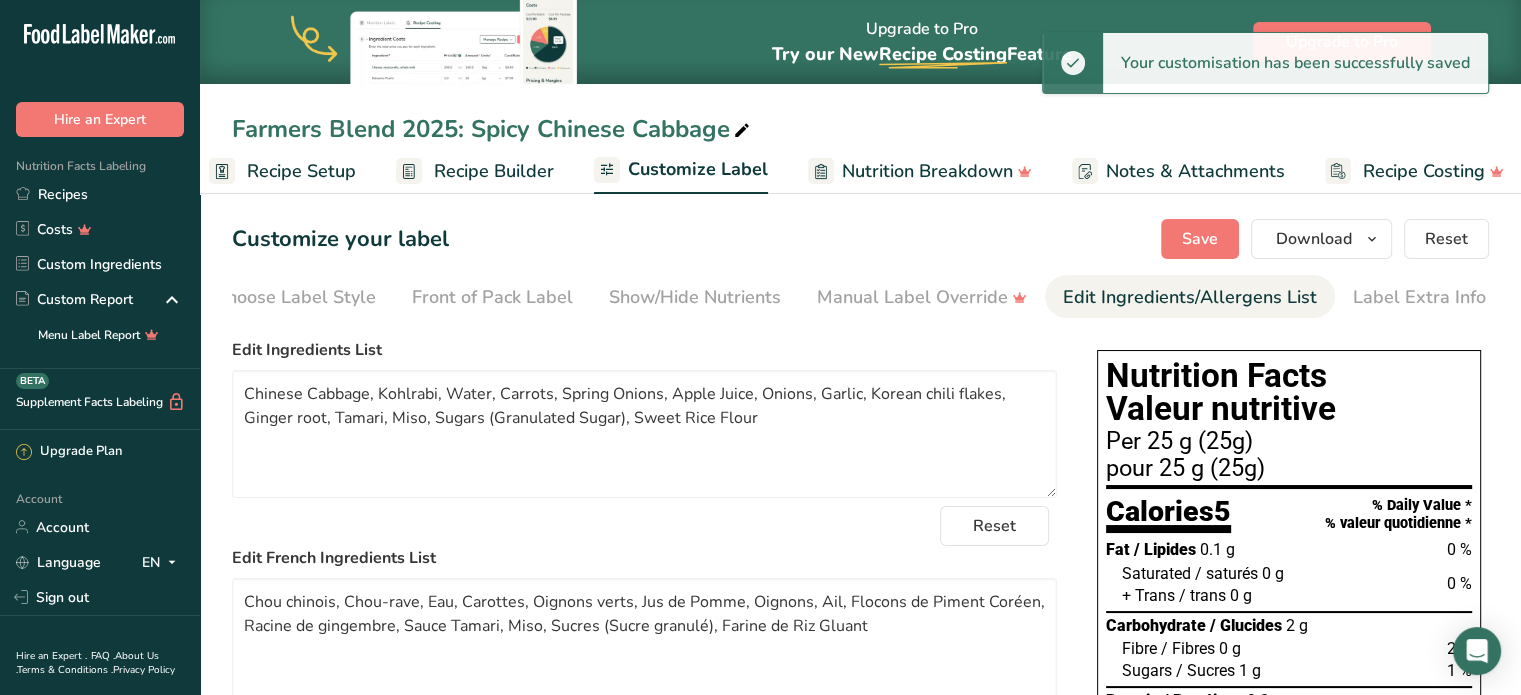click on "Recipe Builder" at bounding box center [494, 171] 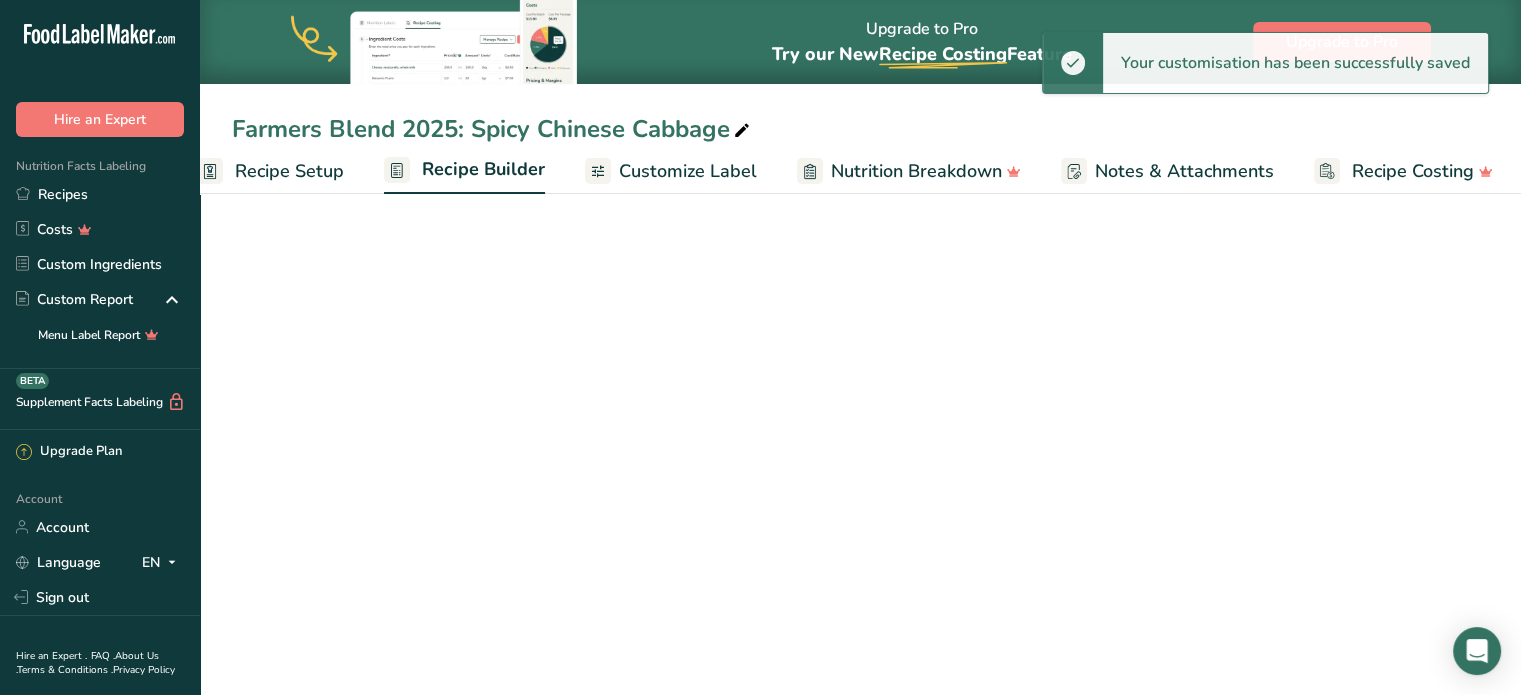 scroll, scrollTop: 0, scrollLeft: 38, axis: horizontal 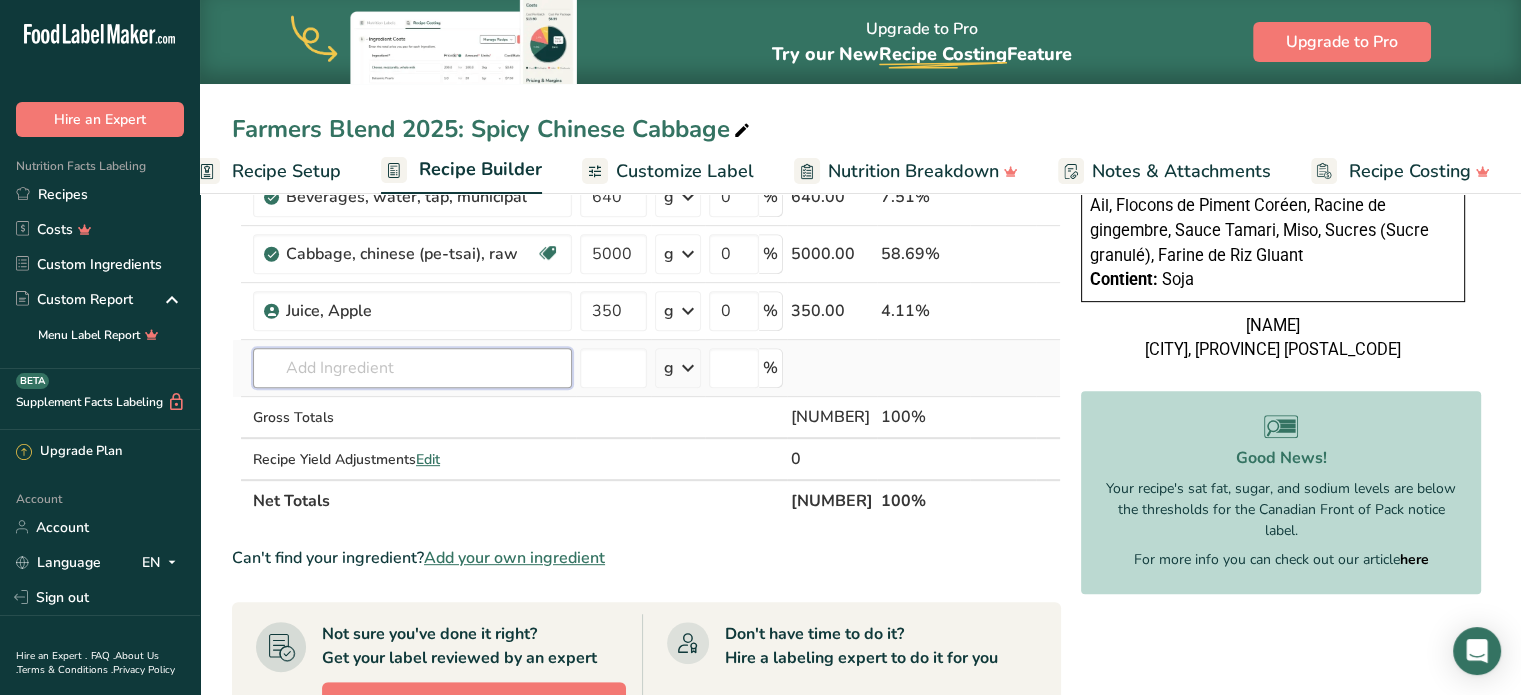 click at bounding box center [412, 368] 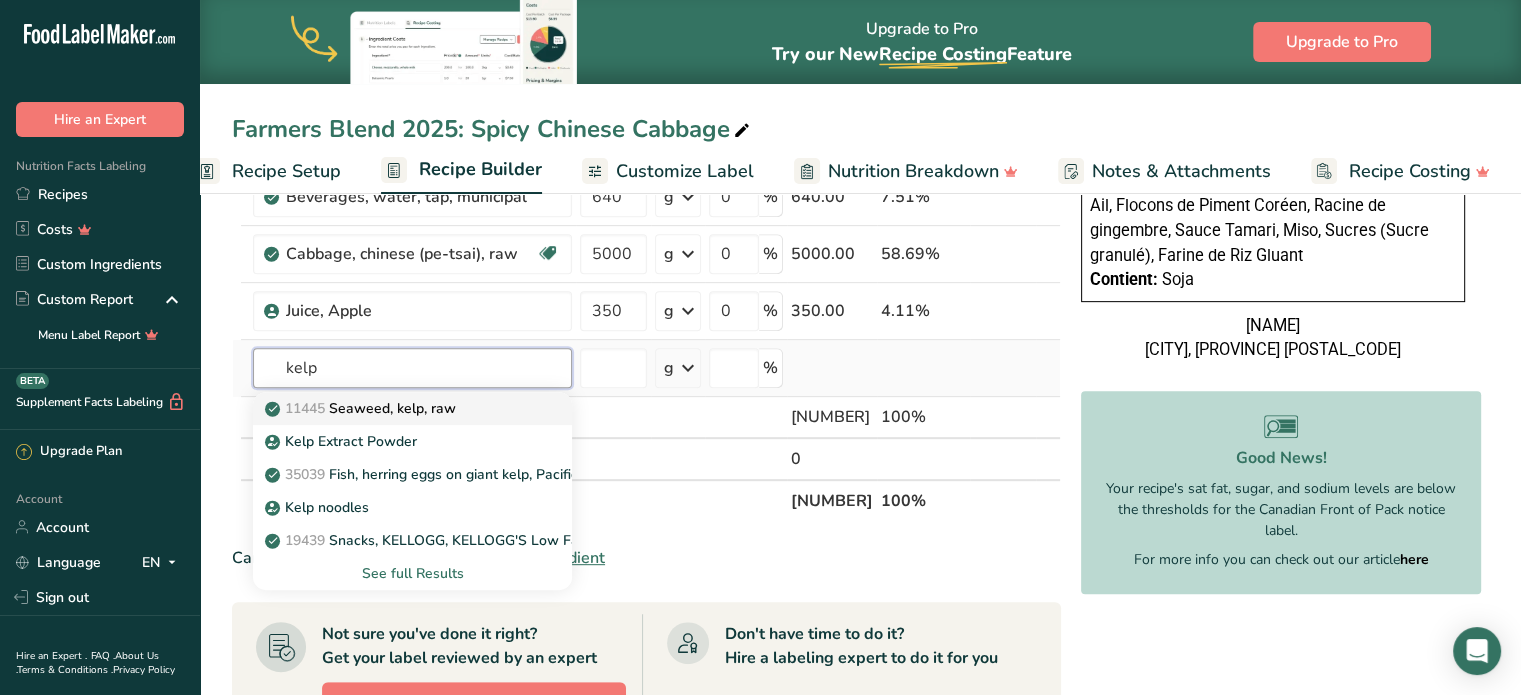 type on "kelp" 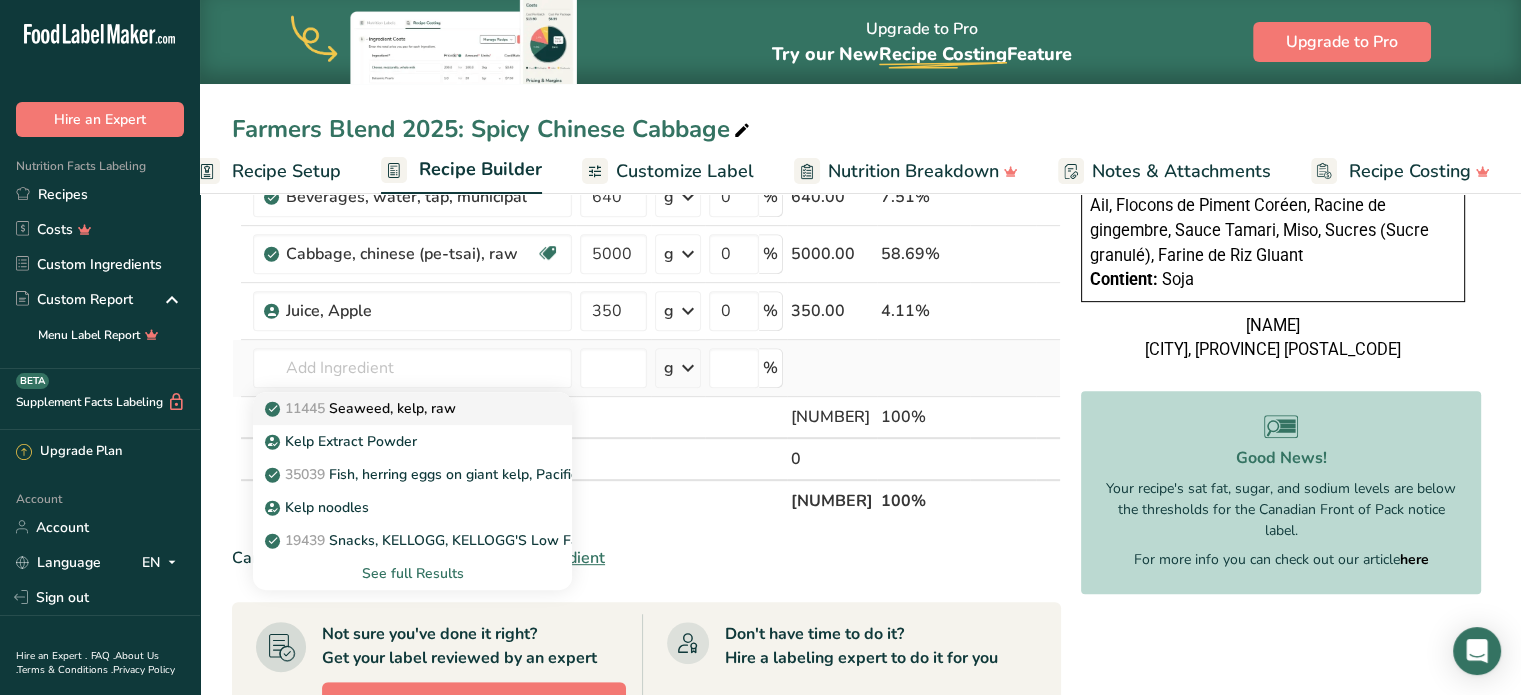 click on "[NUMBER]
Seaweed, kelp, raw" at bounding box center (362, 408) 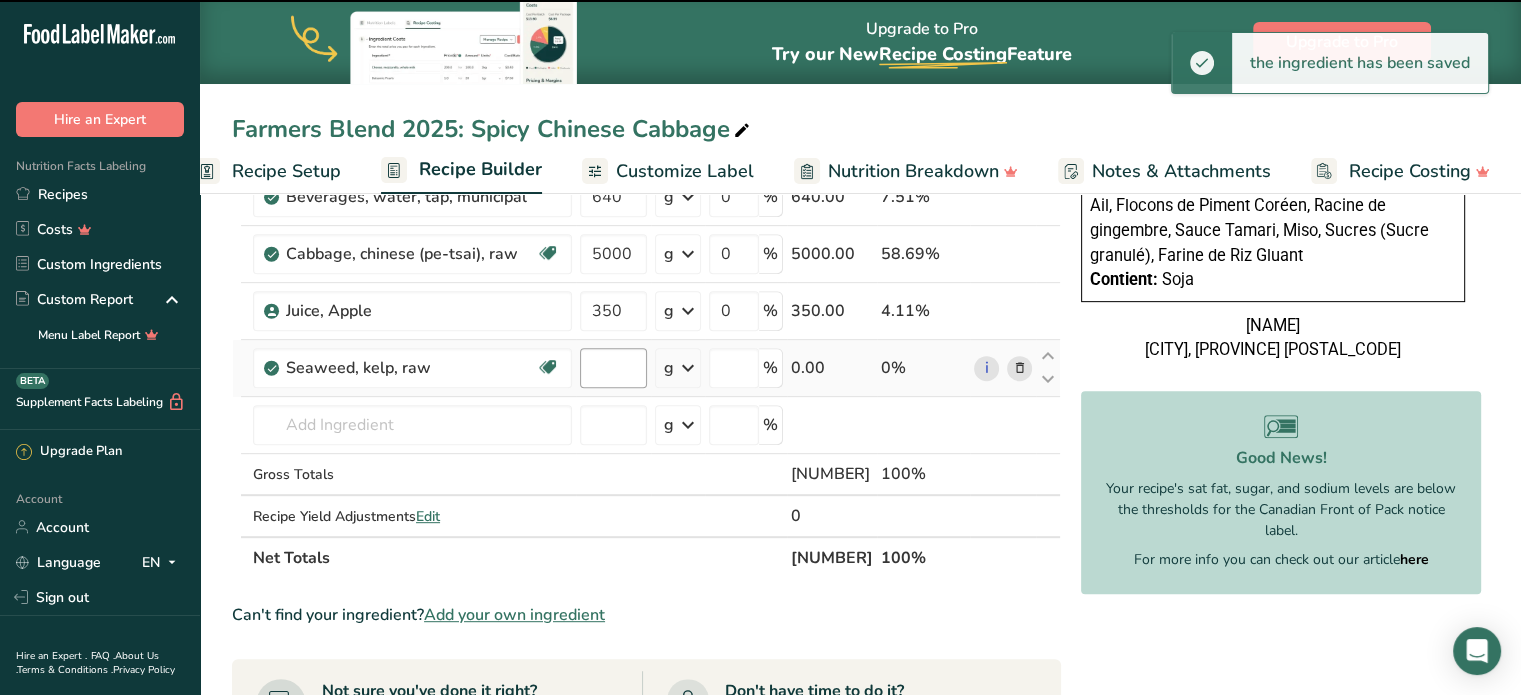 type on "0" 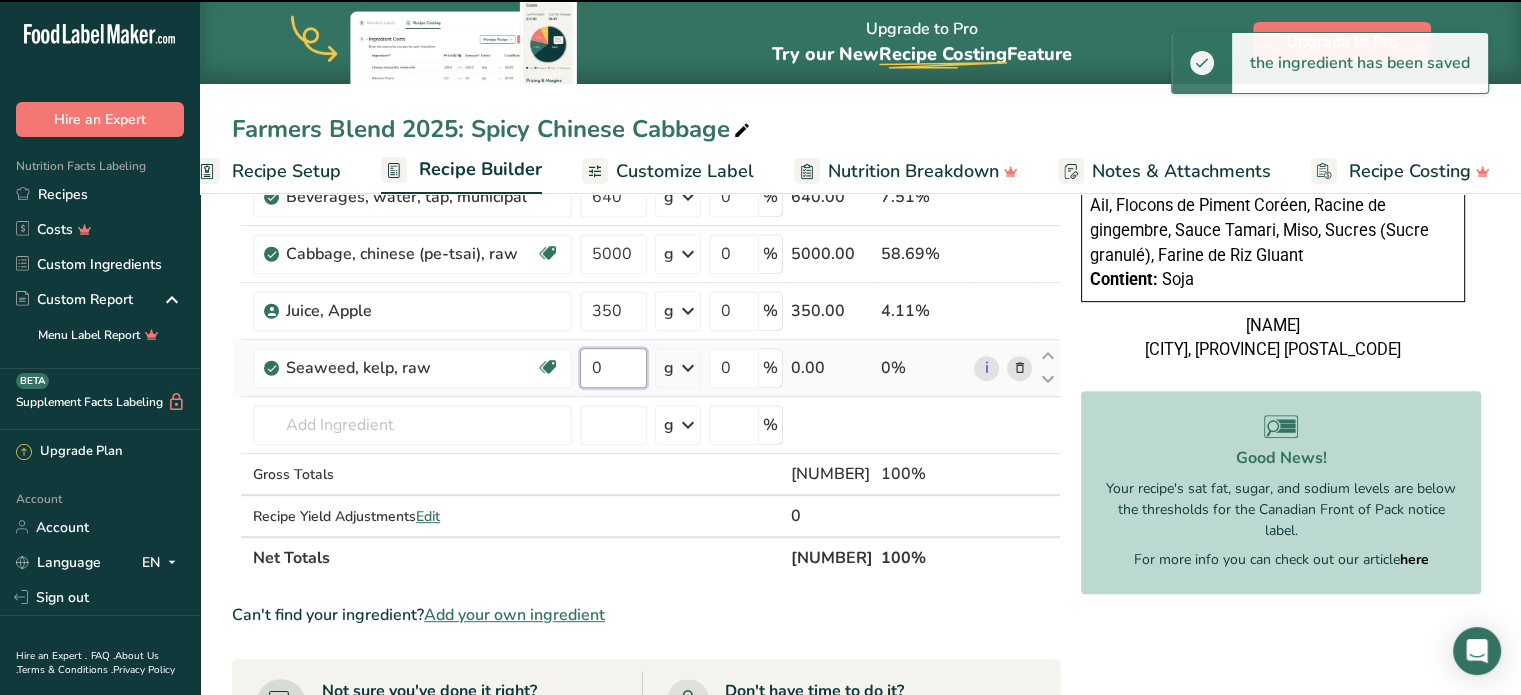 click on "0" at bounding box center (613, 368) 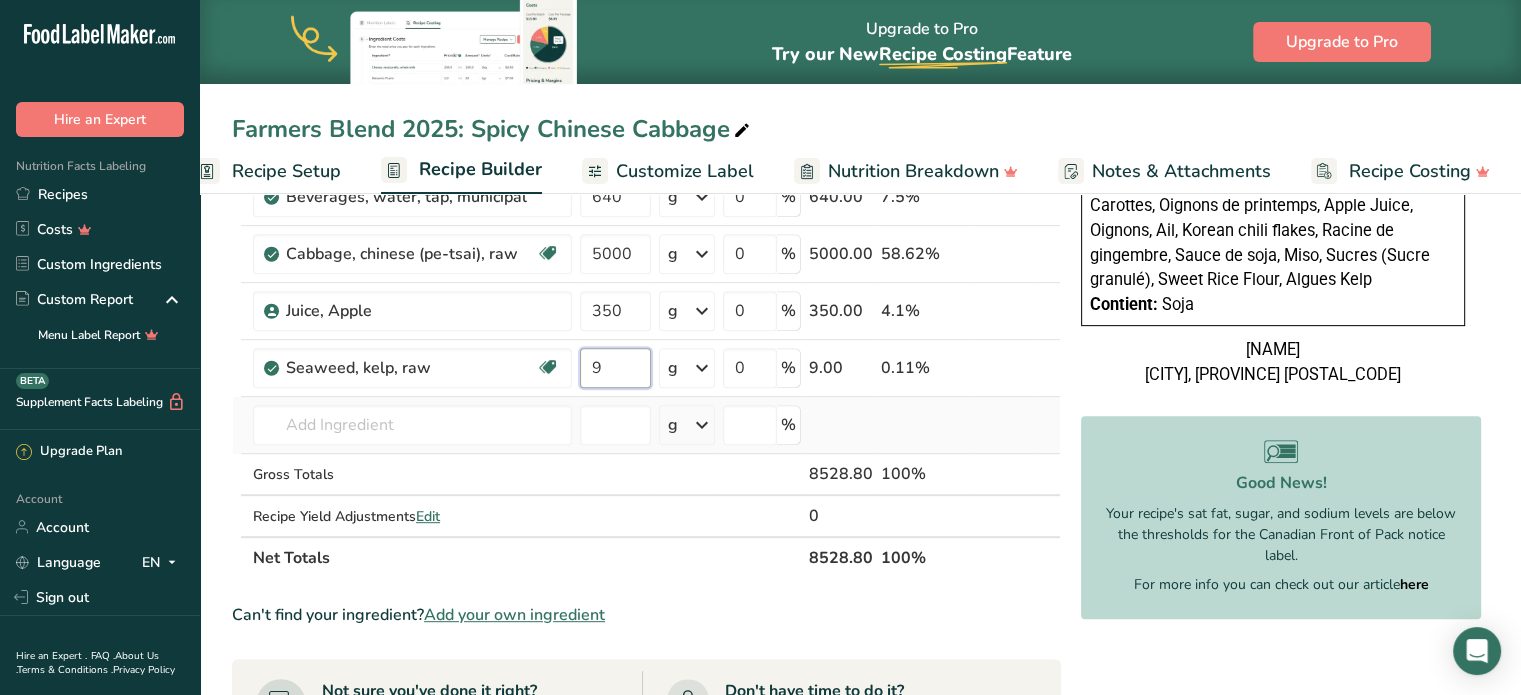 type on "9" 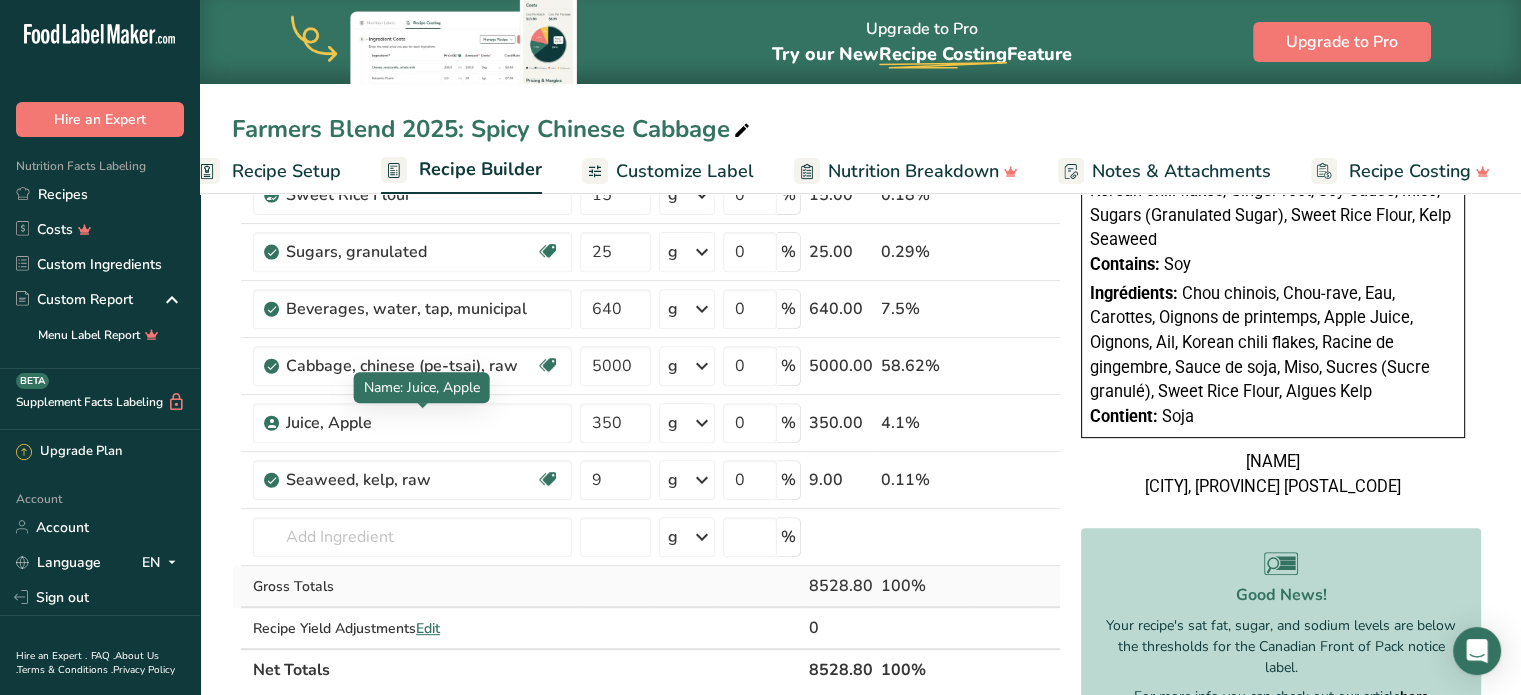 scroll, scrollTop: 700, scrollLeft: 0, axis: vertical 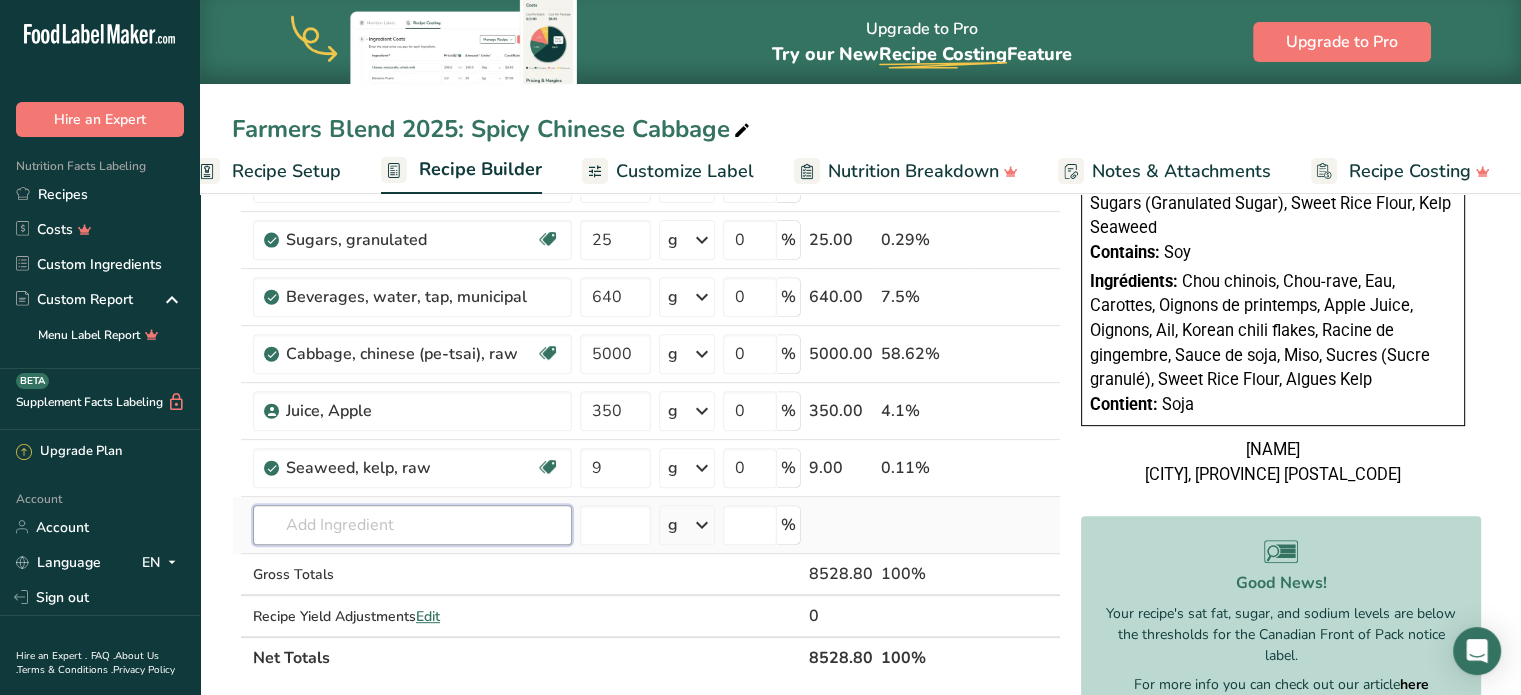 click at bounding box center [412, 525] 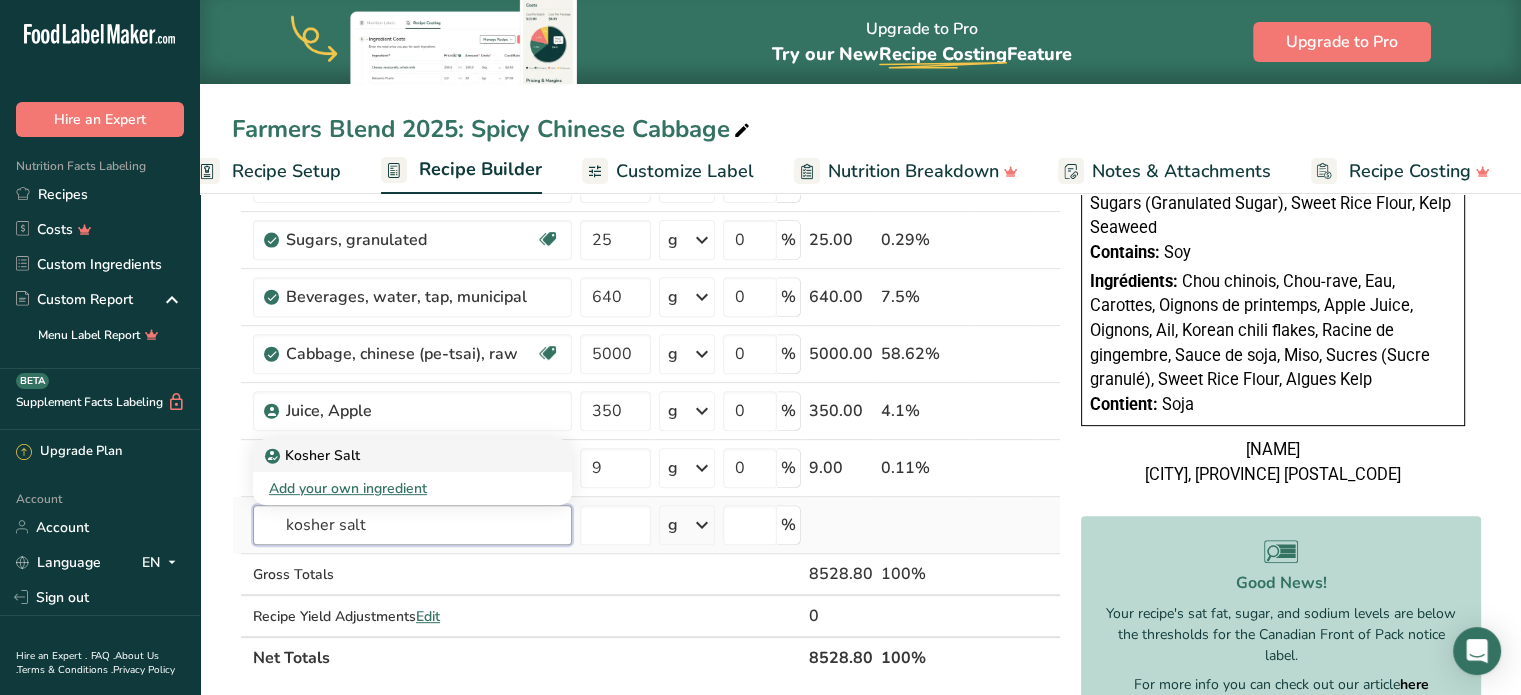 type on "kosher salt" 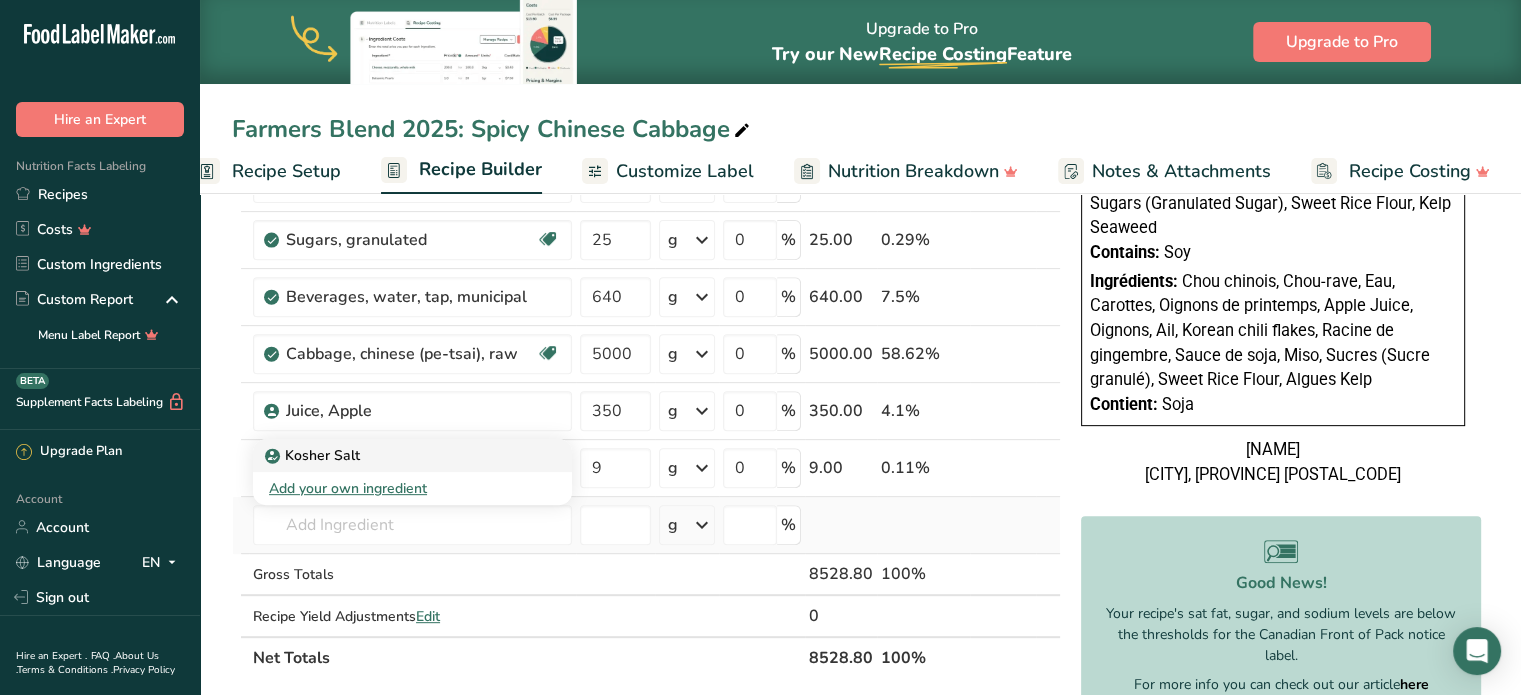 click on "Kosher Salt" at bounding box center (396, 455) 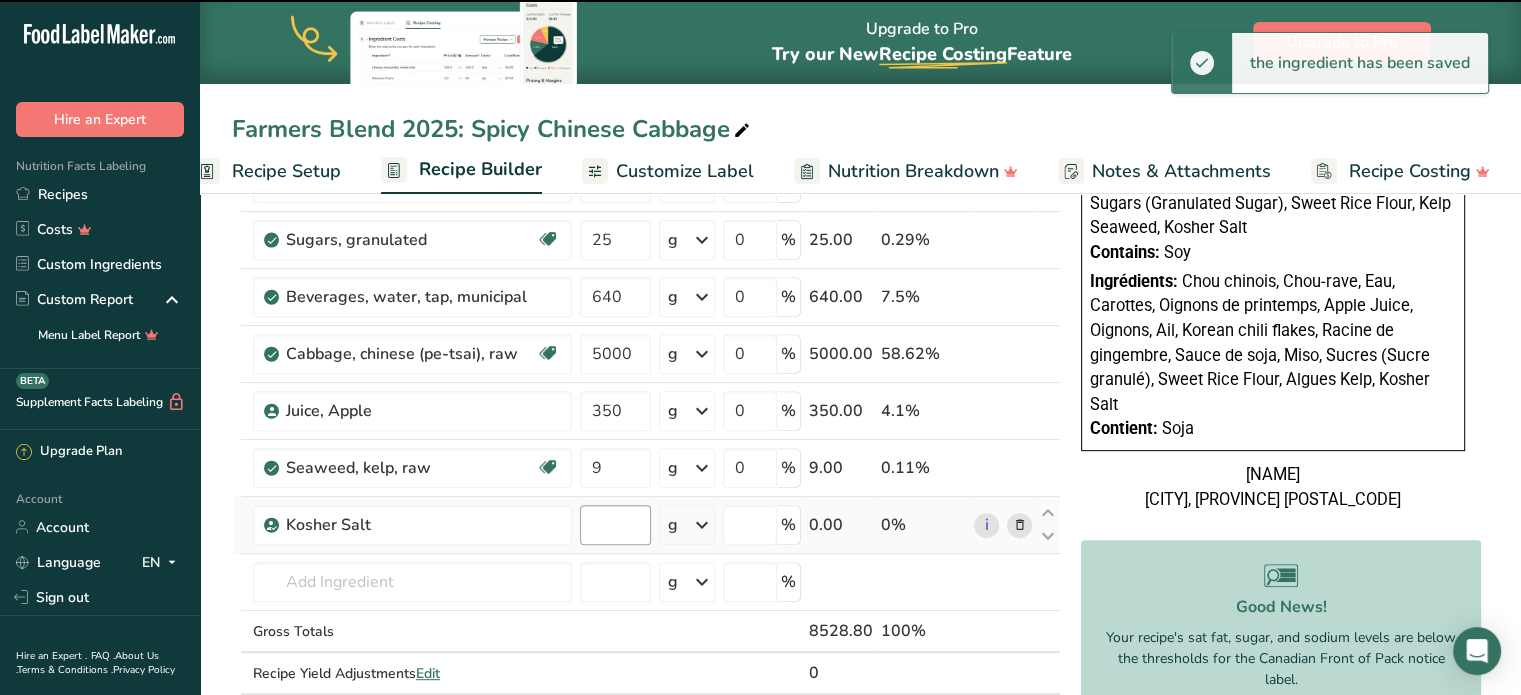 type on "0" 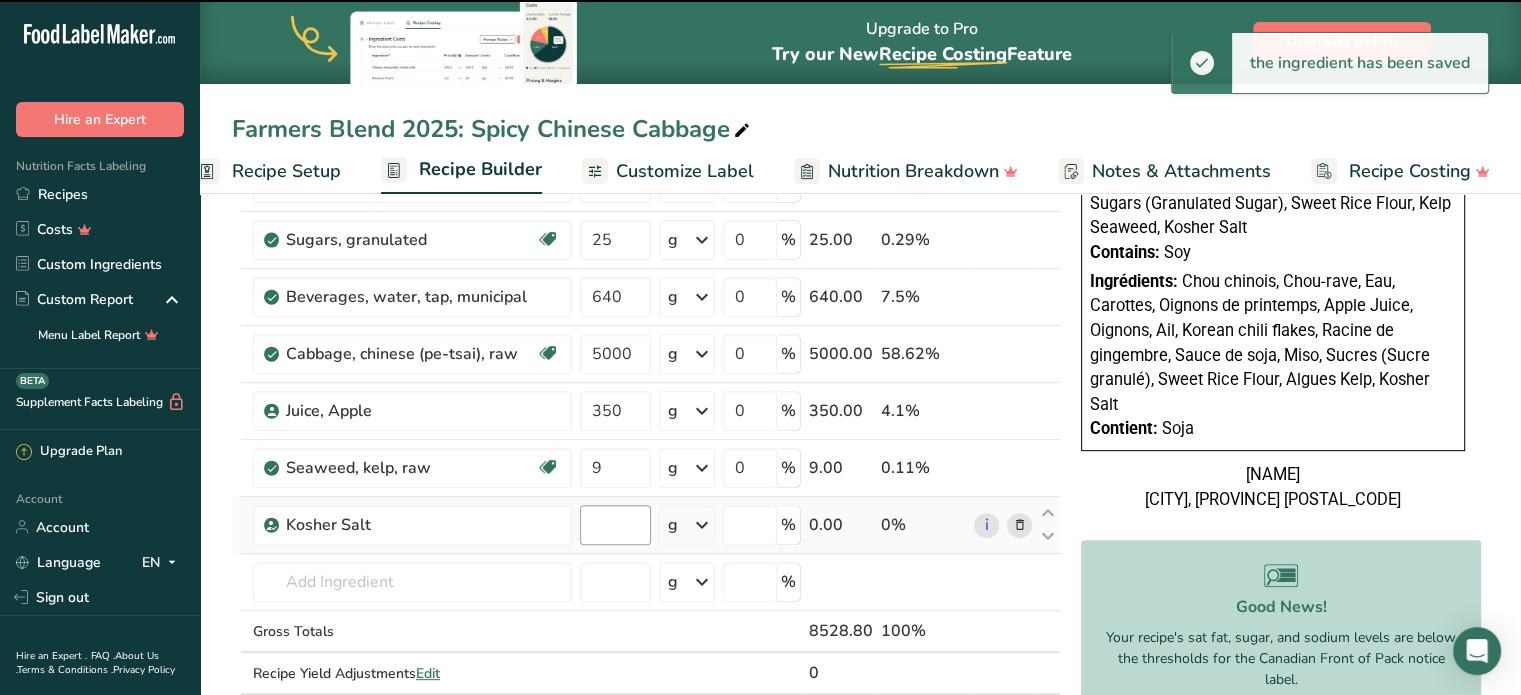 type on "0" 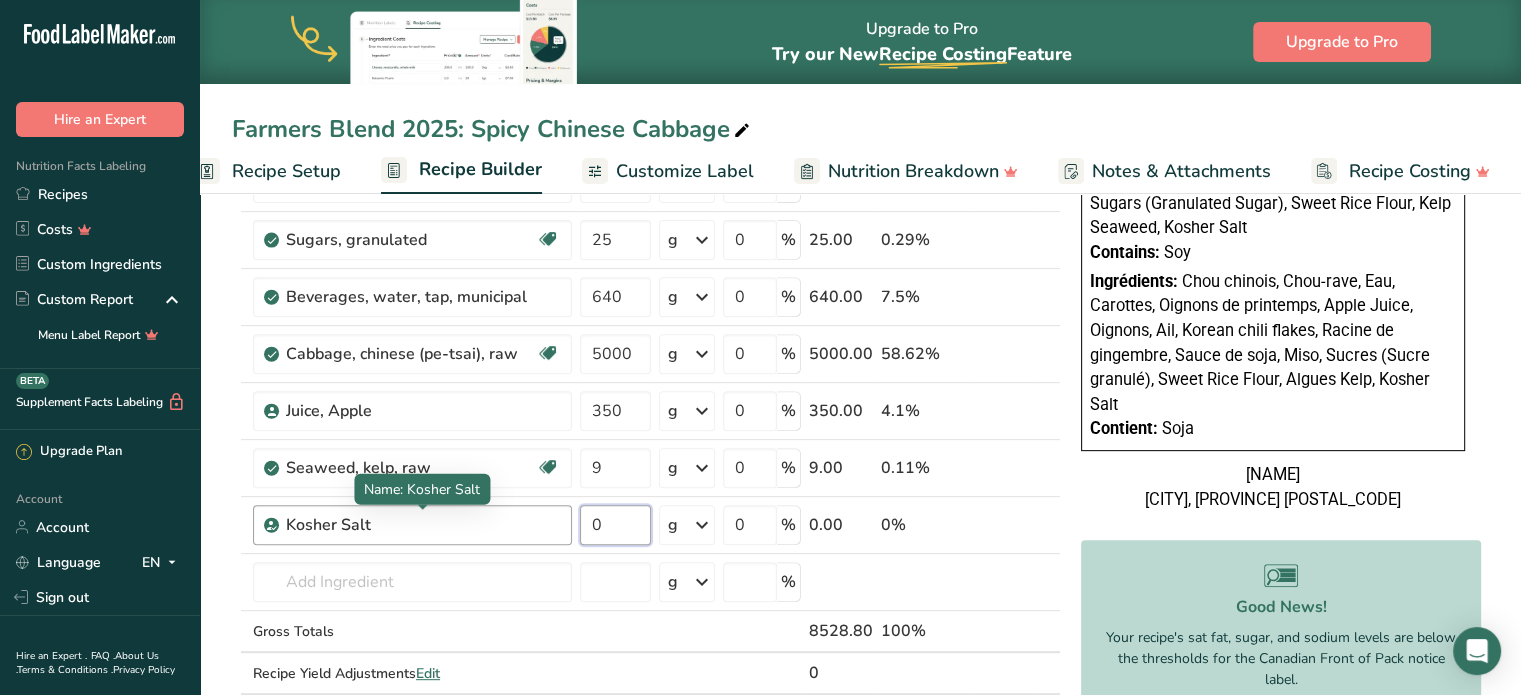 drag, startPoint x: 628, startPoint y: 521, endPoint x: 520, endPoint y: 523, distance: 108.01852 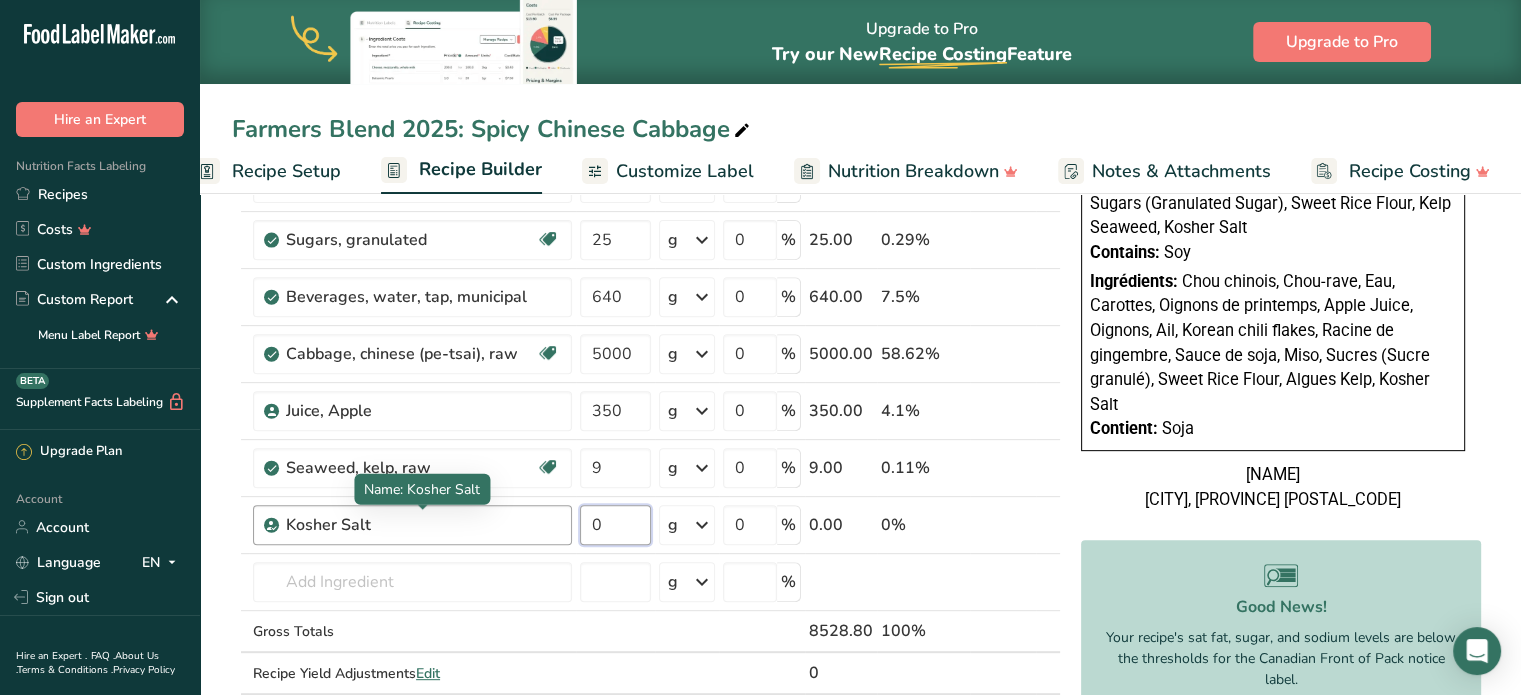 click on "Kosher Salt
0
g
Weight Units
g
kg
mg
See more
Volume Units
l
Volume units require a density conversion. If you know your ingredient's density enter it below. Otherwise, click on "RIA" our AI Regulatory bot - she will be able to help you
lb/ft3
g/cm3
Confirm
mL
Volume units require a density conversion. If you know your ingredient's density enter it below. Otherwise, click on "RIA" our AI Regulatory bot - she will be able to help you
lb/ft3
g/cm3
Confirm
fl oz
lb/ft3
0" at bounding box center (646, 525) 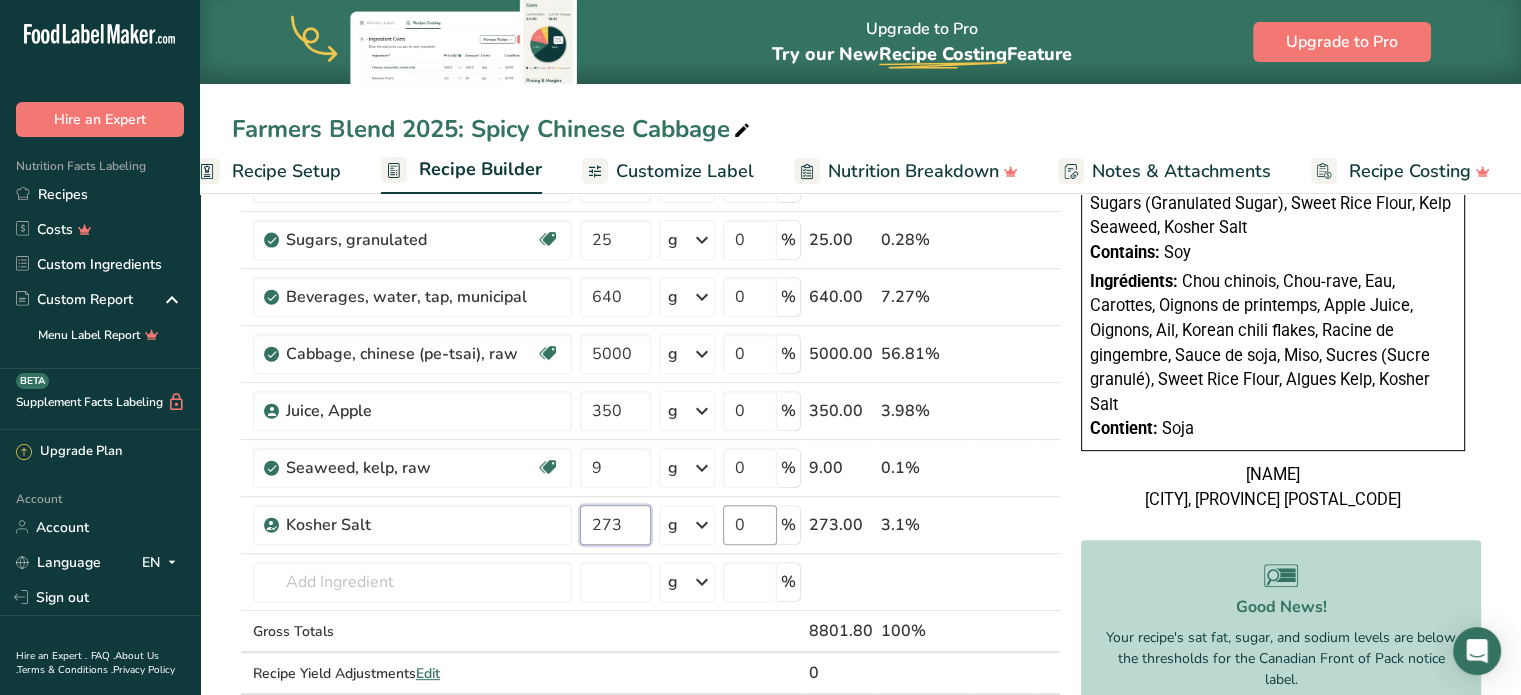 type on "273" 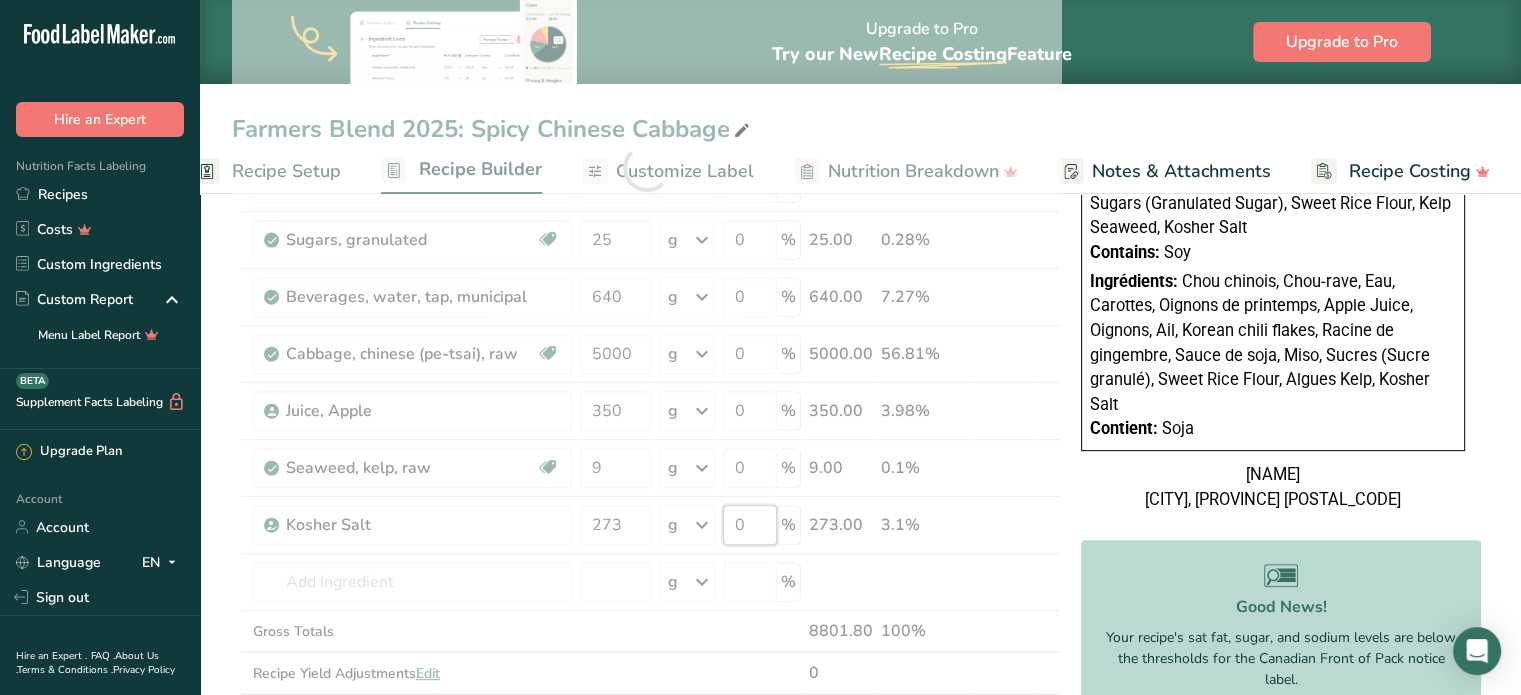 click on "Ingredient *
Amount *
Unit *
Waste *   .a-a{fill:#347362;}.b-a{fill:#fff;}          Grams
Percentage
Kohlrabi, raw
Dairy free
Gluten free
Vegan
Vegetarian
Soy free
700
g
Portions
1 cup
1 slice
Weight Units
g
kg
mg
See more
Volume Units
l
Volume units require a density conversion. If you know your ingredient's density enter it below. Otherwise, click on "RIA" our AI Regulatory bot - she will be able to help you
lb/ft3
g/cm3
Confirm
mL
lb/ft3" at bounding box center [646, 167] 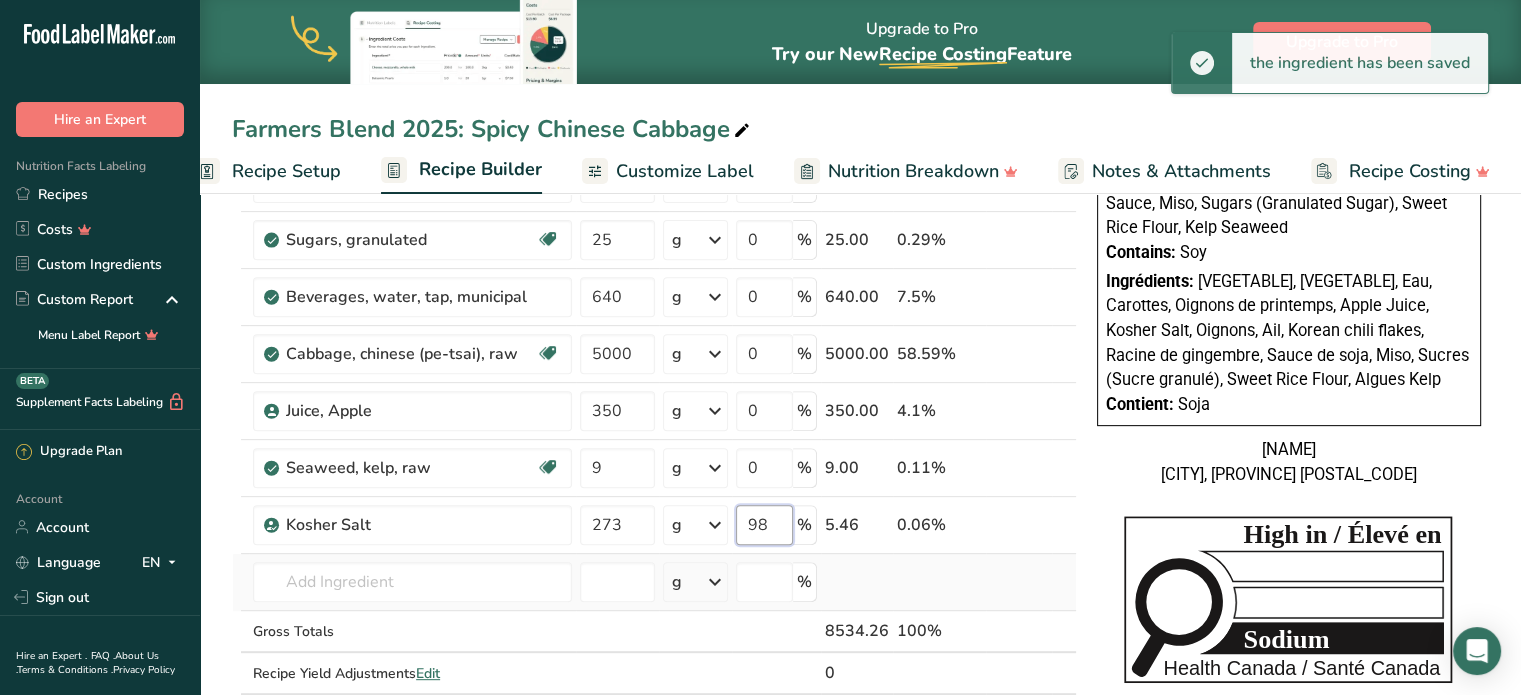 type on "98" 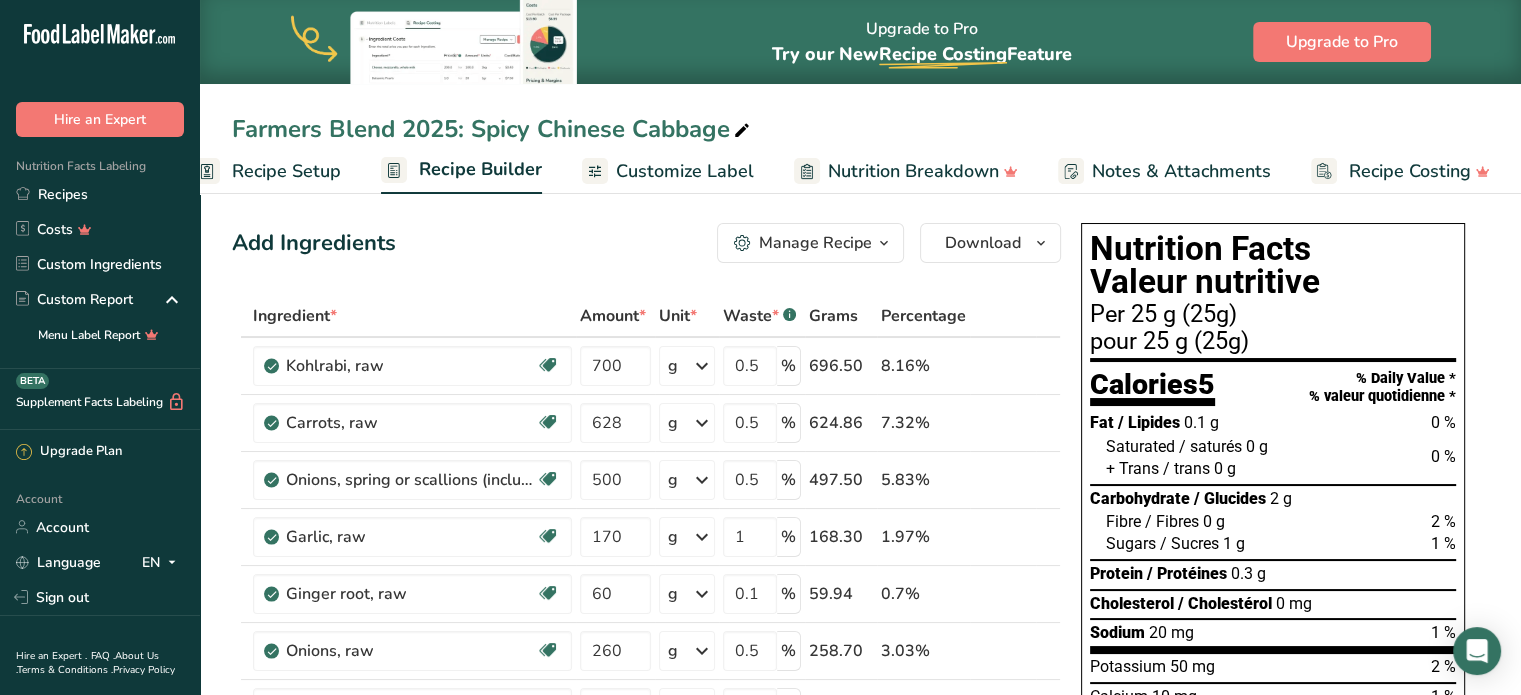 scroll, scrollTop: 0, scrollLeft: 0, axis: both 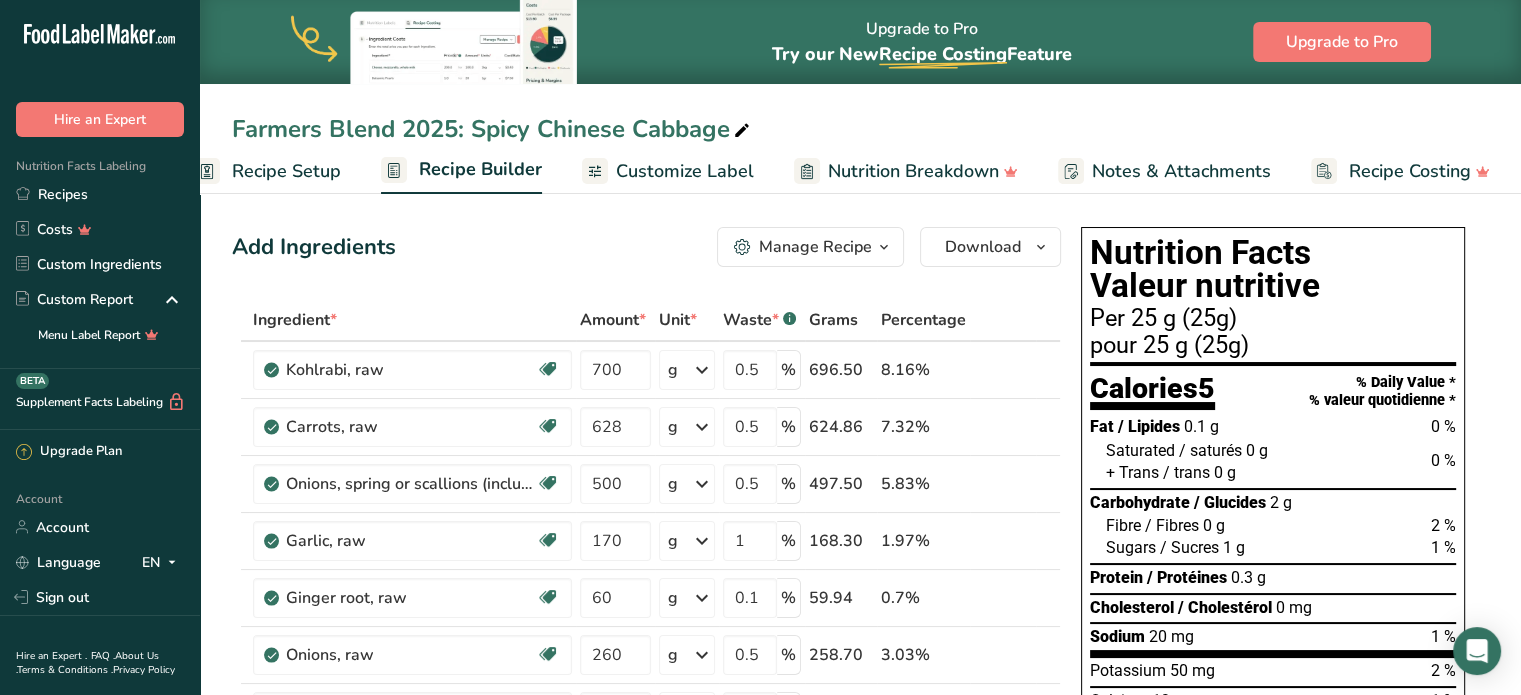 click on "Customize Label" at bounding box center [685, 171] 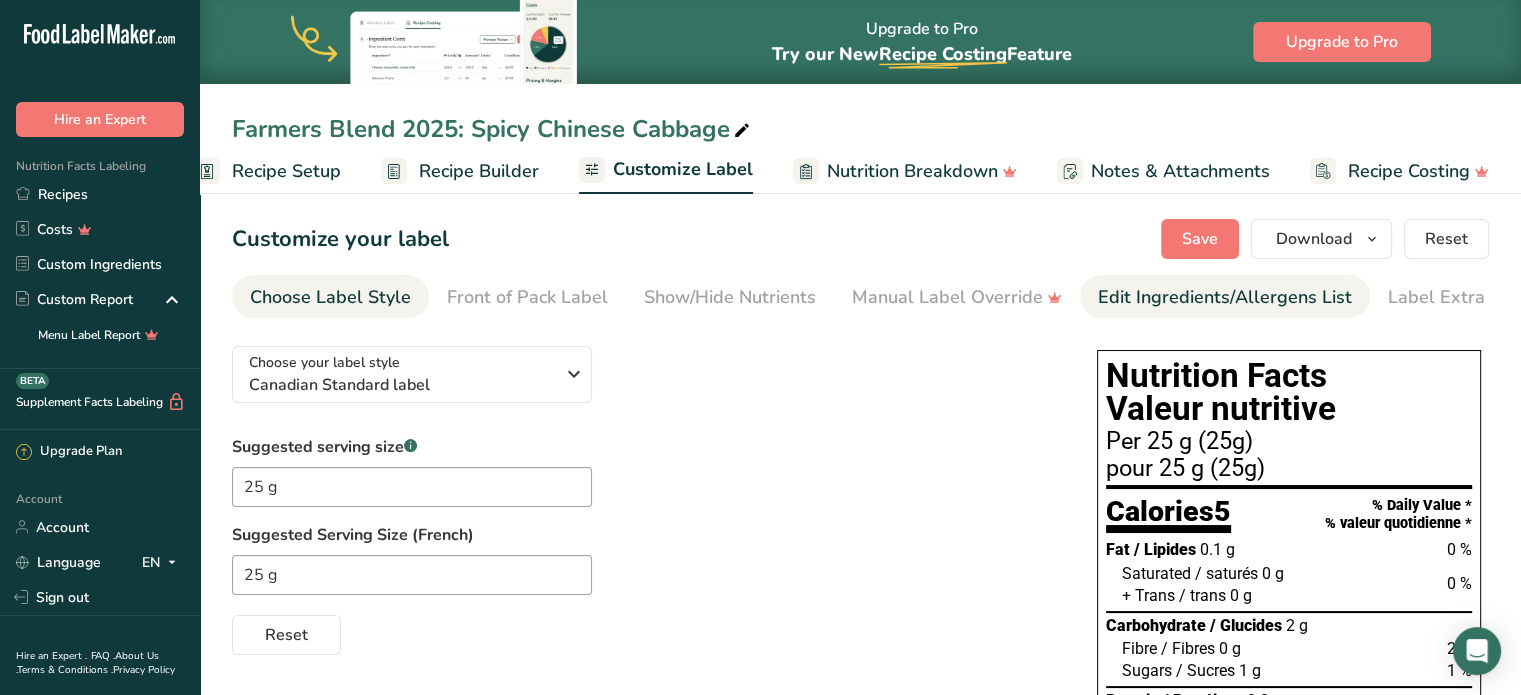 click on "Edit Ingredients/Allergens List" at bounding box center [1225, 297] 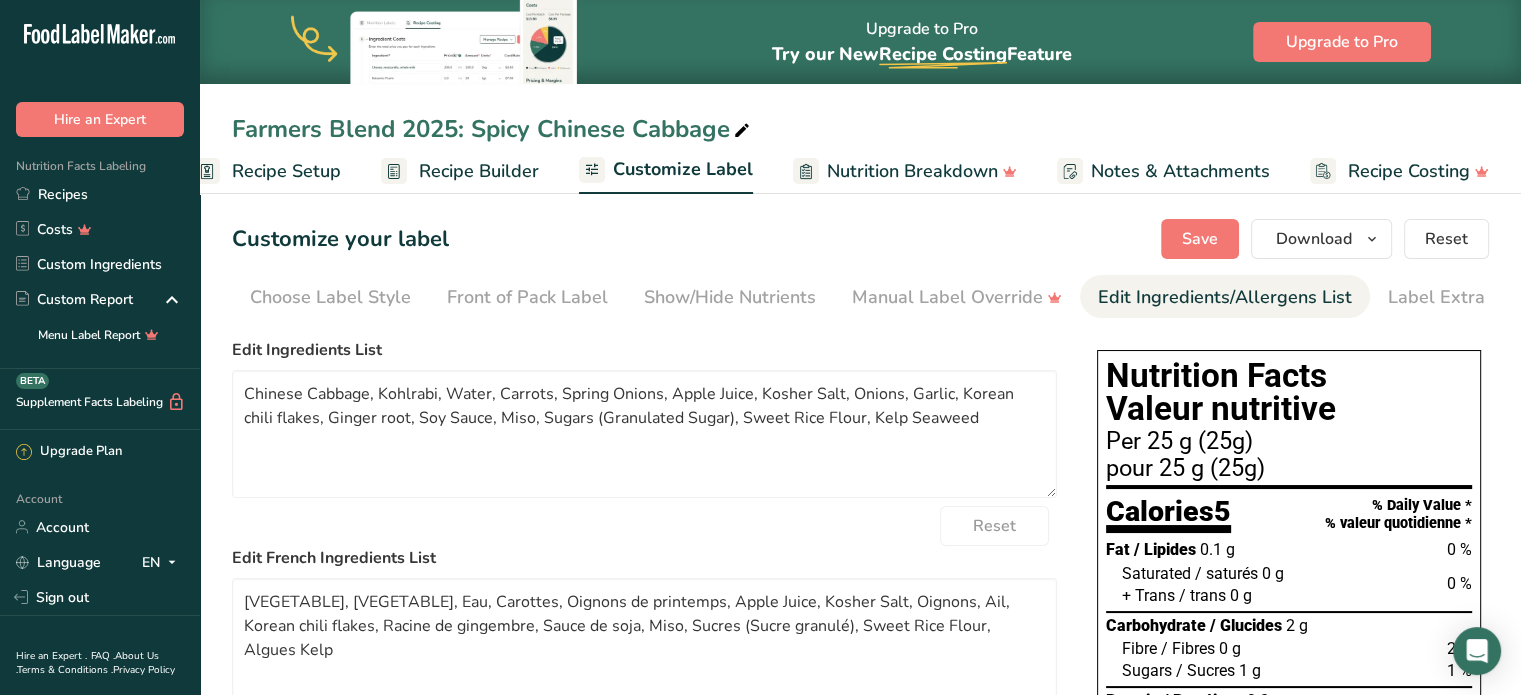 scroll, scrollTop: 0, scrollLeft: 35, axis: horizontal 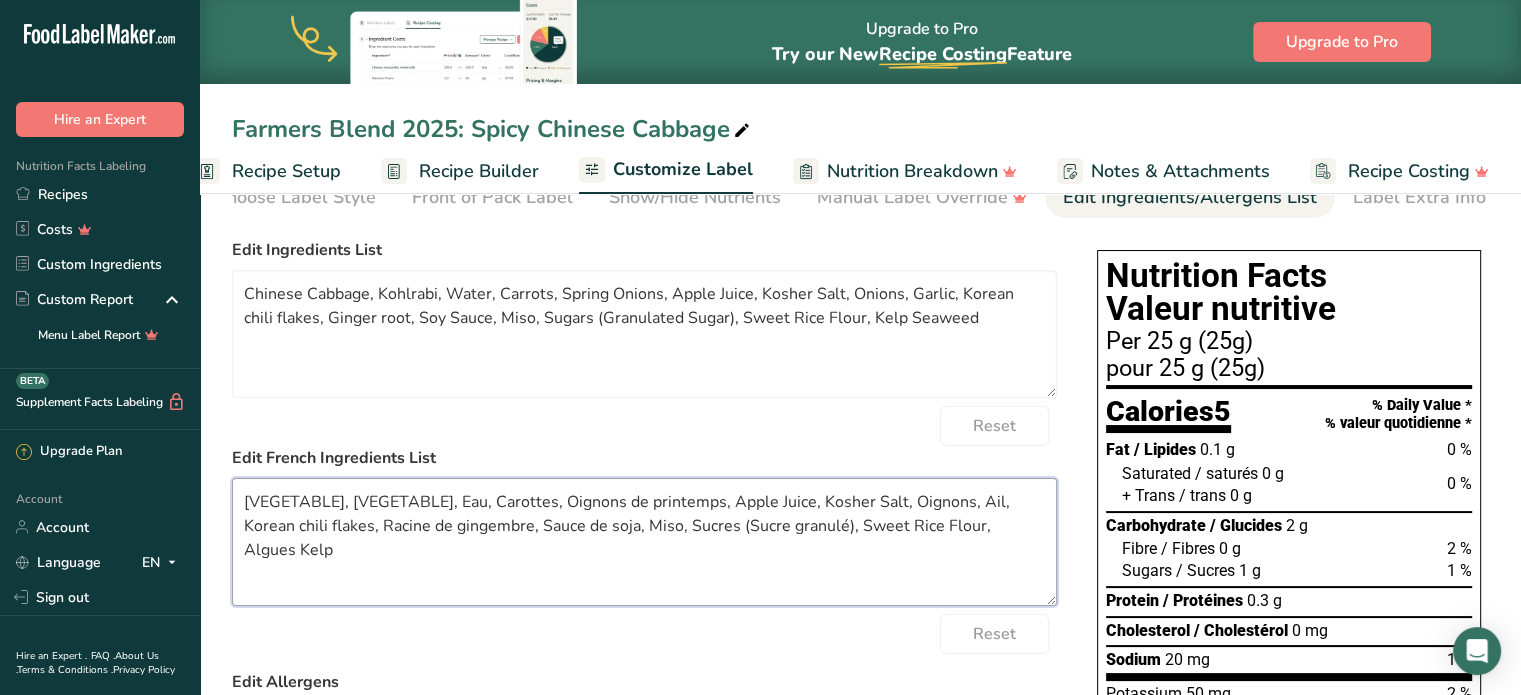 drag, startPoint x: 923, startPoint y: 527, endPoint x: 804, endPoint y: 529, distance: 119.01681 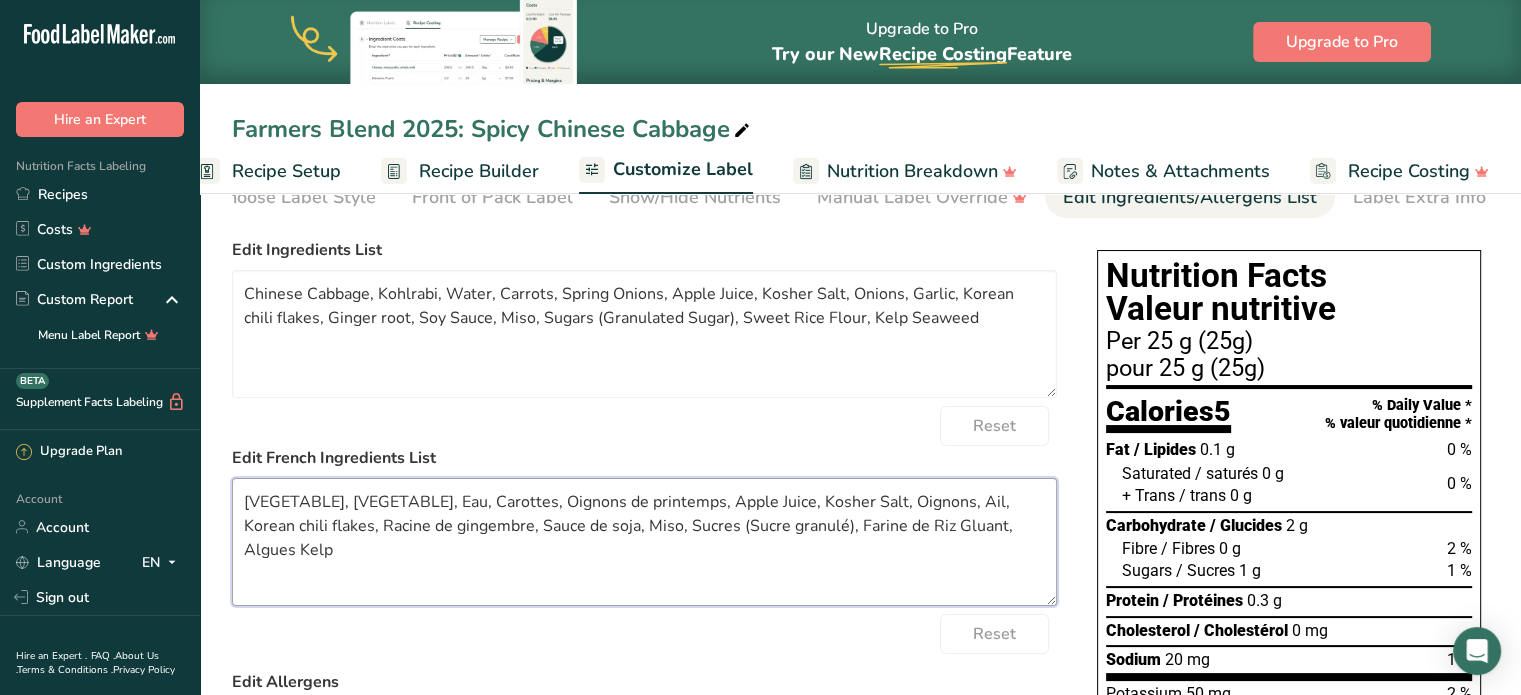 drag, startPoint x: 776, startPoint y: 509, endPoint x: 699, endPoint y: 506, distance: 77.05842 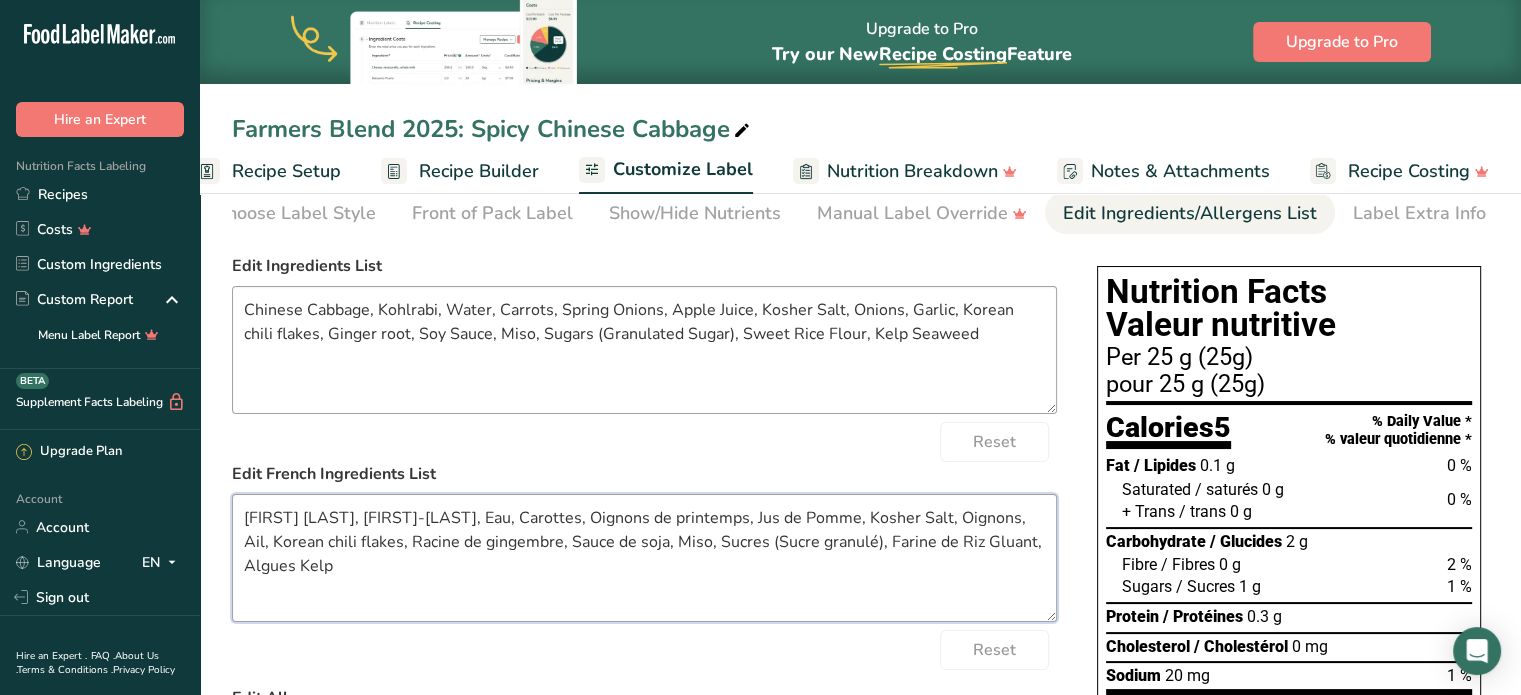 scroll, scrollTop: 200, scrollLeft: 0, axis: vertical 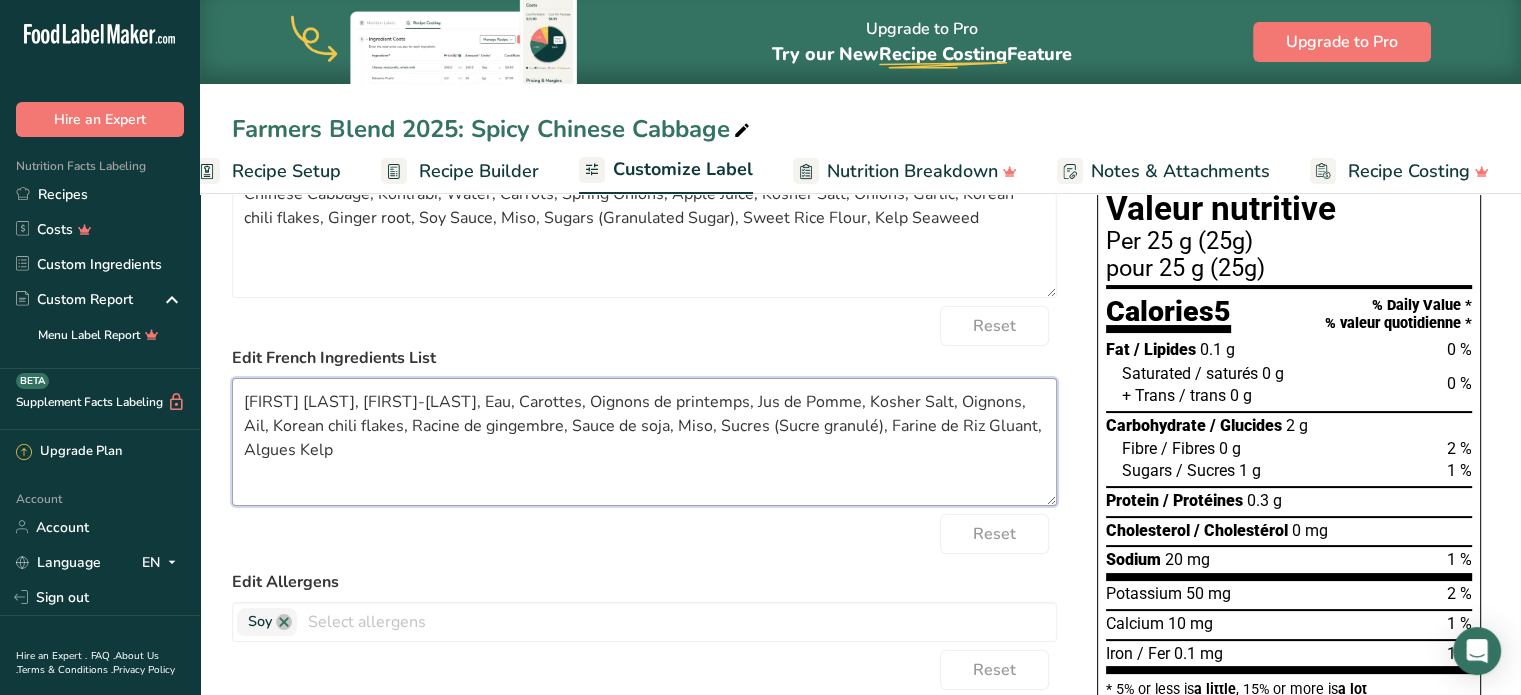 drag, startPoint x: 807, startPoint y: 410, endPoint x: 887, endPoint y: 411, distance: 80.00625 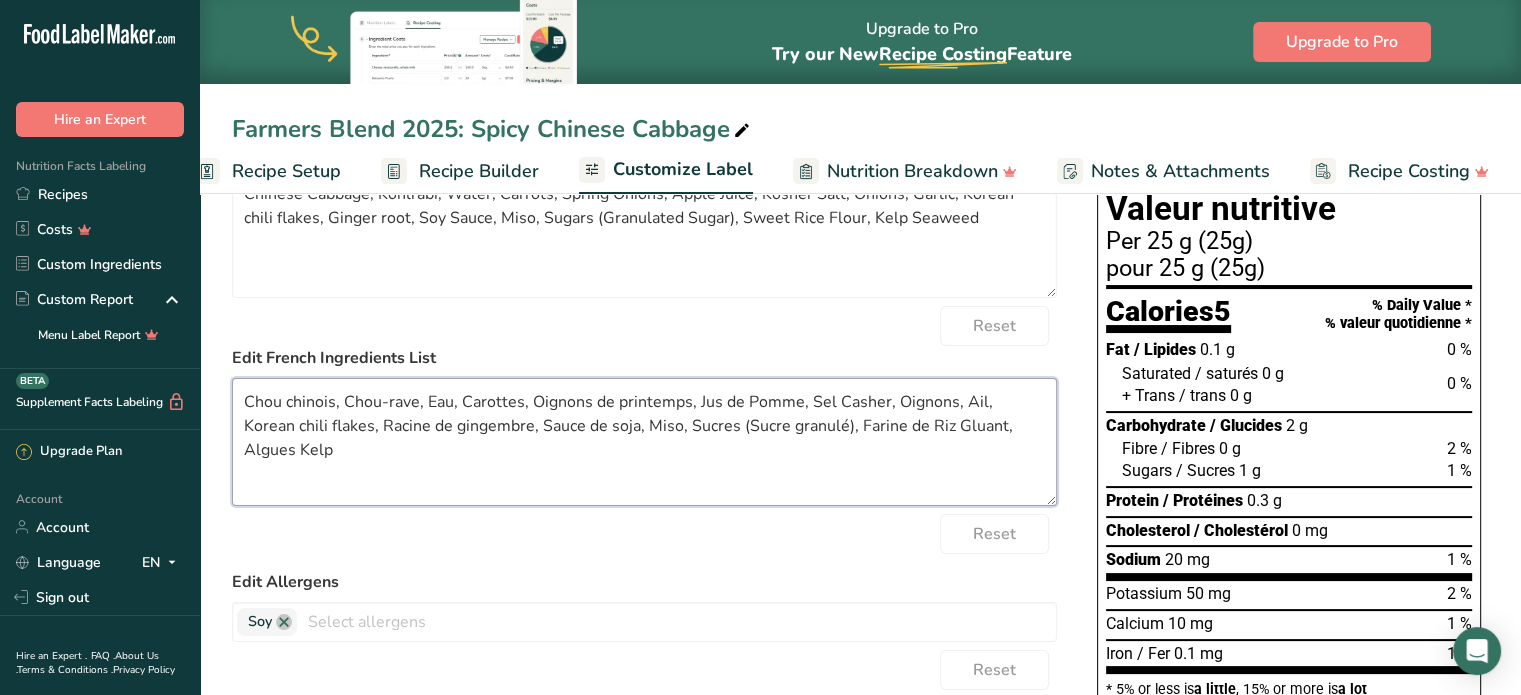 drag, startPoint x: 986, startPoint y: 408, endPoint x: 316, endPoint y: 445, distance: 671.0209 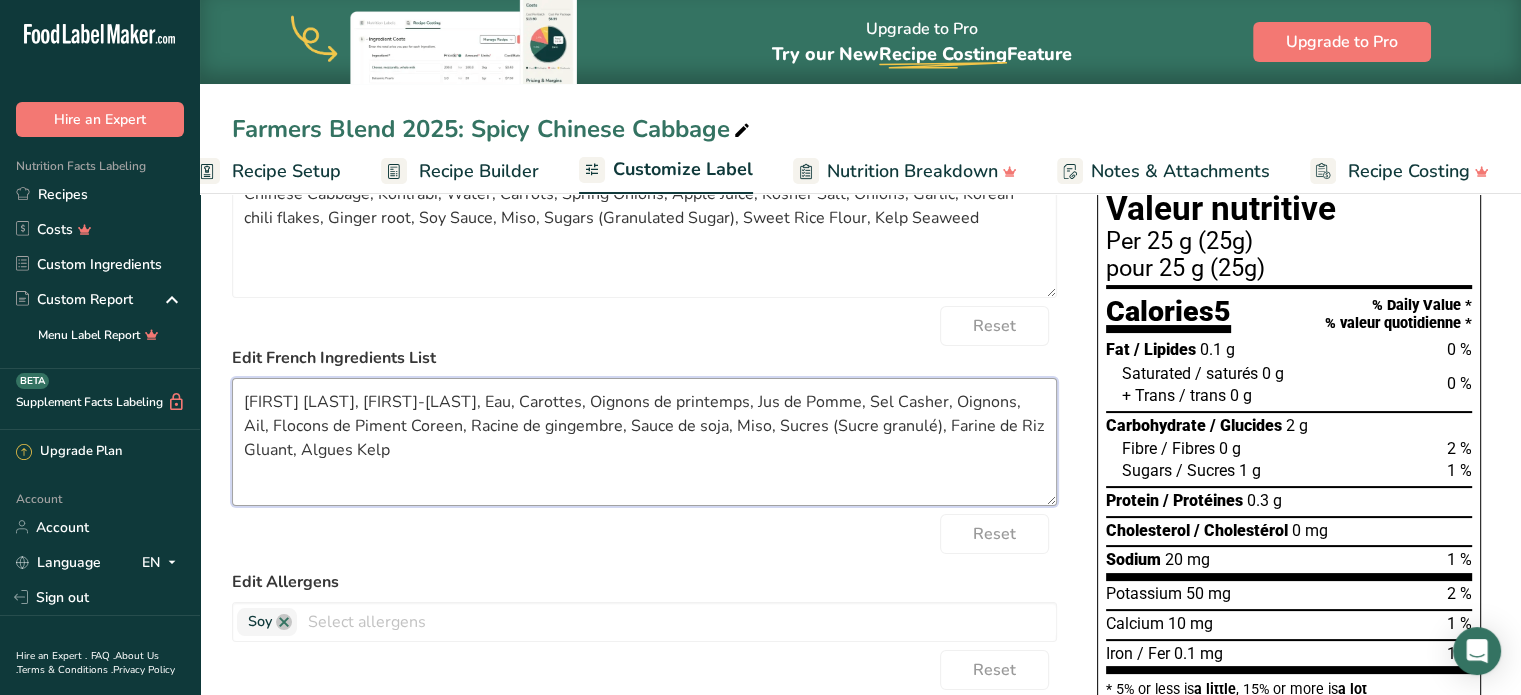 click on "[FIRST] [LAST], [FIRST]-[LAST], Eau, Carottes, Oignons de printemps, Jus de Pomme, Sel Casher, Oignons, Ail, Flocons de Piment Coreen, Racine de gingembre, Sauce de soja, Miso, Sucres (Sucre granulé), Farine de Riz Gluant, Algues Kelp" at bounding box center [644, 442] 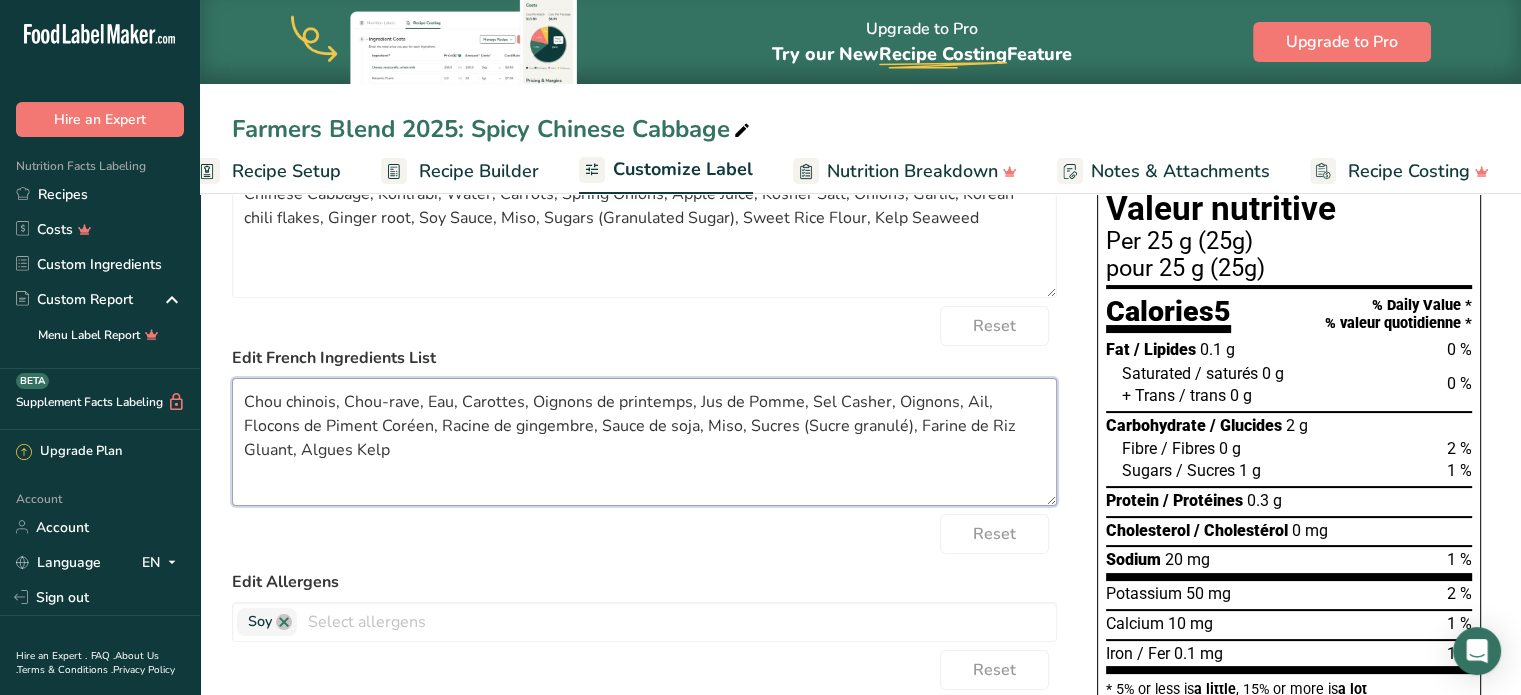 drag, startPoint x: 632, startPoint y: 431, endPoint x: 585, endPoint y: 432, distance: 47.010635 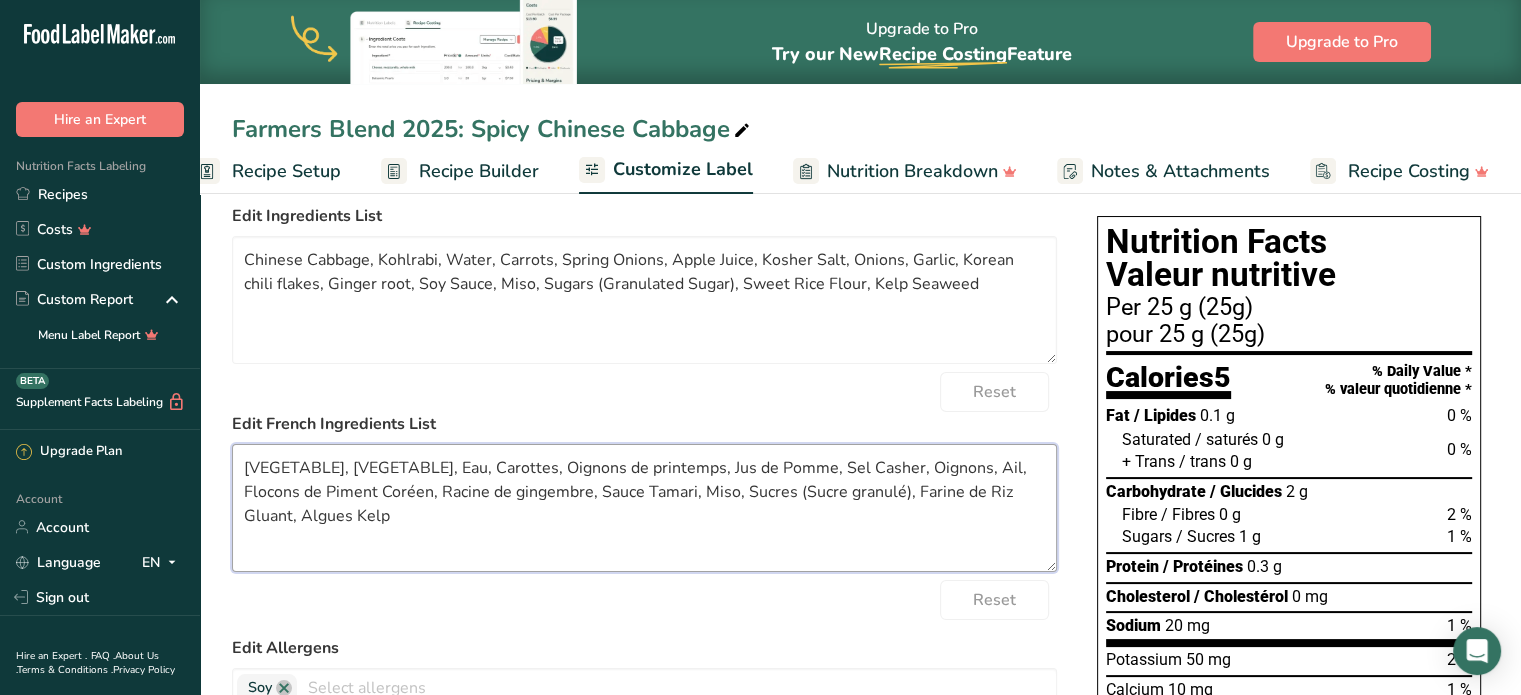 scroll, scrollTop: 100, scrollLeft: 0, axis: vertical 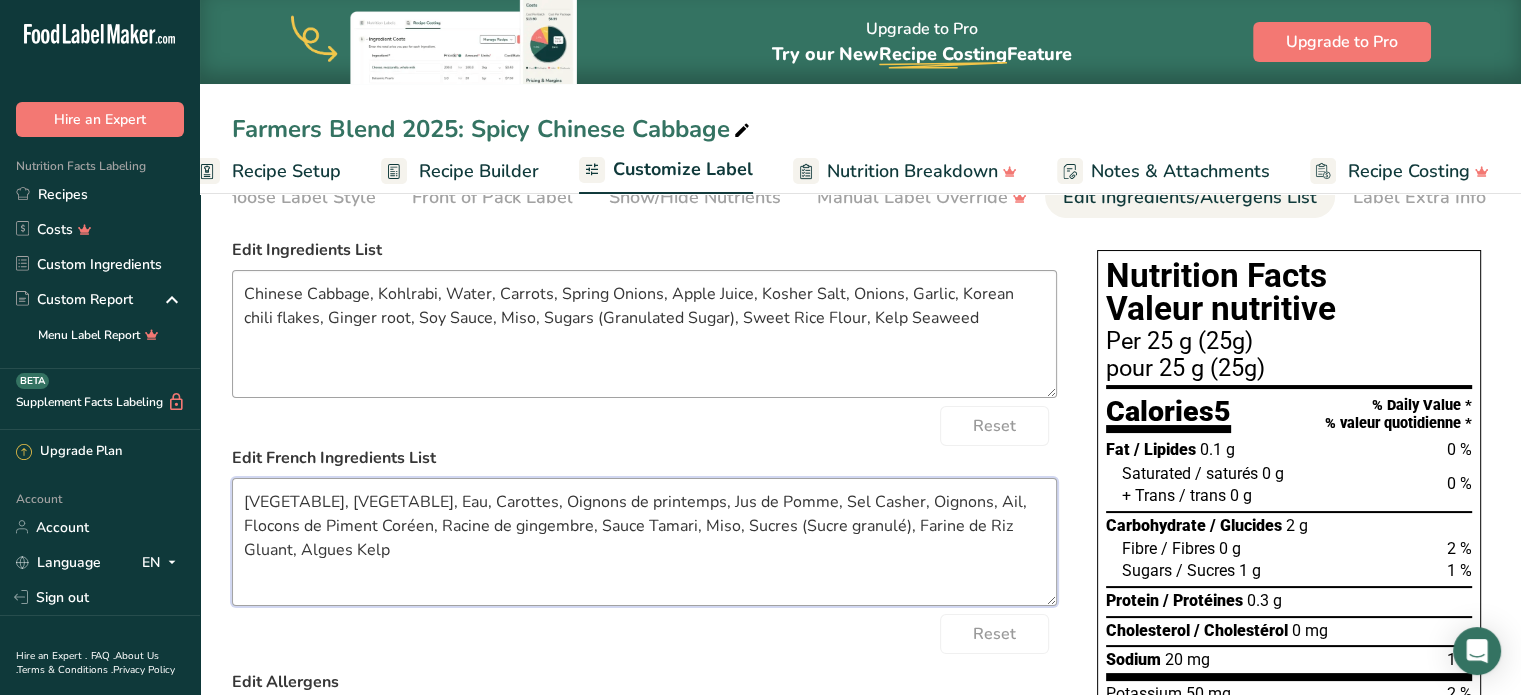 type on "[VEGETABLE], [VEGETABLE], Eau, Carottes, Oignons de printemps, Jus de Pomme, Sel Casher, Oignons, Ail, Flocons de Piment Coréen, Racine de gingembre, Sauce Tamari, Miso, Sucres (Sucre granulé), Farine de Riz Gluant, Algues Kelp" 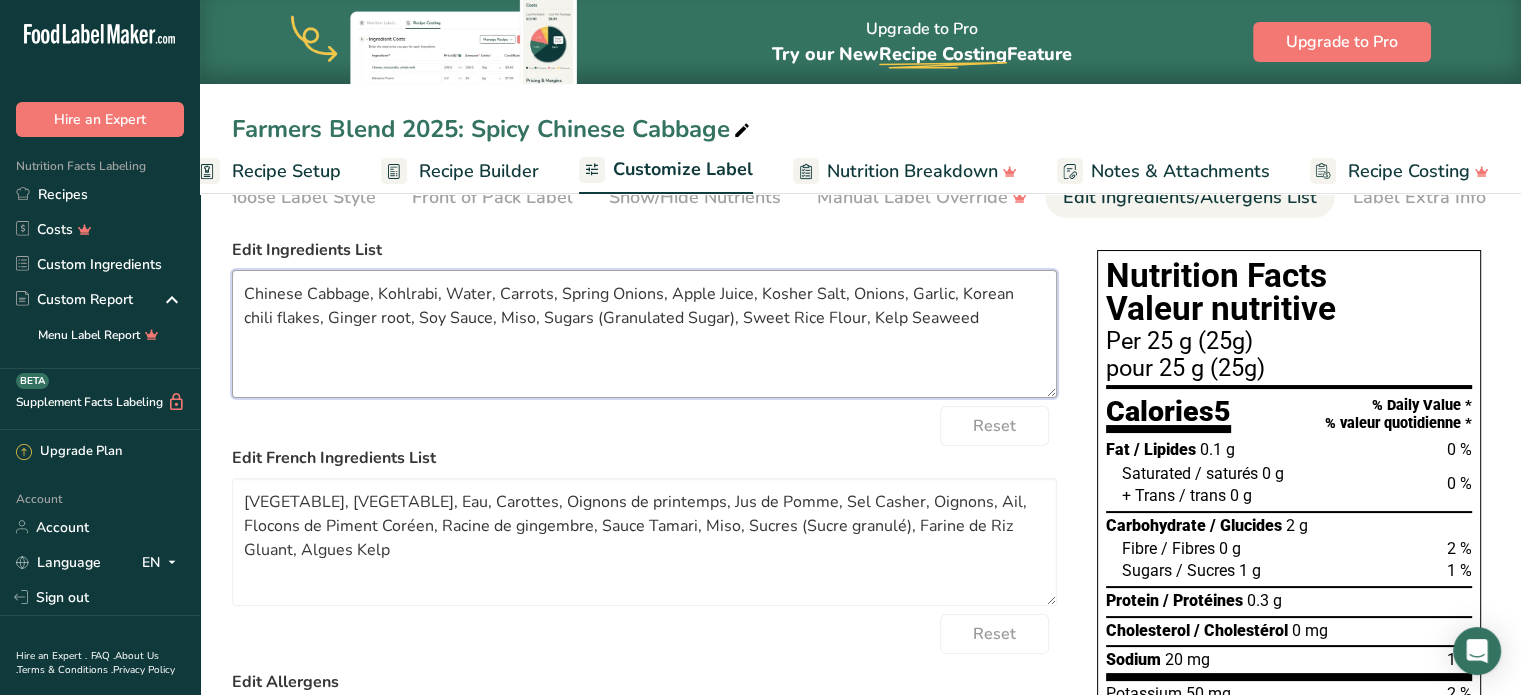 drag, startPoint x: 456, startPoint y: 323, endPoint x: 385, endPoint y: 327, distance: 71.11259 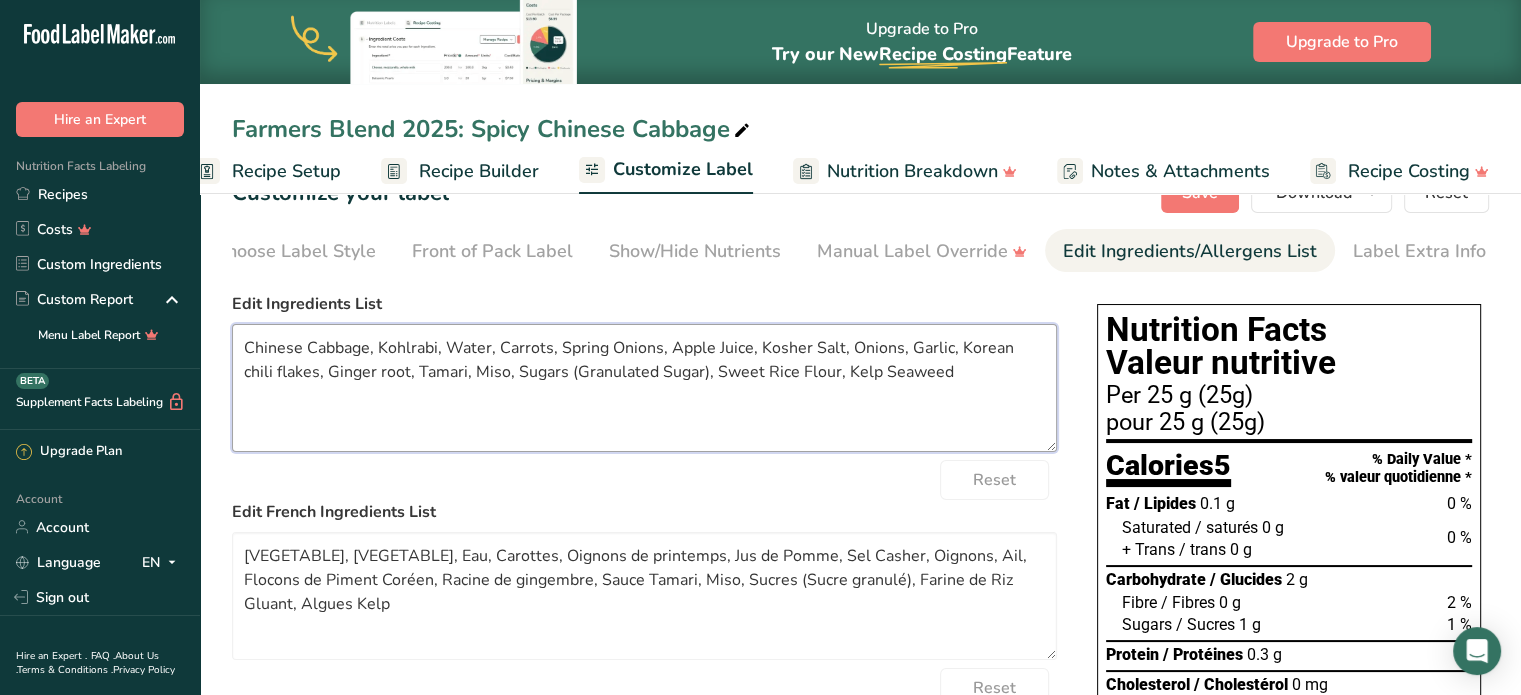 scroll, scrollTop: 0, scrollLeft: 0, axis: both 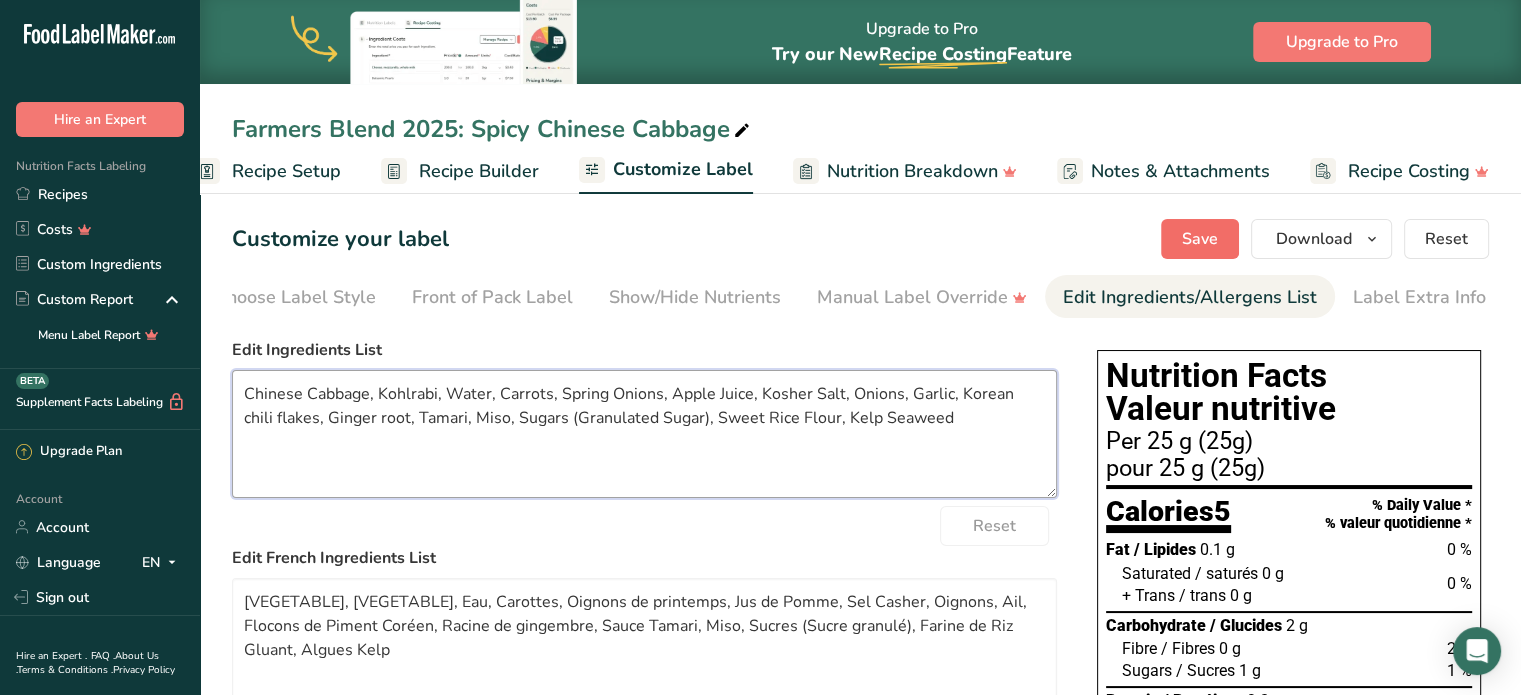 type on "Chinese Cabbage, Kohlrabi, Water, Carrots, Spring Onions, Apple Juice, Kosher Salt, Onions, Garlic, Korean chili flakes, Ginger root, Tamari, Miso, Sugars (Granulated Sugar), Sweet Rice Flour, Kelp Seaweed" 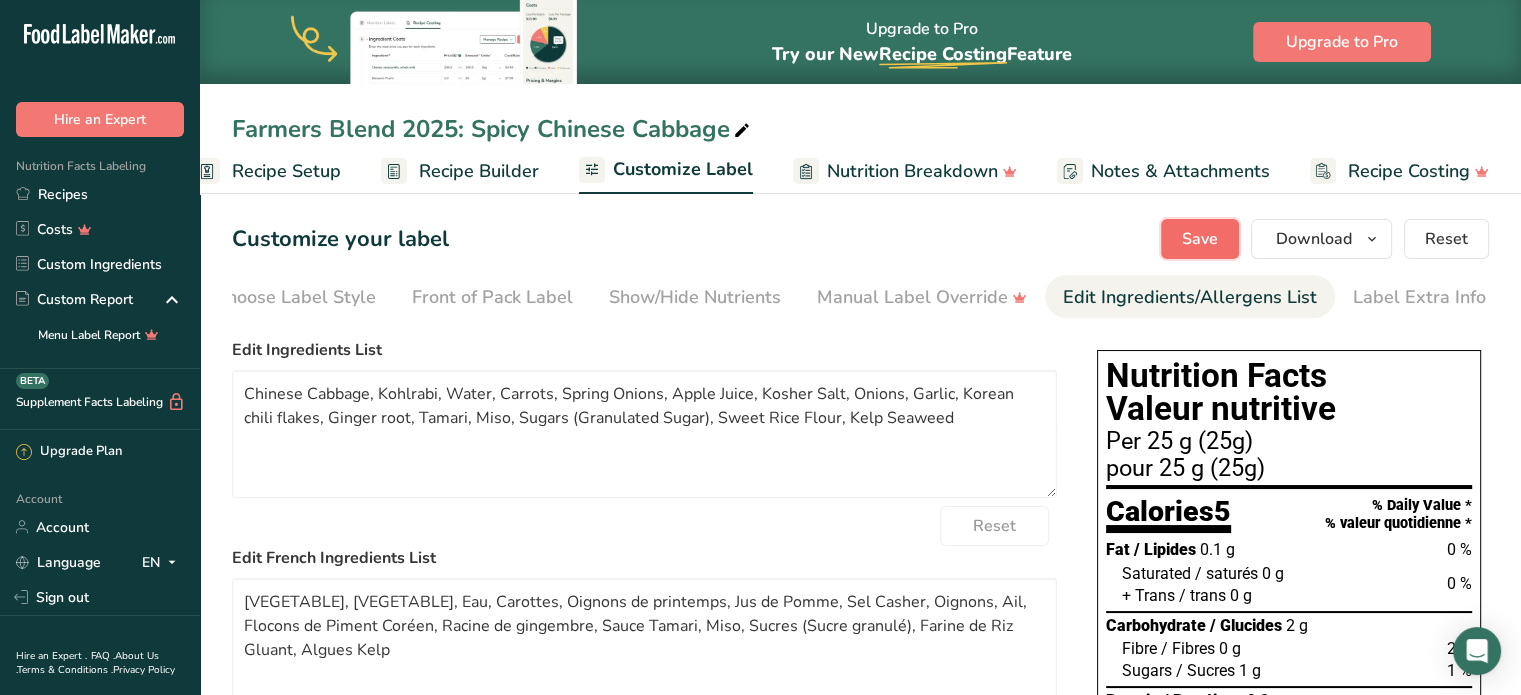 click on "Save" at bounding box center (1200, 239) 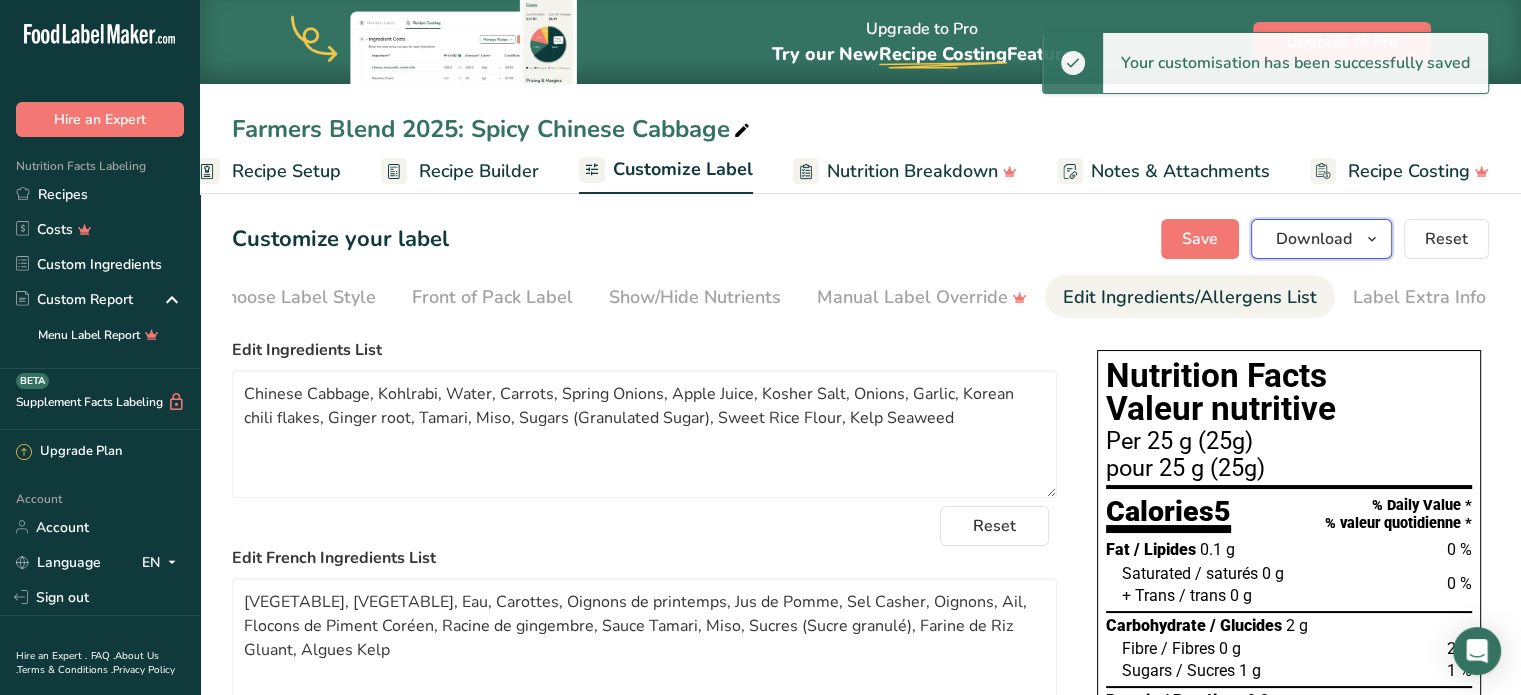 click on "Download" at bounding box center [1321, 239] 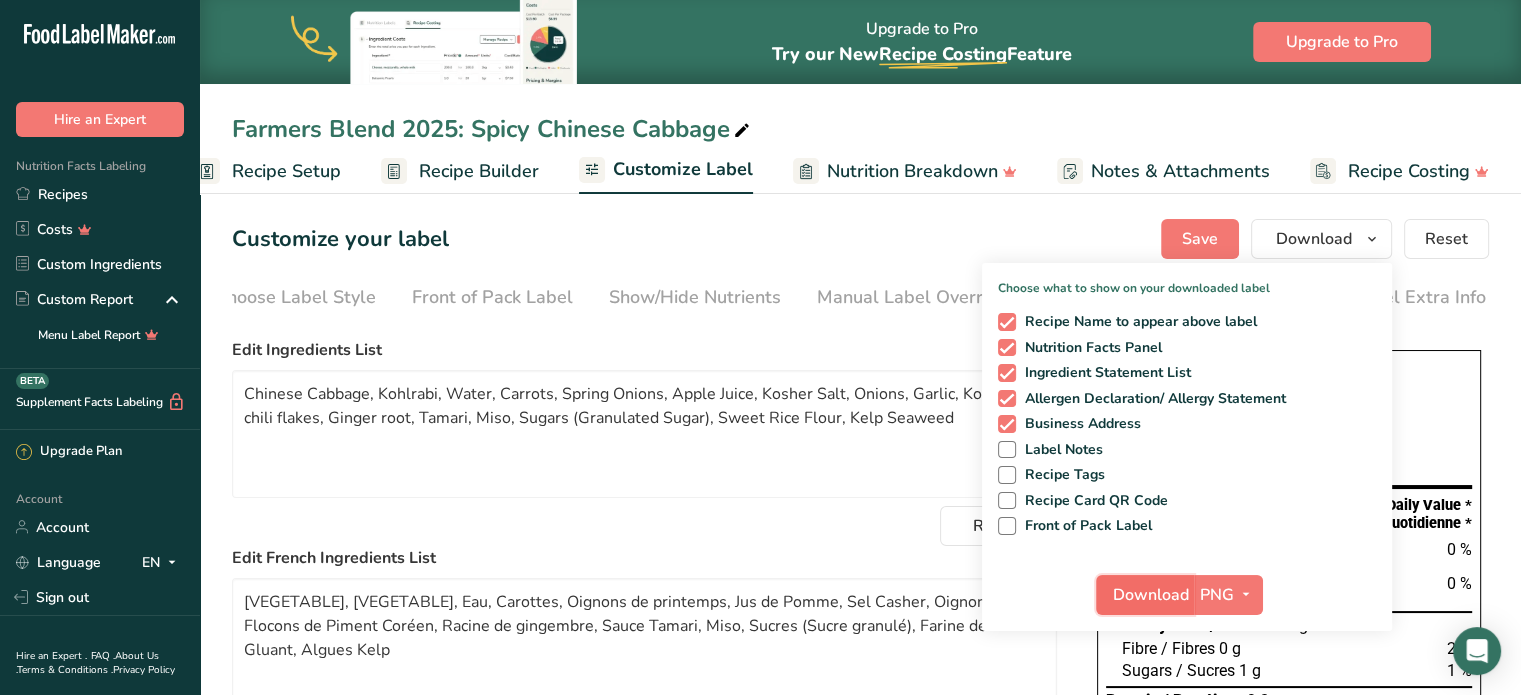click on "Download" at bounding box center (1151, 595) 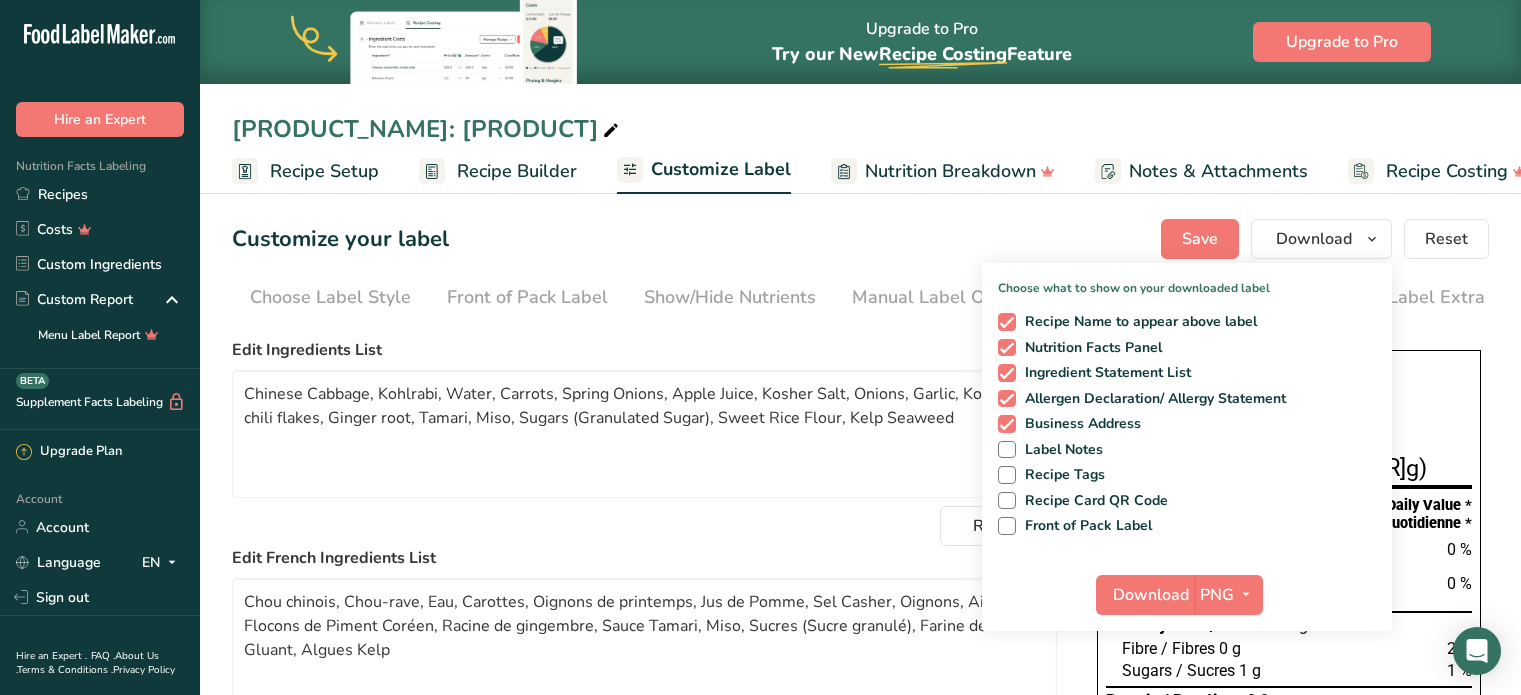 scroll, scrollTop: 0, scrollLeft: 0, axis: both 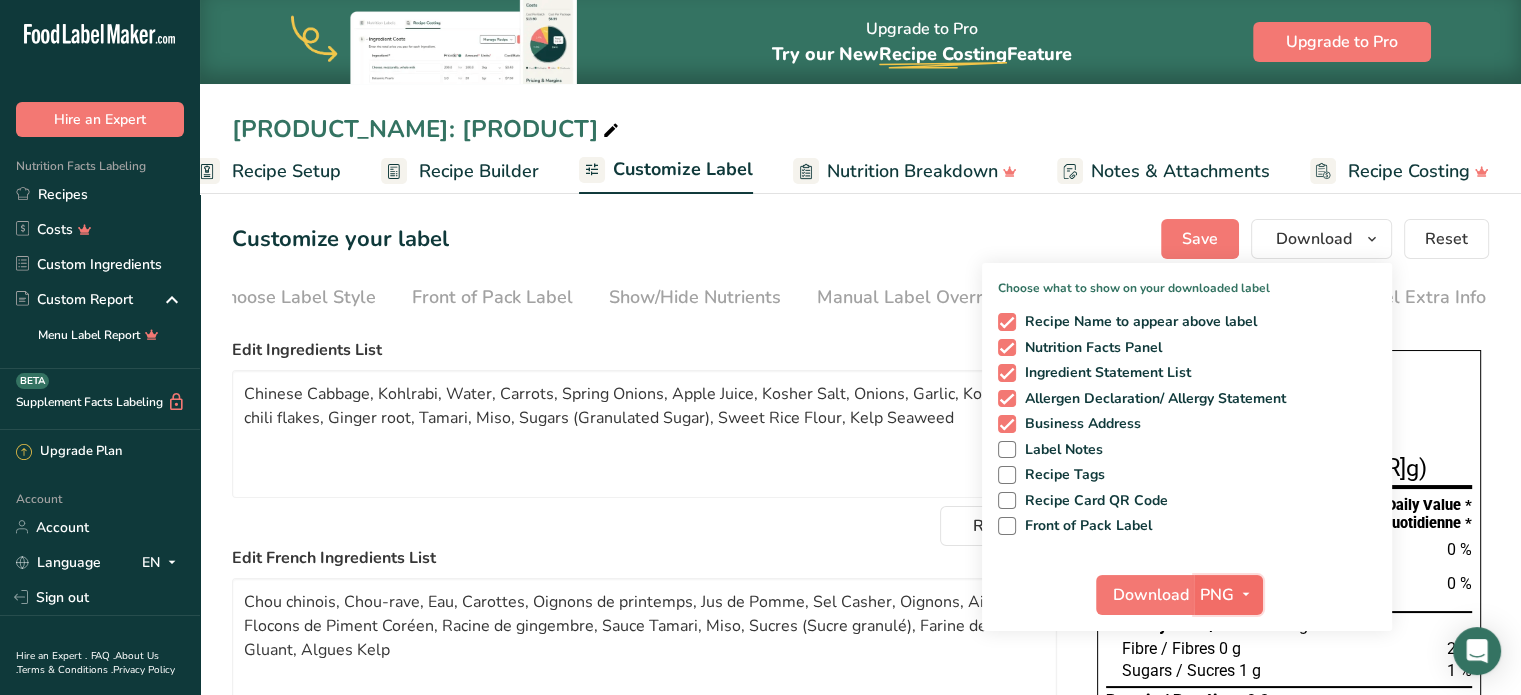 click at bounding box center [1246, 594] 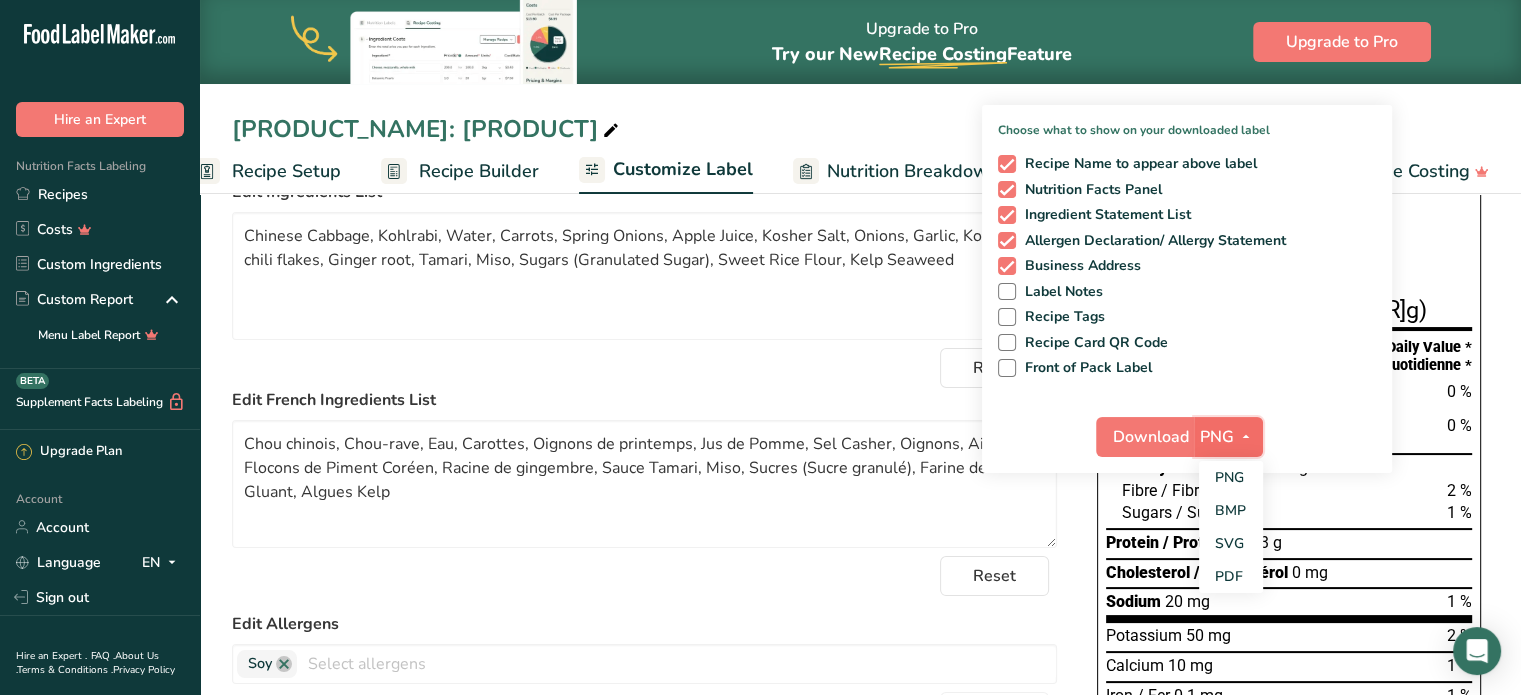 scroll, scrollTop: 200, scrollLeft: 0, axis: vertical 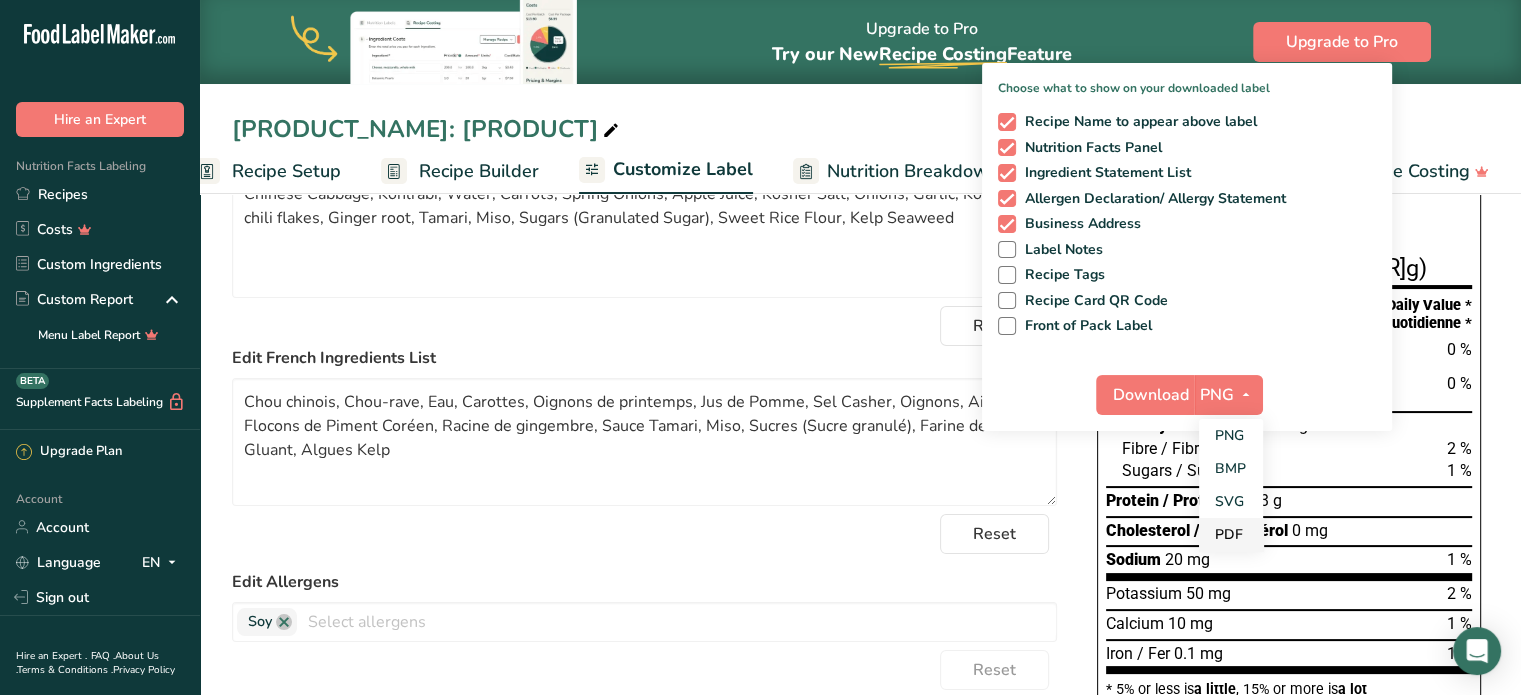 click on "PDF" at bounding box center [1231, 534] 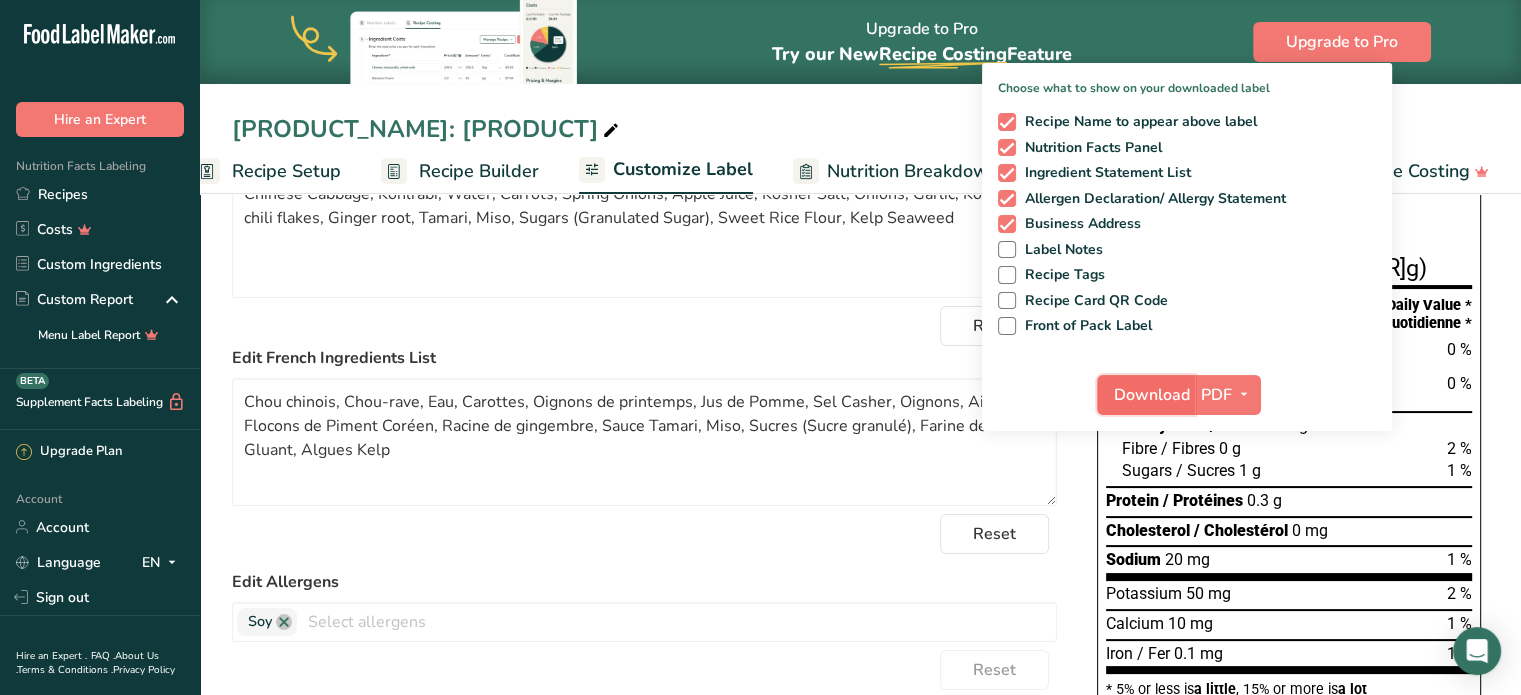 click on "Download" at bounding box center [1152, 395] 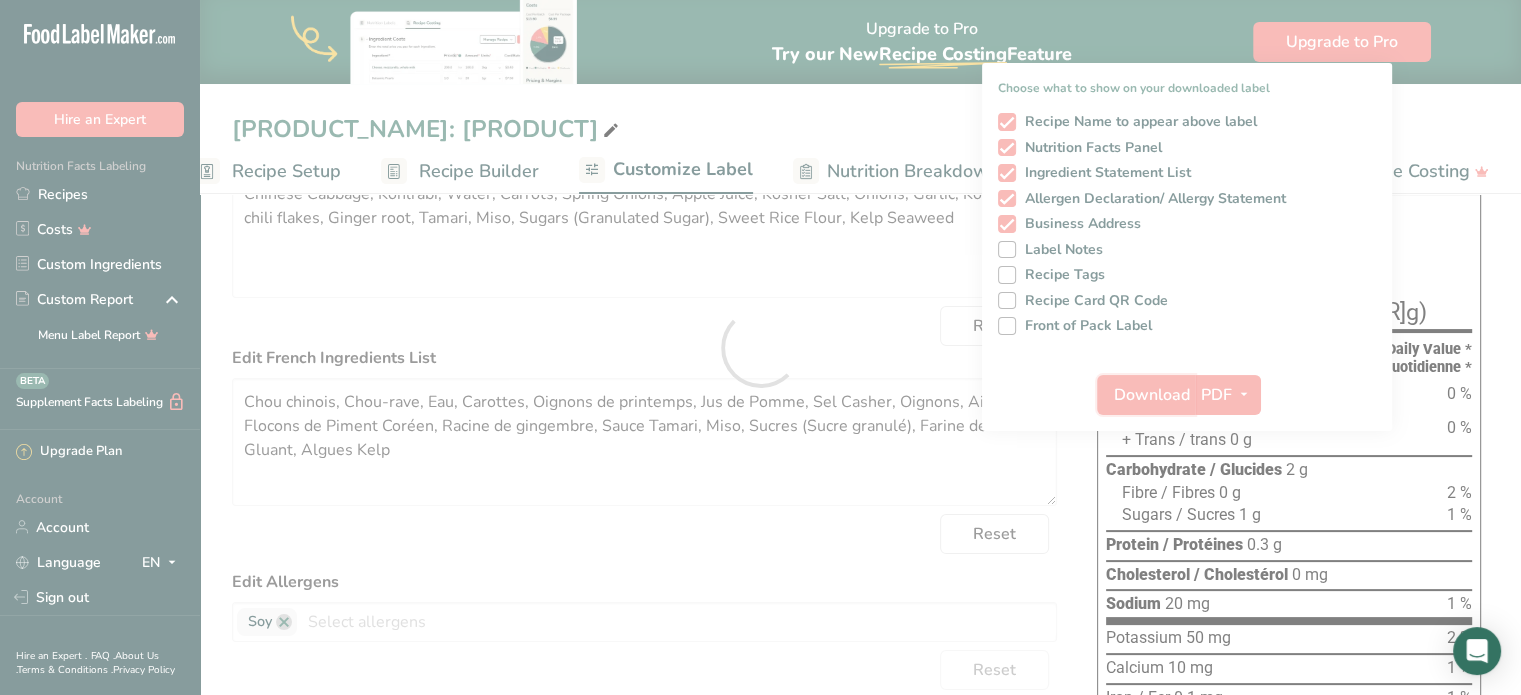 scroll, scrollTop: 0, scrollLeft: 0, axis: both 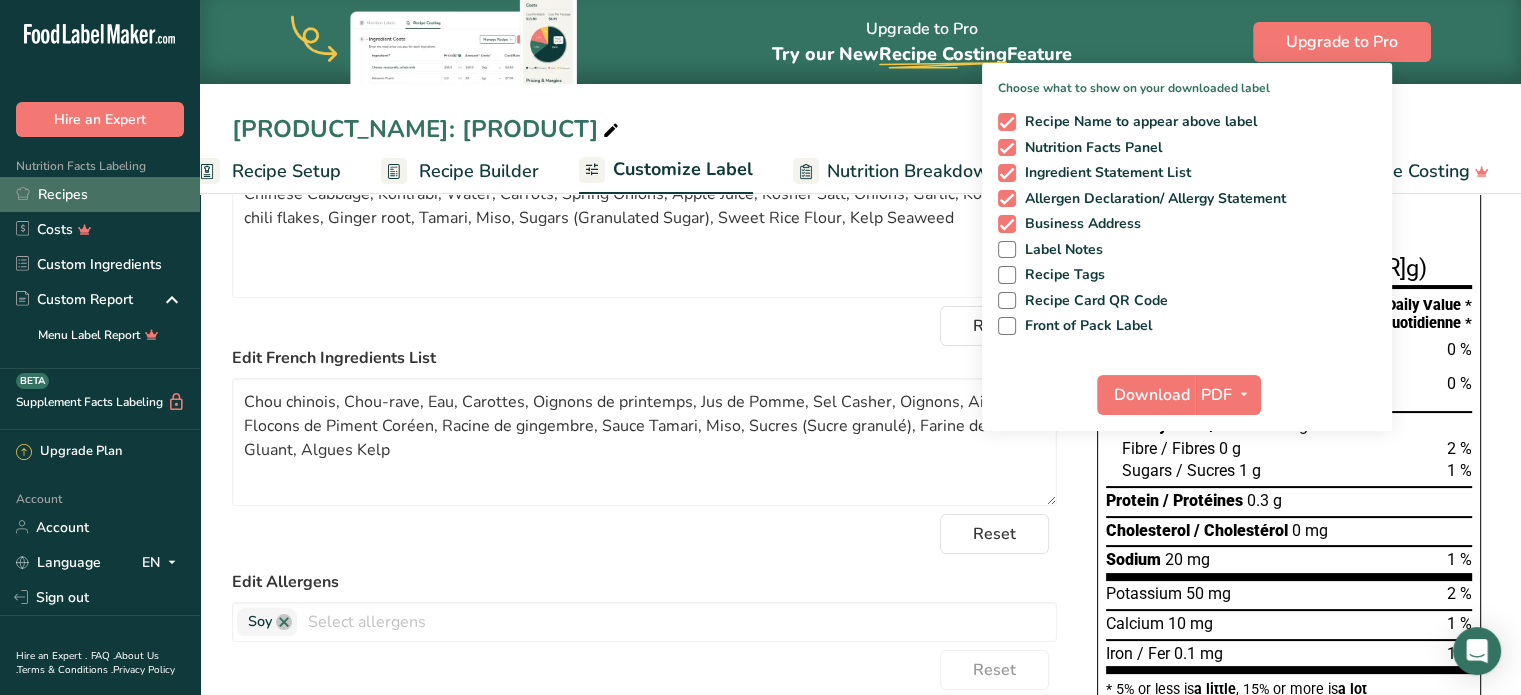 click on "Recipes" at bounding box center [100, 194] 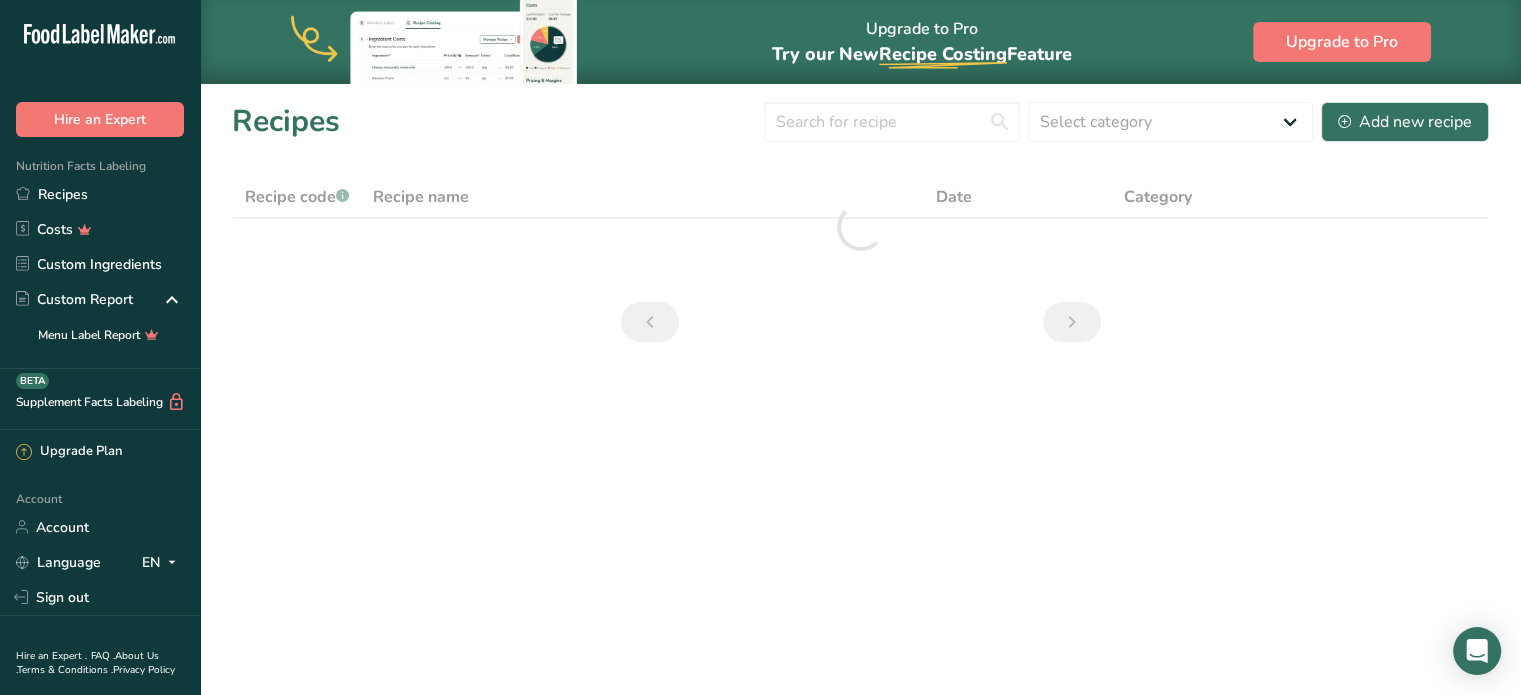 scroll, scrollTop: 0, scrollLeft: 0, axis: both 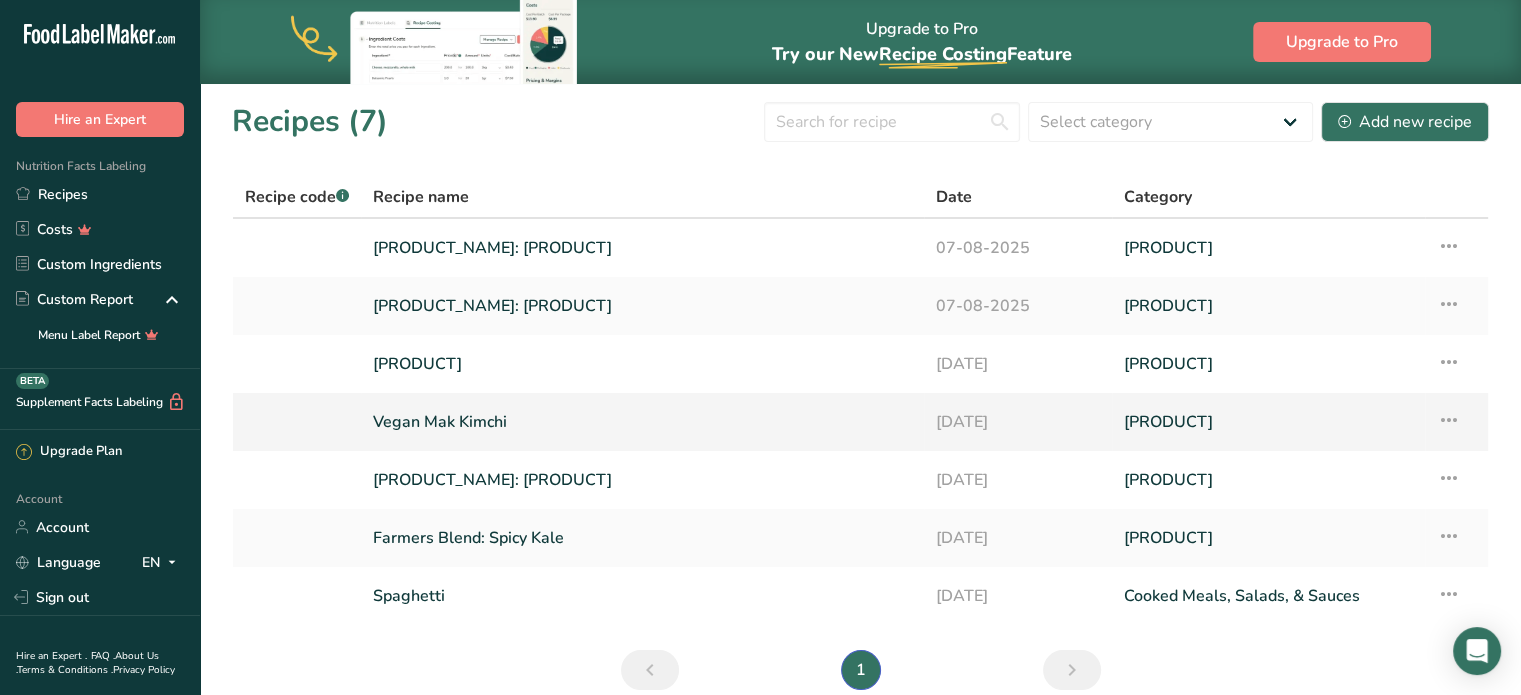 click on "Vegan Mak Kimchi" at bounding box center (642, 422) 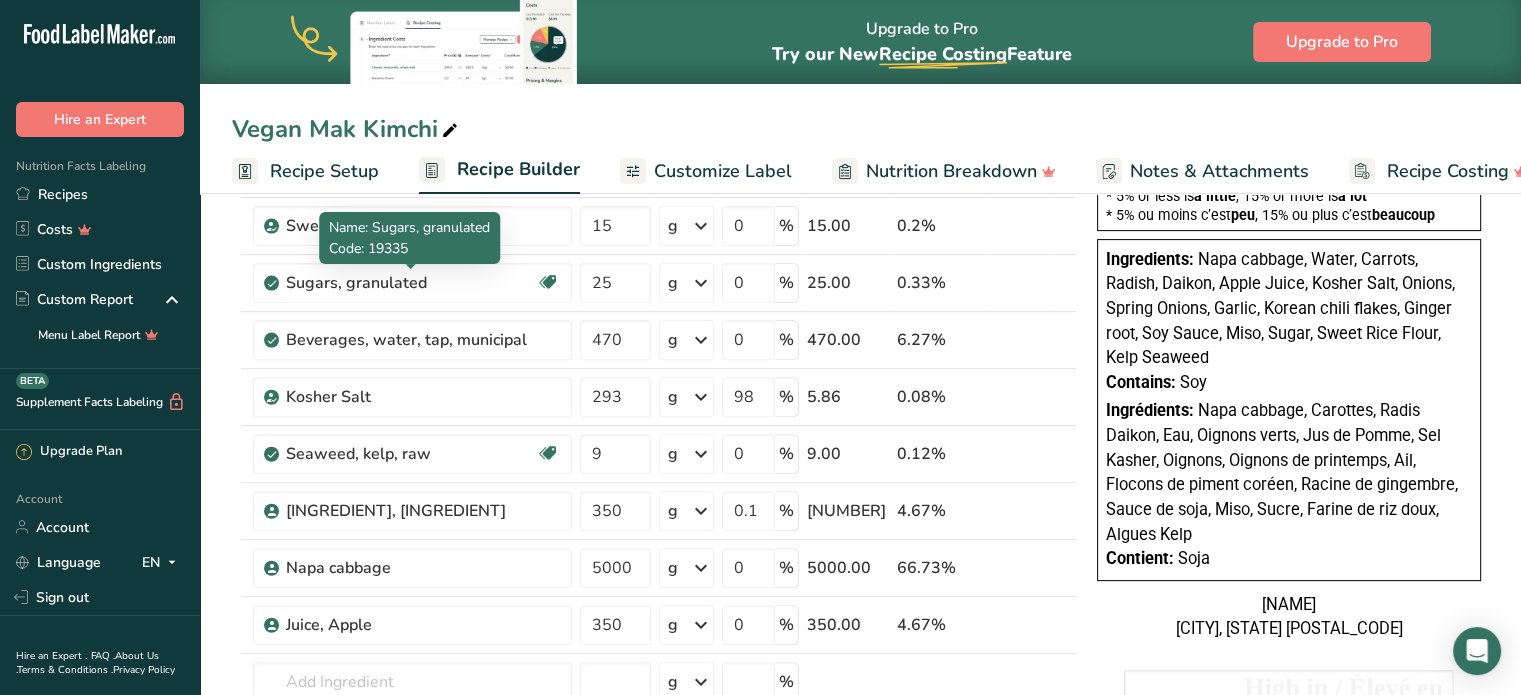 scroll, scrollTop: 100, scrollLeft: 0, axis: vertical 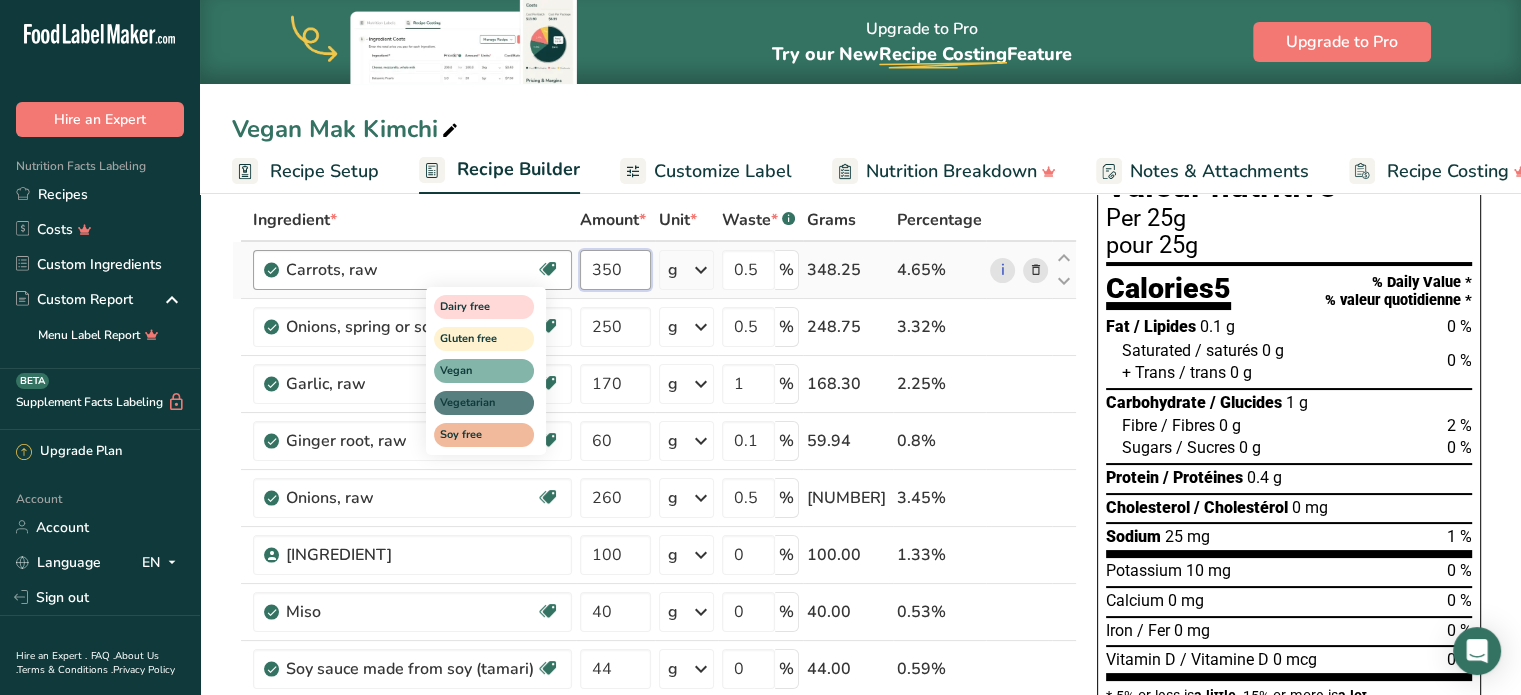 drag, startPoint x: 626, startPoint y: 274, endPoint x: 540, endPoint y: 271, distance: 86.05231 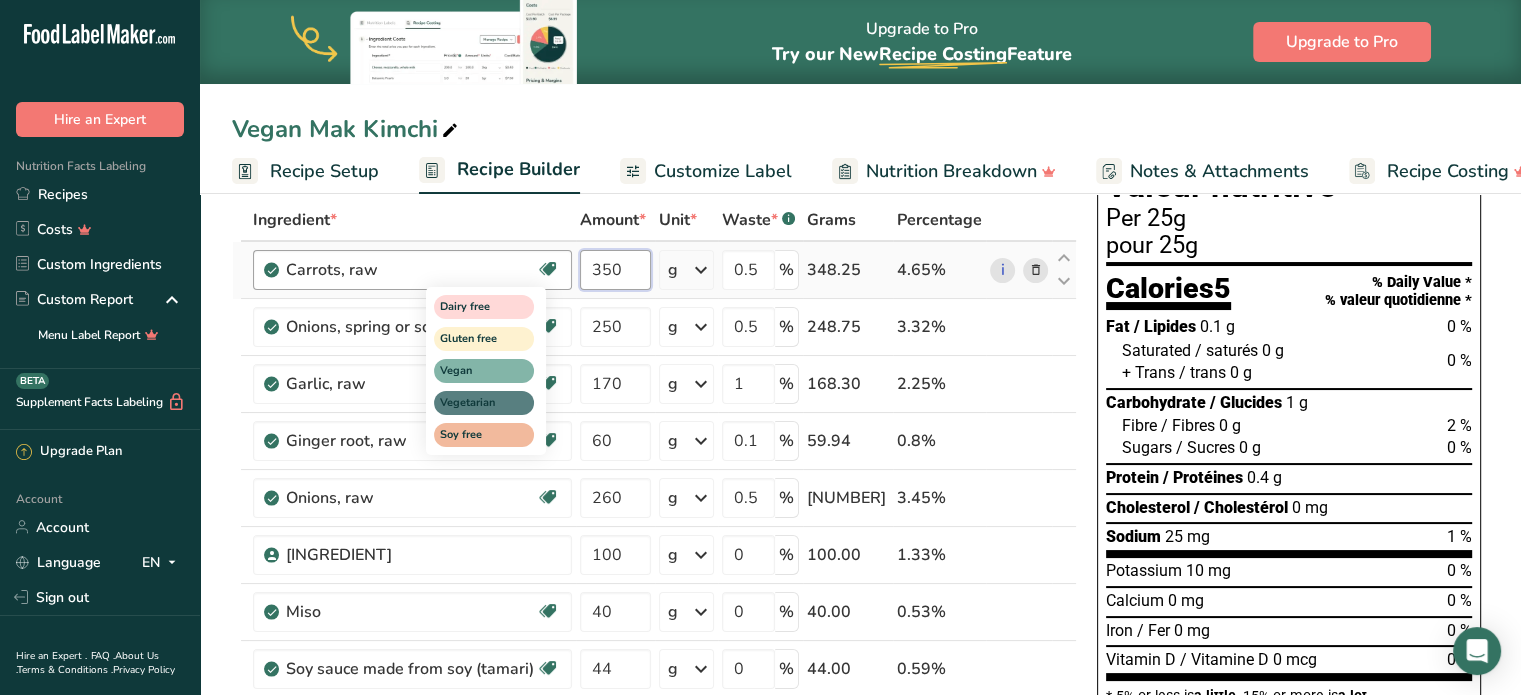 click on "Carrots, raw
Dairy free
Gluten free
Vegan
Vegetarian
Soy free
350
g
Portions
1 large (7-1/4" to 8-/1/2" long)
1 medium
1 small (5-1/2" long)
See more
Weight Units
g
kg
mg
See more
Volume Units
l
Volume units require a density conversion. If you know your ingredient's density enter it below. Otherwise, click on "RIA" our AI Regulatory bot - she will be able to help you
lb/ft3
g/cm3
Confirm
mL
lb/ft3
g/cm3
Confirm
0.5" at bounding box center (654, 270) 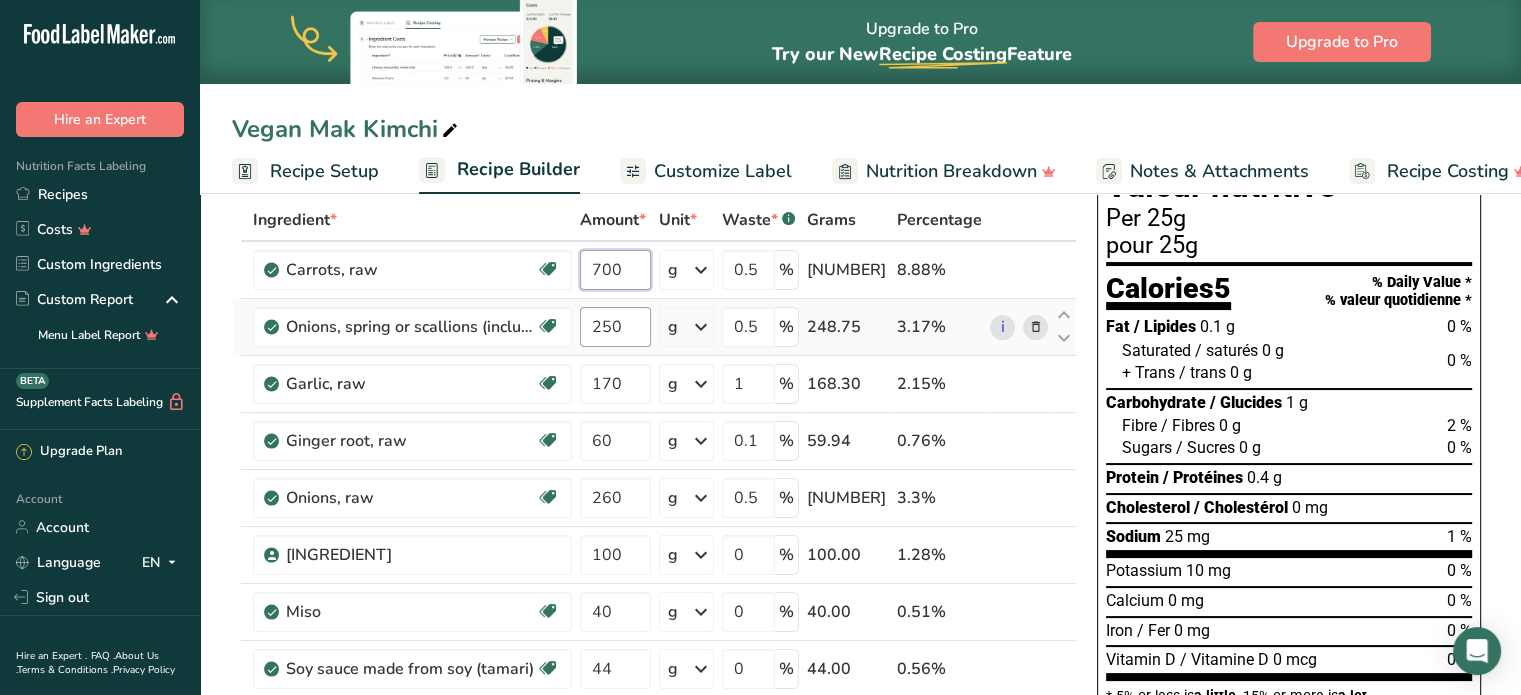 type on "700" 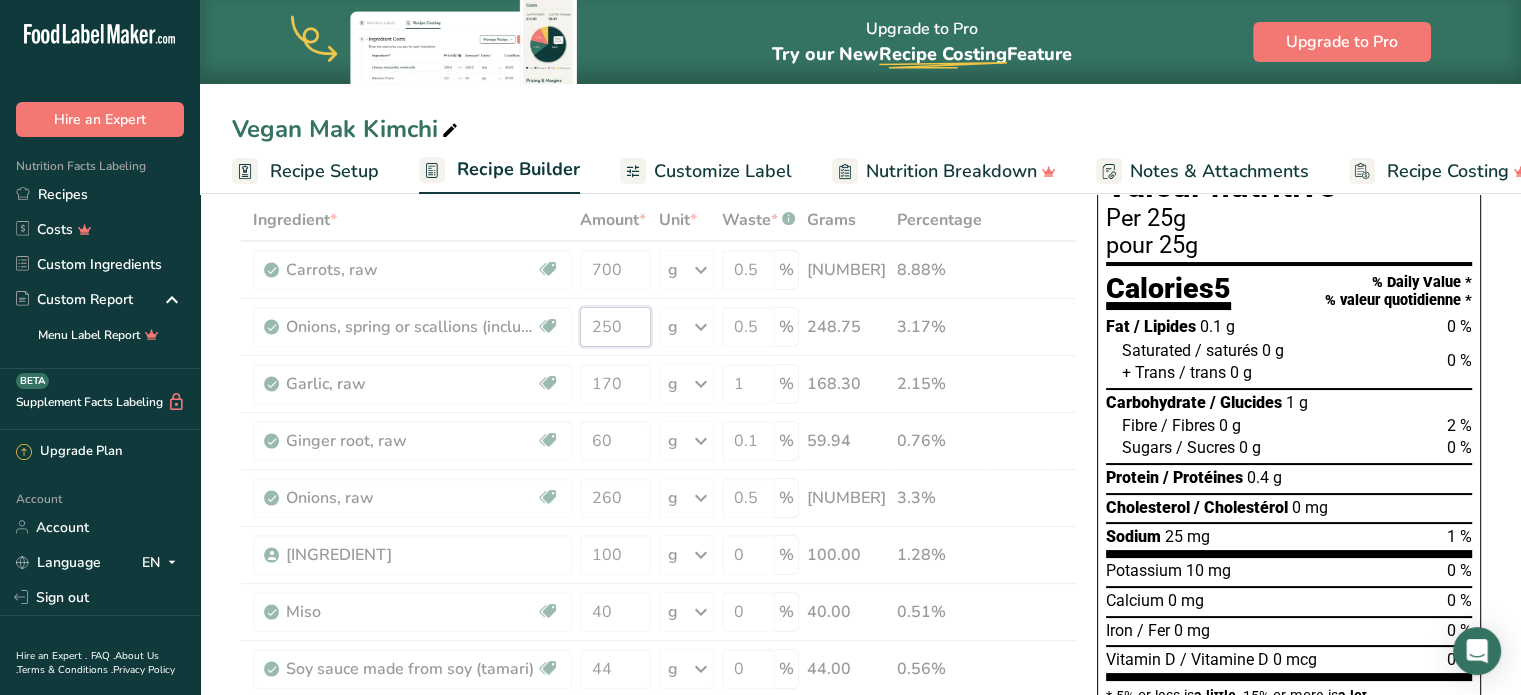 drag, startPoint x: 628, startPoint y: 321, endPoint x: 556, endPoint y: 319, distance: 72.02777 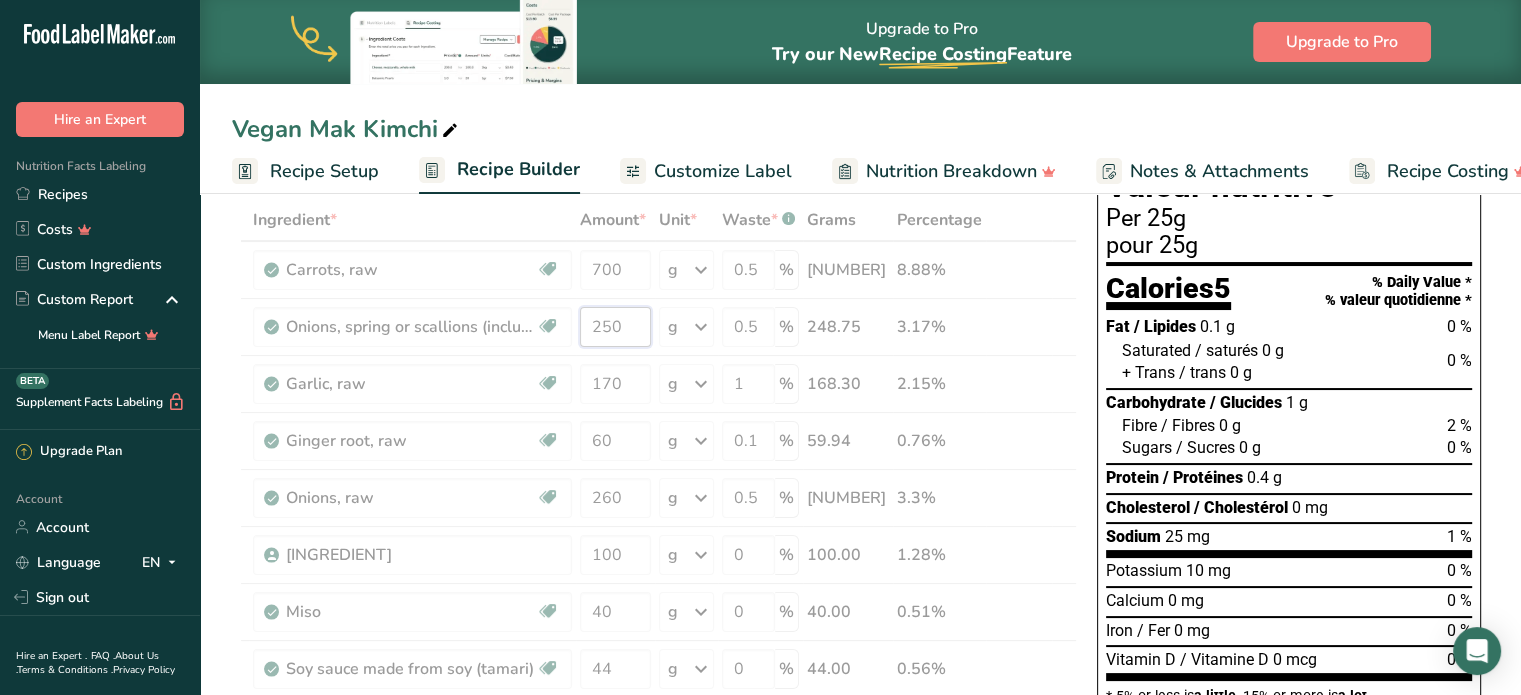 click on "Ingredient *
Amount *
Unit *
Waste *   .a-a{fill:#347362;}.b-a{fill:#fff;}          Grams
Percentage
Carrots, raw
Dairy free
Gluten free
Vegan
Vegetarian
Soy free
700
g
Portions
1 large (7-1/4" to 8-/1/2" long)
1 medium
1 small (5-1/2" long)
See more
Weight Units
g
kg
mg
See more
Volume Units
l
Volume units require a density conversion. If you know your ingredient's density enter it below. Otherwise, click on "RIA" our AI Regulatory bot - she will be able to help you
lb/ft3
g/cm3
Confirm" at bounding box center [654, 767] 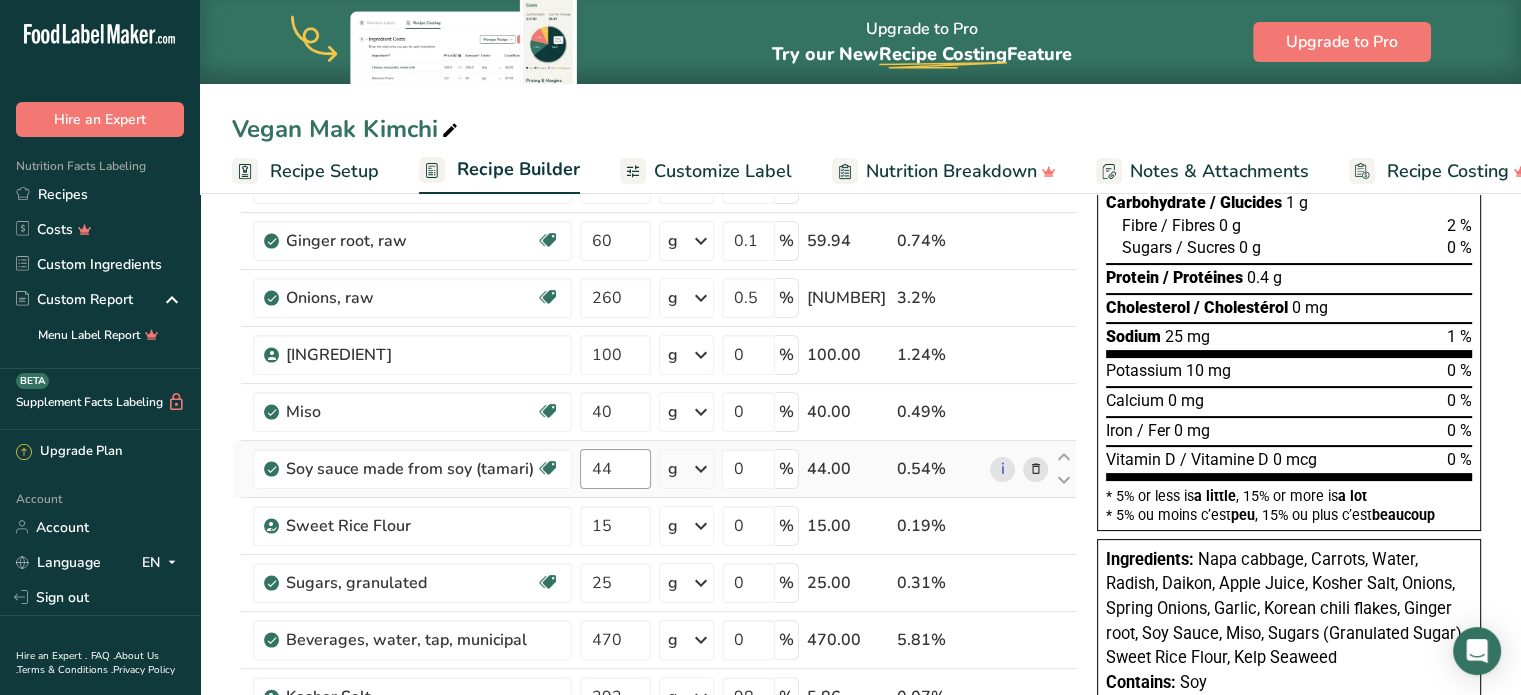 scroll, scrollTop: 400, scrollLeft: 0, axis: vertical 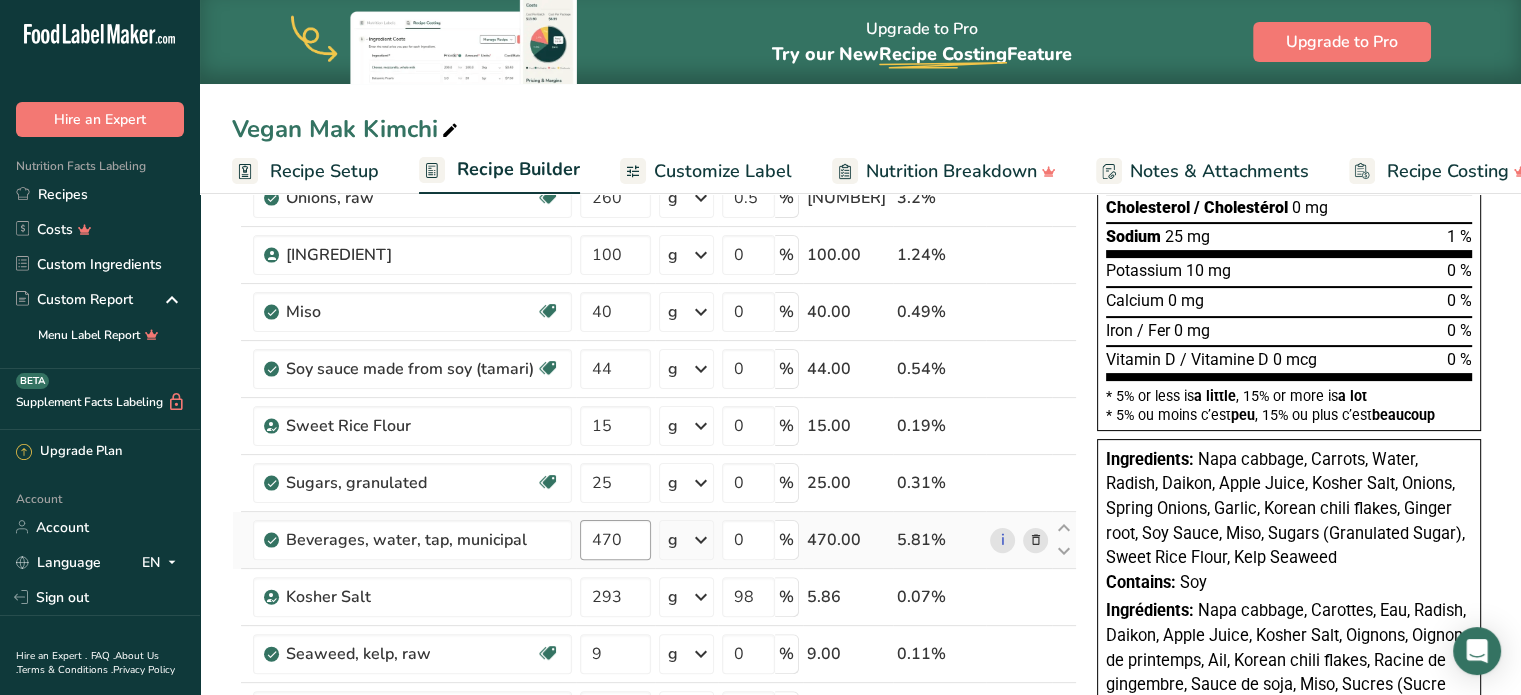type on "500" 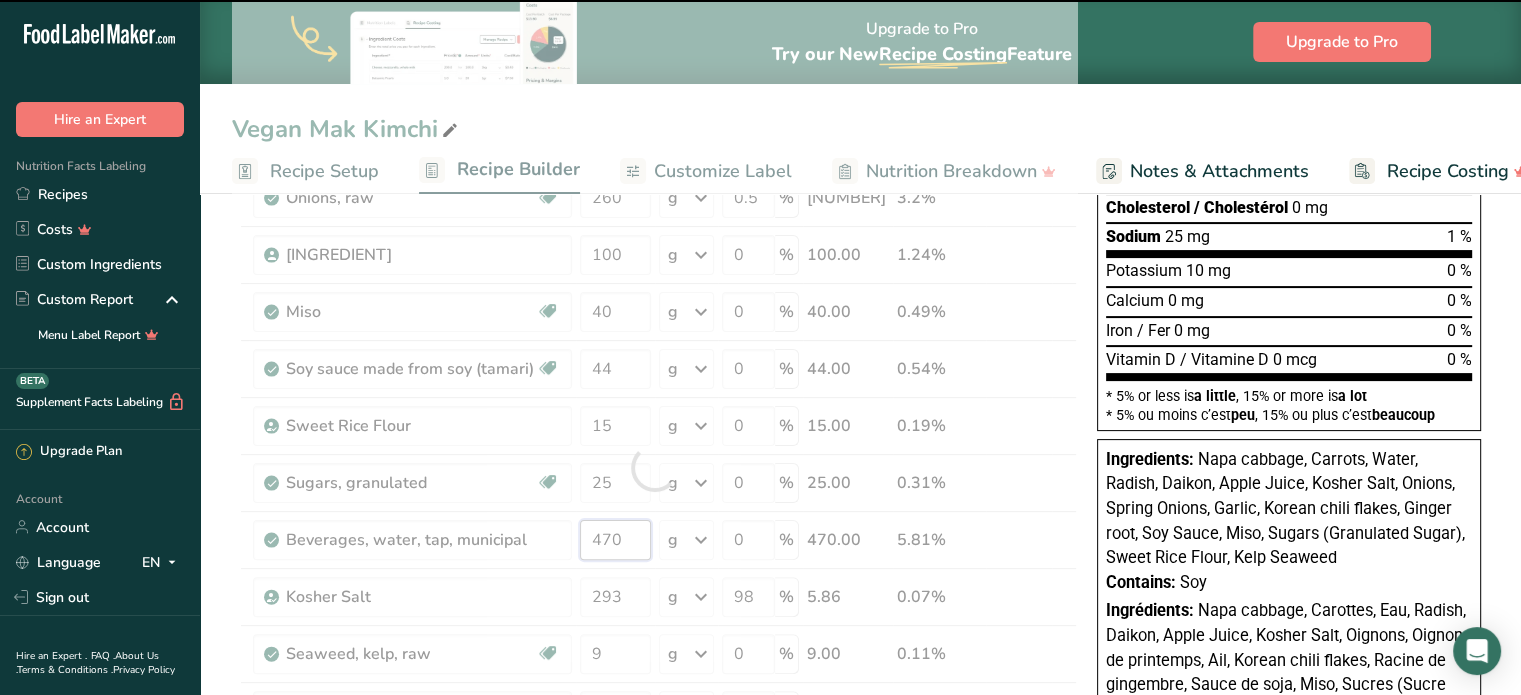 drag, startPoint x: 629, startPoint y: 535, endPoint x: 579, endPoint y: 534, distance: 50.01 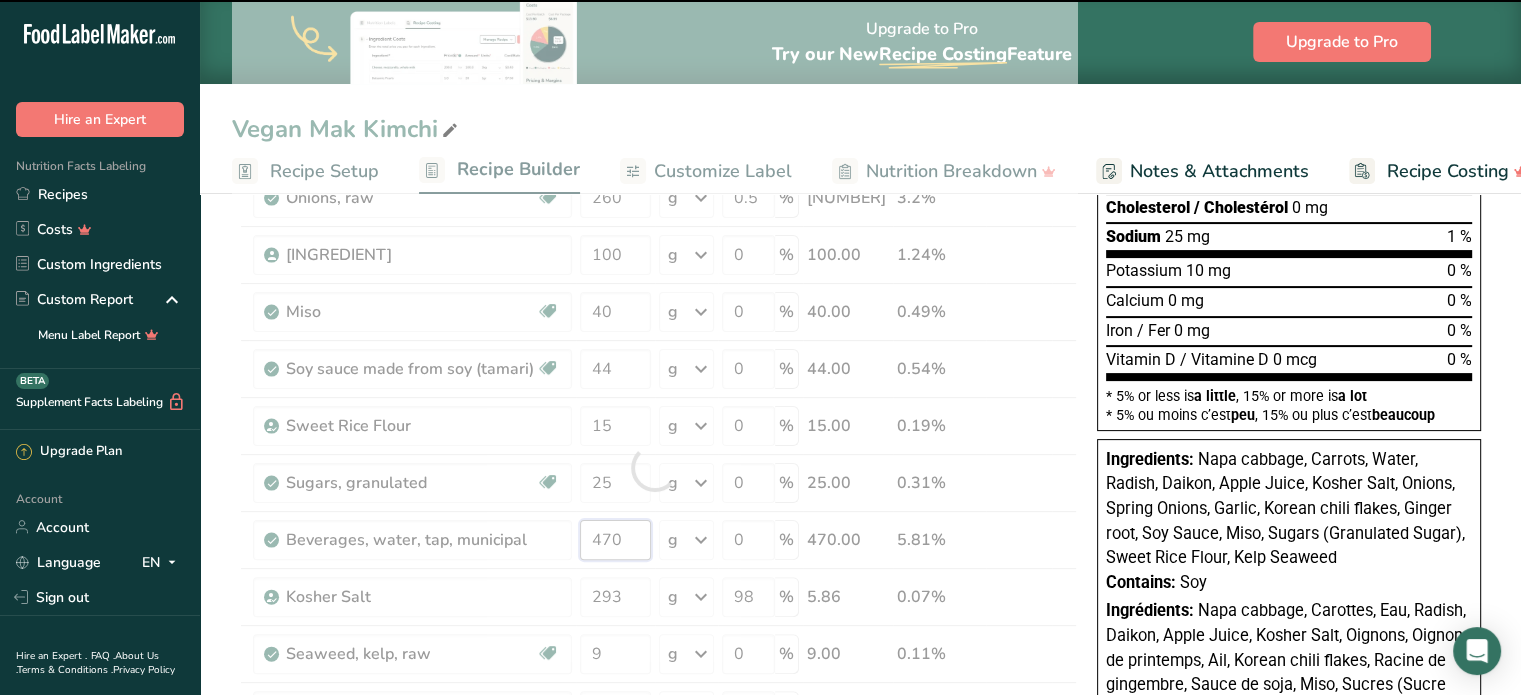 click on "Ingredient *
Amount *
Unit *
Waste *   .a-a{fill:#347362;}.b-a{fill:#fff;}          Grams
Percentage
Carrots, raw
Dairy free
Gluten free
Vegan
Vegetarian
Soy free
700
g
Portions
1 large (7-1/4" to 8-/1/2" long)
1 medium
1 small (5-1/2" long)
See more
Weight Units
g
kg
mg
See more
Volume Units
l
Volume units require a density conversion. If you know your ingredient's density enter it below. Otherwise, click on "RIA" our AI Regulatory bot - she will be able to help you
lb/ft3
g/cm3
Confirm" at bounding box center (654, 467) 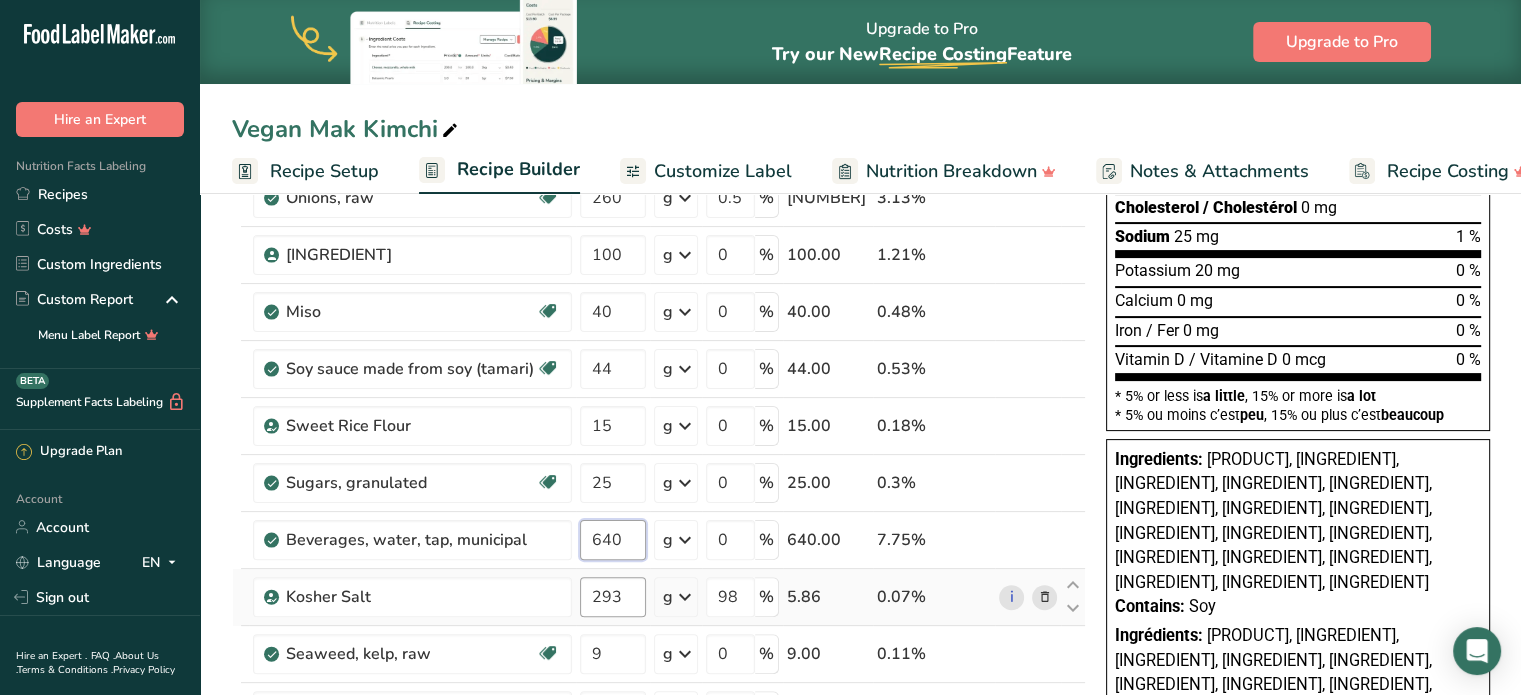 type on "640" 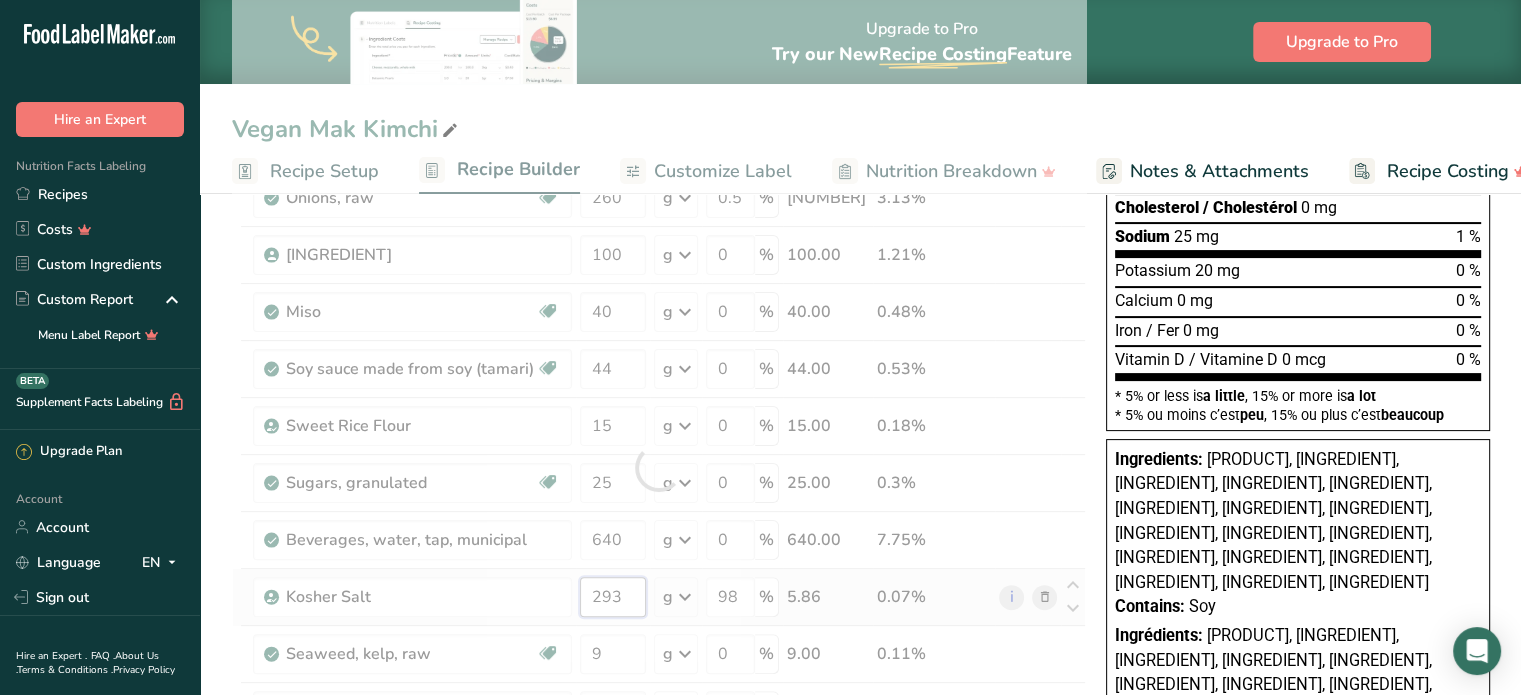 click on "Ingredient *
Amount *
Unit *
Waste *   .a-a{fill:#347362;}.b-a{fill:#fff;}          Grams
Percentage
Carrots, raw
Dairy free
Gluten free
Vegan
Vegetarian
Soy free
700
g
Portions
1 large (7-1/4" to 8-/1/2" long)
1 medium
1 small (5-1/2" long)
See more
Weight Units
g
kg
mg
See more
Volume Units
l
Volume units require a density conversion. If you know your ingredient's density enter it below. Otherwise, click on "RIA" our AI Regulatory bot - she will be able to help you
lb/ft3
g/cm3
Confirm" at bounding box center [659, 467] 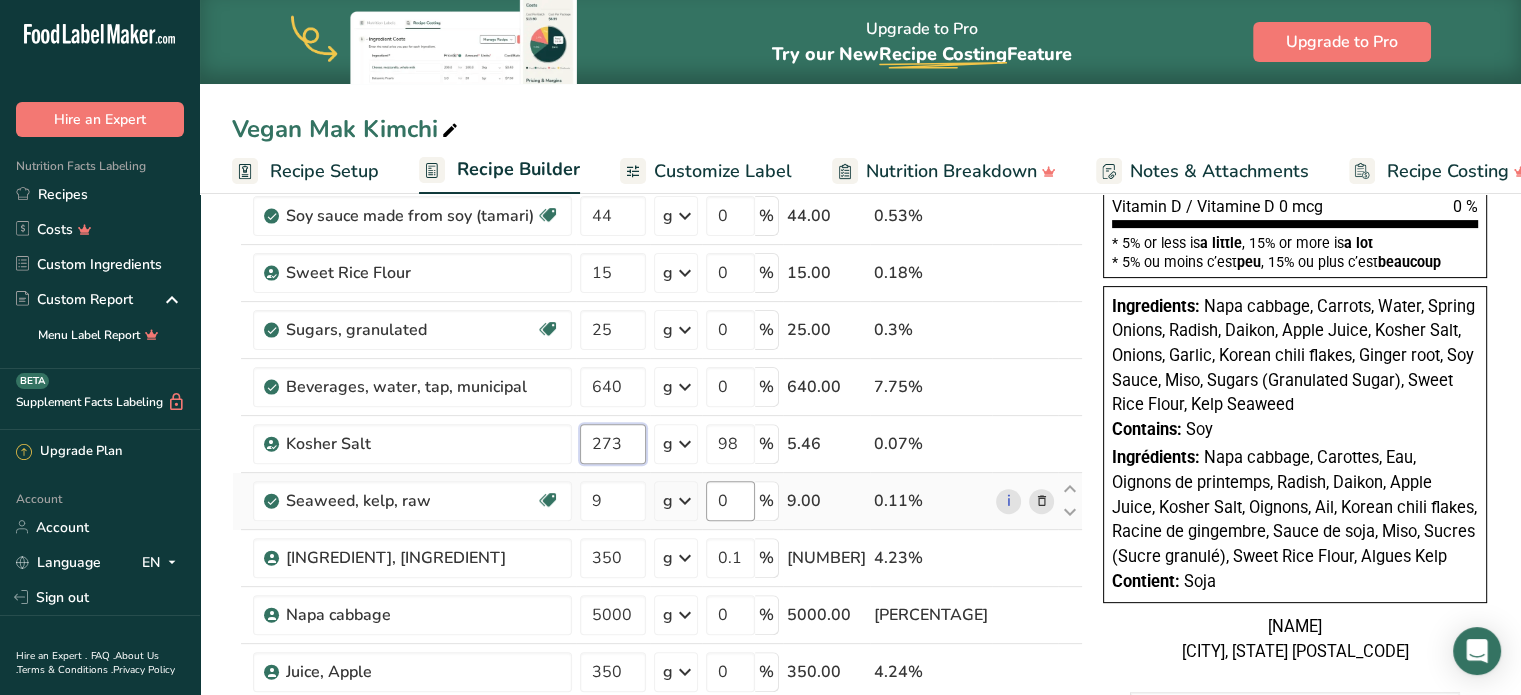 scroll, scrollTop: 600, scrollLeft: 0, axis: vertical 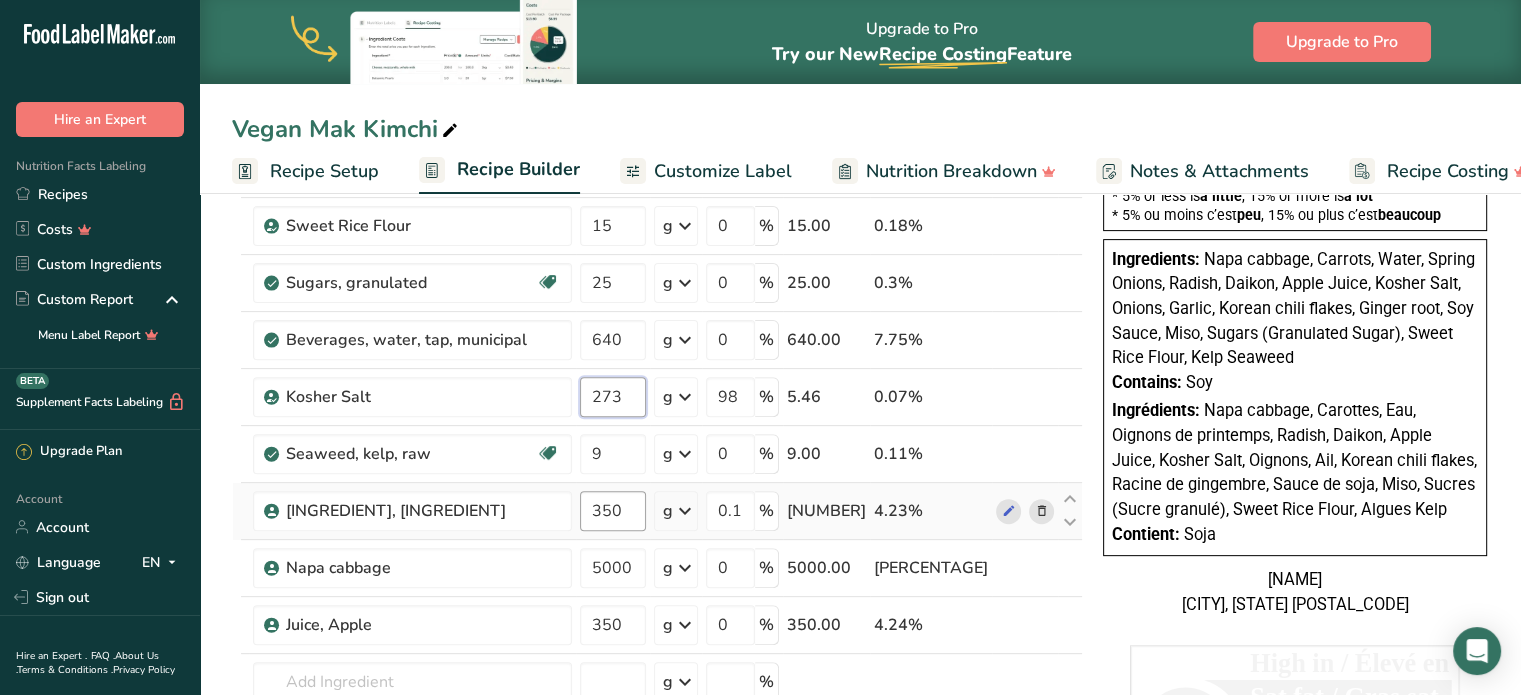 type on "273" 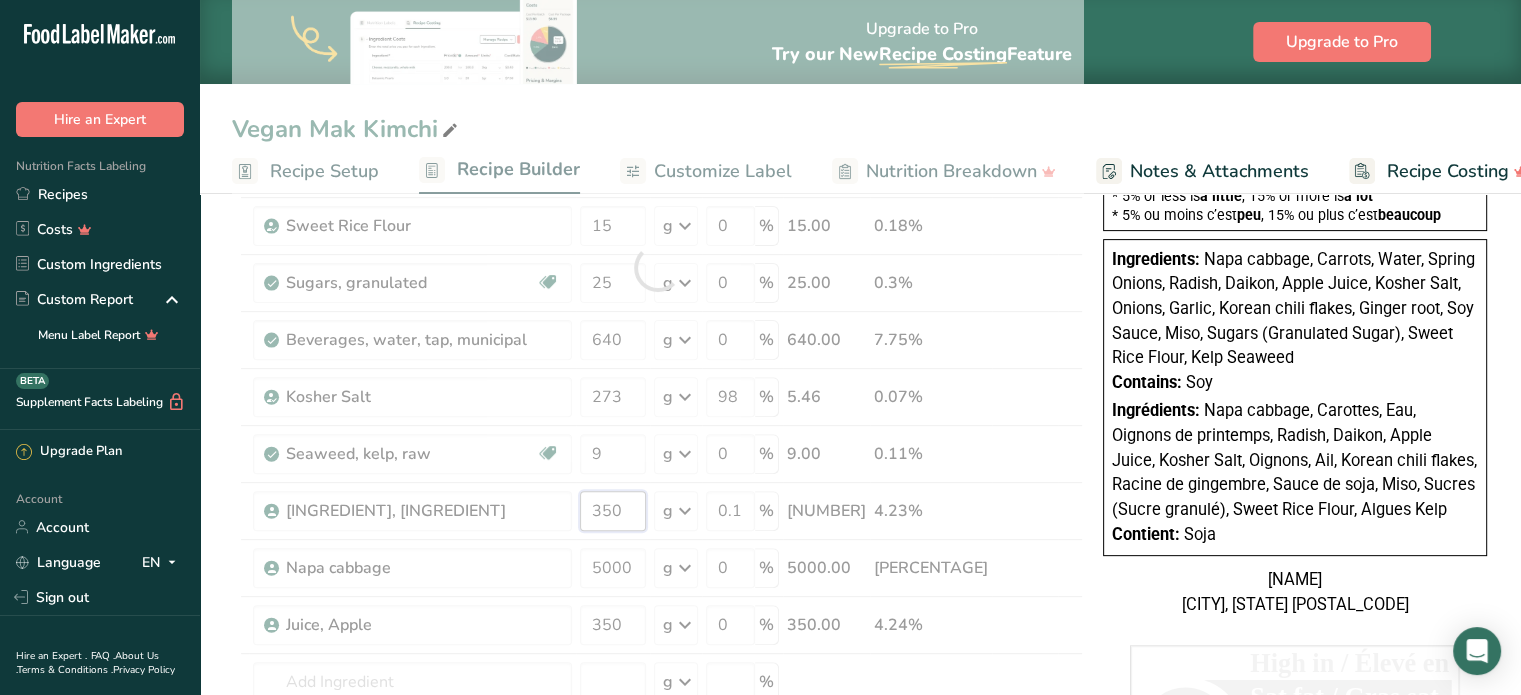 drag, startPoint x: 630, startPoint y: 515, endPoint x: 567, endPoint y: 517, distance: 63.03174 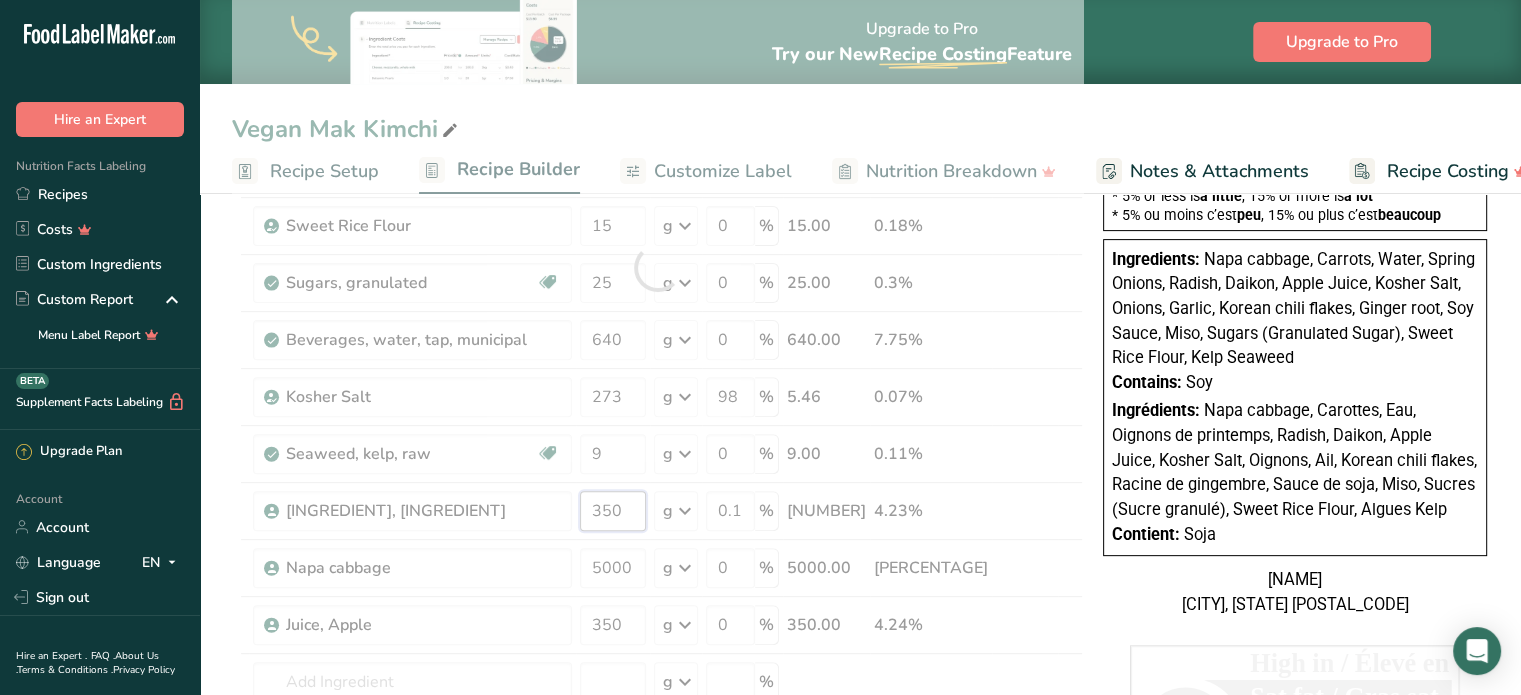click on "Ingredient *
Amount *
Unit *
Waste *   .a-a{fill:#347362;}.b-a{fill:#fff;}          Grams
Percentage
Carrots, raw
Dairy free
Gluten free
Vegan
Vegetarian
Soy free
700
g
Portions
1 large (7-1/4" to 8-/1/2" long)
1 medium
1 small (5-1/2" long)
See more
Weight Units
g
kg
mg
See more
Volume Units
l
Volume units require a density conversion. If you know your ingredient's density enter it below. Otherwise, click on "RIA" our AI Regulatory bot - she will be able to help you
lb/ft3
g/cm3
Confirm" at bounding box center [657, 267] 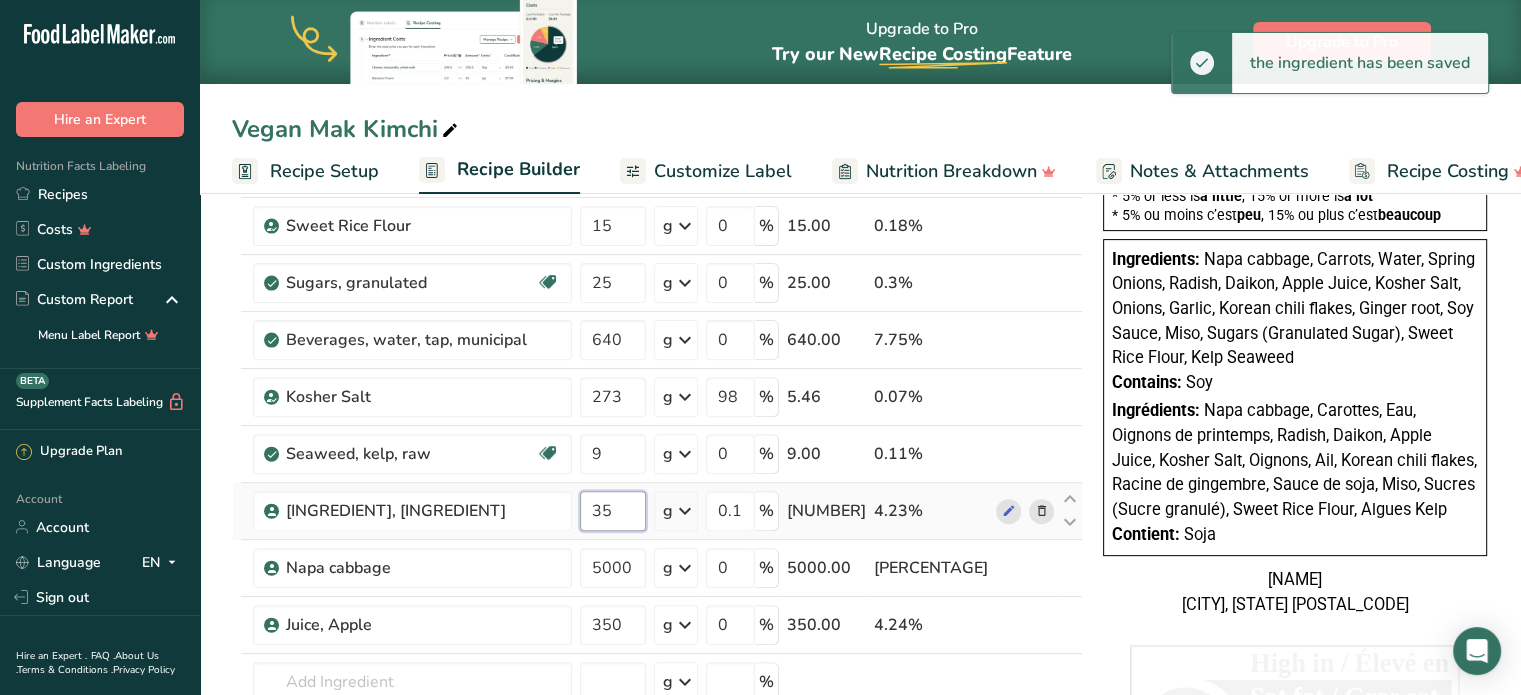 type on "3" 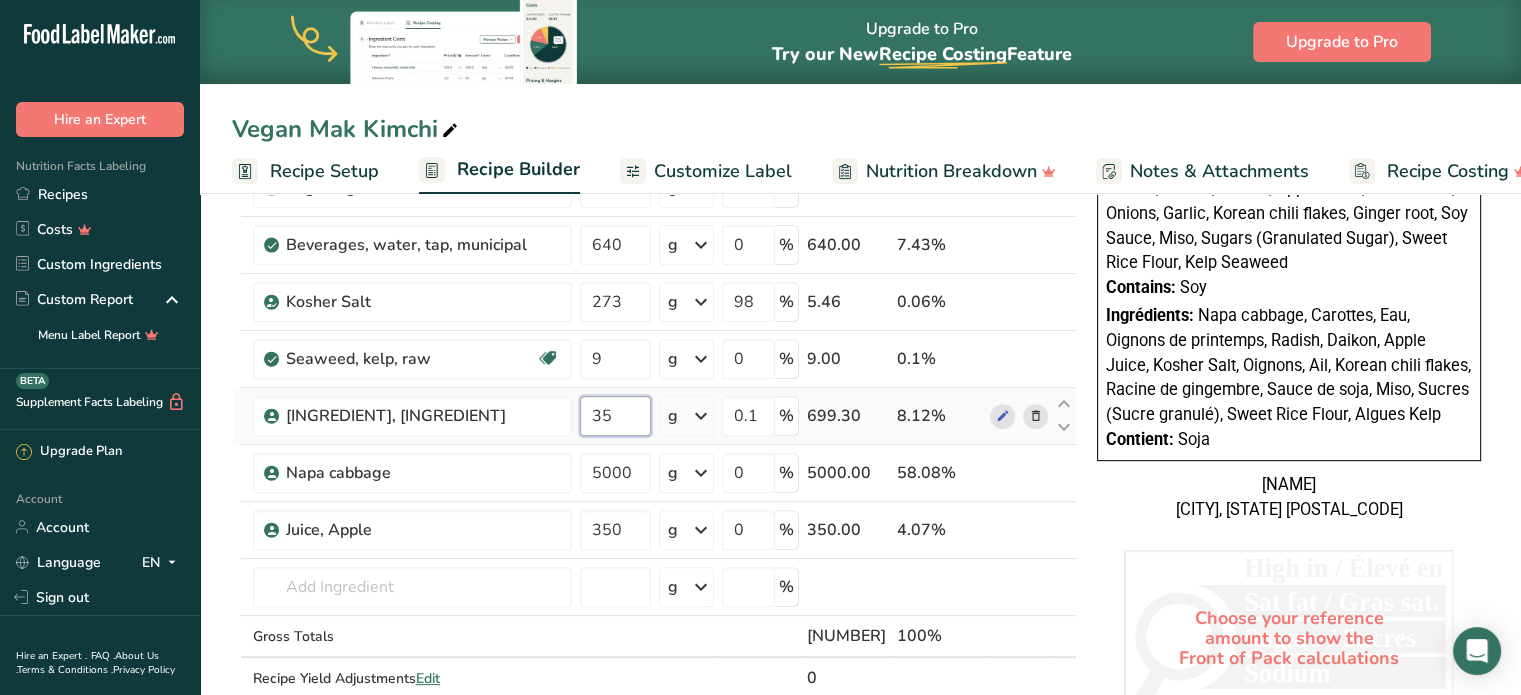 scroll, scrollTop: 700, scrollLeft: 0, axis: vertical 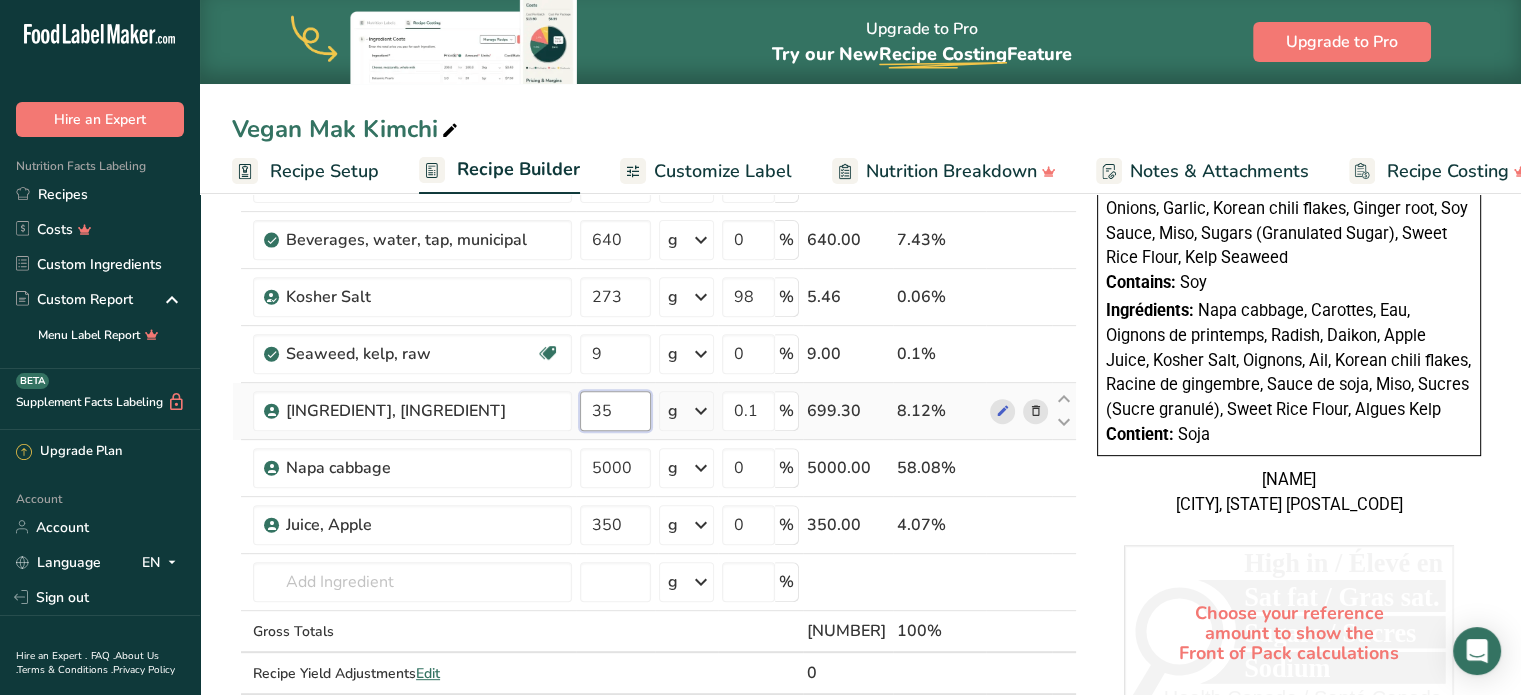 click on "699.999999" at bounding box center (615, 411) 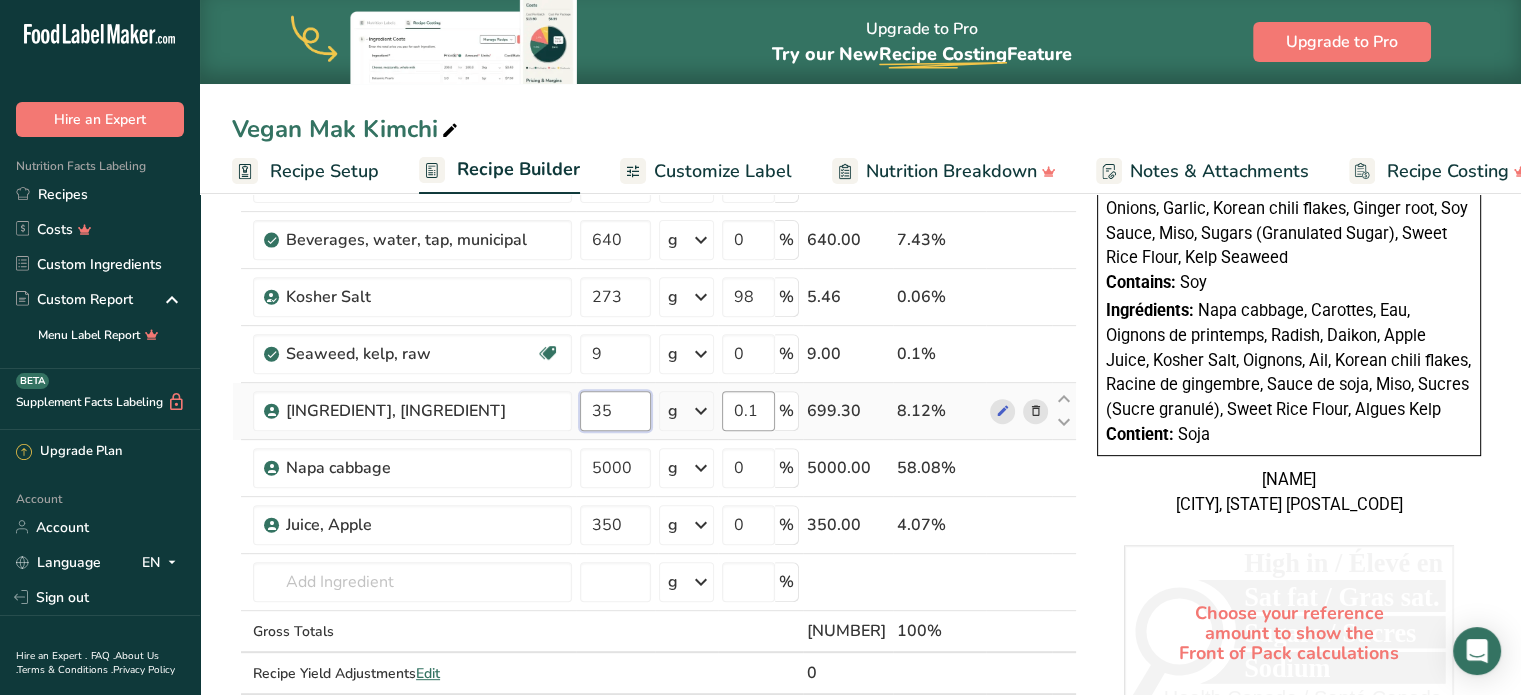 scroll, scrollTop: 0, scrollLeft: 36, axis: horizontal 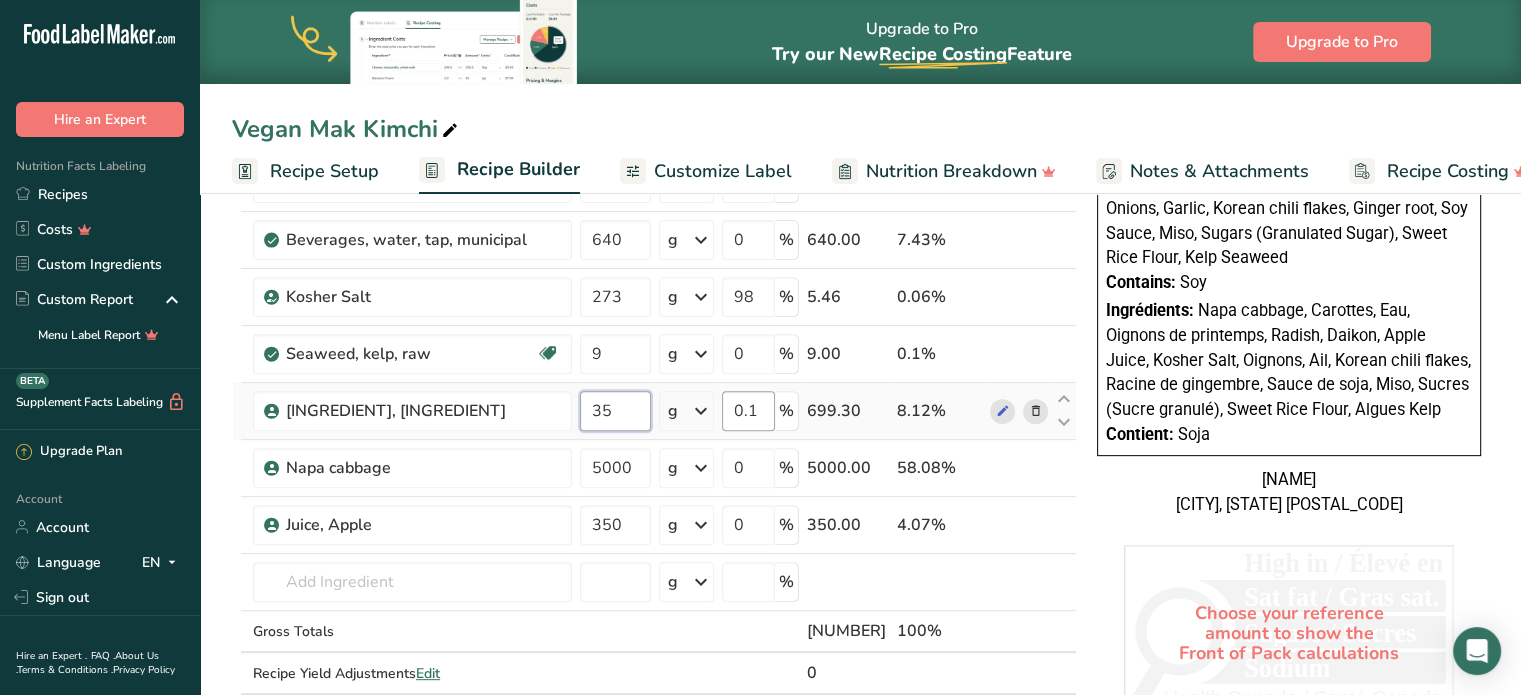drag, startPoint x: 592, startPoint y: 406, endPoint x: 743, endPoint y: 407, distance: 151.00331 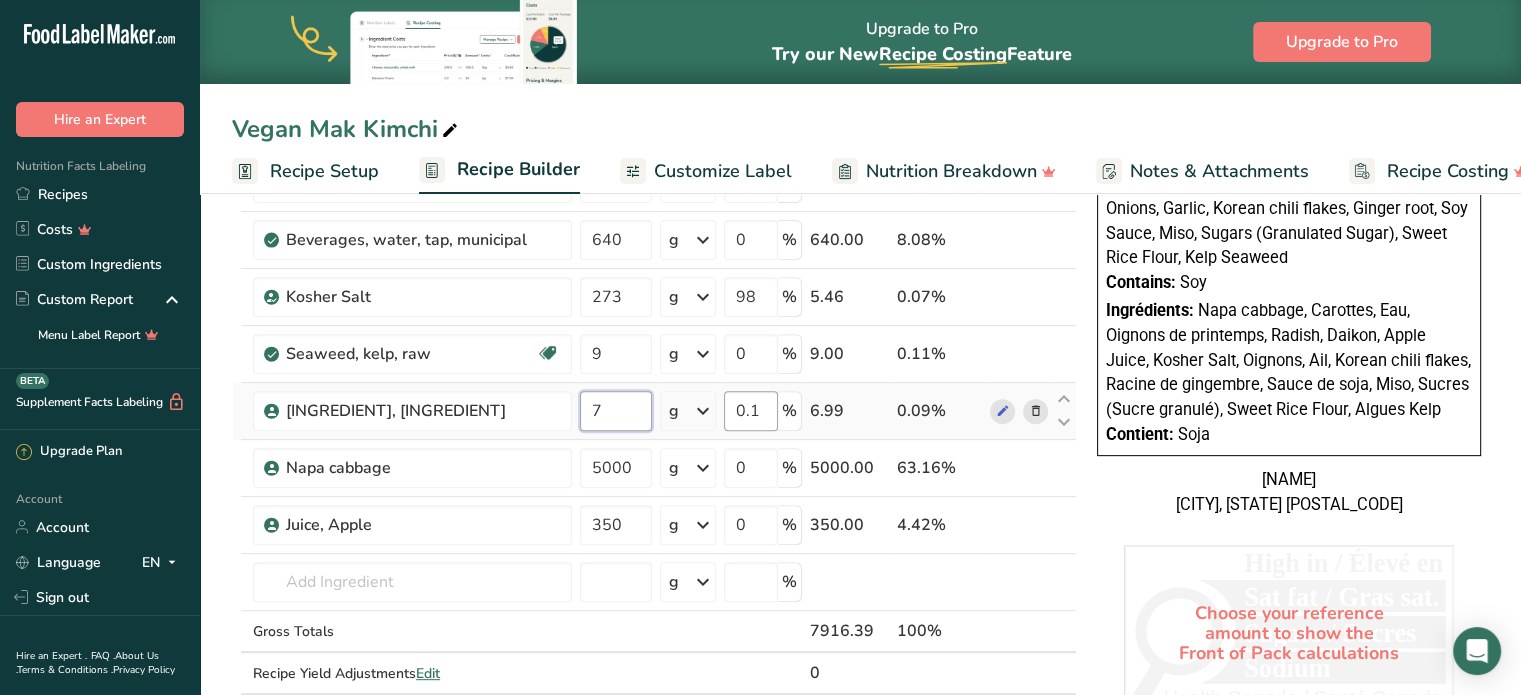 scroll, scrollTop: 0, scrollLeft: 0, axis: both 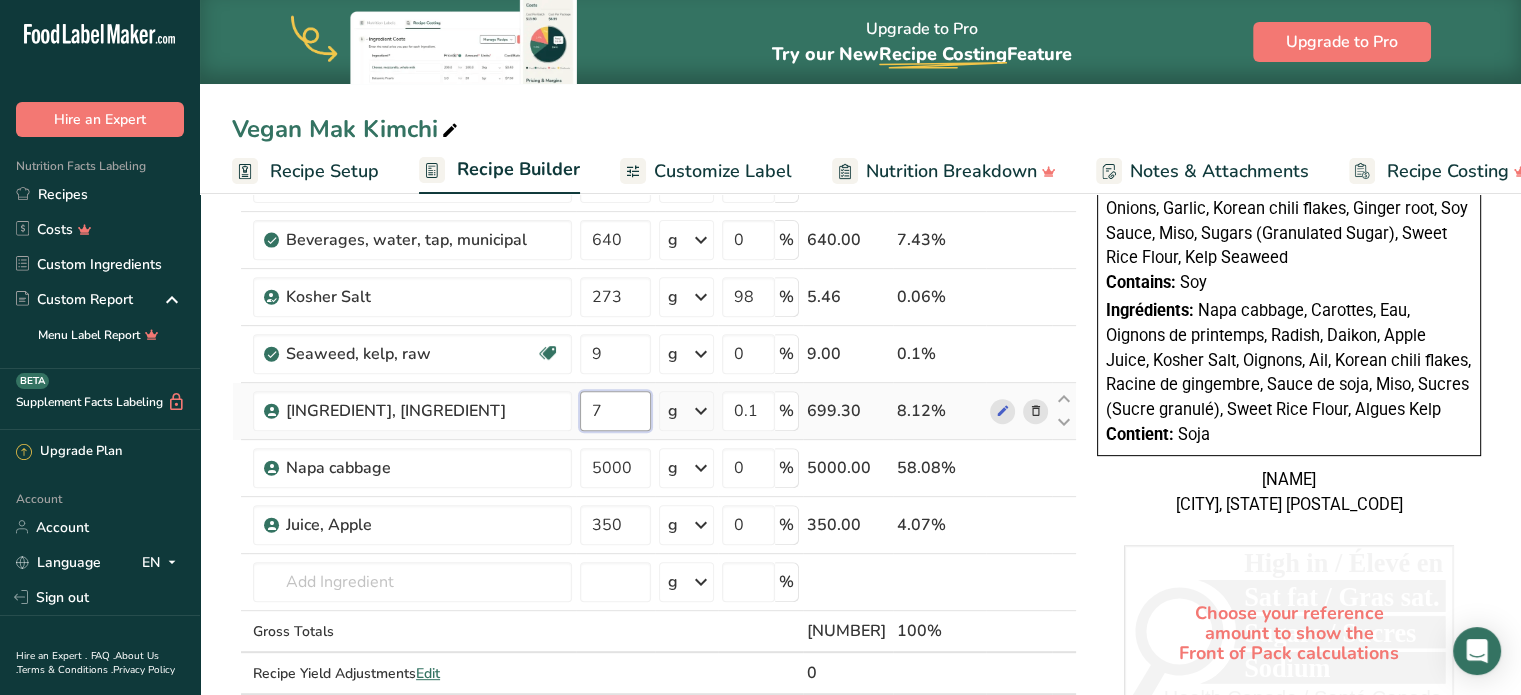 type on "700" 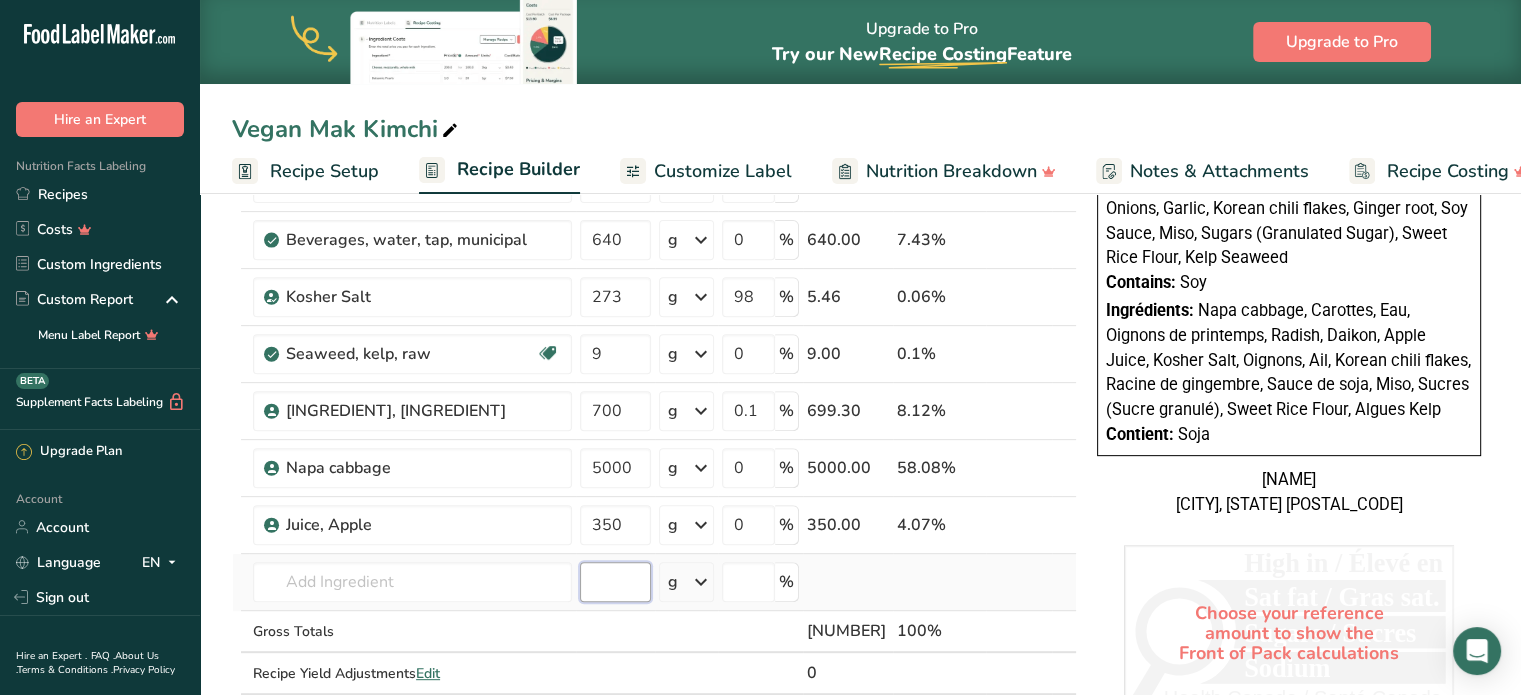 click on "Ingredient *
Amount *
Unit *
Waste *   .a-a{fill:#347362;}.b-a{fill:#fff;}          Grams
Percentage
Carrots, raw
Dairy free
Gluten free
Vegan
Vegetarian
Soy free
700
g
Portions
1 large (7-1/4" to 8-/1/2" long)
1 medium
1 small (5-1/2" long)
See more
Weight Units
g
kg
mg
See more
Volume Units
l
Volume units require a density conversion. If you know your ingredient's density enter it below. Otherwise, click on "RIA" our AI Regulatory bot - she will be able to help you
lb/ft3
g/cm3
Confirm" at bounding box center [654, 167] 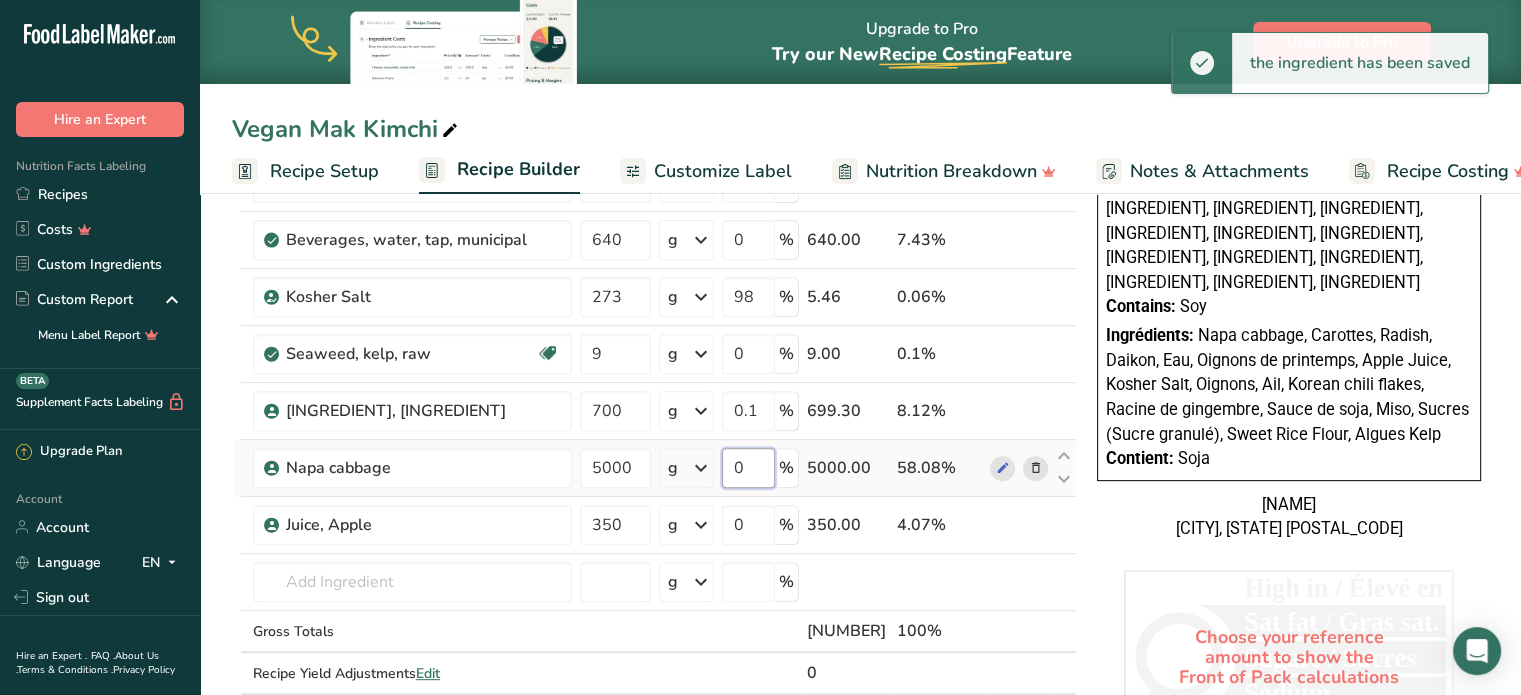 click on "0" at bounding box center [748, 468] 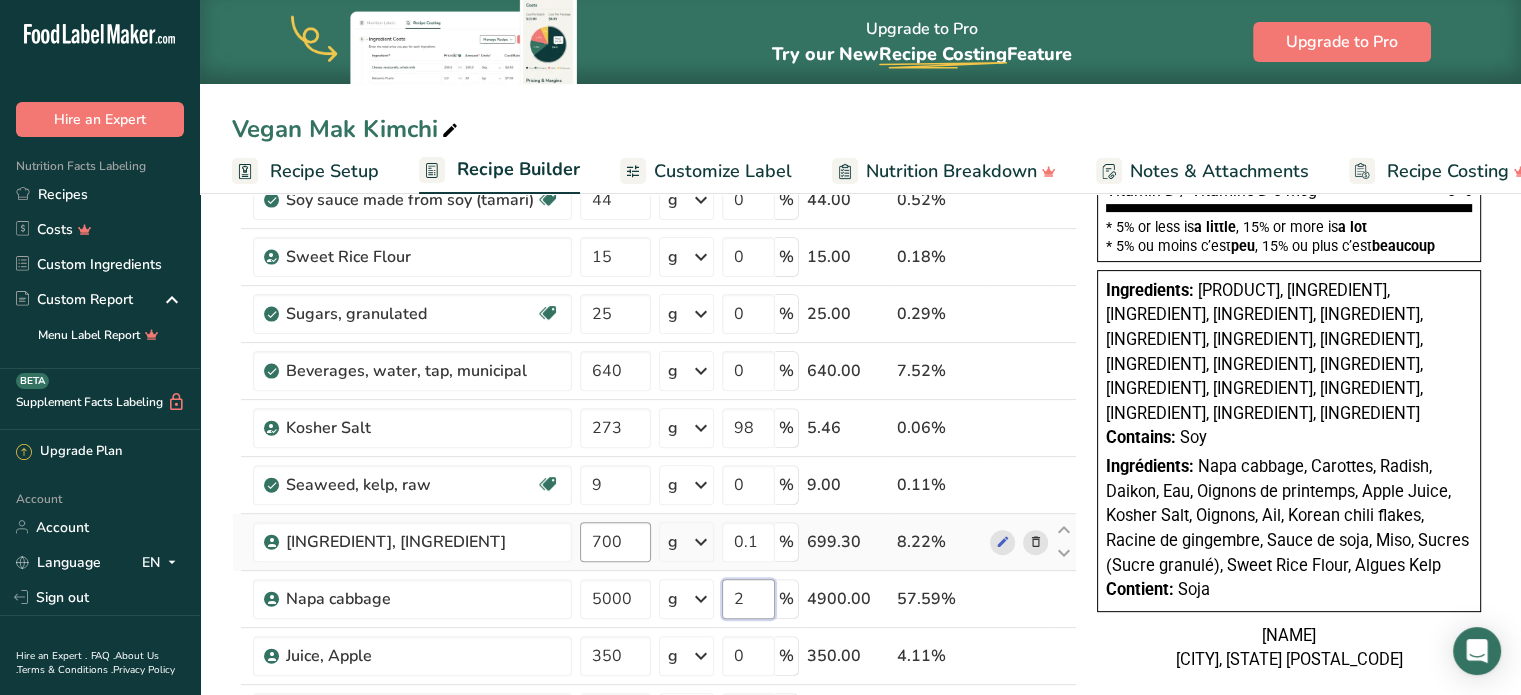 scroll, scrollTop: 0, scrollLeft: 0, axis: both 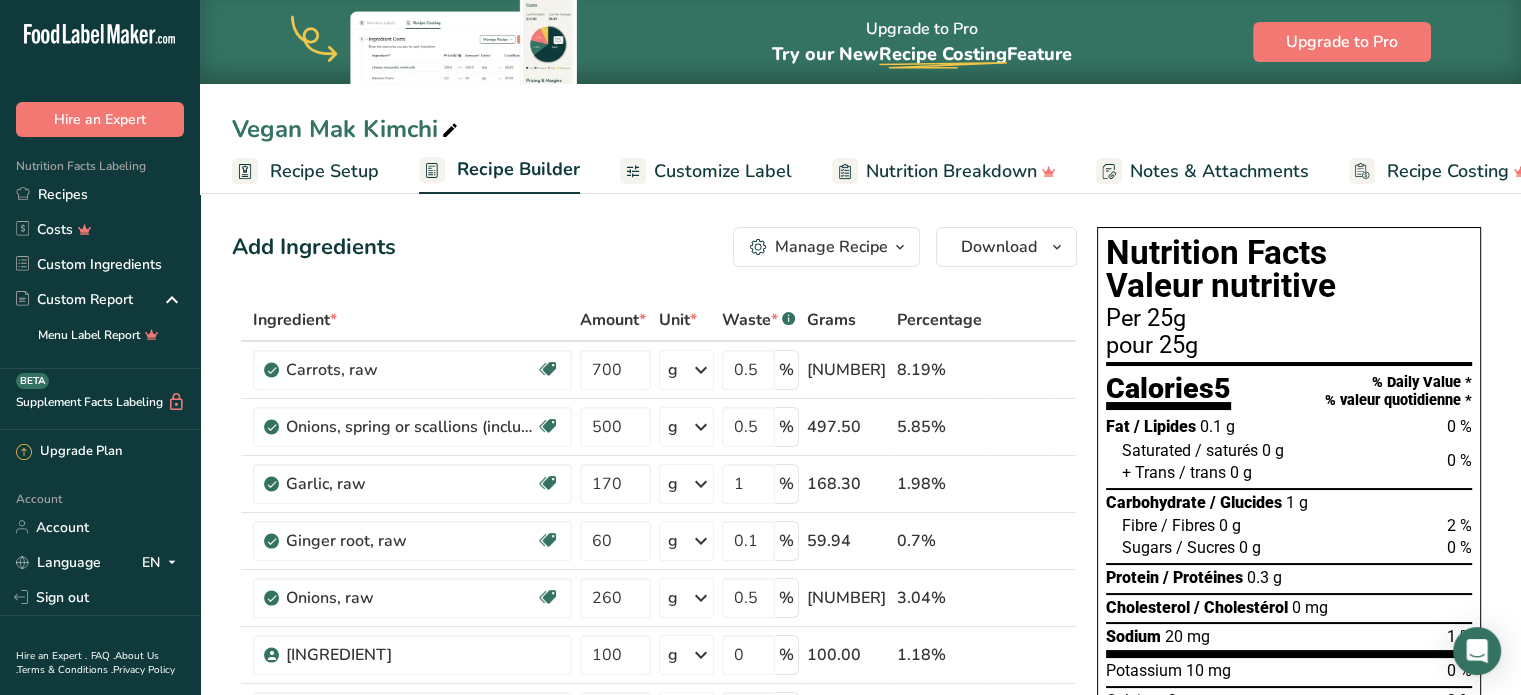 type on "2" 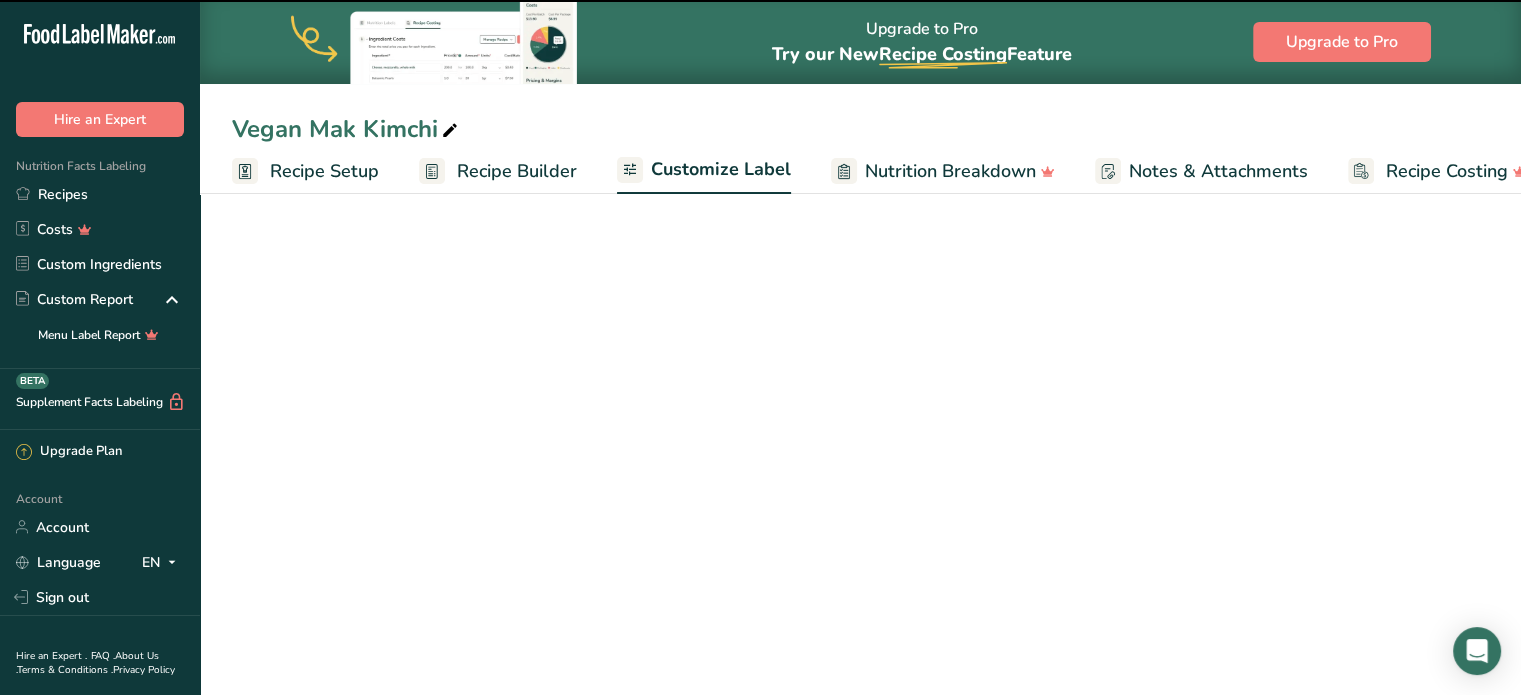 scroll, scrollTop: 0, scrollLeft: 38, axis: horizontal 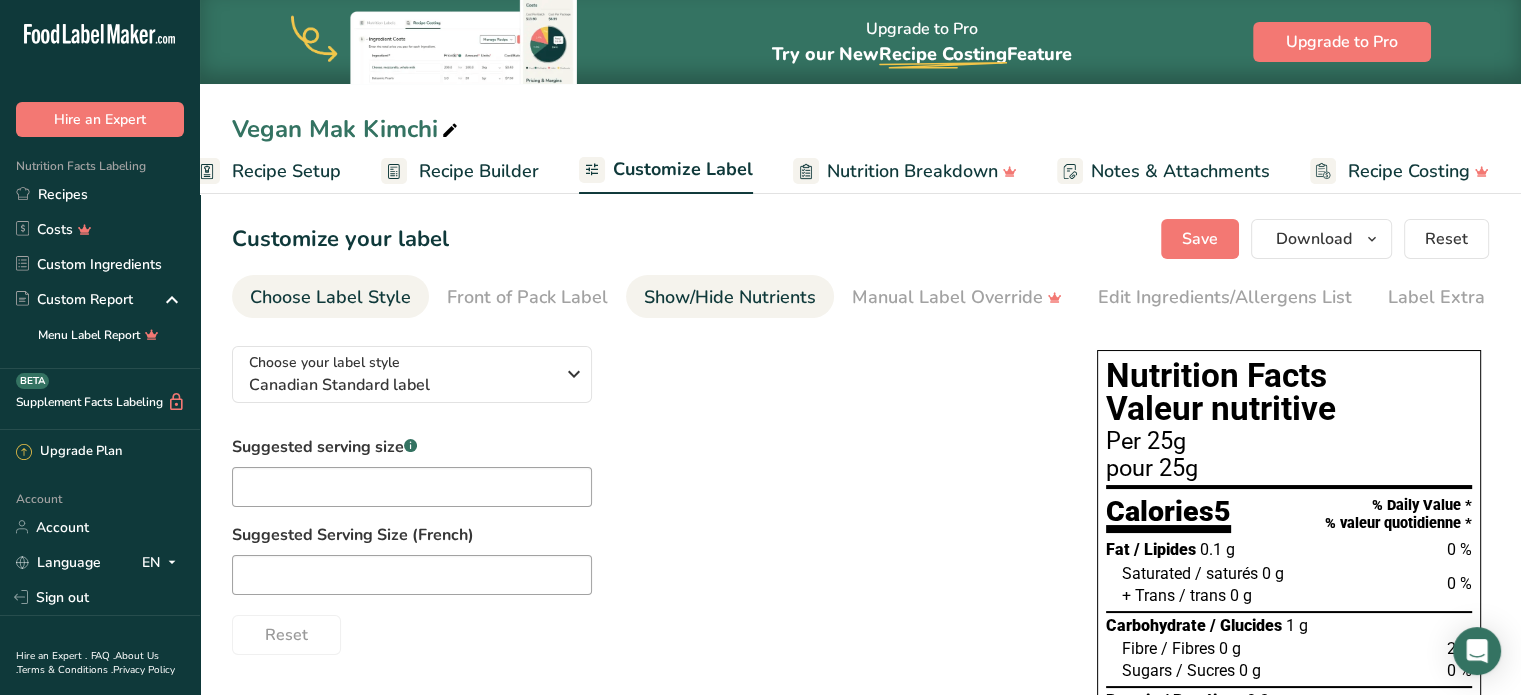 click on "Show/Hide Nutrients" at bounding box center (730, 297) 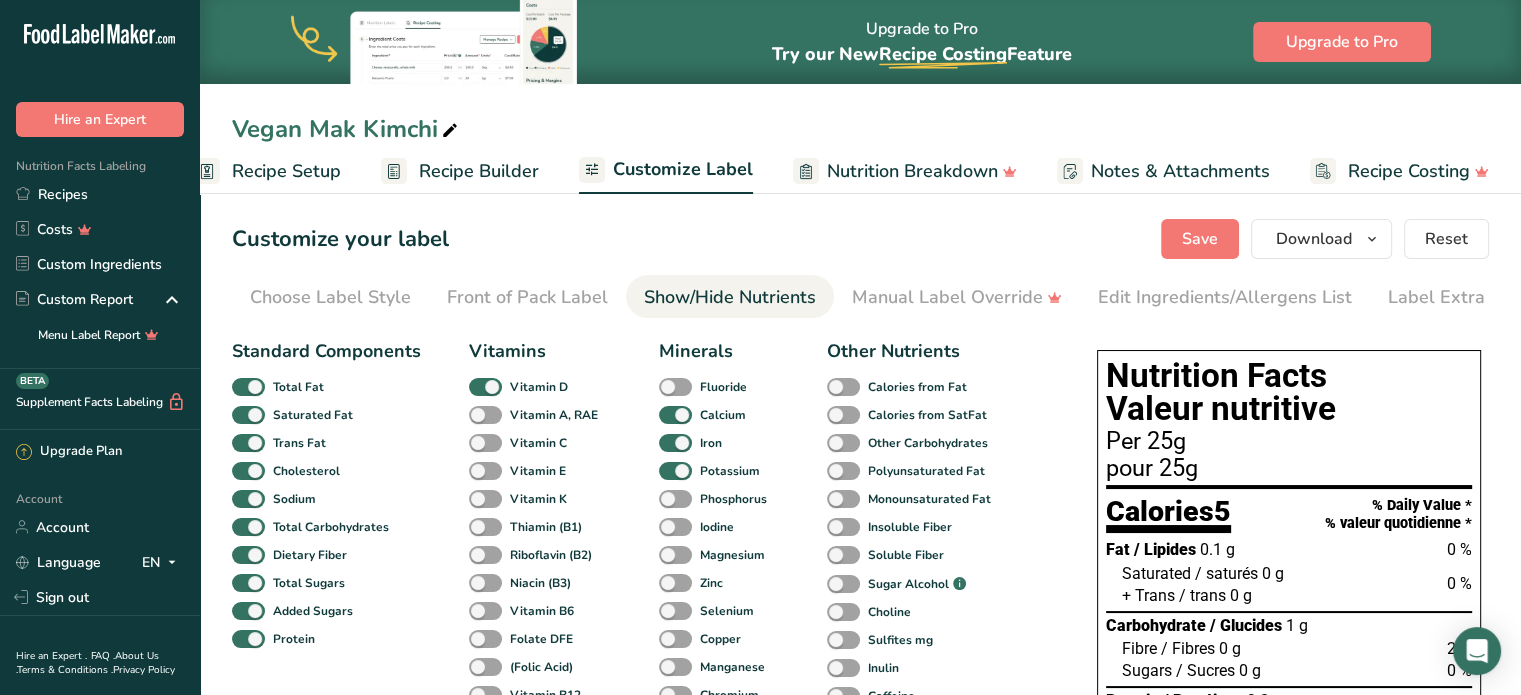 scroll, scrollTop: 0, scrollLeft: 35, axis: horizontal 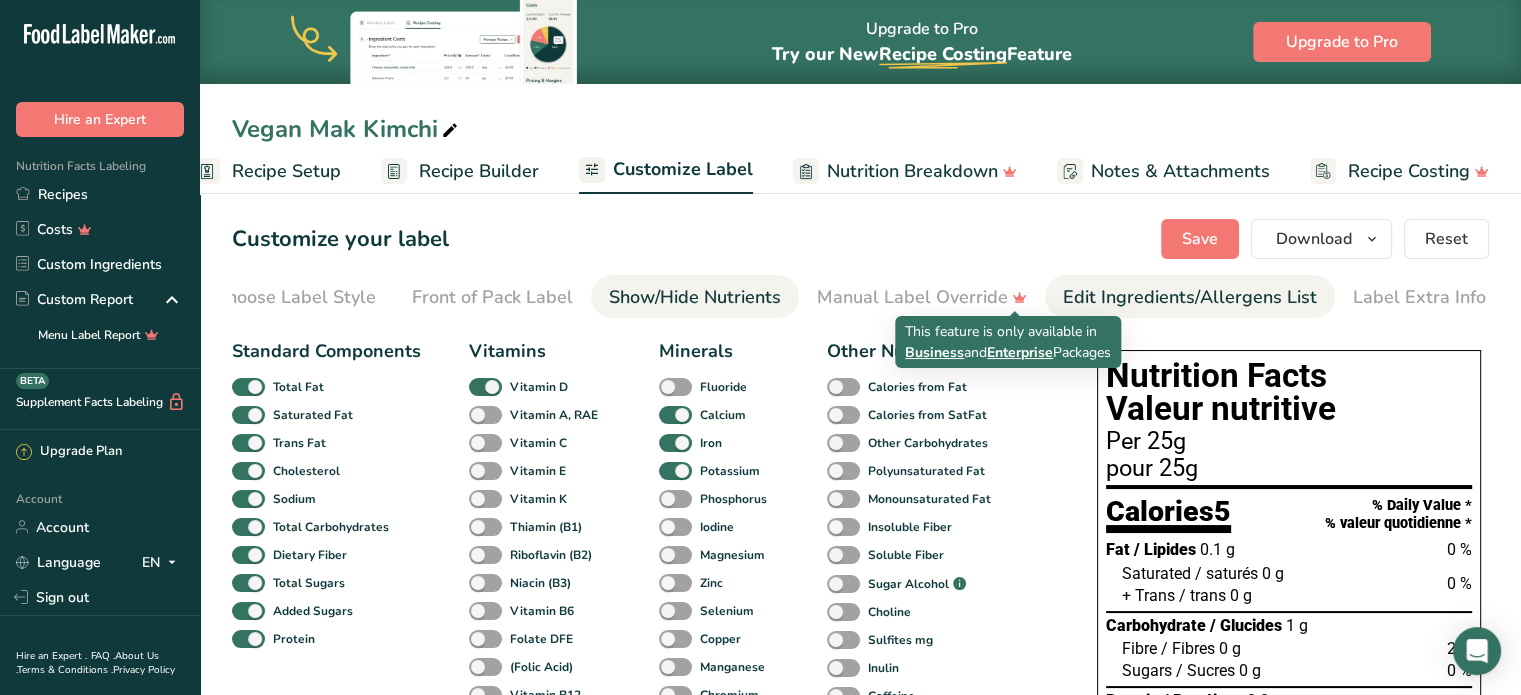 click on "Edit Ingredients/Allergens List" at bounding box center (1190, 297) 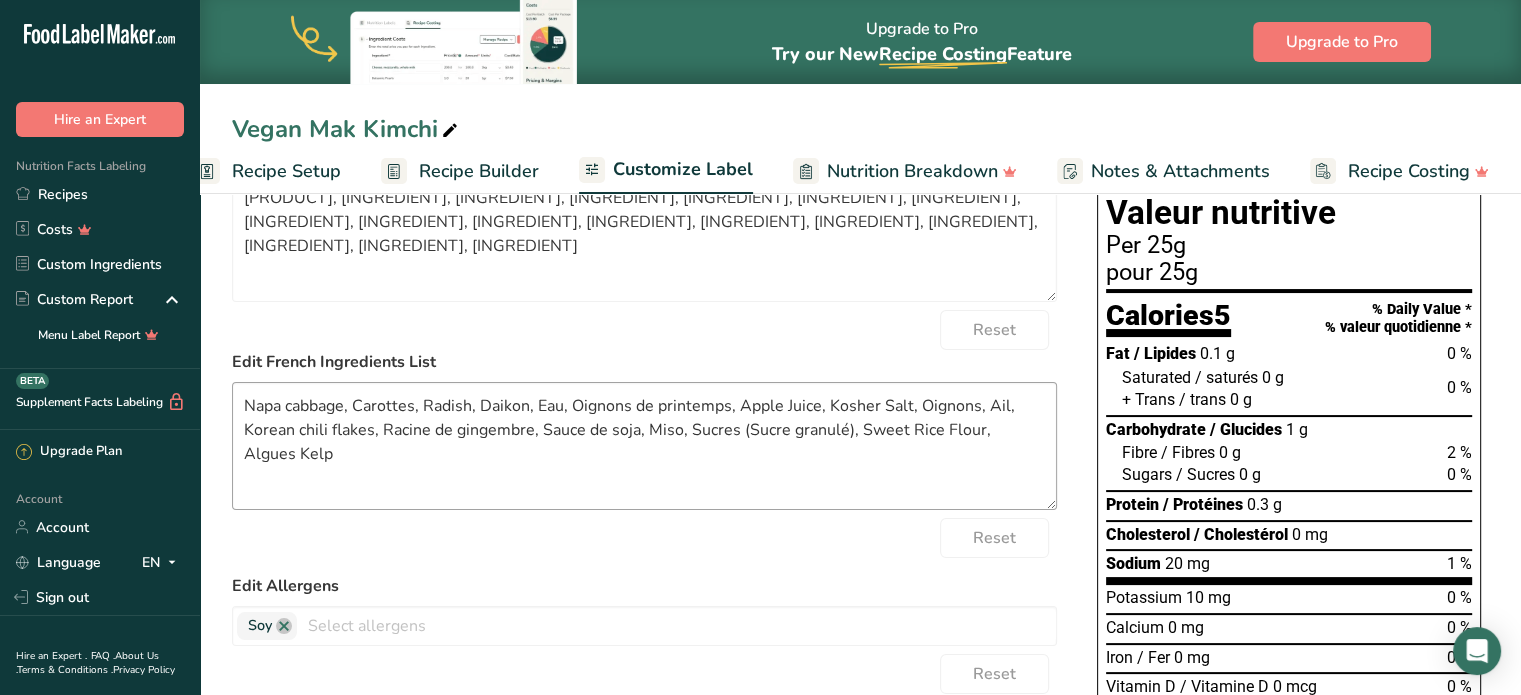 scroll, scrollTop: 200, scrollLeft: 0, axis: vertical 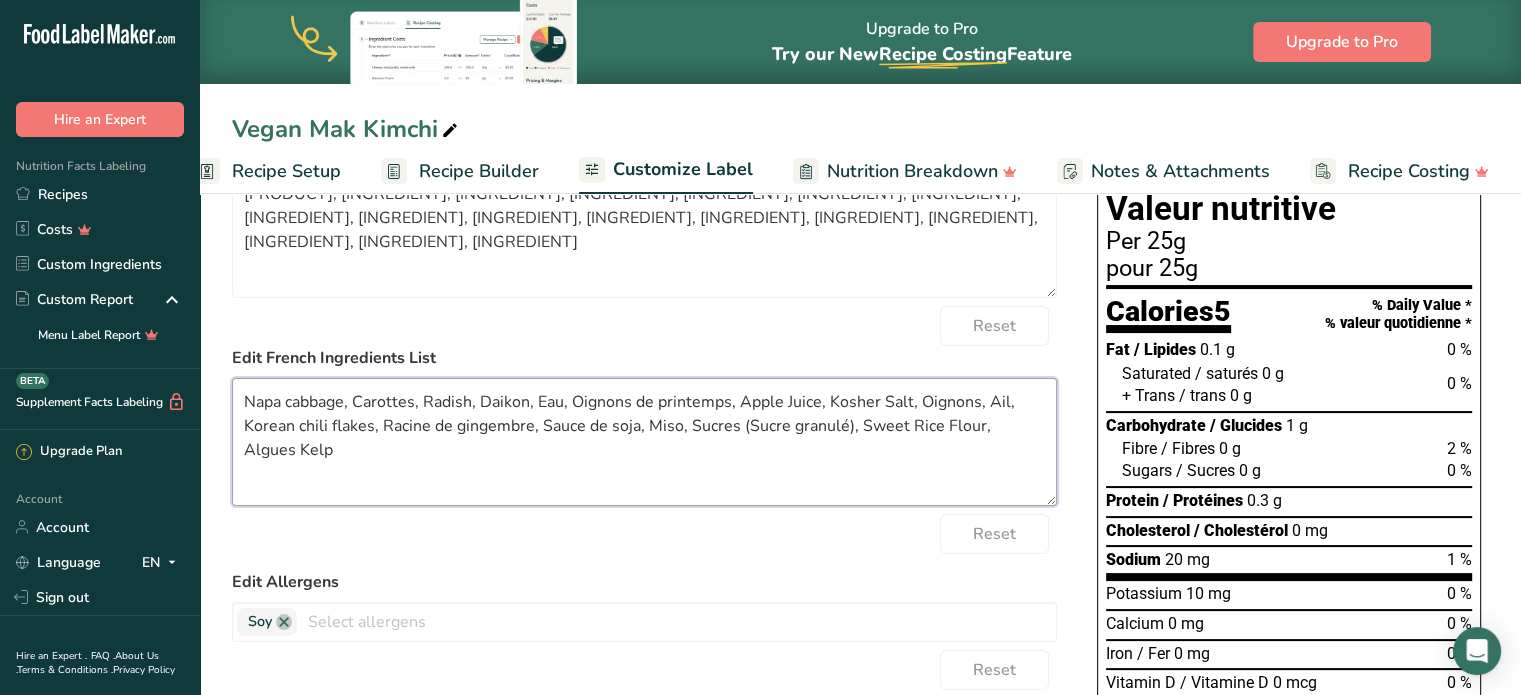 drag, startPoint x: 480, startPoint y: 407, endPoint x: 506, endPoint y: 407, distance: 26 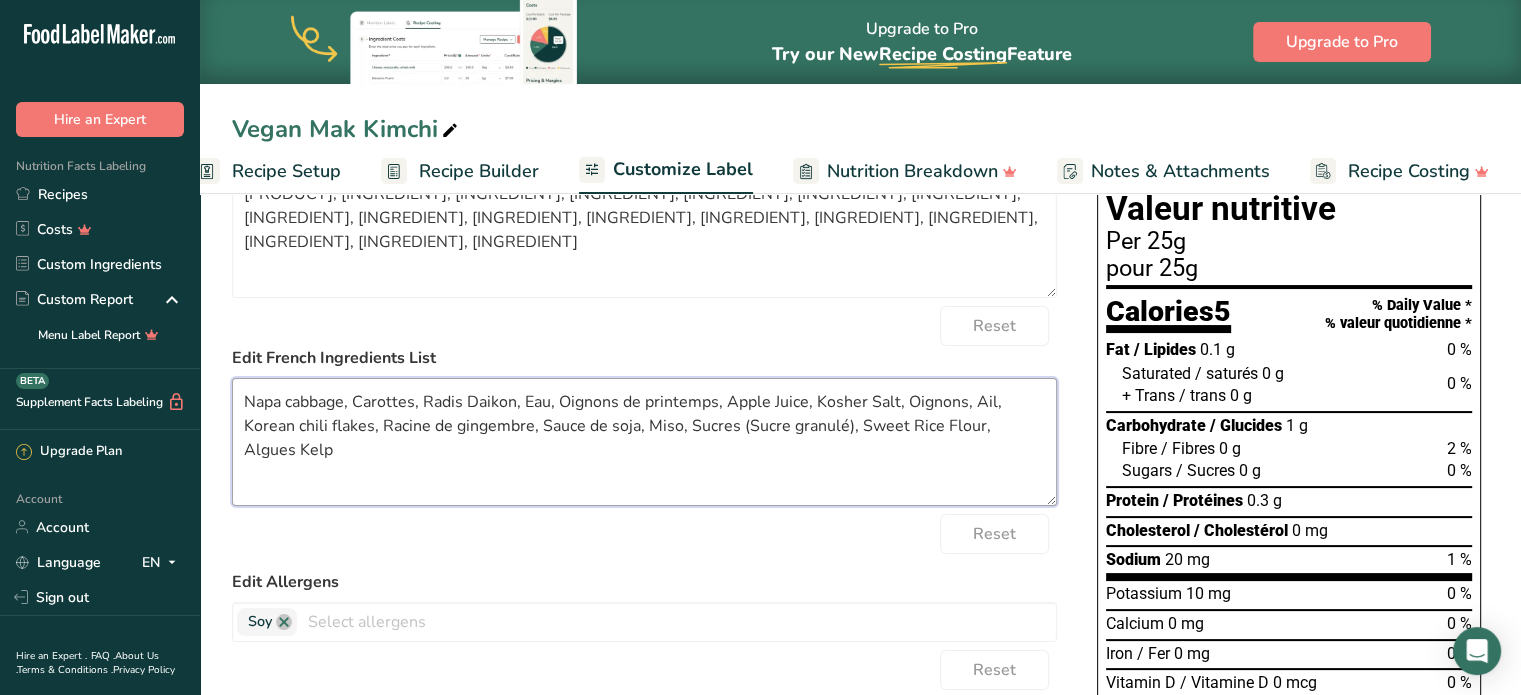 drag, startPoint x: 715, startPoint y: 405, endPoint x: 625, endPoint y: 404, distance: 90.005554 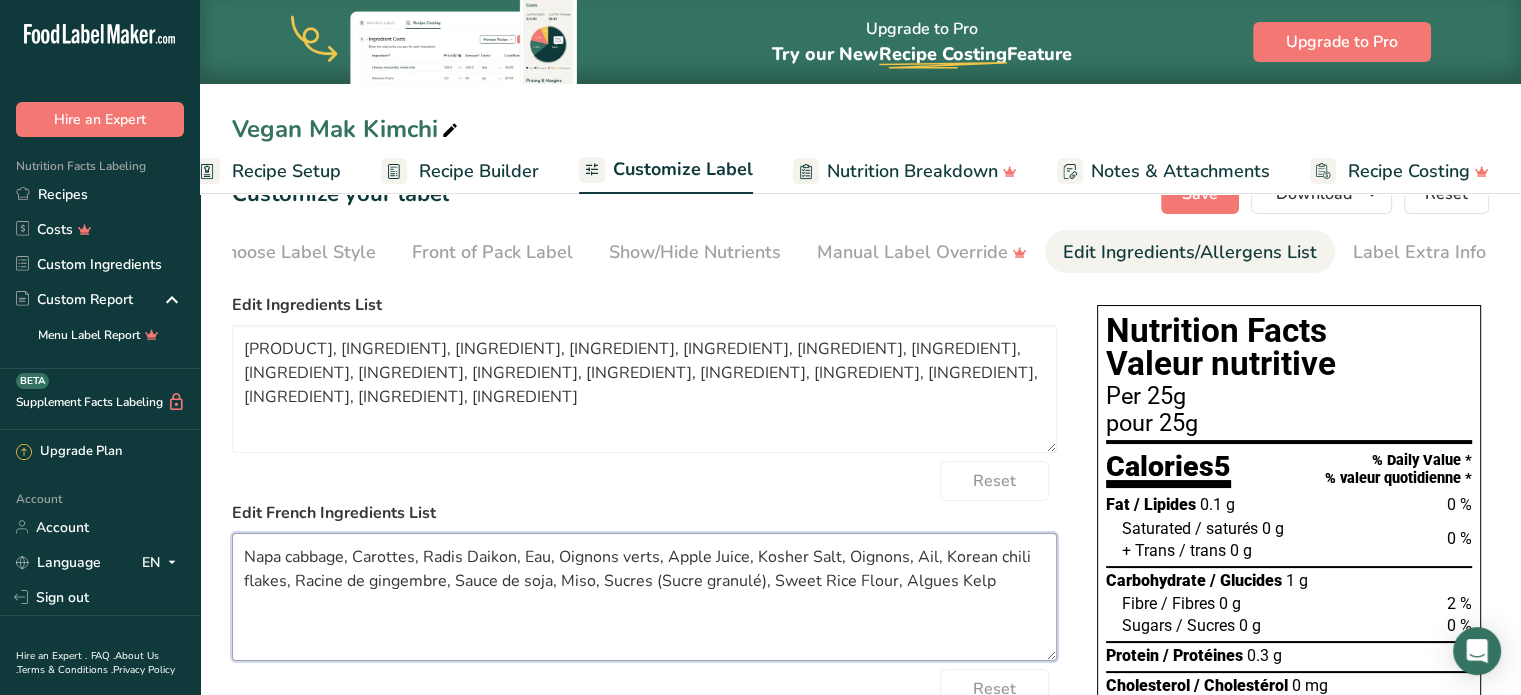 scroll, scrollTop: 0, scrollLeft: 0, axis: both 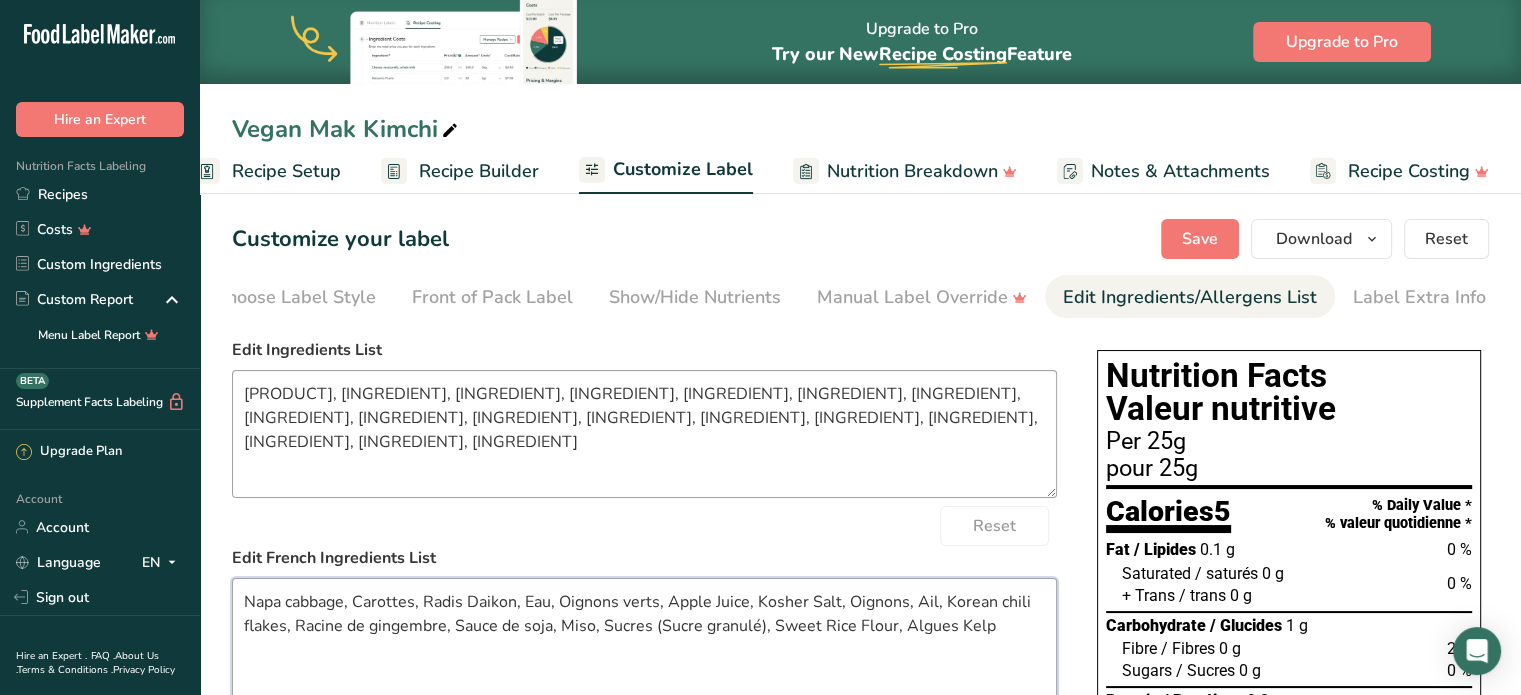 type on "Napa cabbage, Carottes, Radis Daikon, Eau, Oignons verts, Apple Juice, Kosher Salt, Oignons, Ail, Korean chili flakes, Racine de gingembre, Sauce de soja, Miso, Sucres (Sucre granulé), Sweet Rice Flour, Algues Kelp" 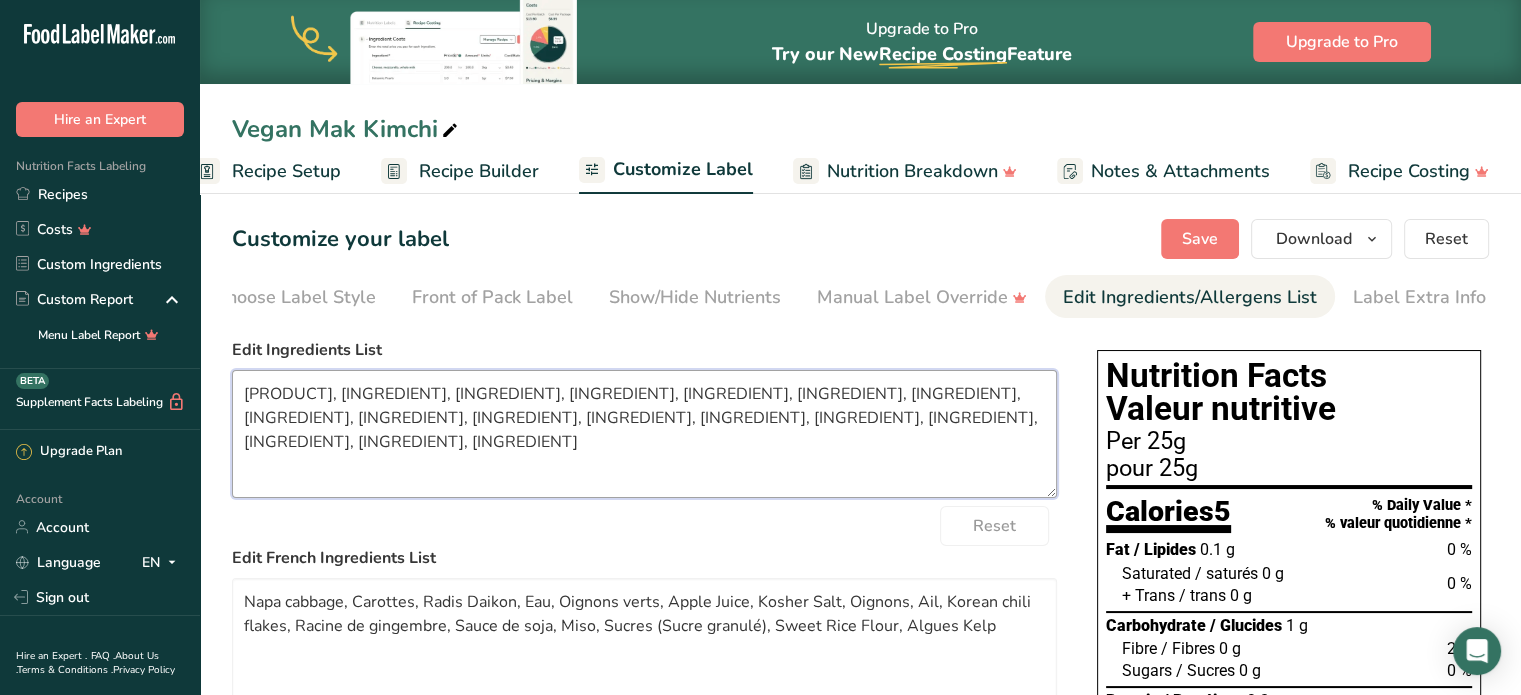 click on "Napa cabbage, Carrots, Radish, Daikon, Water, Spring Onions, Apple Juice, Kosher Salt, Onions, Garlic, Korean chili flakes, Ginger root, Soy Sauce, Miso, Sugars (Granulated Sugar), Sweet Rice Flour, Kelp Seaweed" at bounding box center [644, 434] 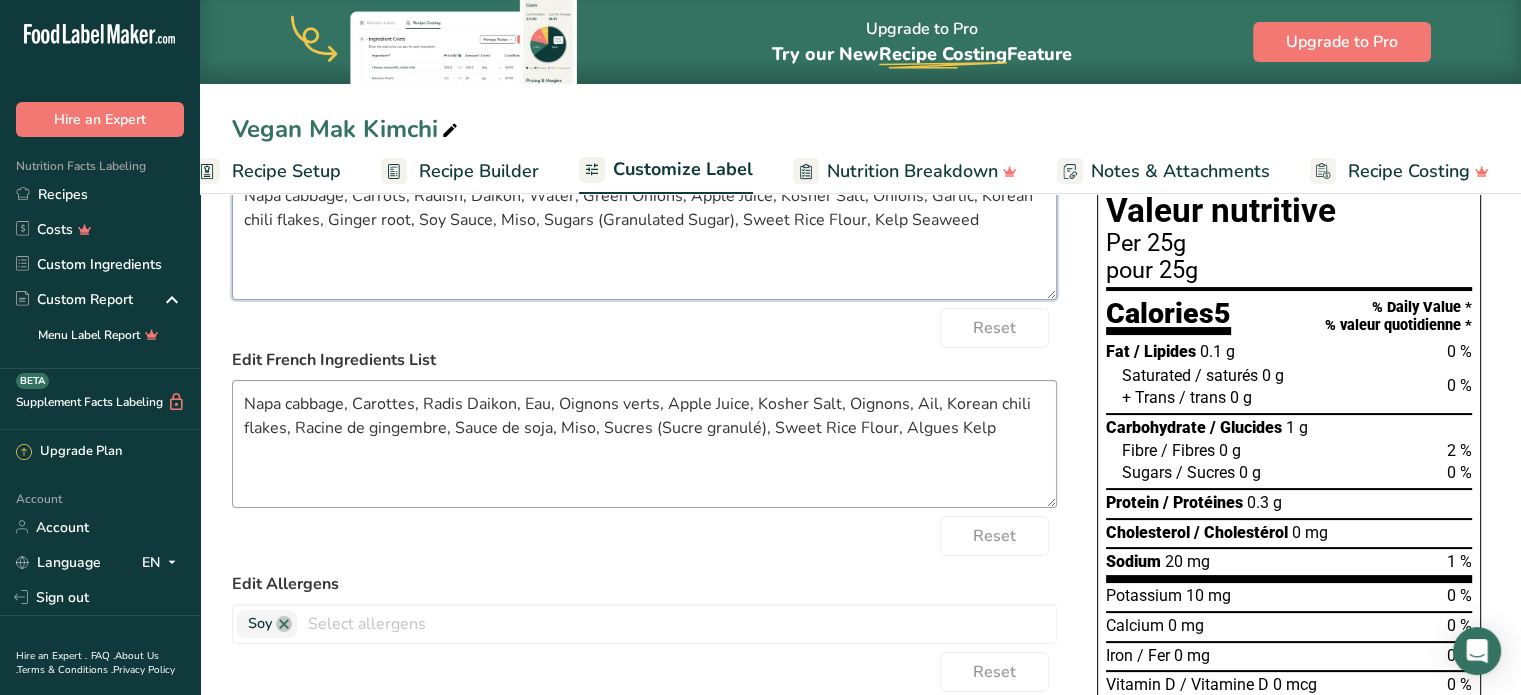 scroll, scrollTop: 200, scrollLeft: 0, axis: vertical 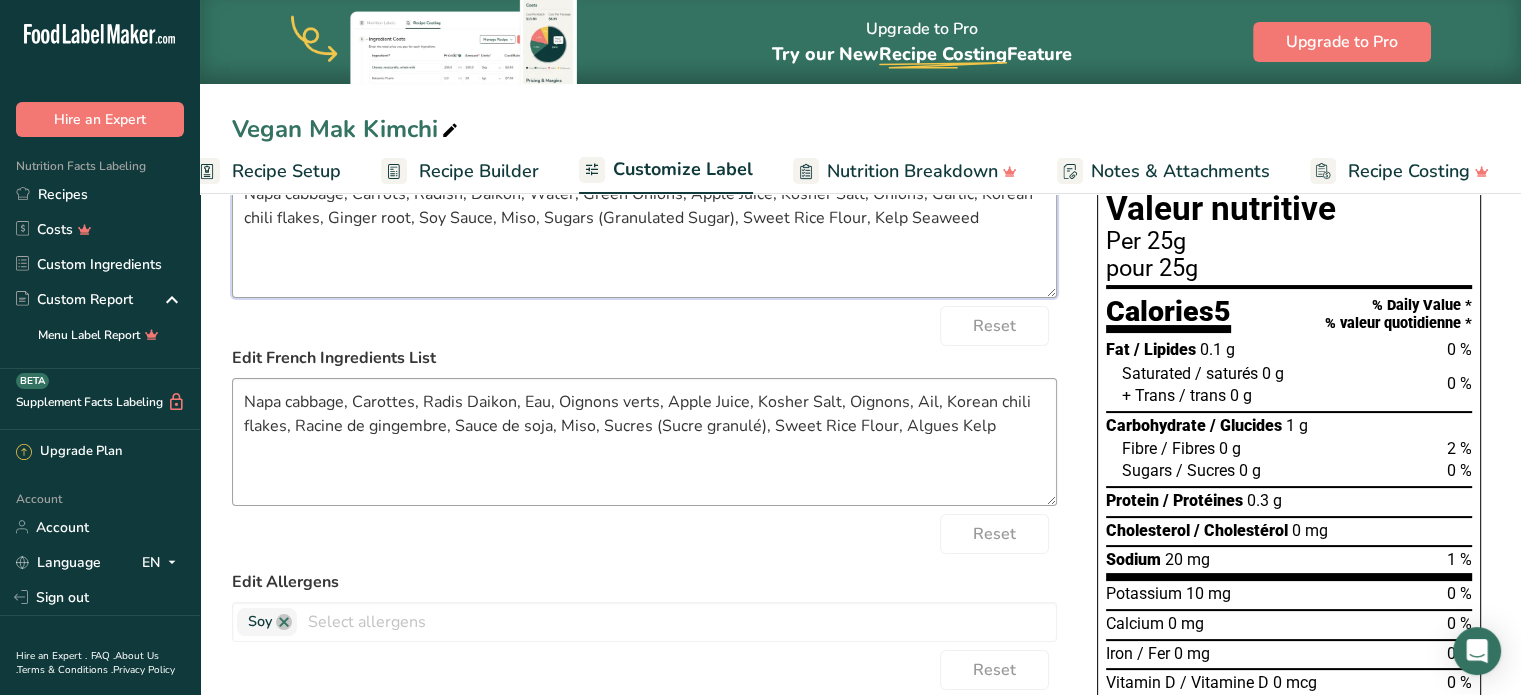 type on "Napa cabbage, Carrots, Radish, Daikon, Water, Green Onions, Apple Juice, Kosher Salt, Onions, Garlic, Korean chili flakes, Ginger root, Soy Sauce, Miso, Sugars (Granulated Sugar), Sweet Rice Flour, Kelp Seaweed" 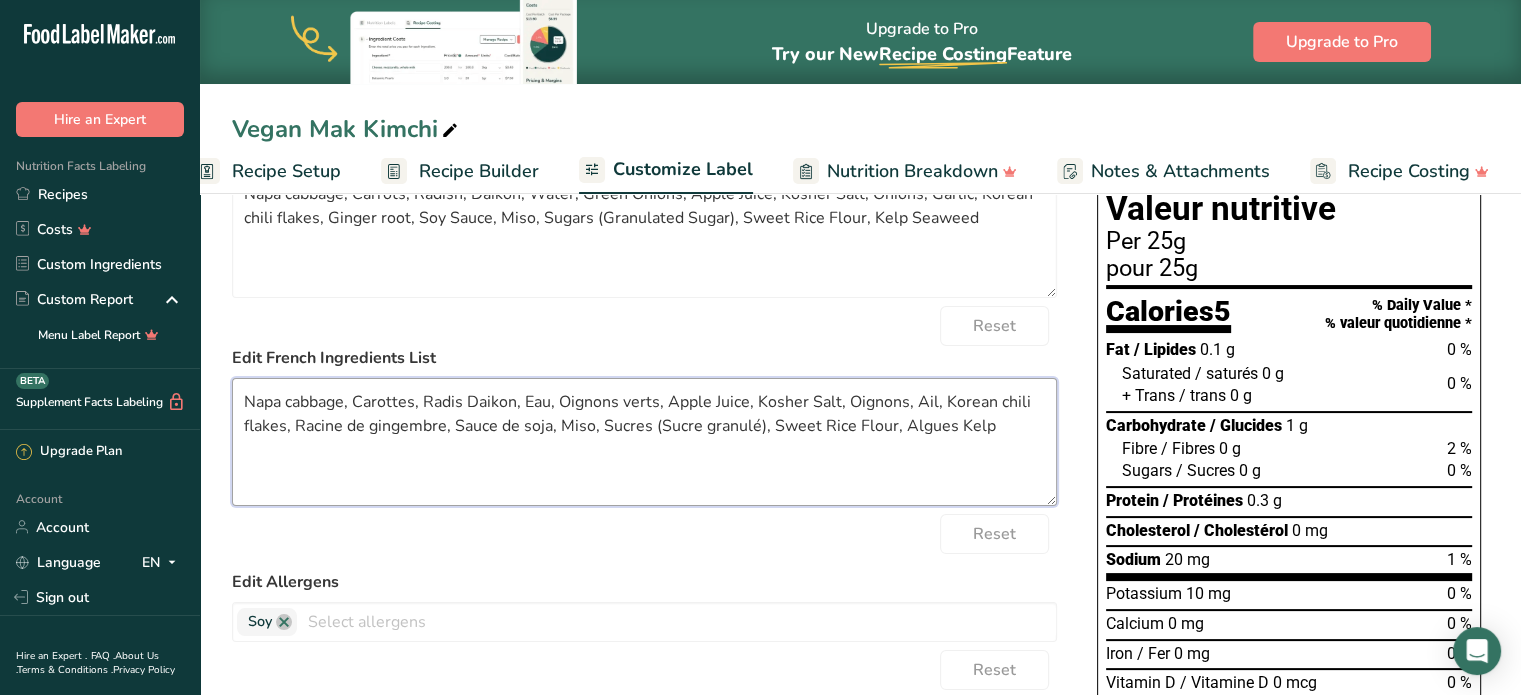 drag, startPoint x: 747, startPoint y: 407, endPoint x: 666, endPoint y: 411, distance: 81.09871 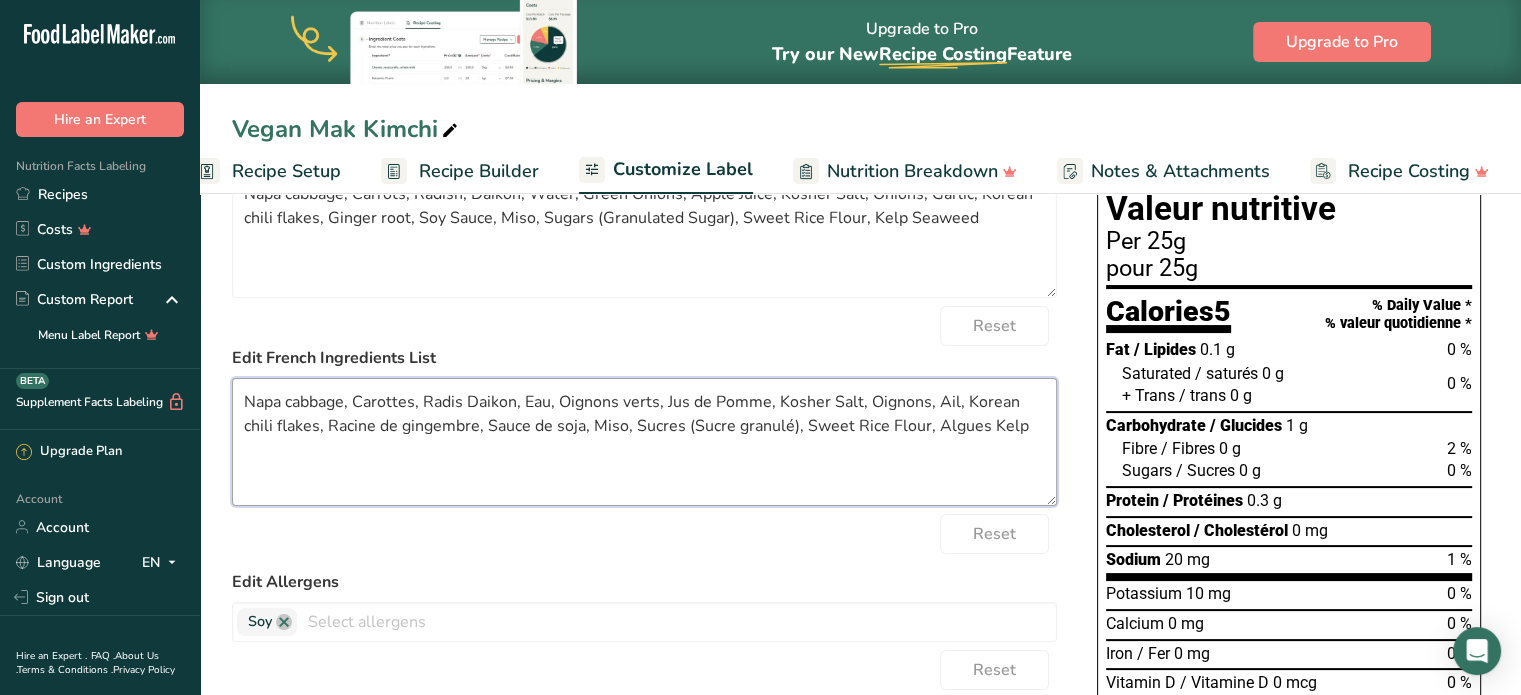 drag, startPoint x: 787, startPoint y: 405, endPoint x: 860, endPoint y: 403, distance: 73.02739 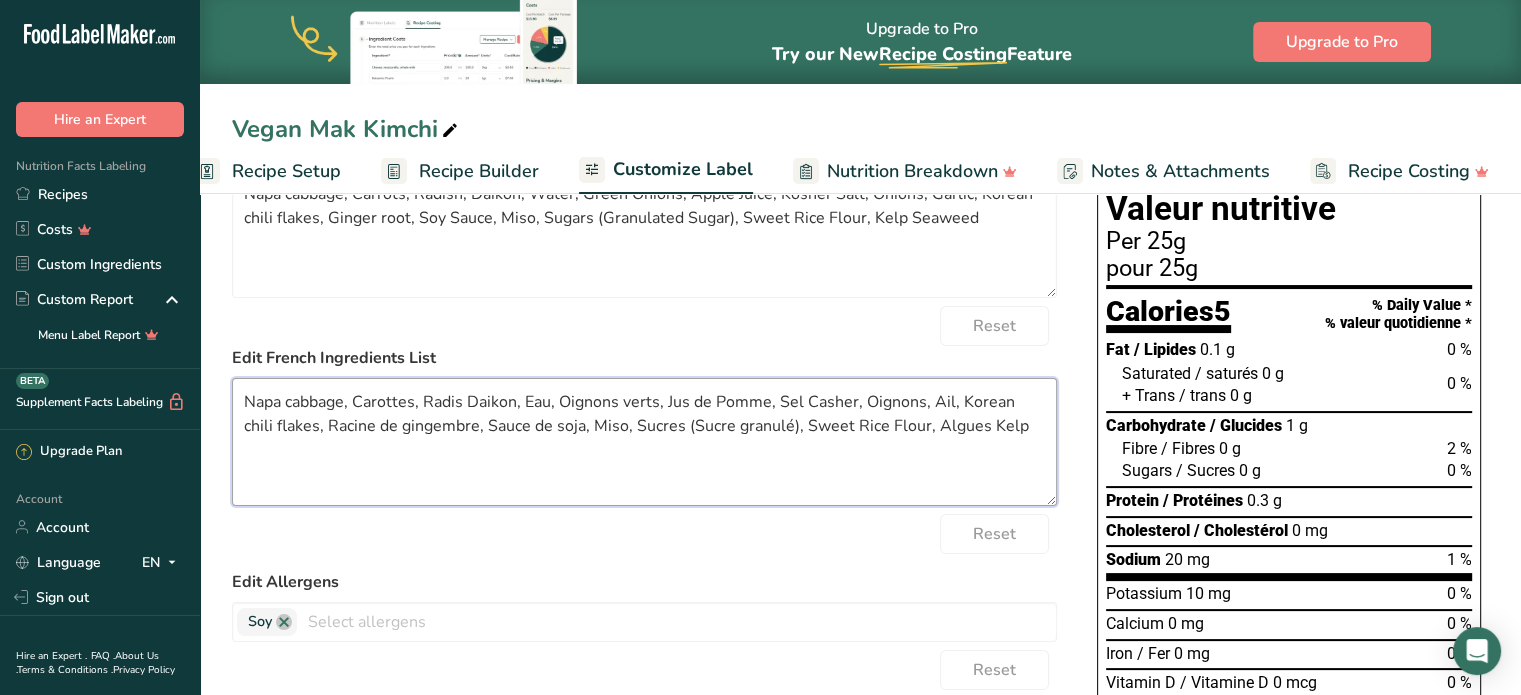 drag, startPoint x: 958, startPoint y: 407, endPoint x: 286, endPoint y: 424, distance: 672.21497 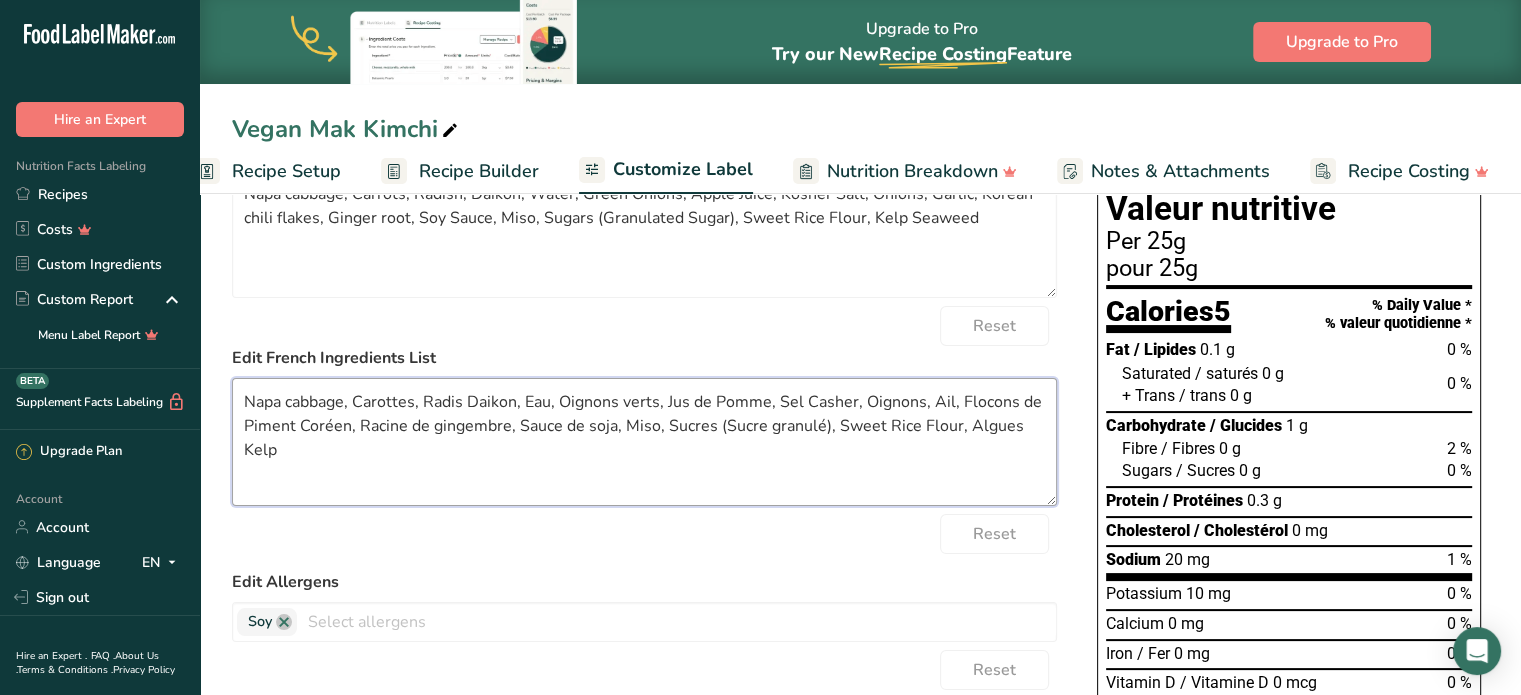 drag, startPoint x: 613, startPoint y: 431, endPoint x: 561, endPoint y: 435, distance: 52.153618 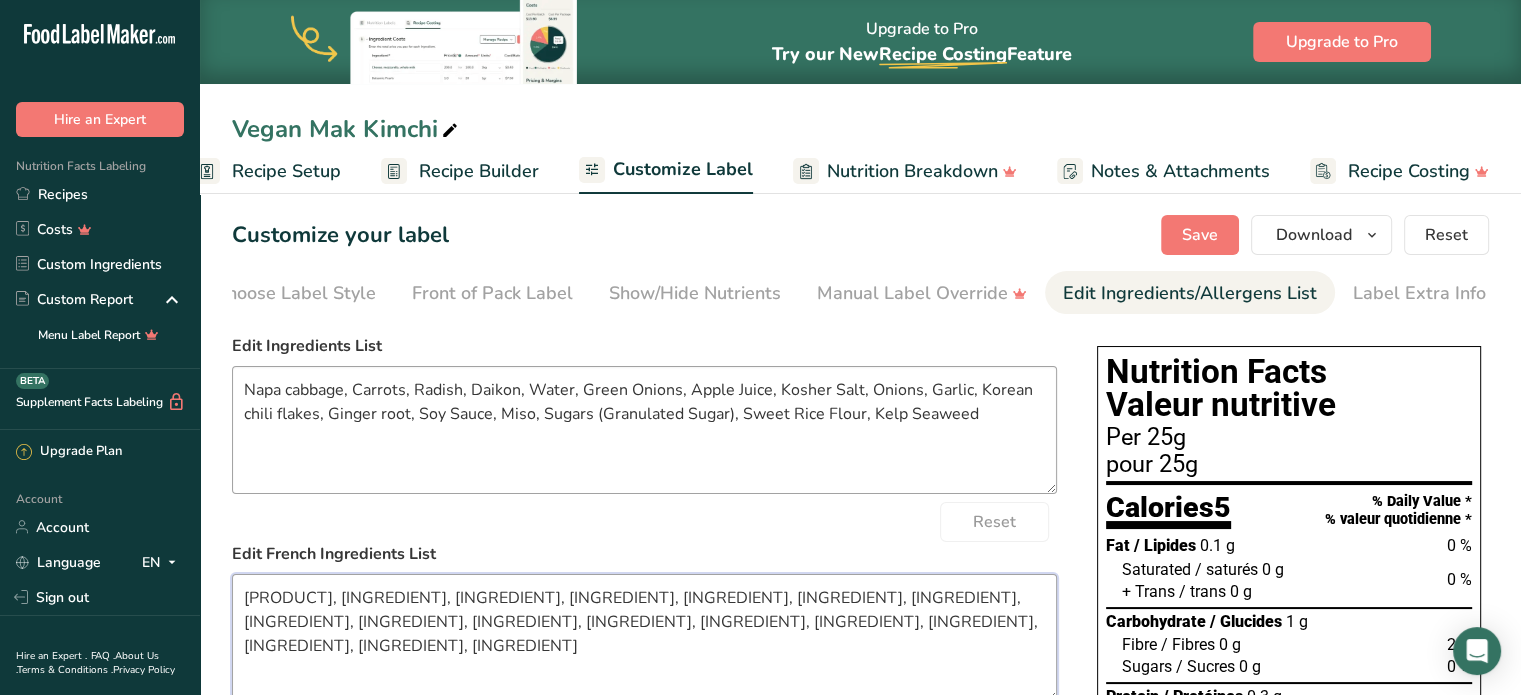 scroll, scrollTop: 0, scrollLeft: 0, axis: both 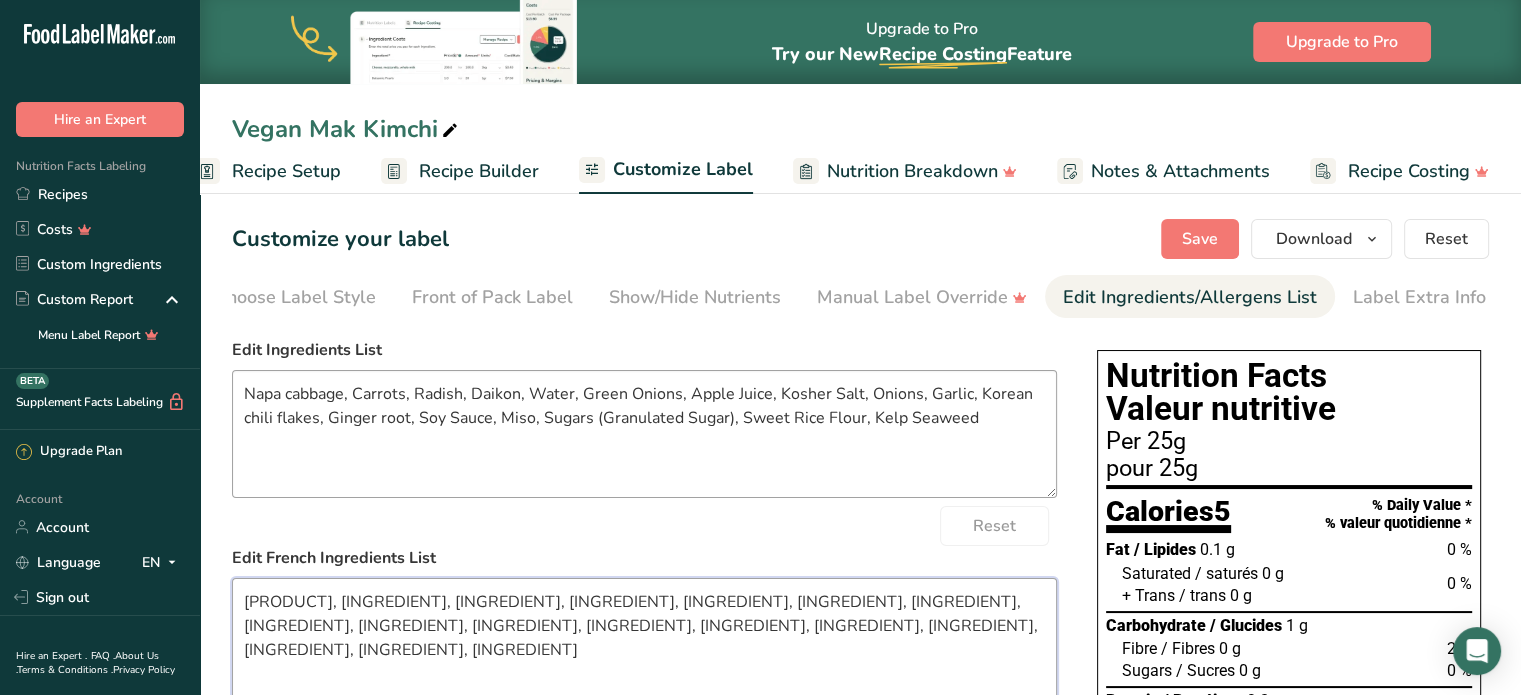 type on "Napa cabbage, Carottes, Radis Daikon, Eau, Oignons verts, Jus de Pomme, Sel Casher, Oignons, Ail, Flocons de Piment Coréen, Racine de gingembre, Sauce Tamari, Miso, Sucres (Sucre granulé), Sweet Rice Flour, Algues Kelp" 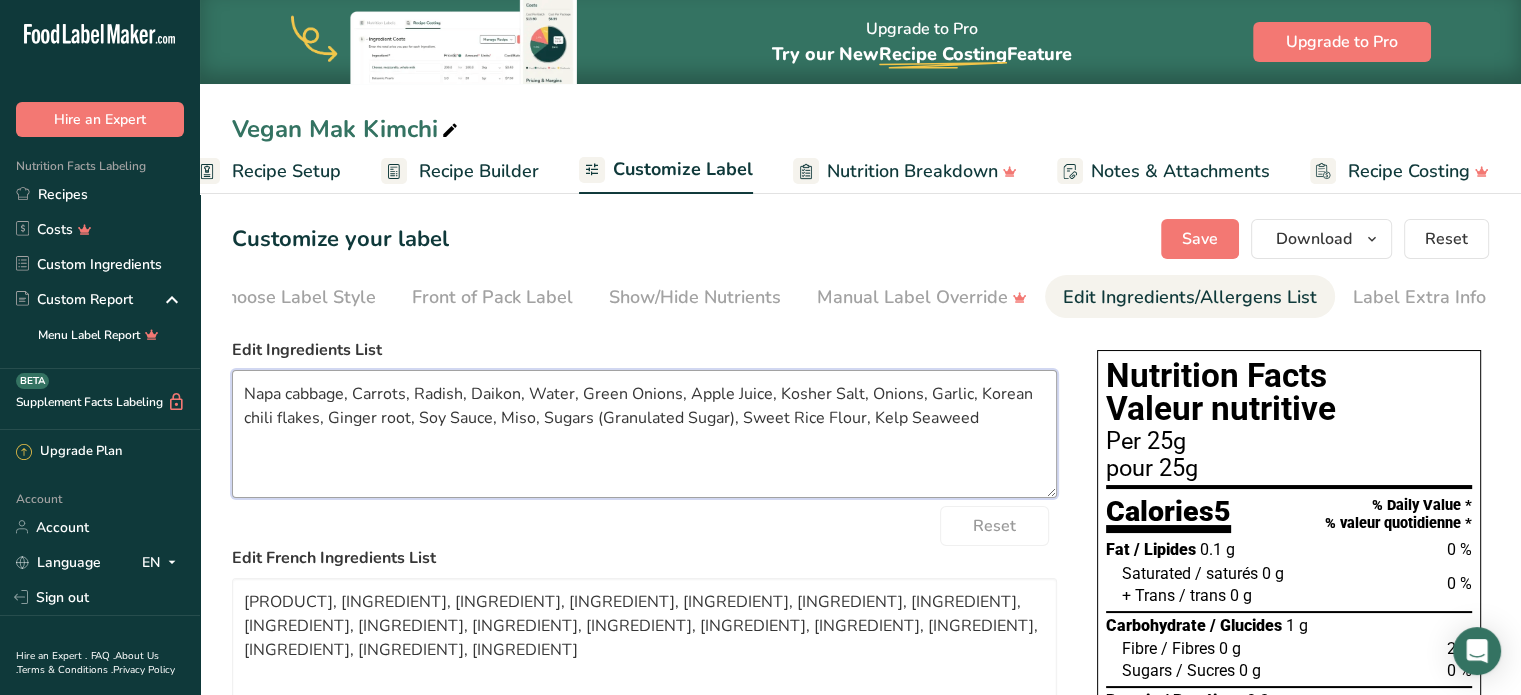 drag, startPoint x: 489, startPoint y: 421, endPoint x: 416, endPoint y: 417, distance: 73.109505 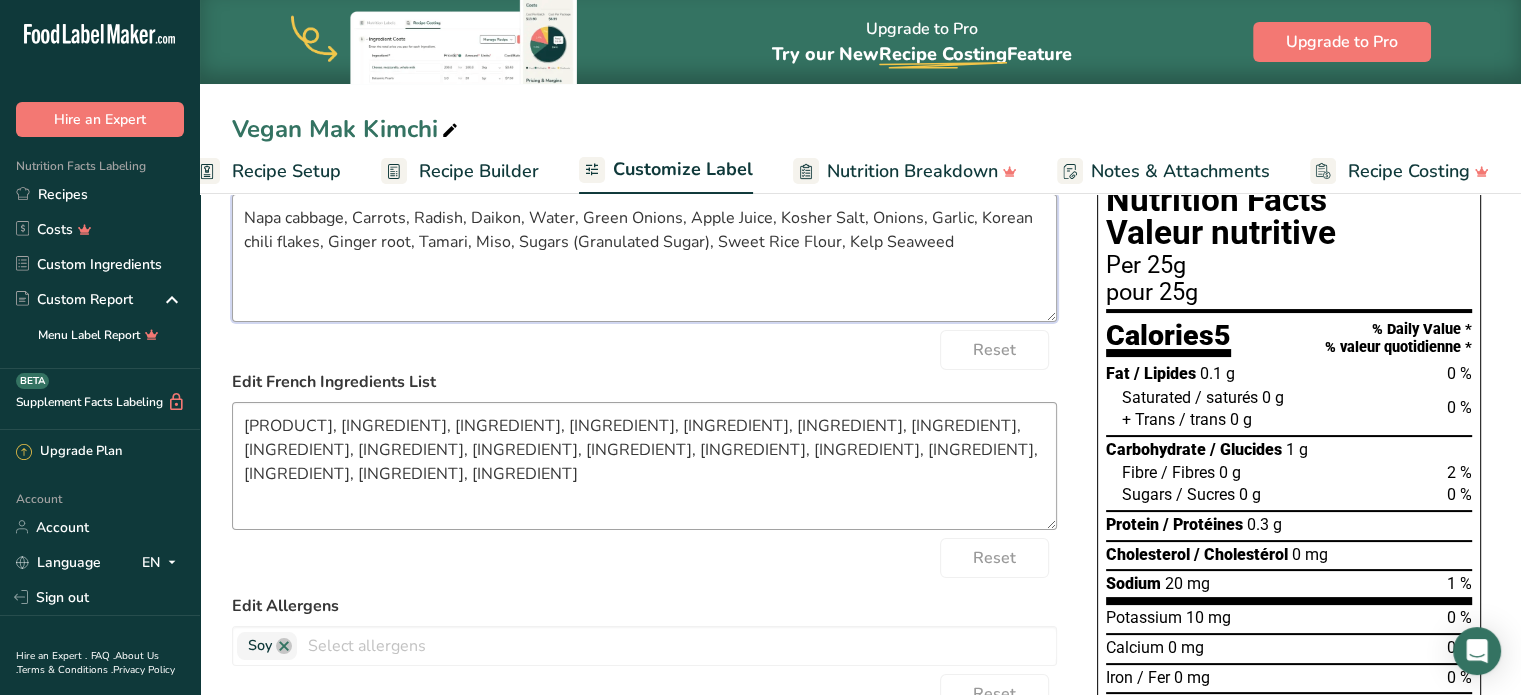 scroll, scrollTop: 200, scrollLeft: 0, axis: vertical 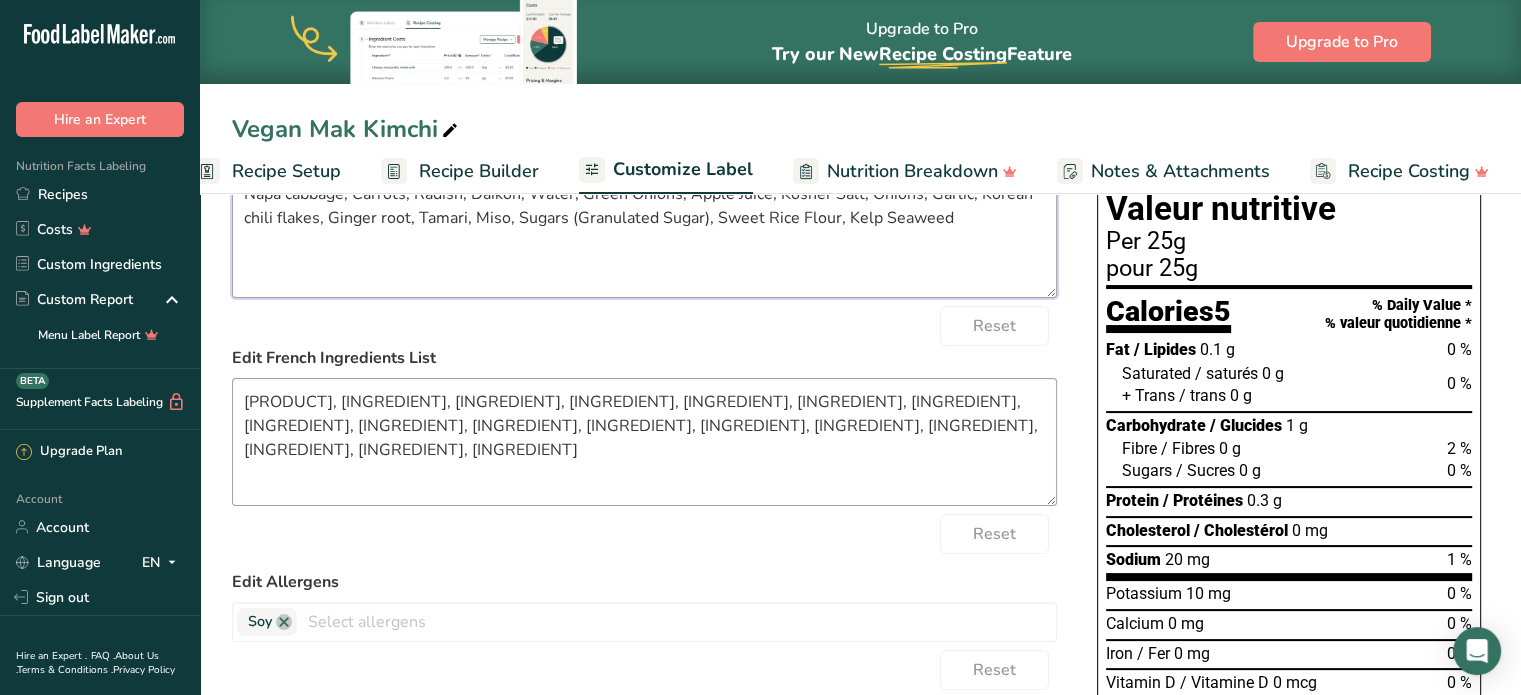 type on "Napa cabbage, Carrots, Radish, Daikon, Water, Green Onions, Apple Juice, Kosher Salt, Onions, Garlic, Korean chili flakes, Ginger root, Tamari, Miso, Sugars (Granulated Sugar), Sweet Rice Flour, Kelp Seaweed" 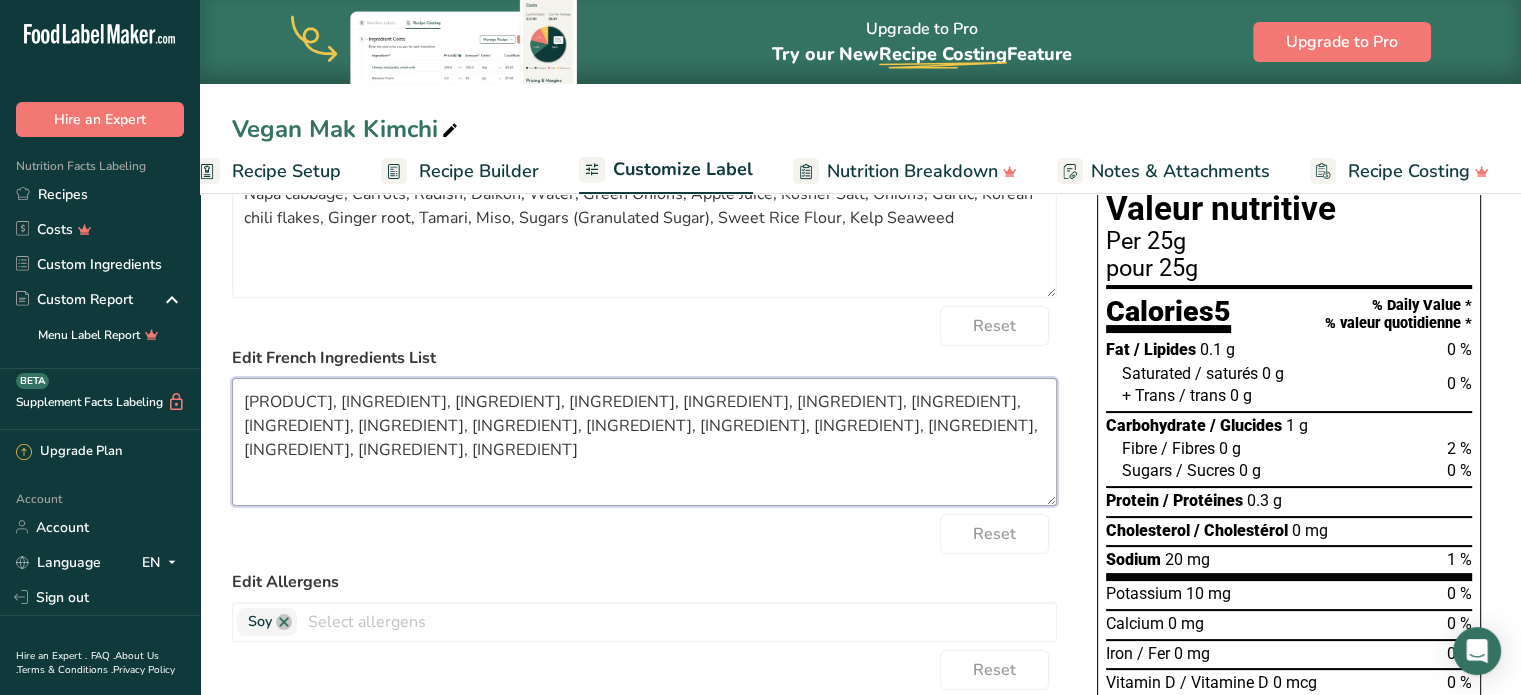 drag, startPoint x: 834, startPoint y: 427, endPoint x: 952, endPoint y: 433, distance: 118.15244 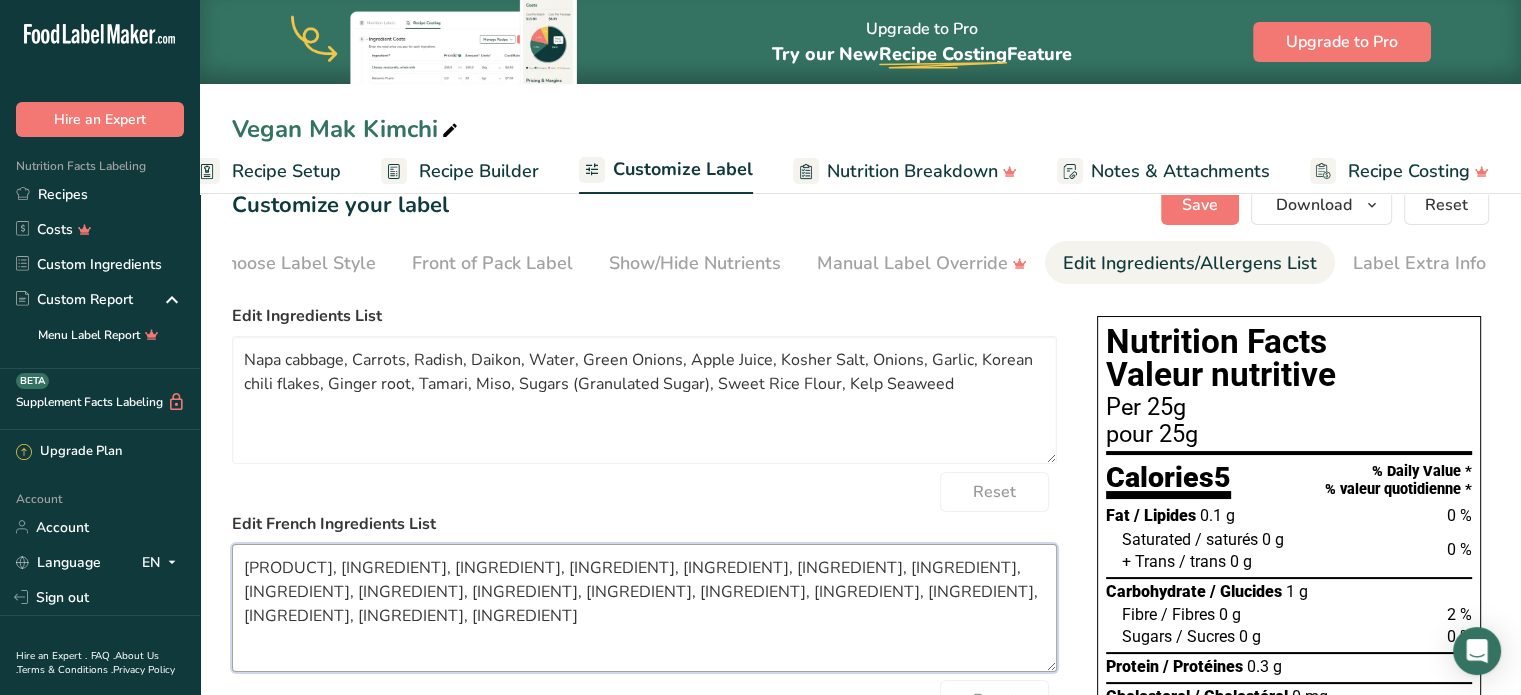scroll, scrollTop: 0, scrollLeft: 0, axis: both 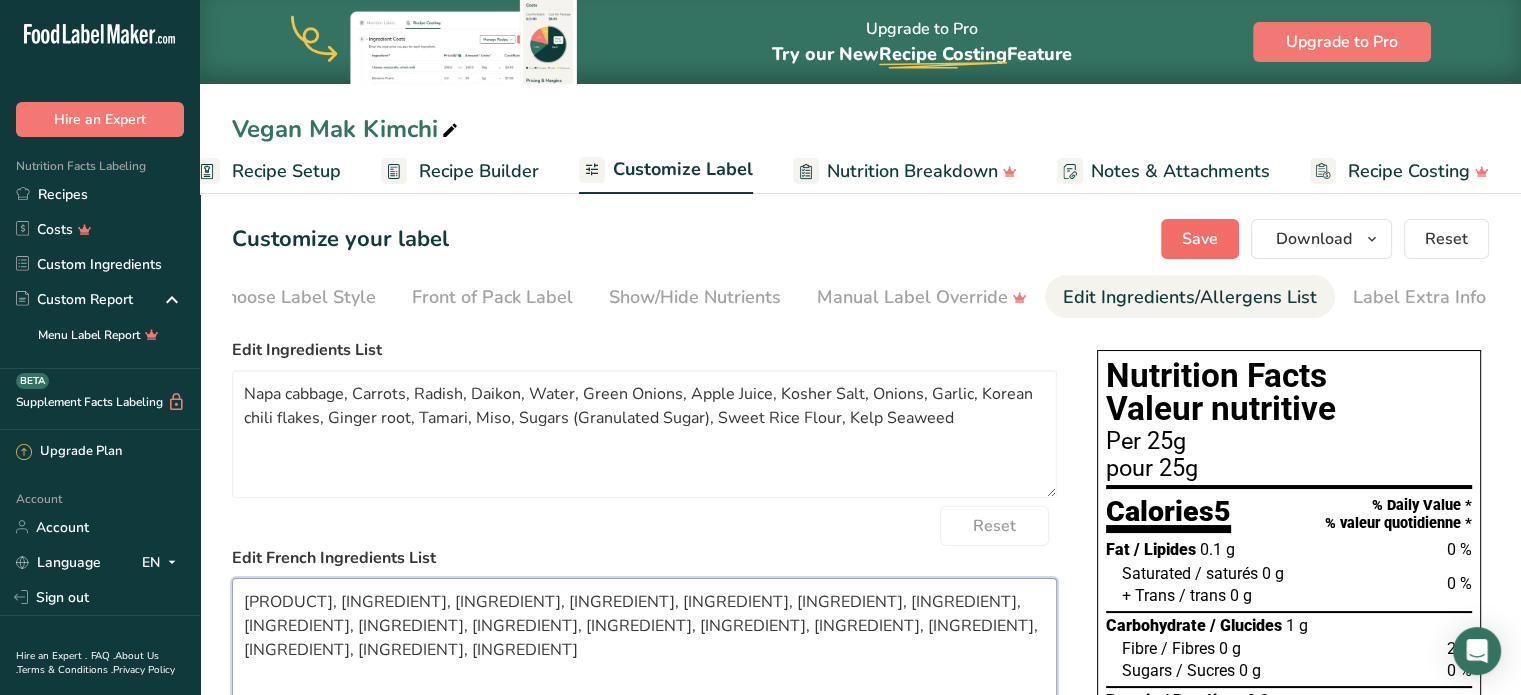 type on "Napa cabbage, Carottes, Radis Daikon, Eau, Oignons verts, Jus de Pomme, Sel Casher, Oignons, Ail, Flocons de Piment Coréen, Racine de gingembre, Sauce Tamari, Miso, Sucres (Sucre granulé), Farine de Riz Gluant, Algues Kelp" 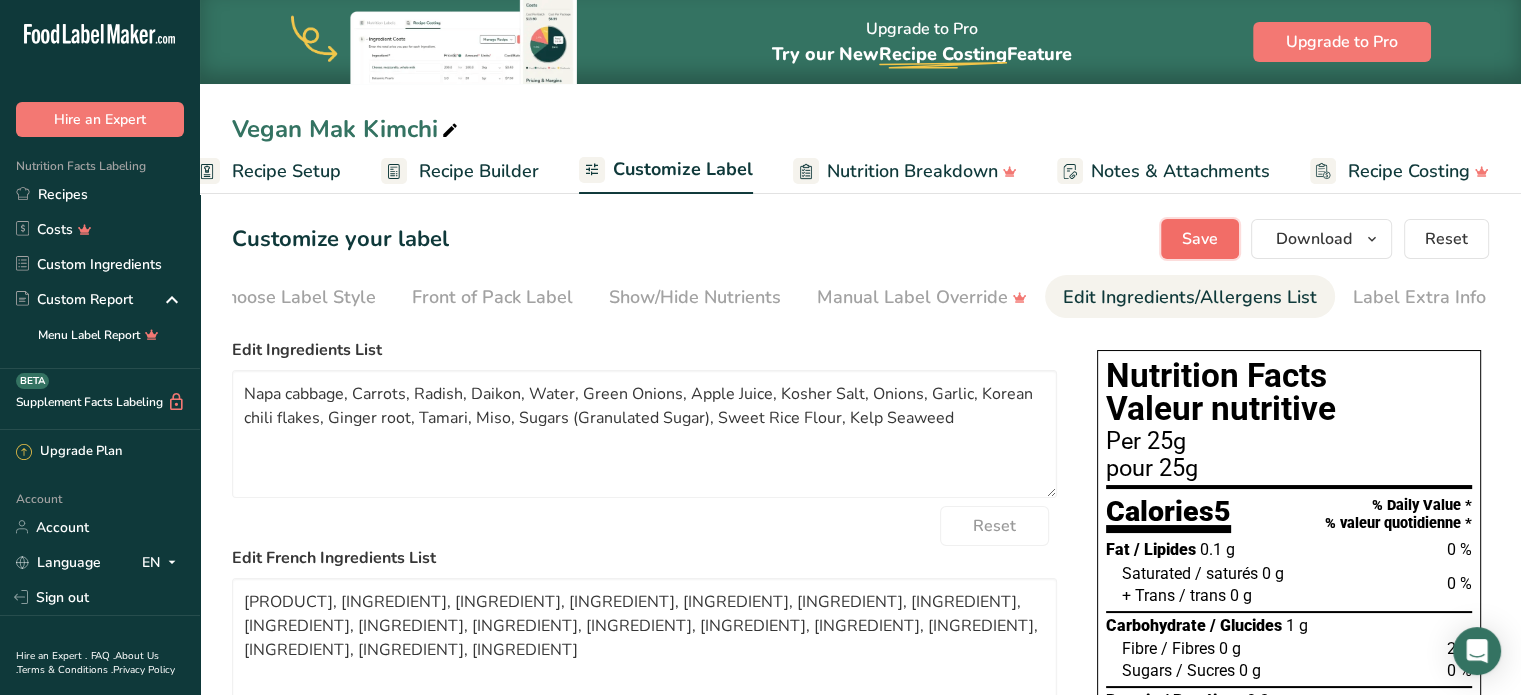 click on "Save" at bounding box center [1200, 239] 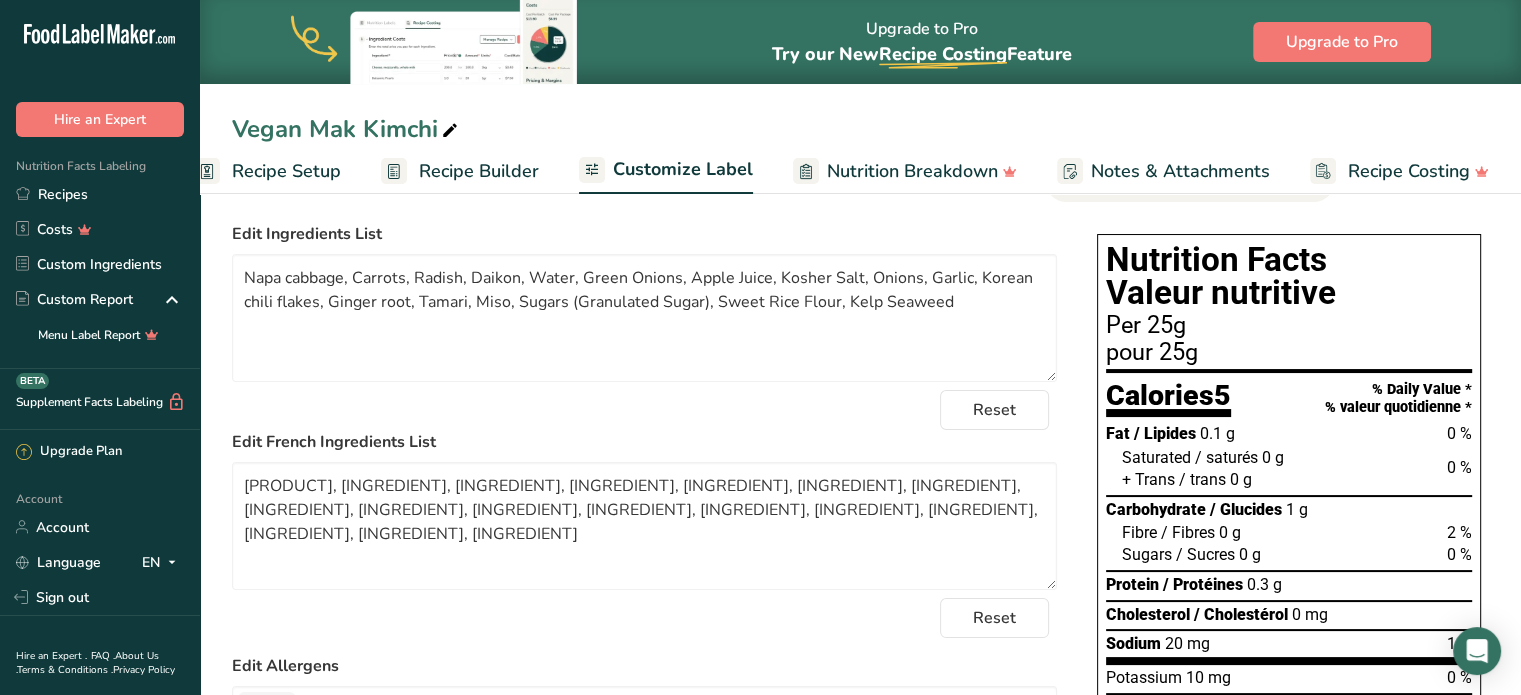 scroll, scrollTop: 0, scrollLeft: 0, axis: both 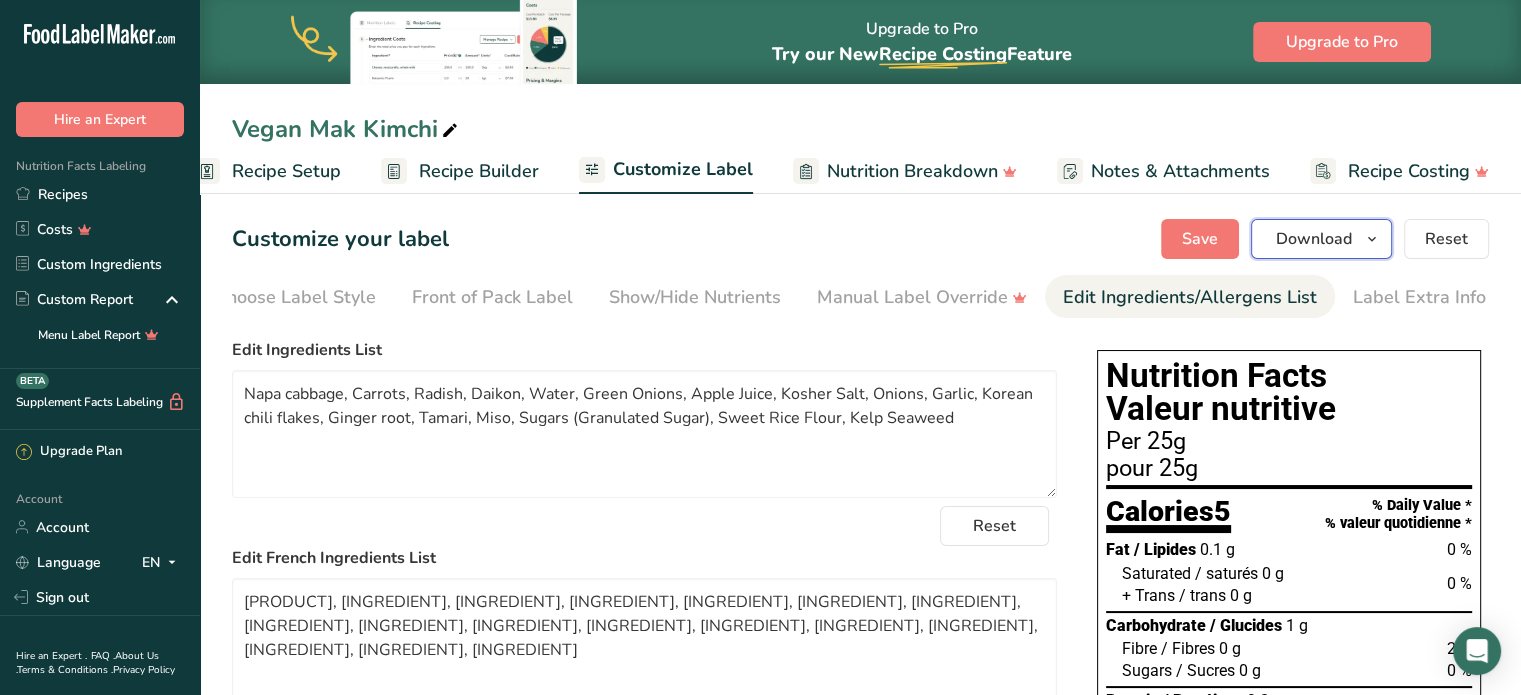 click at bounding box center (1372, 239) 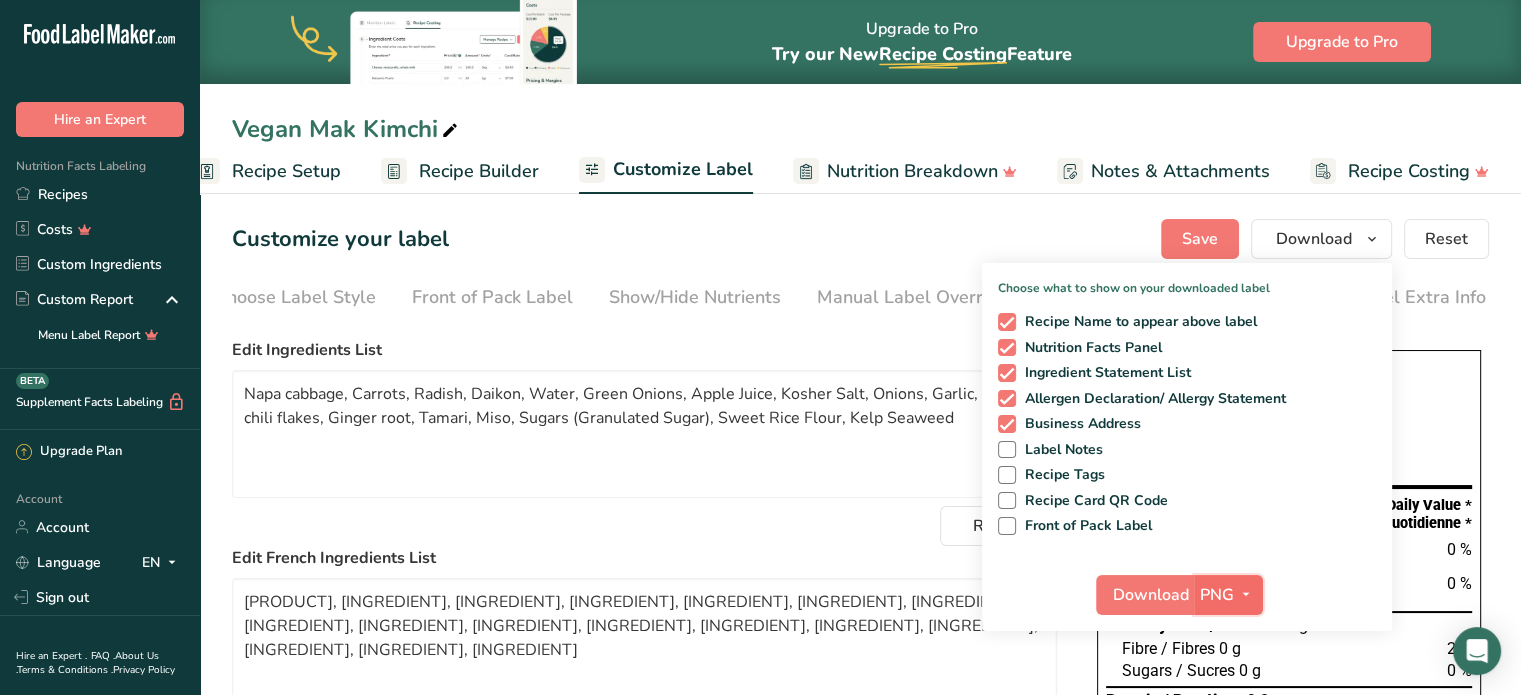 click on "PNG" at bounding box center (1217, 595) 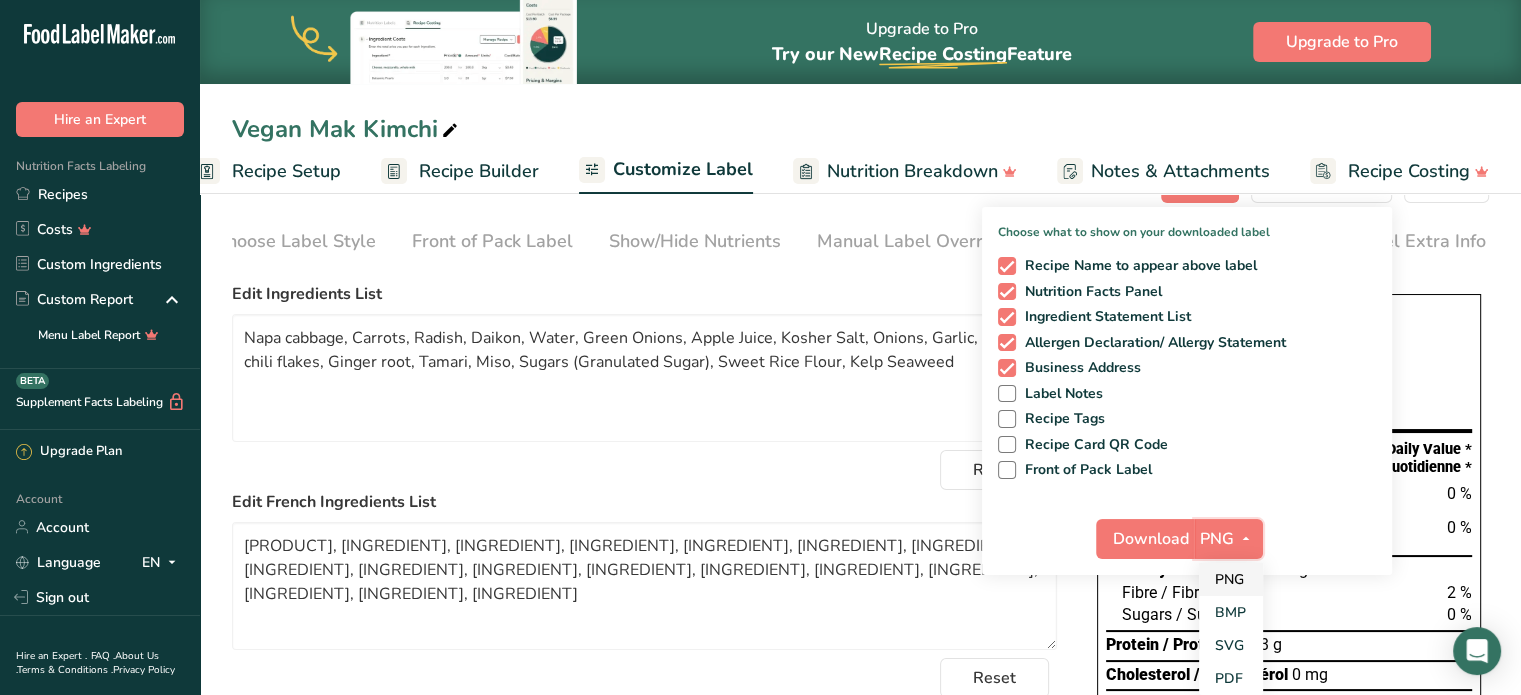 scroll, scrollTop: 200, scrollLeft: 0, axis: vertical 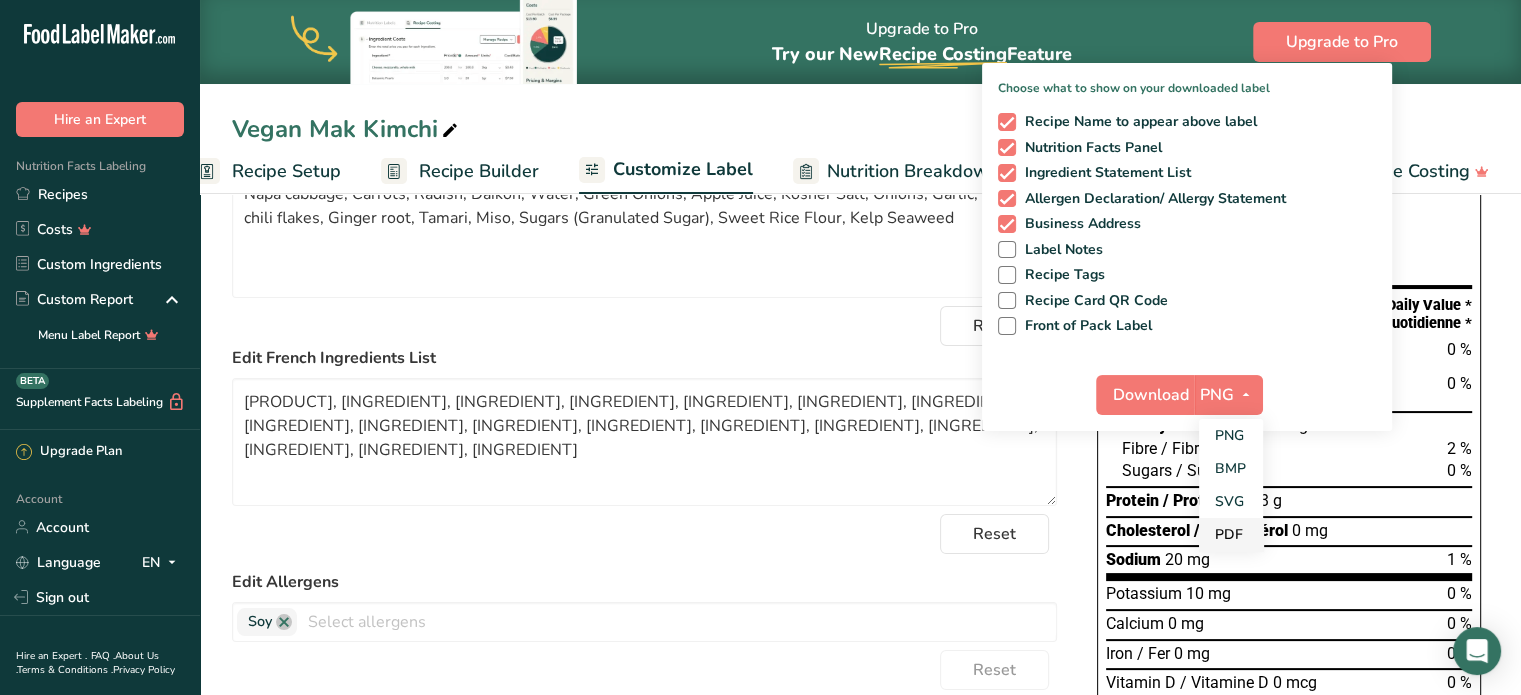 click on "PDF" at bounding box center [1231, 534] 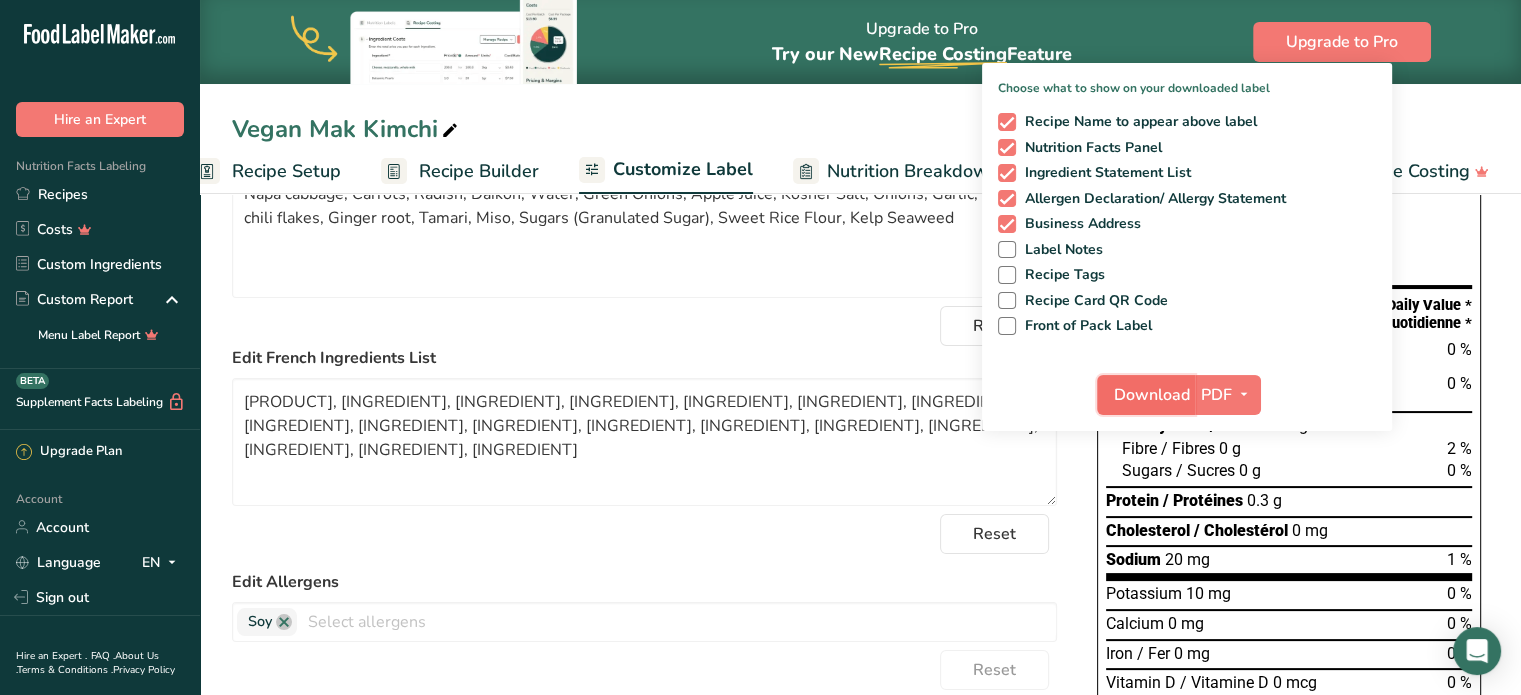 click on "Download" at bounding box center (1152, 395) 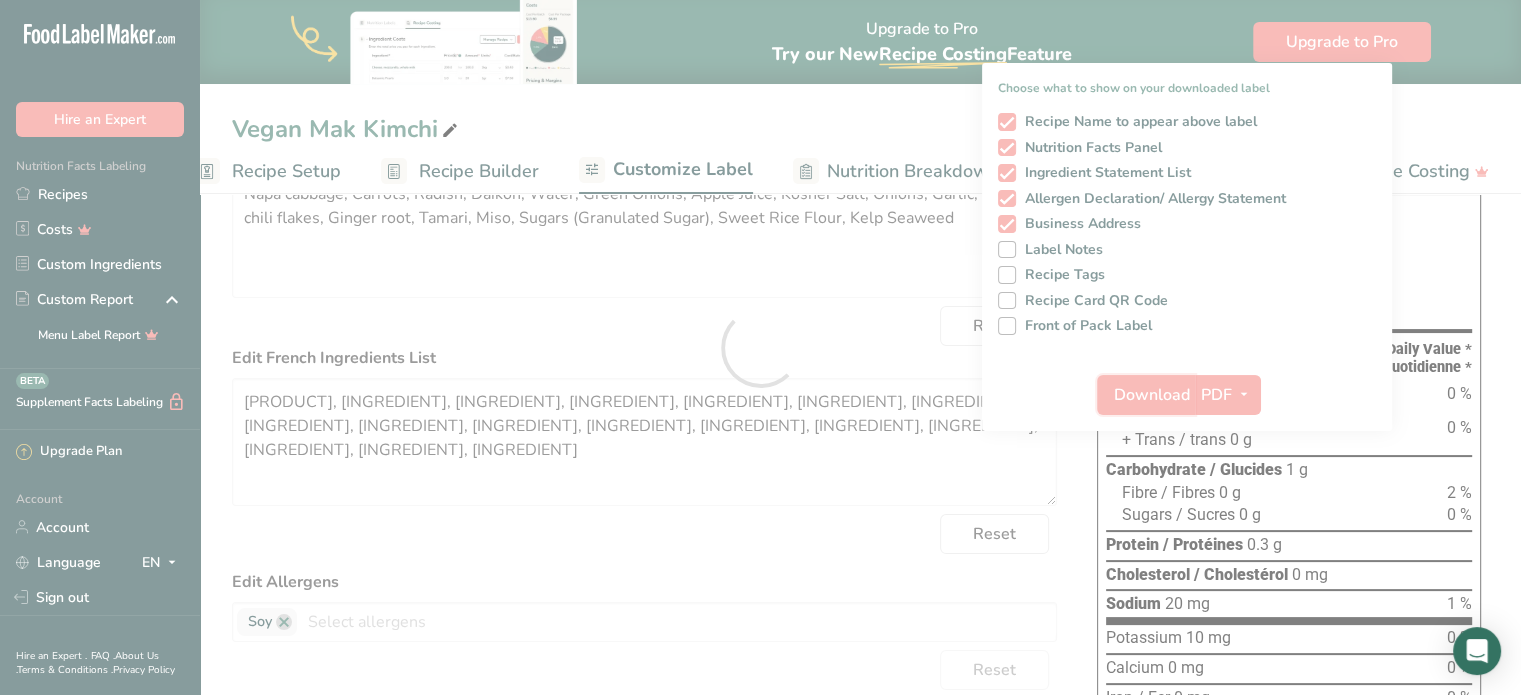 scroll, scrollTop: 0, scrollLeft: 0, axis: both 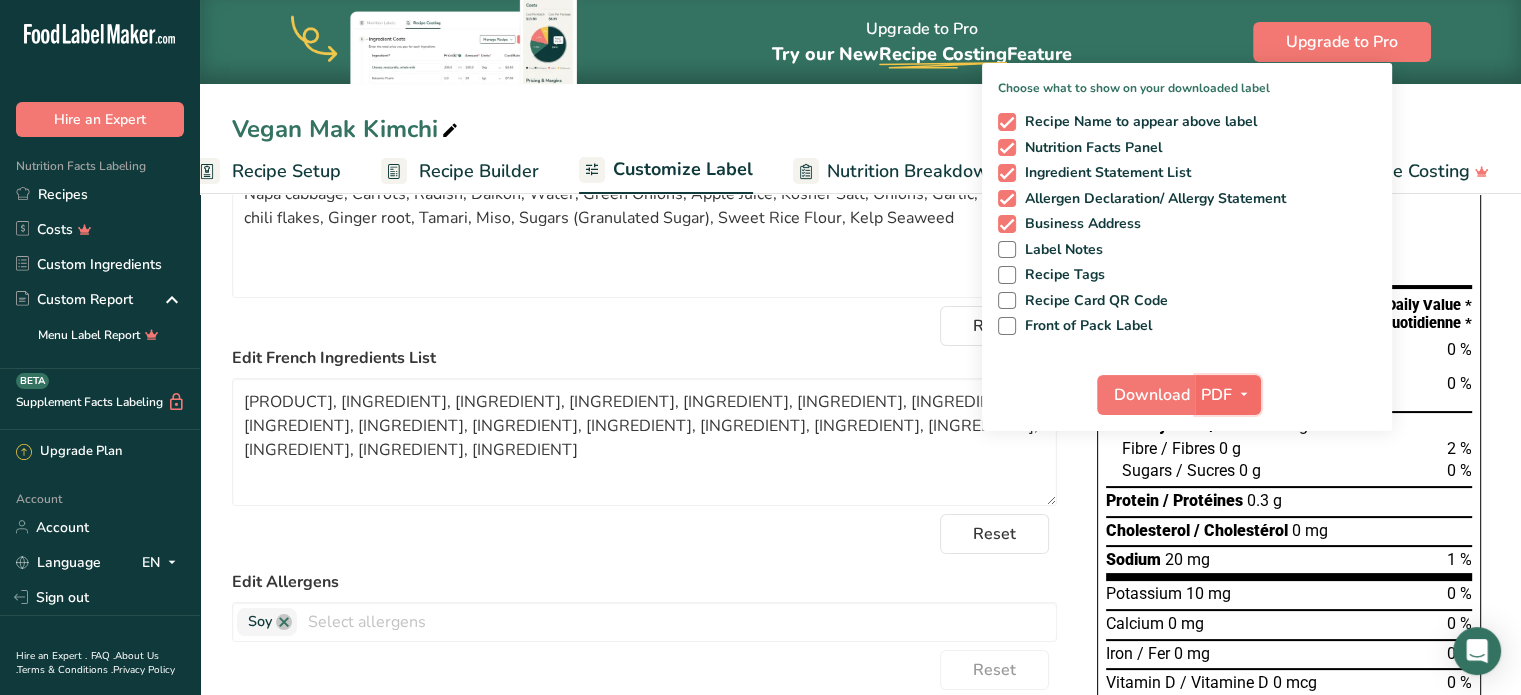 click on "PDF" at bounding box center [1216, 395] 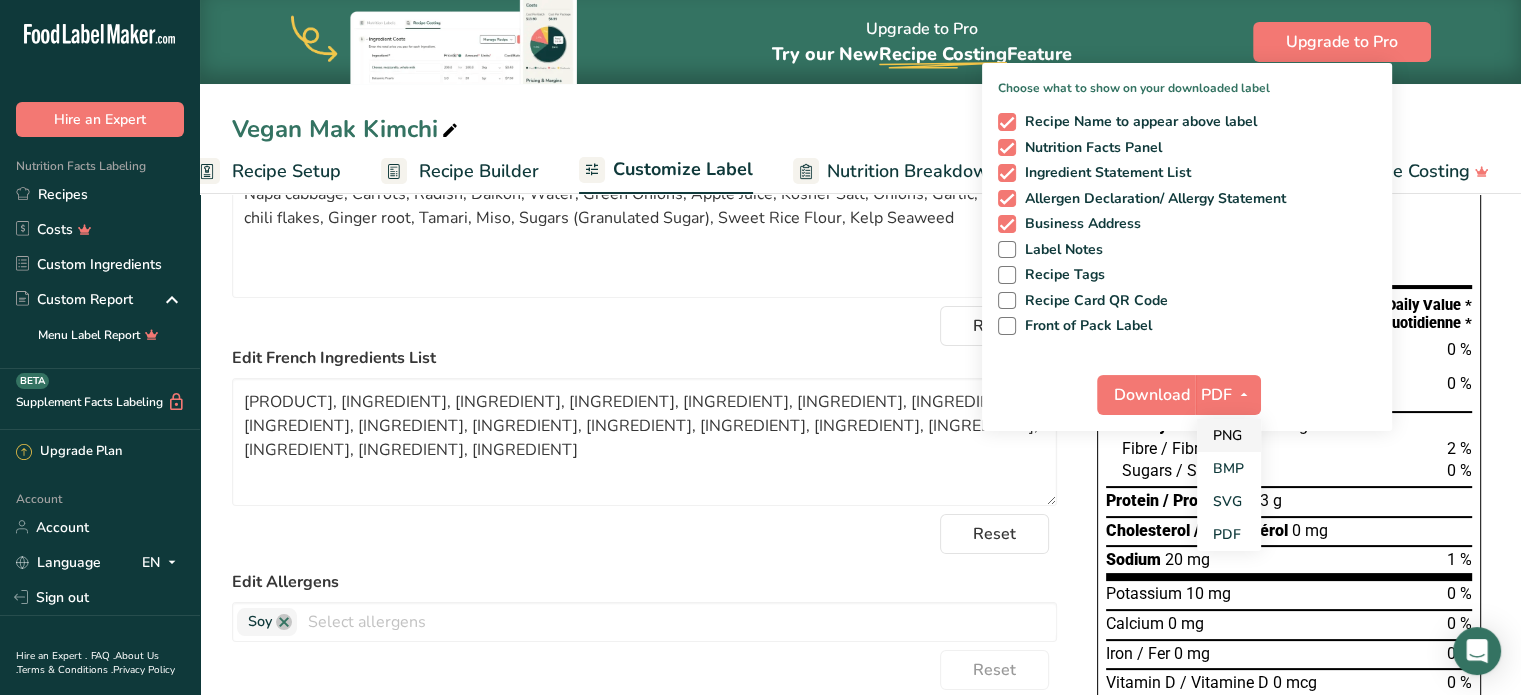 click on "PNG" at bounding box center (1229, 435) 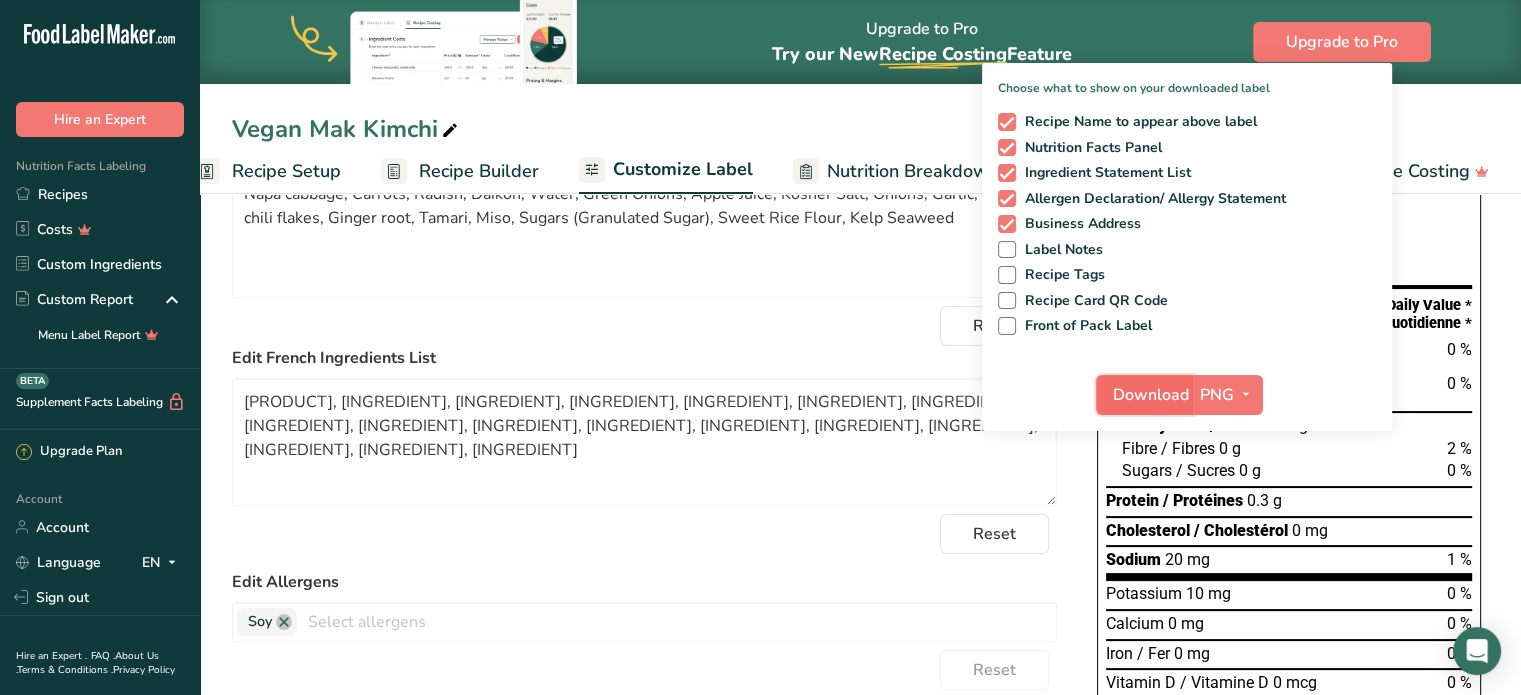 click on "Download" at bounding box center (1151, 395) 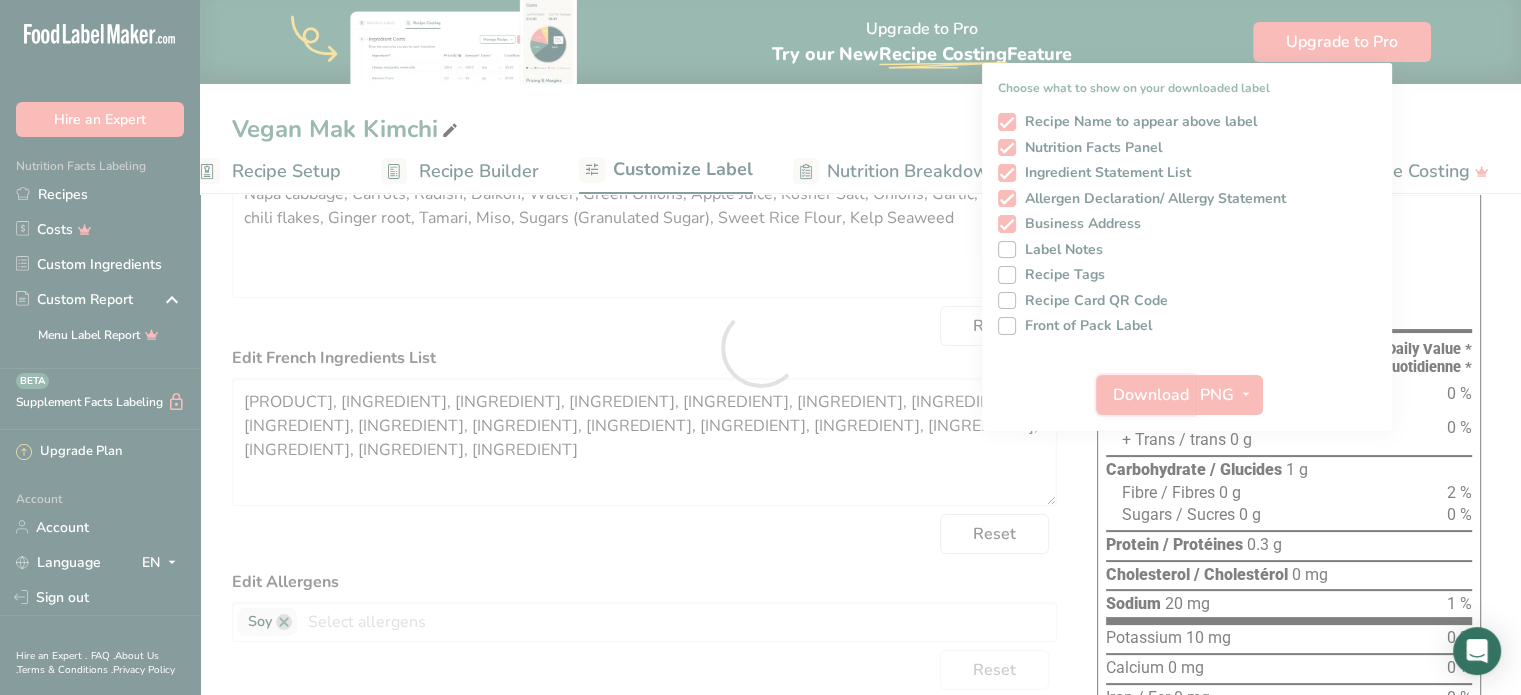scroll, scrollTop: 0, scrollLeft: 0, axis: both 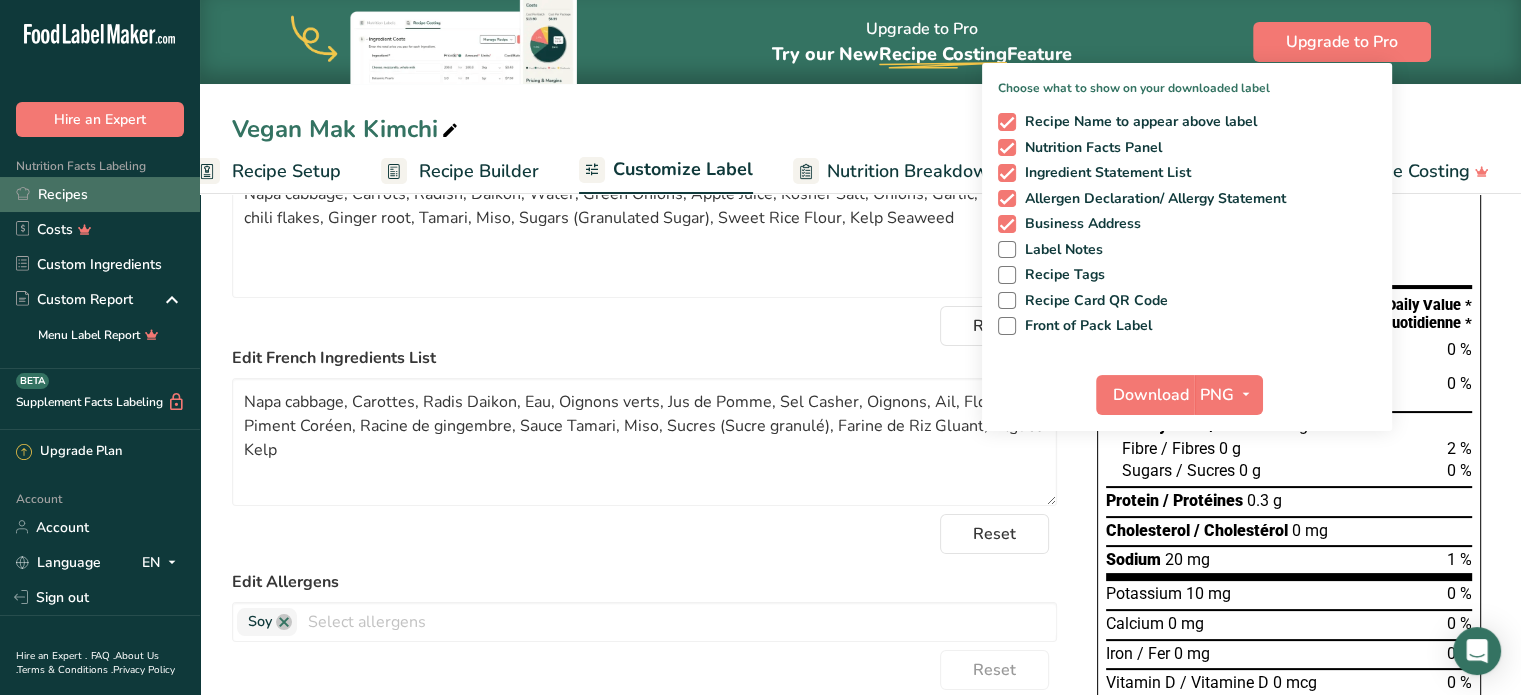 click on "Recipes" at bounding box center [100, 194] 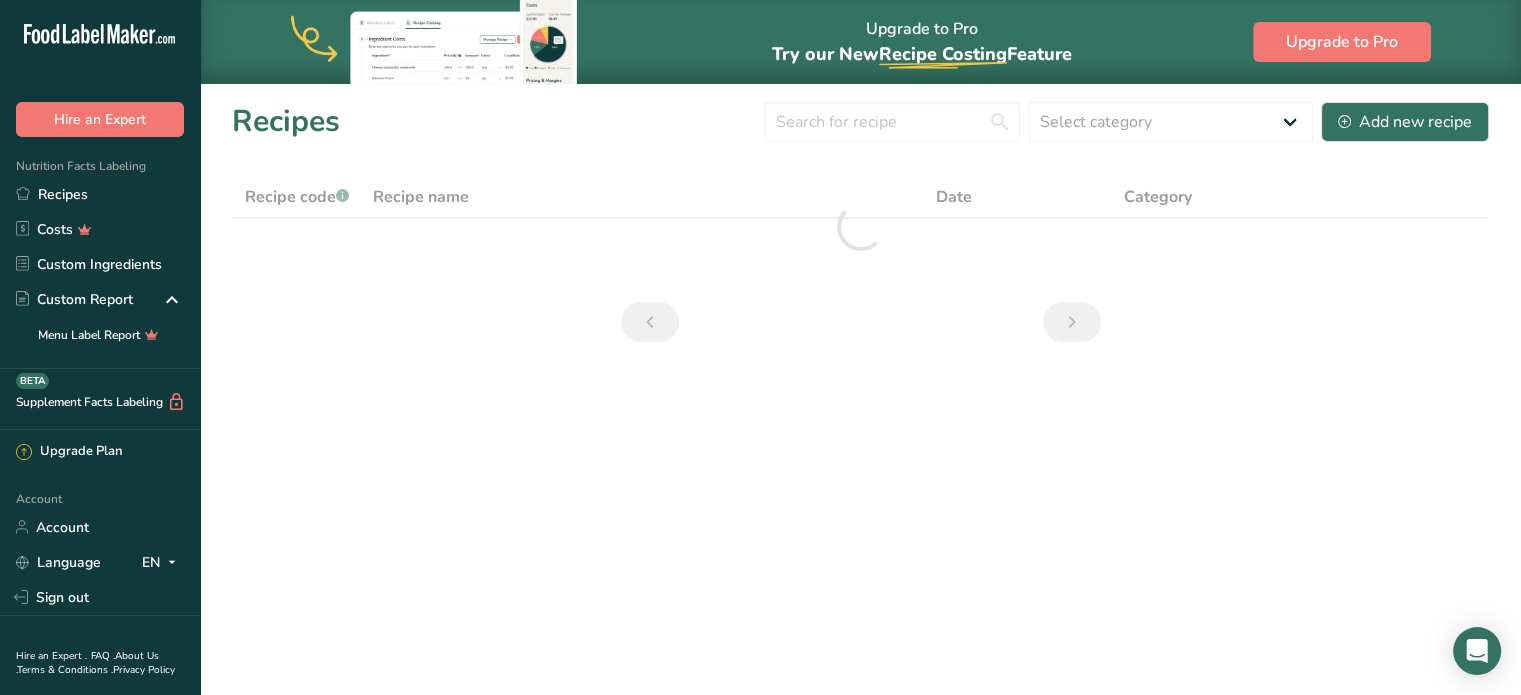 scroll, scrollTop: 0, scrollLeft: 0, axis: both 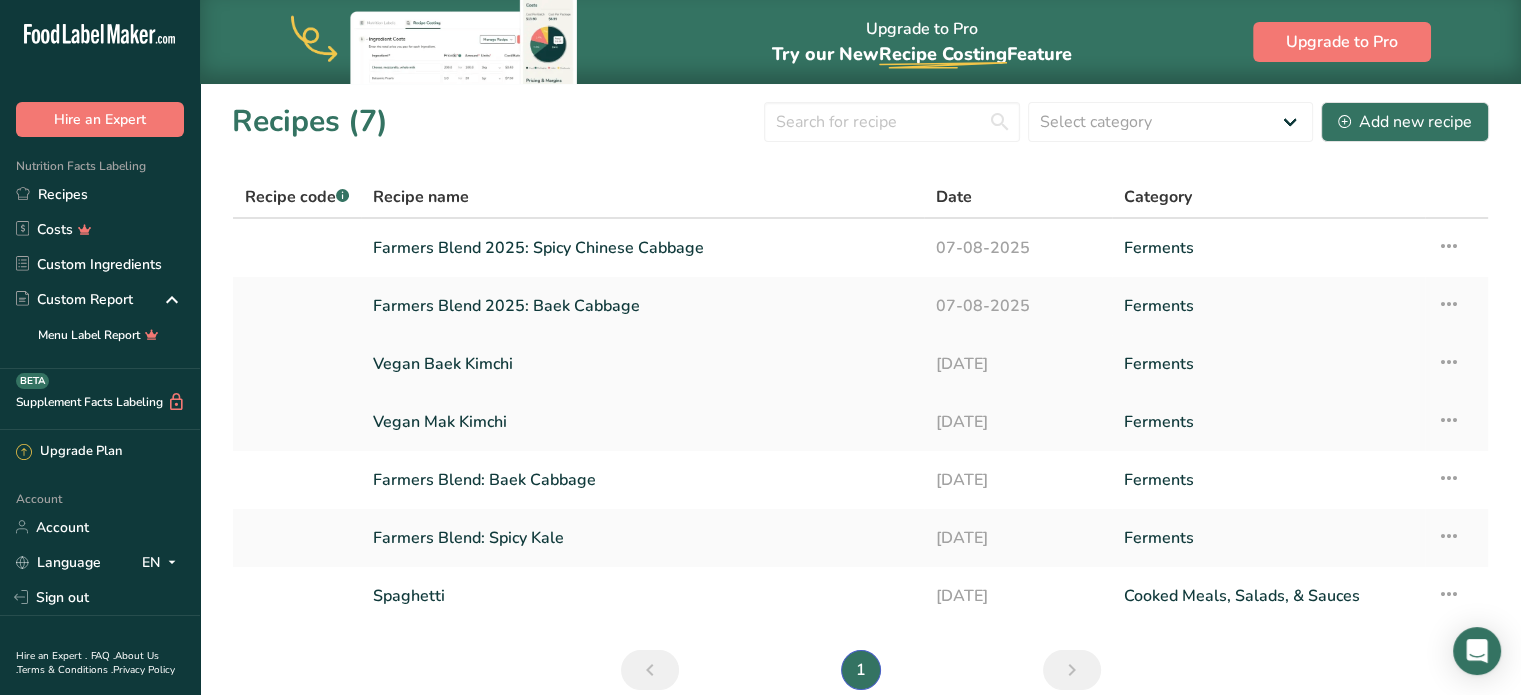 click on "Vegan Baek Kimchi" at bounding box center [642, 364] 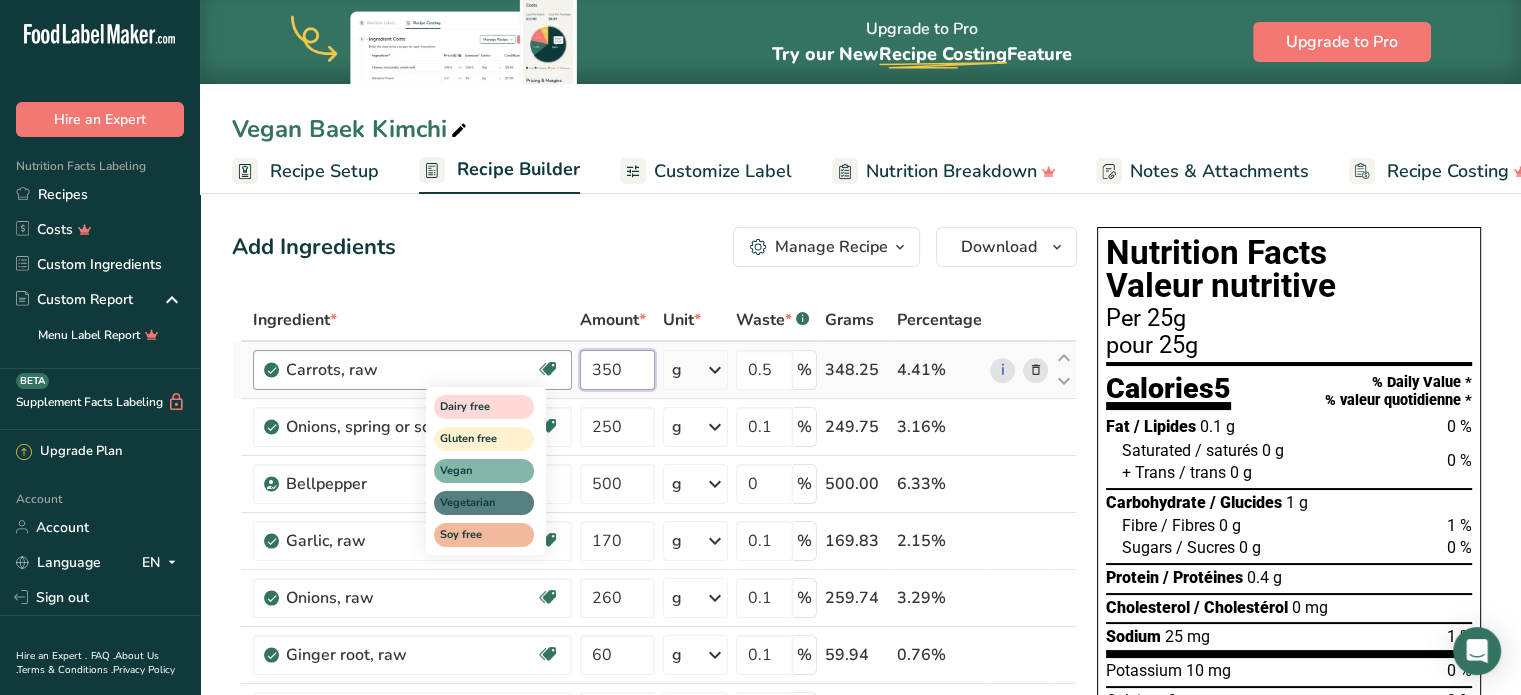 drag, startPoint x: 628, startPoint y: 371, endPoint x: 555, endPoint y: 373, distance: 73.02739 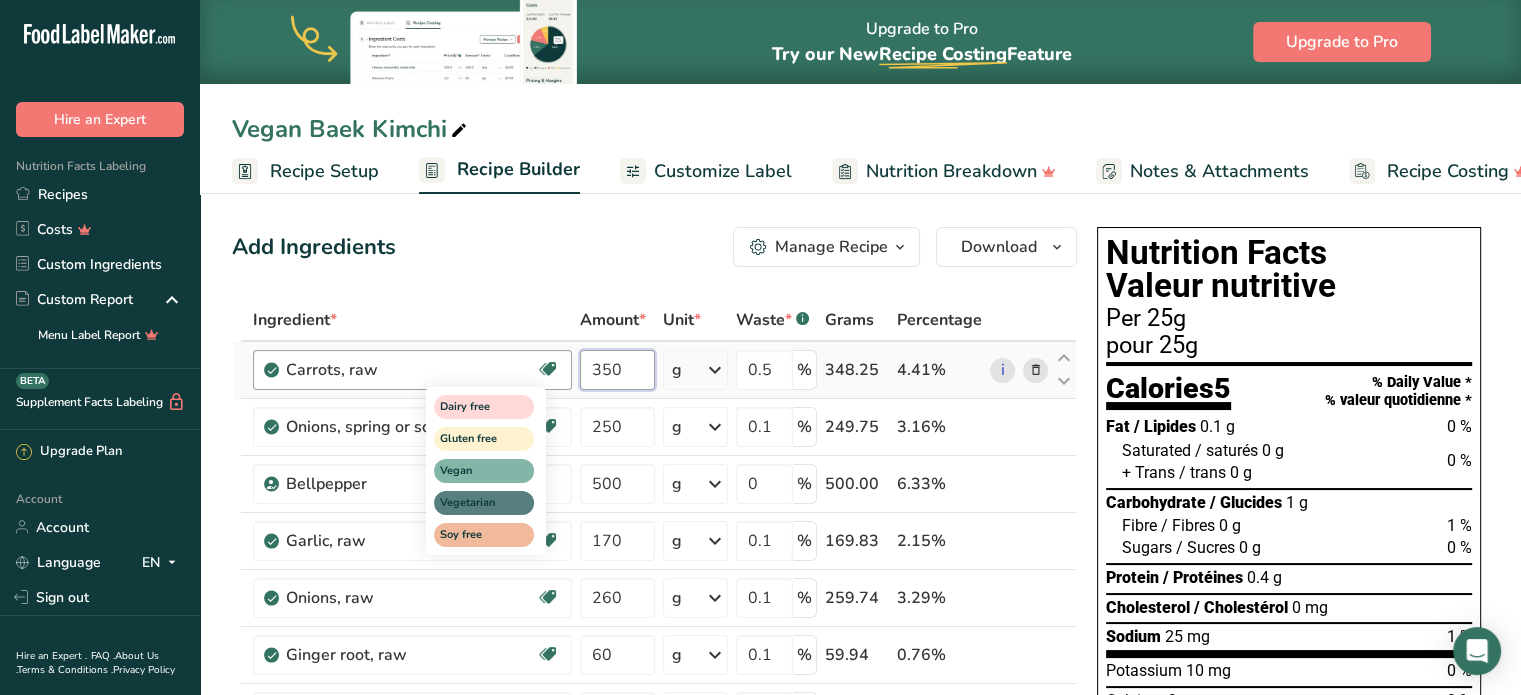click on "Carrots, raw
Dairy free
Gluten free
Vegan
Vegetarian
Soy free
350
g
Portions
1 large (7-1/4" to 8-/1/2" long)
1 medium
1 small (5-1/2" long)
See more
Weight Units
g
kg
mg
See more
Volume Units
l
Volume units require a density conversion. If you know your ingredient's density enter it below. Otherwise, click on "RIA" our AI Regulatory bot - she will be able to help you
lb/ft3
g/cm3
Confirm
mL
lb/ft3
g/cm3
Confirm
0.5" at bounding box center [654, 370] 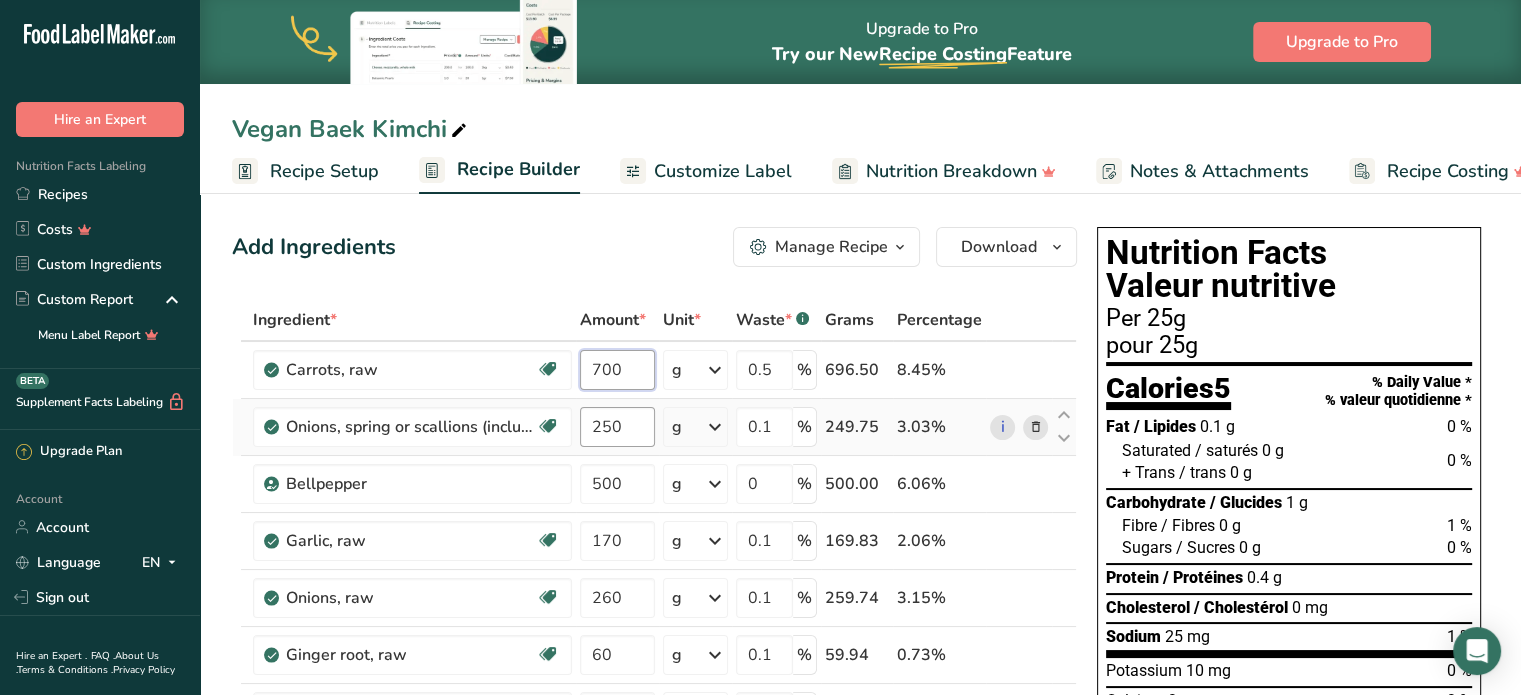 type on "700" 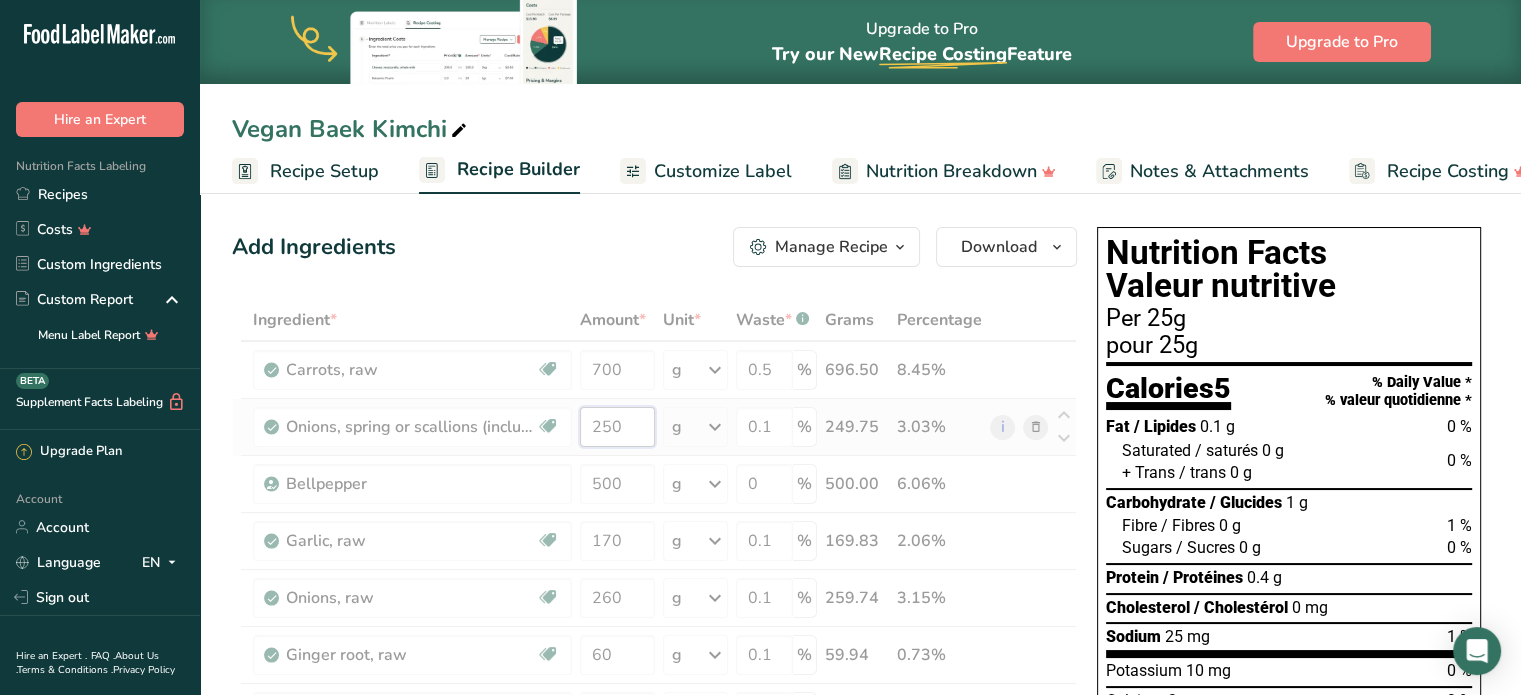 click on "Ingredient *
Amount *
Unit *
Waste *   .a-a{fill:#347362;}.b-a{fill:#fff;}          Grams
Percentage
Carrots, raw
Dairy free
Gluten free
Vegan
Vegetarian
Soy free
700
g
Portions
1 large (7-1/4" to 8-/1/2" long)
1 medium
1 small (5-1/2" long)
See more
Weight Units
g
kg
mg
See more
Volume Units
l
Volume units require a density conversion. If you know your ingredient's density enter it below. Otherwise, click on "RIA" our AI Regulatory bot - she will be able to help you
lb/ft3
g/cm3
Confirm" at bounding box center [654, 867] 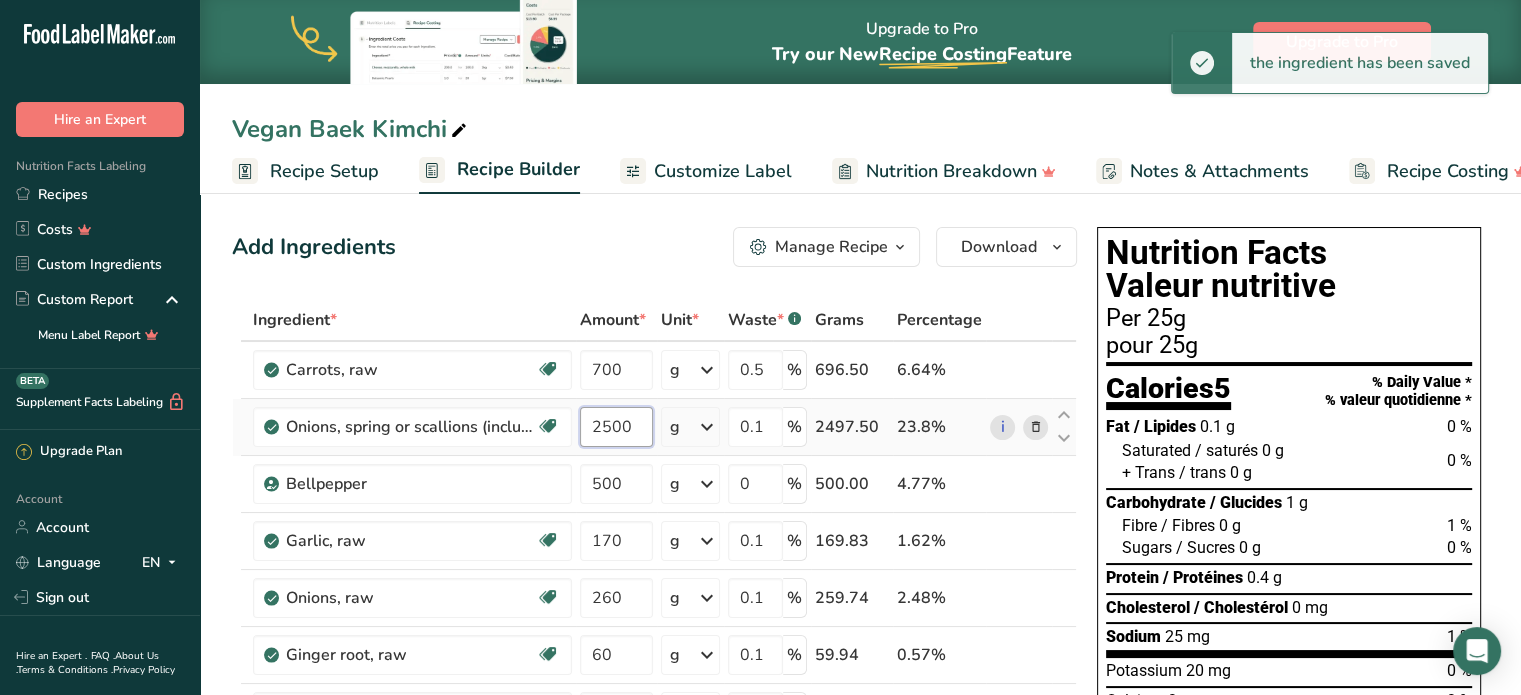 click on "2500" at bounding box center (616, 427) 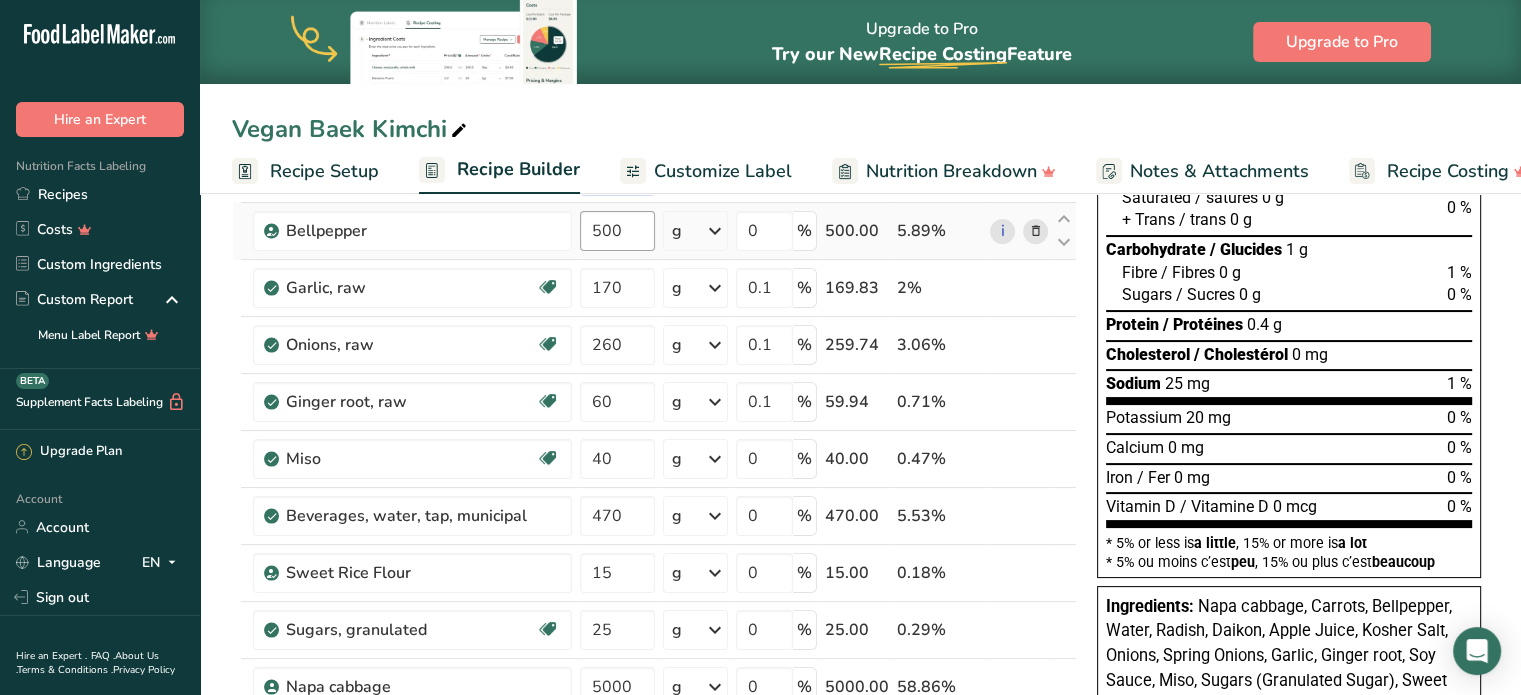 scroll, scrollTop: 300, scrollLeft: 0, axis: vertical 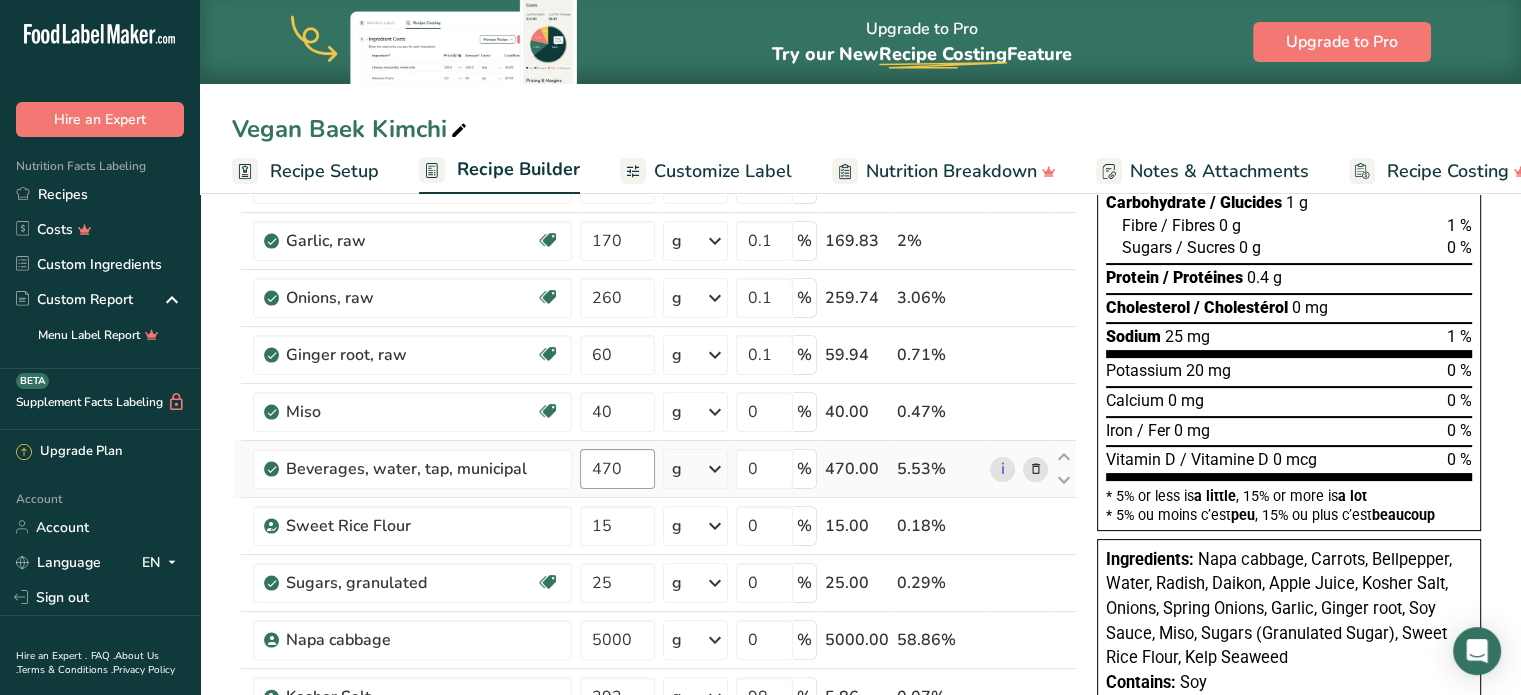 type on "500" 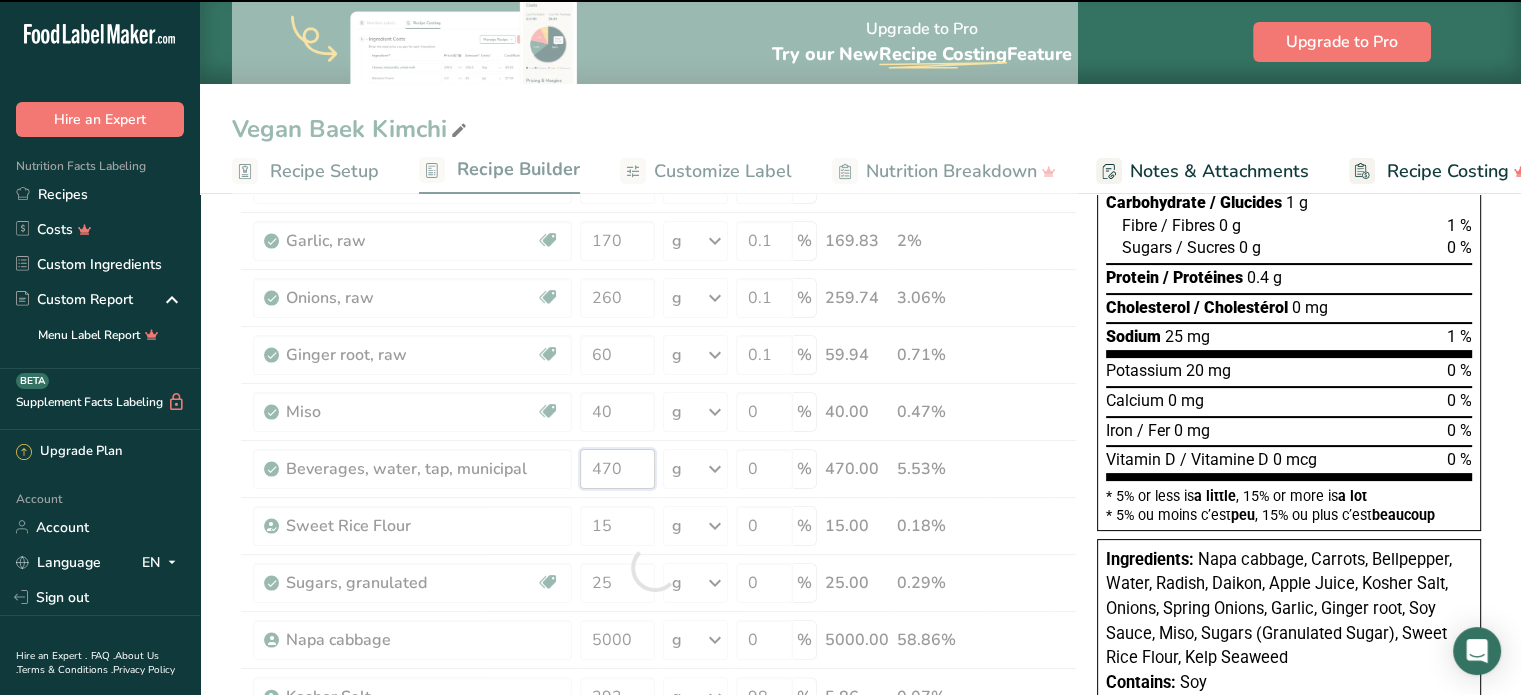 drag, startPoint x: 619, startPoint y: 471, endPoint x: 584, endPoint y: 475, distance: 35.22783 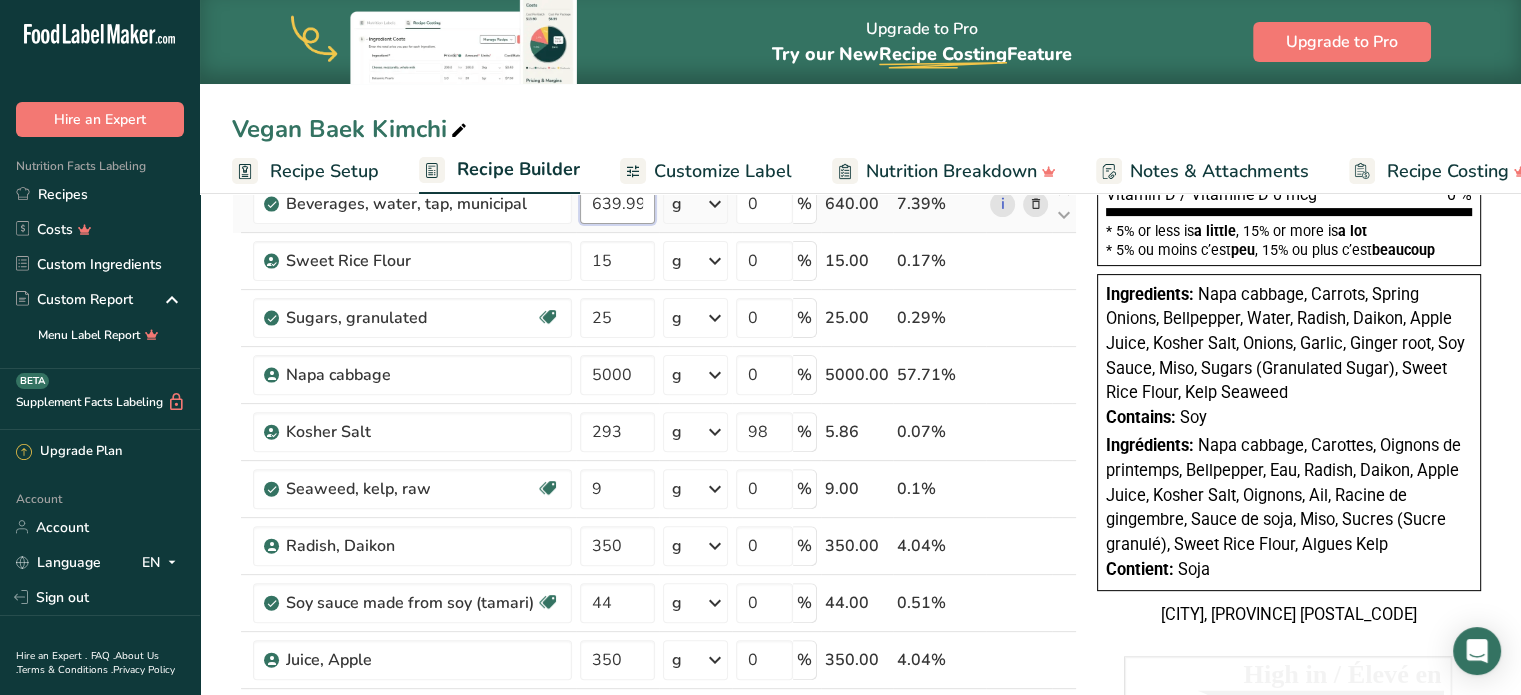 scroll, scrollTop: 600, scrollLeft: 0, axis: vertical 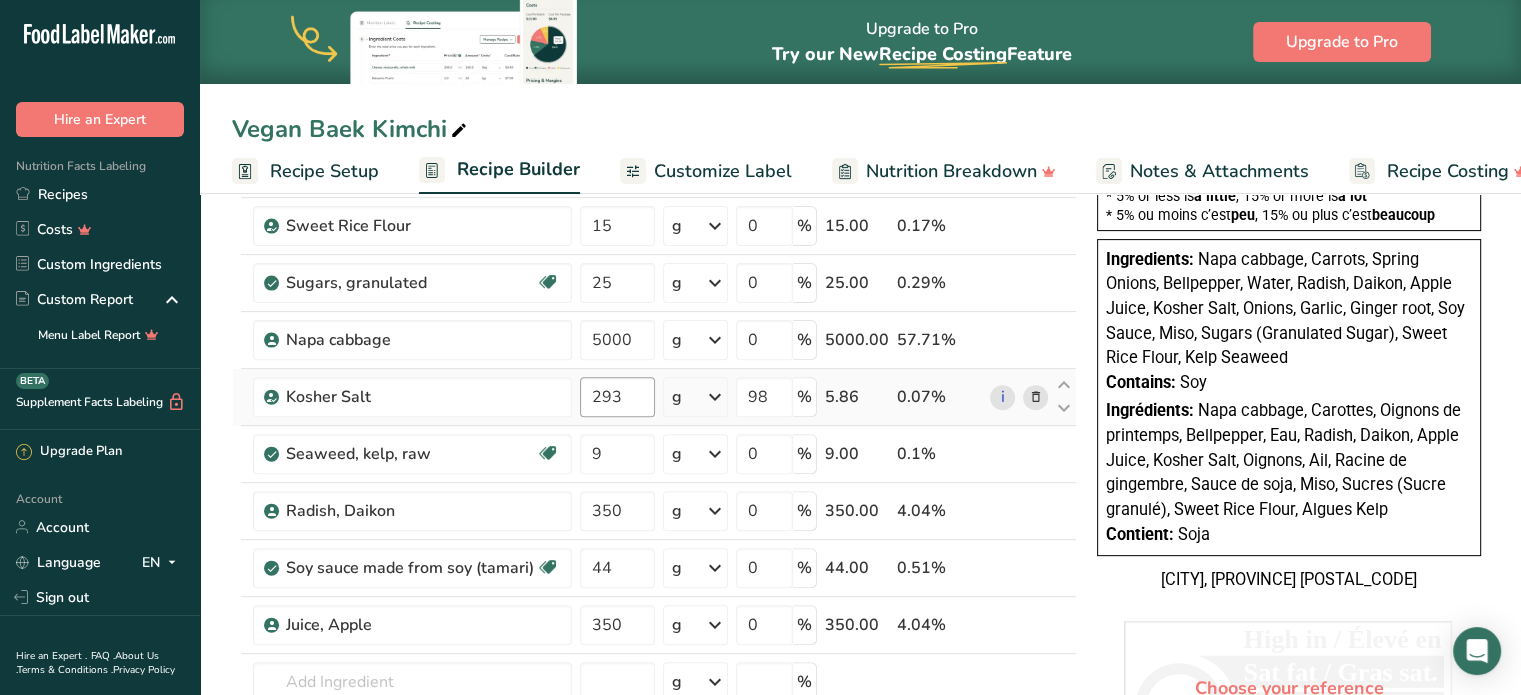 type on "639.999999" 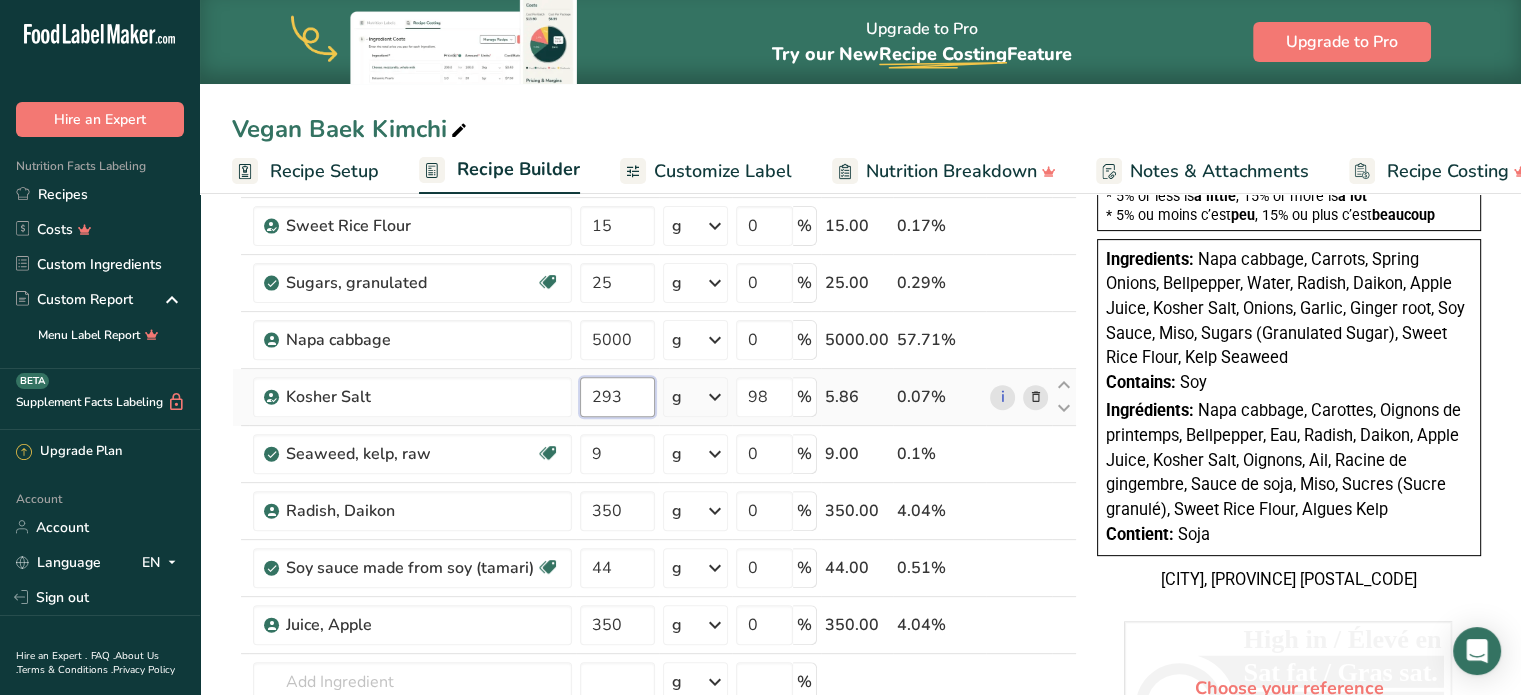 click on "Ingredient *
Amount *
Unit *
Waste *   .a-a{fill:#347362;}.b-a{fill:#fff;}          Grams
Percentage
Carrots, raw
Dairy free
Gluten free
Vegan
Vegetarian
Soy free
700
g
Portions
1 large (7-1/4" to 8-/1/2" long)
1 medium
1 small (5-1/2" long)
See more
Weight Units
g
kg
mg
See more
Volume Units
l
Volume units require a density conversion. If you know your ingredient's density enter it below. Otherwise, click on "RIA" our AI Regulatory bot - she will be able to help you
lb/ft3
g/cm3
Confirm" at bounding box center [654, 267] 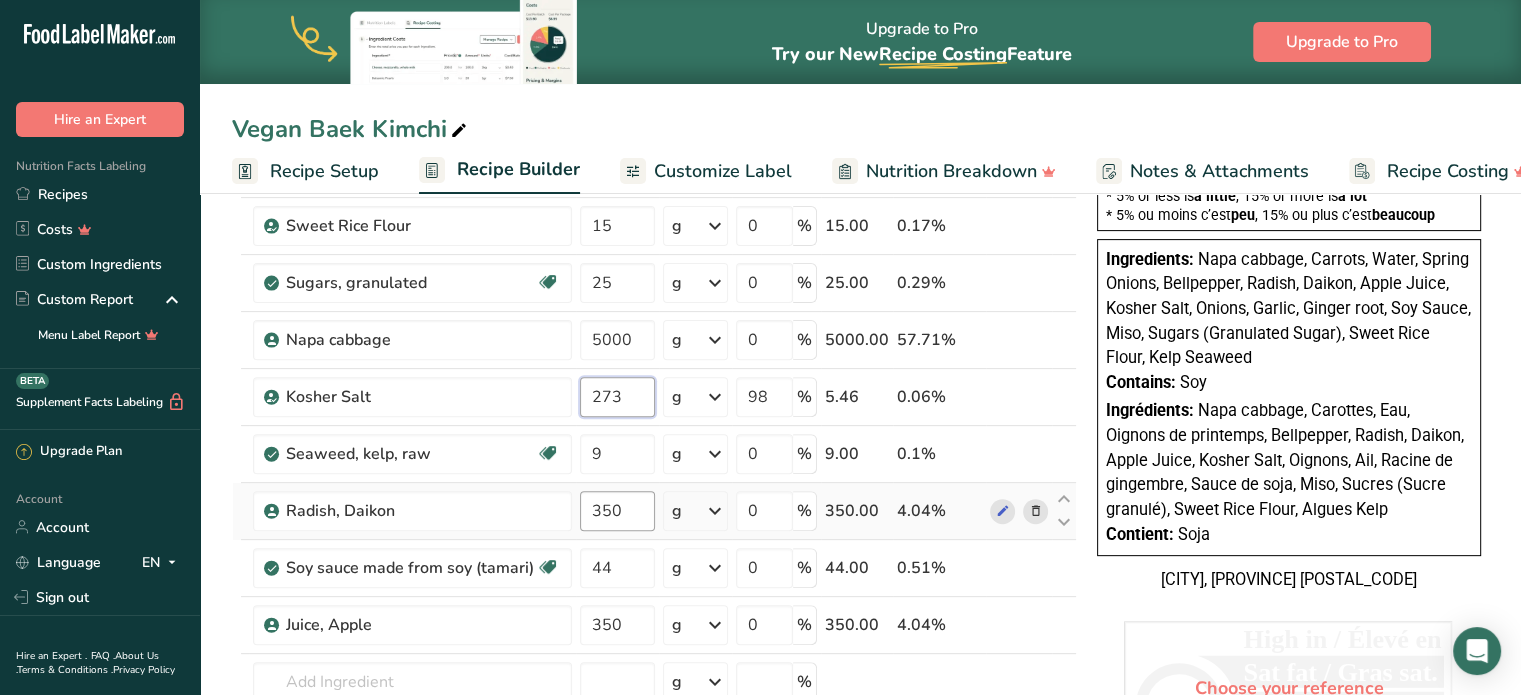 type on "273" 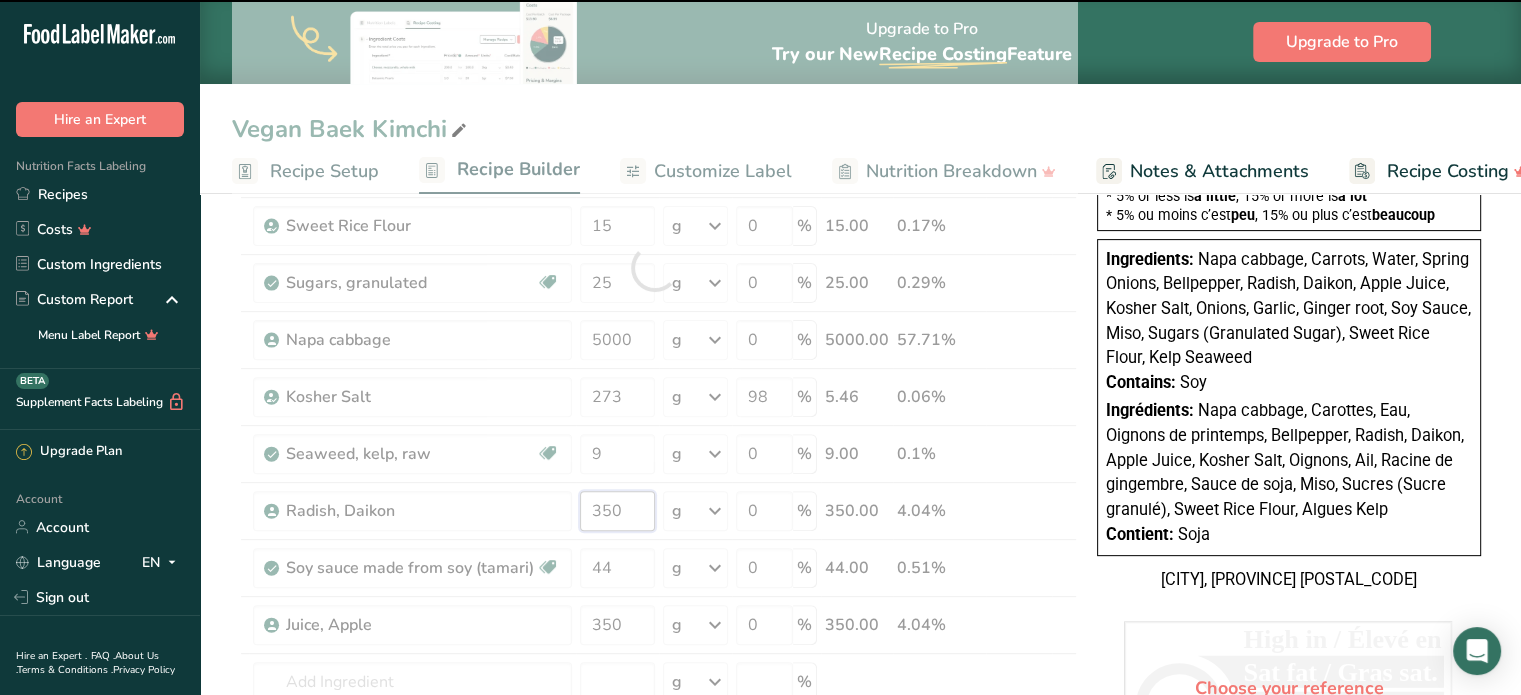 drag, startPoint x: 638, startPoint y: 513, endPoint x: 564, endPoint y: 512, distance: 74.00676 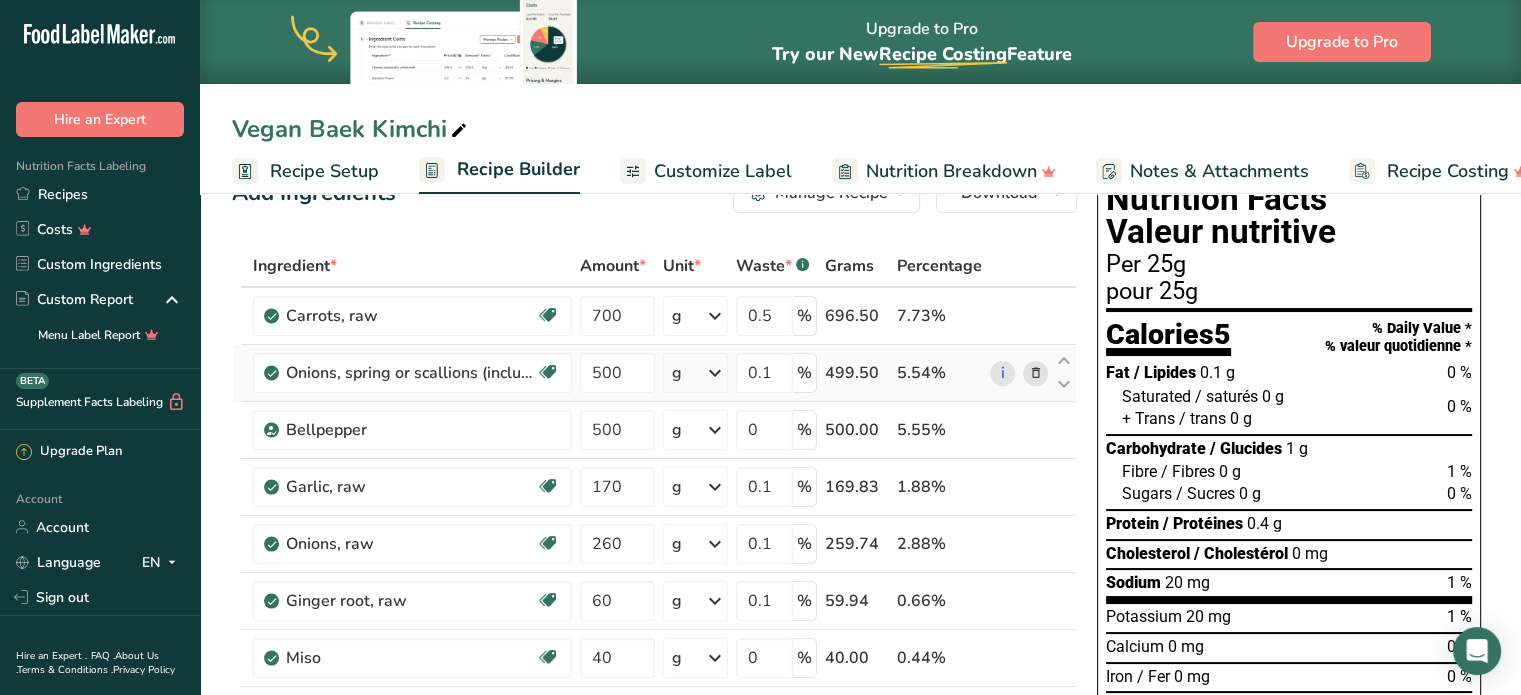 scroll, scrollTop: 100, scrollLeft: 0, axis: vertical 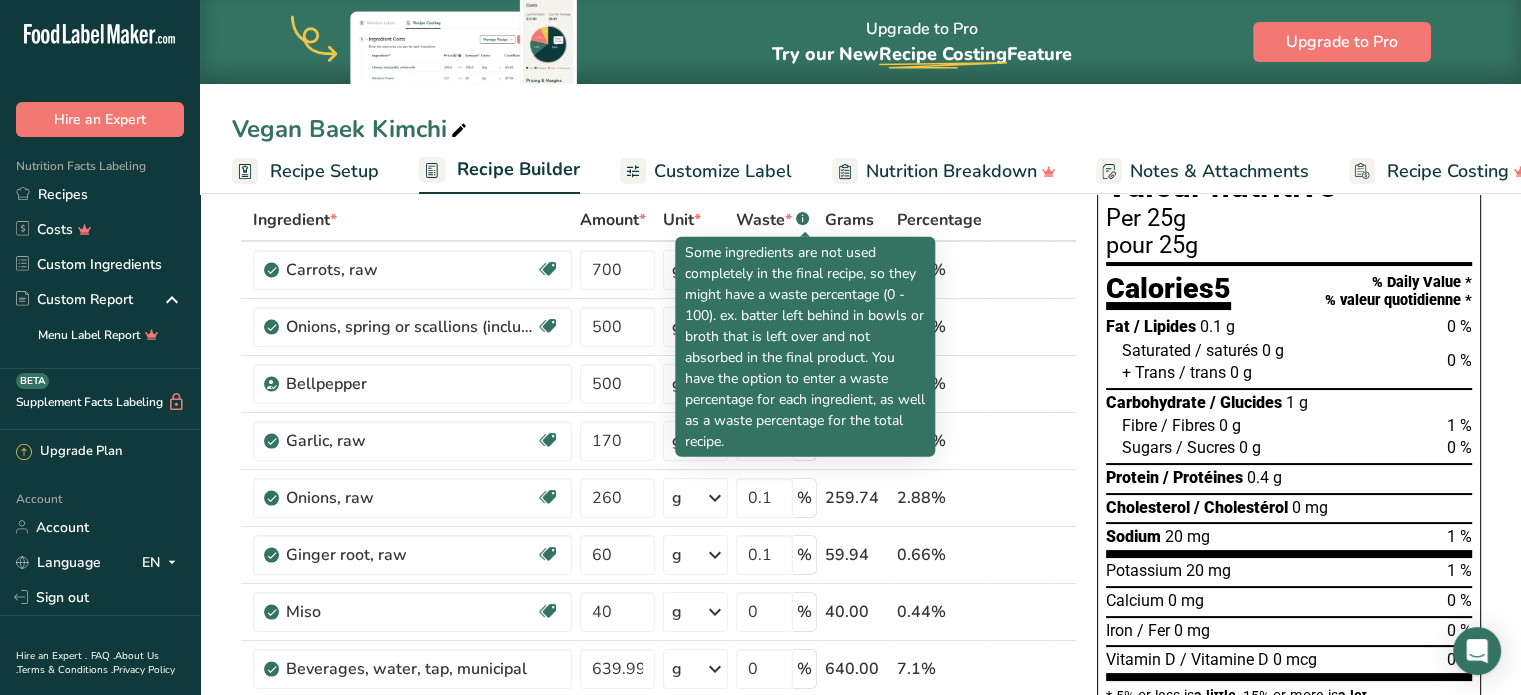 type on "700" 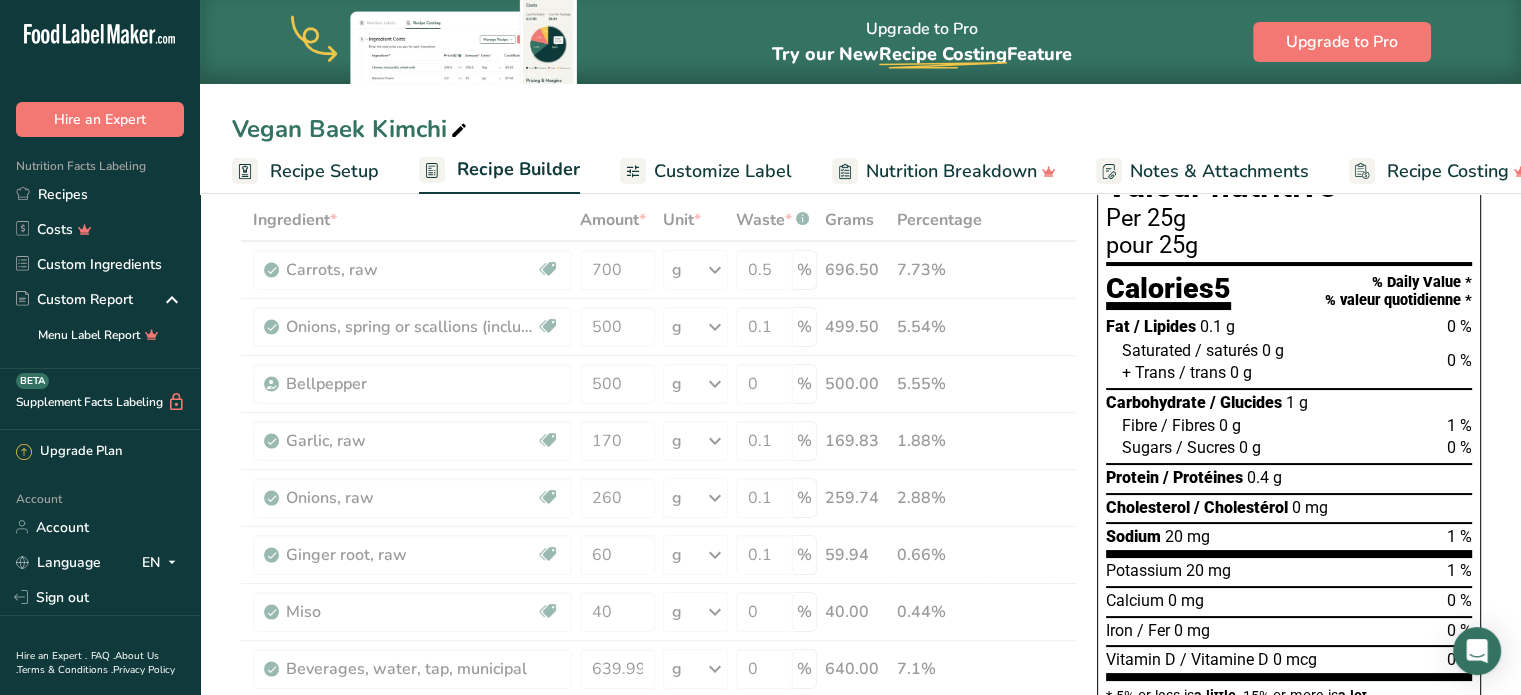 click on "Customize Label" at bounding box center (723, 171) 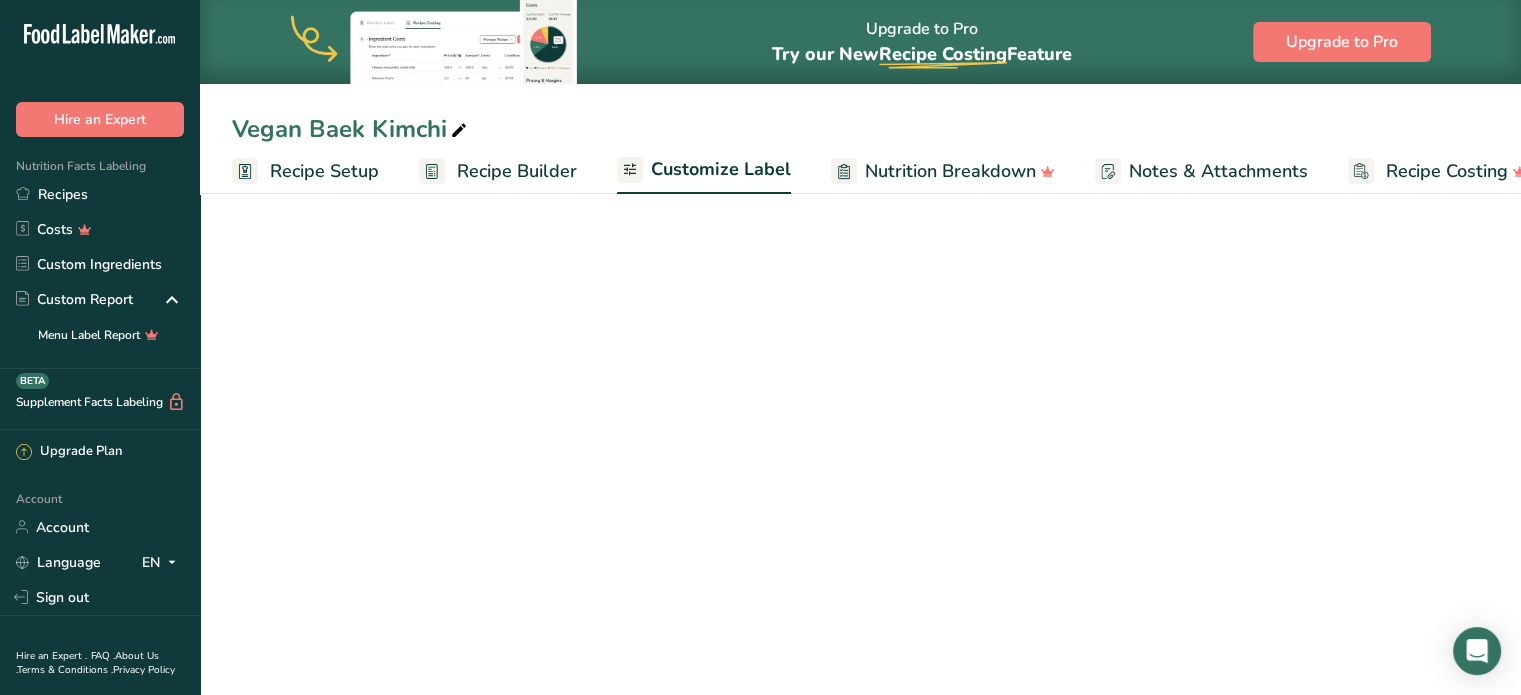 scroll, scrollTop: 0, scrollLeft: 38, axis: horizontal 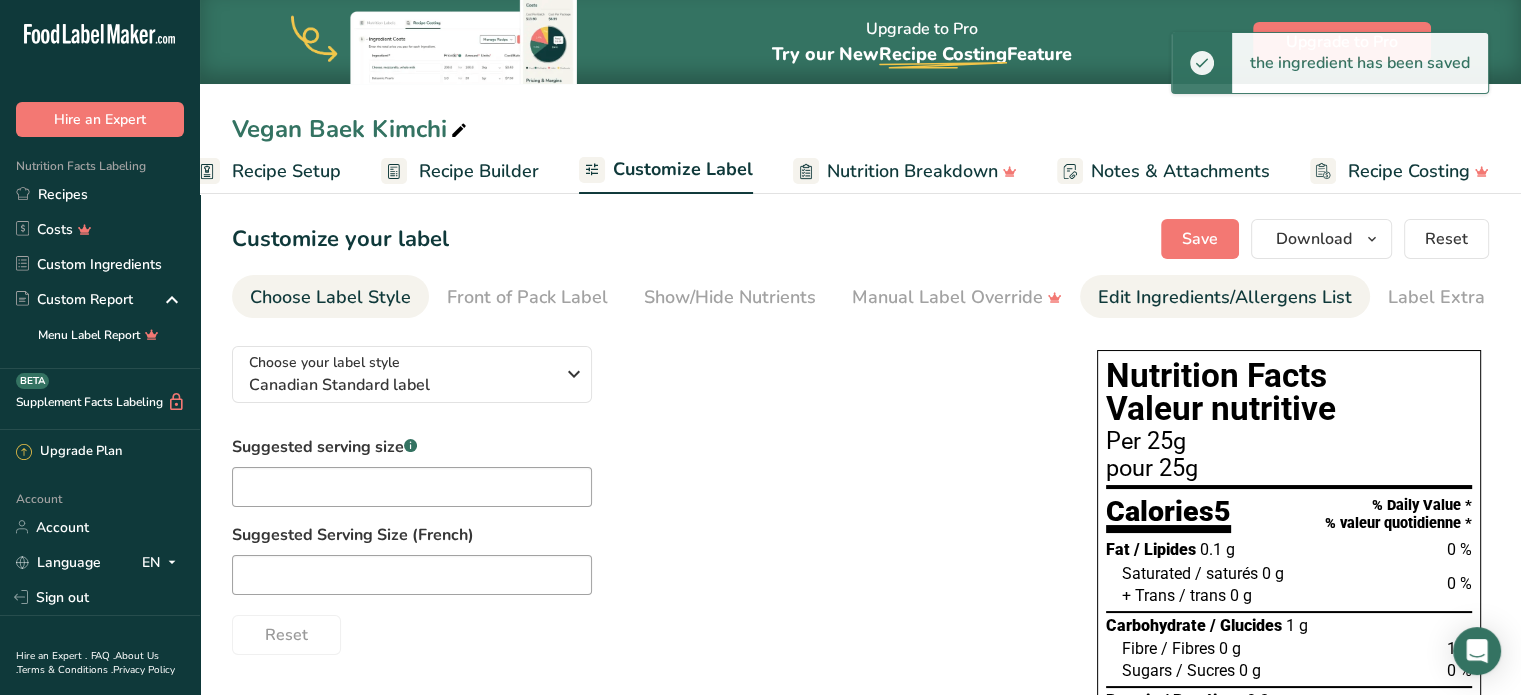 click on "Edit Ingredients/Allergens List" at bounding box center (1225, 297) 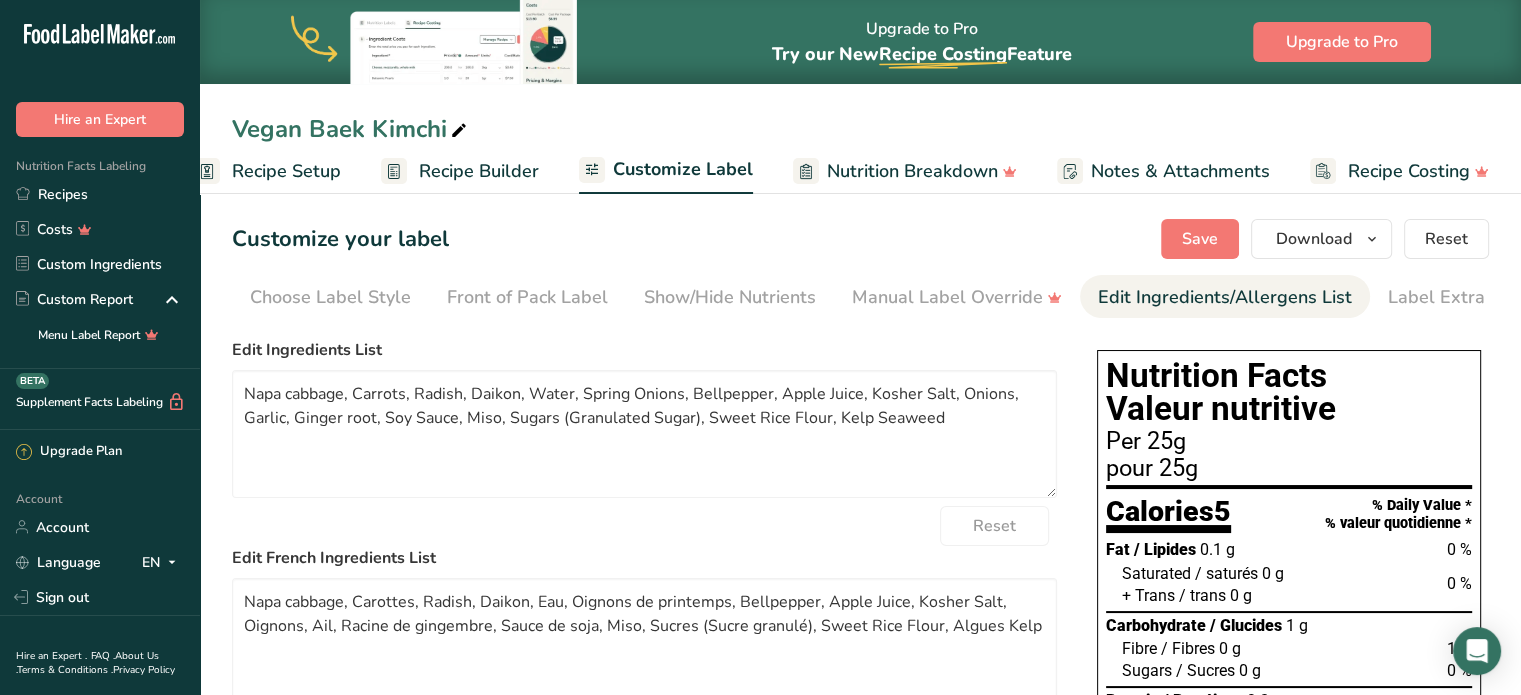 scroll, scrollTop: 0, scrollLeft: 35, axis: horizontal 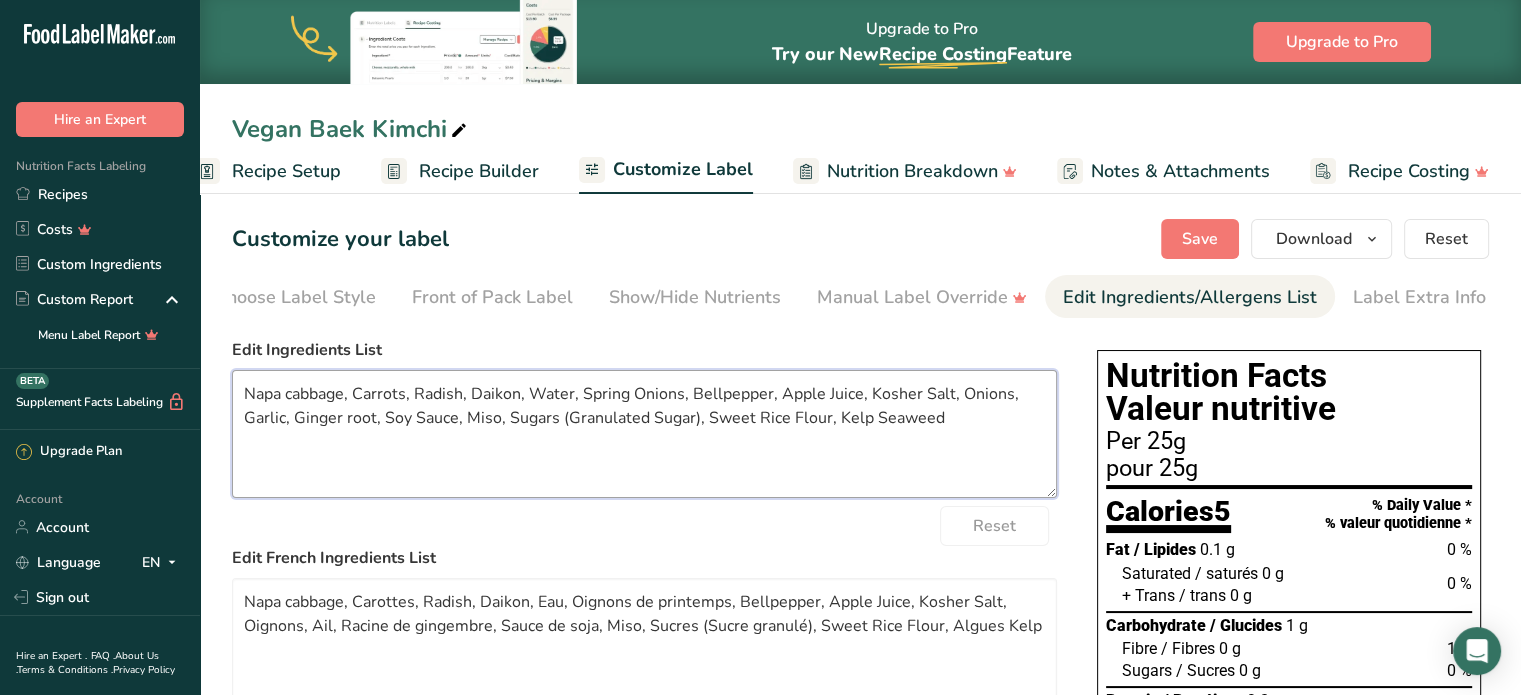 click on "Napa cabbage, Carrots, Radish, Daikon, Water, Spring Onions, Bellpepper, Apple Juice, Kosher Salt, Onions, Garlic, Ginger root, Soy Sauce, Miso, Sugars (Granulated Sugar), Sweet Rice Flour, Kelp Seaweed" at bounding box center [644, 434] 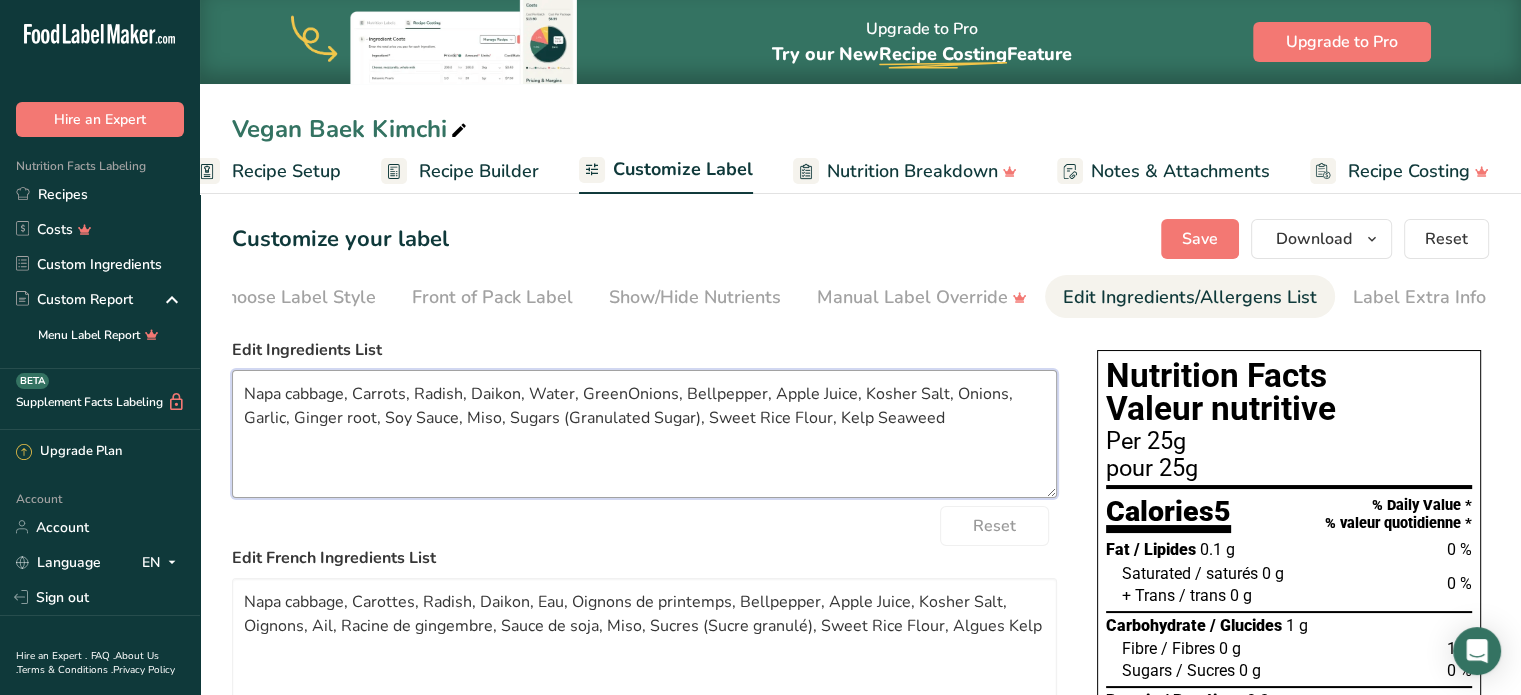 click on "Napa cabbage, Carrots, Radish, Daikon, Water, GreenOnions, Bellpepper, Apple Juice, Kosher Salt, Onions, Garlic, Ginger root, Soy Sauce, Miso, Sugars (Granulated Sugar), Sweet Rice Flour, Kelp Seaweed" at bounding box center (644, 434) 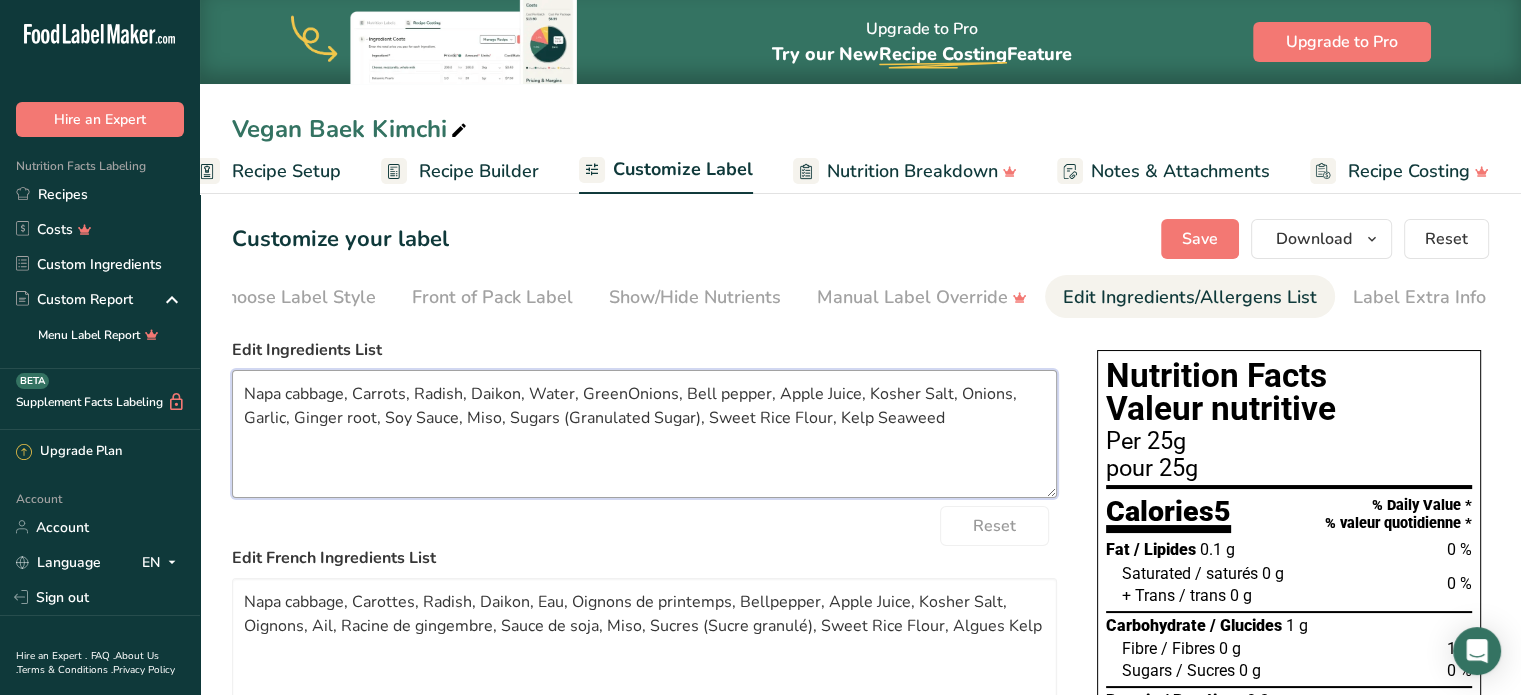 click on "Napa cabbage, Carrots, Radish, Daikon, Water, GreenOnions, Bell pepper, Apple Juice, Kosher Salt, Onions, Garlic, Ginger root, Soy Sauce, Miso, Sugars (Granulated Sugar), Sweet Rice Flour, Kelp Seaweed" at bounding box center (644, 434) 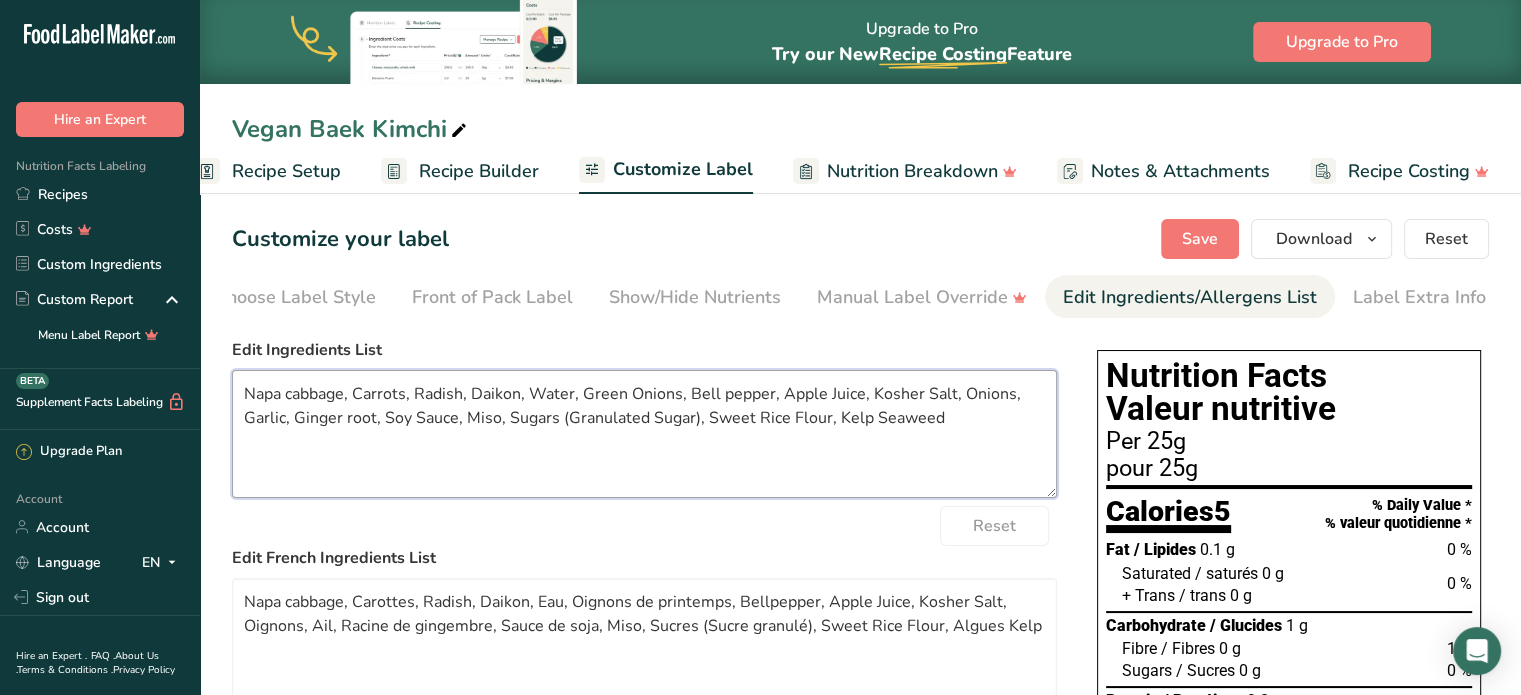 scroll, scrollTop: 100, scrollLeft: 0, axis: vertical 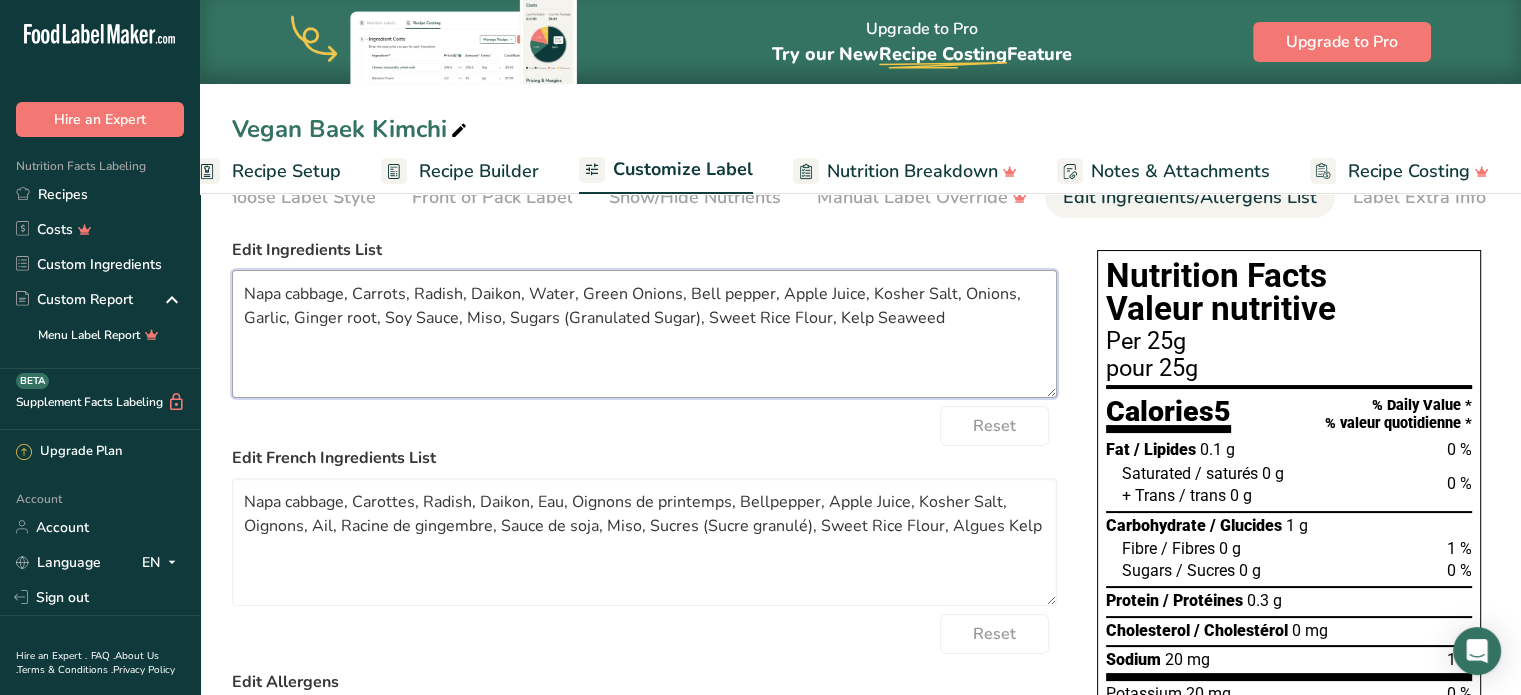 drag, startPoint x: 455, startPoint y: 322, endPoint x: 384, endPoint y: 327, distance: 71.17584 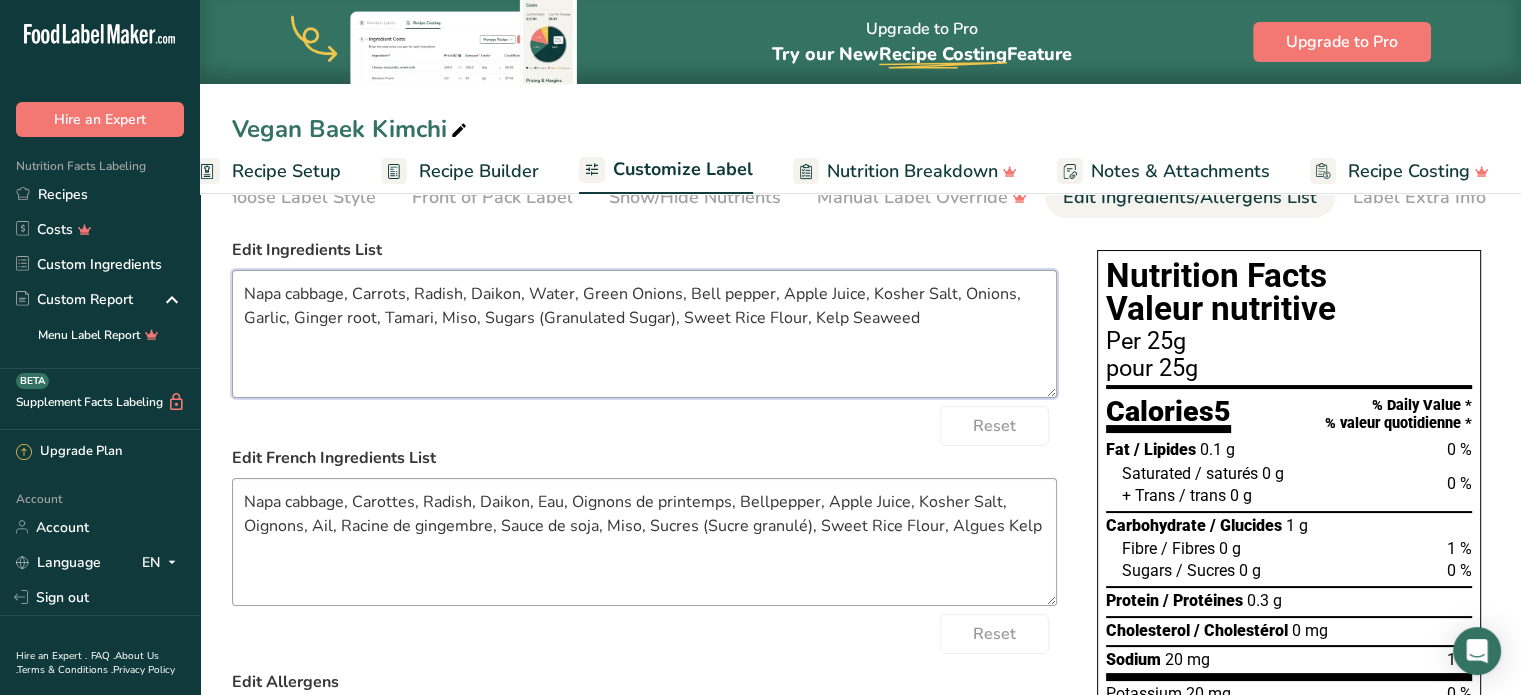 type on "Napa cabbage, Carrots, Radish, Daikon, Water, Green Onions, Bell pepper, Apple Juice, Kosher Salt, Onions, Garlic, Ginger root, Tamari, Miso, Sugars (Granulated Sugar), Sweet Rice Flour, Kelp Seaweed" 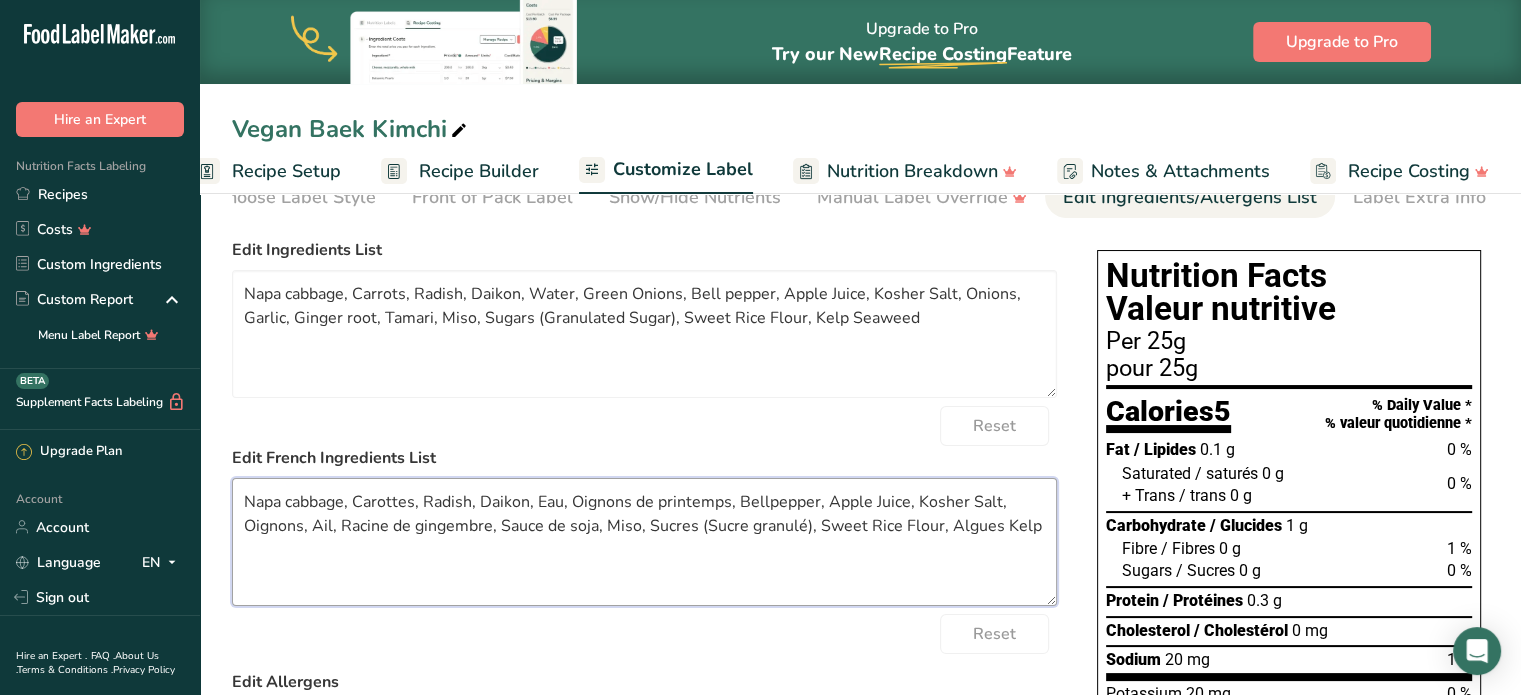 click on "Napa cabbage, Carottes, Radish, Daikon, Eau, Oignons de printemps, Bellpepper, Apple Juice, Kosher Salt, Oignons, Ail, Racine de gingembre, Sauce de soja, Miso, Sucres (Sucre granulé), Sweet Rice Flour, Algues Kelp" at bounding box center [644, 542] 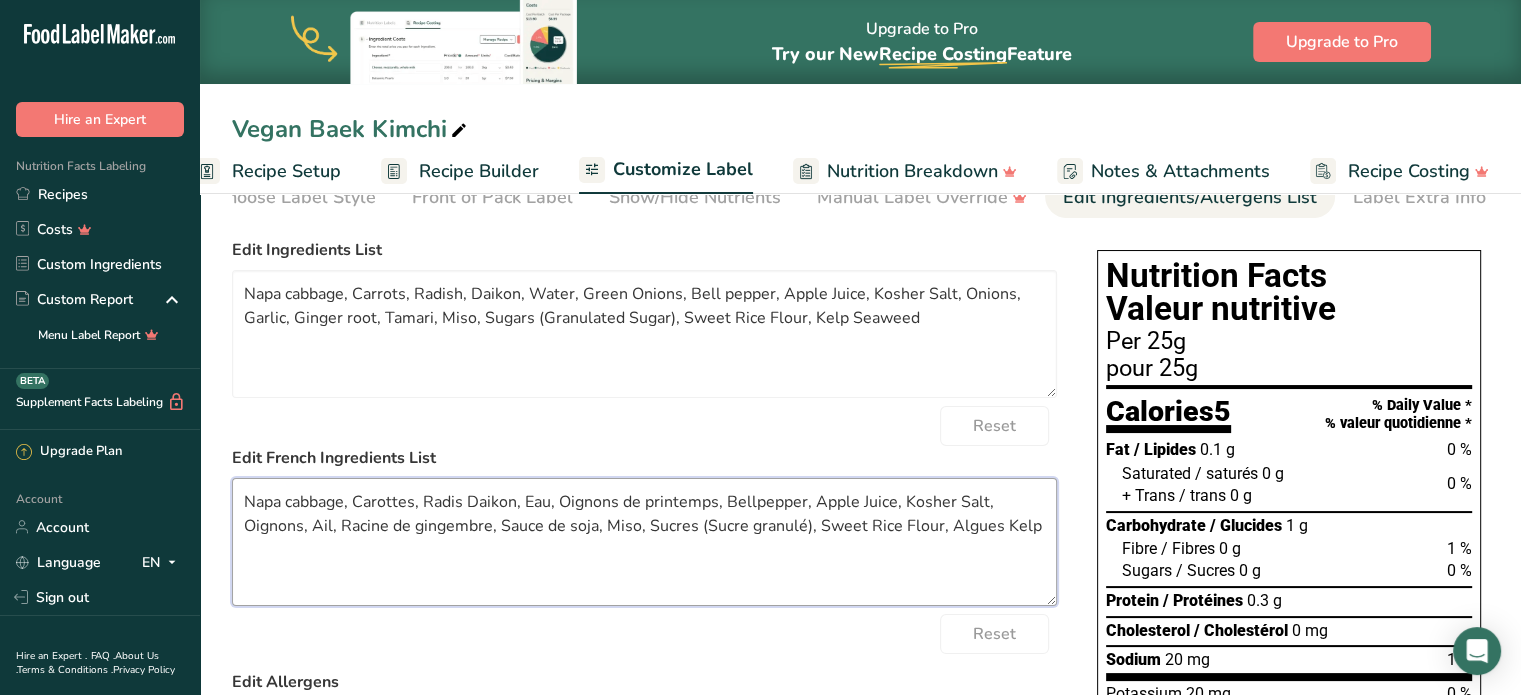 drag, startPoint x: 624, startPoint y: 507, endPoint x: 716, endPoint y: 504, distance: 92.0489 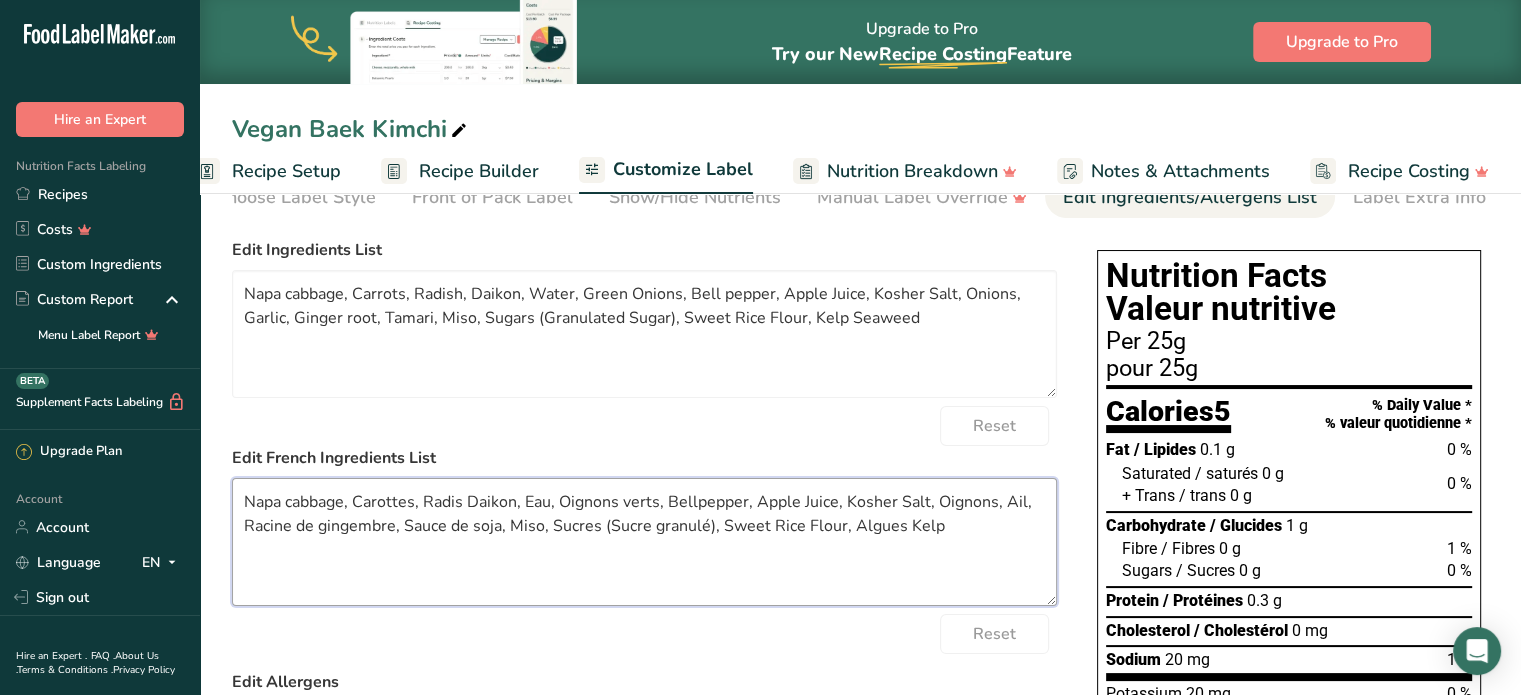 click on "Napa cabbage, Carottes, Radis Daikon, Eau, Oignons verts, Bellpepper, Apple Juice, Kosher Salt, Oignons, Ail, Racine de gingembre, Sauce de soja, Miso, Sucres (Sucre granulé), Sweet Rice Flour, Algues Kelp" at bounding box center [644, 542] 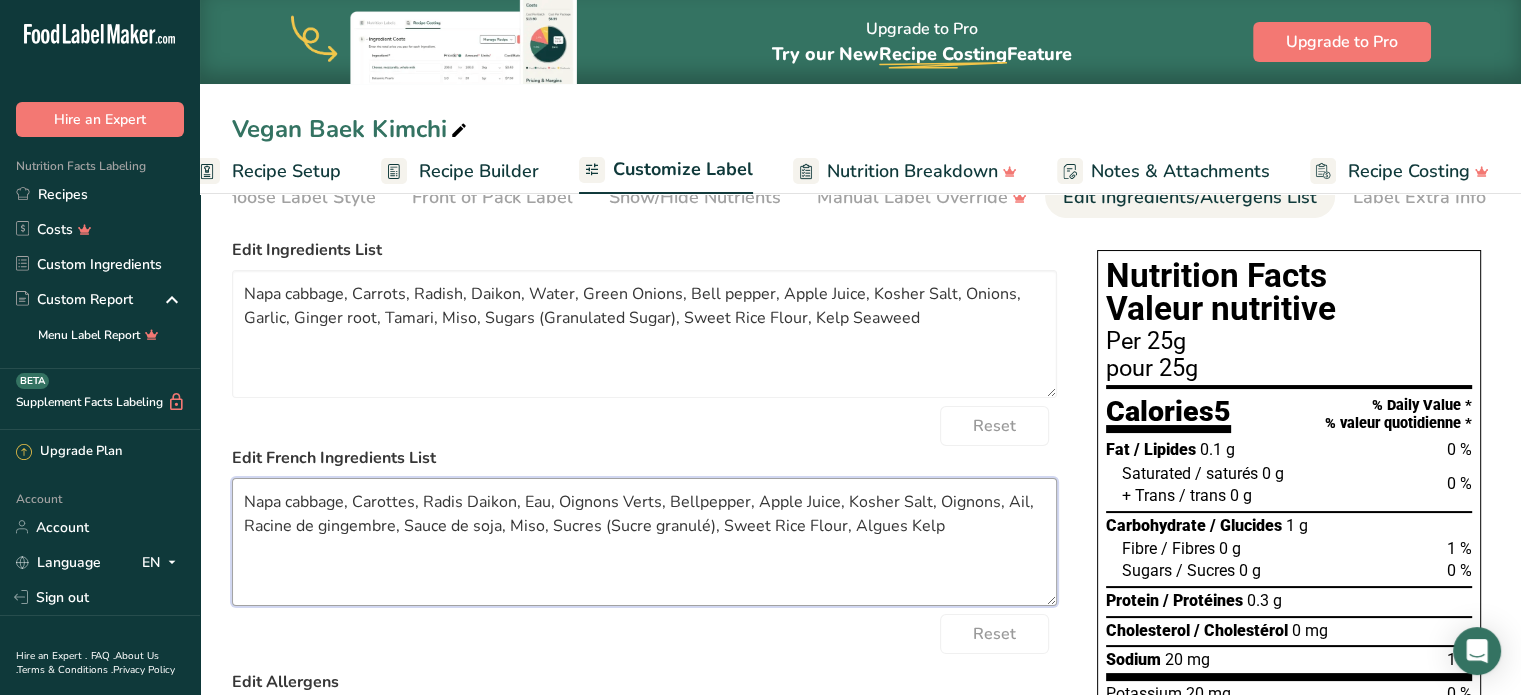 click on "Napa cabbage, Carottes, Radis Daikon, Eau, Oignons Verts, Bellpepper, Apple Juice, Kosher Salt, Oignons, Ail, Racine de gingembre, Sauce de soja, Miso, Sucres (Sucre granulé), Sweet Rice Flour, Algues Kelp" at bounding box center (644, 542) 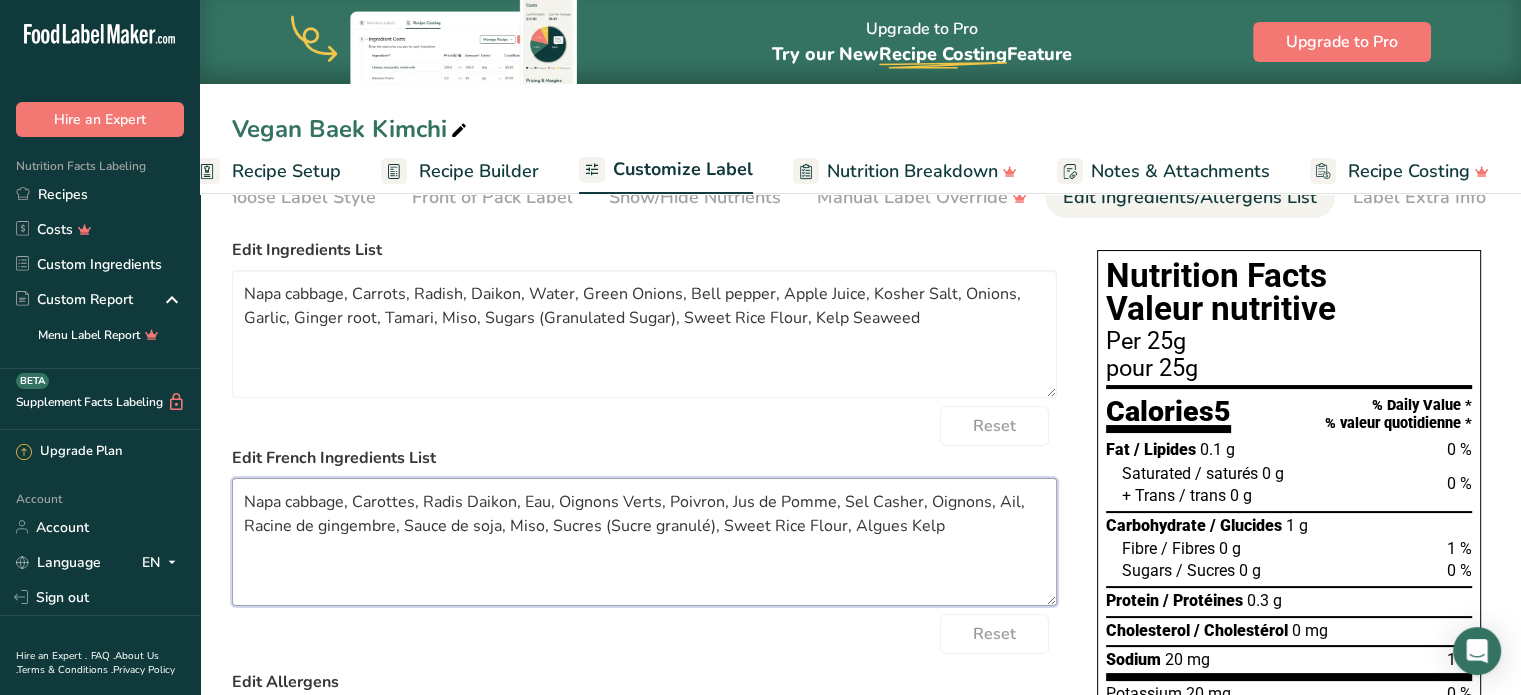 drag, startPoint x: 498, startPoint y: 531, endPoint x: 453, endPoint y: 527, distance: 45.17743 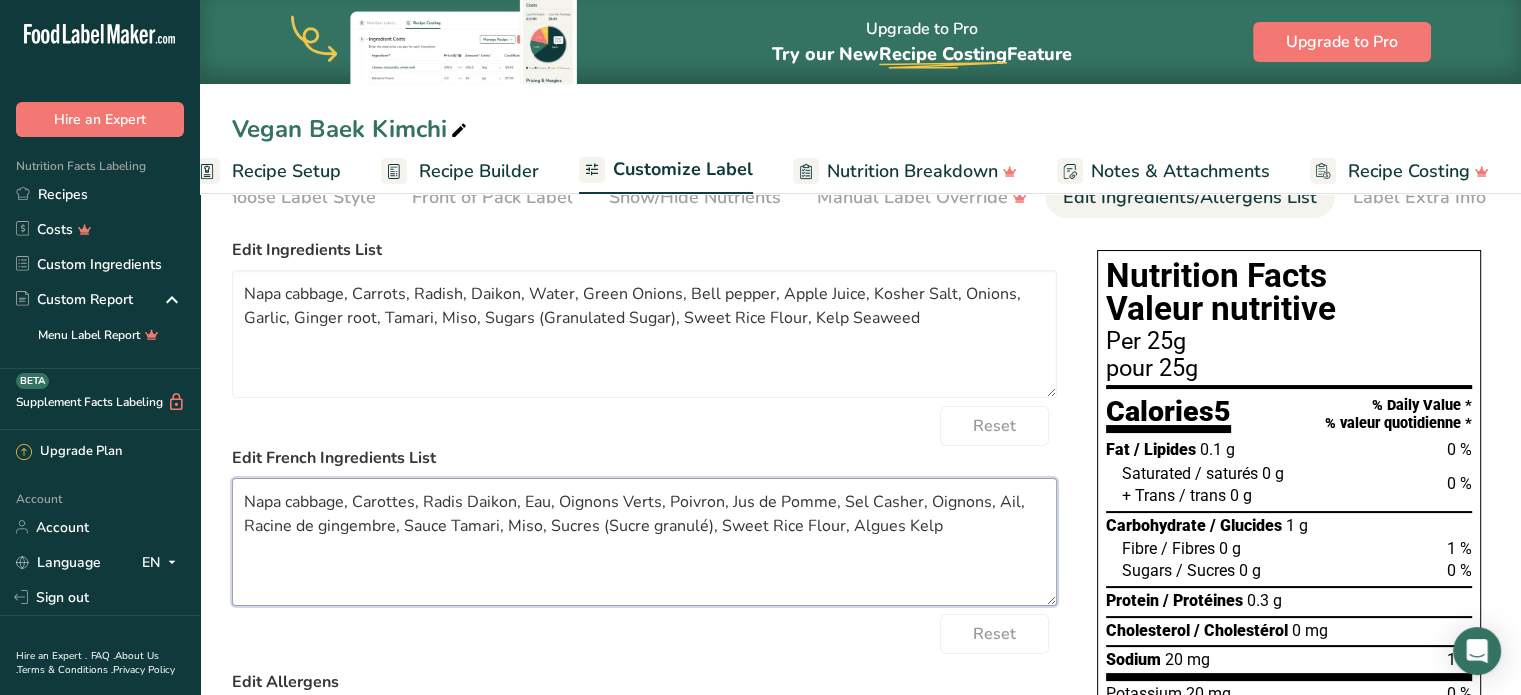 drag, startPoint x: 716, startPoint y: 530, endPoint x: 836, endPoint y: 527, distance: 120.03749 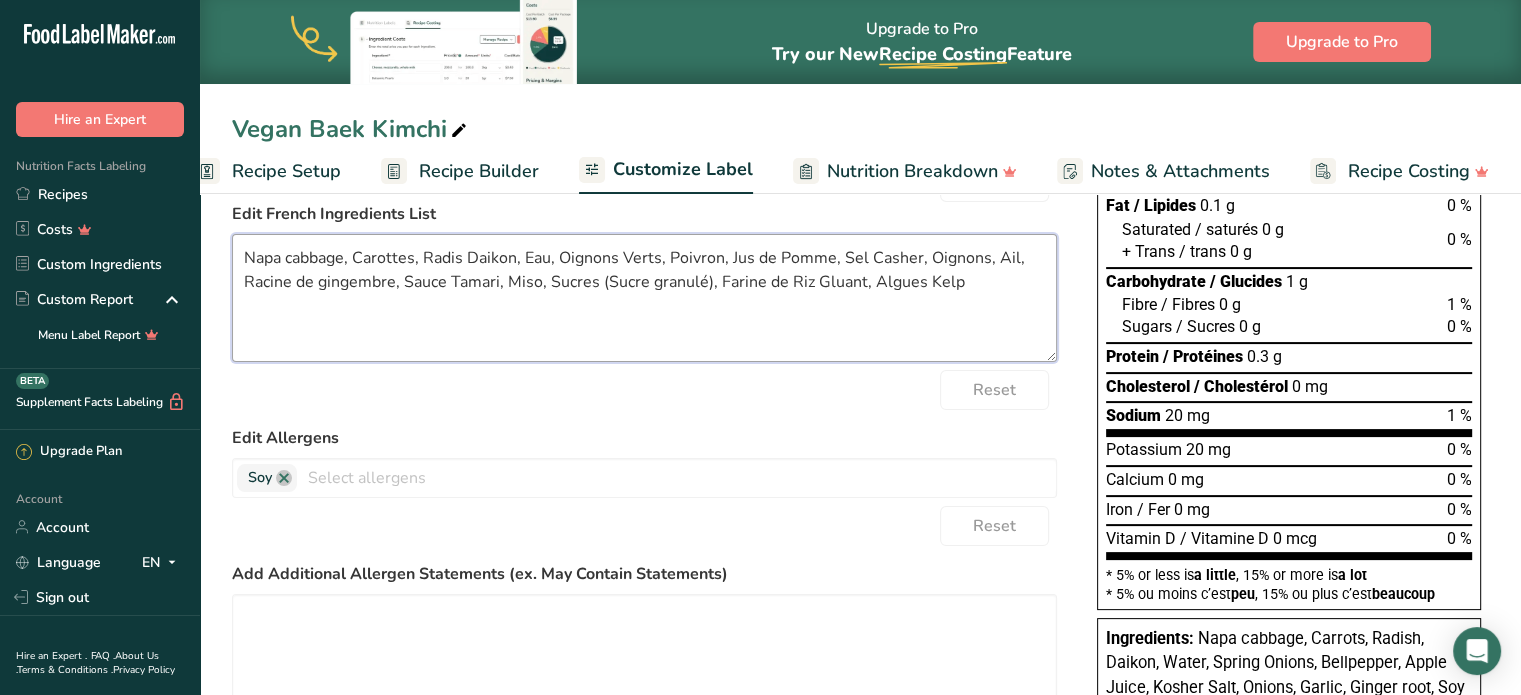 scroll, scrollTop: 0, scrollLeft: 0, axis: both 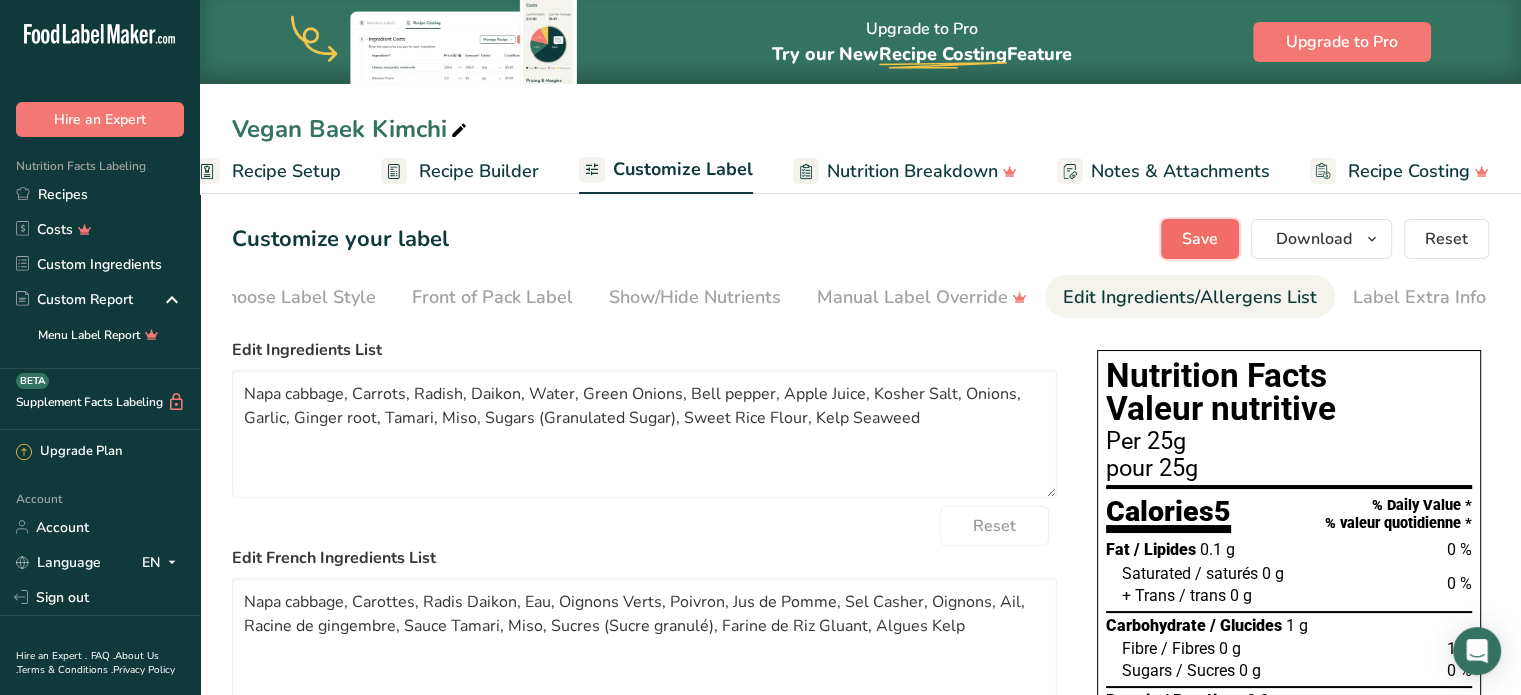 click on "Save" at bounding box center [1200, 239] 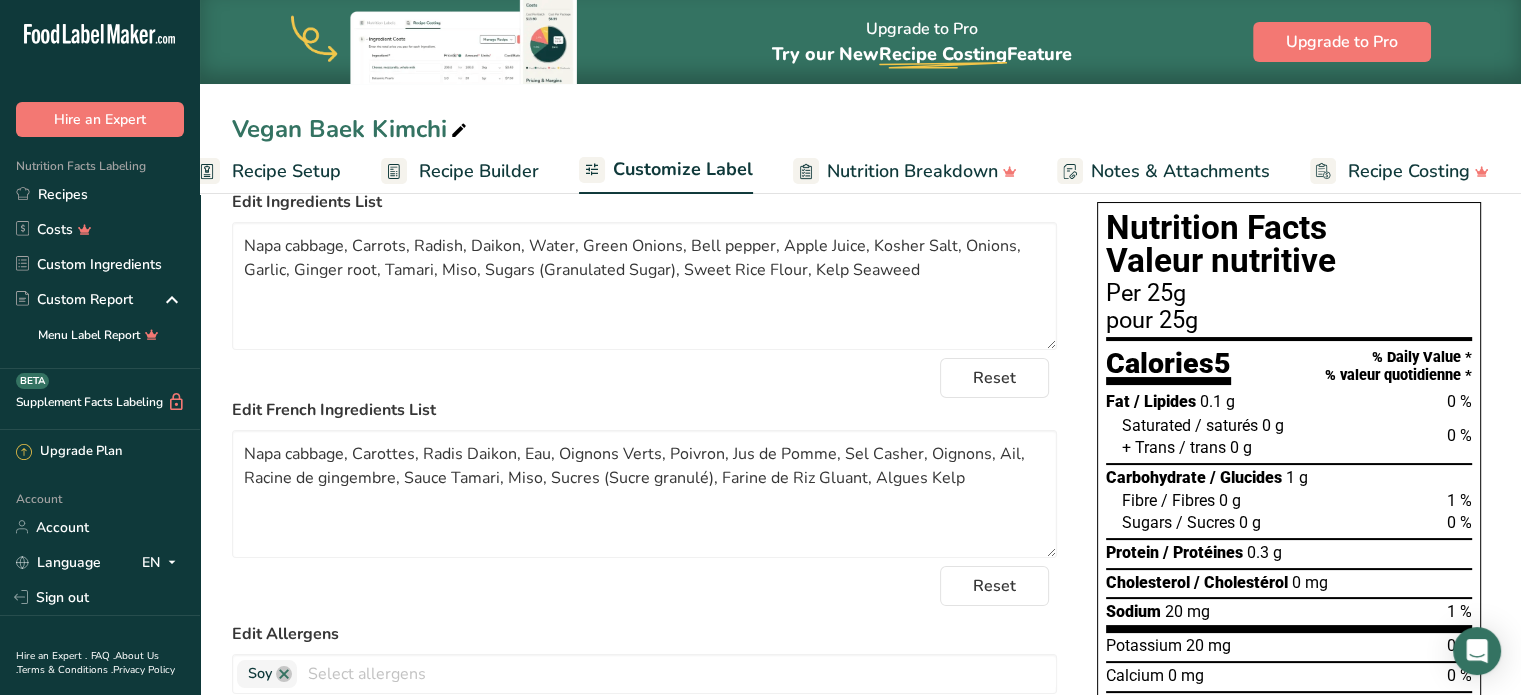 scroll, scrollTop: 100, scrollLeft: 0, axis: vertical 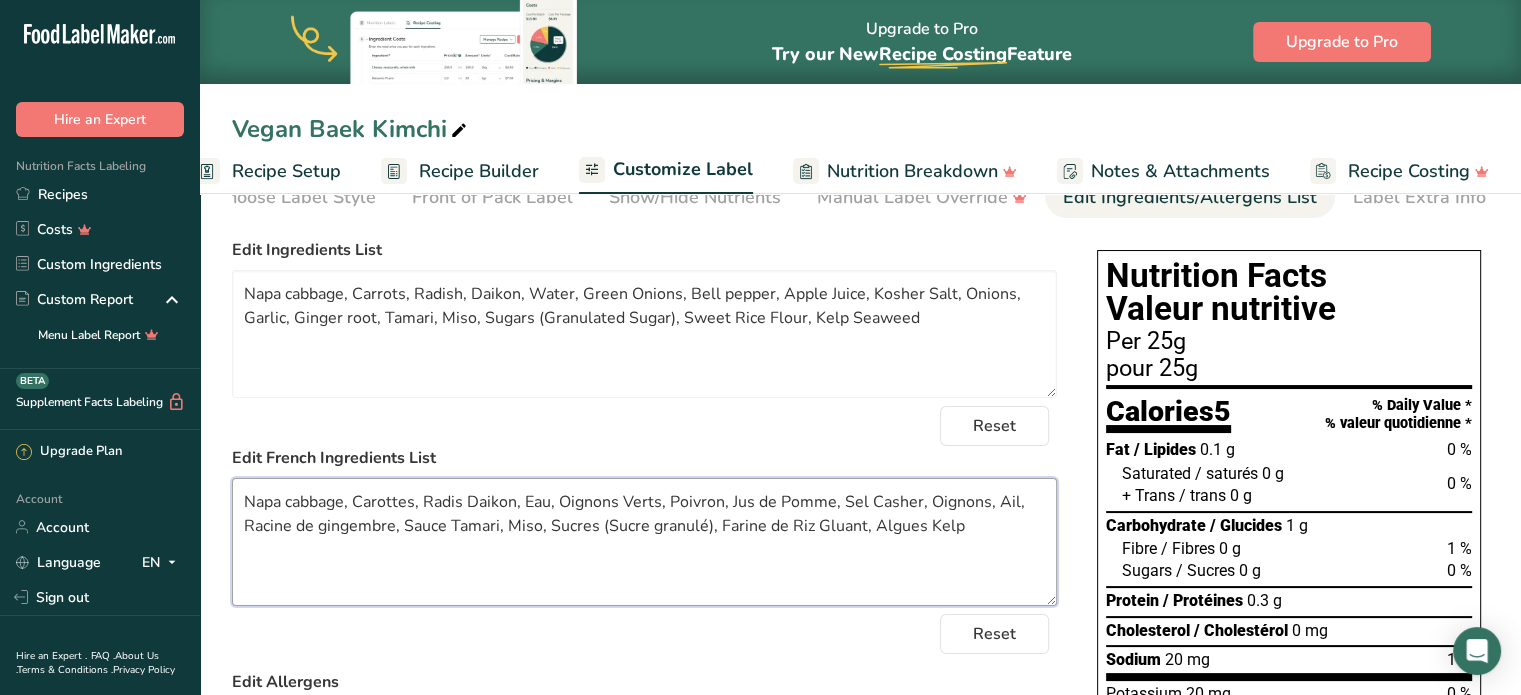 click on "Napa cabbage, Carottes, Radis Daikon, Eau, Oignons Verts, Poivron, Jus de Pomme, Sel Casher, Oignons, Ail, Racine de gingembre, Sauce Tamari, Miso, Sucres (Sucre granulé), Farine de Riz Gluant, Algues Kelp" at bounding box center (644, 542) 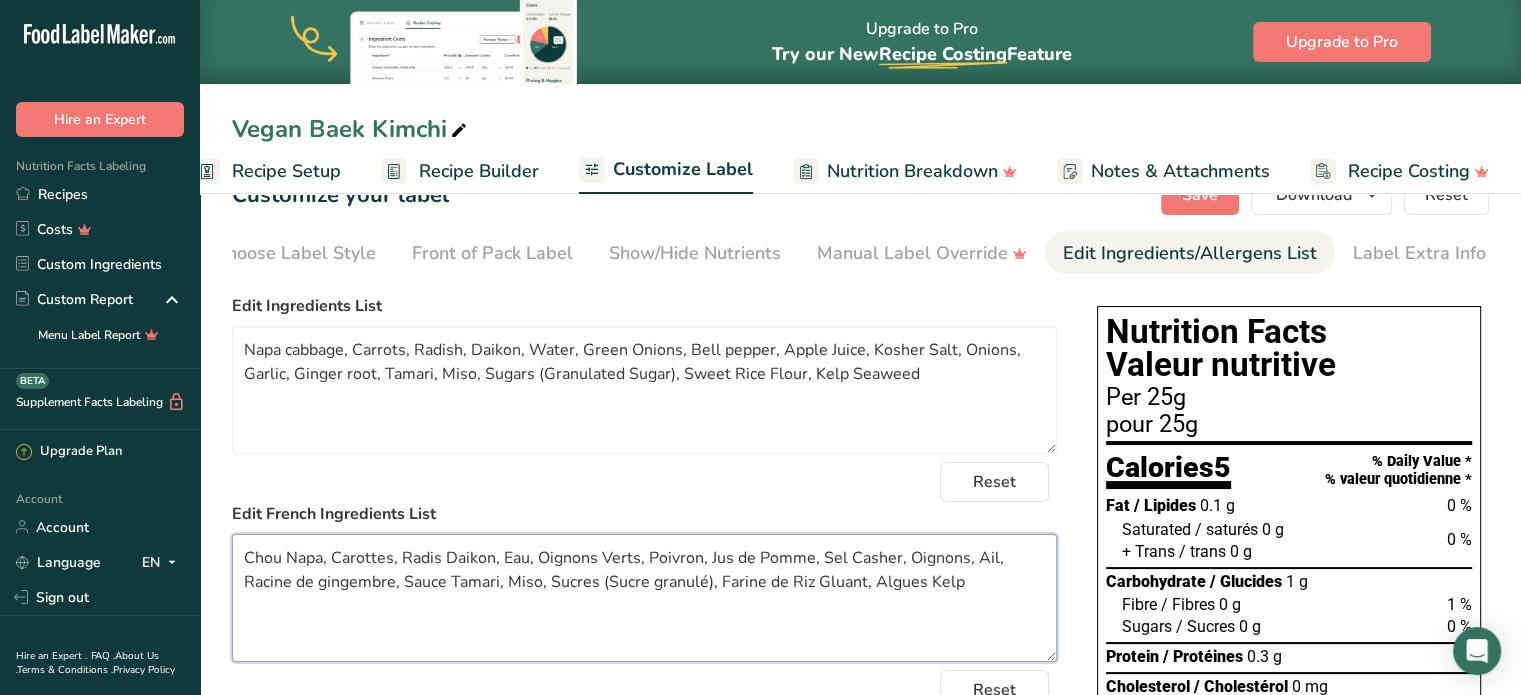 scroll, scrollTop: 0, scrollLeft: 0, axis: both 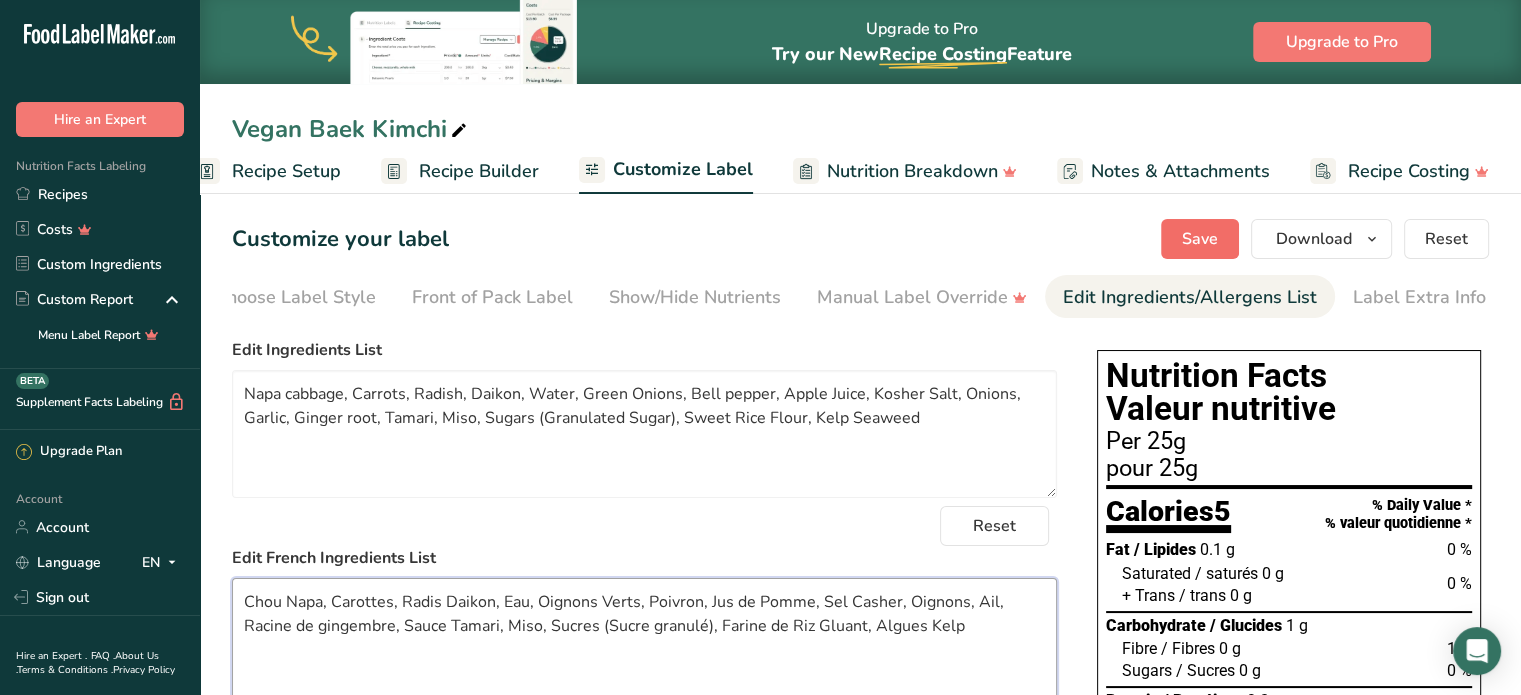 type on "Chou Napa, Carottes, Radis Daikon, Eau, Oignons Verts, Poivron, Jus de Pomme, Sel Casher, Oignons, Ail, Racine de gingembre, Sauce Tamari, Miso, Sucres (Sucre granulé), Farine de Riz Gluant, Algues Kelp" 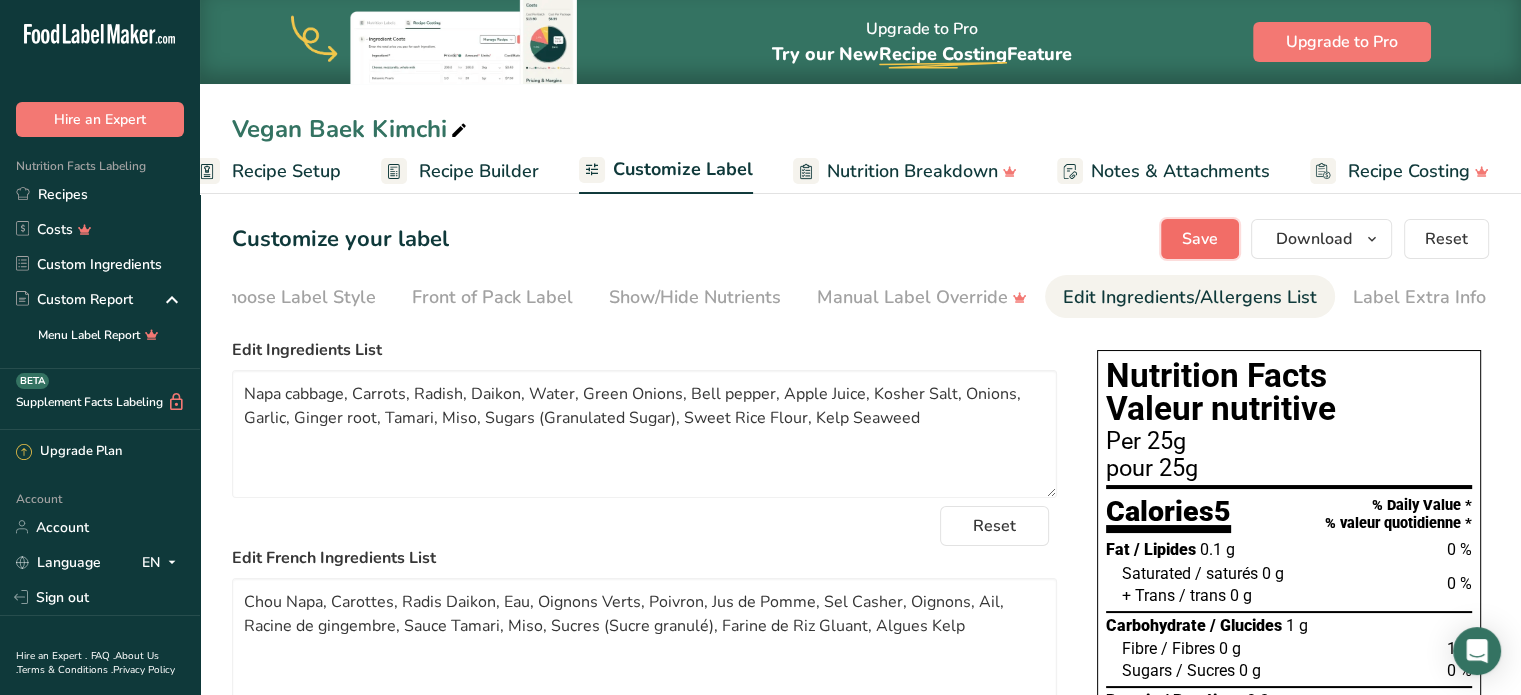 click on "Save" at bounding box center (1200, 239) 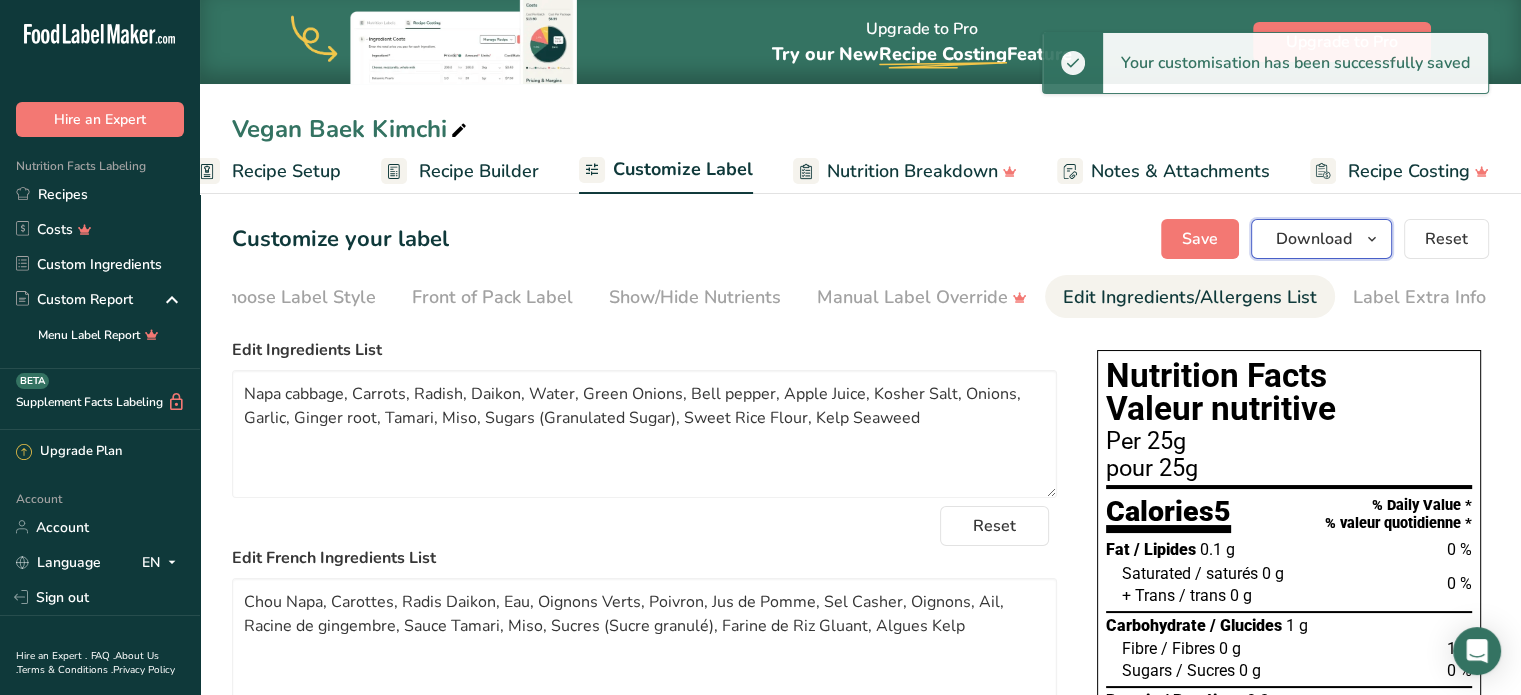 click on "Download" at bounding box center [1314, 239] 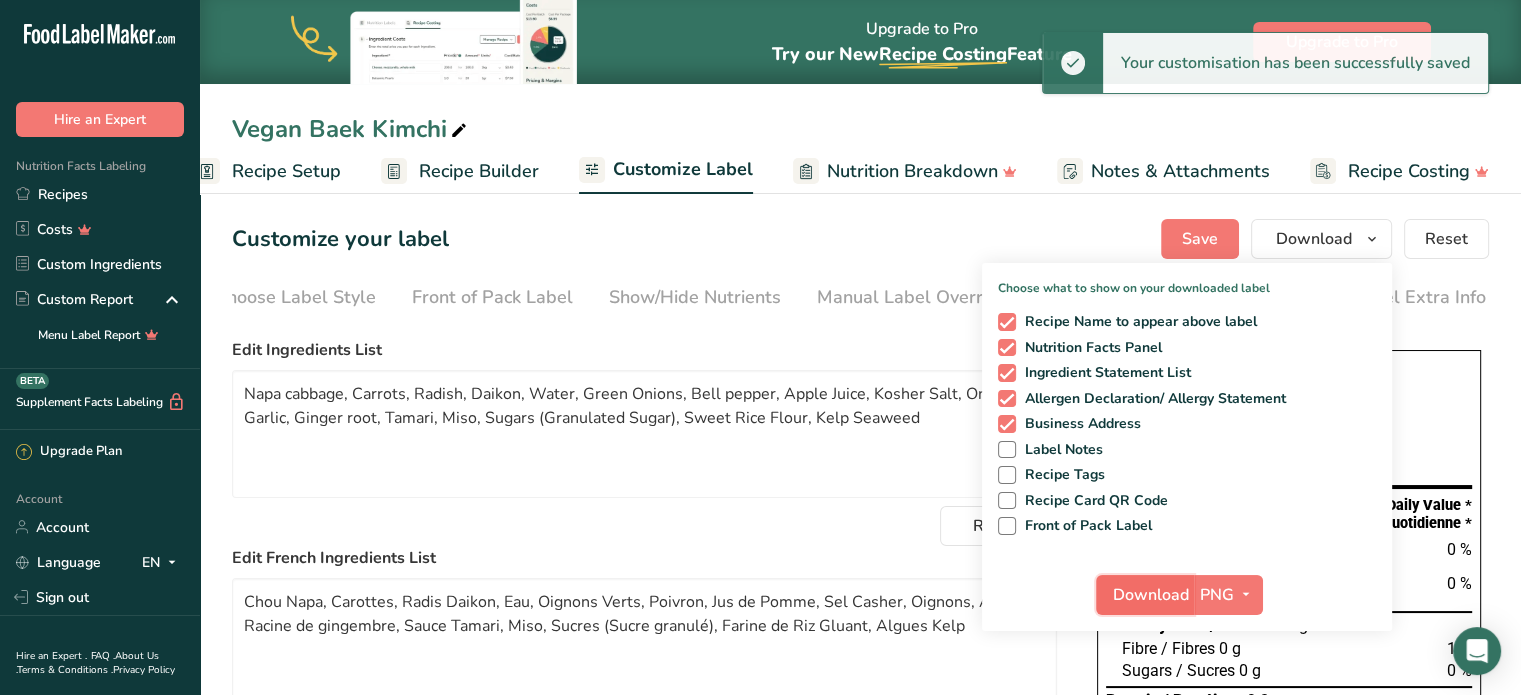click on "Download" at bounding box center (1145, 595) 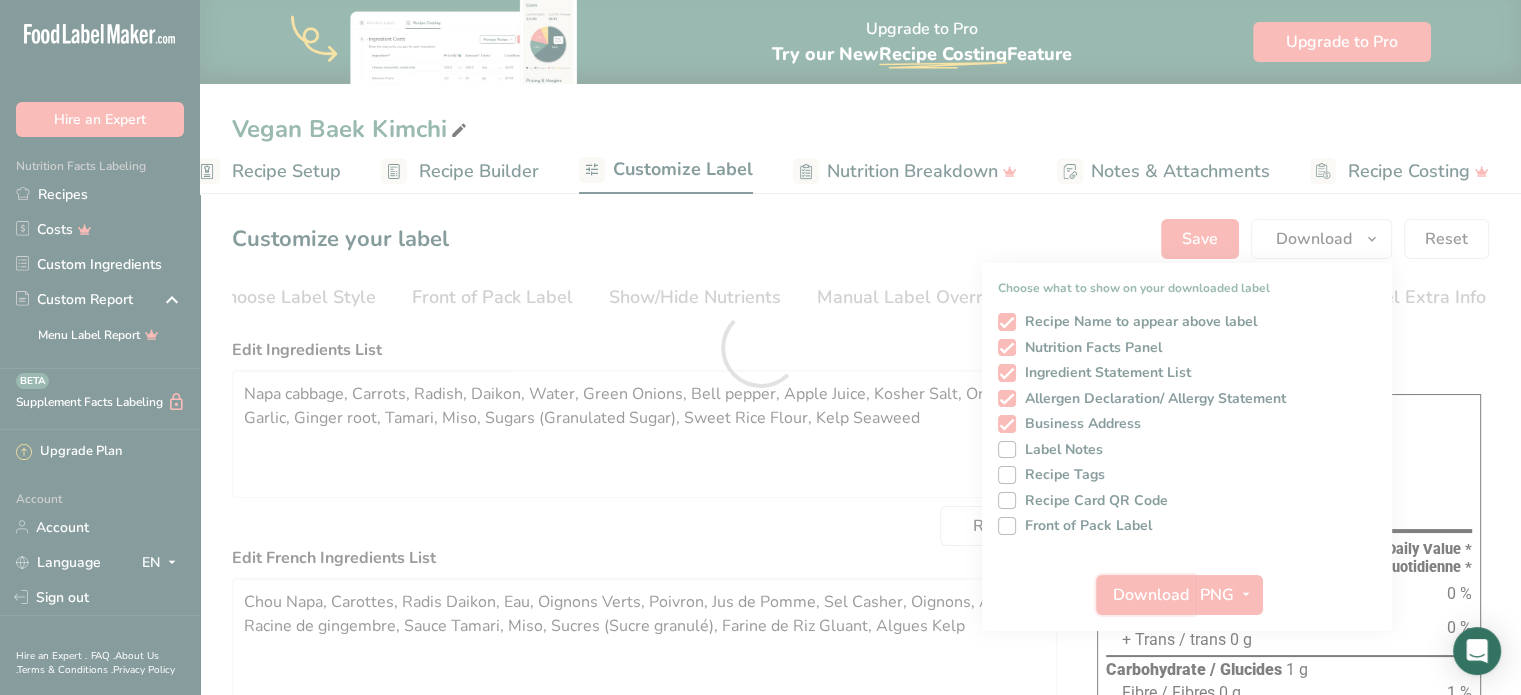 scroll, scrollTop: 0, scrollLeft: 0, axis: both 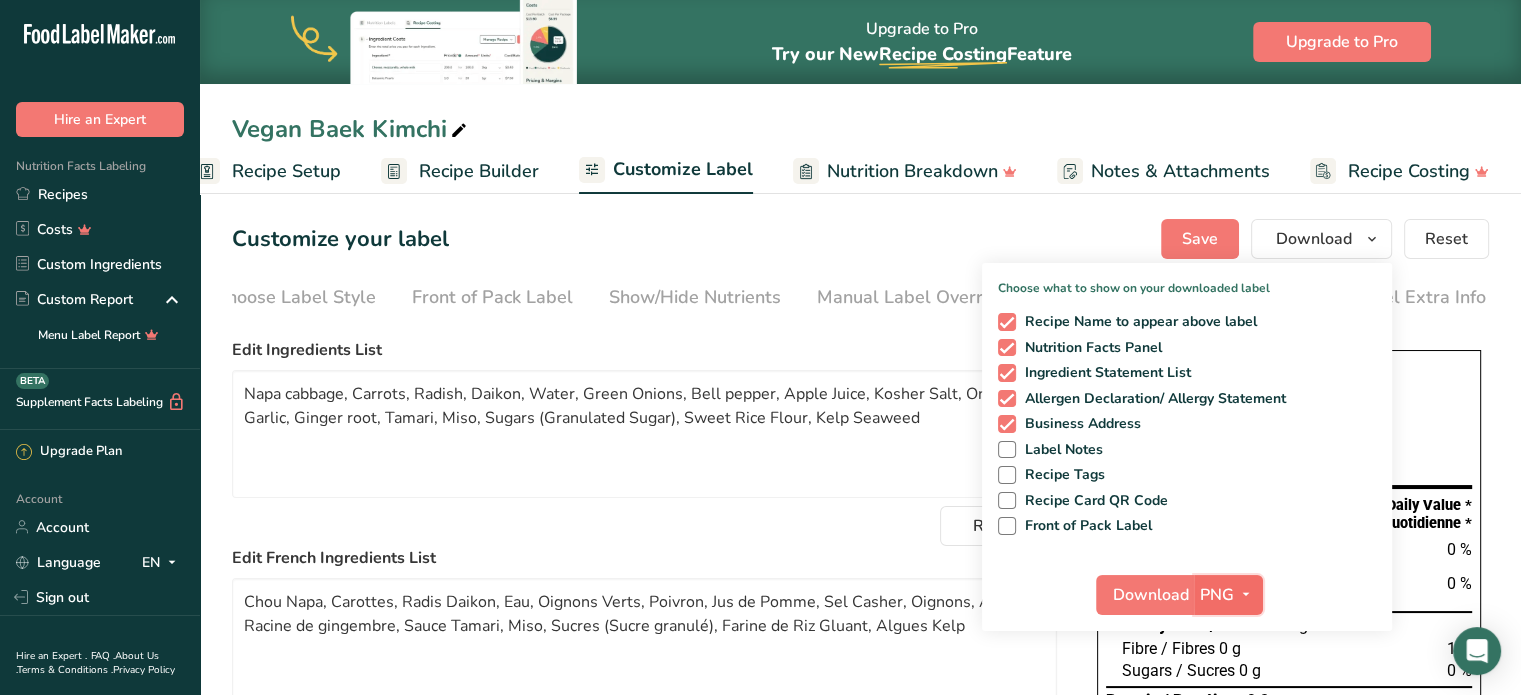 click on "PNG" at bounding box center (1217, 595) 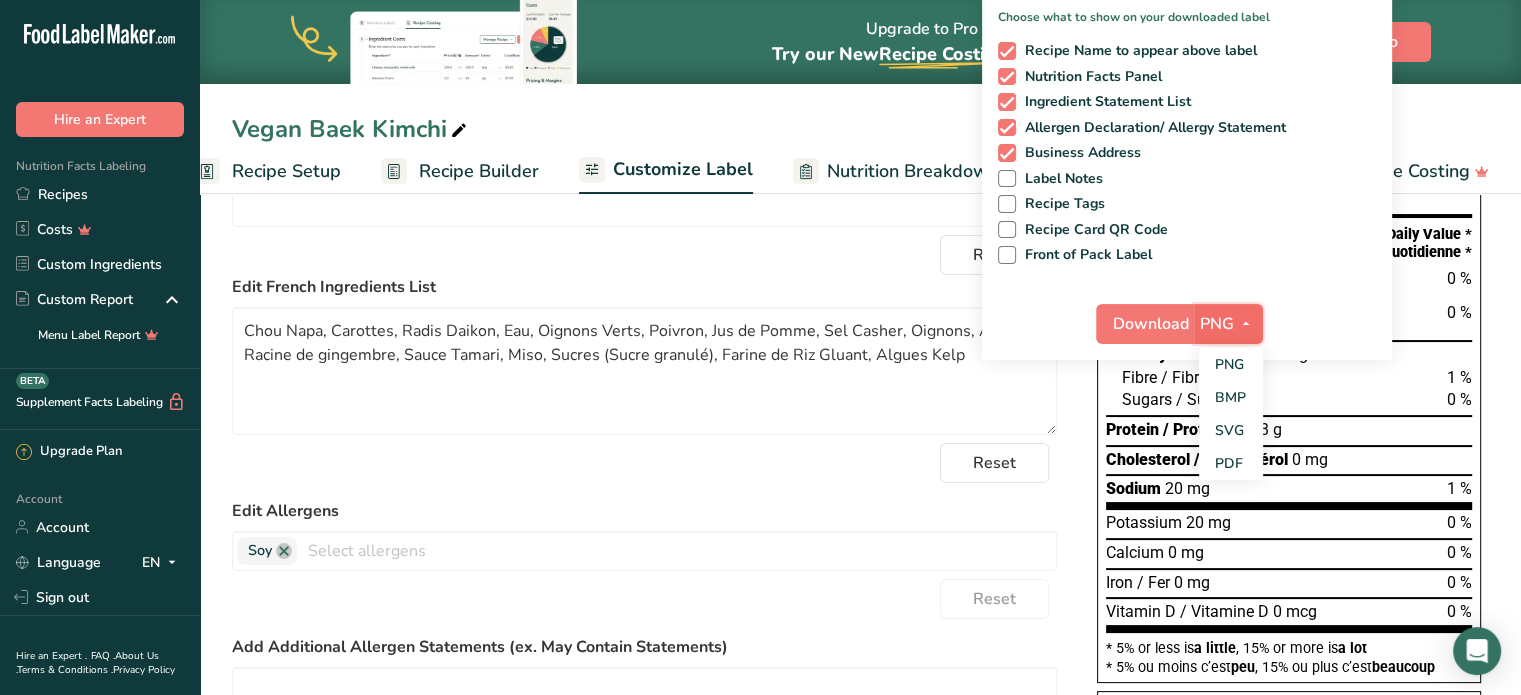 scroll, scrollTop: 300, scrollLeft: 0, axis: vertical 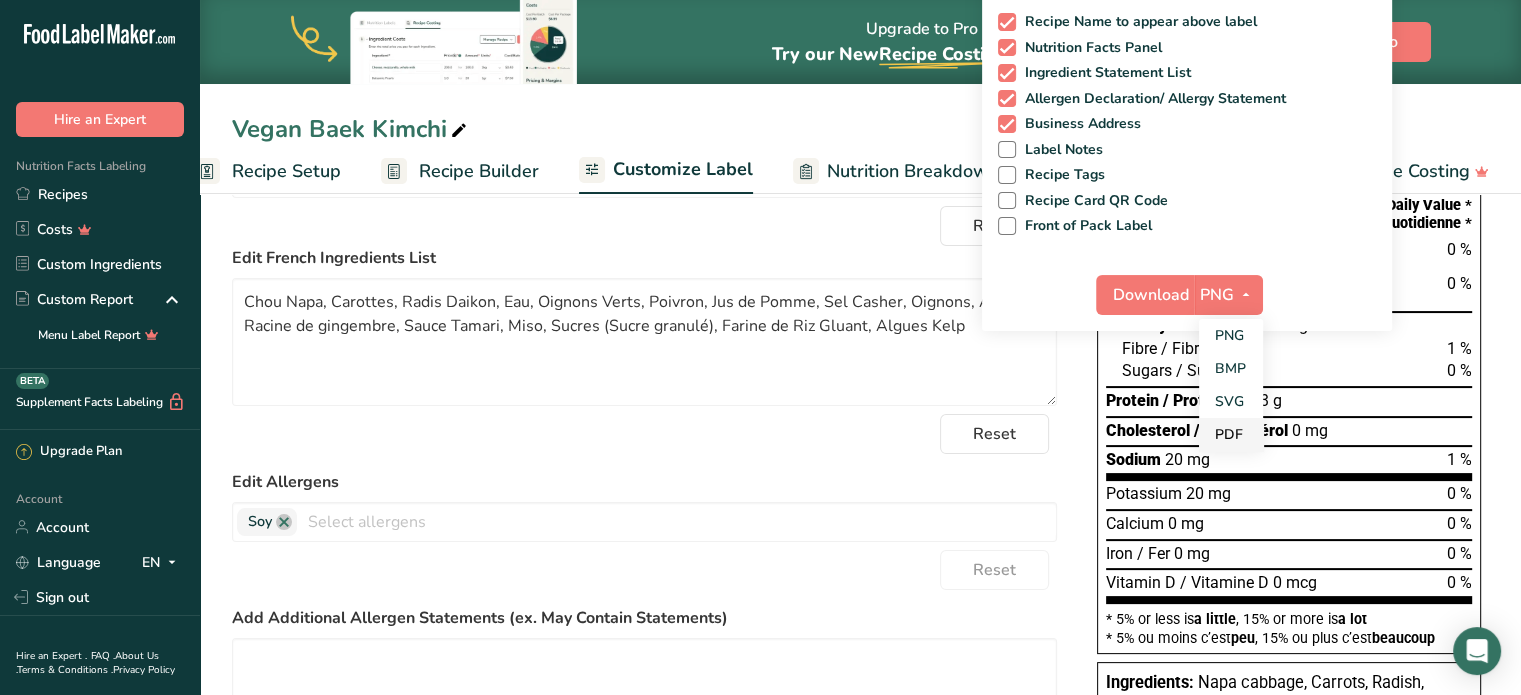 click on "PDF" at bounding box center (1231, 434) 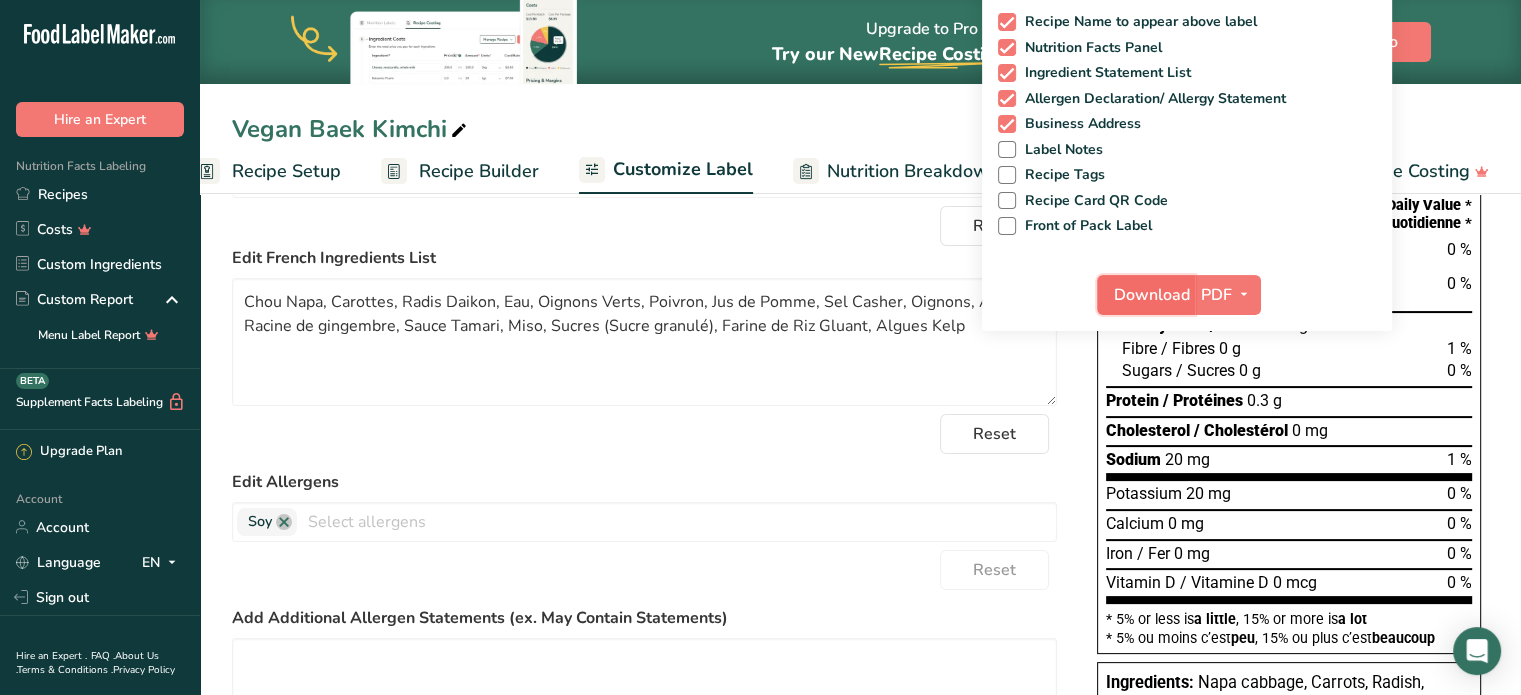 click on "Download" at bounding box center [1152, 295] 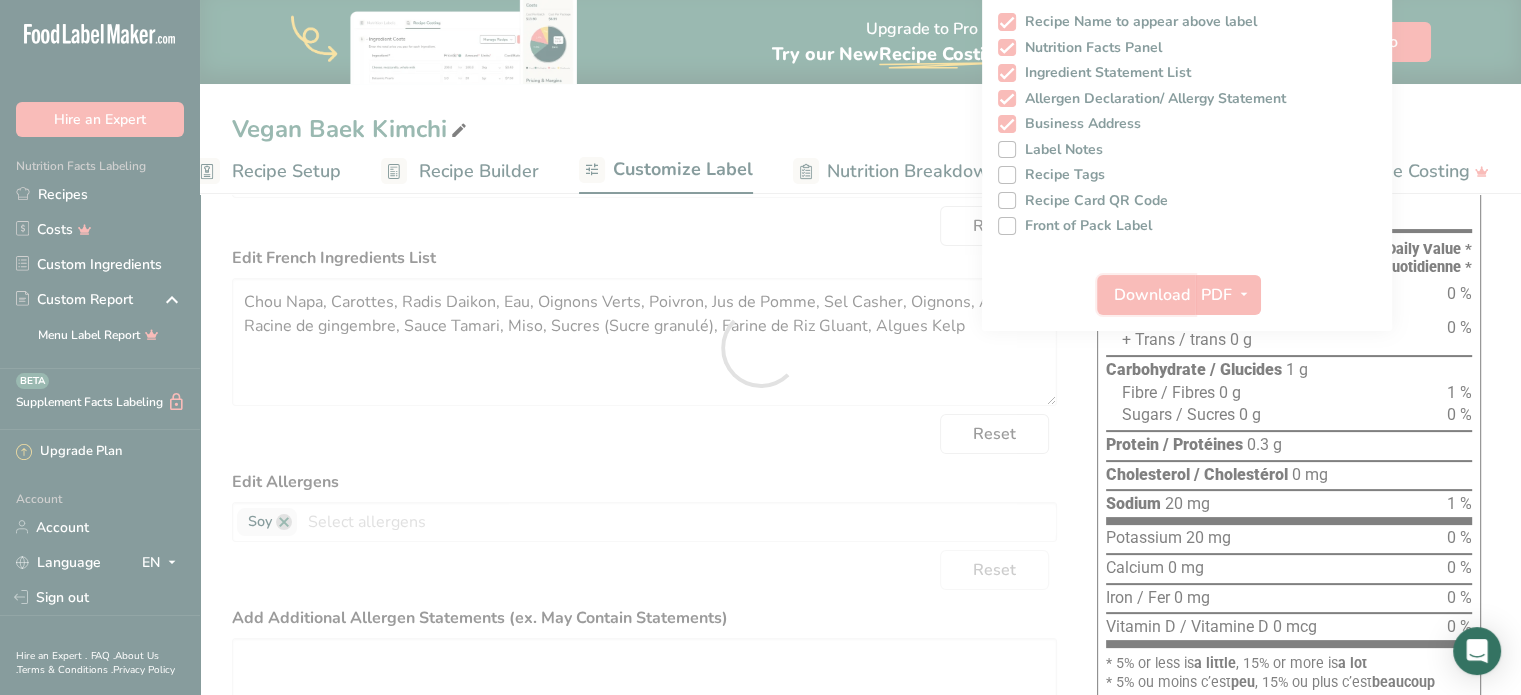 scroll, scrollTop: 0, scrollLeft: 0, axis: both 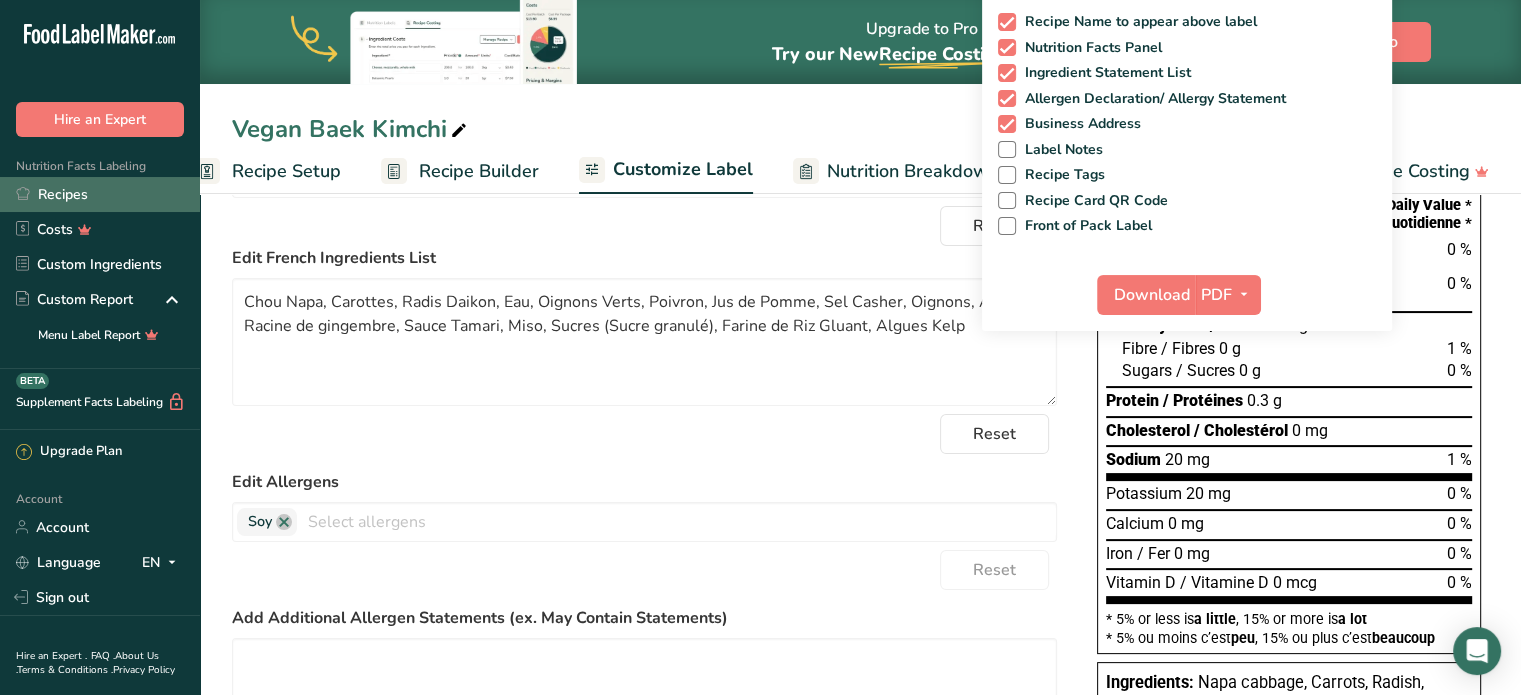 click on "Recipes" at bounding box center [100, 194] 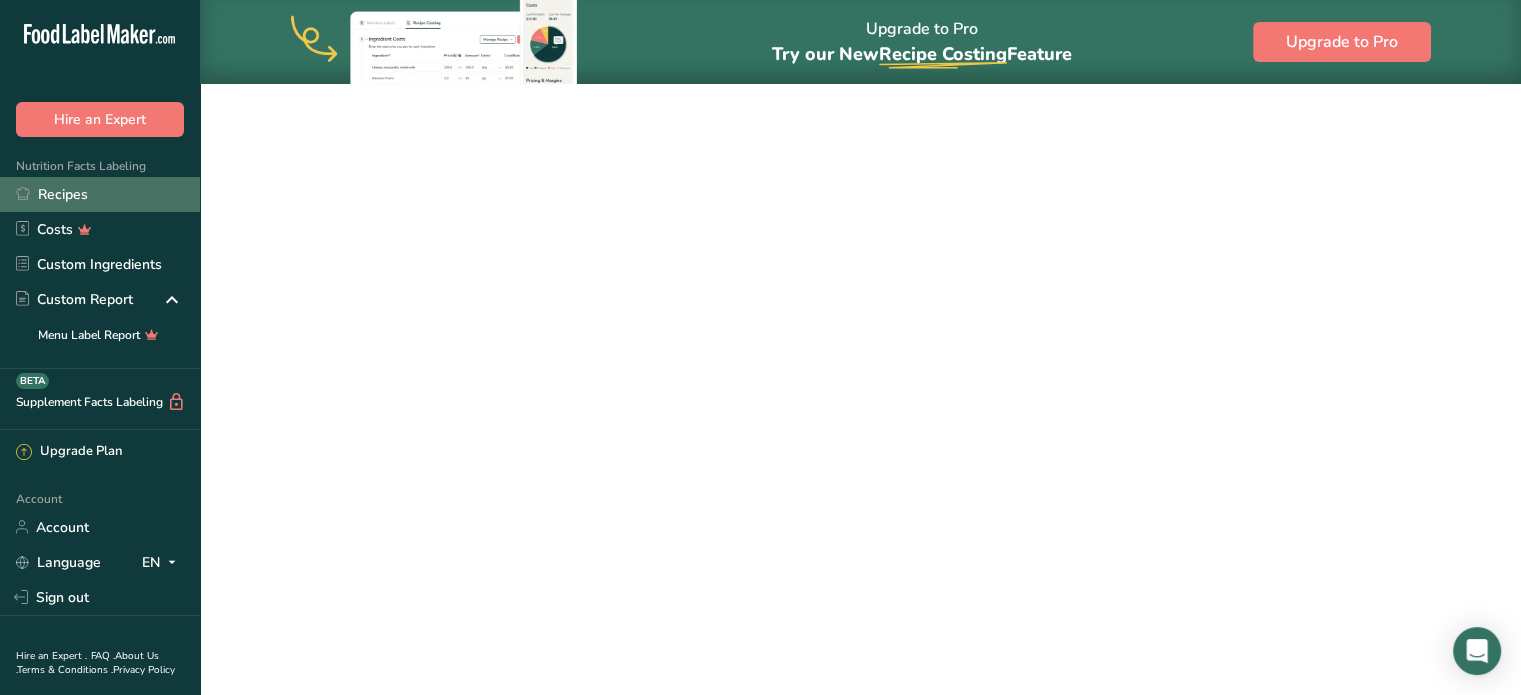 scroll, scrollTop: 0, scrollLeft: 0, axis: both 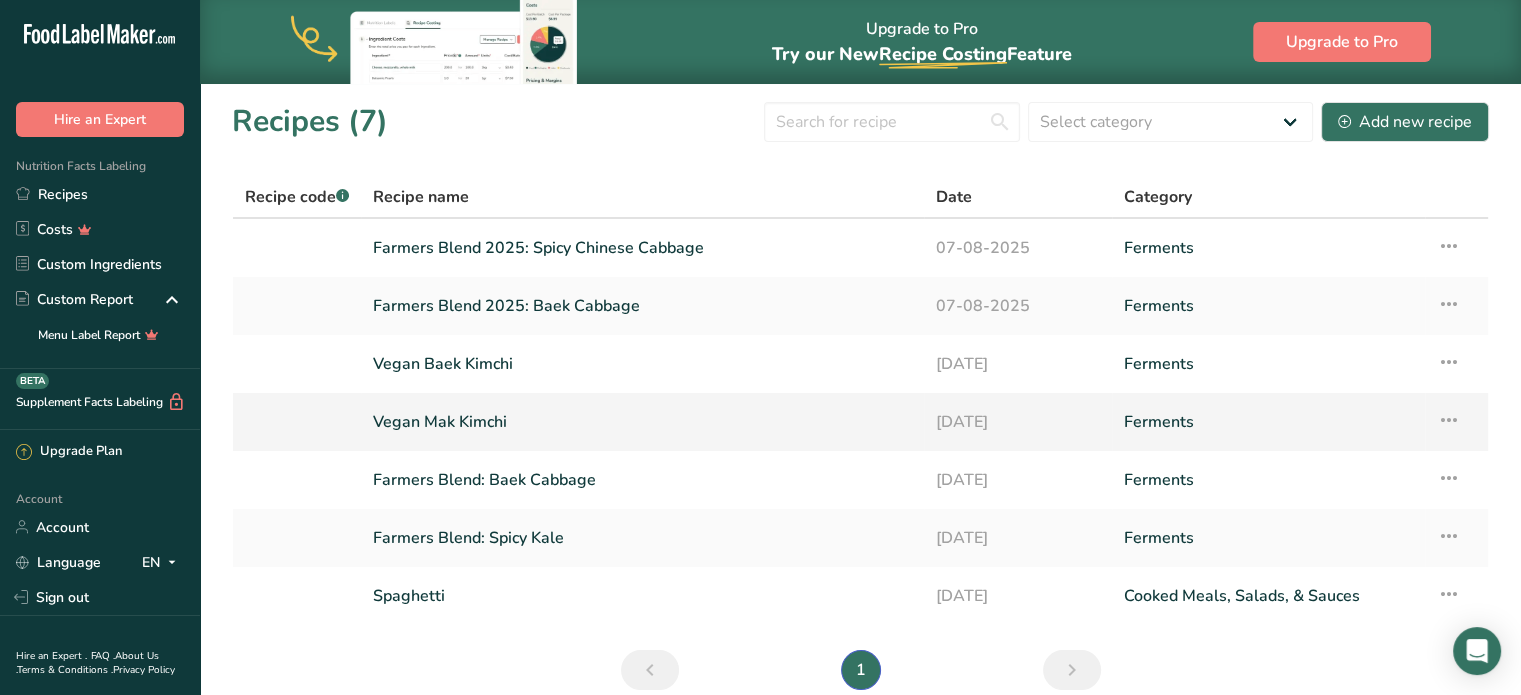 click on "Vegan Mak Kimchi" at bounding box center [642, 422] 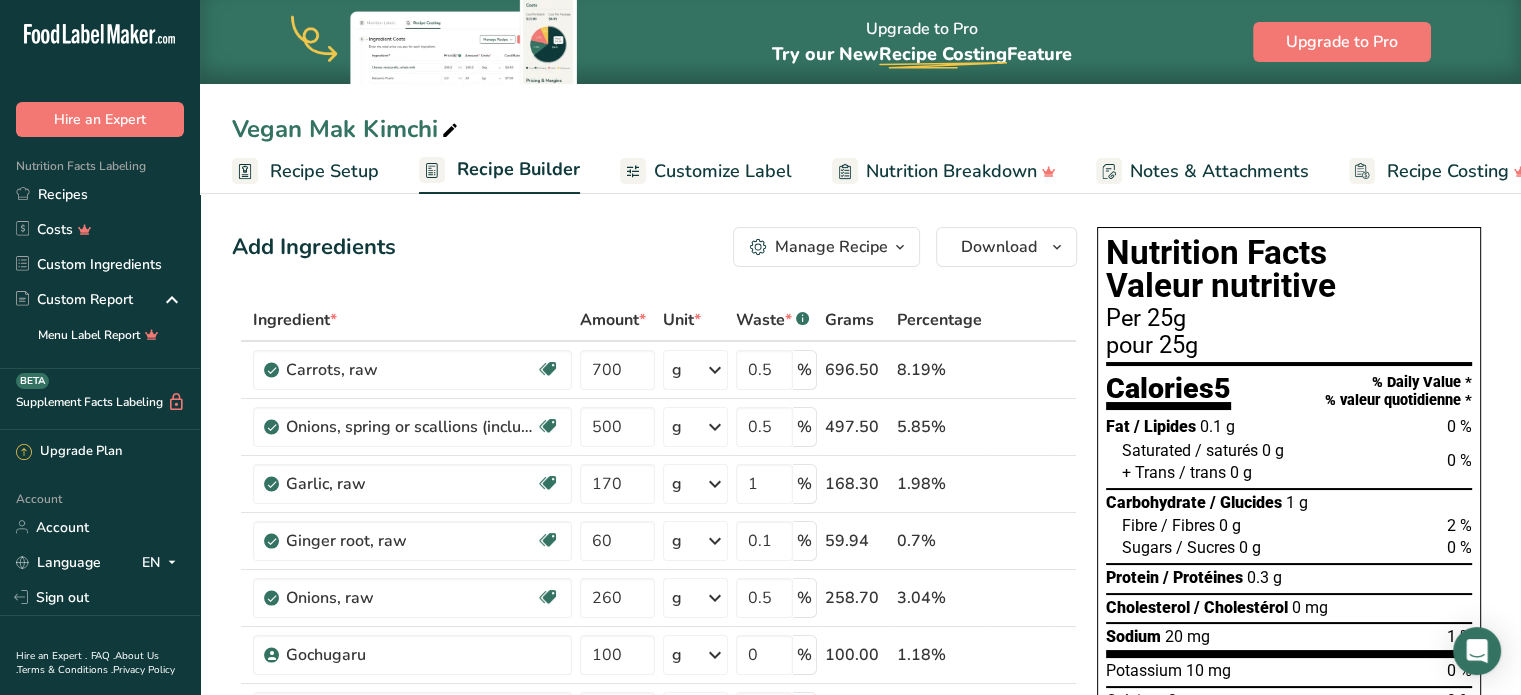 click on "Customize Label" at bounding box center [723, 171] 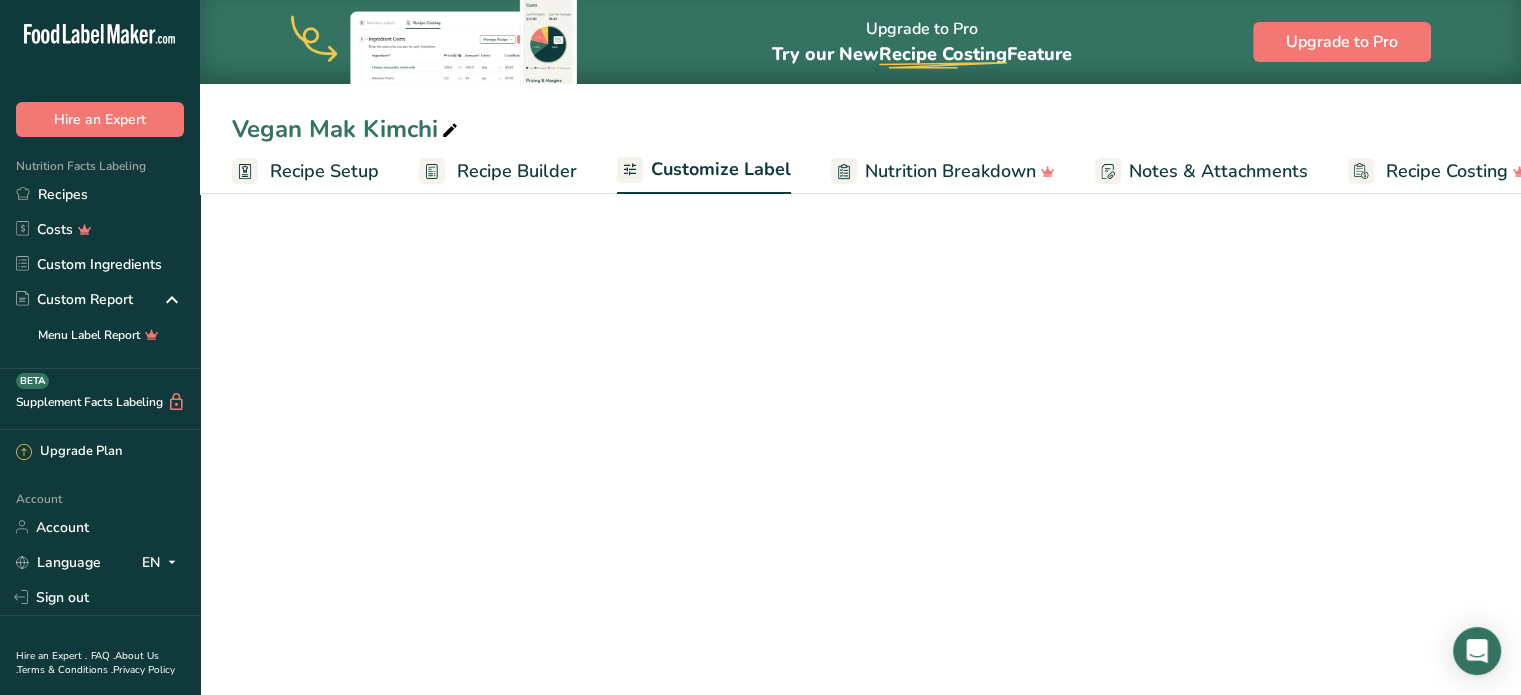 scroll, scrollTop: 0, scrollLeft: 38, axis: horizontal 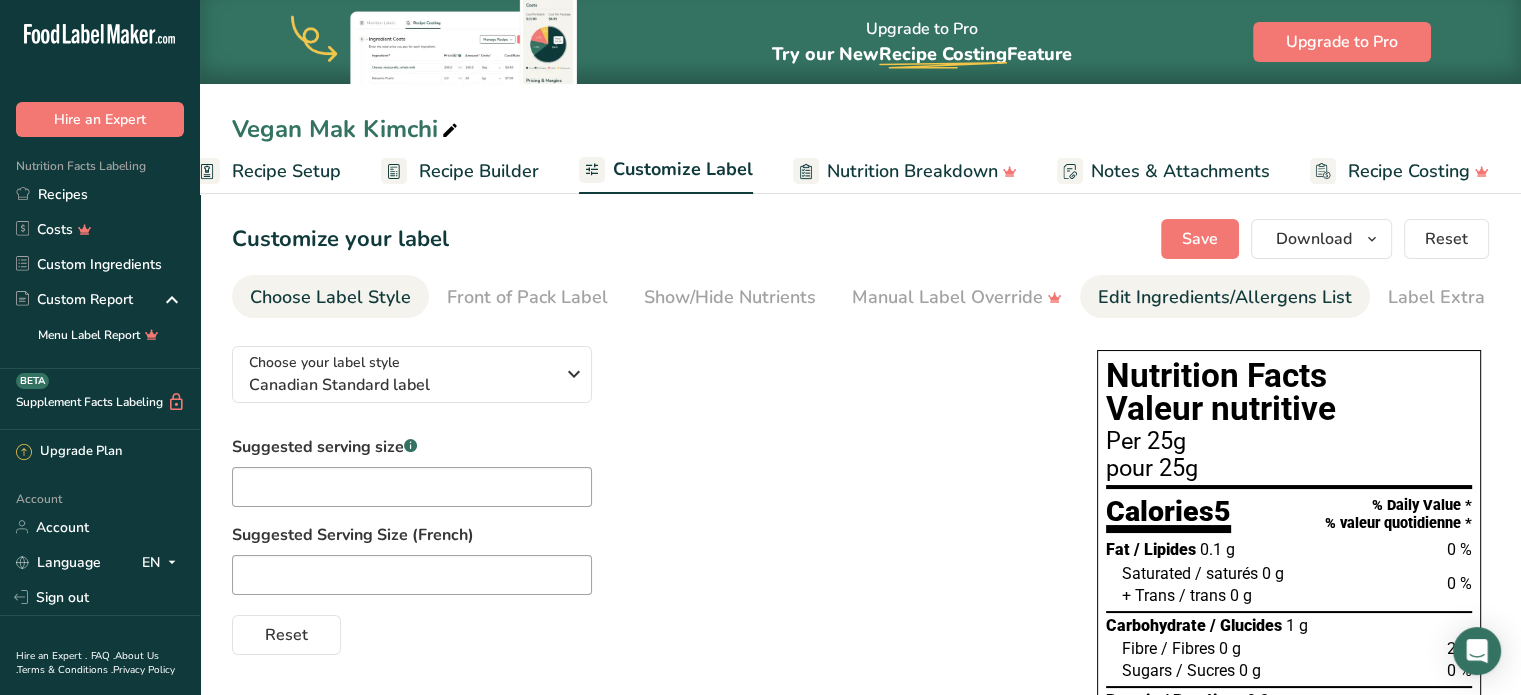 click on "Edit Ingredients/Allergens List" at bounding box center (1225, 297) 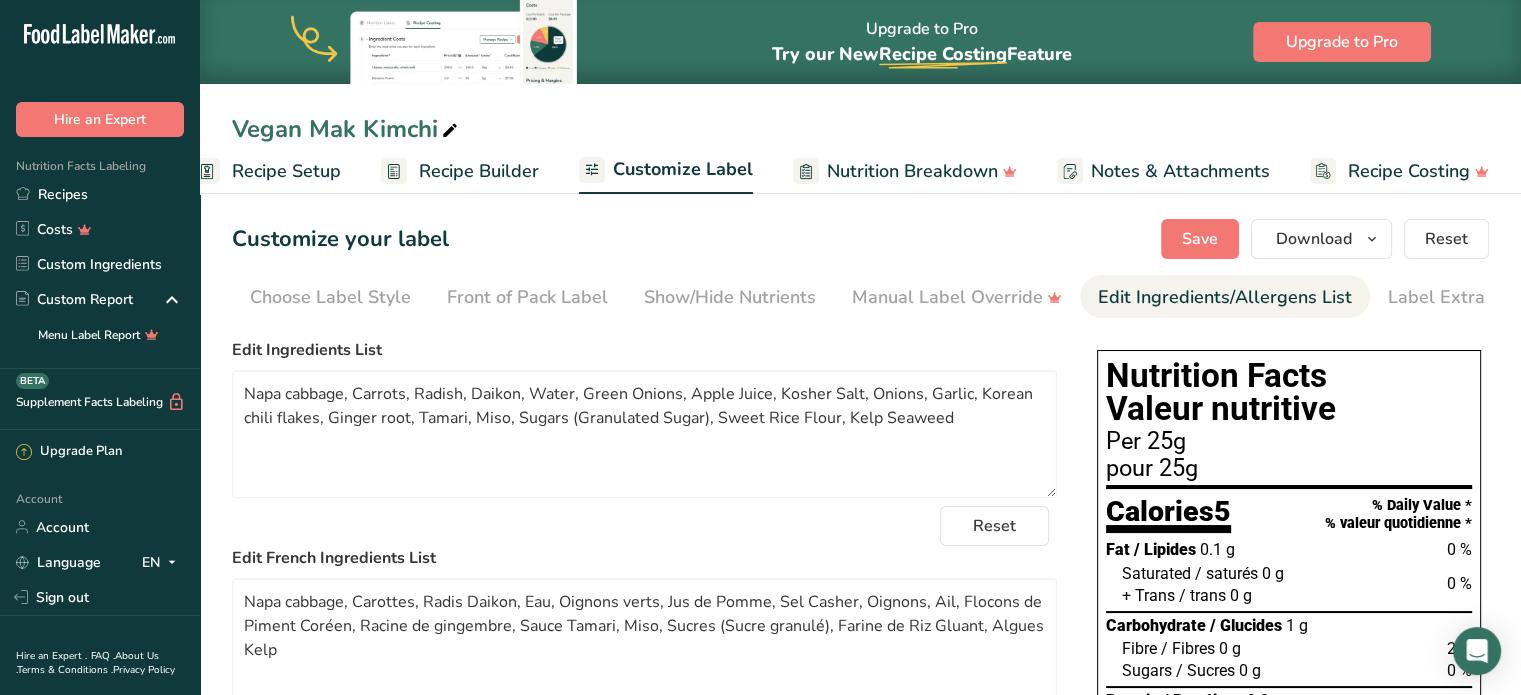 scroll, scrollTop: 0, scrollLeft: 35, axis: horizontal 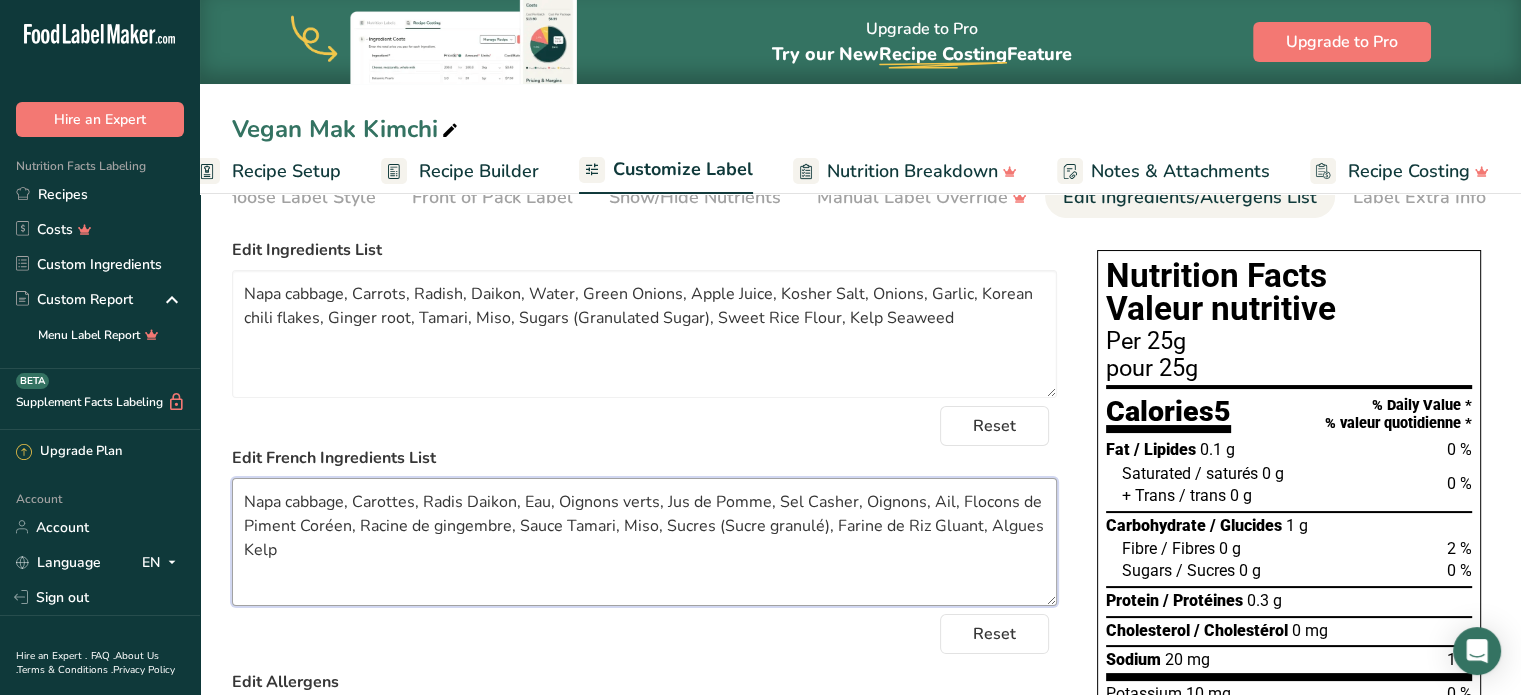 drag, startPoint x: 344, startPoint y: 503, endPoint x: 204, endPoint y: 504, distance: 140.00357 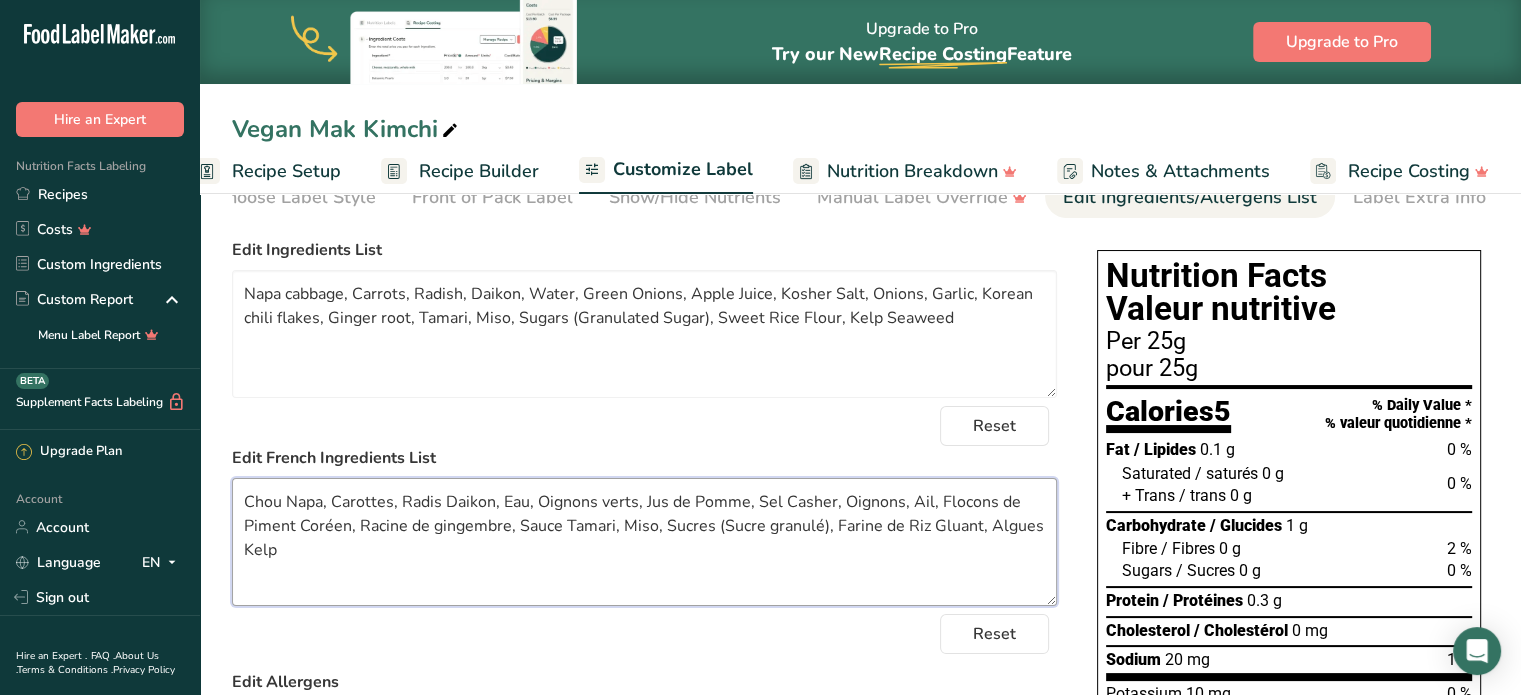scroll, scrollTop: 0, scrollLeft: 0, axis: both 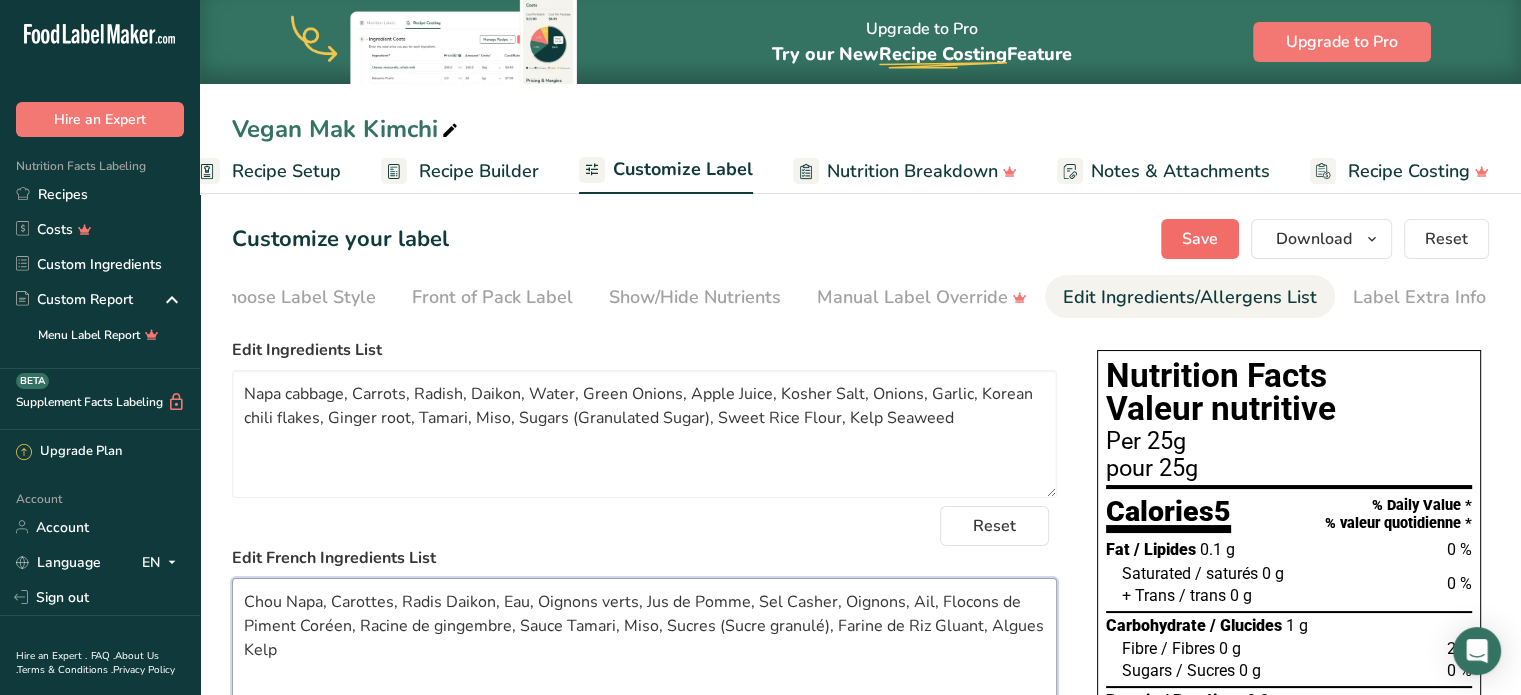 type on "Chou Napa, Carottes, Radis Daikon, Eau, Oignons verts, Jus de Pomme, Sel Casher, Oignons, Ail, Flocons de Piment Coréen, Racine de gingembre, Sauce Tamari, Miso, Sucres (Sucre granulé), Farine de Riz Gluant, Algues Kelp" 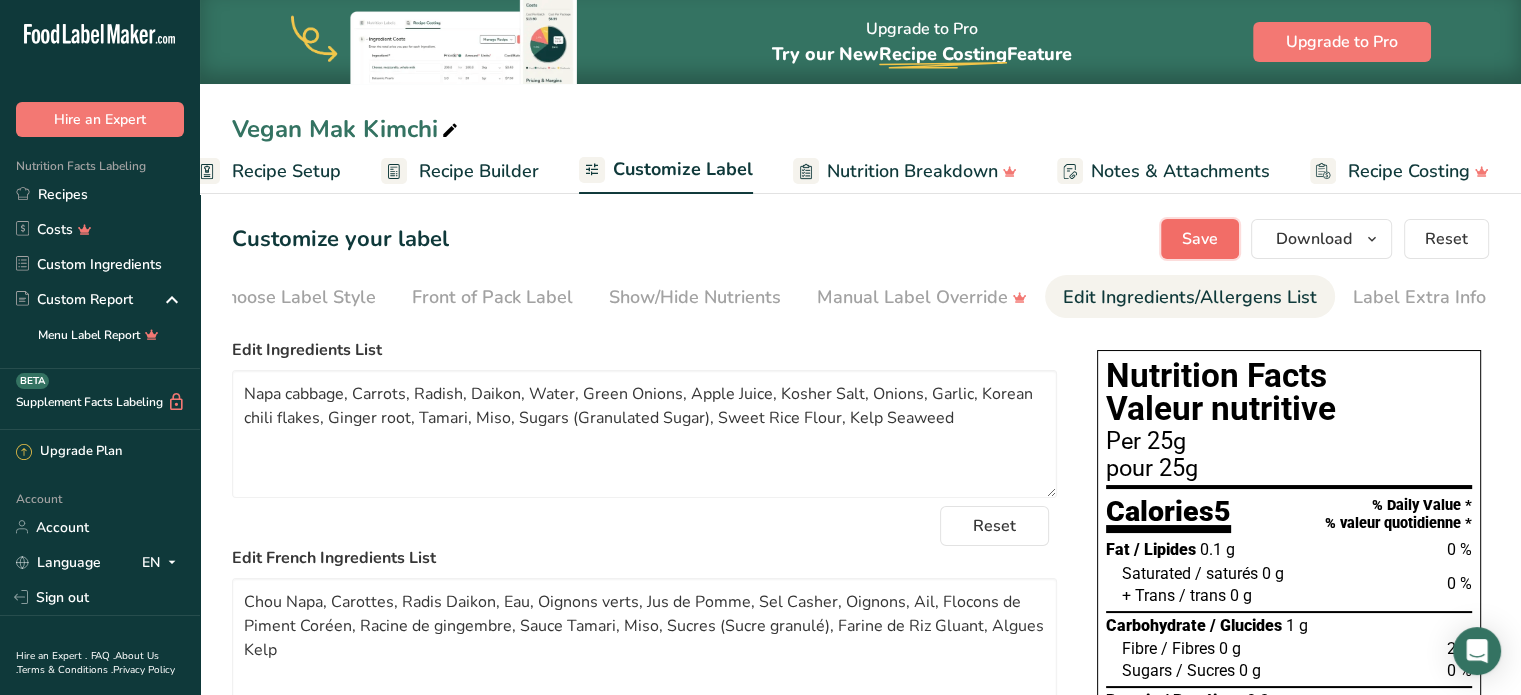 click on "Save" at bounding box center [1200, 239] 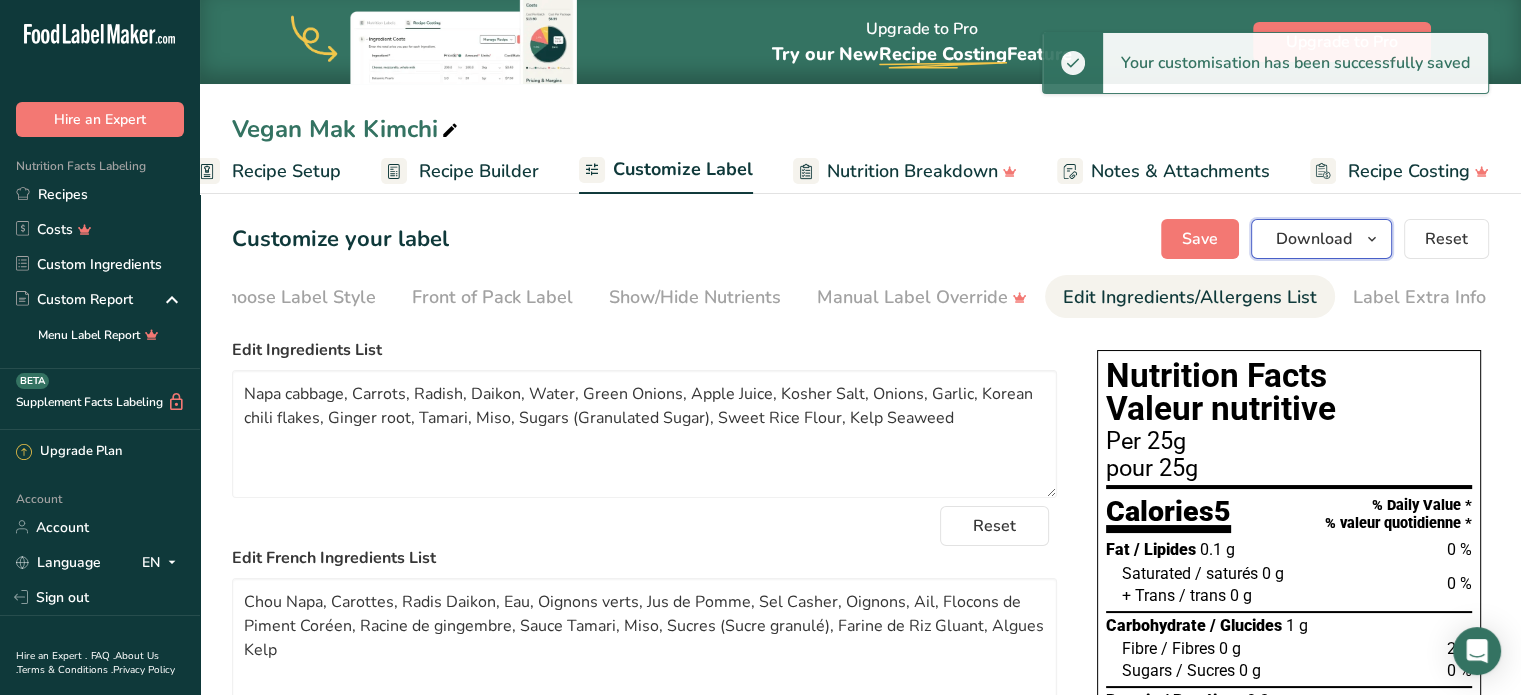click on "Download" at bounding box center (1314, 239) 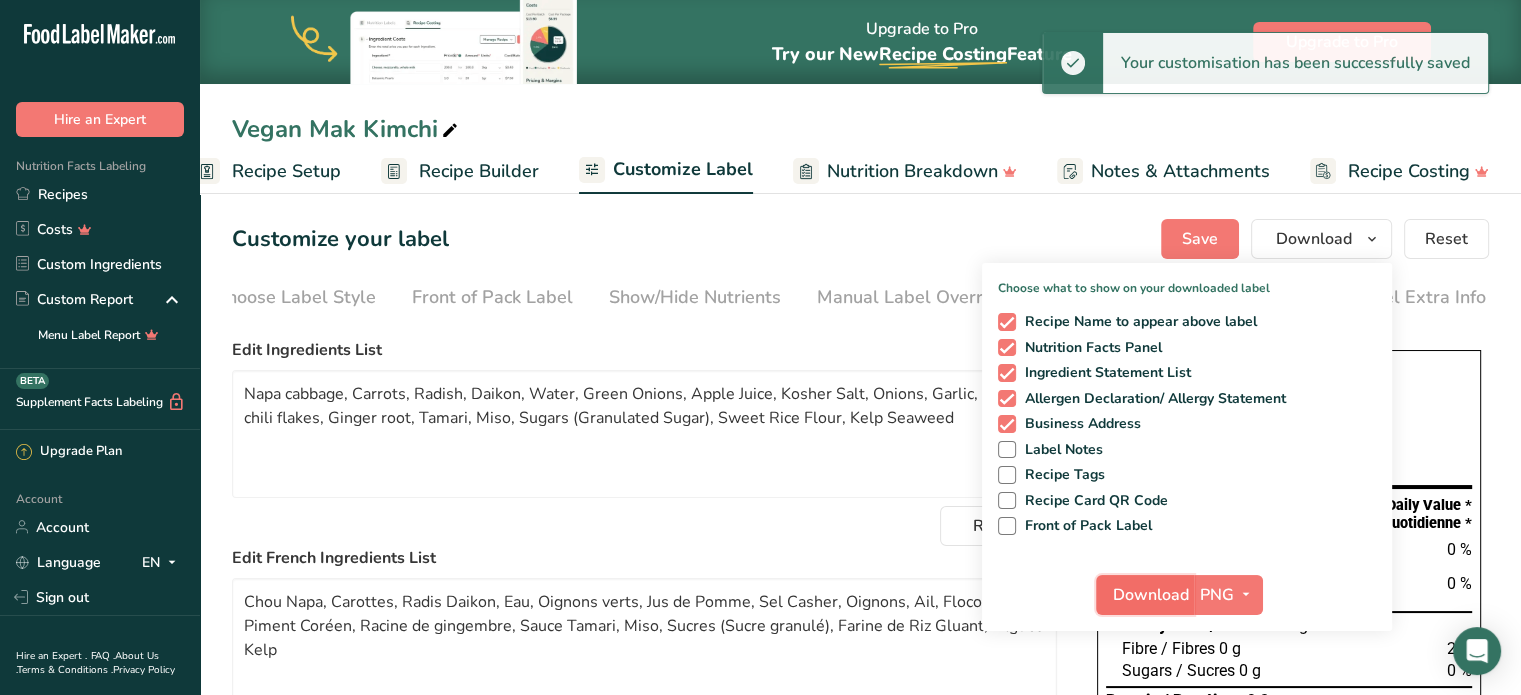 click on "Download" at bounding box center (1151, 595) 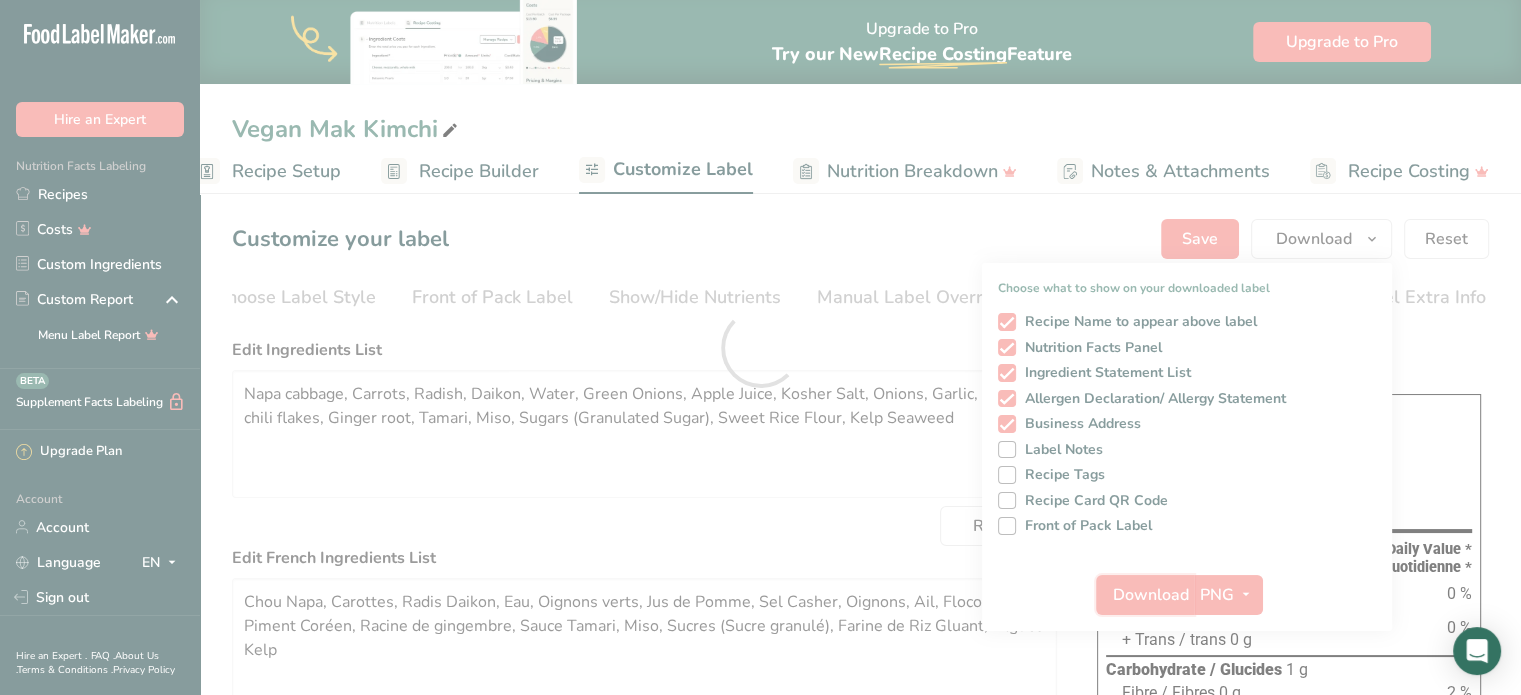 scroll, scrollTop: 0, scrollLeft: 0, axis: both 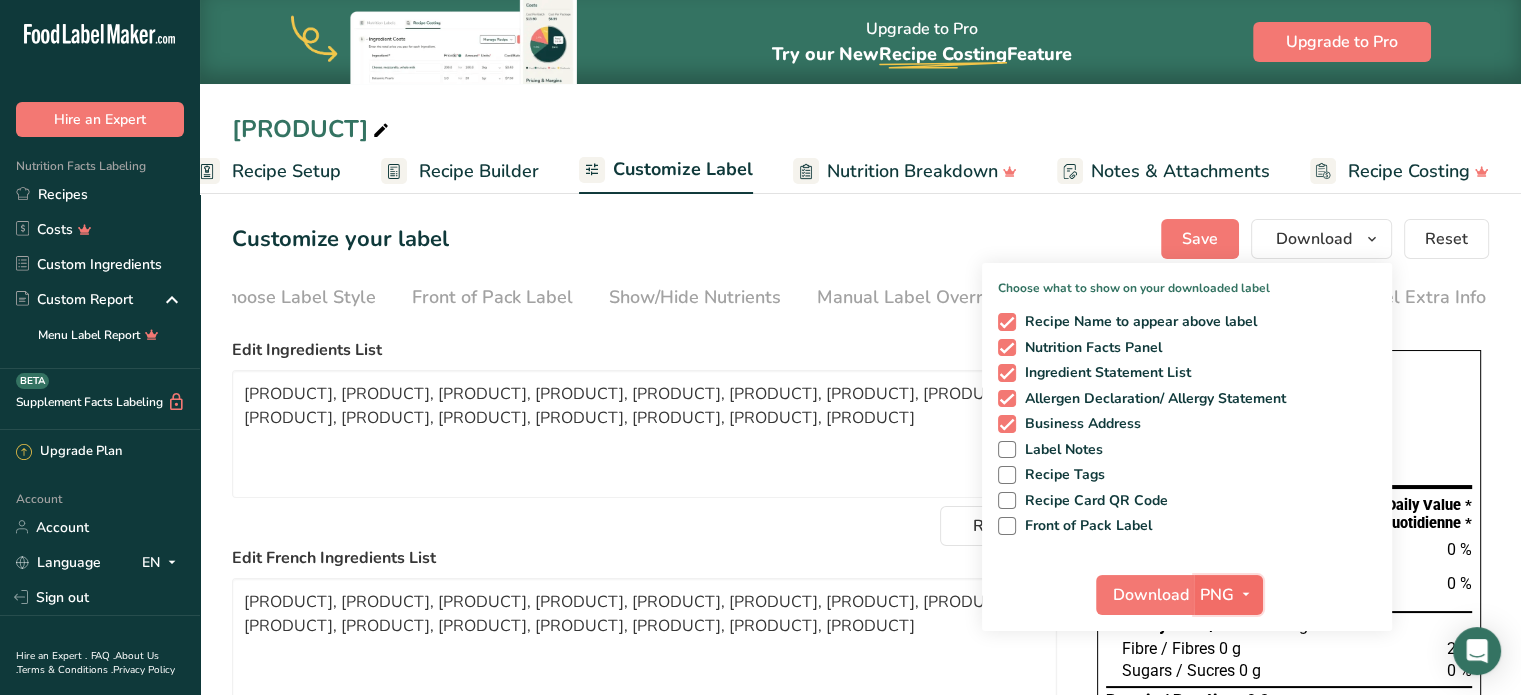 click at bounding box center [1246, 594] 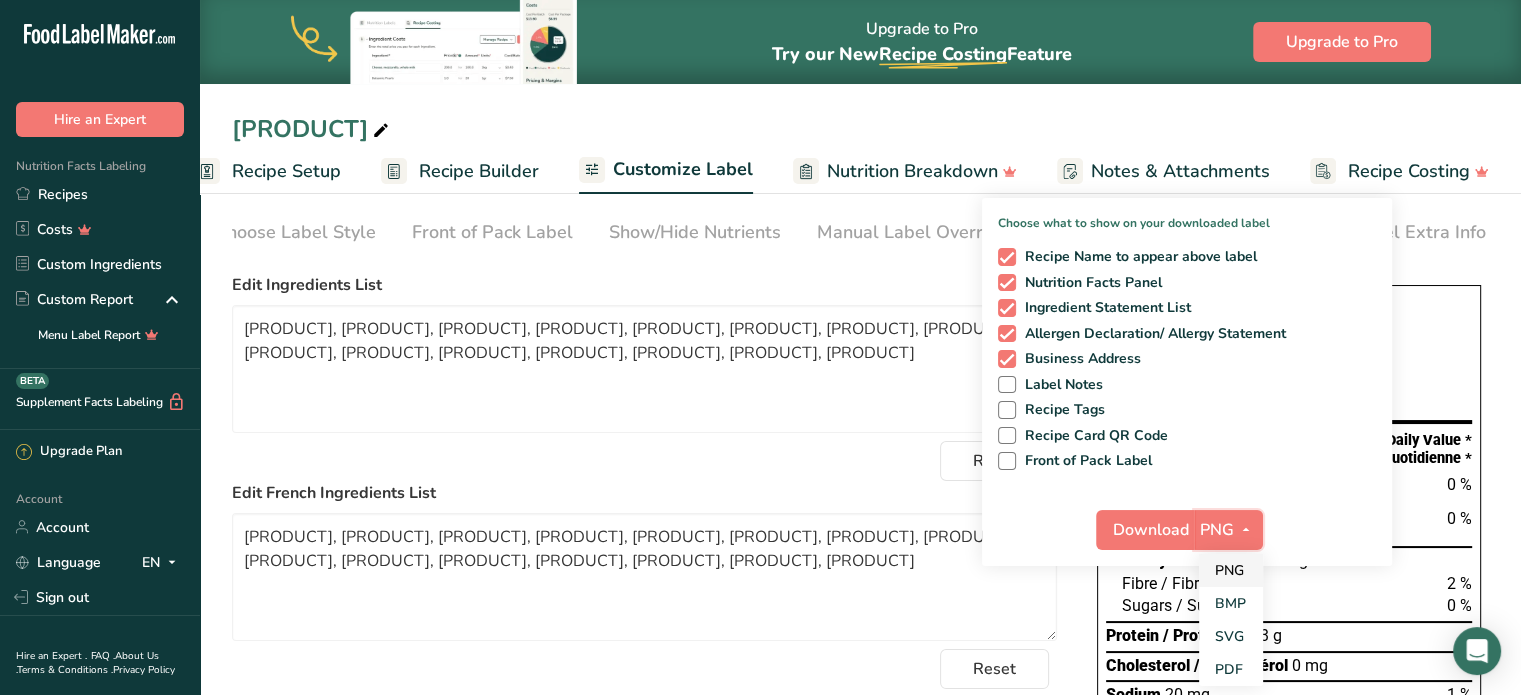 scroll, scrollTop: 100, scrollLeft: 0, axis: vertical 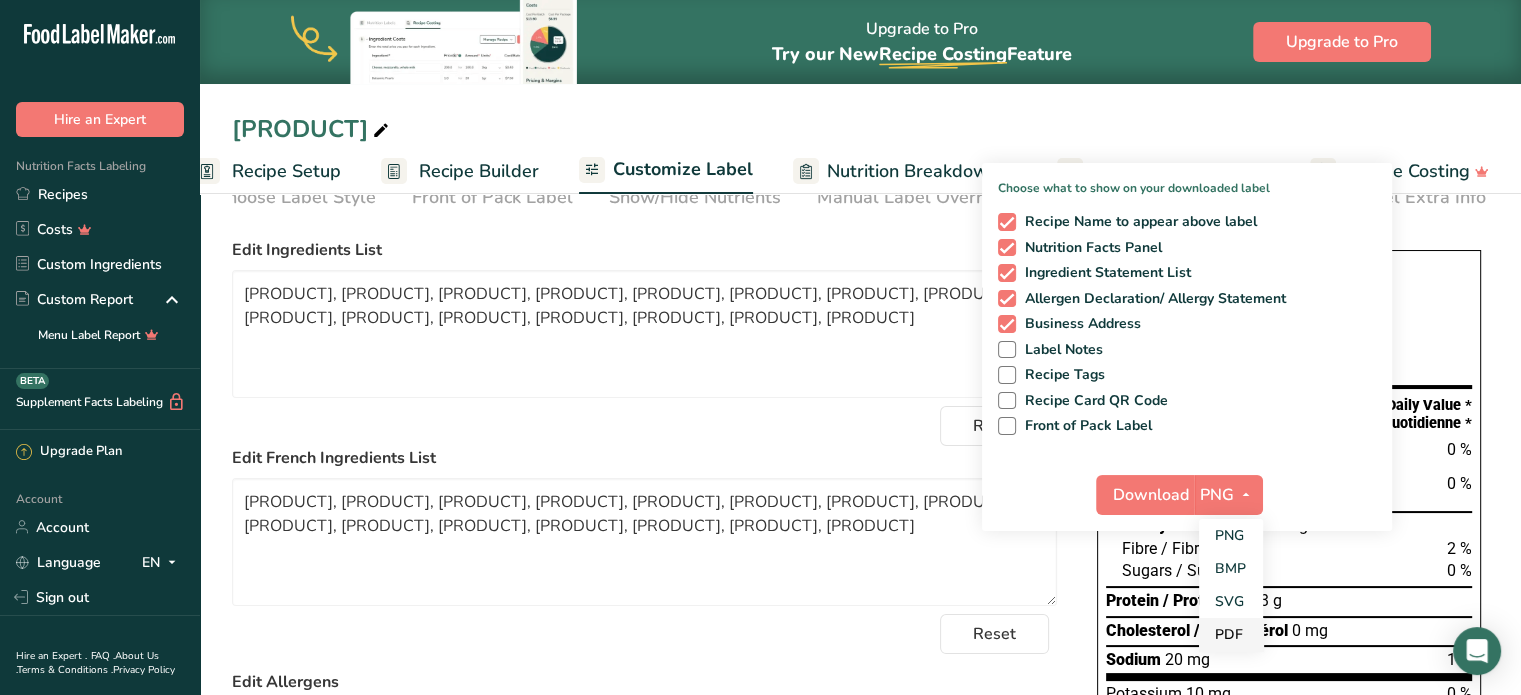 click on "PDF" at bounding box center [1231, 634] 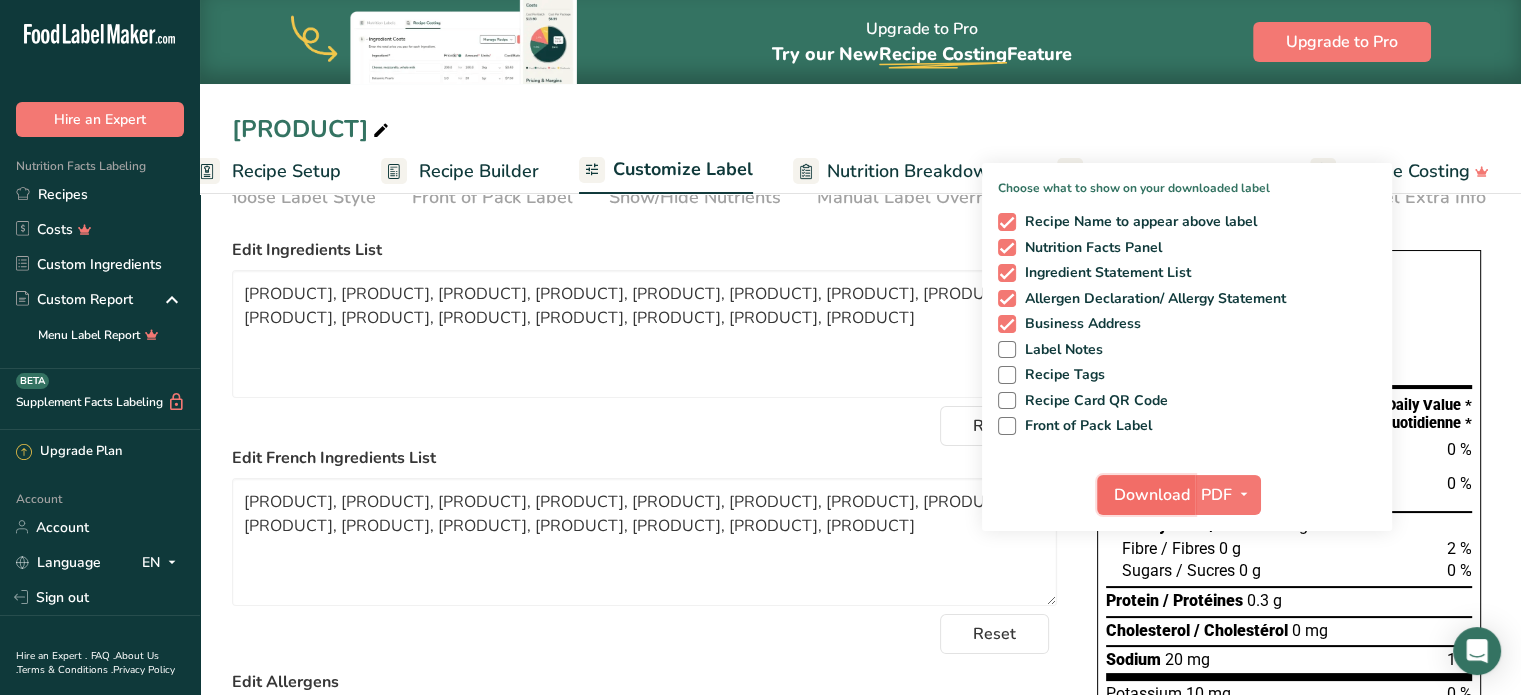 click on "Download" at bounding box center [1152, 495] 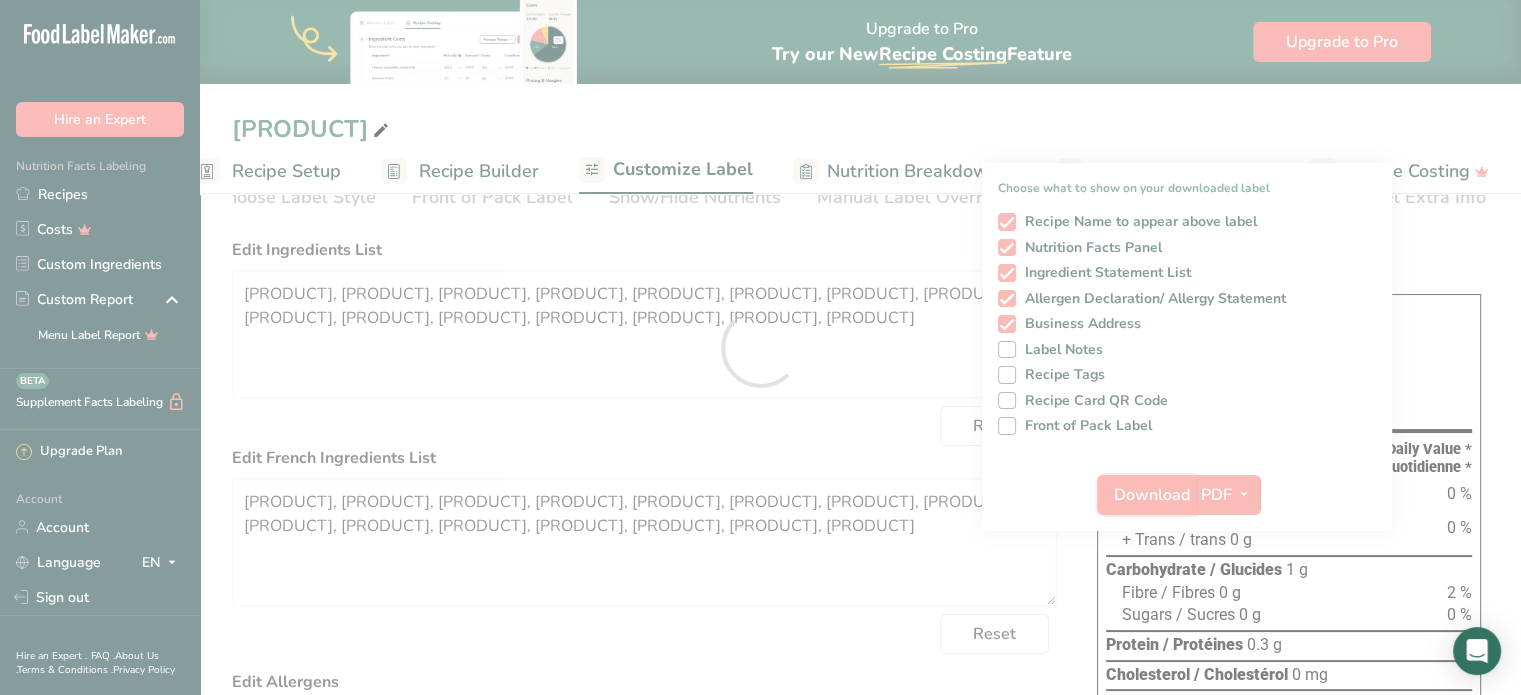 scroll, scrollTop: 0, scrollLeft: 0, axis: both 